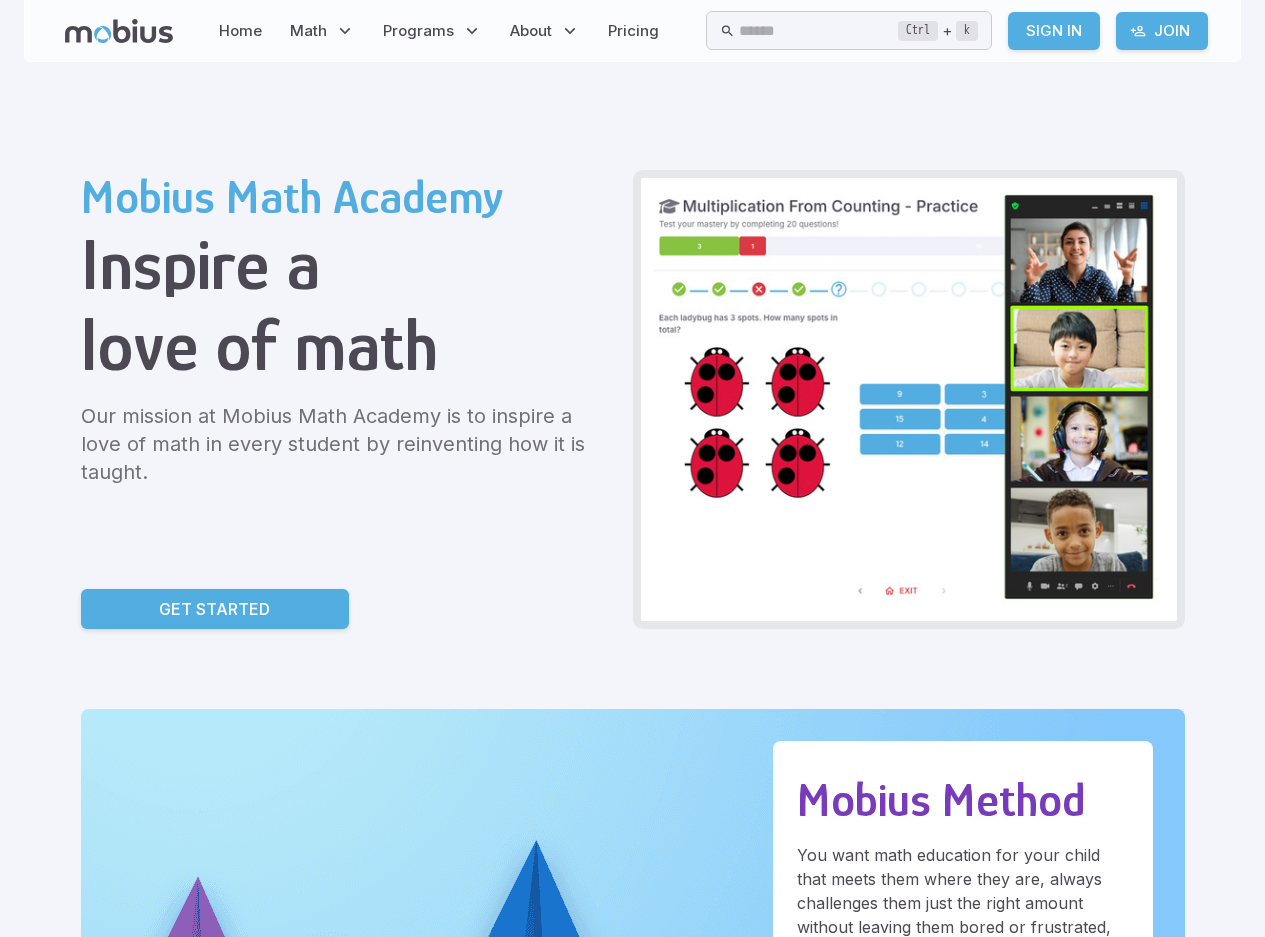 scroll, scrollTop: 0, scrollLeft: 0, axis: both 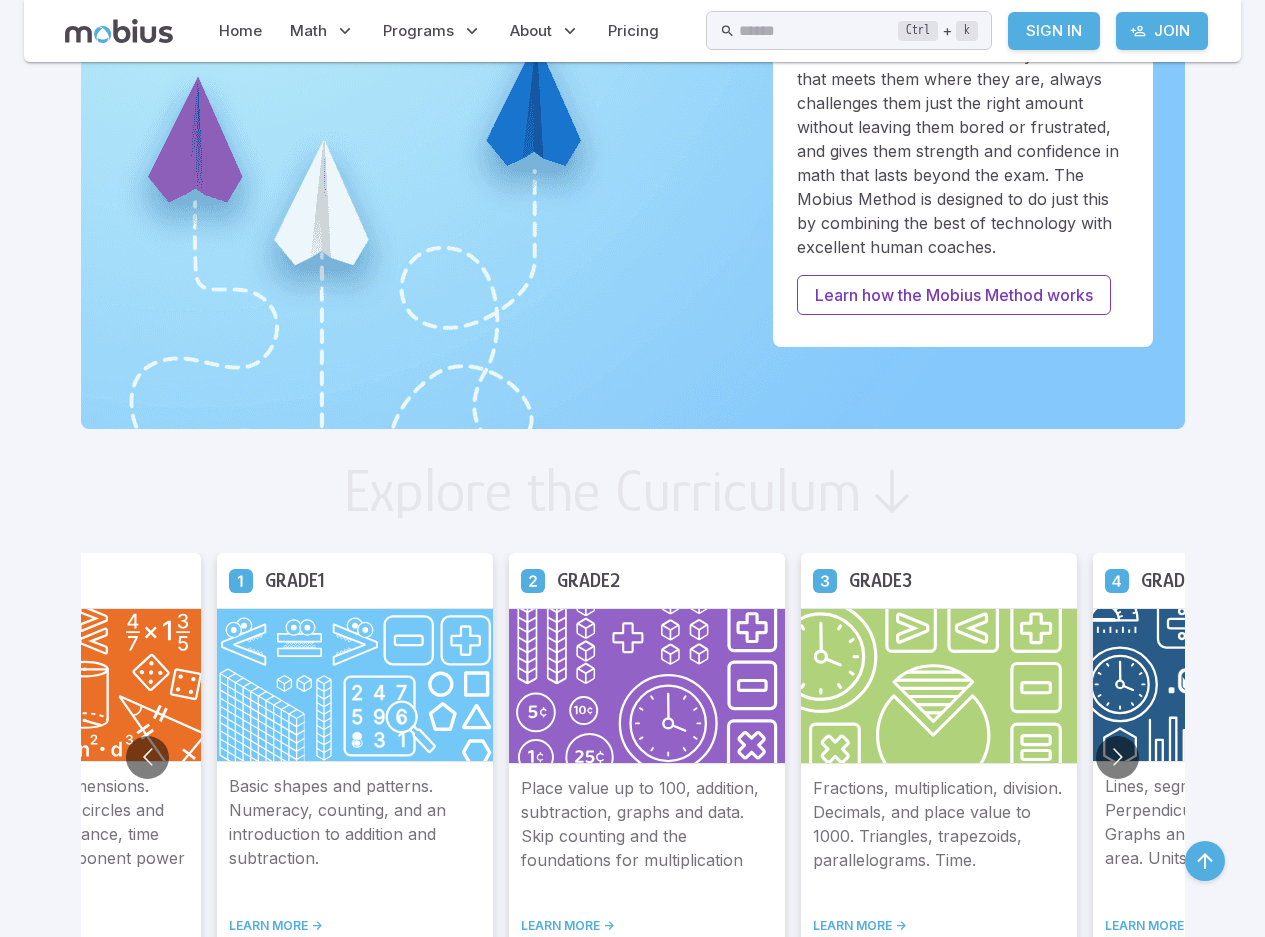 click at bounding box center (355, 685) 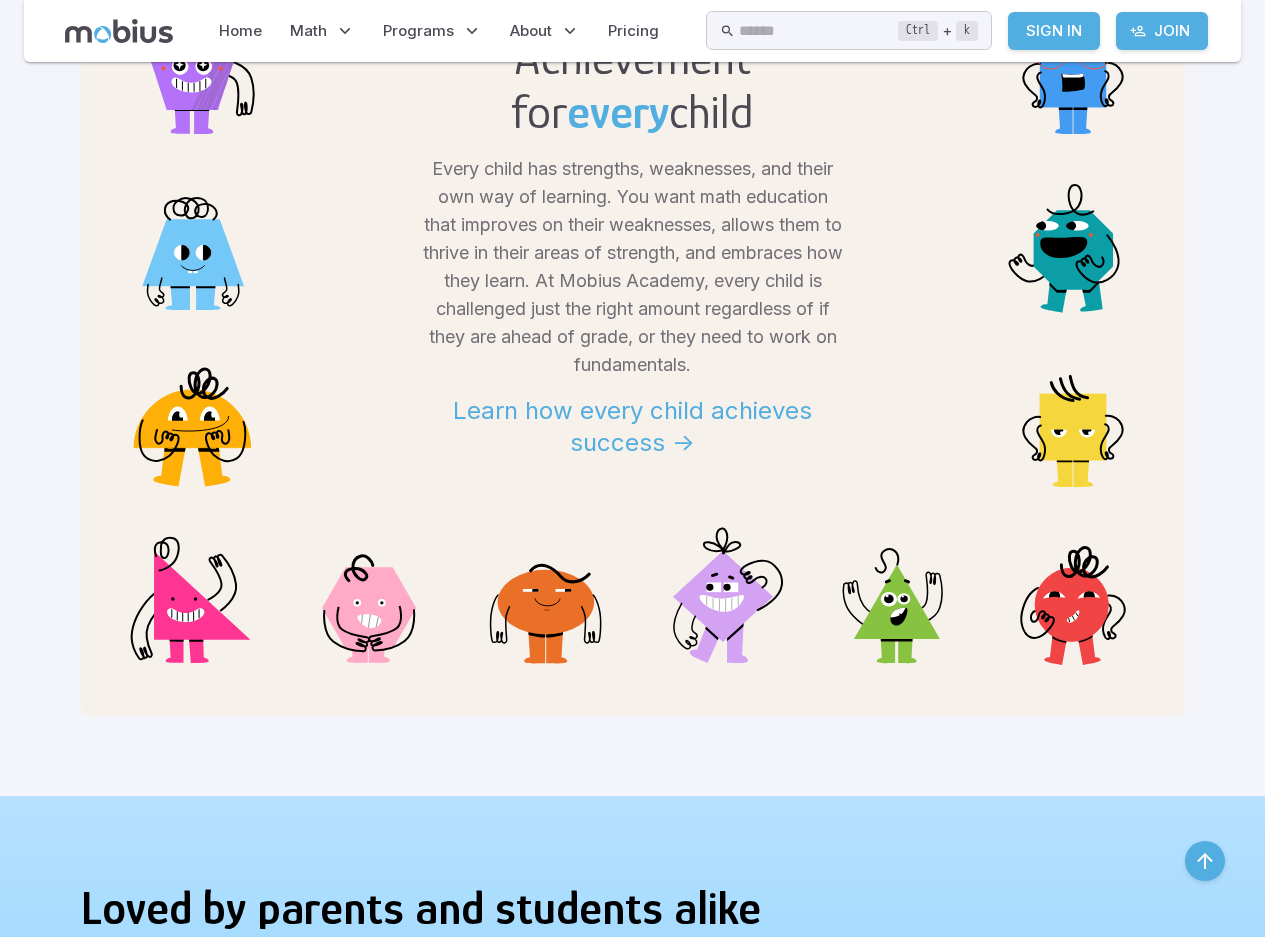 scroll, scrollTop: 1400, scrollLeft: 0, axis: vertical 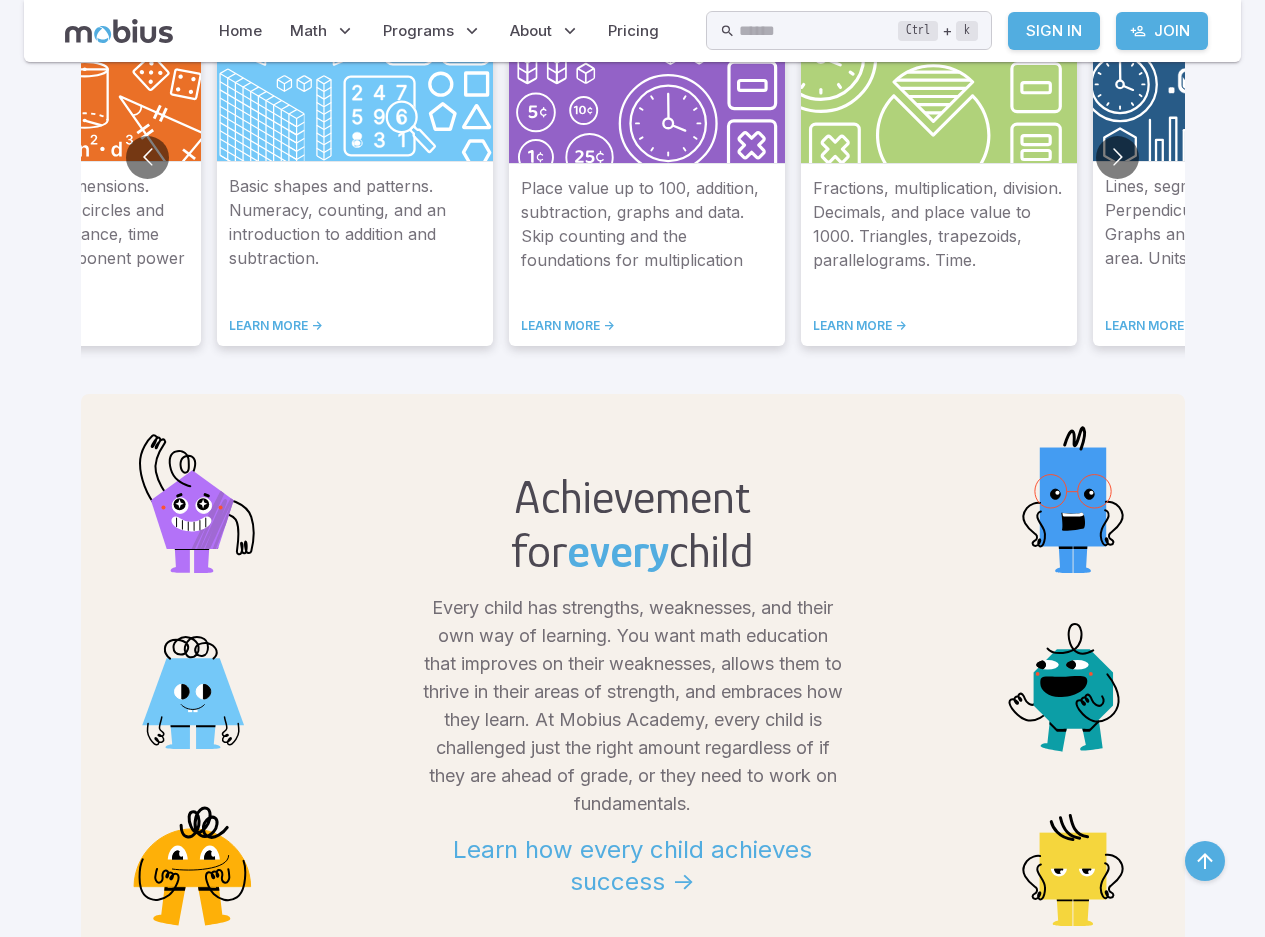 click on "LEARN MORE ->" at bounding box center [355, 326] 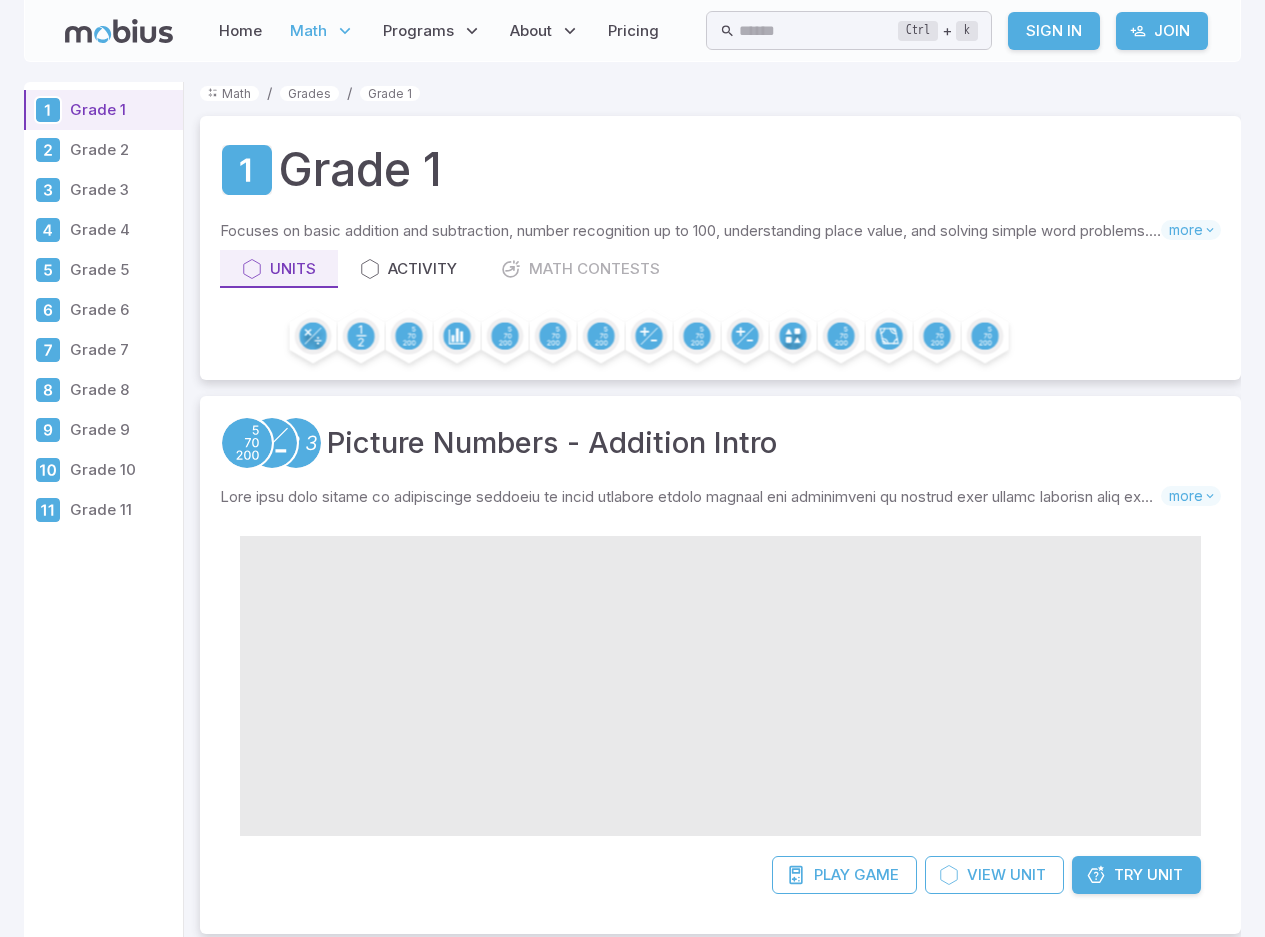 scroll, scrollTop: 0, scrollLeft: 0, axis: both 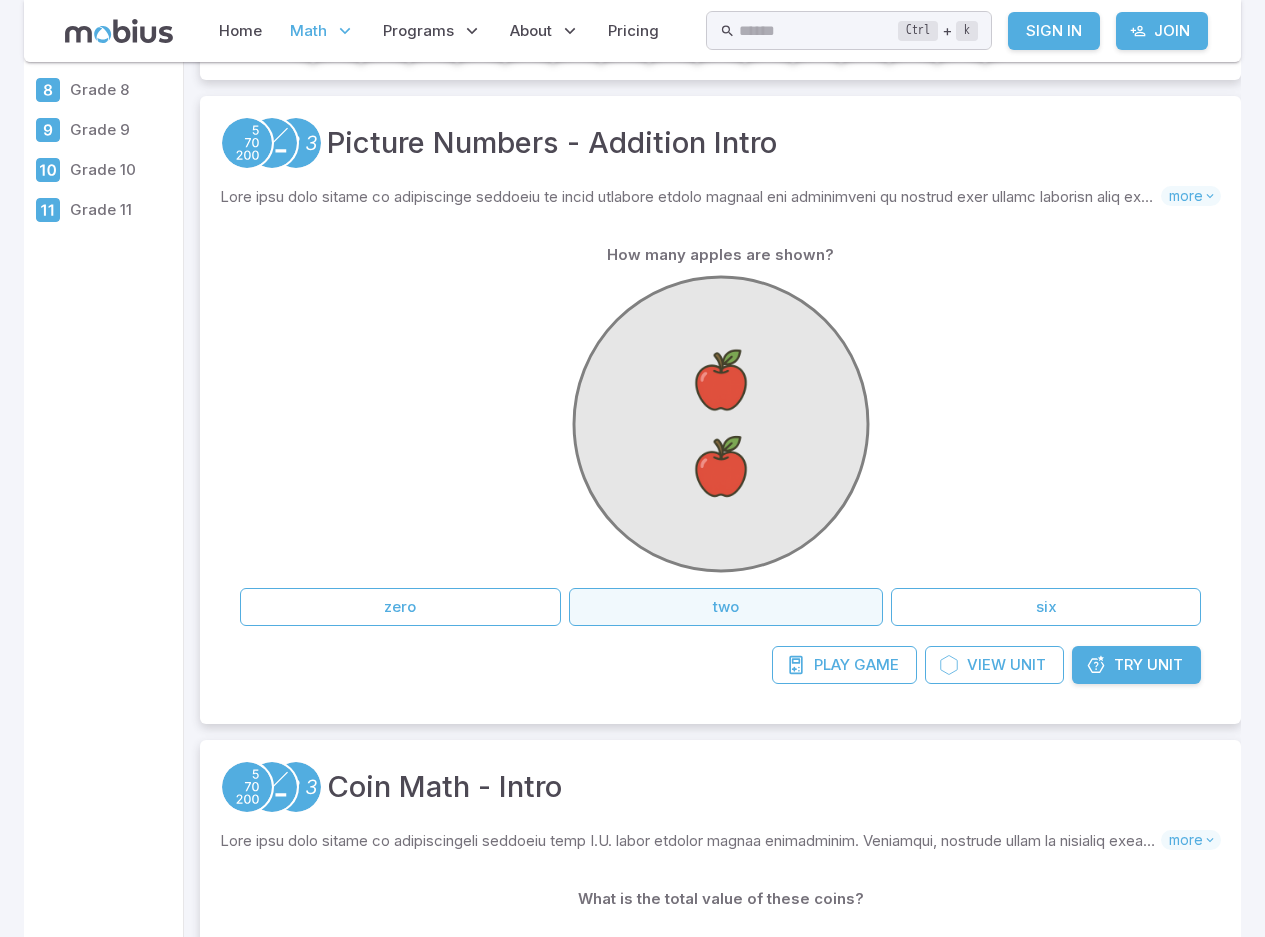 click on "two" at bounding box center (726, 607) 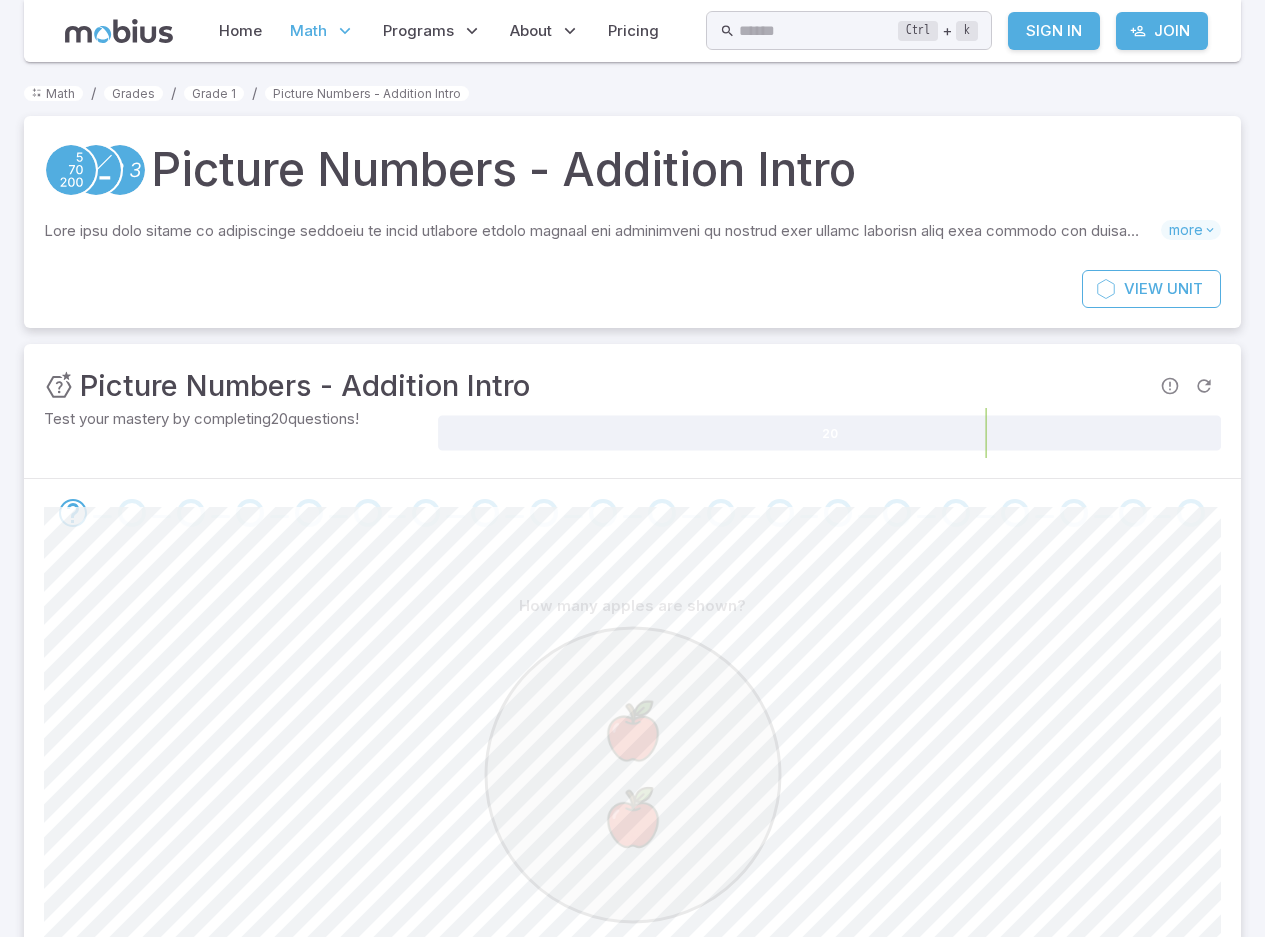 scroll, scrollTop: 400, scrollLeft: 0, axis: vertical 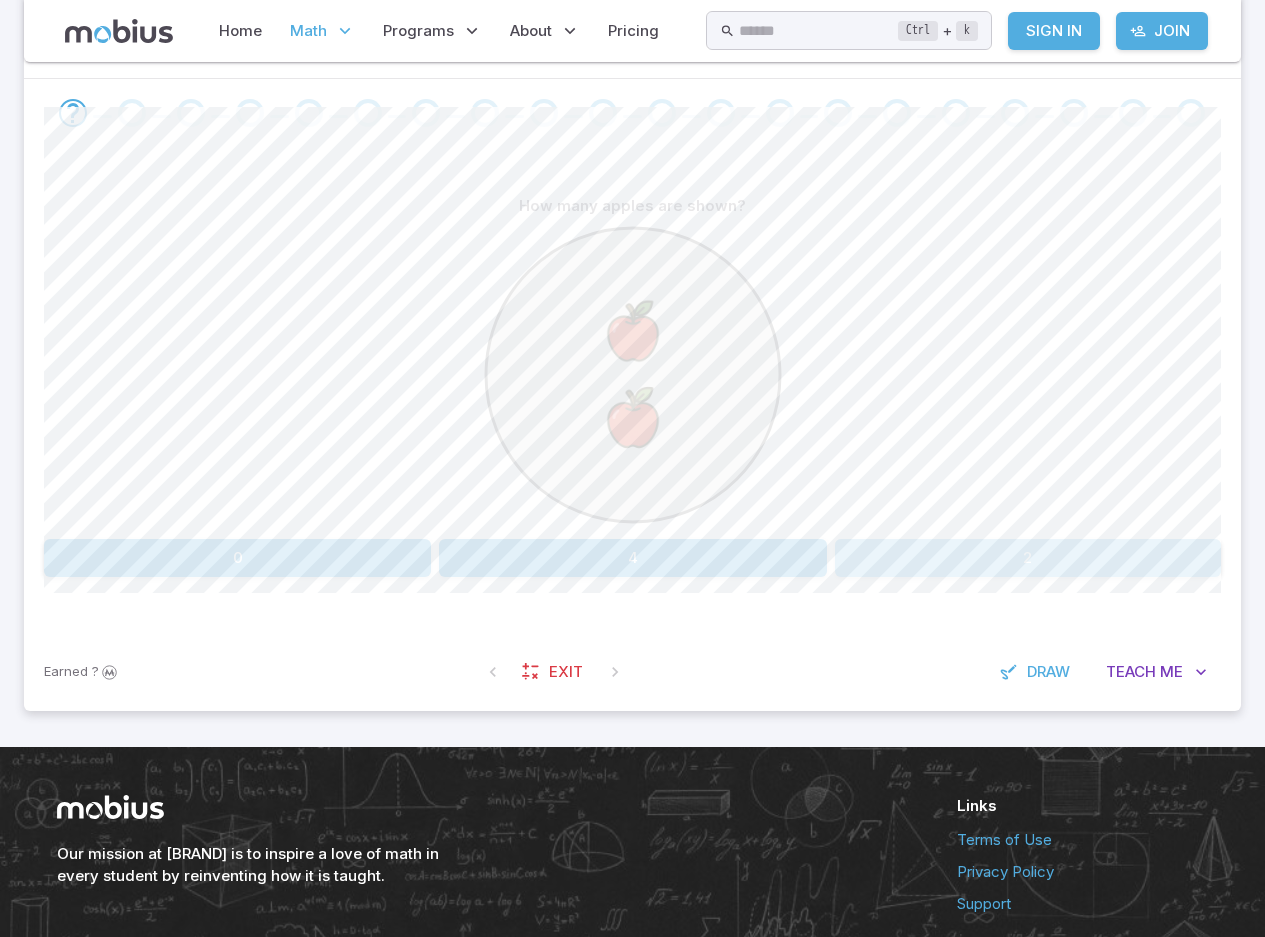 click on "2" at bounding box center [1028, 558] 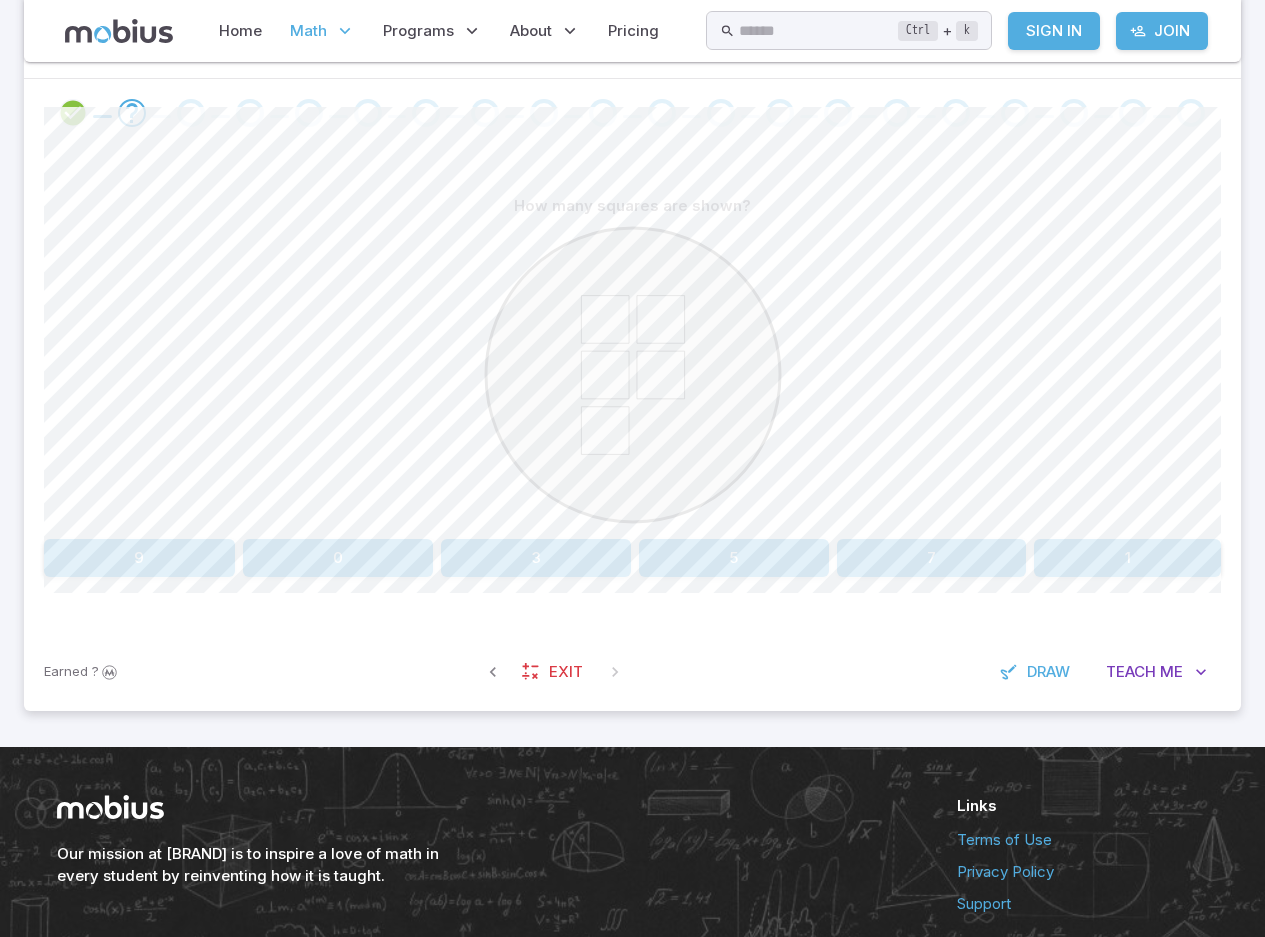 click on "5" at bounding box center (734, 558) 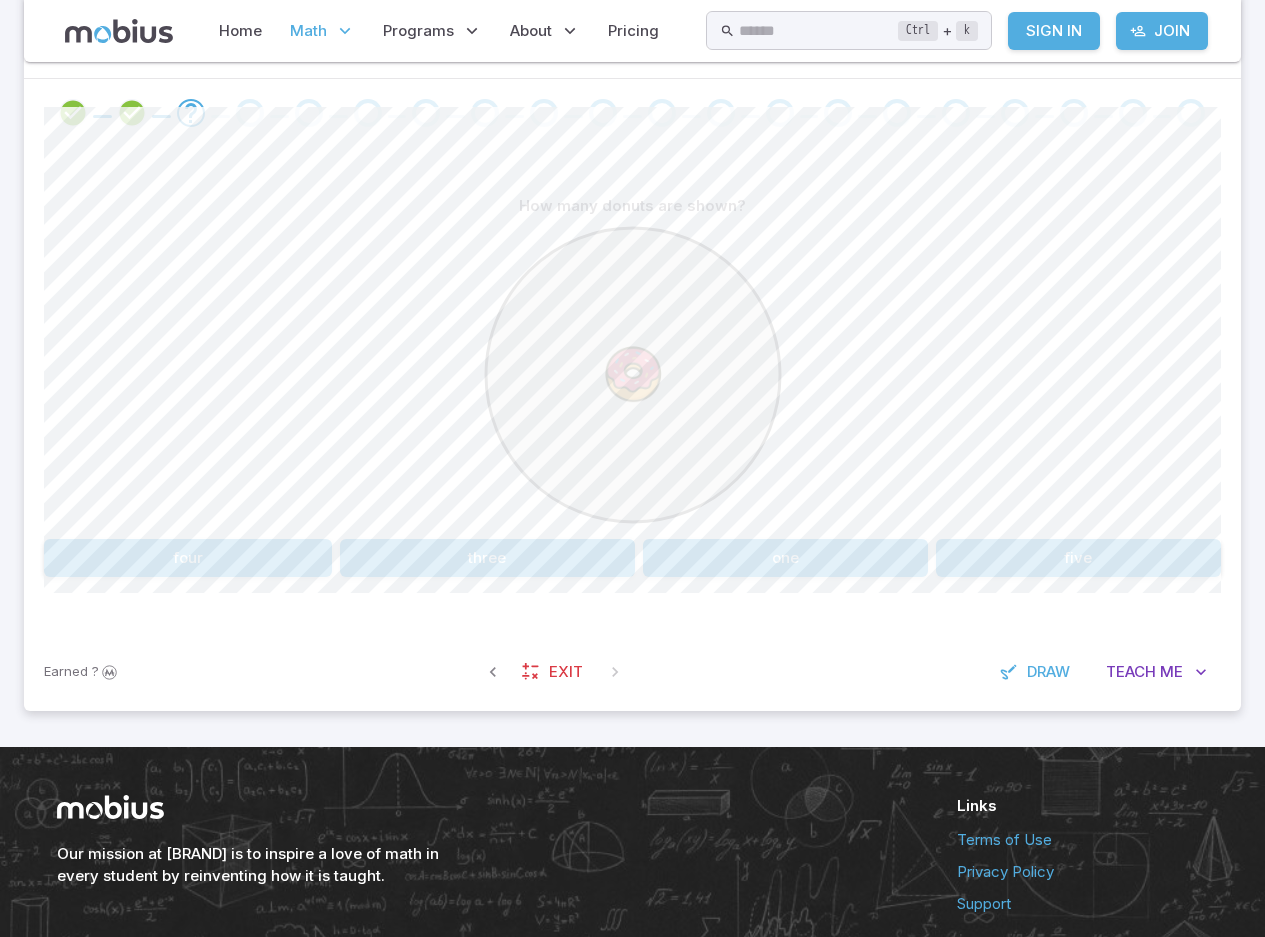 click on "one" at bounding box center [785, 558] 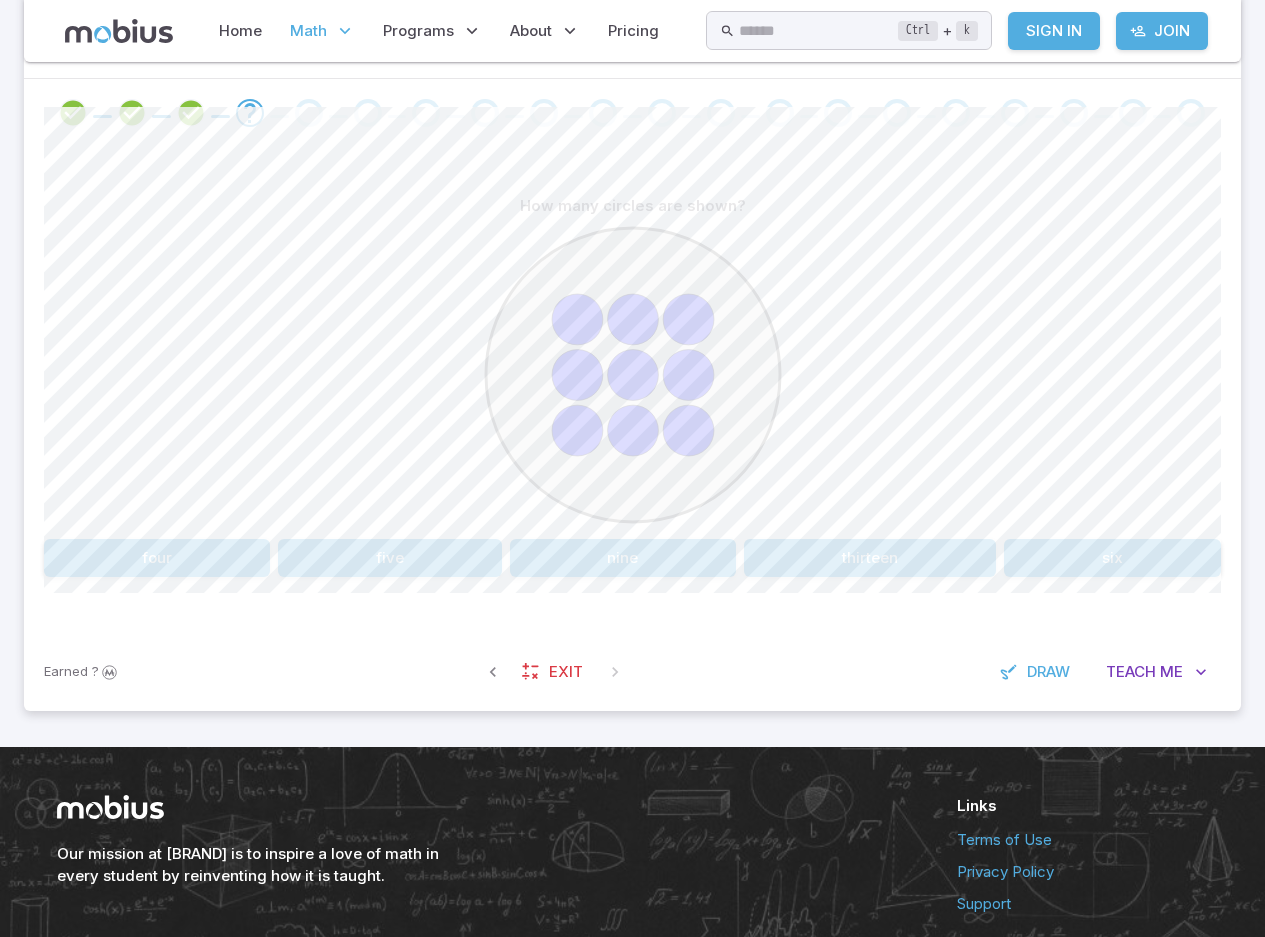 click on "six" at bounding box center (1112, 558) 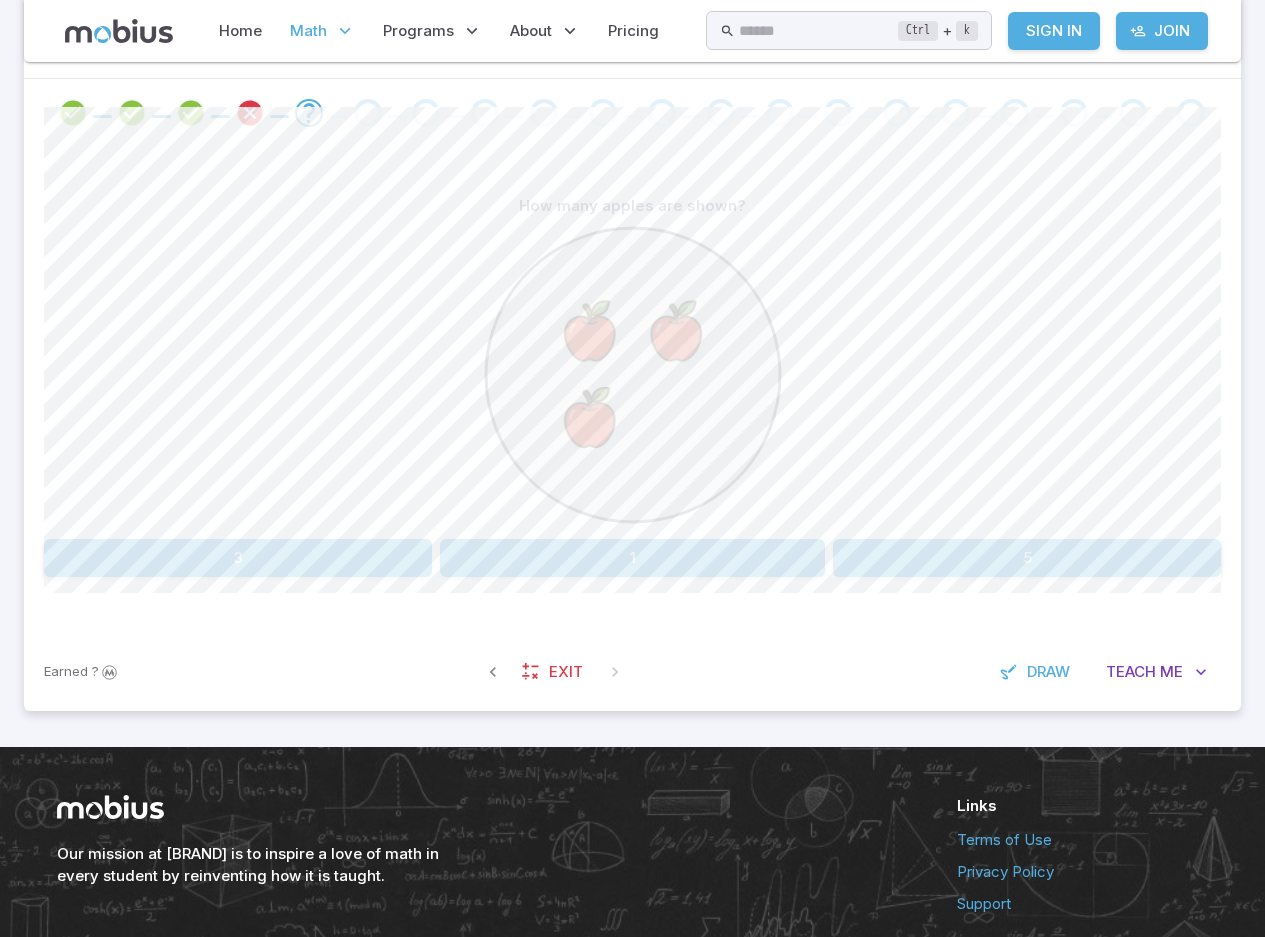 click on "3" at bounding box center [238, 558] 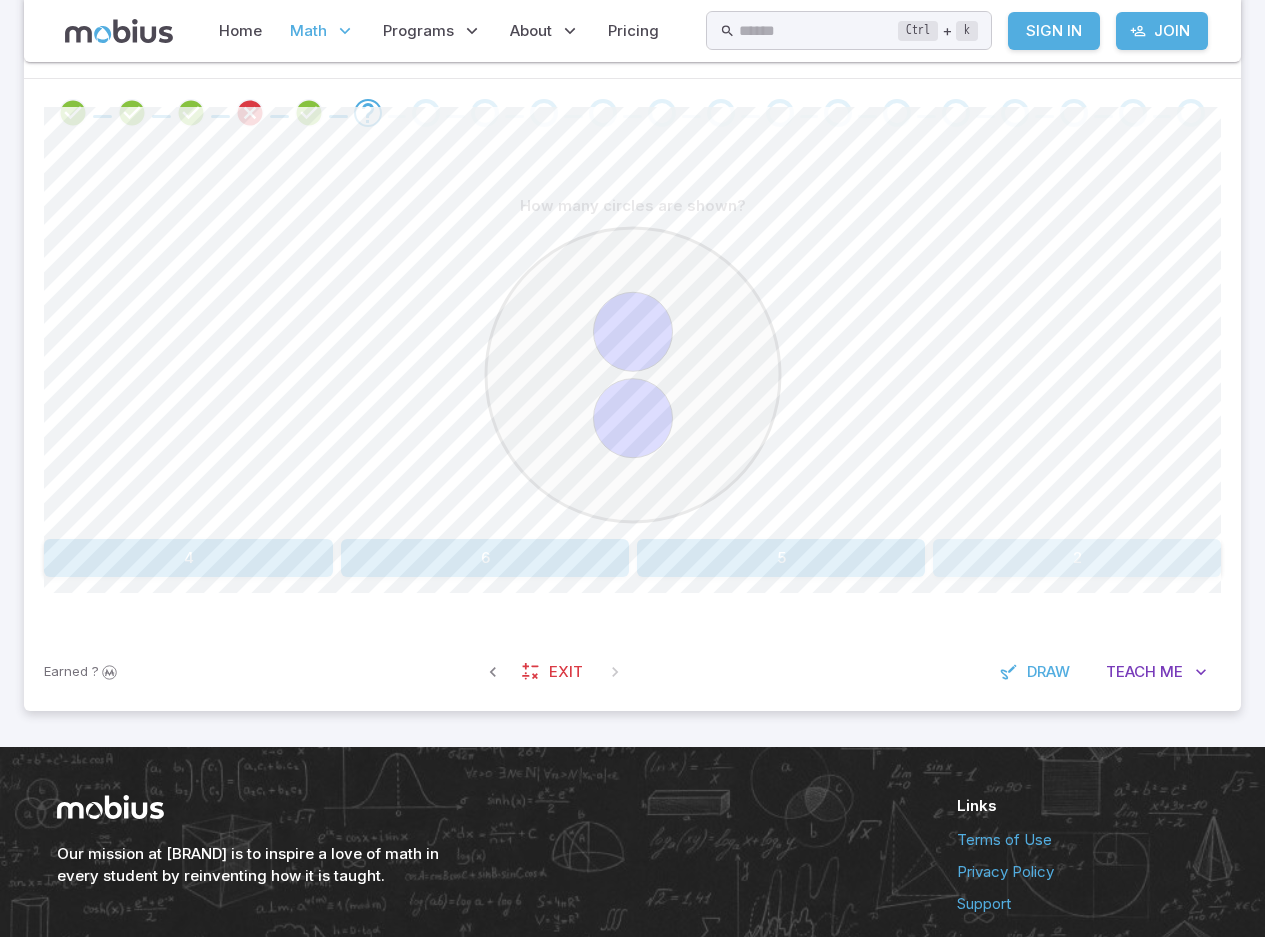 click on "2" at bounding box center [1077, 558] 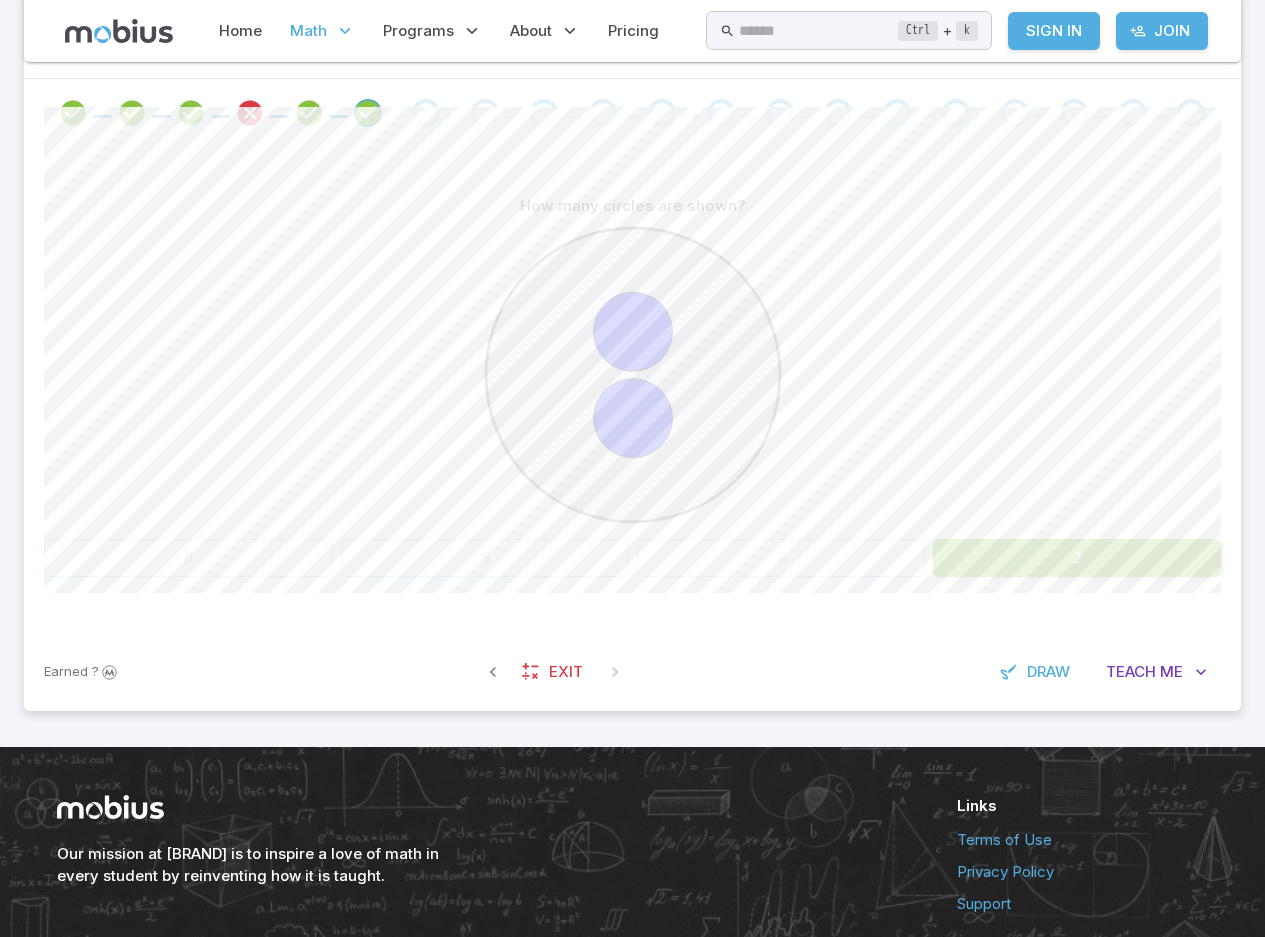scroll, scrollTop: 354, scrollLeft: 0, axis: vertical 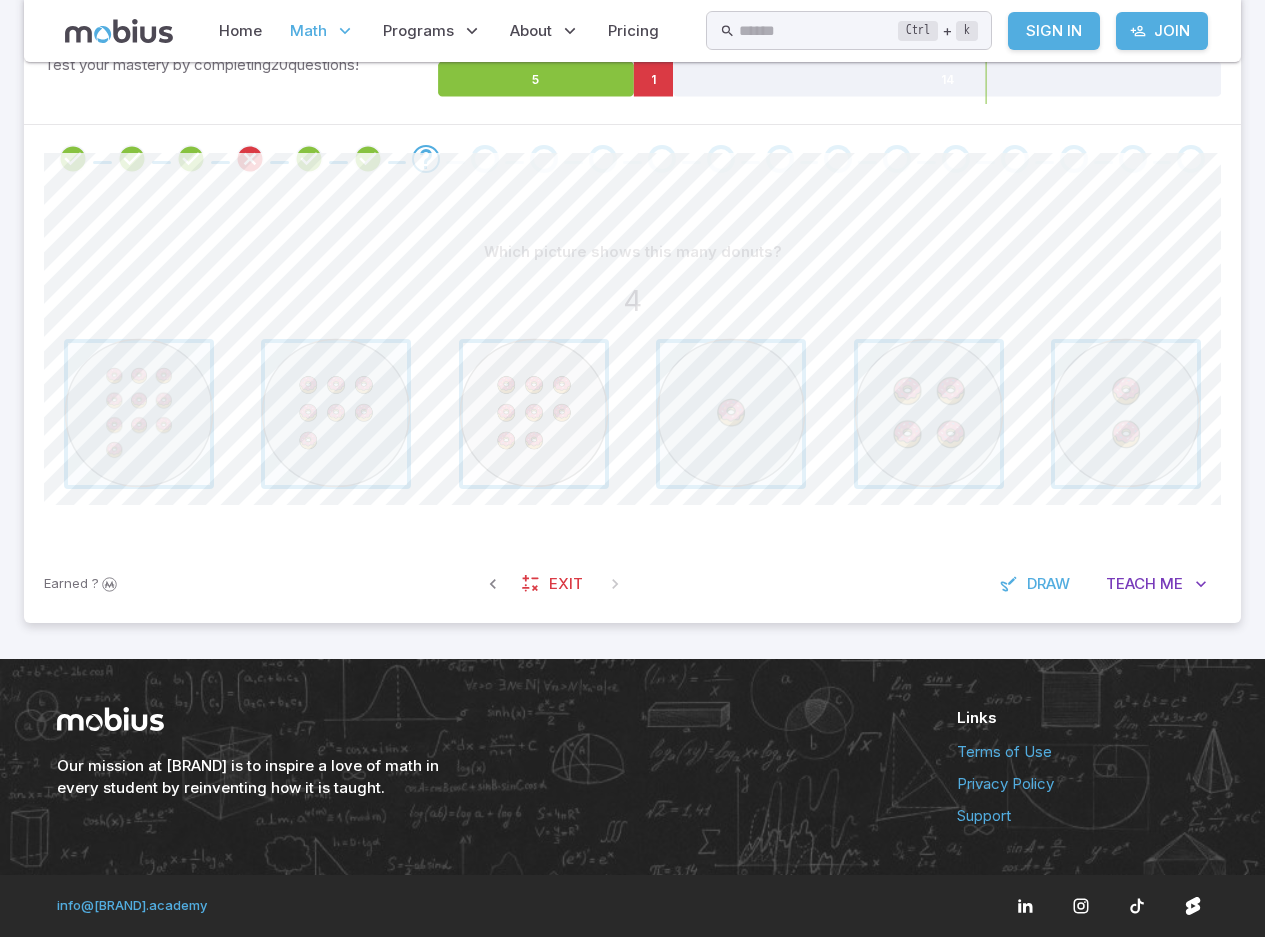 click at bounding box center [534, 414] 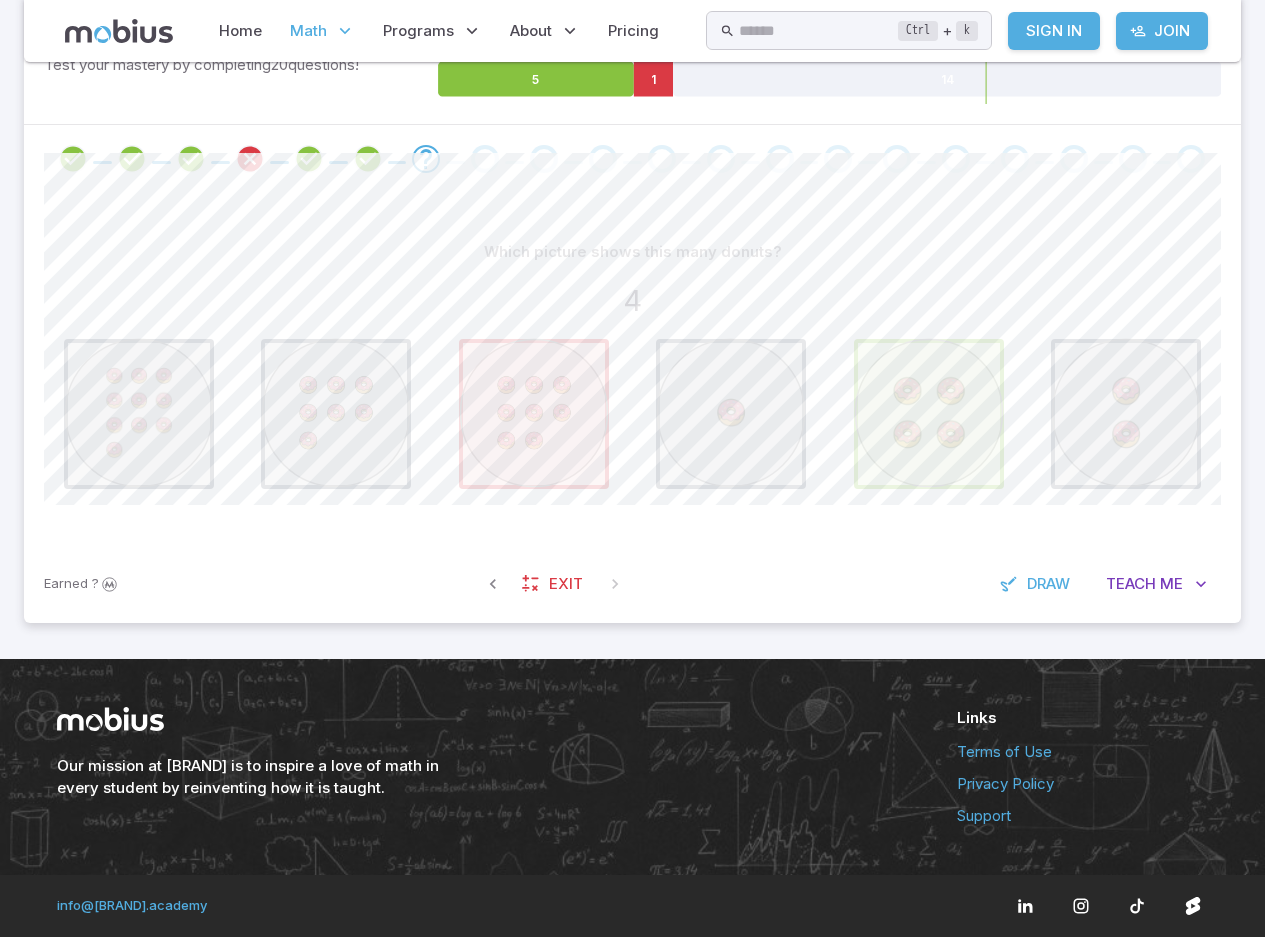 click at bounding box center [929, 414] 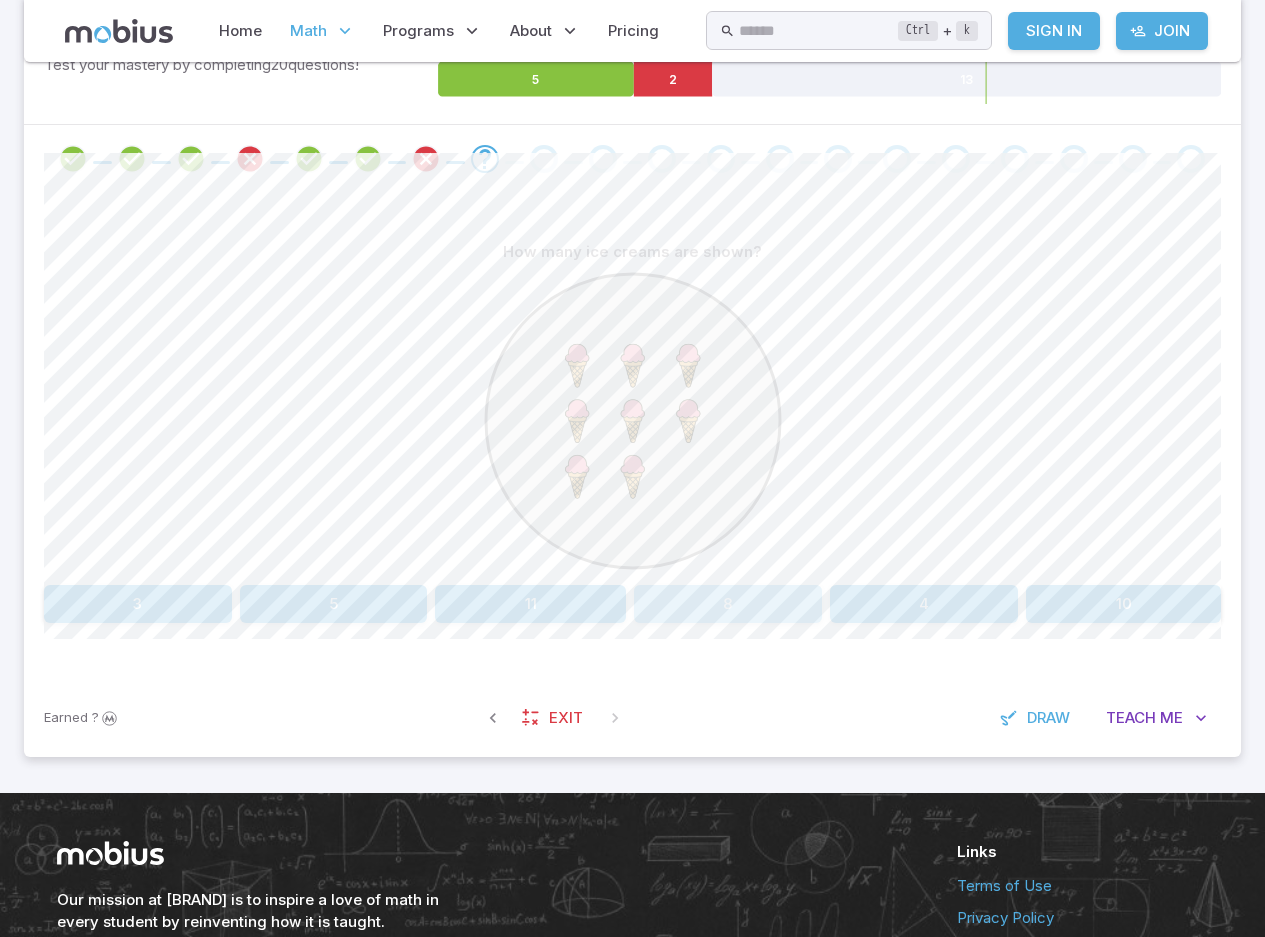 click on "8" at bounding box center (728, 604) 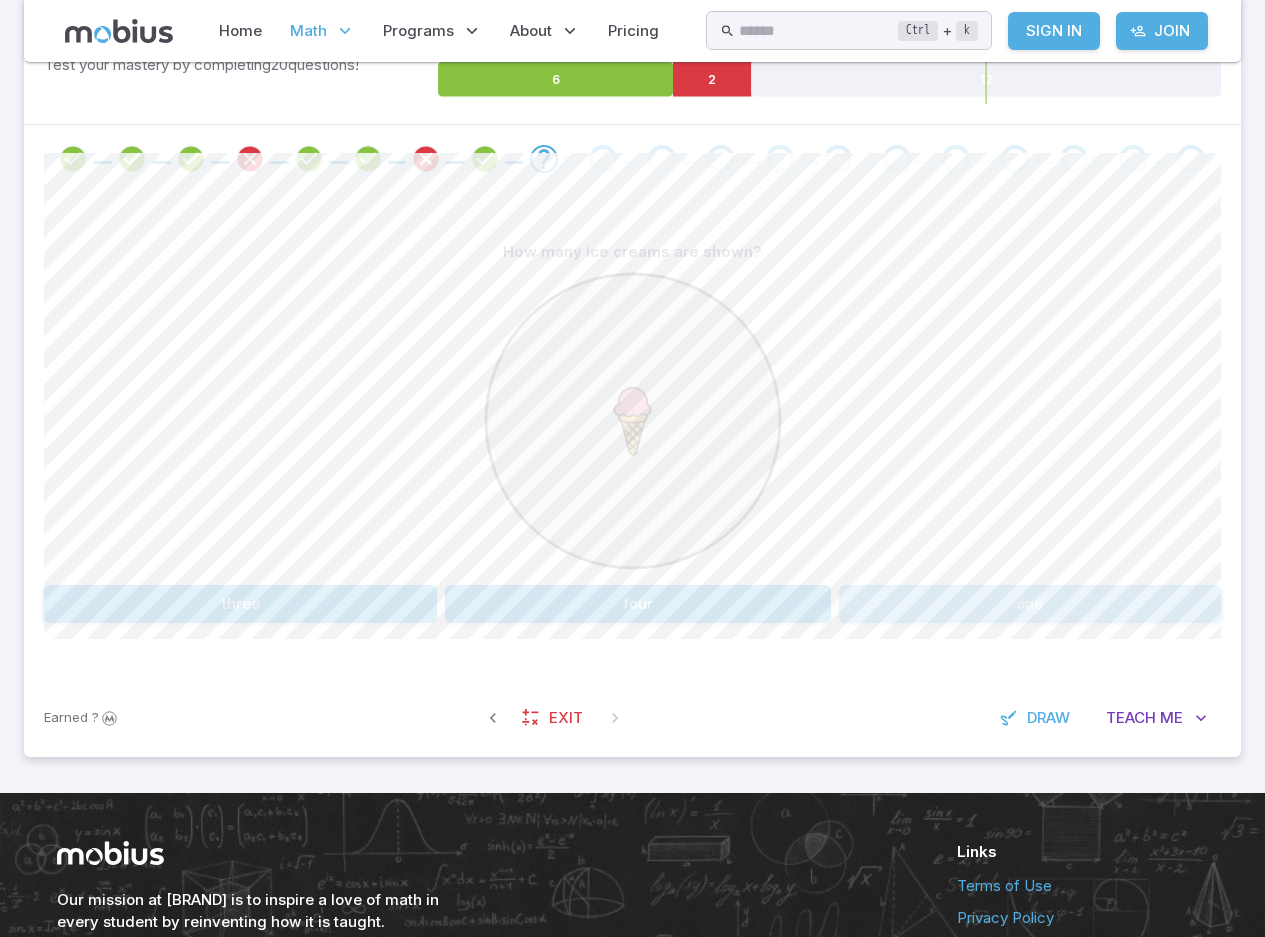 click on "one" at bounding box center [1030, 604] 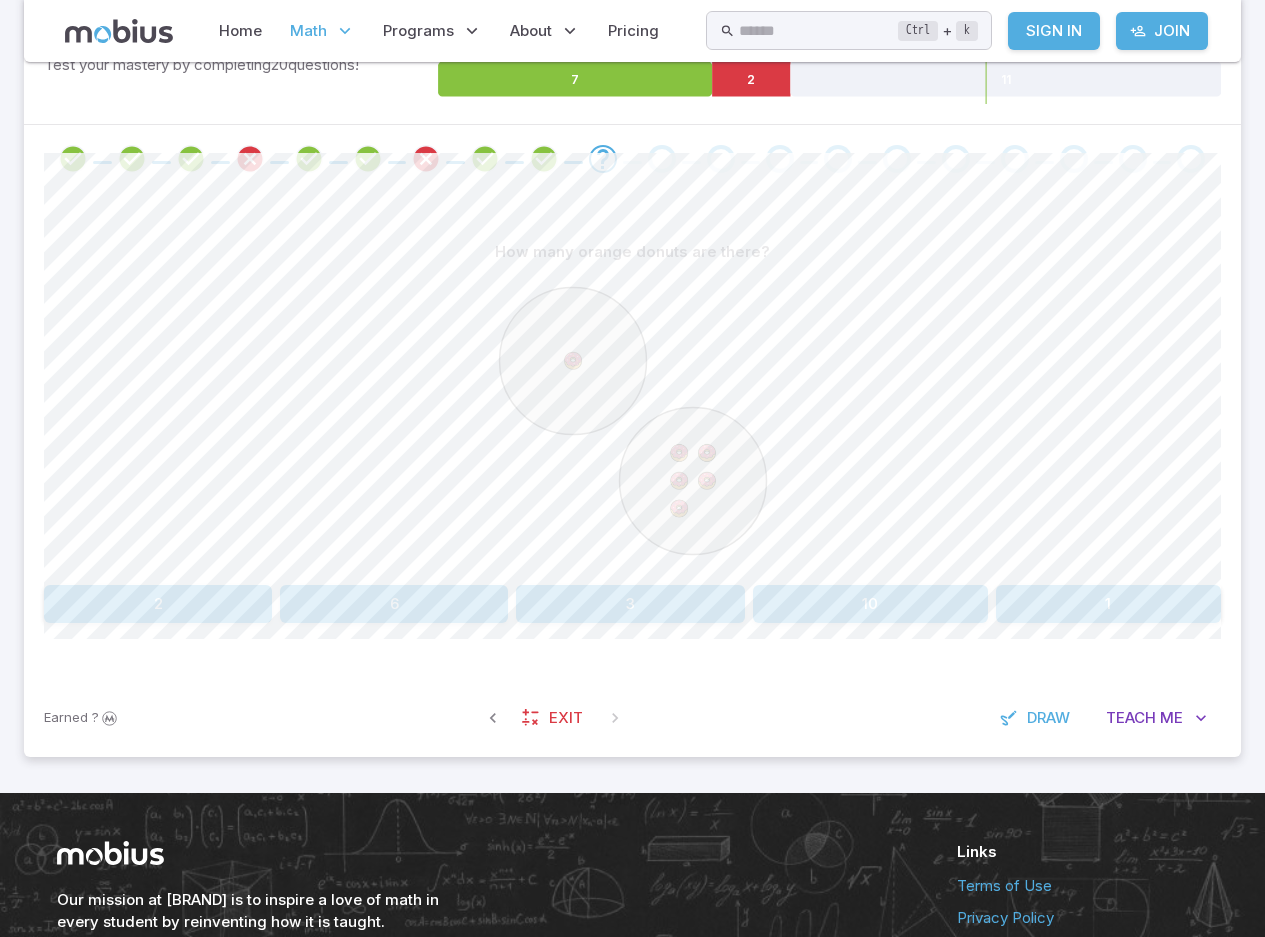 click on "6" at bounding box center (394, 604) 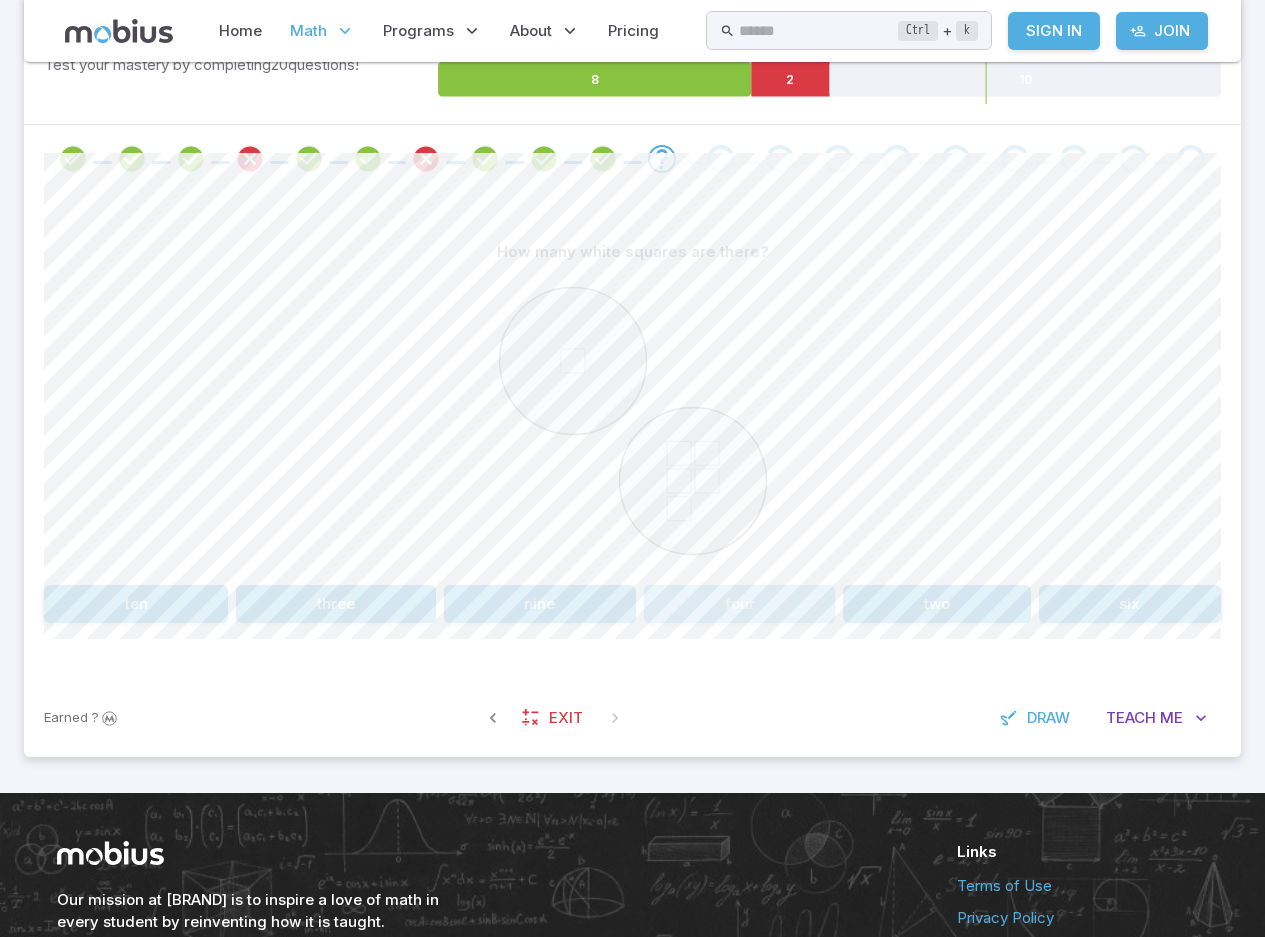 click on "four" at bounding box center (739, 604) 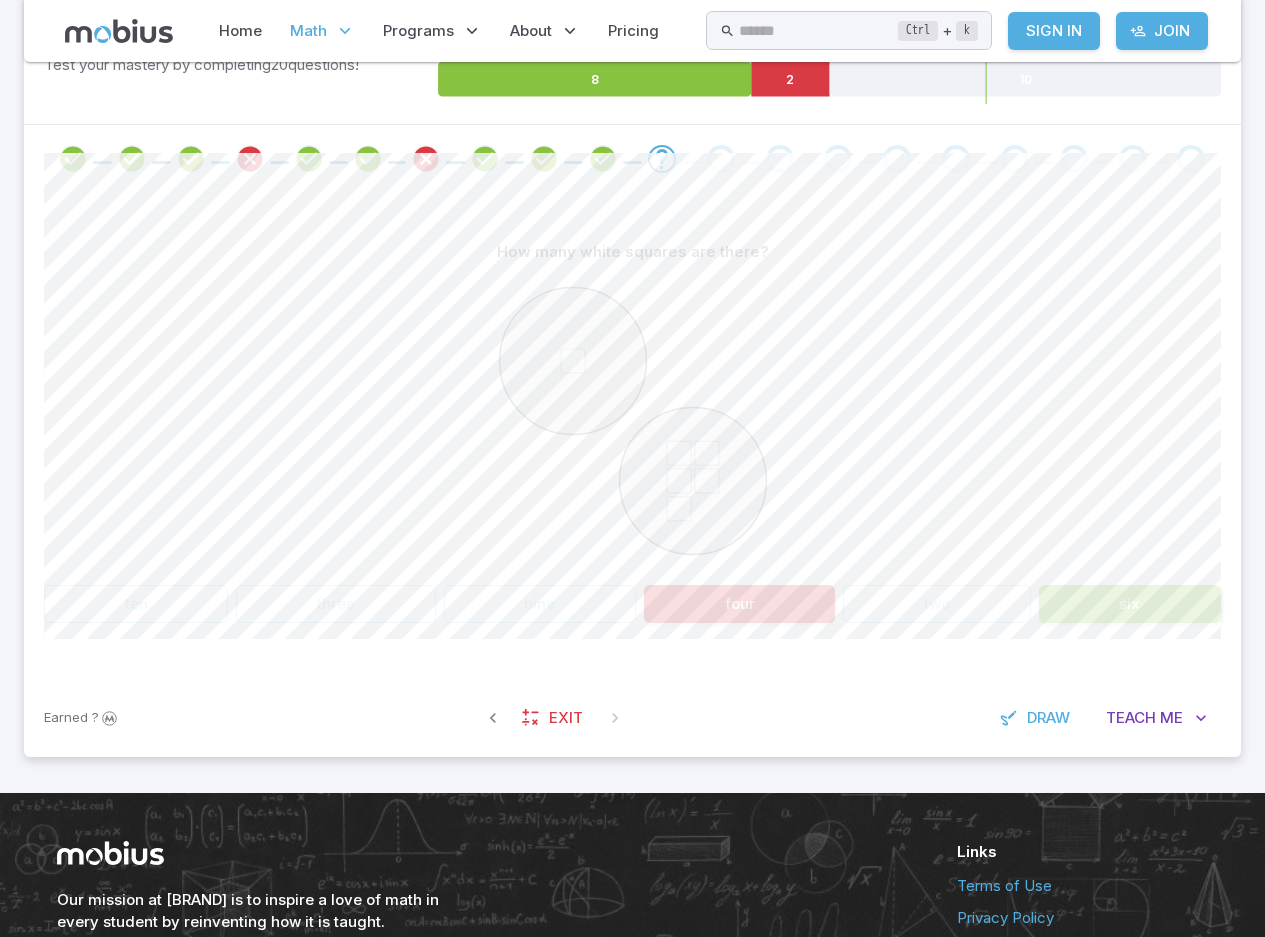 click on "six" at bounding box center [1130, 604] 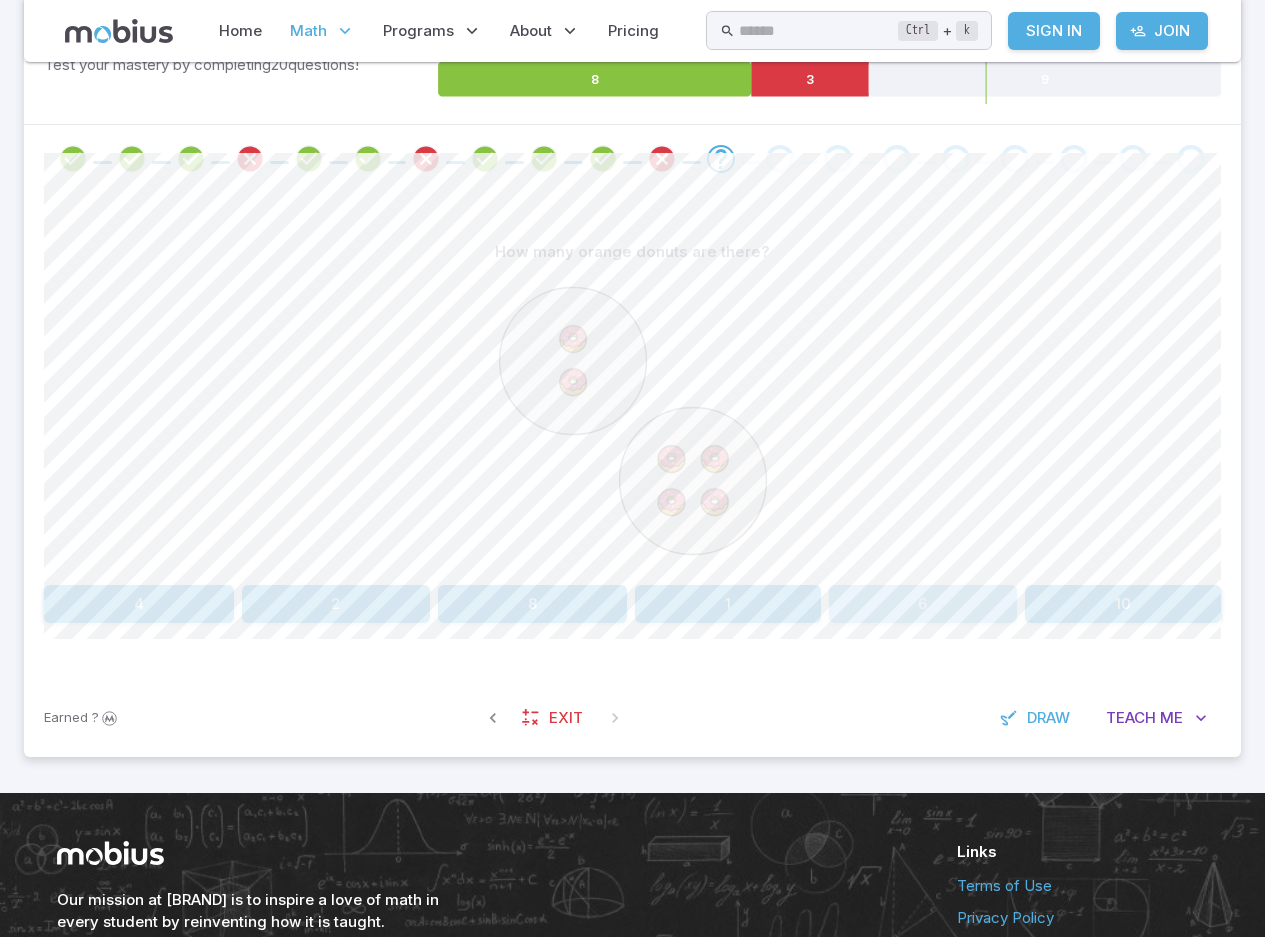 click on "6" at bounding box center [923, 604] 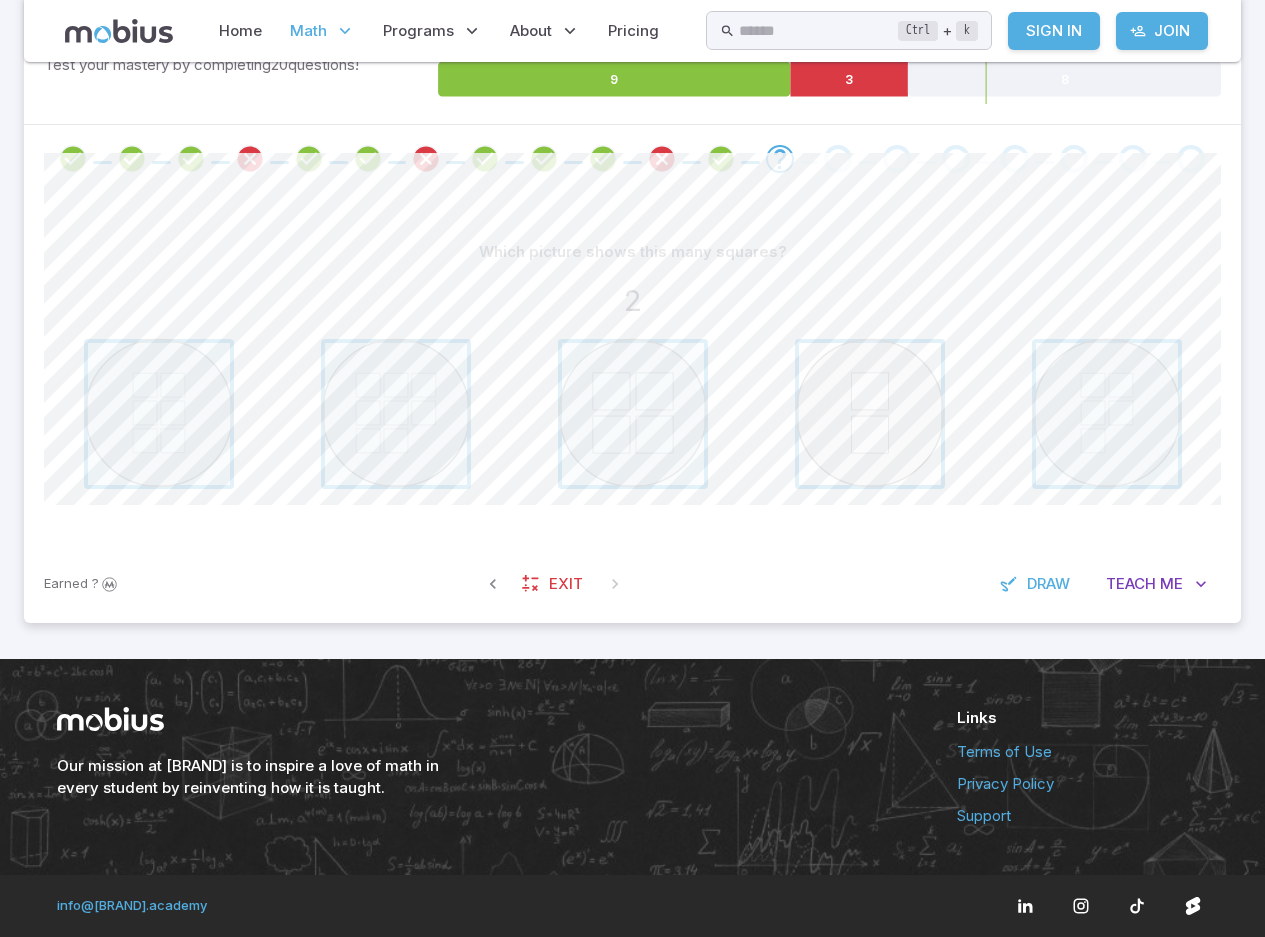 click at bounding box center [870, 414] 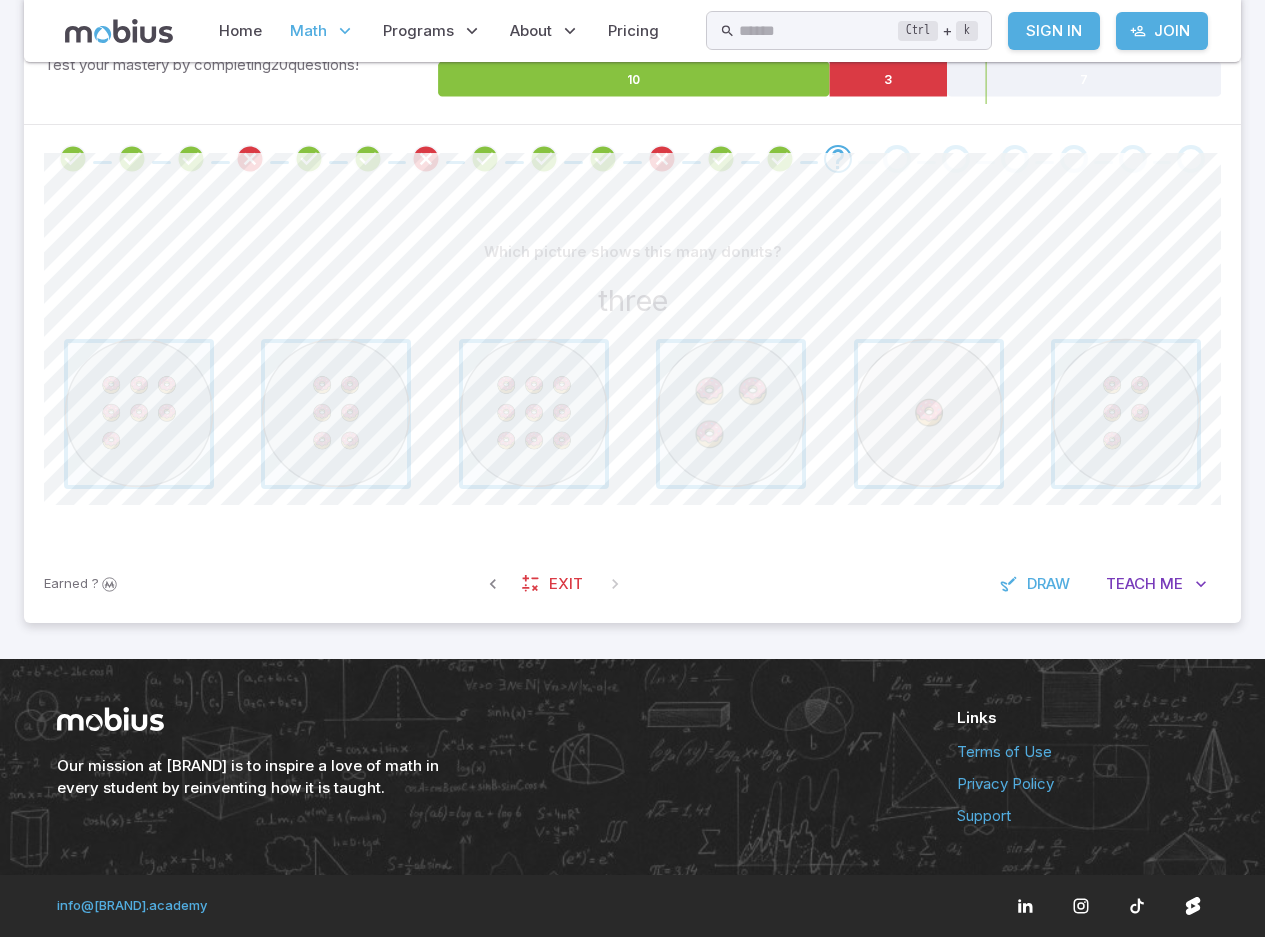 click at bounding box center (929, 414) 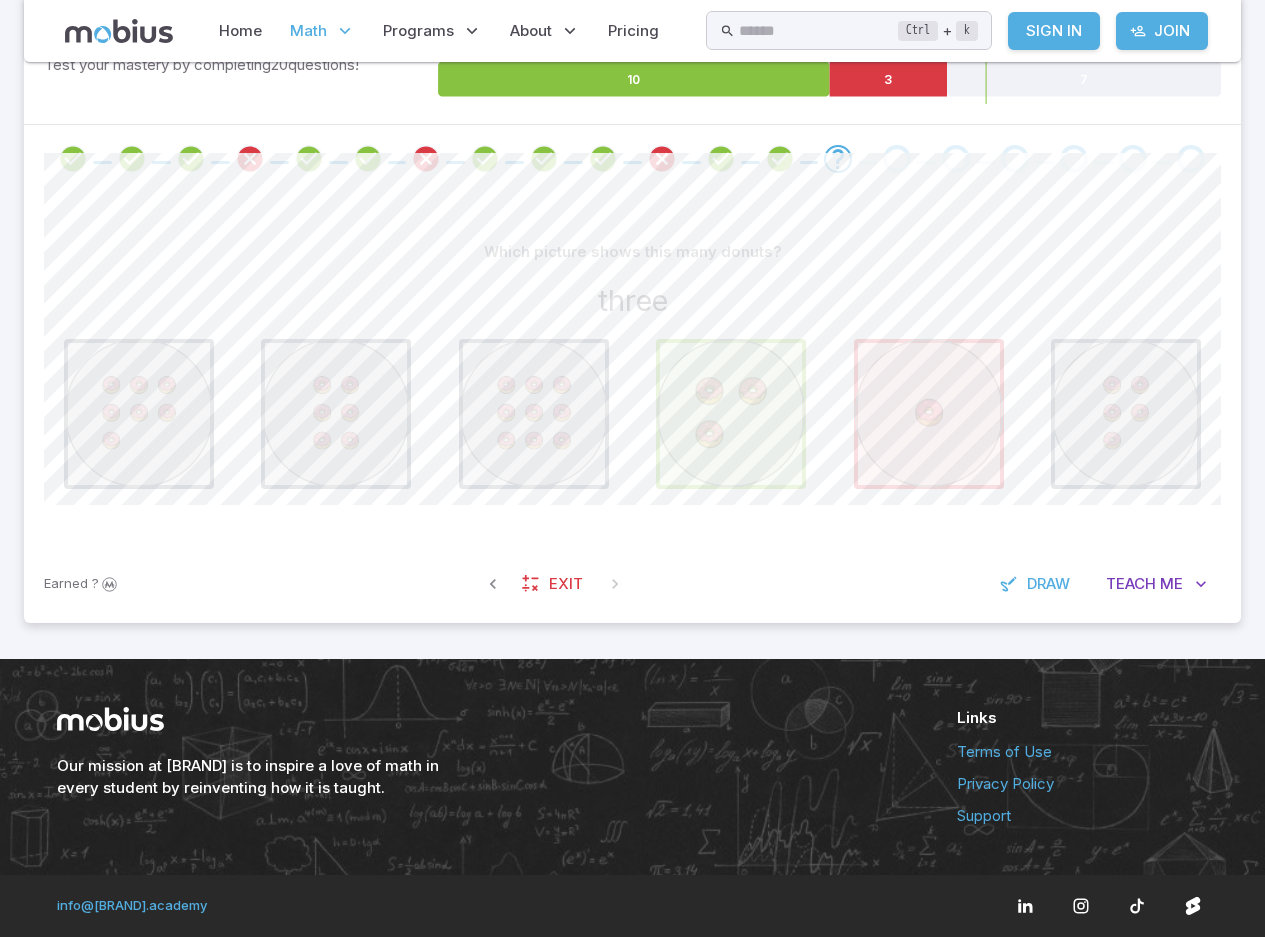 click at bounding box center (632, 414) 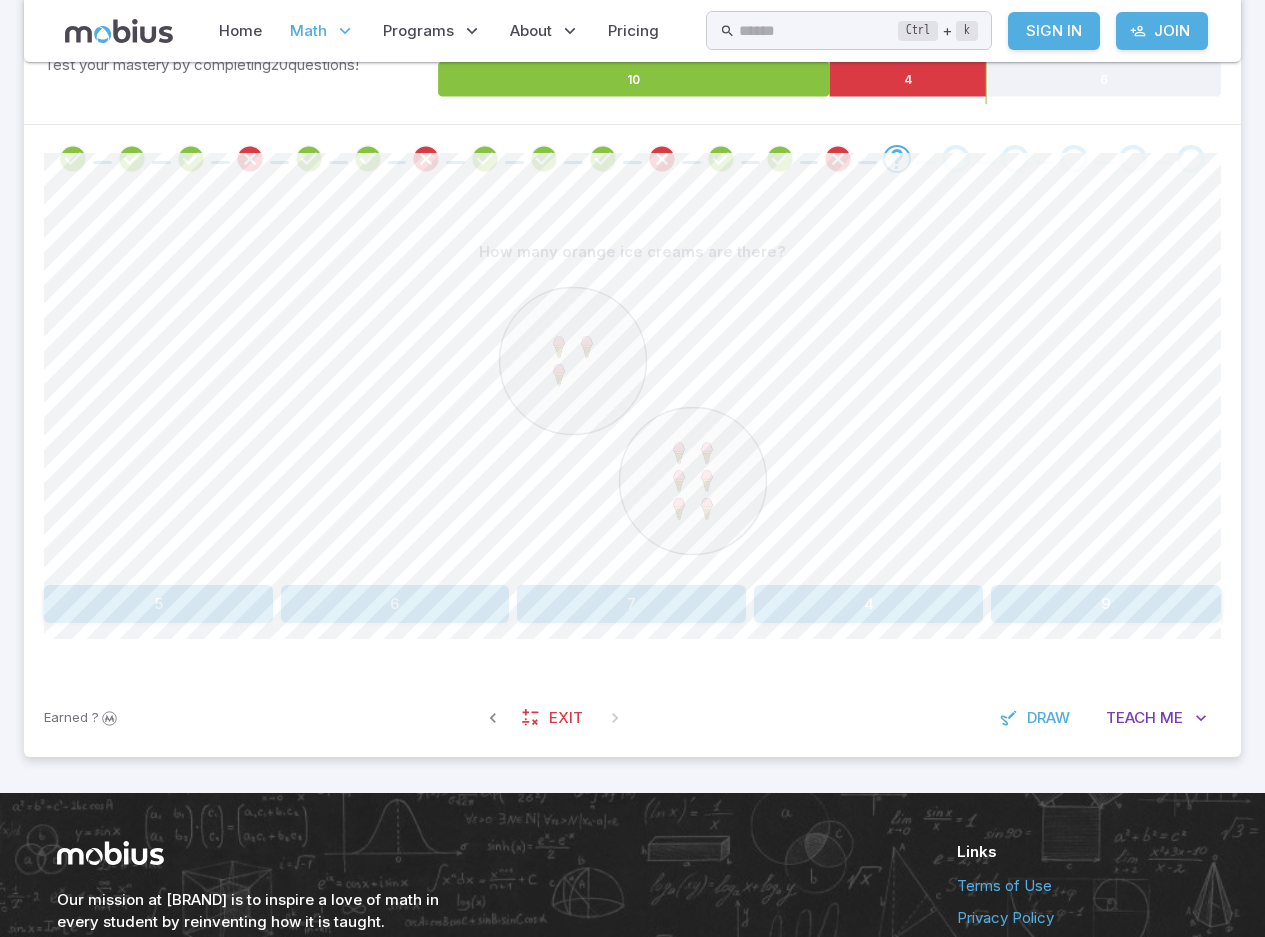 click on "6" at bounding box center [395, 604] 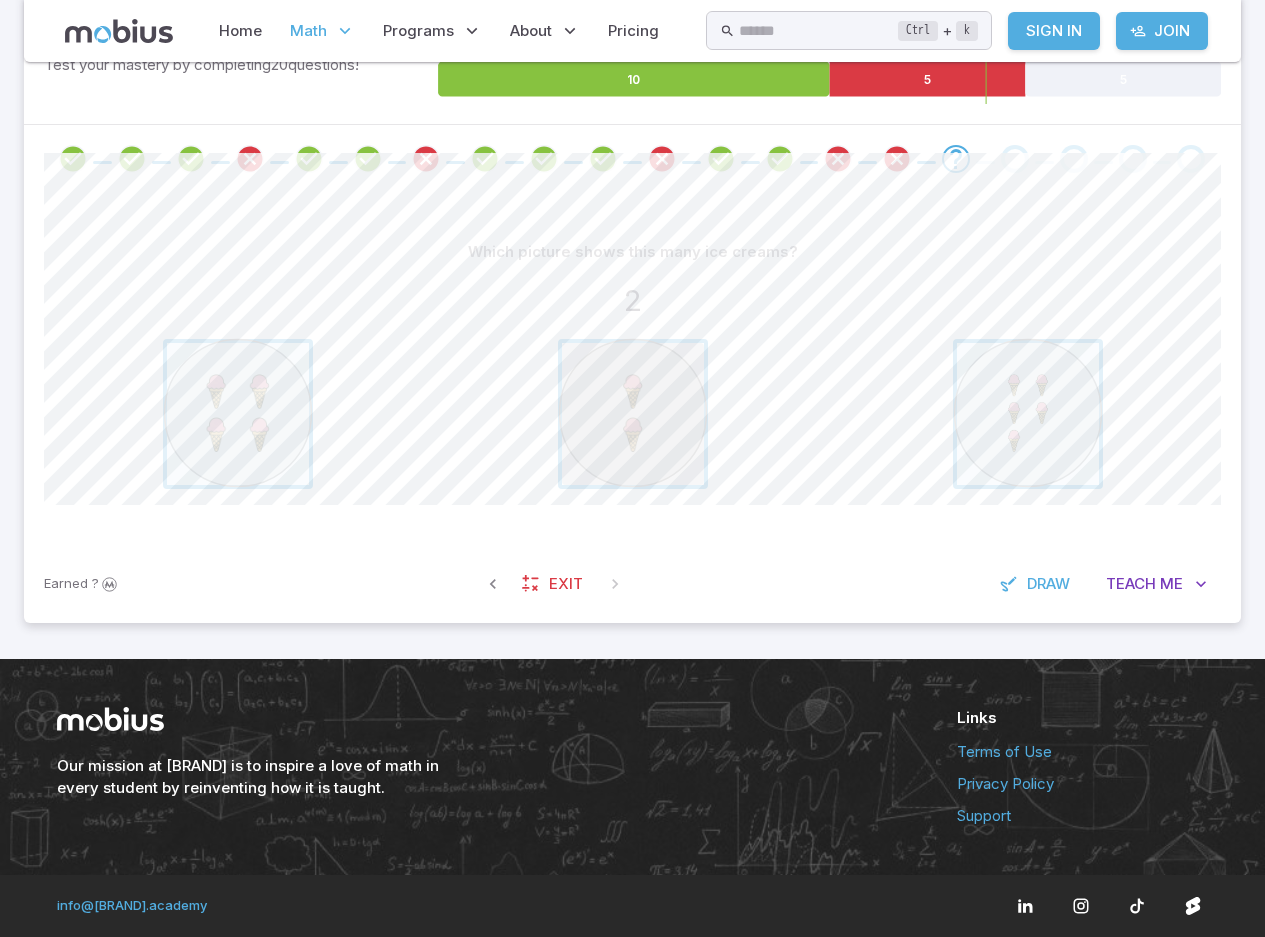 click at bounding box center [633, 414] 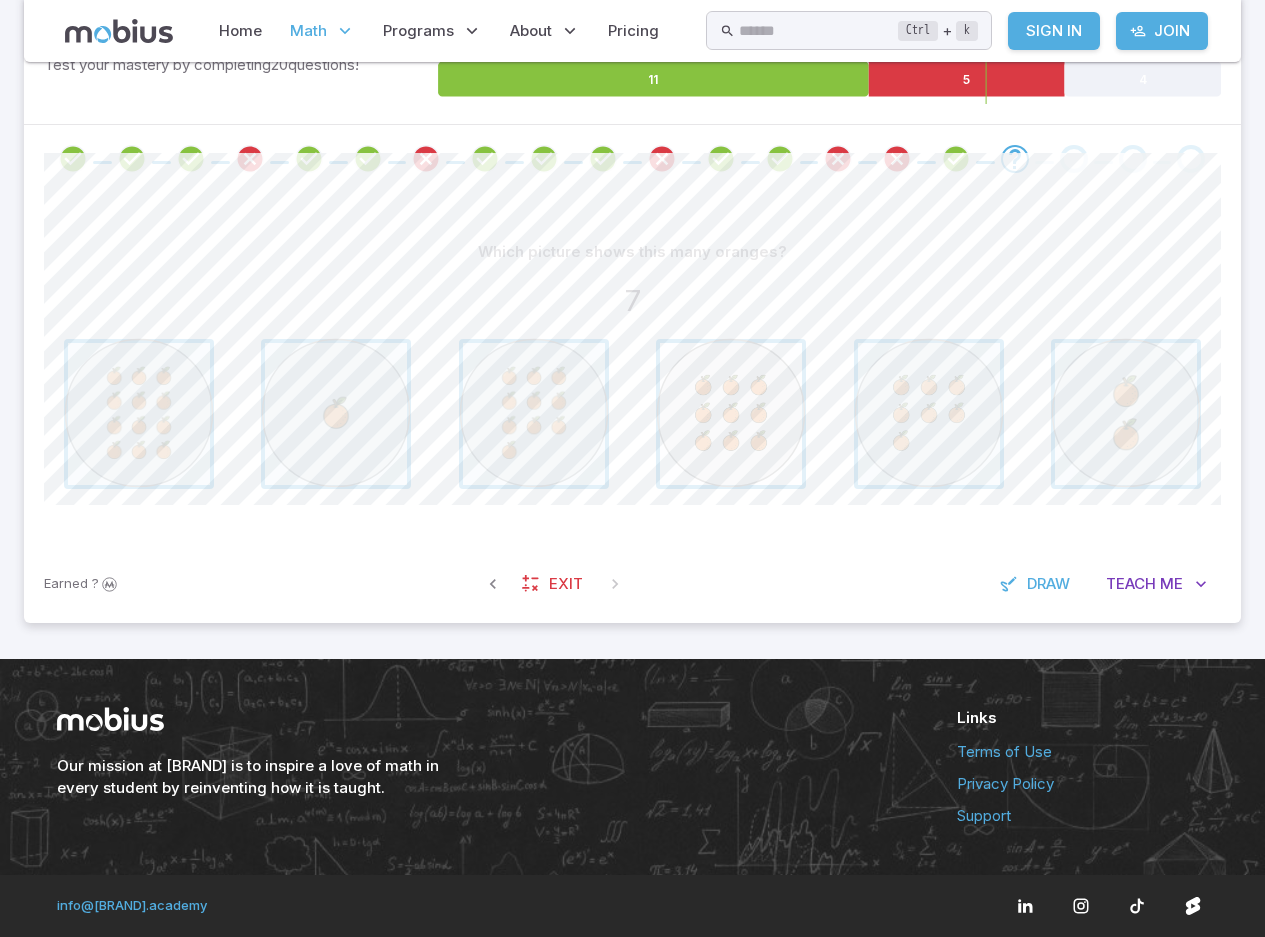 click at bounding box center (731, 414) 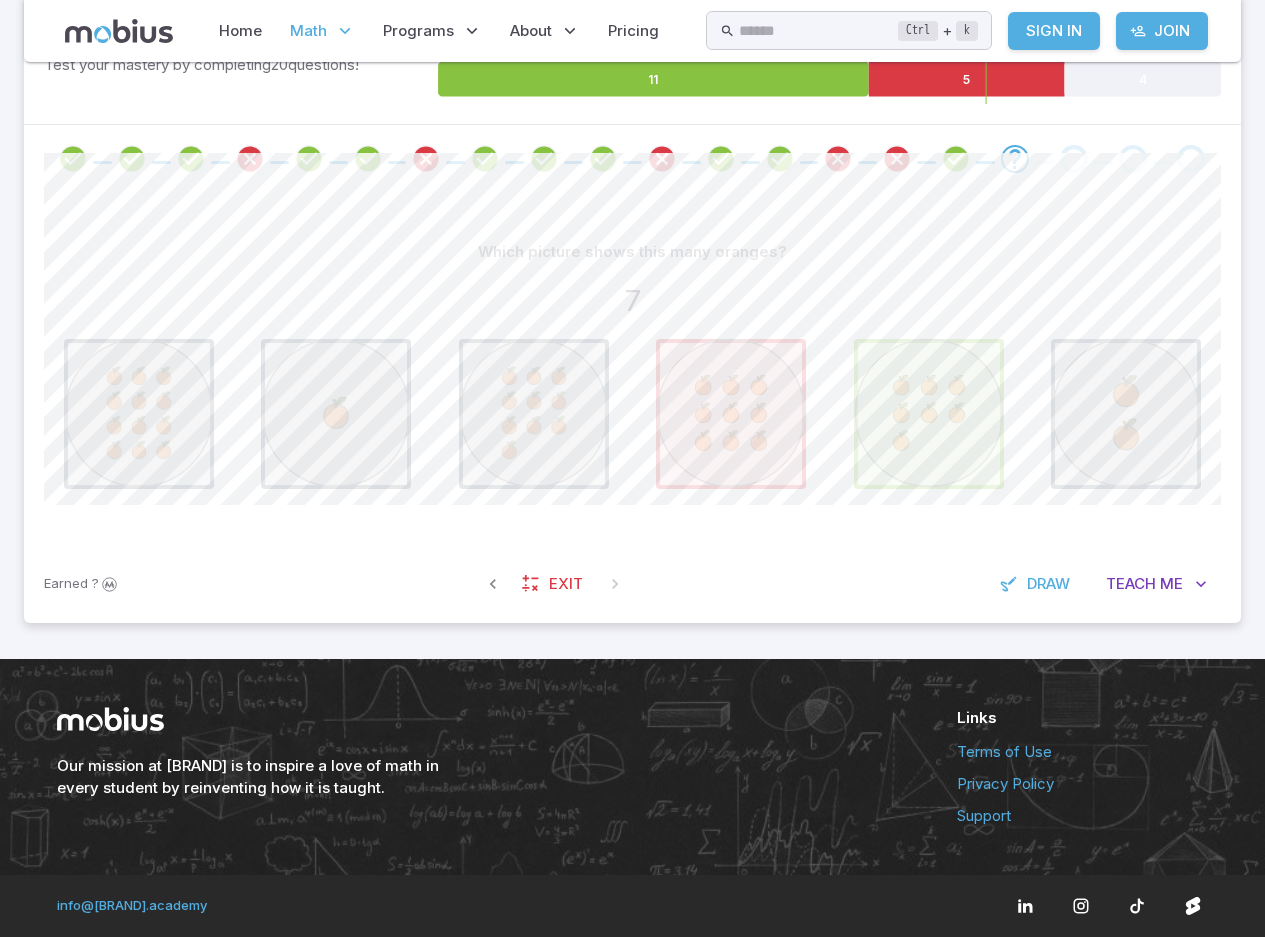 click at bounding box center (929, 414) 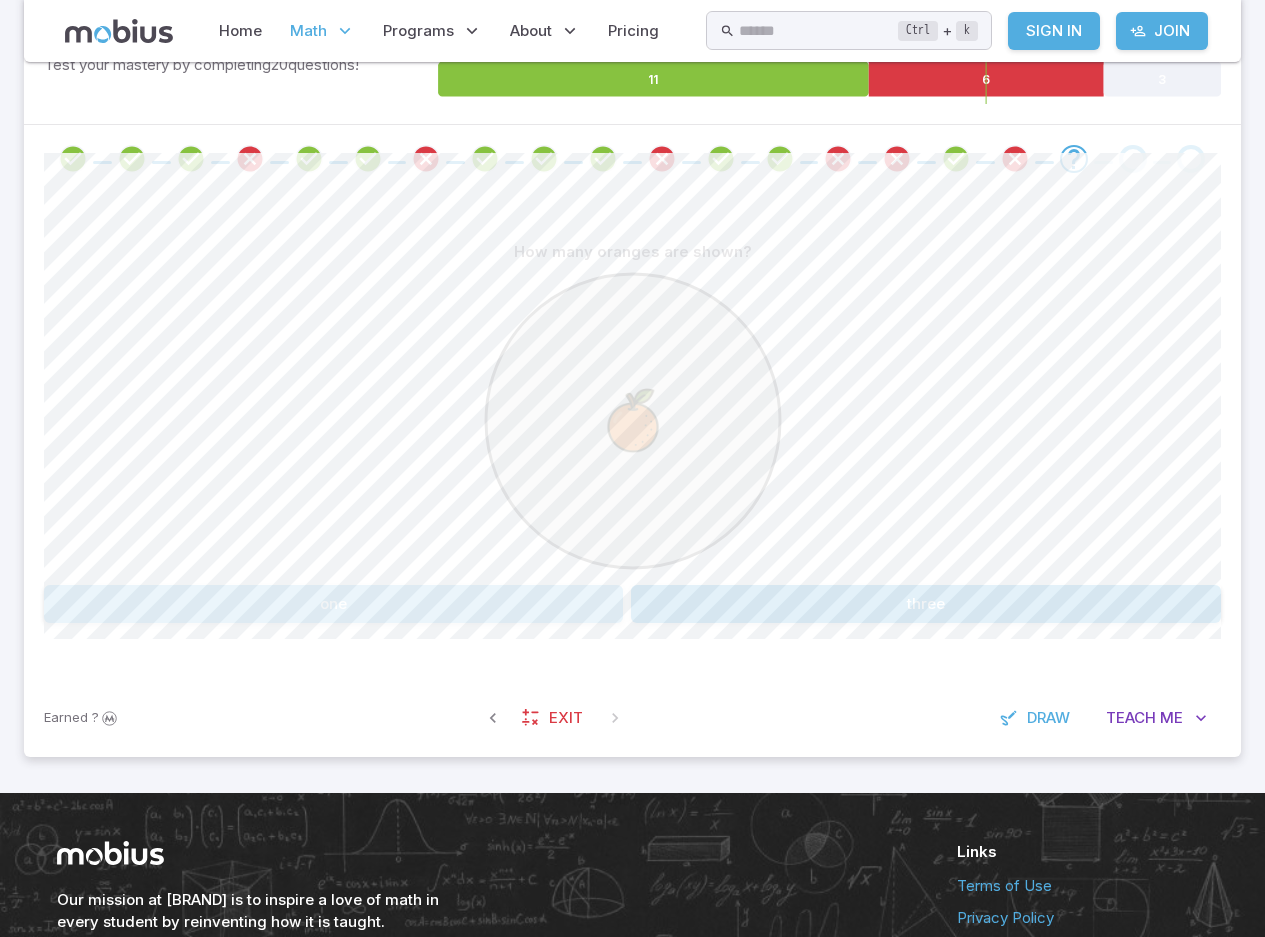 click on "one" at bounding box center [333, 604] 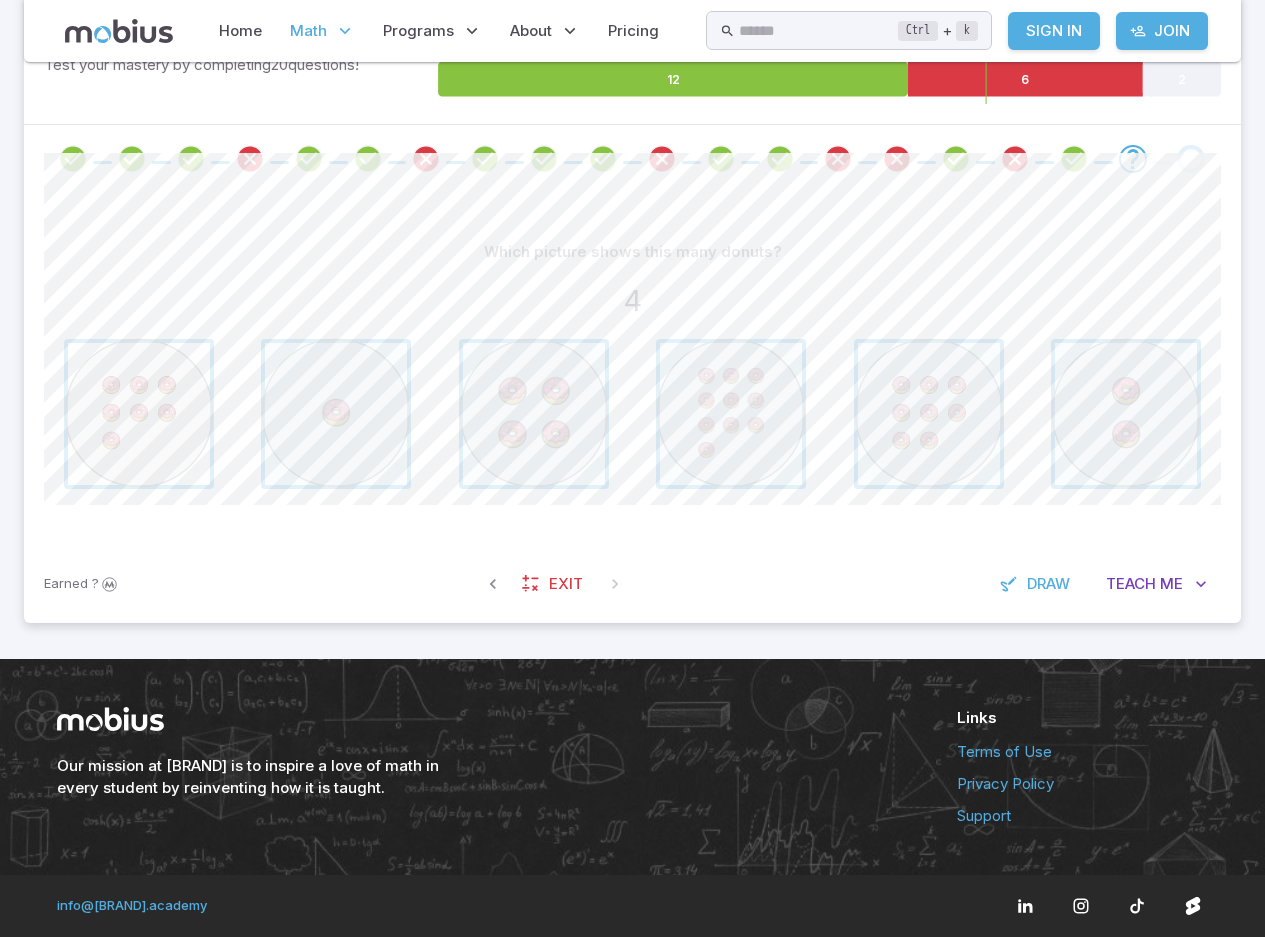 click at bounding box center (139, 414) 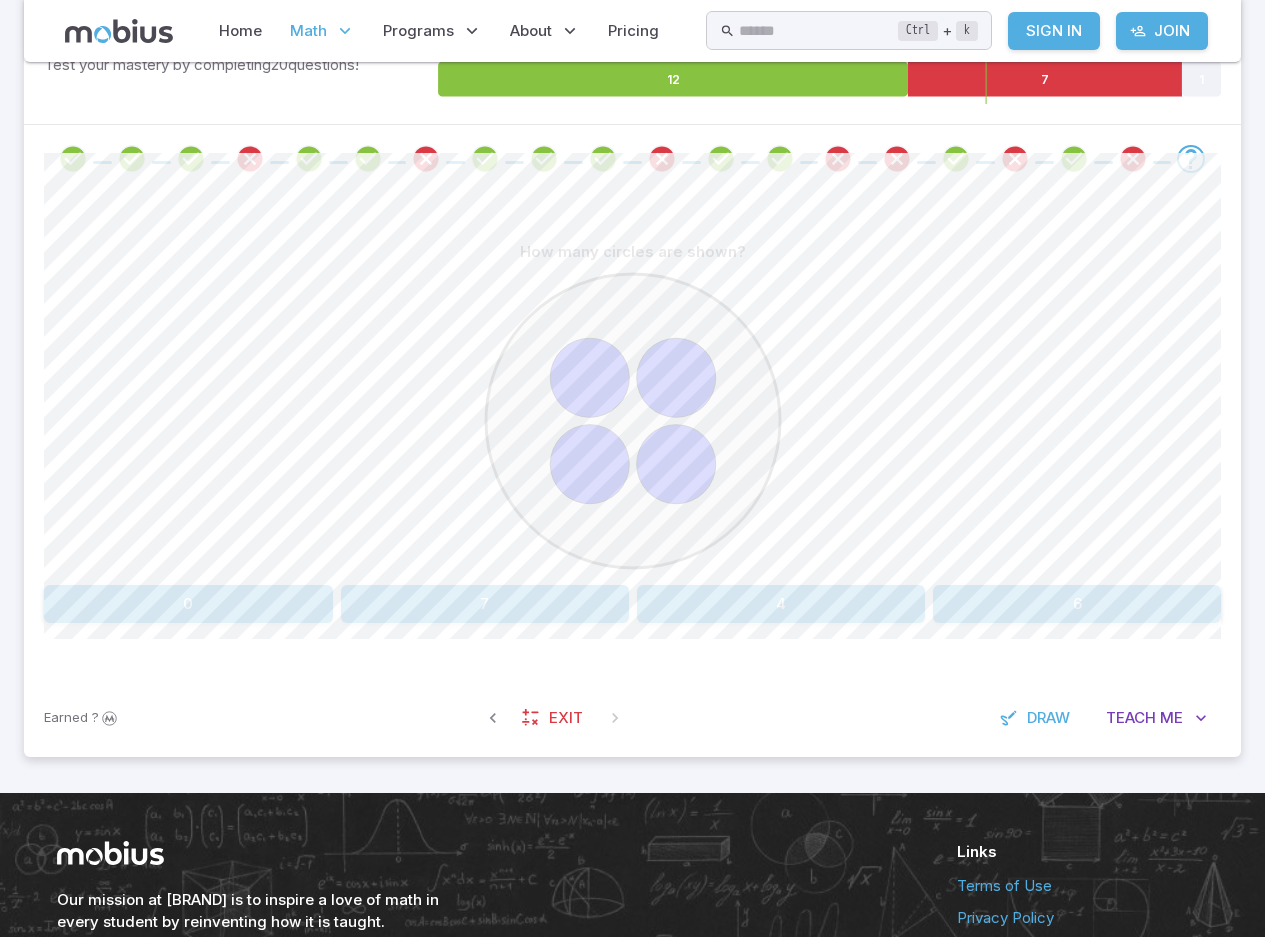 click on "4" at bounding box center [781, 604] 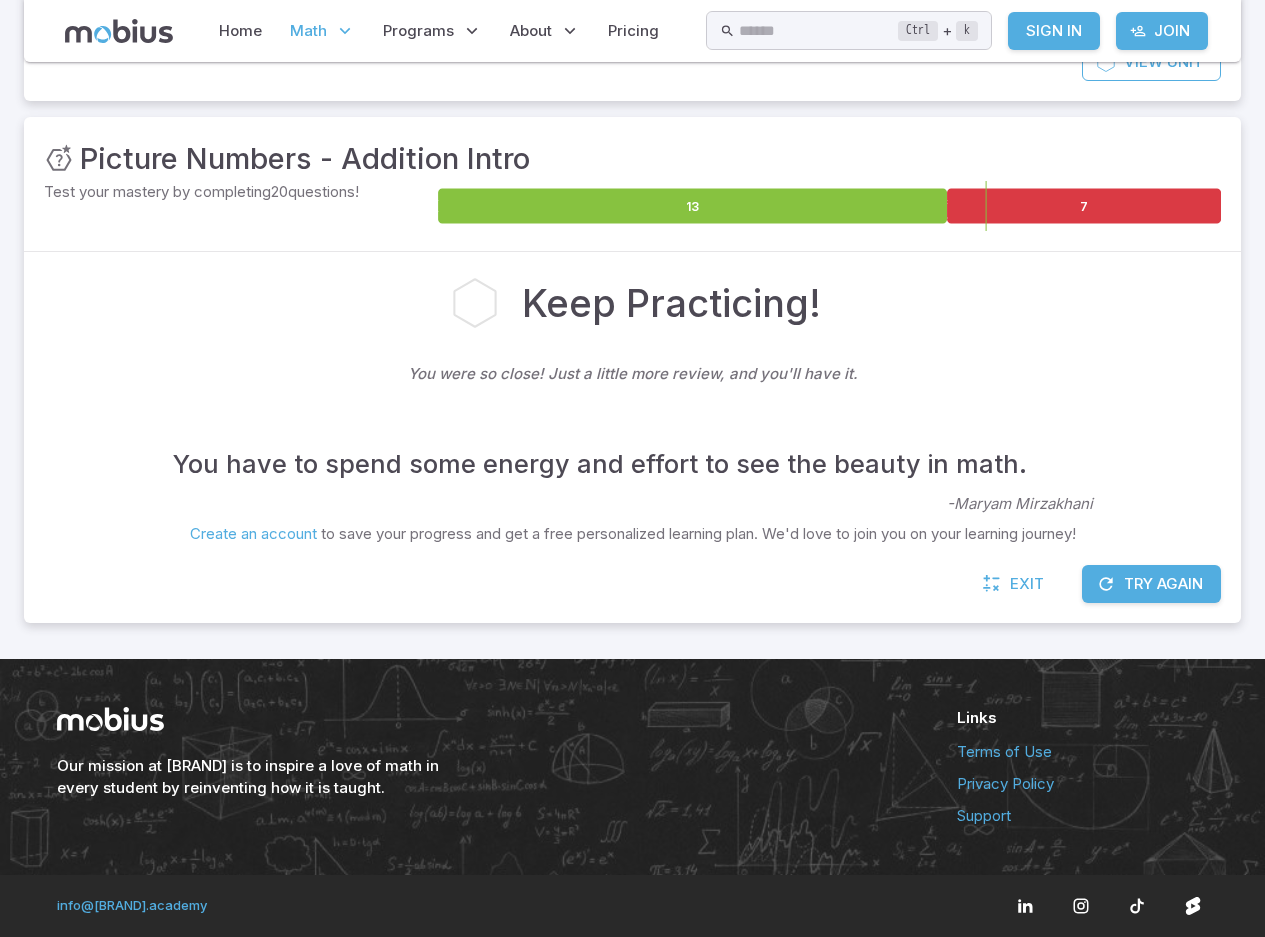 scroll, scrollTop: 227, scrollLeft: 0, axis: vertical 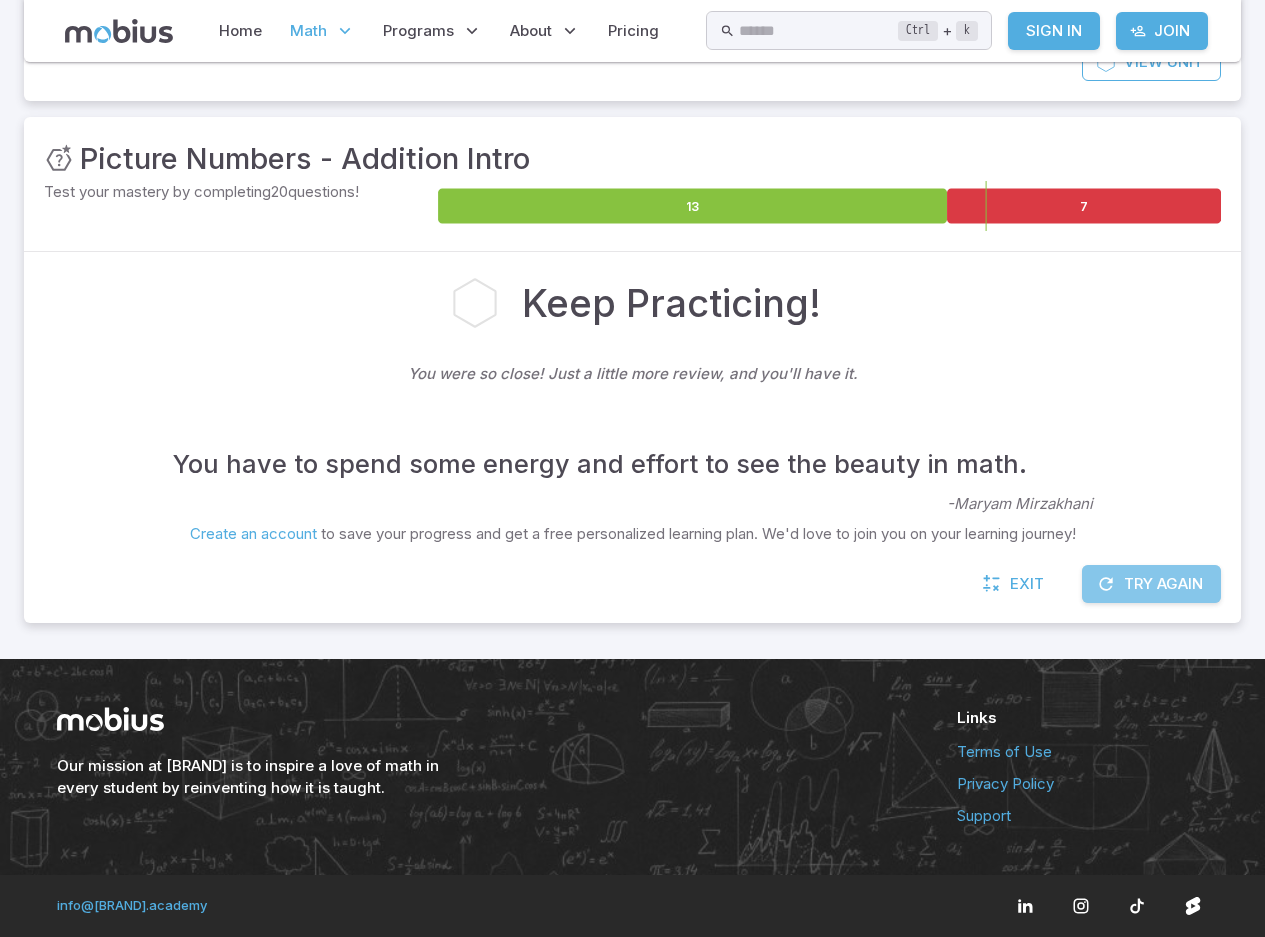 click on "Try Again" at bounding box center [1151, 584] 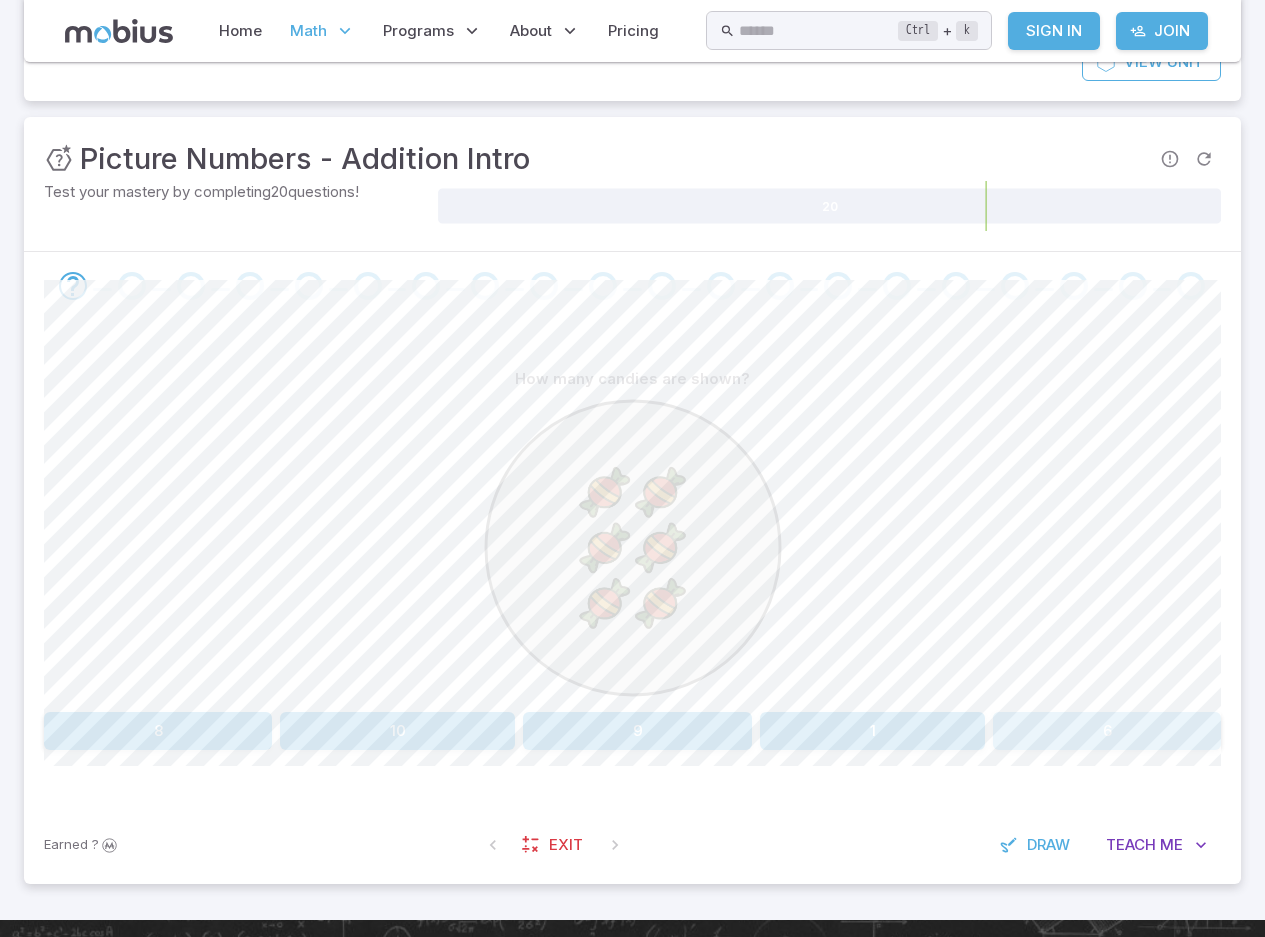 click on "6" at bounding box center (1107, 731) 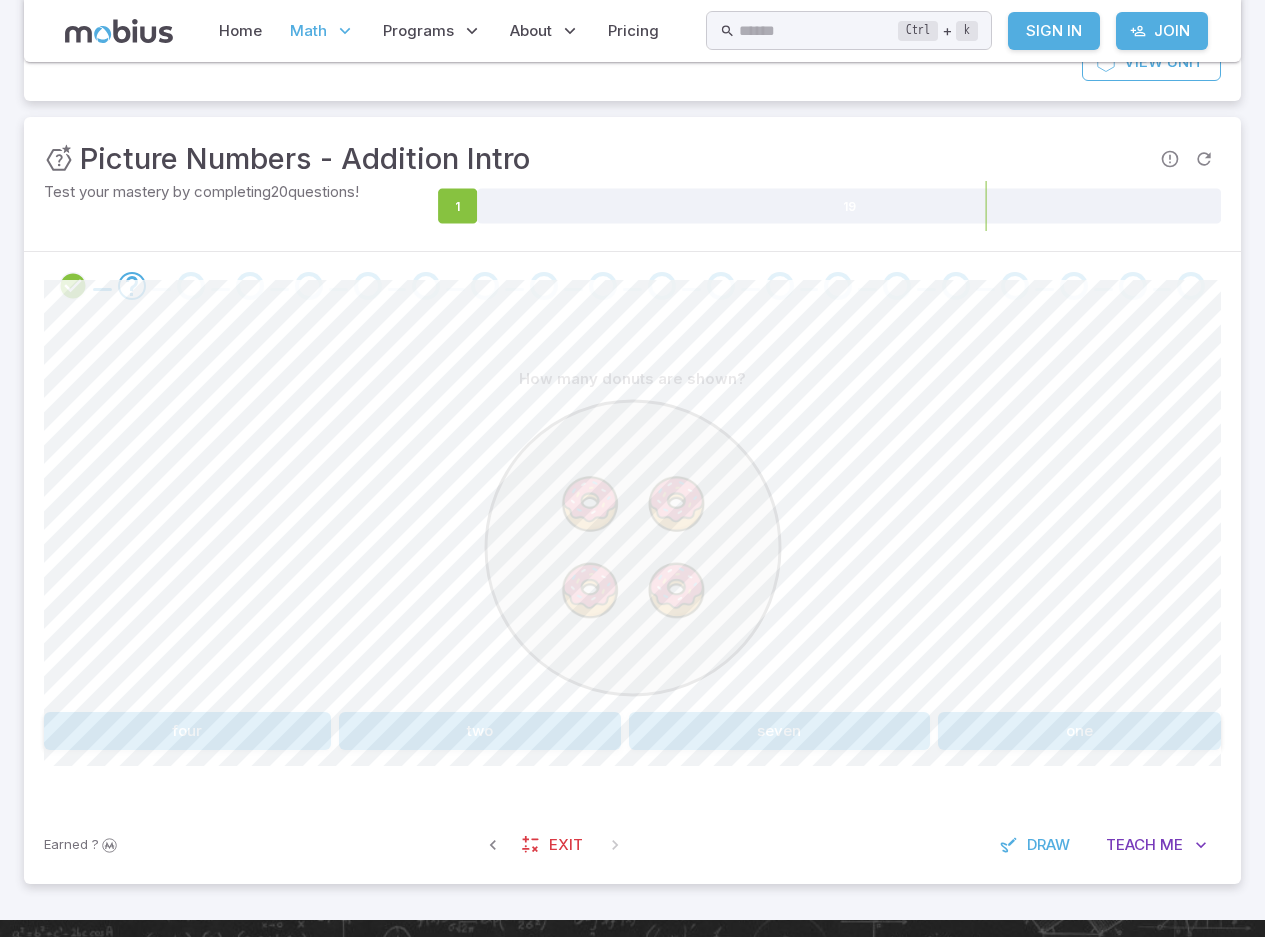 click on "four" at bounding box center [187, 731] 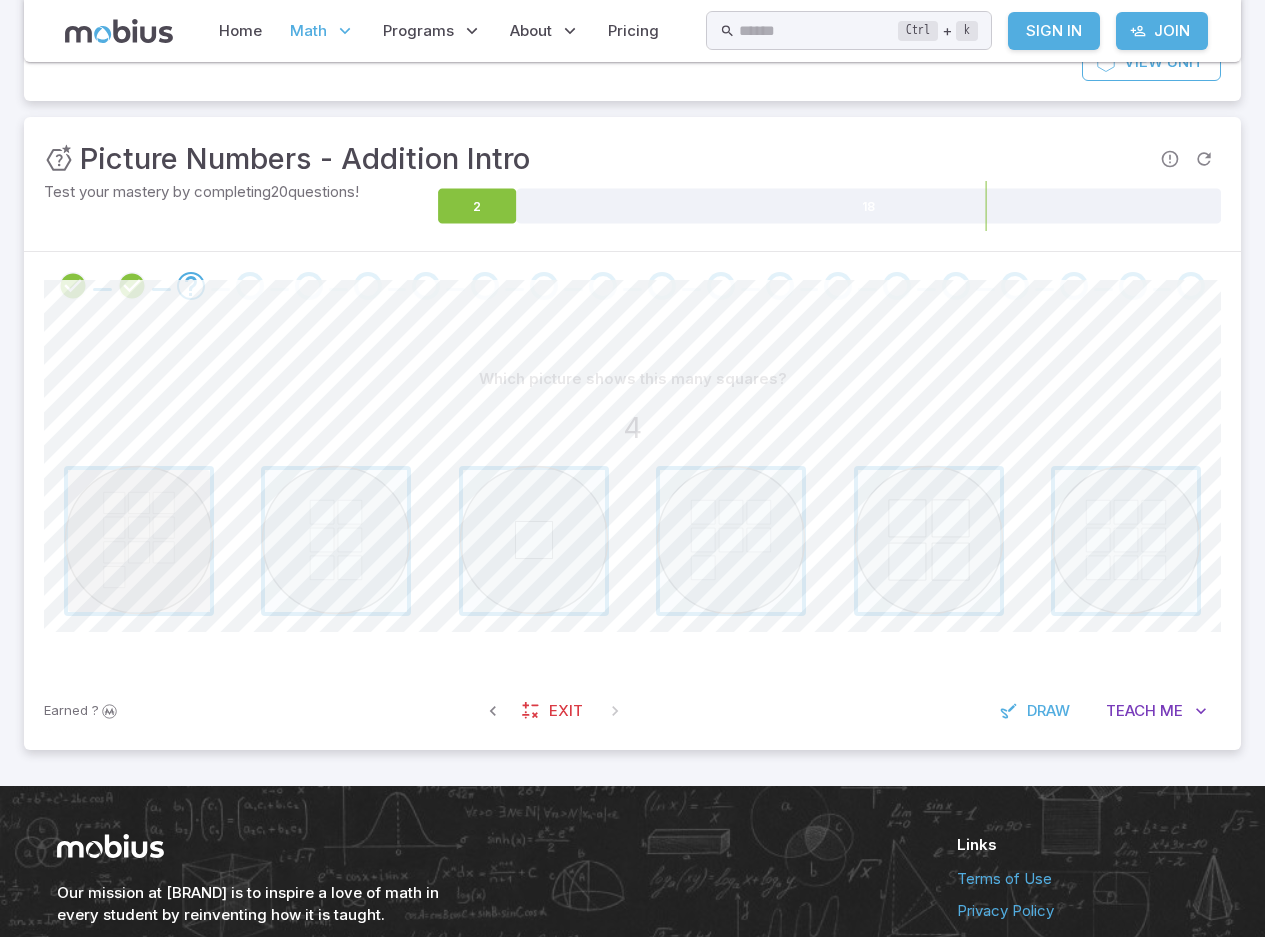 click at bounding box center [139, 541] 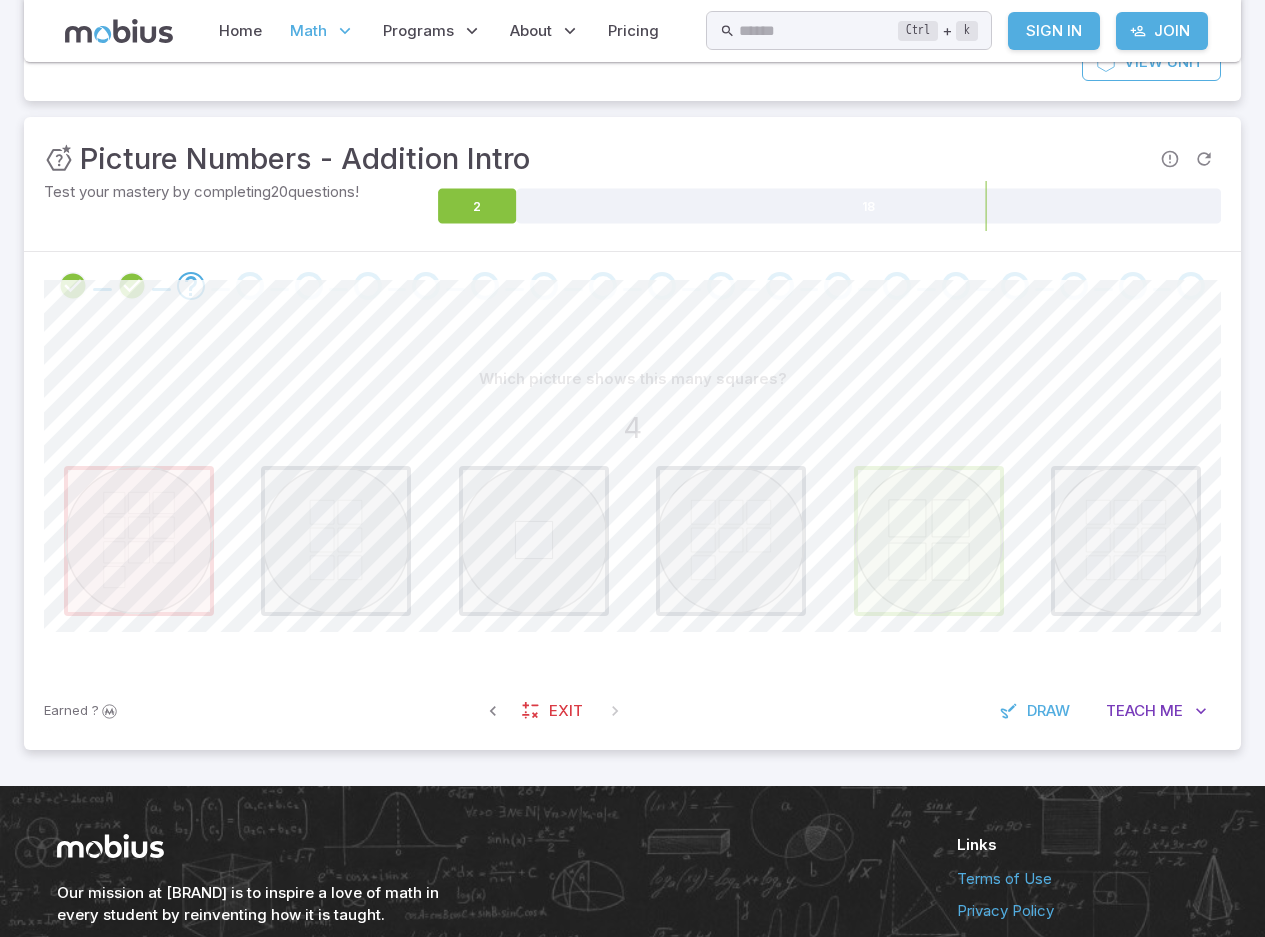 drag, startPoint x: 892, startPoint y: 534, endPoint x: 910, endPoint y: 538, distance: 18.439089 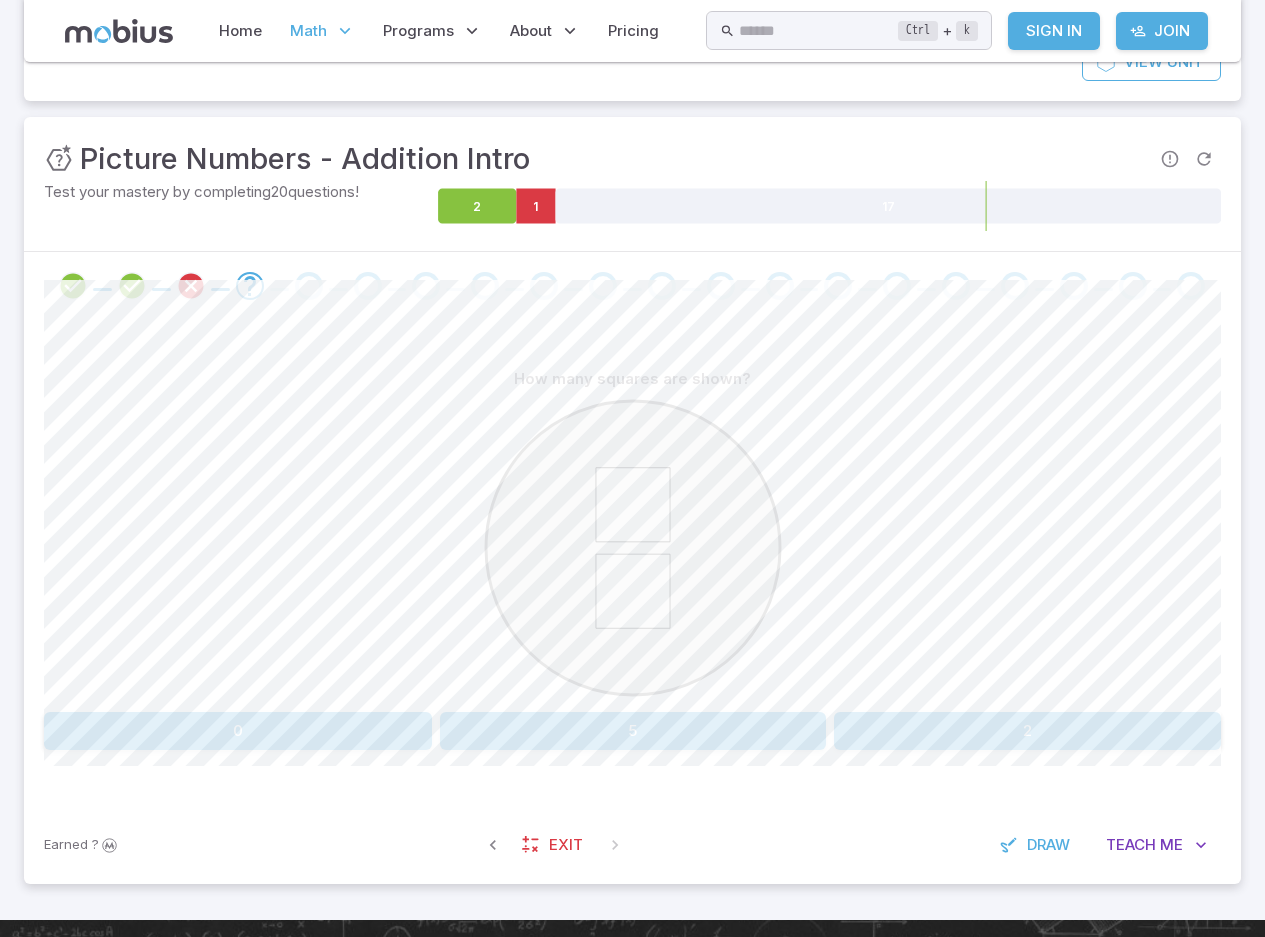 click on "2" at bounding box center (1027, 731) 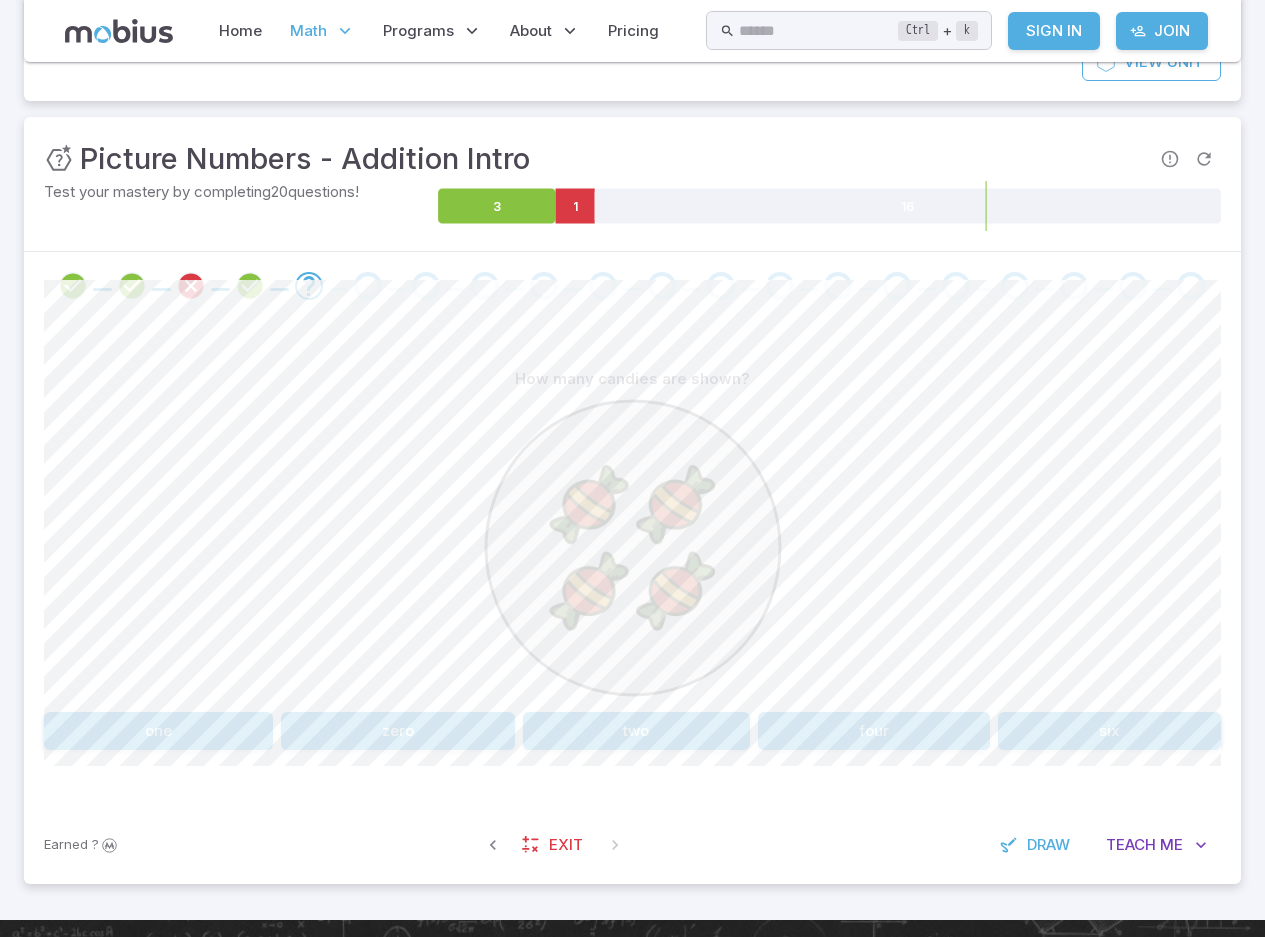 click on "four" at bounding box center [874, 731] 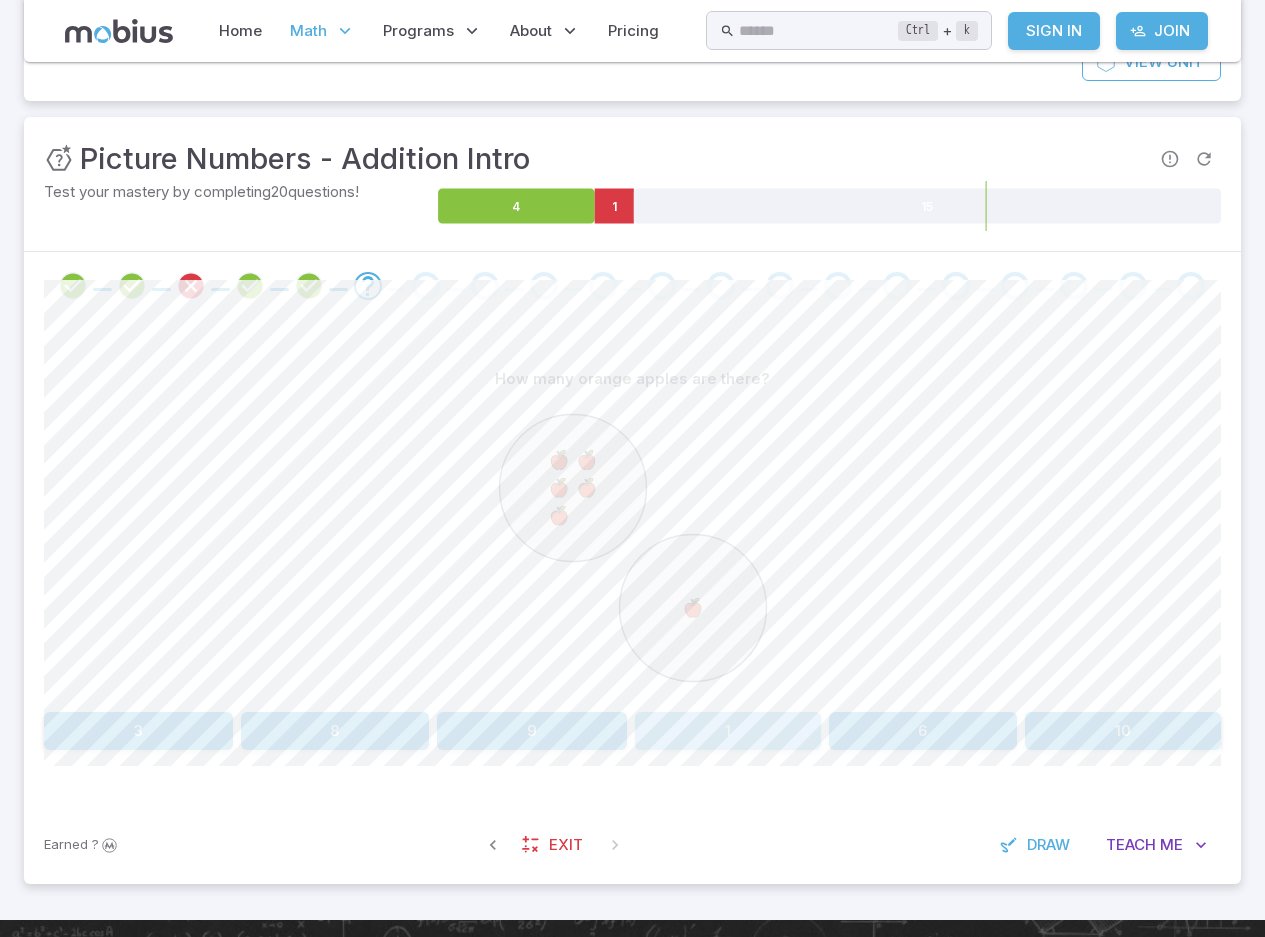 click on "1" at bounding box center (728, 731) 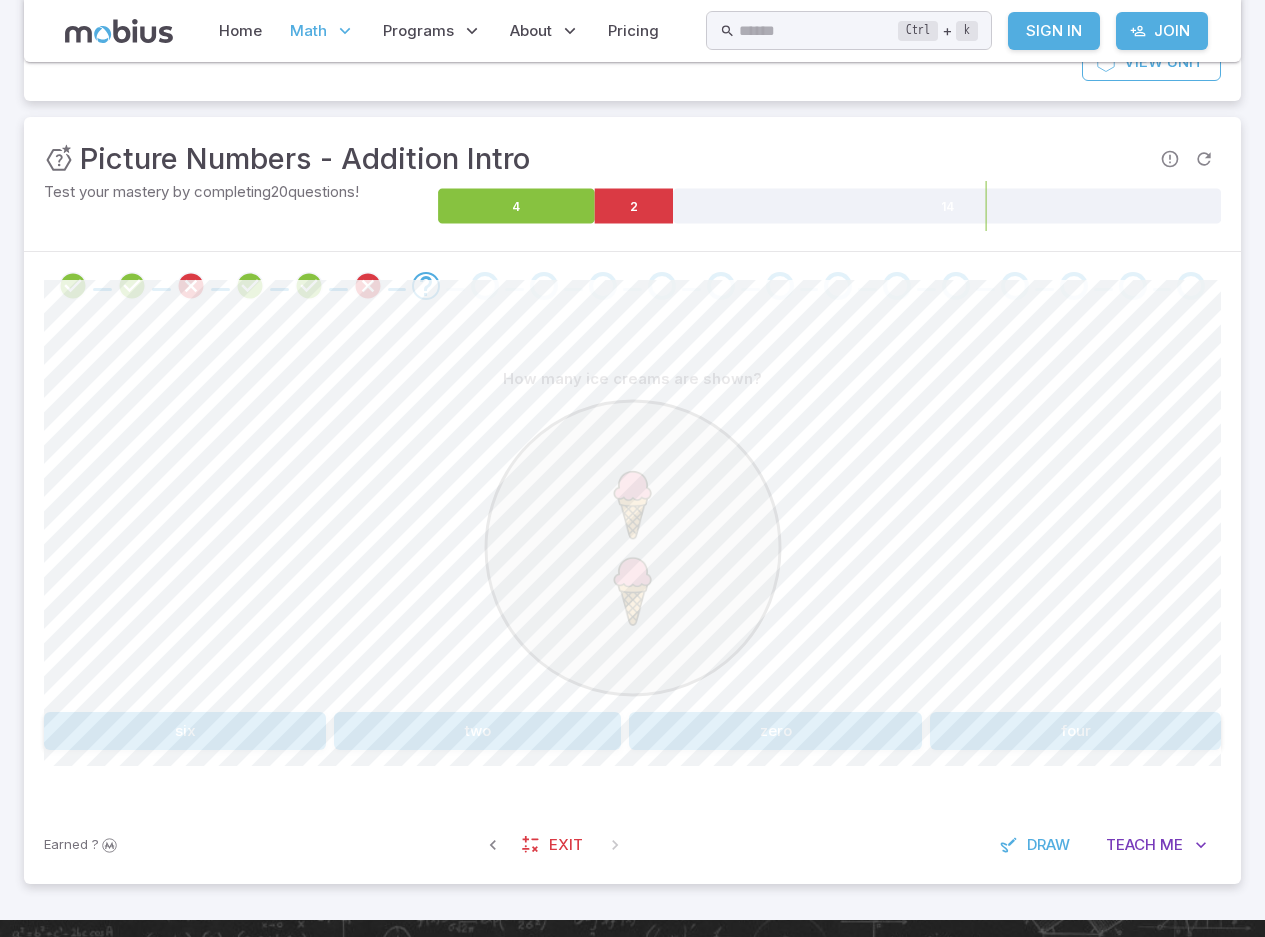 click on "two" at bounding box center [477, 731] 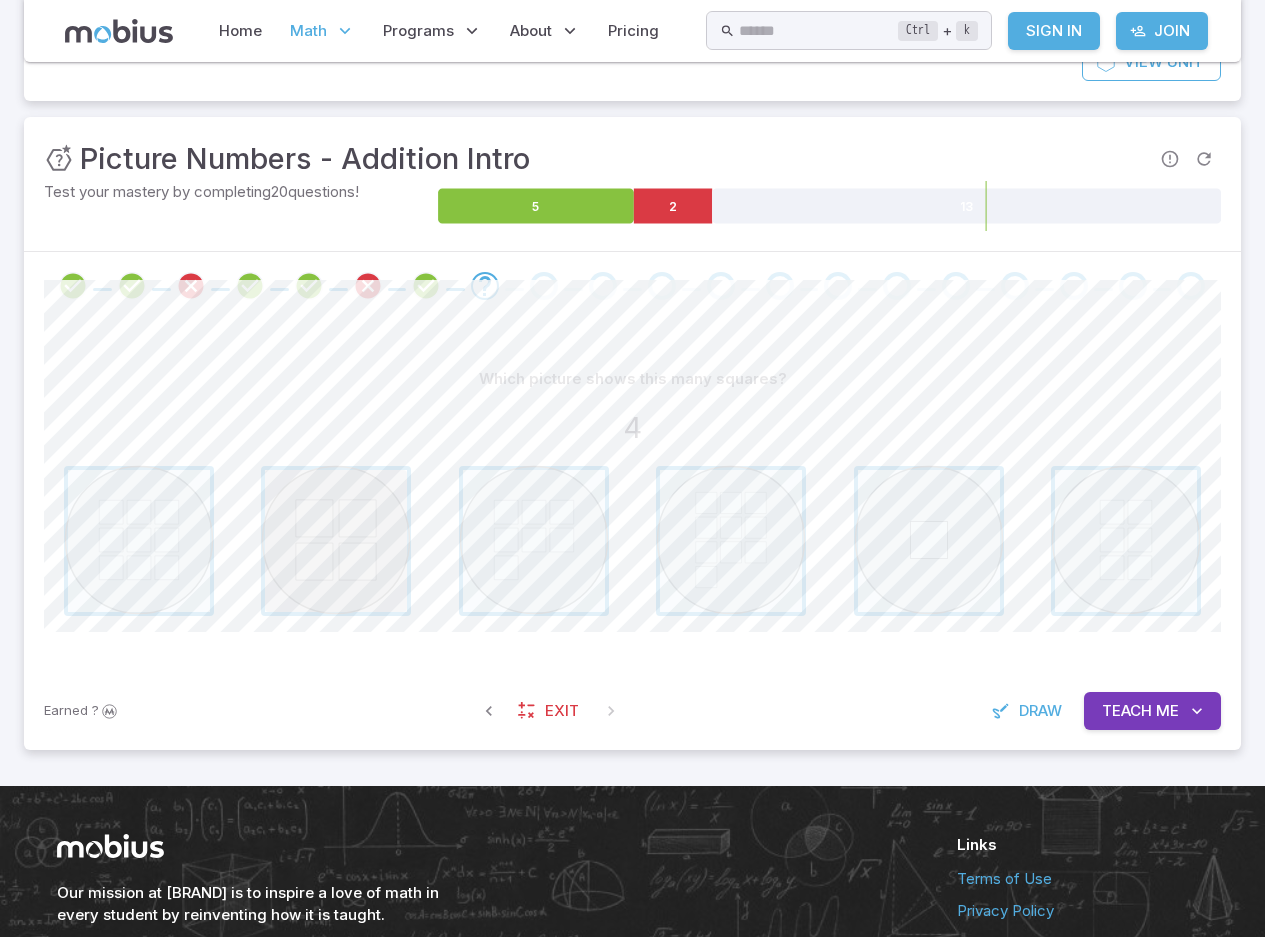 click at bounding box center [336, 541] 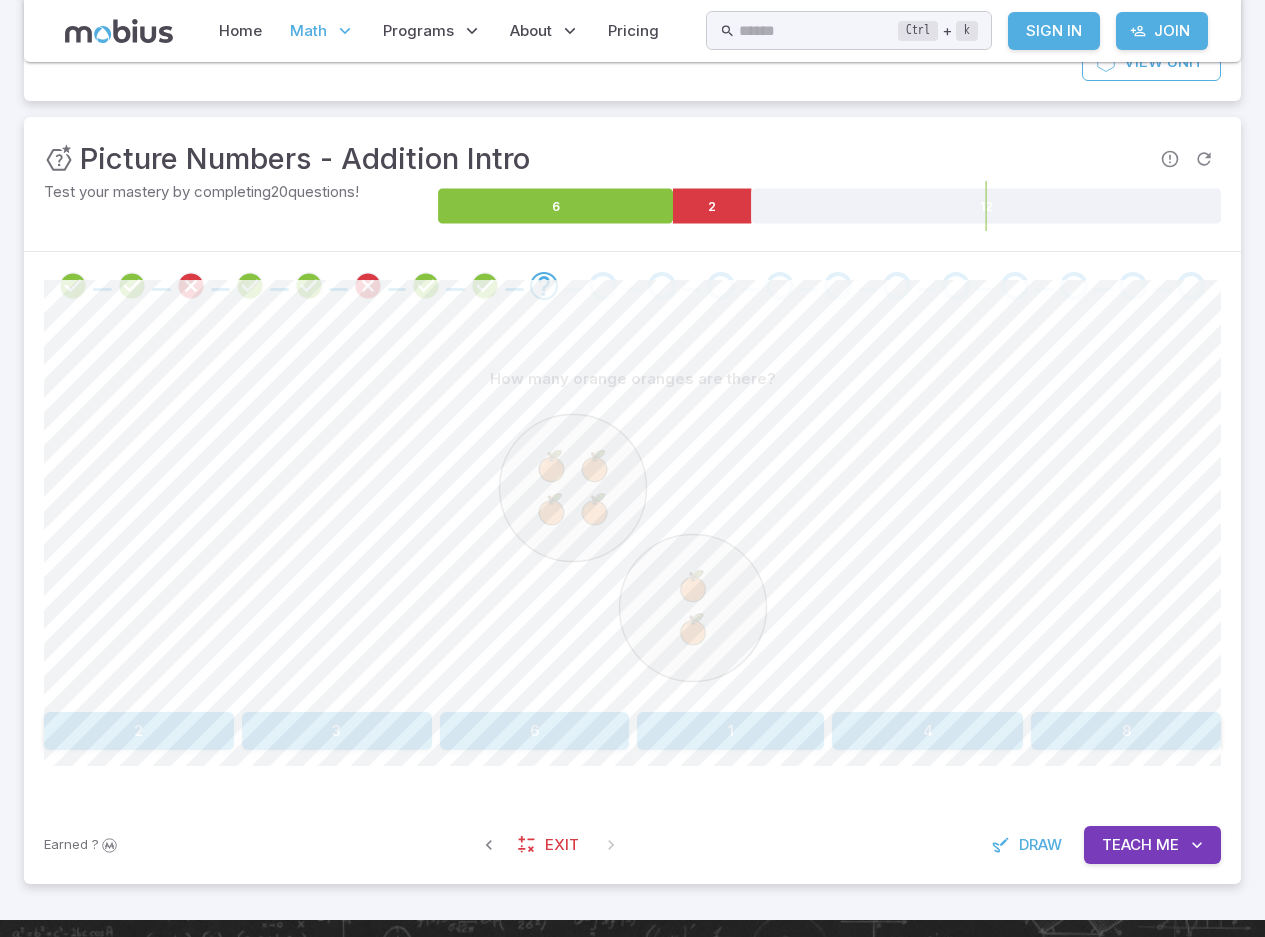 click on "6" at bounding box center [535, 731] 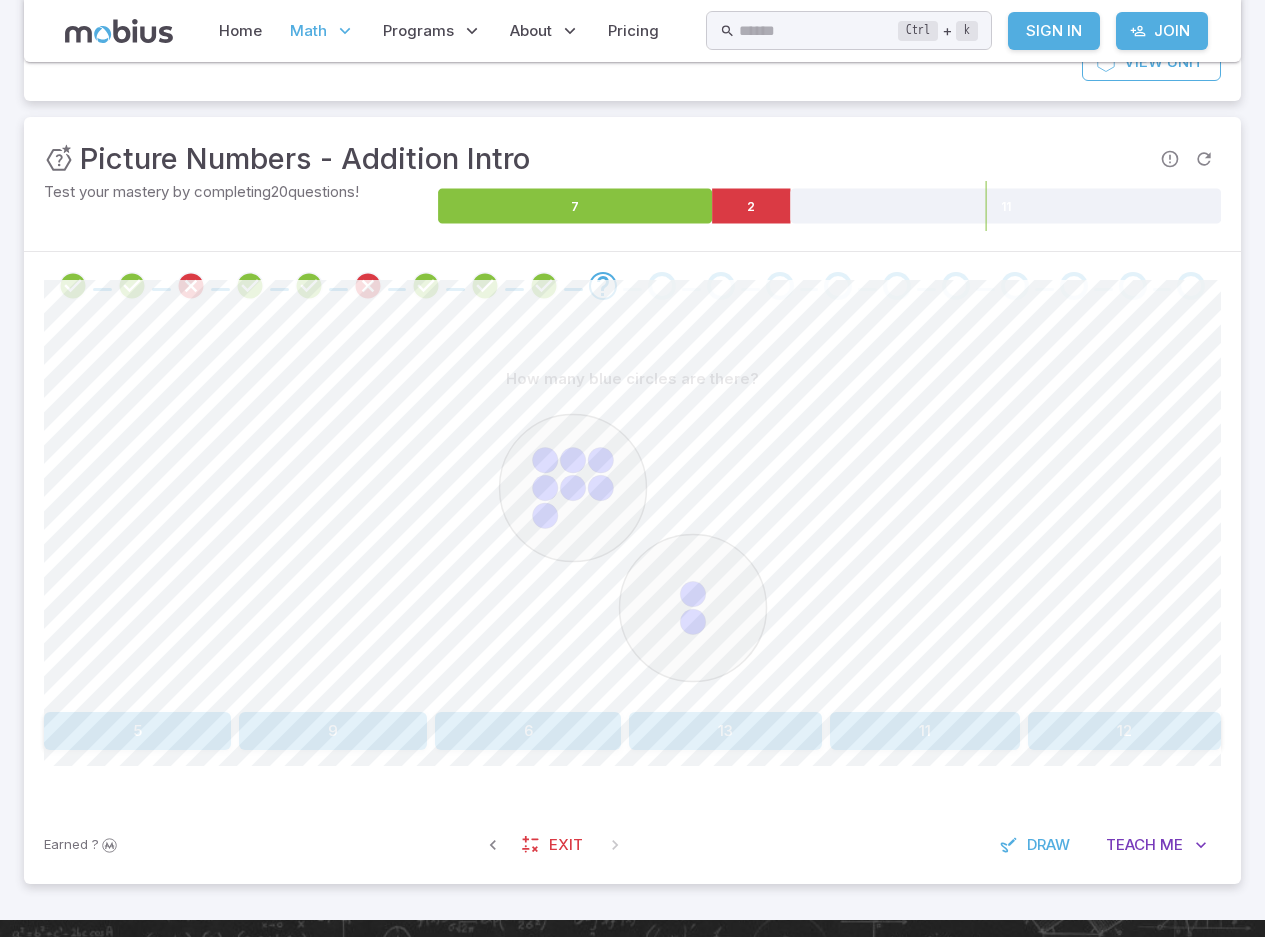click on "5" at bounding box center (137, 731) 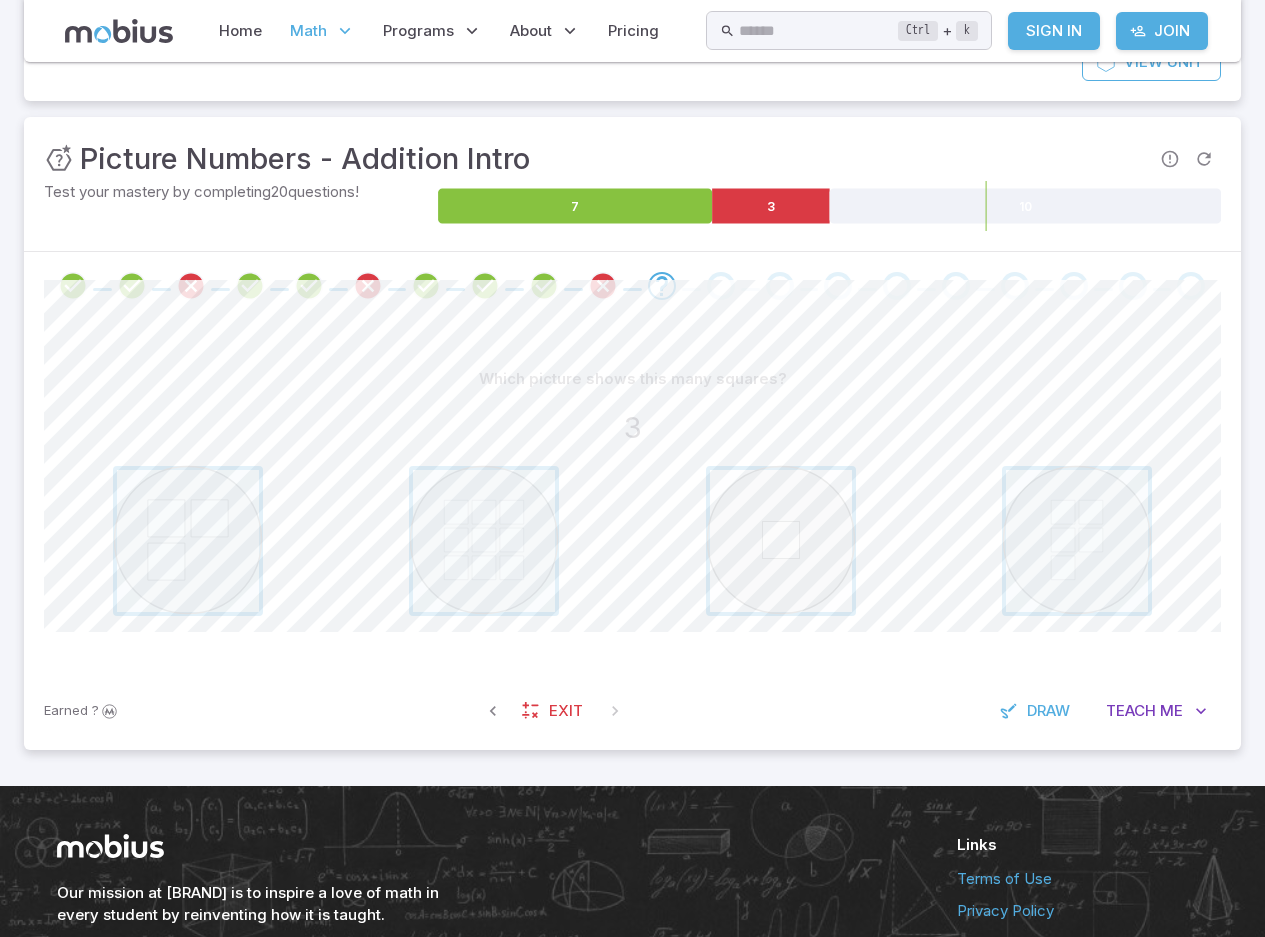 click at bounding box center (781, 541) 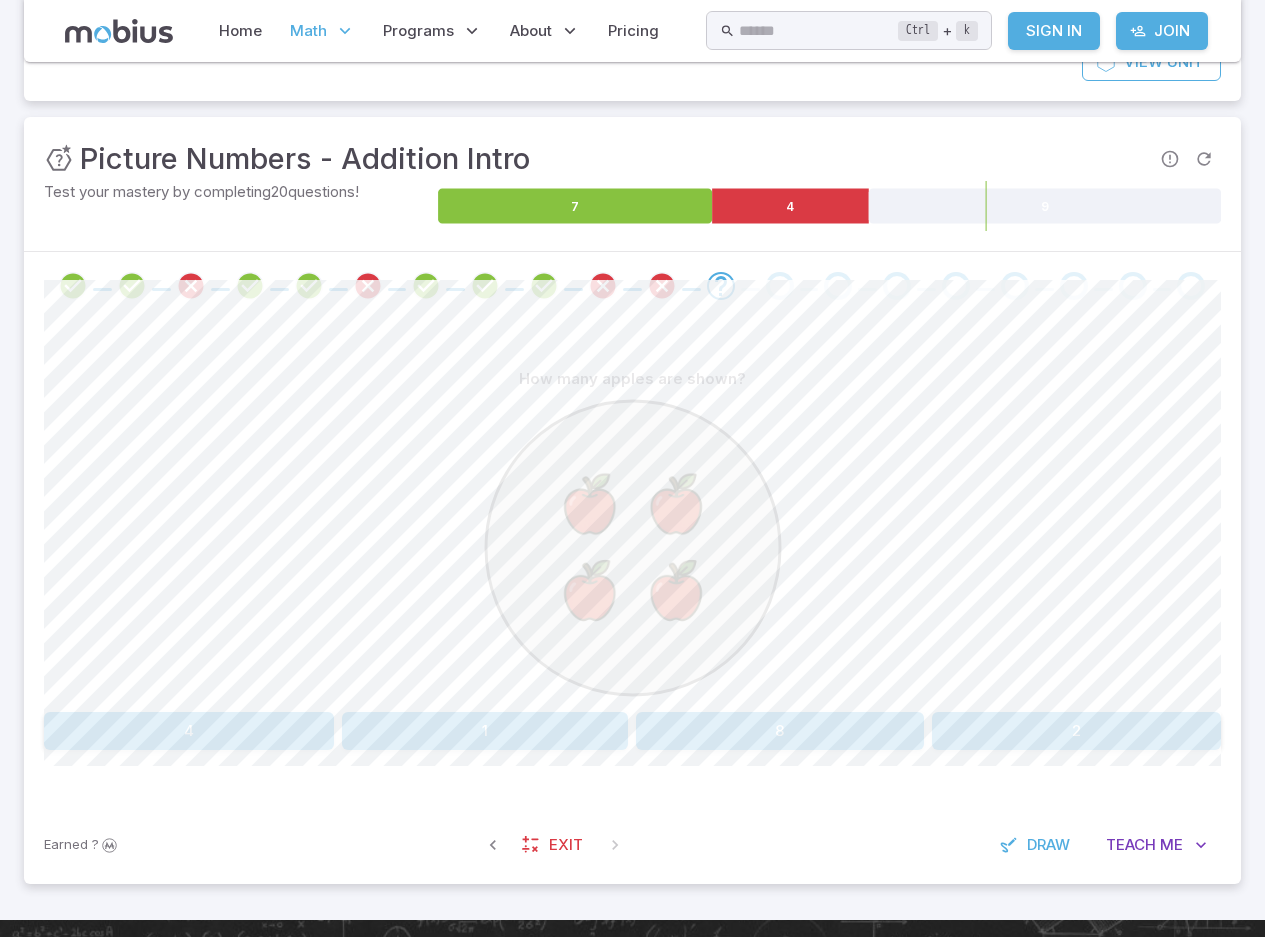 click on "4" at bounding box center [189, 731] 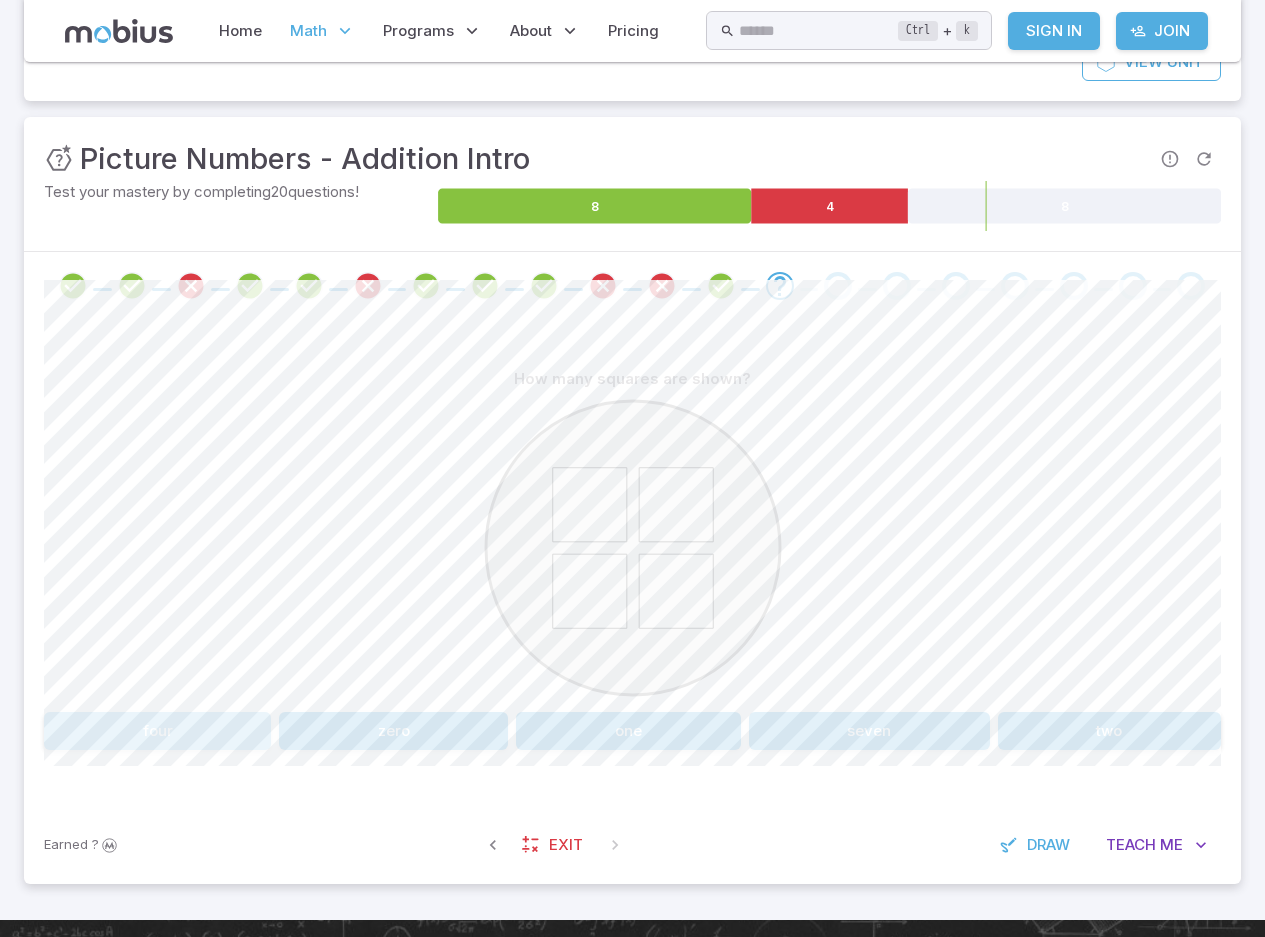 click on "four" at bounding box center [157, 731] 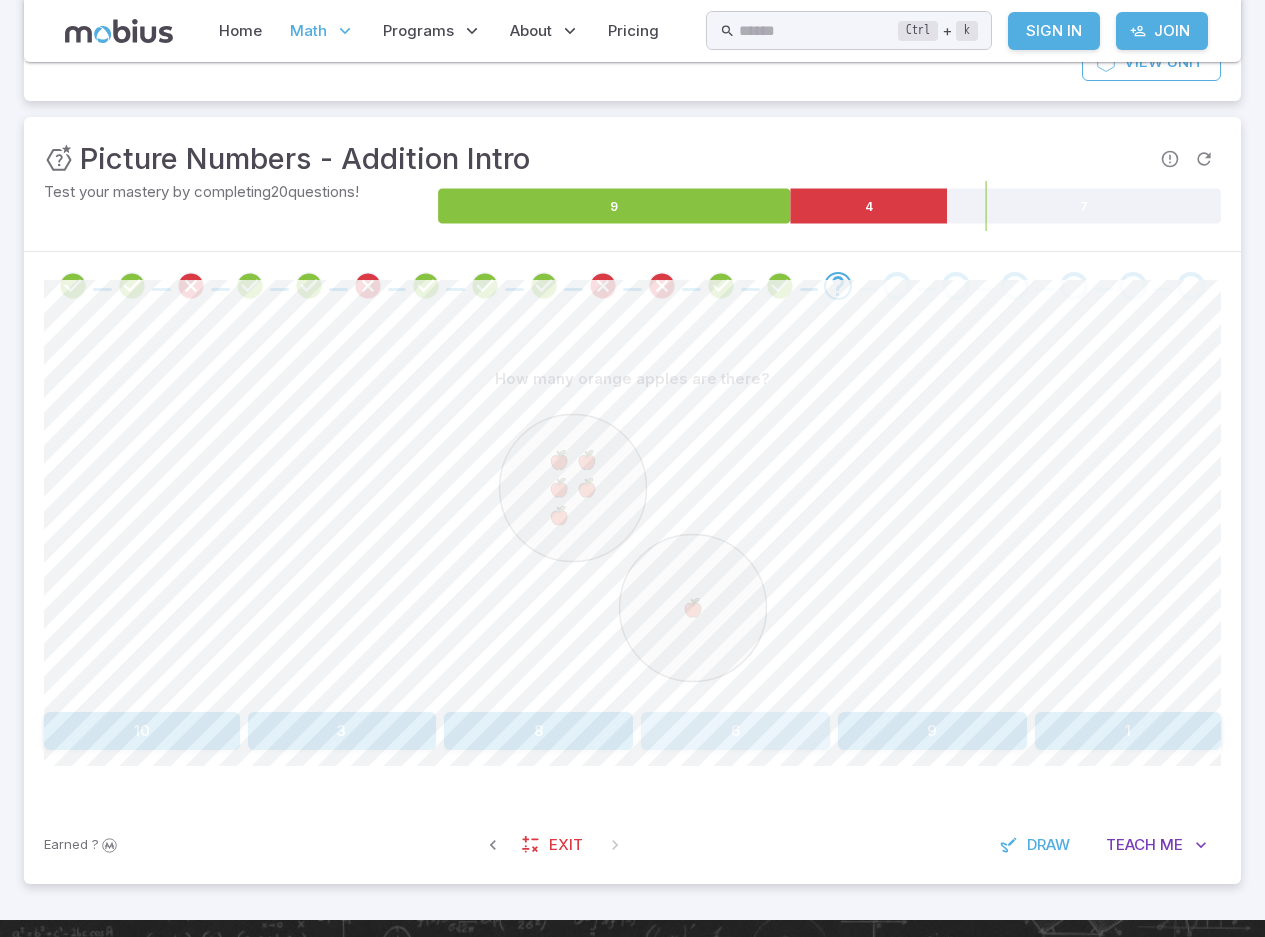 click on "6" at bounding box center (735, 731) 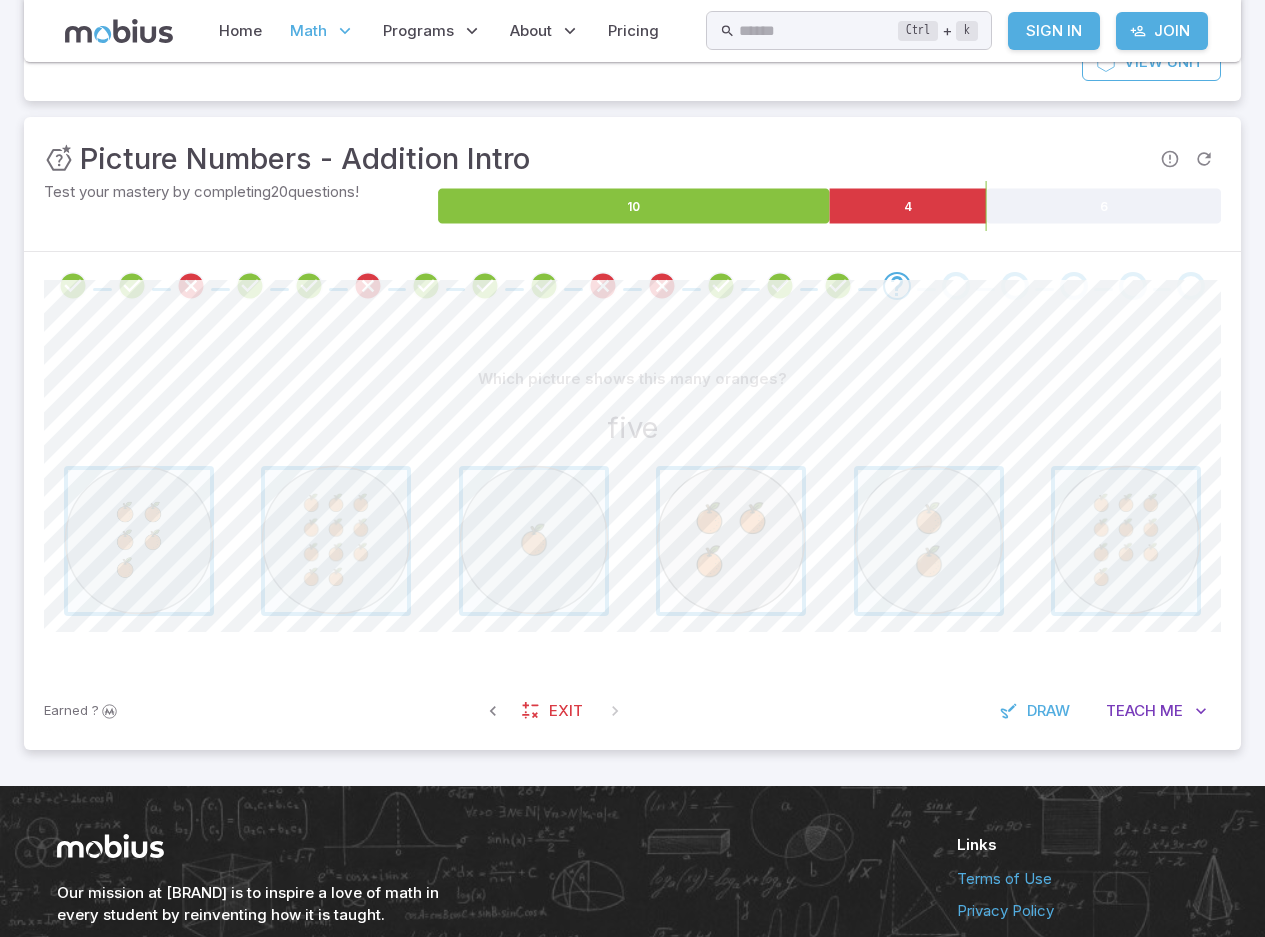 click at bounding box center (731, 541) 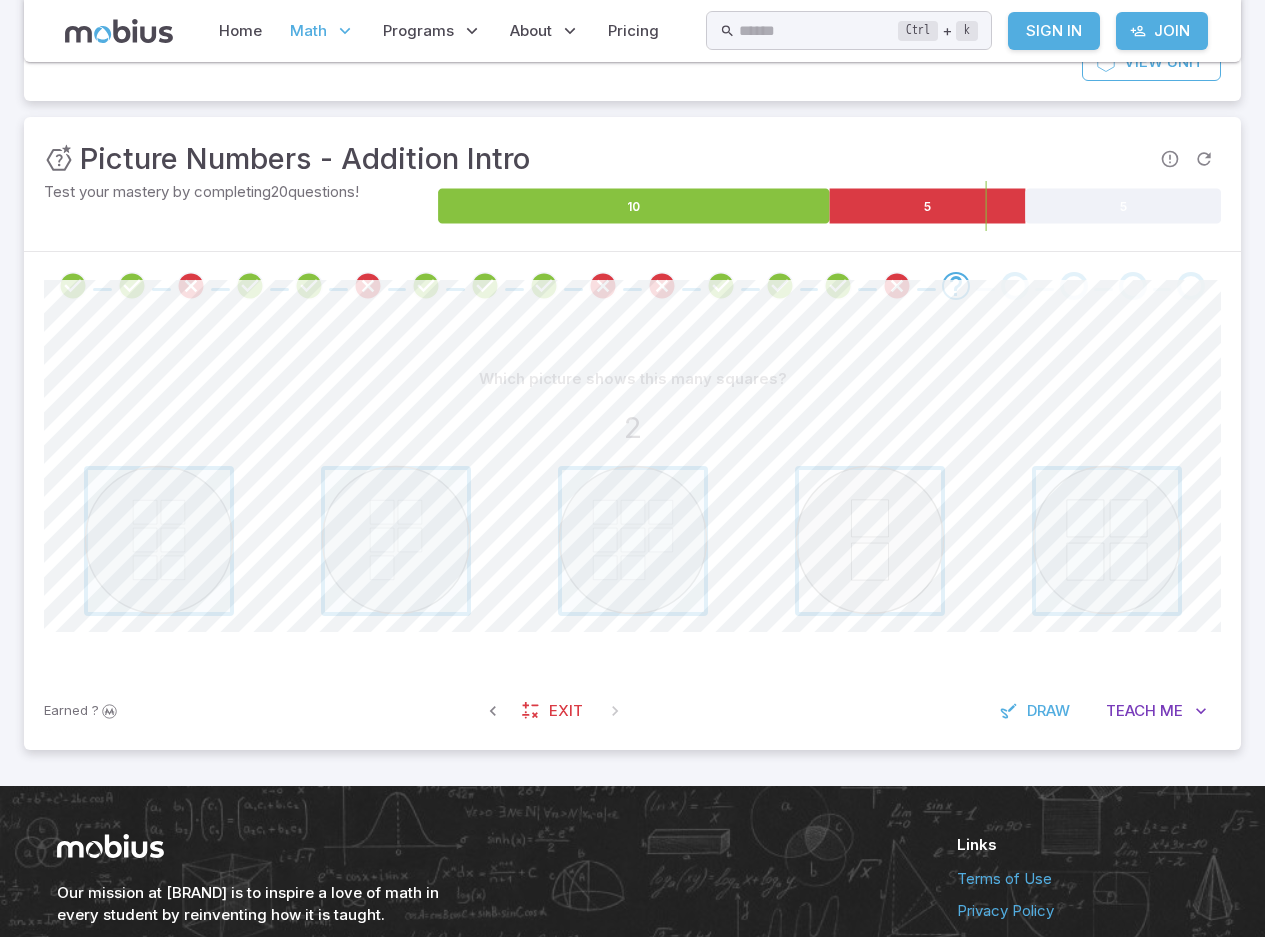 click at bounding box center [870, 541] 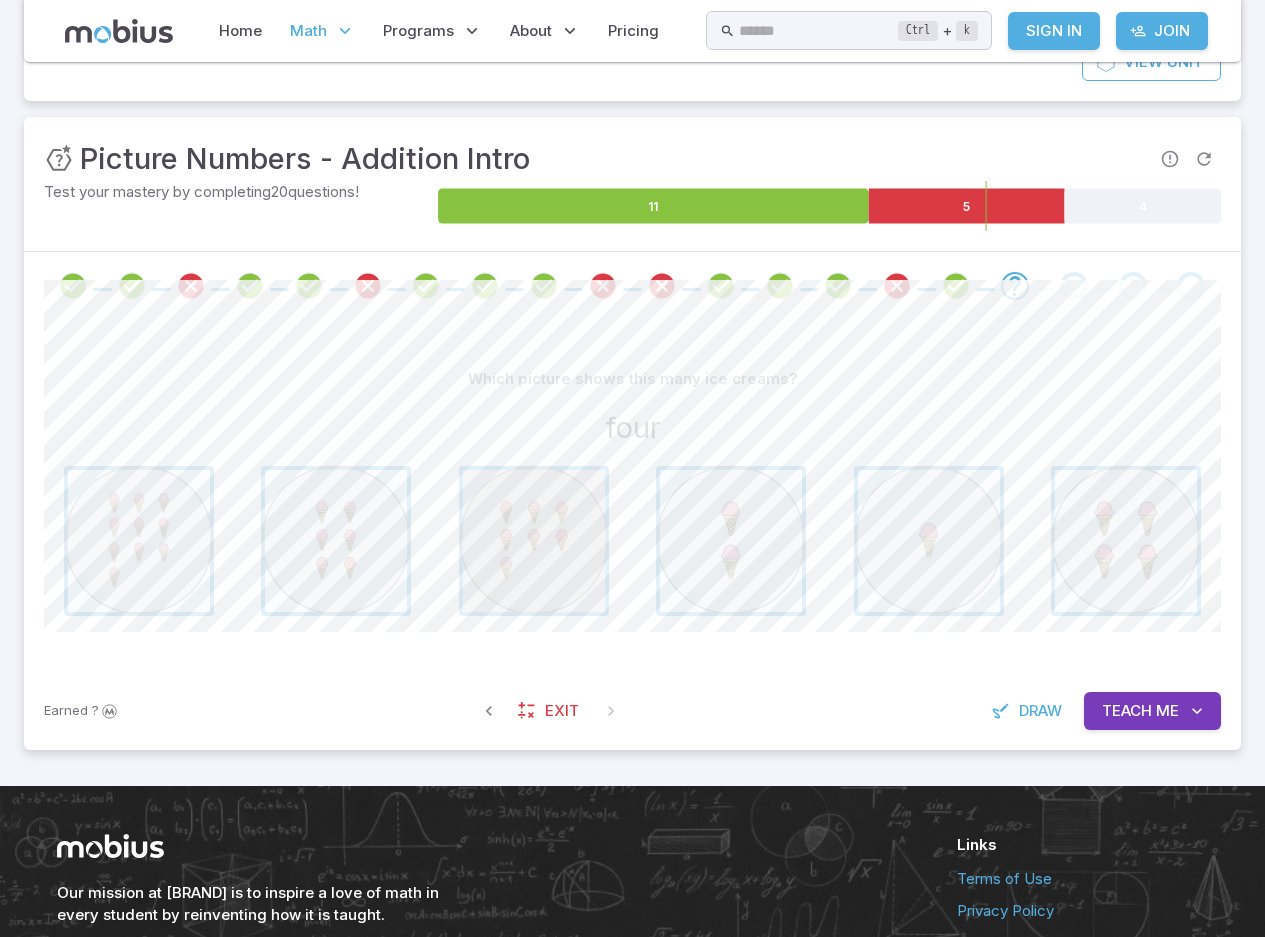 click at bounding box center [534, 541] 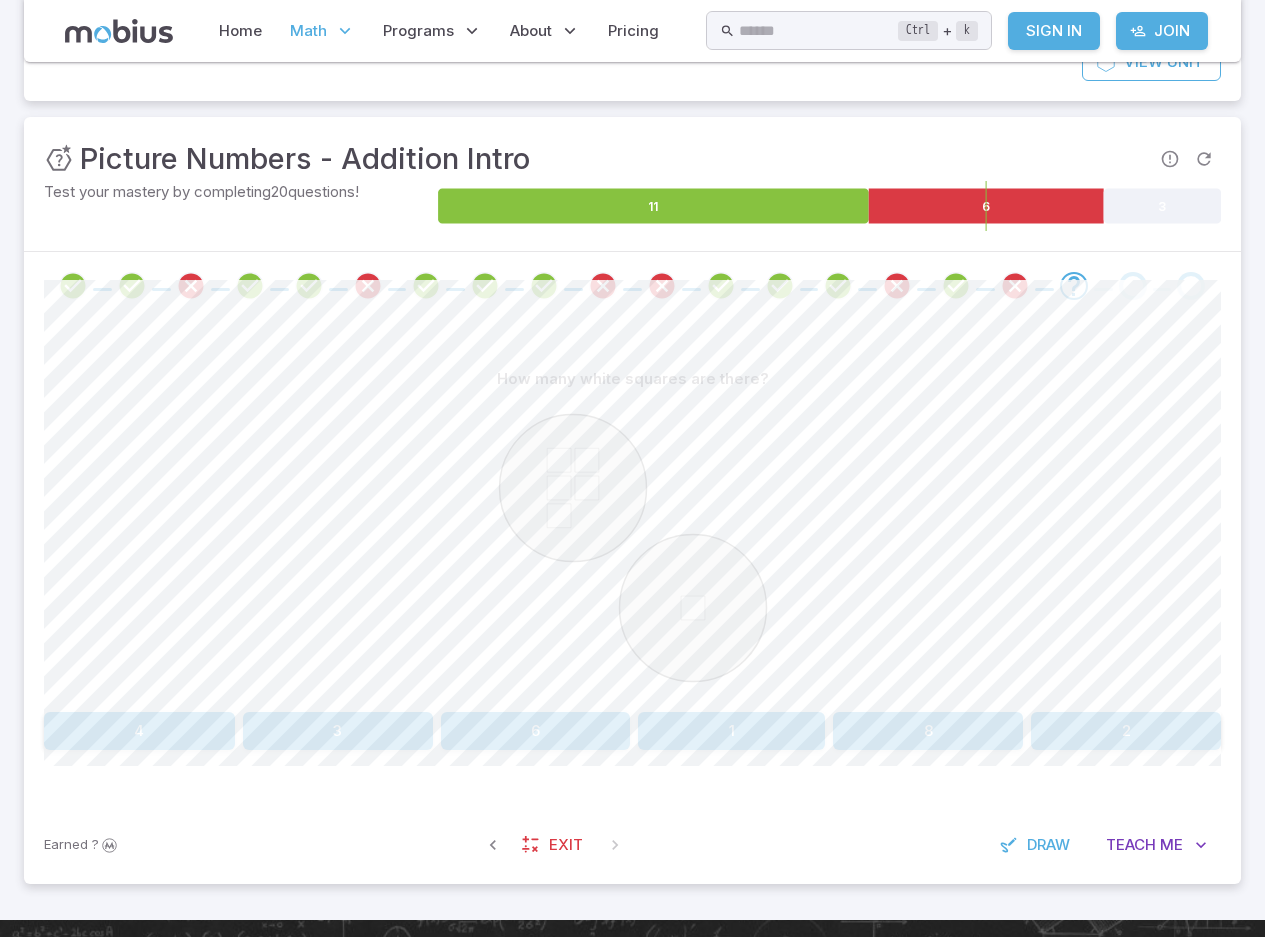 click 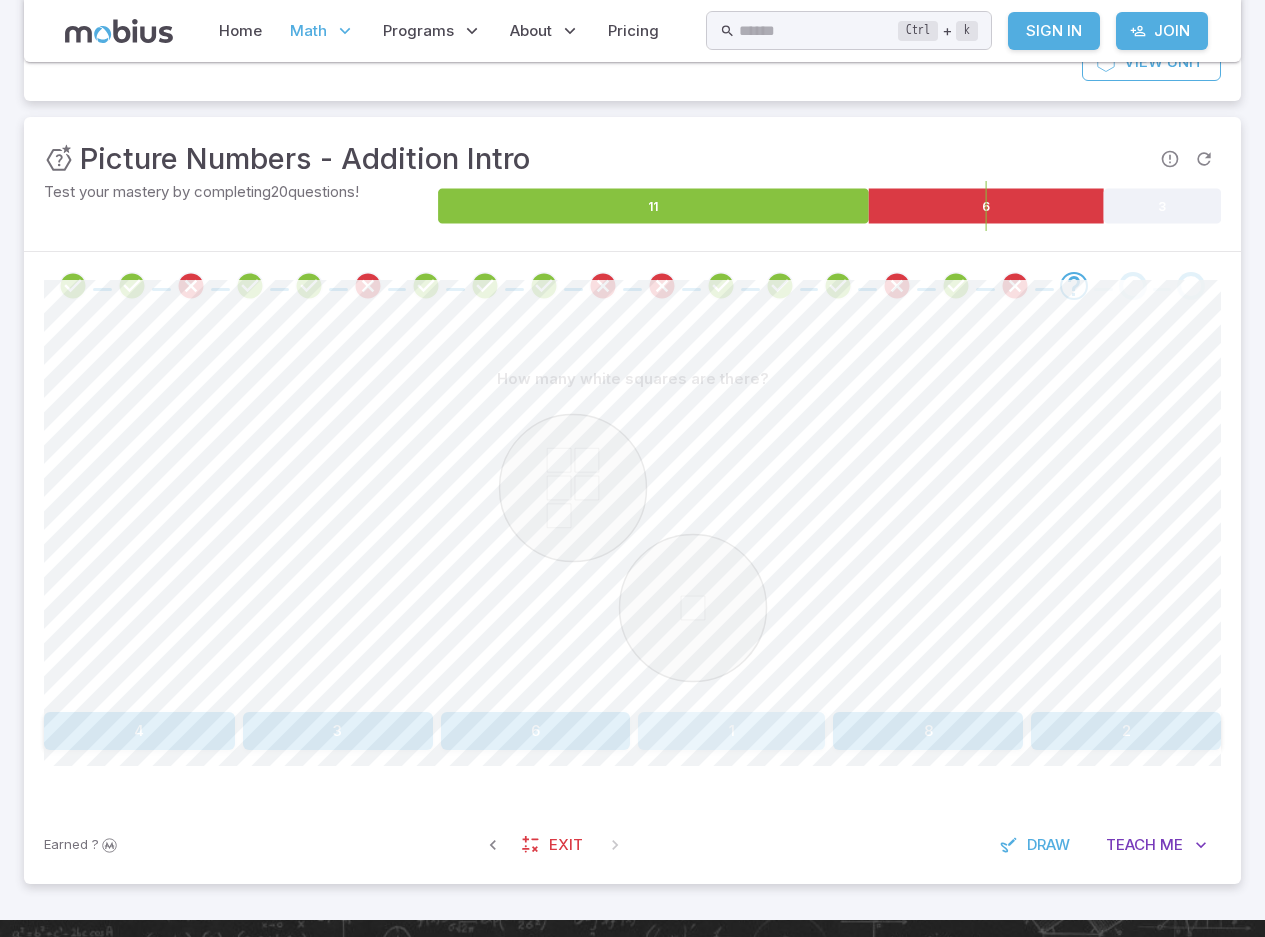 click on "1" at bounding box center [731, 731] 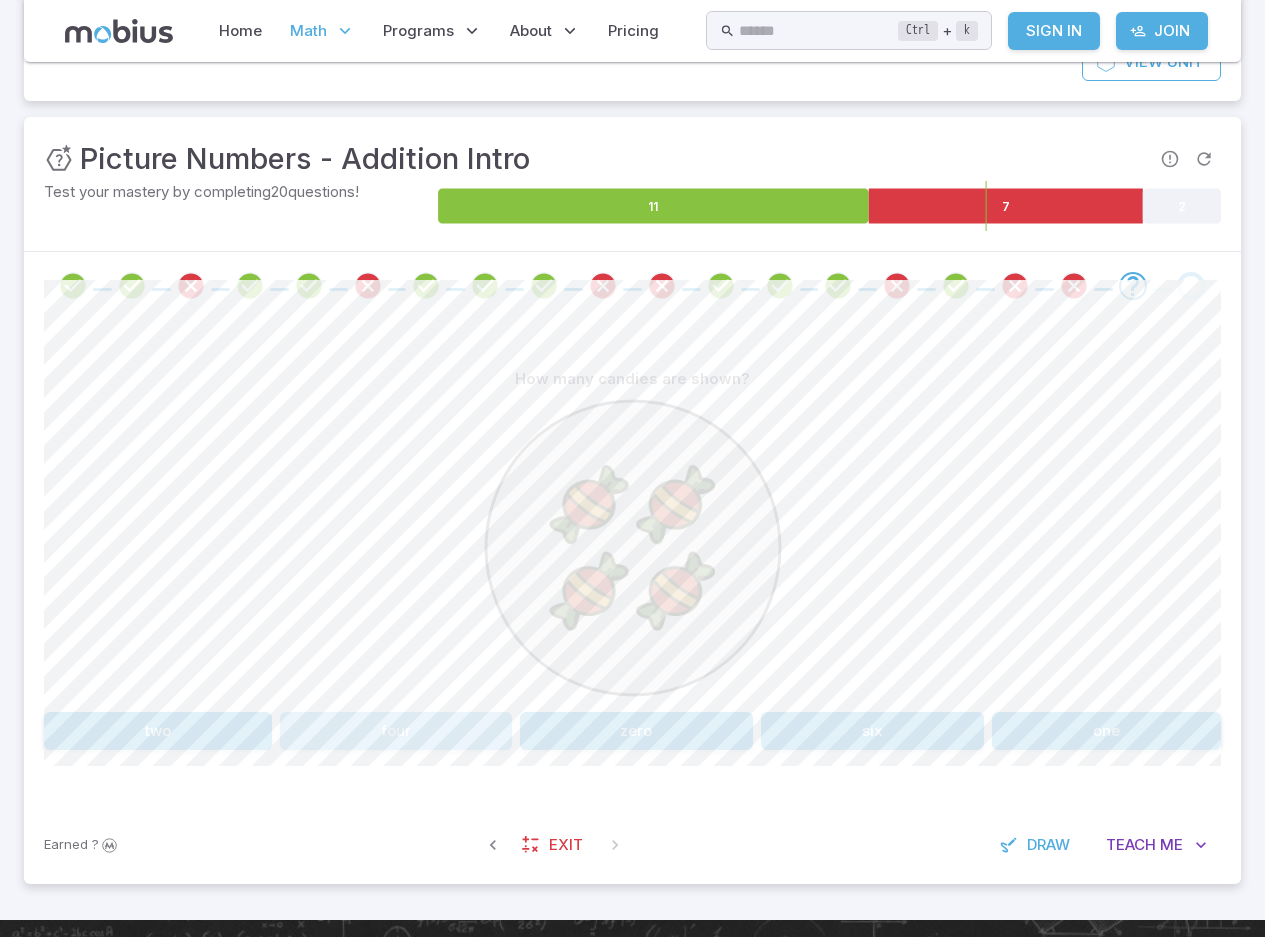 click on "four" at bounding box center (396, 731) 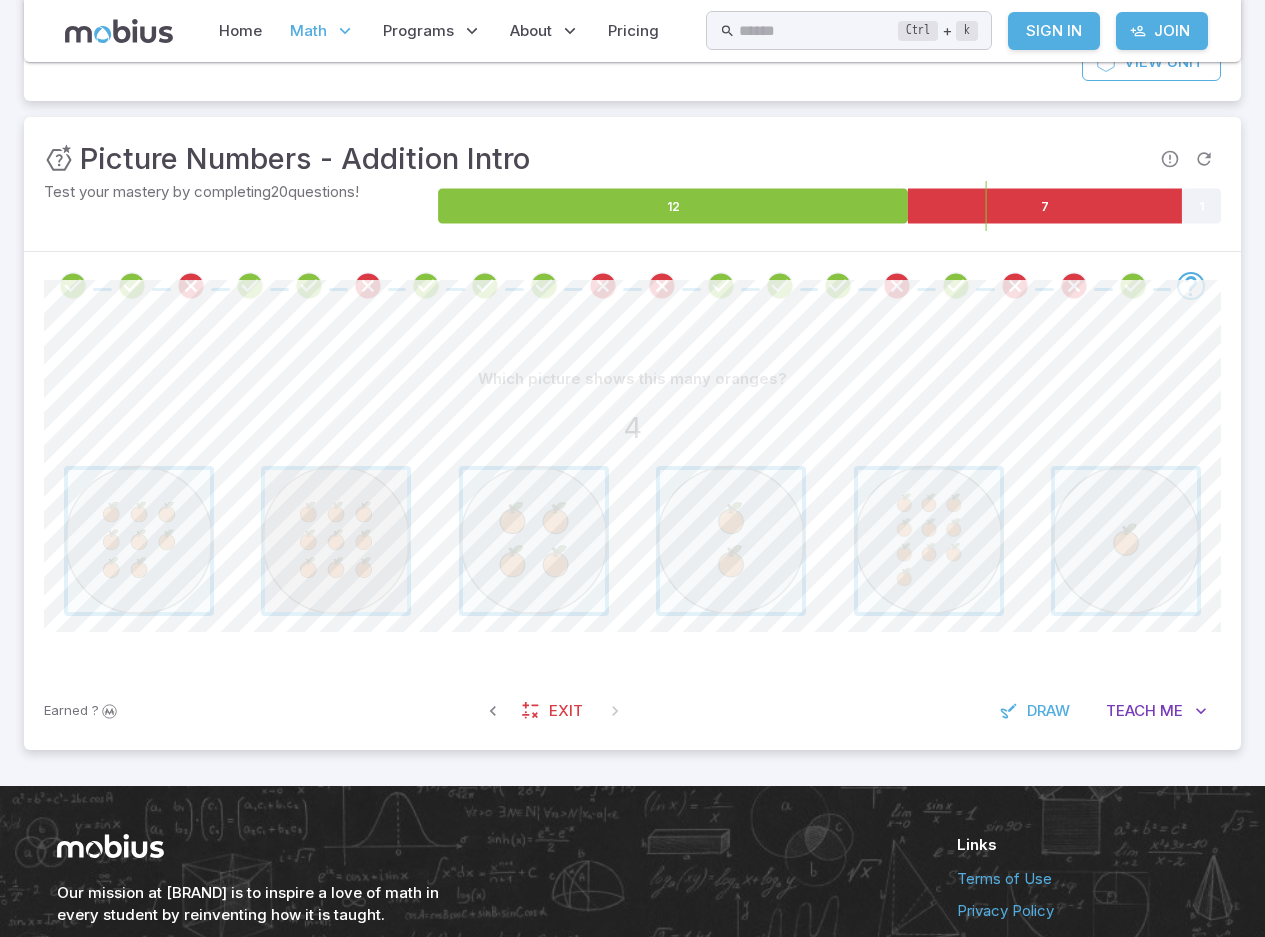 click at bounding box center (336, 541) 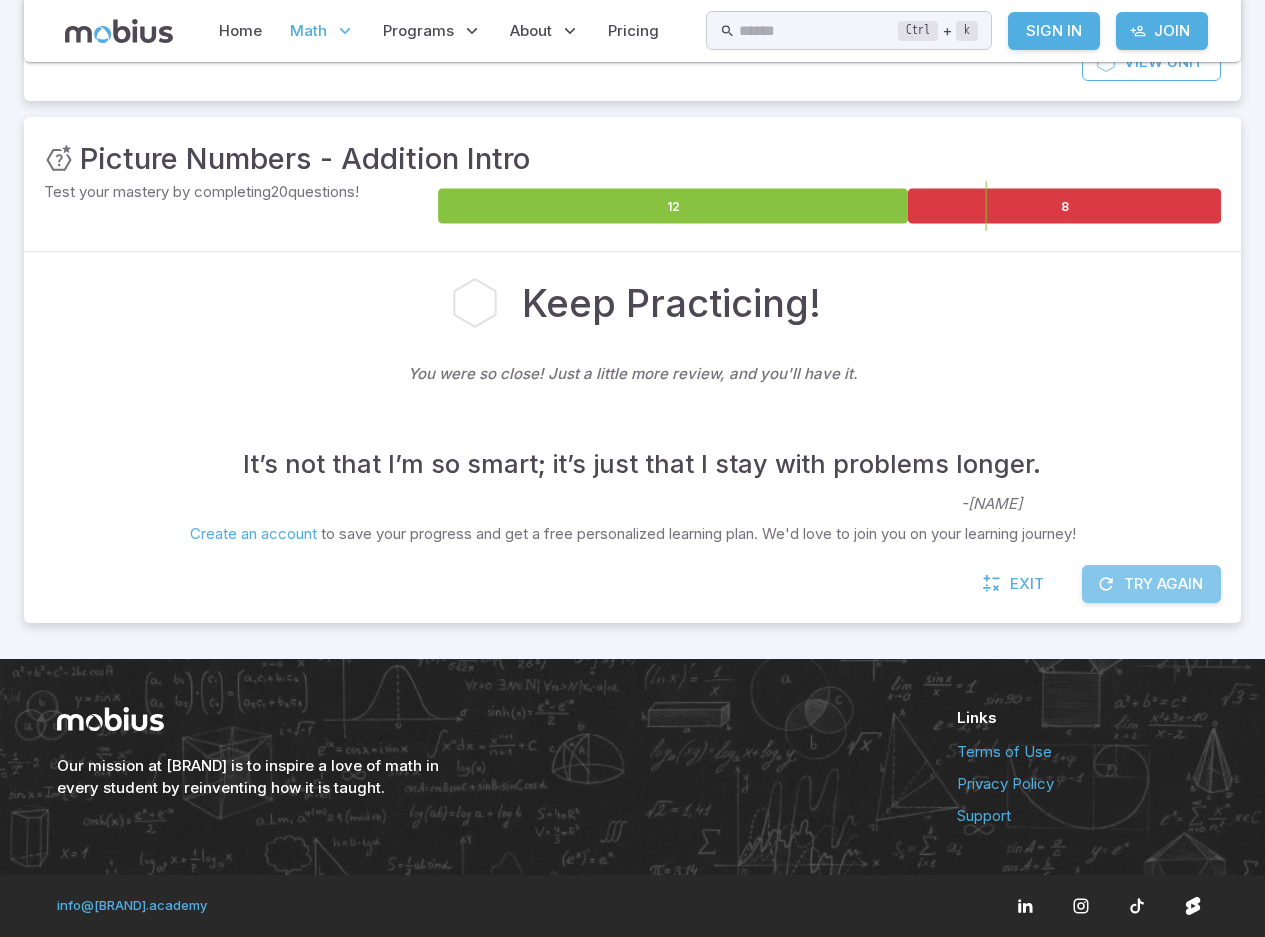 click on "Try Again" at bounding box center (1151, 584) 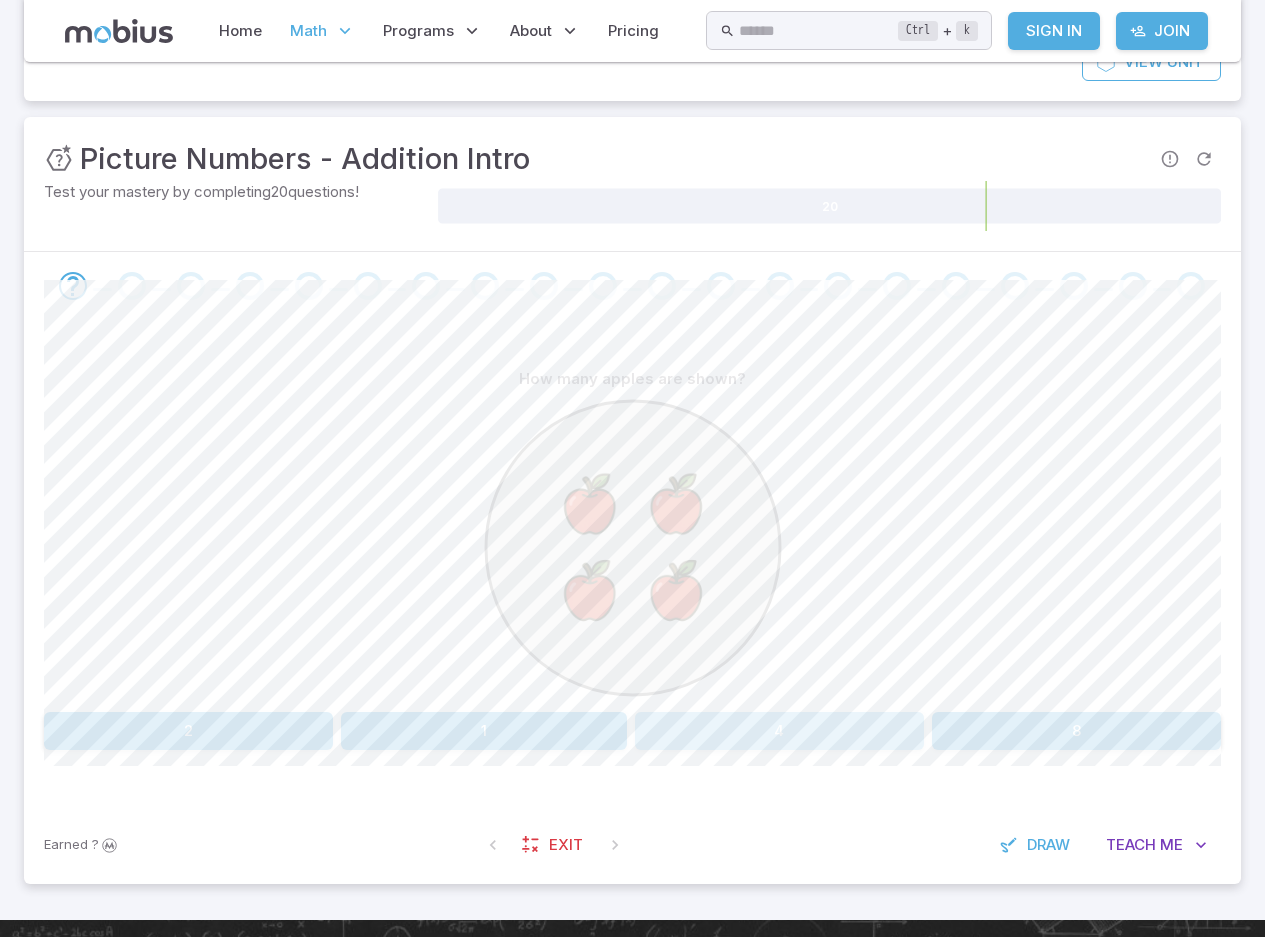 click on "4" at bounding box center (780, 731) 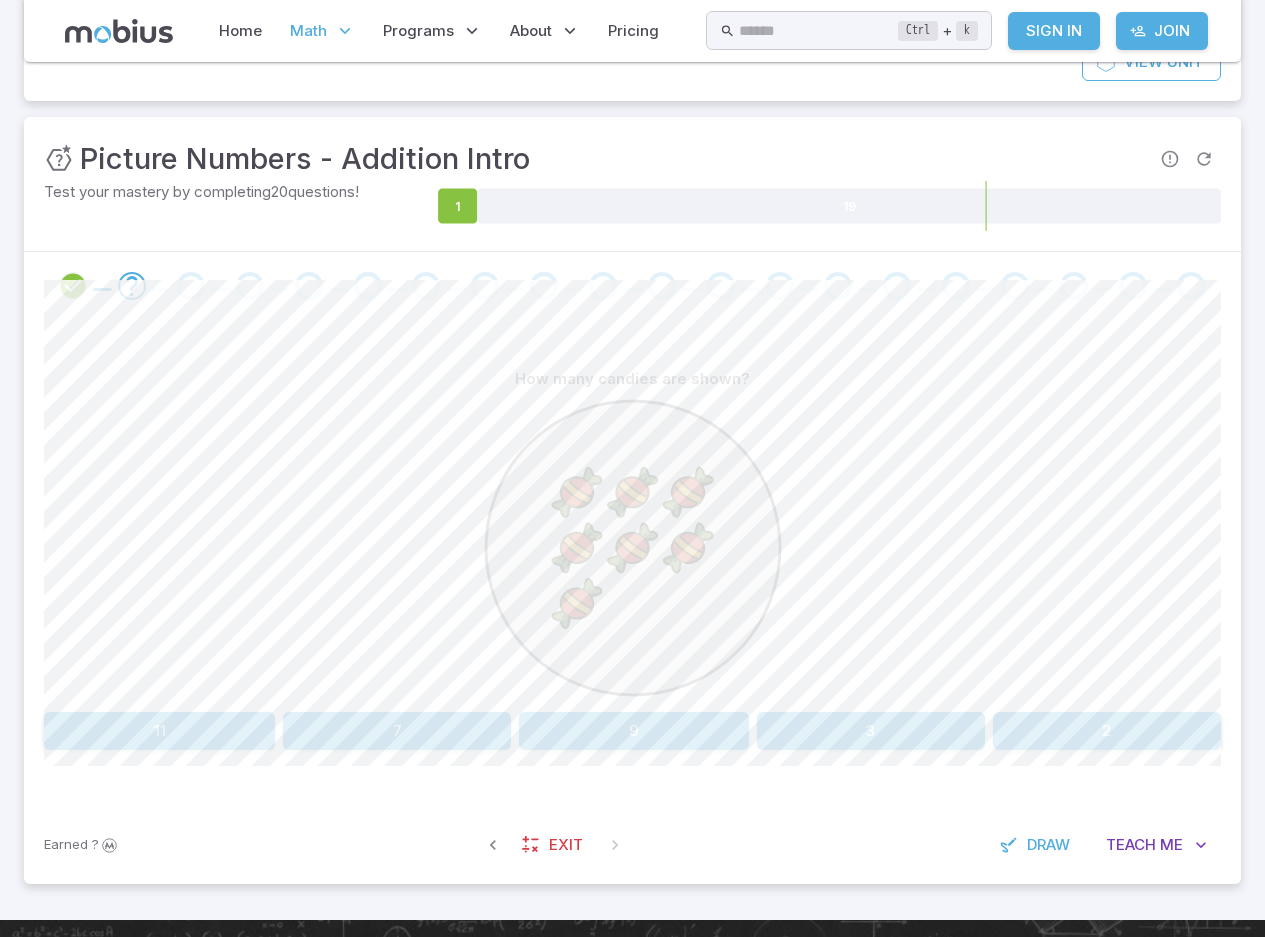 click on "7" at bounding box center (397, 731) 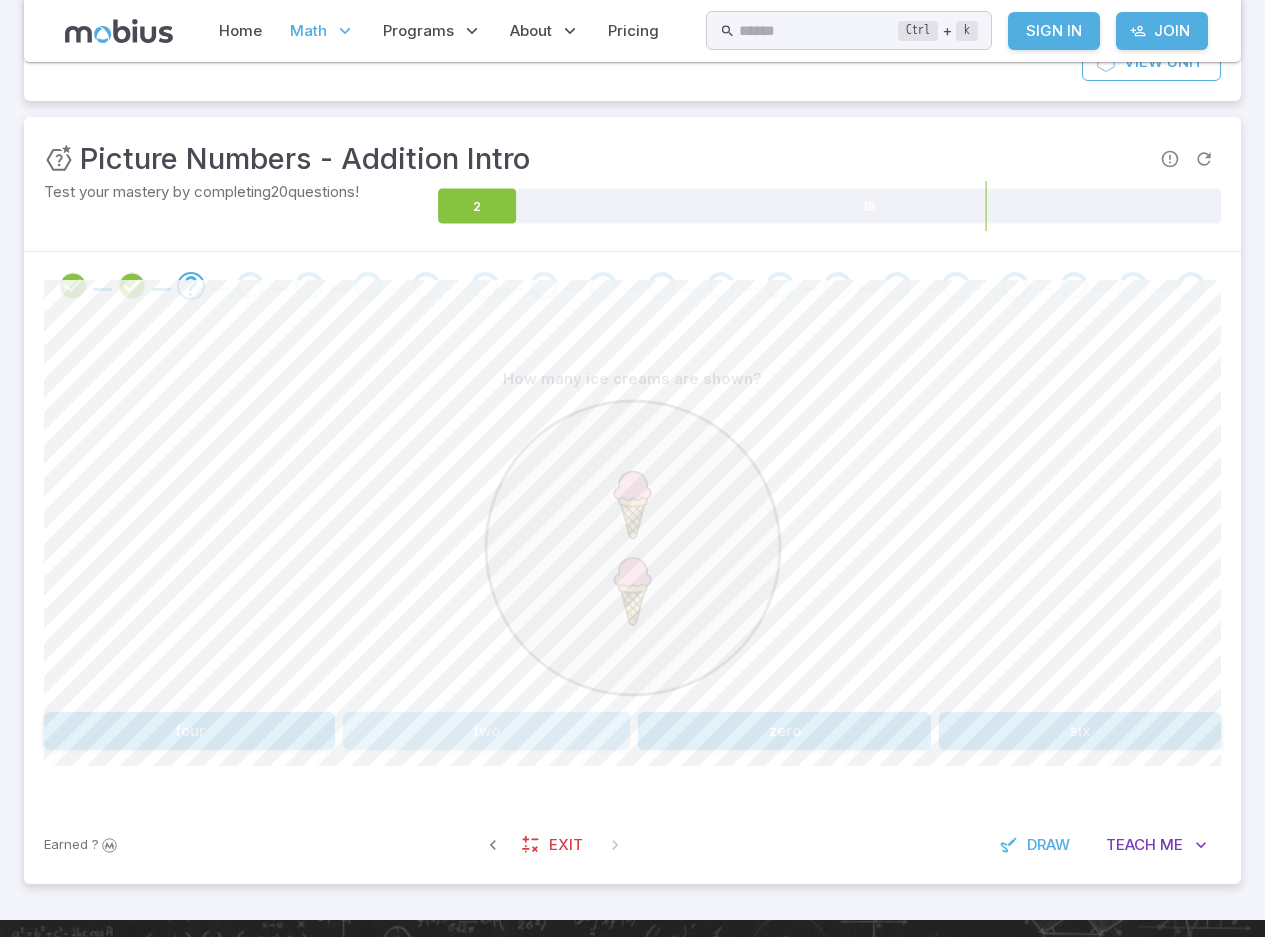 click on "two" at bounding box center (486, 731) 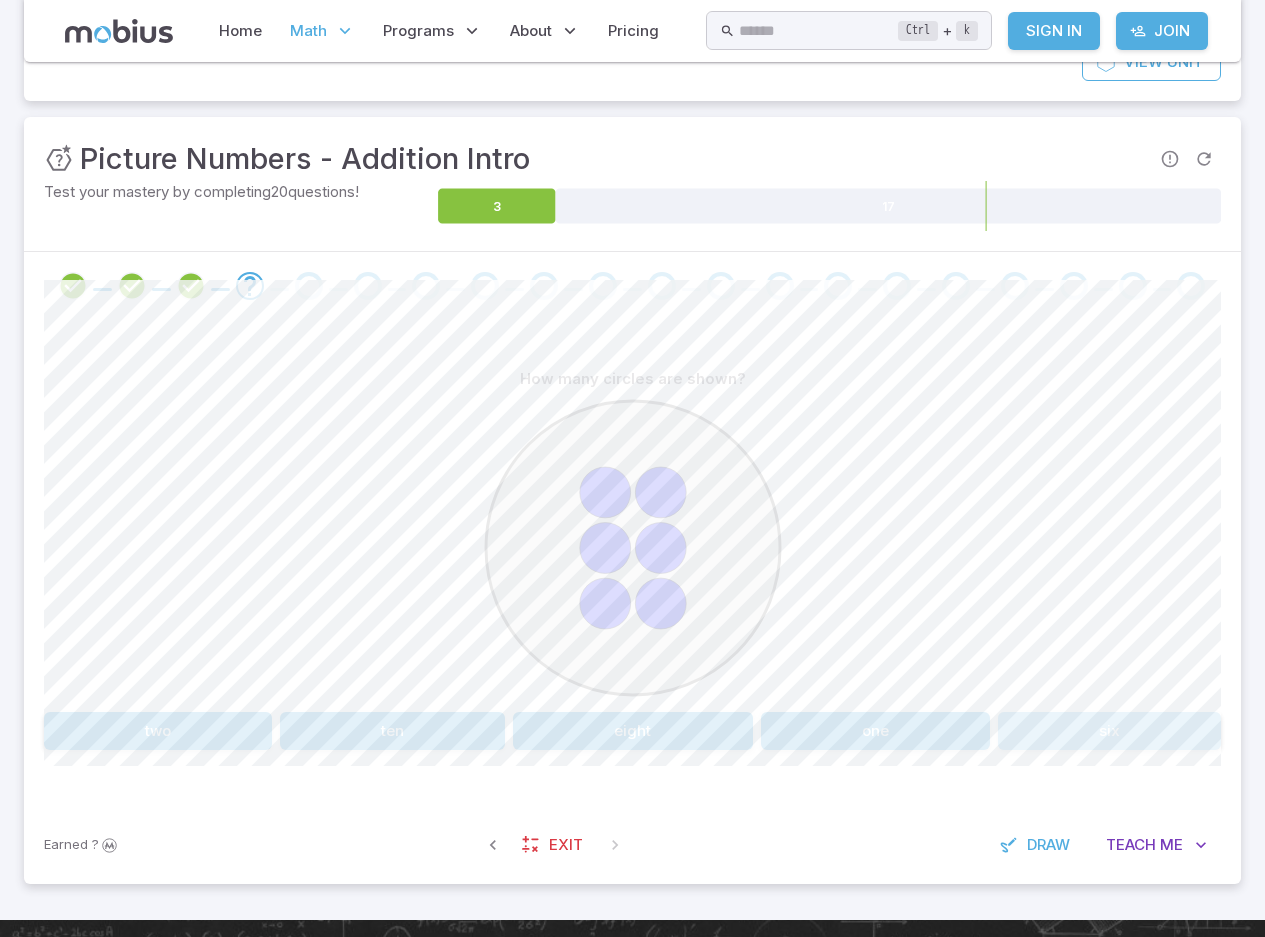 click on "six" at bounding box center (1109, 731) 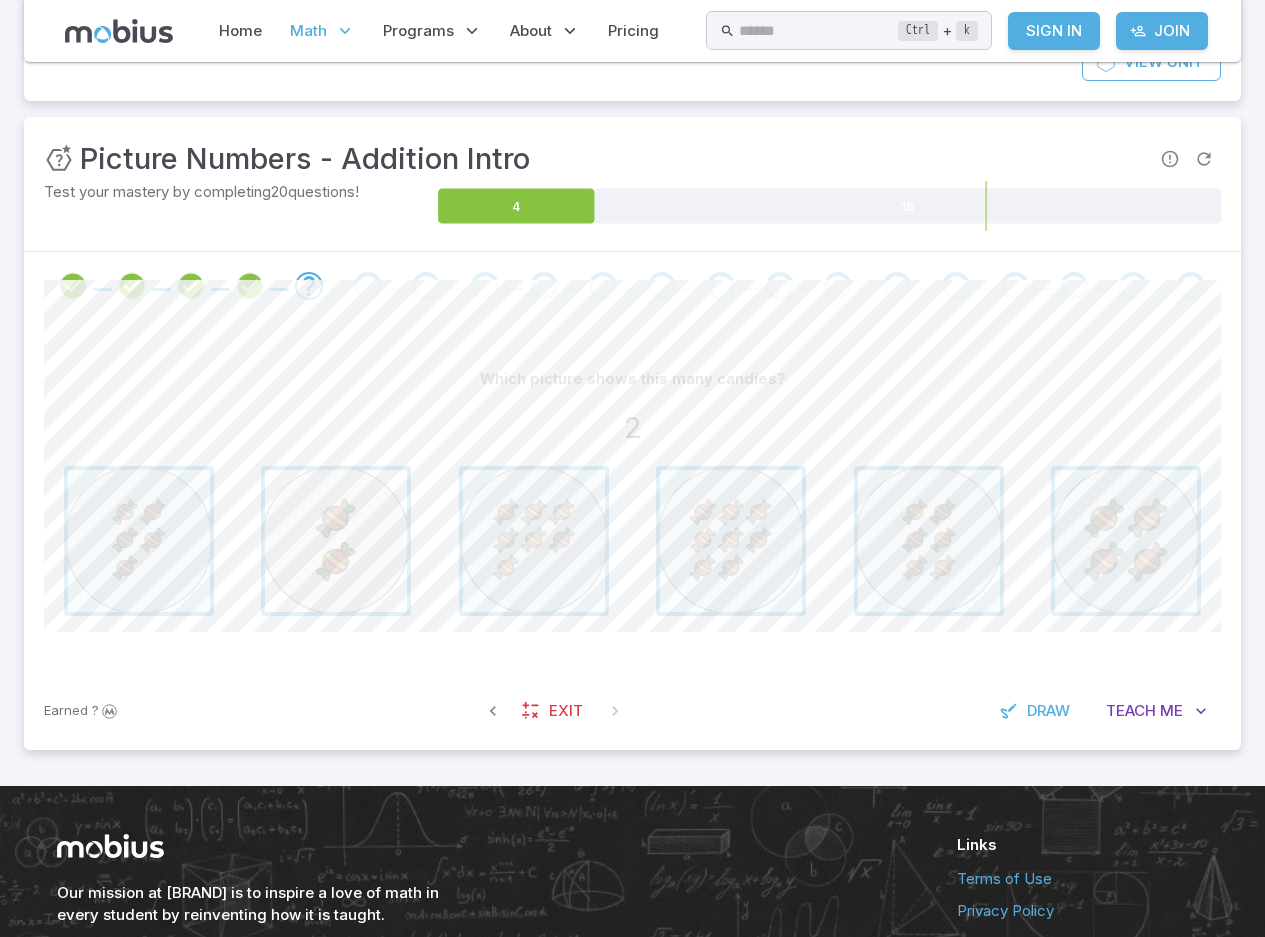 click at bounding box center [336, 541] 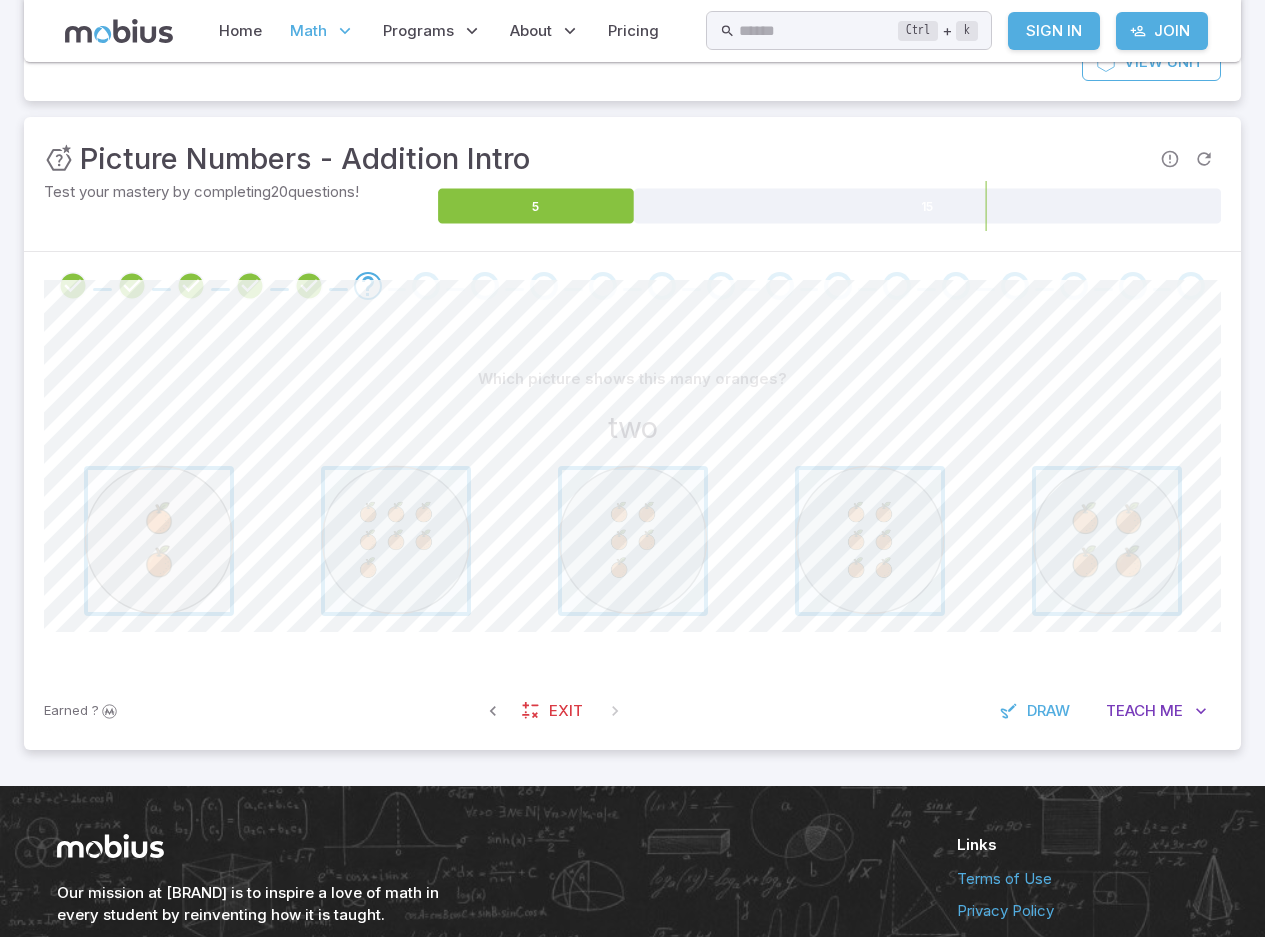 click at bounding box center [159, 541] 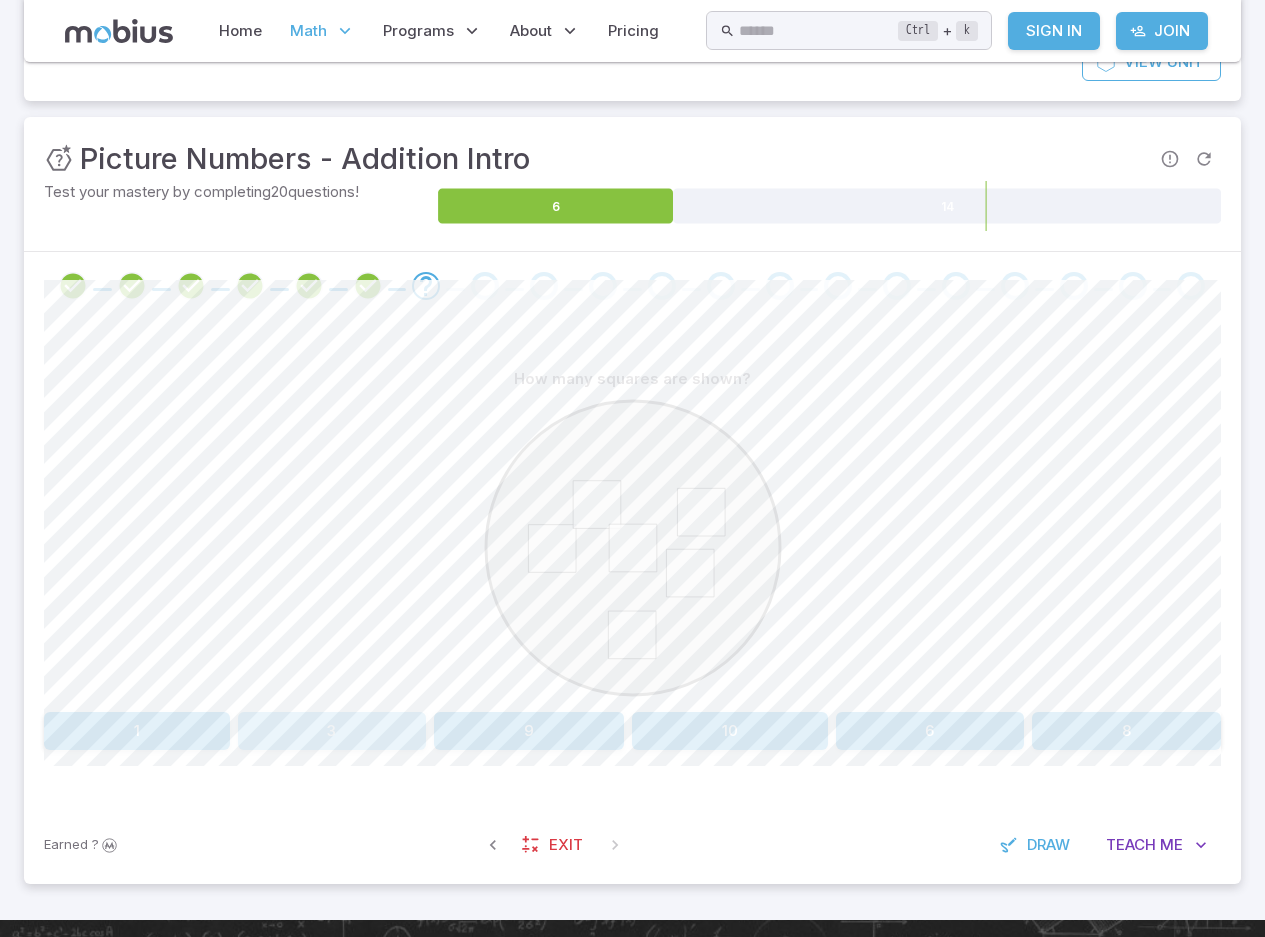 click on "3" at bounding box center (332, 731) 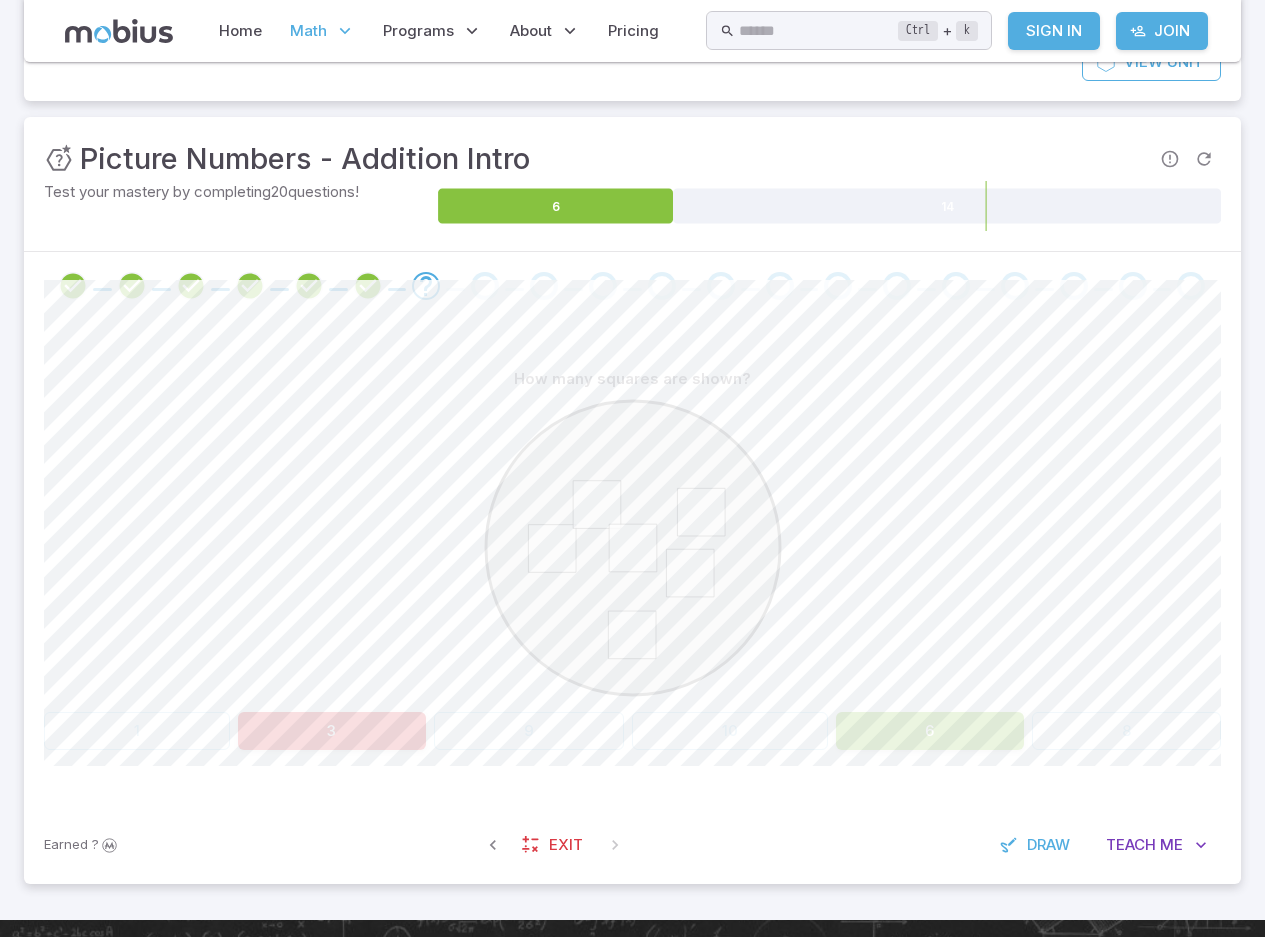 click on "6" at bounding box center [930, 731] 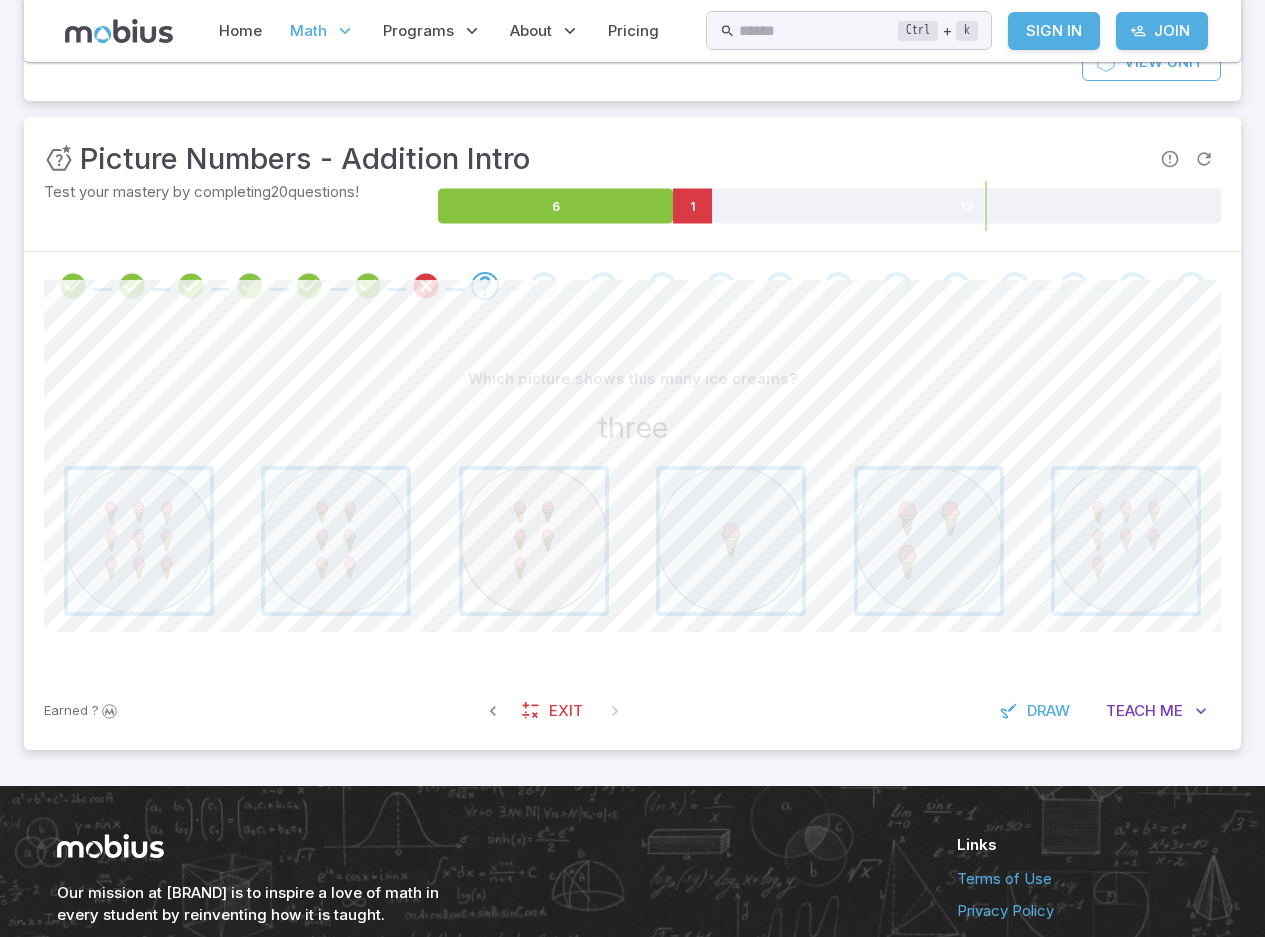 click at bounding box center (534, 541) 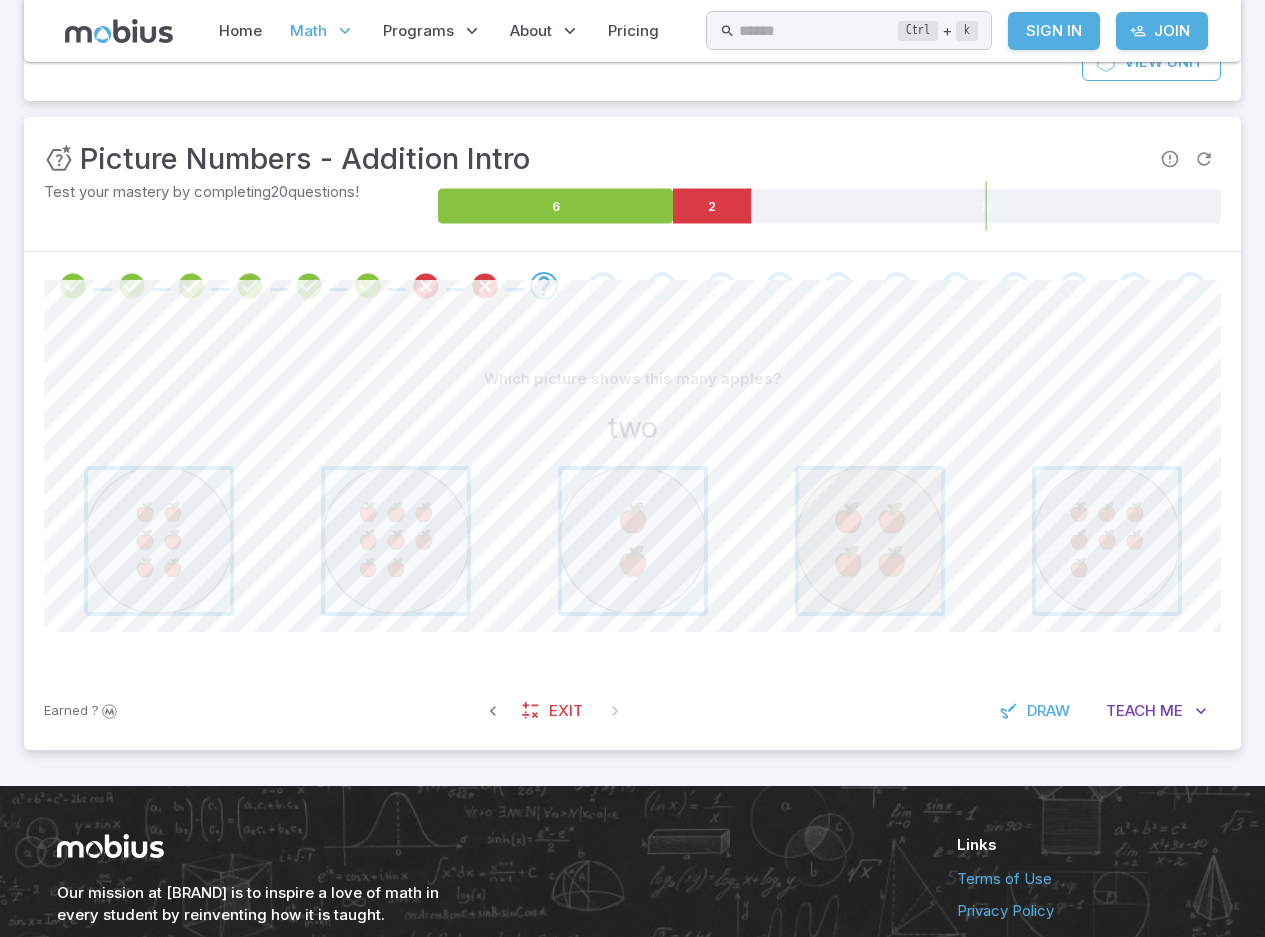 click at bounding box center (870, 541) 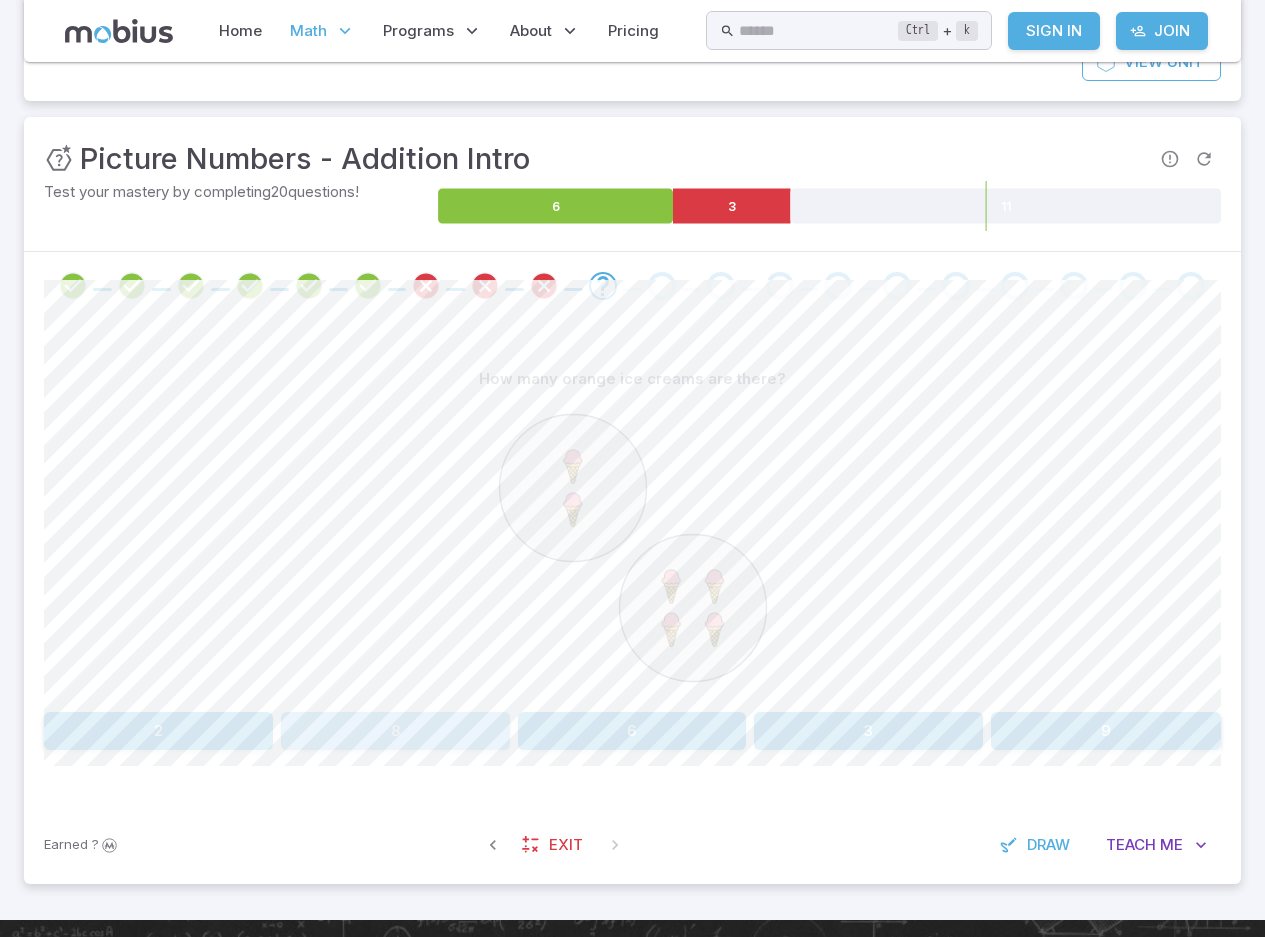 click on "8" at bounding box center (395, 731) 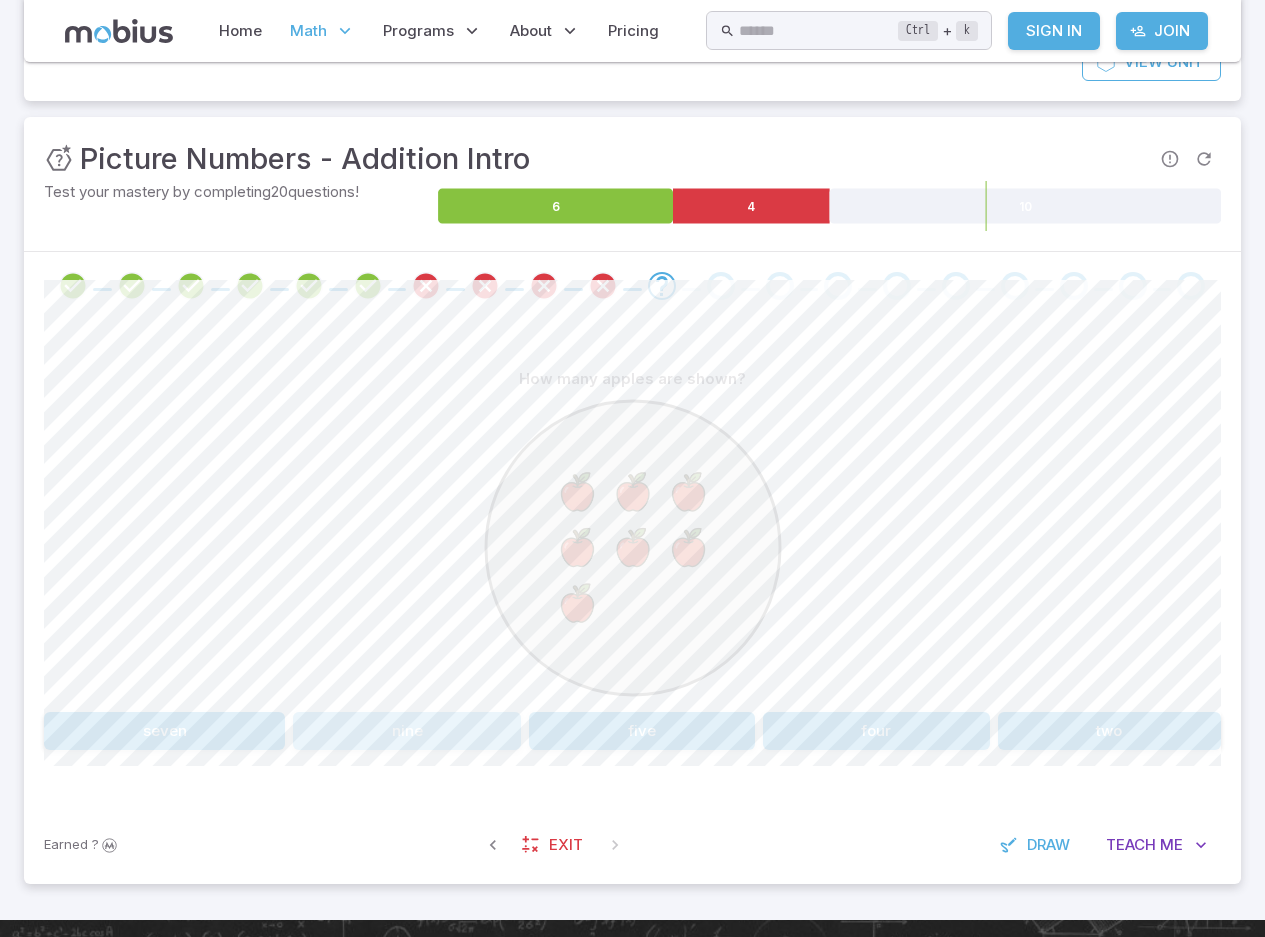 click on "nine" at bounding box center (407, 731) 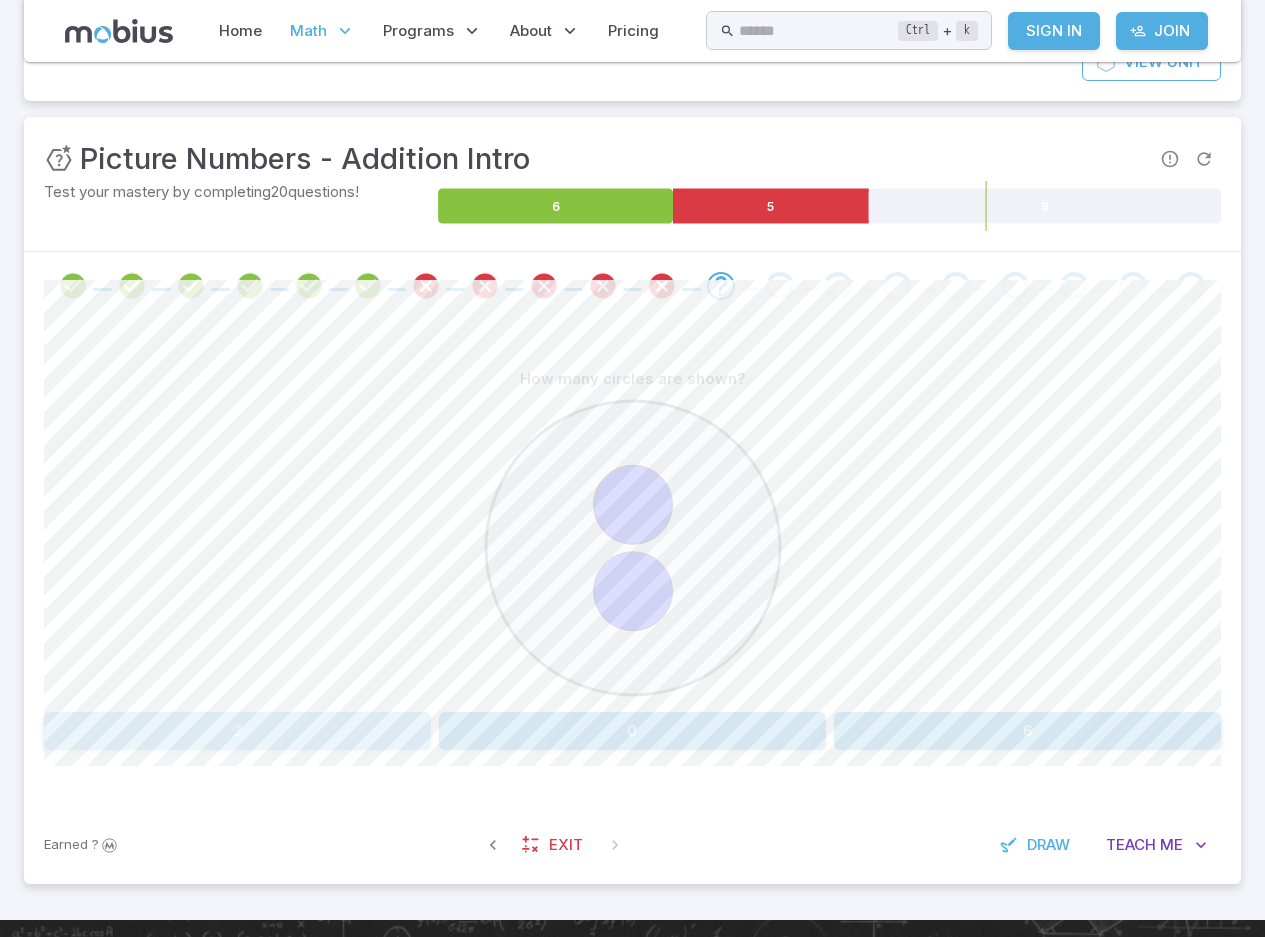 click on "2" at bounding box center [237, 731] 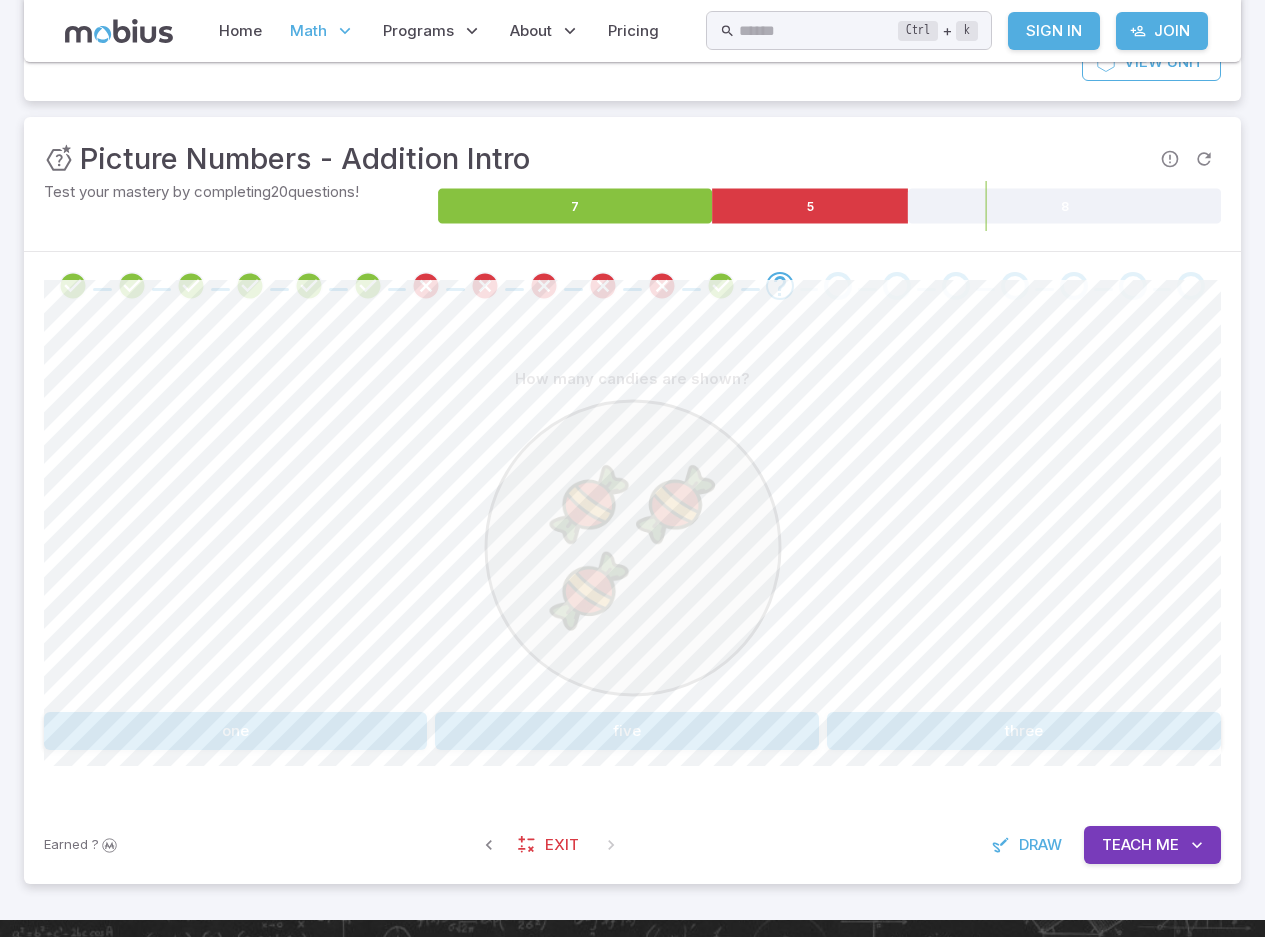 click on "five" at bounding box center [627, 731] 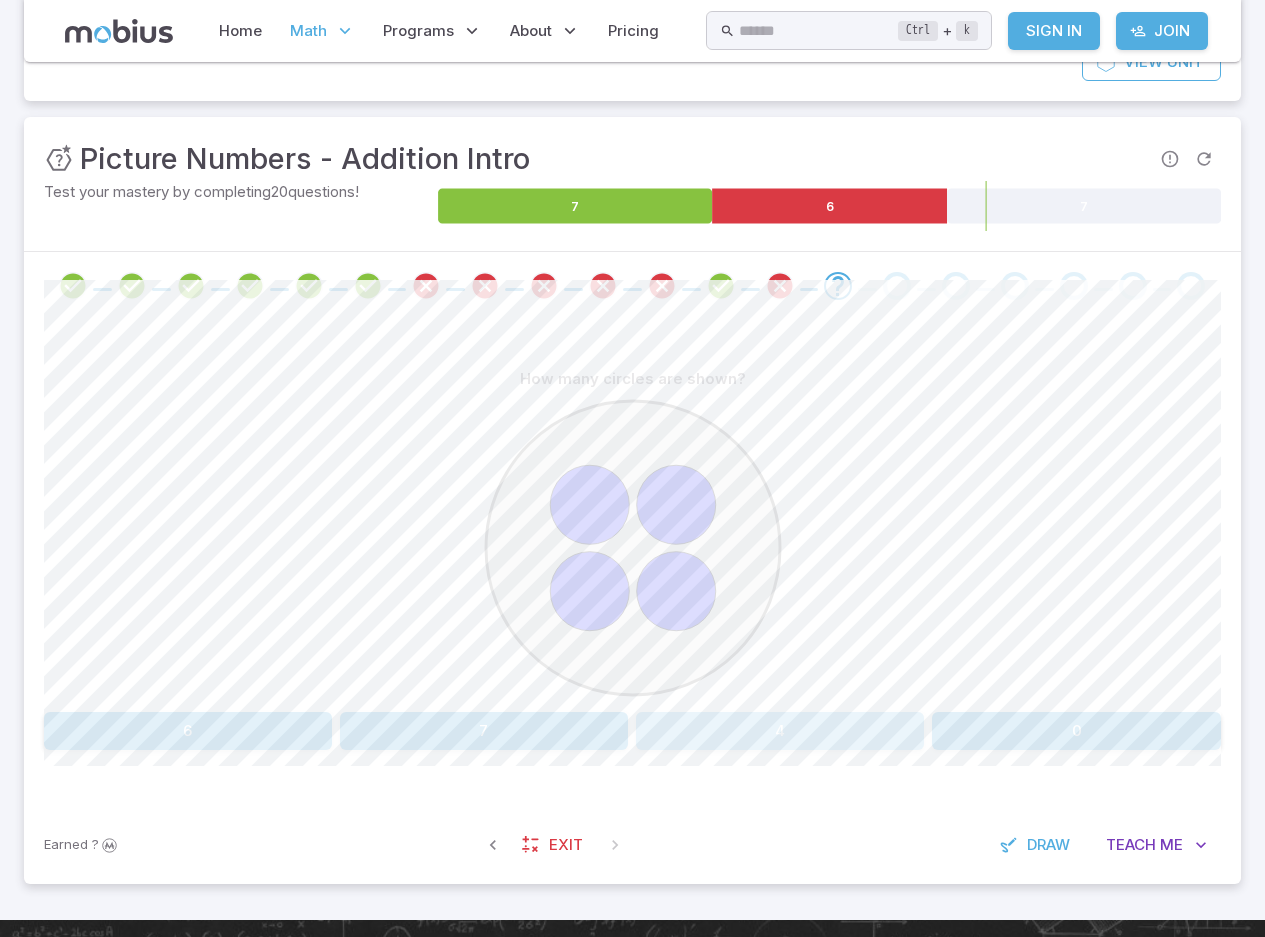 click on "4" at bounding box center (780, 731) 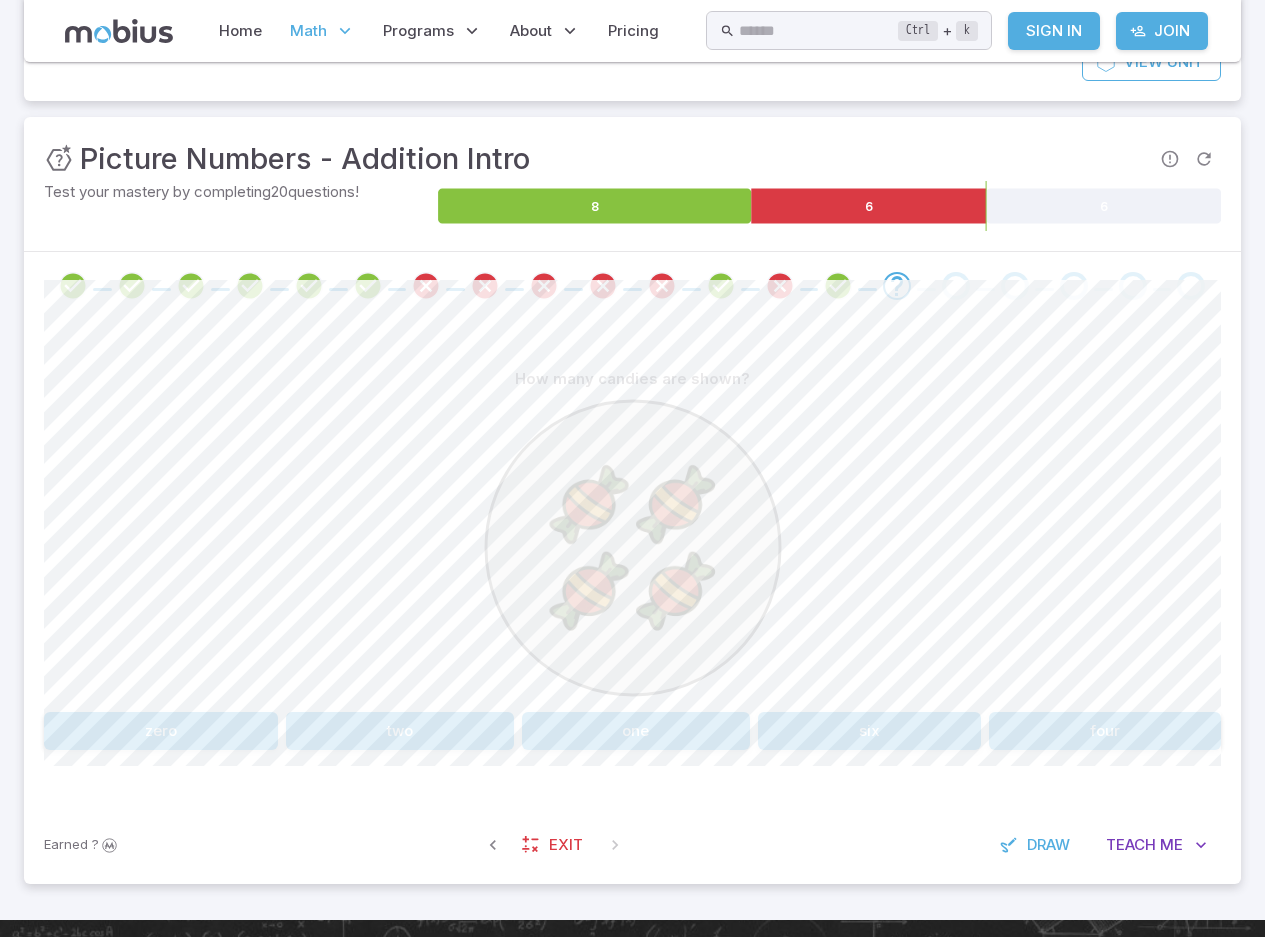 click on "two" at bounding box center [400, 731] 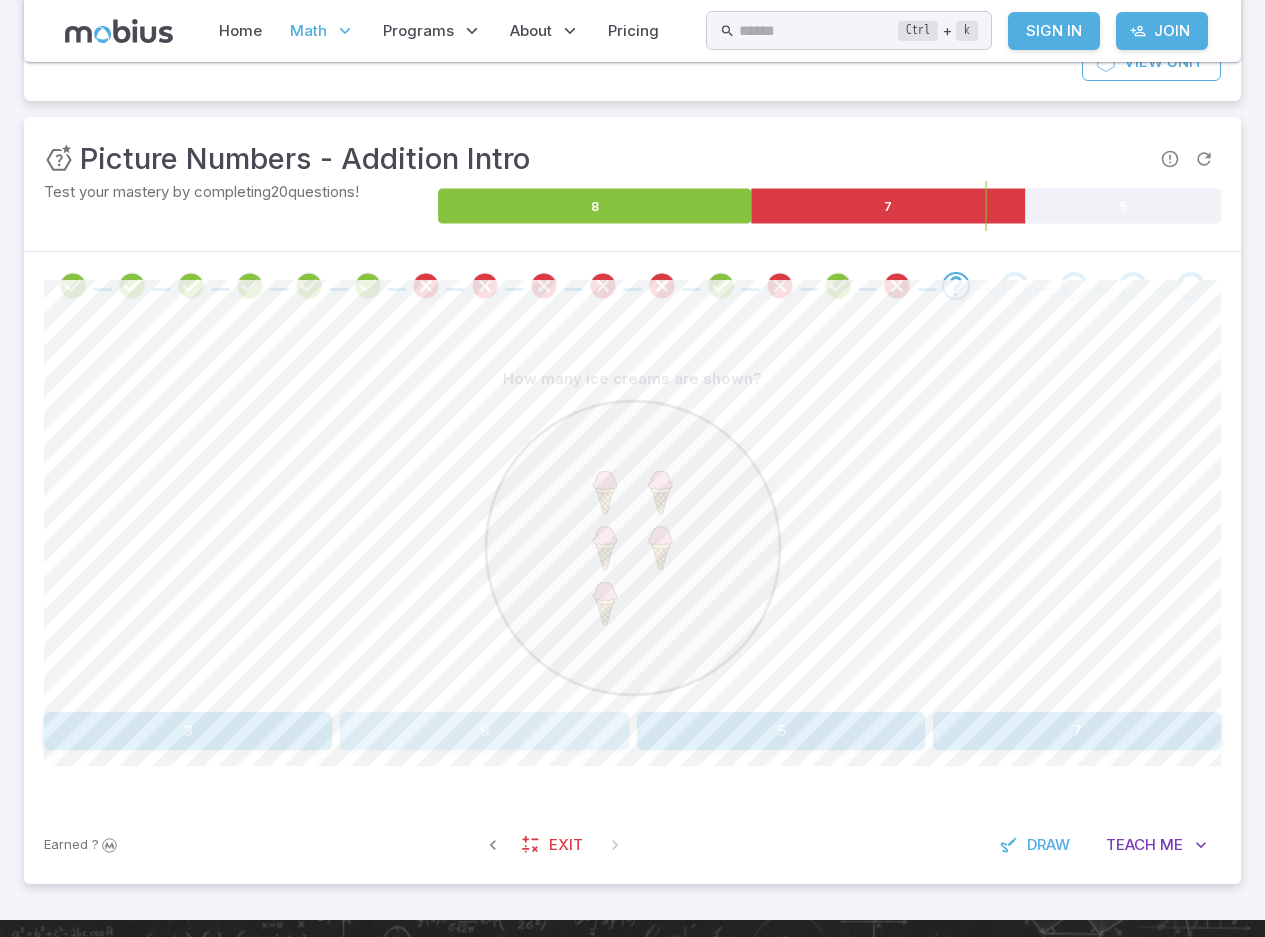 click on "9" at bounding box center [484, 731] 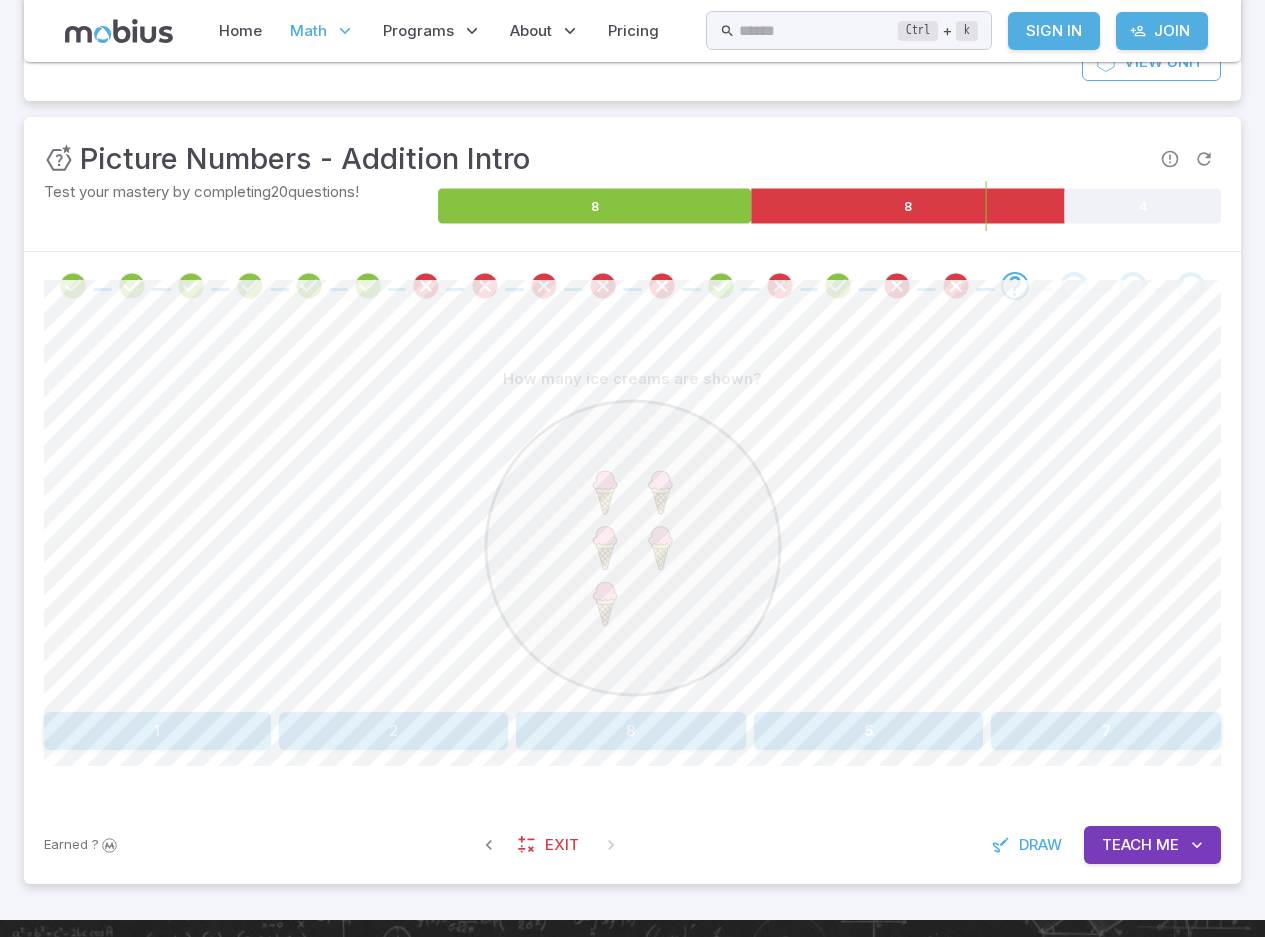 click on "7" at bounding box center [1106, 731] 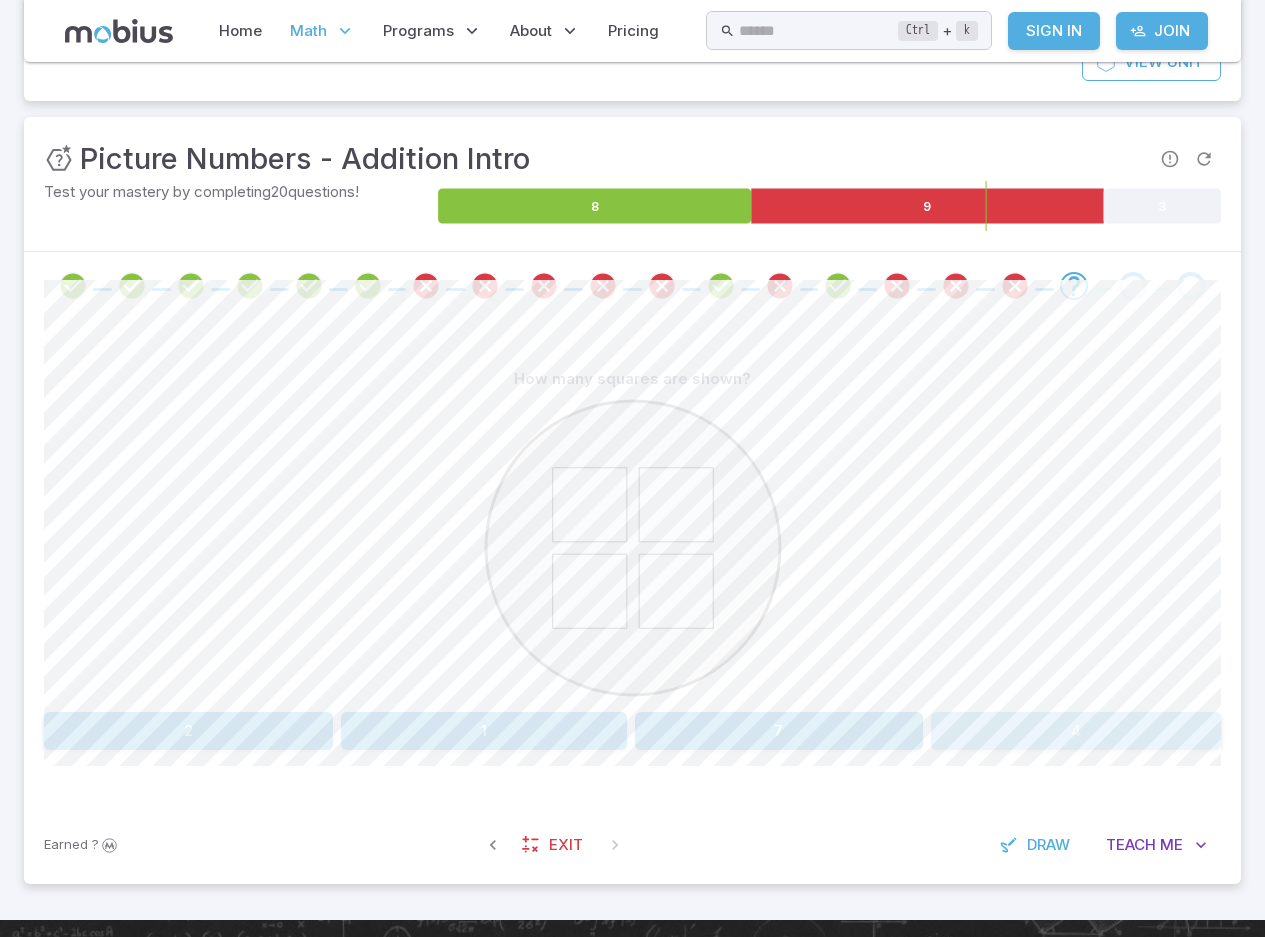 click on "4" at bounding box center (1076, 731) 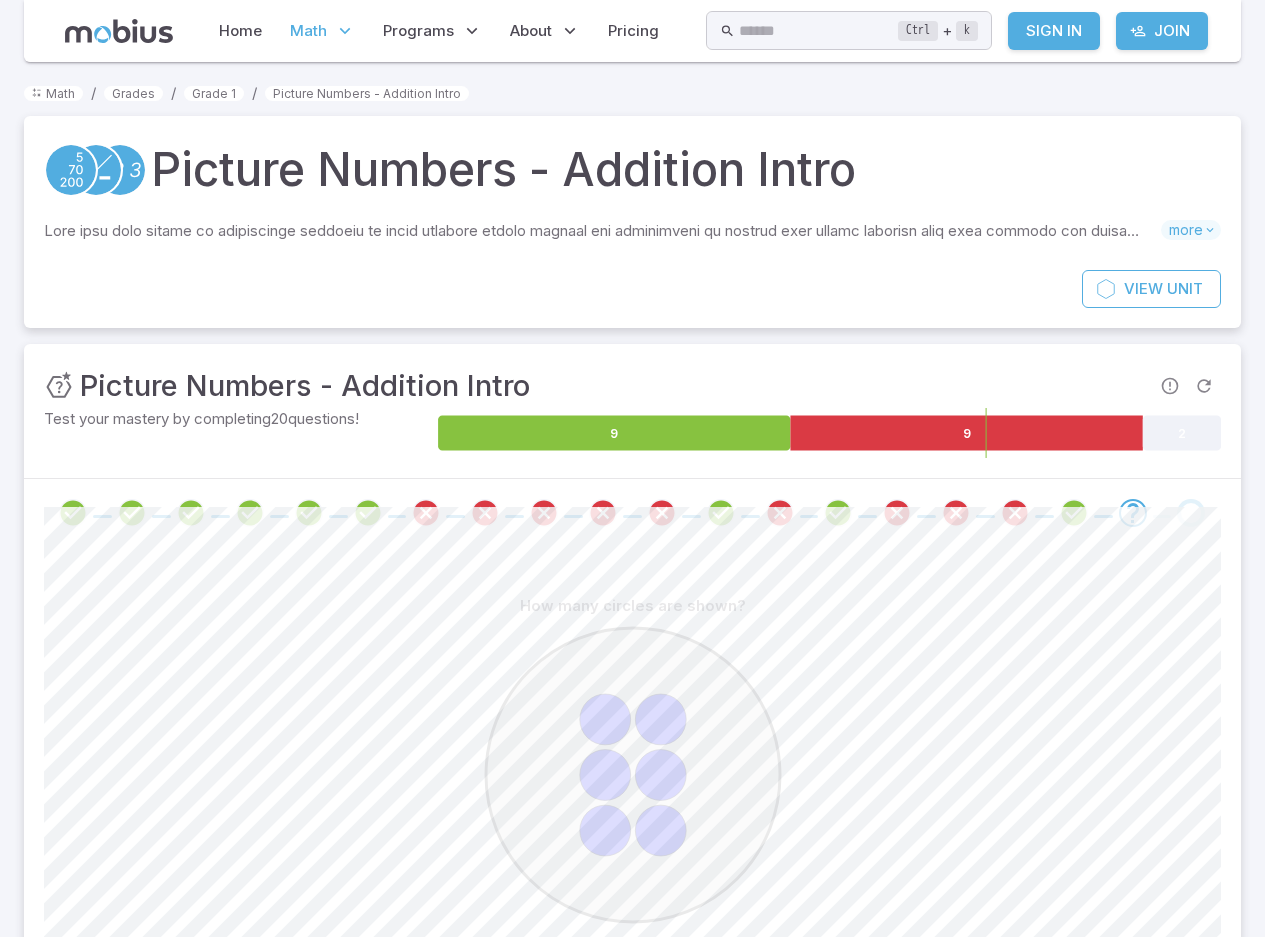 scroll, scrollTop: 227, scrollLeft: 0, axis: vertical 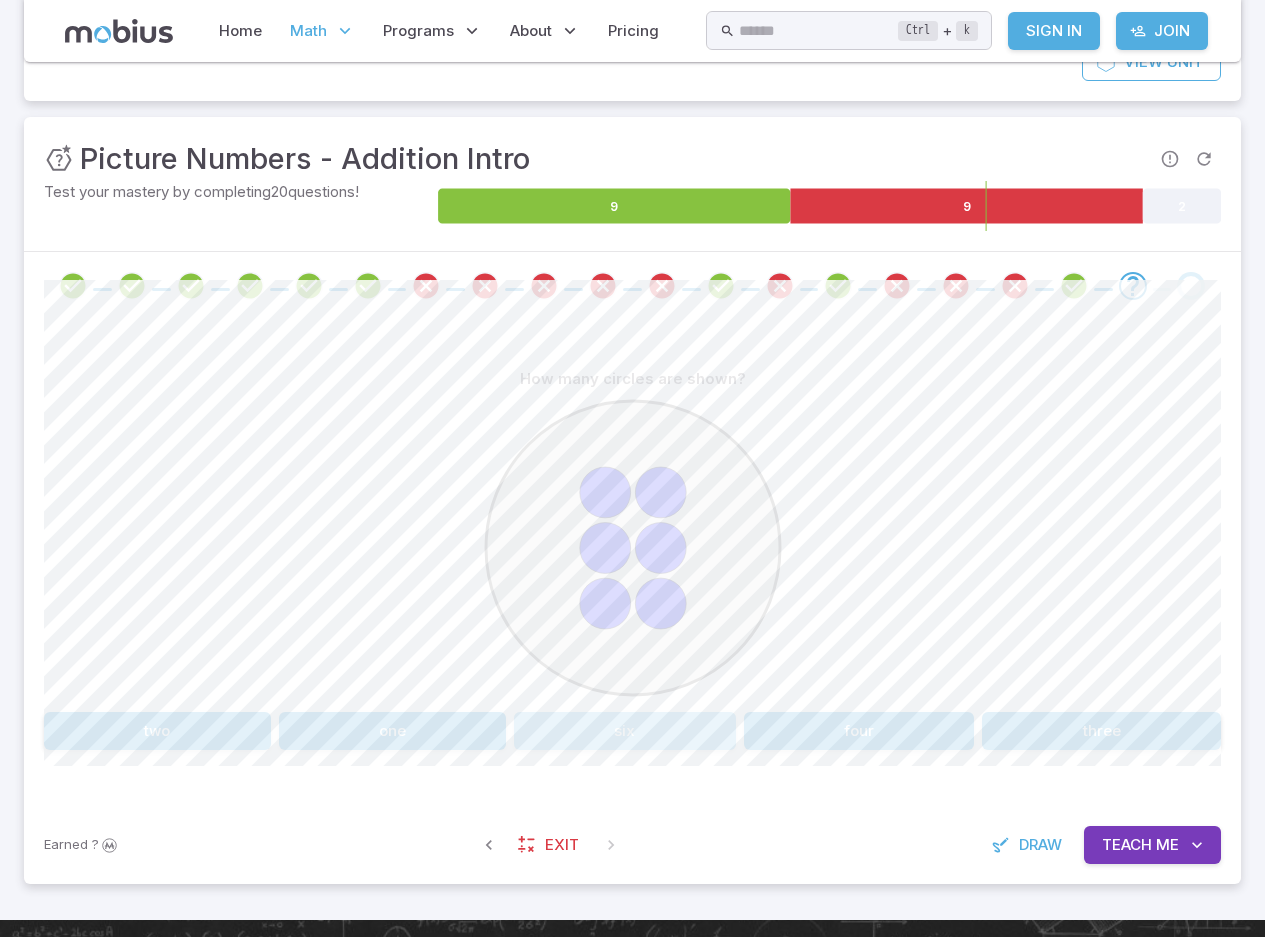 click on "six" at bounding box center (625, 731) 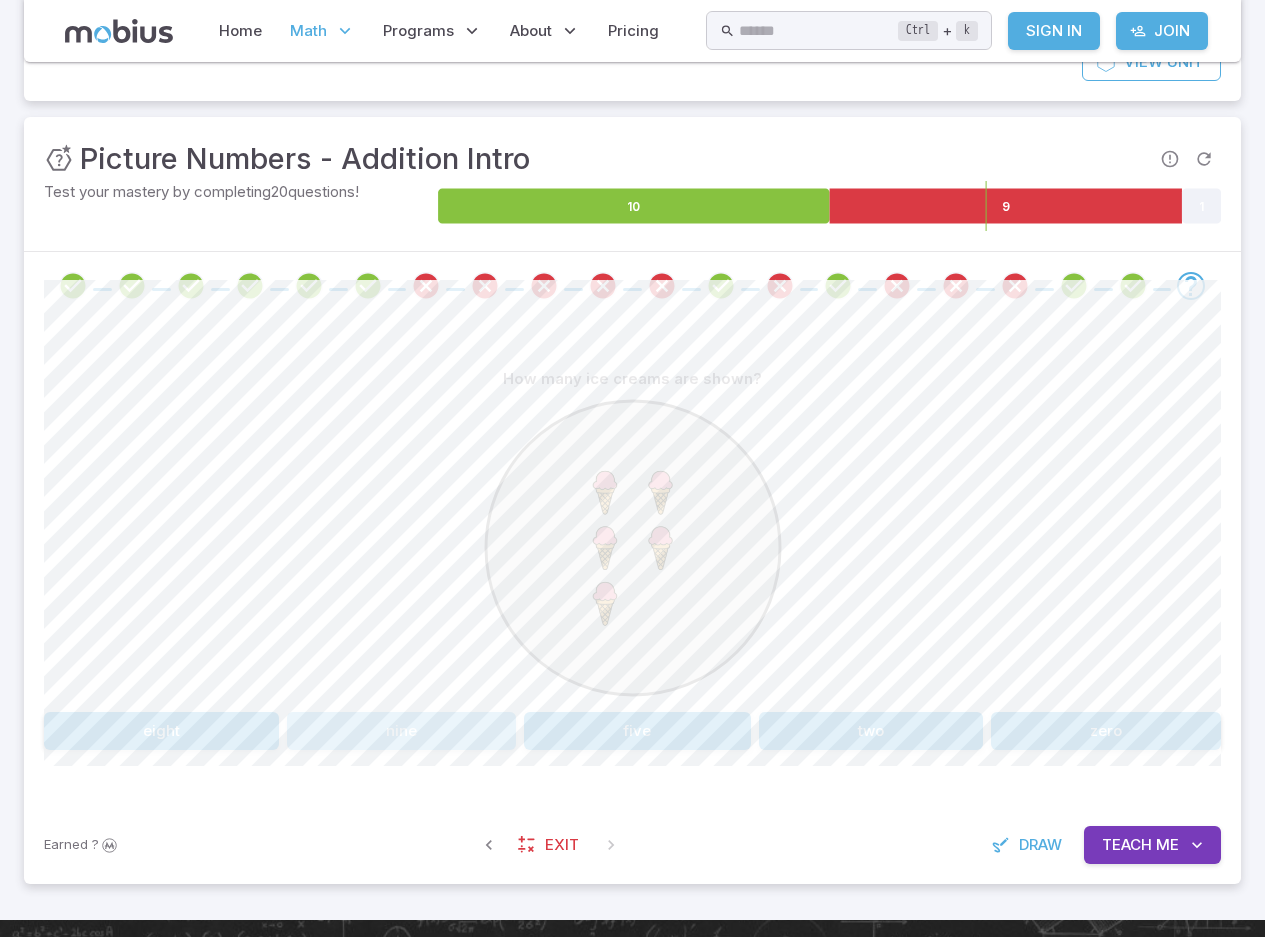 click on "nine" at bounding box center [401, 731] 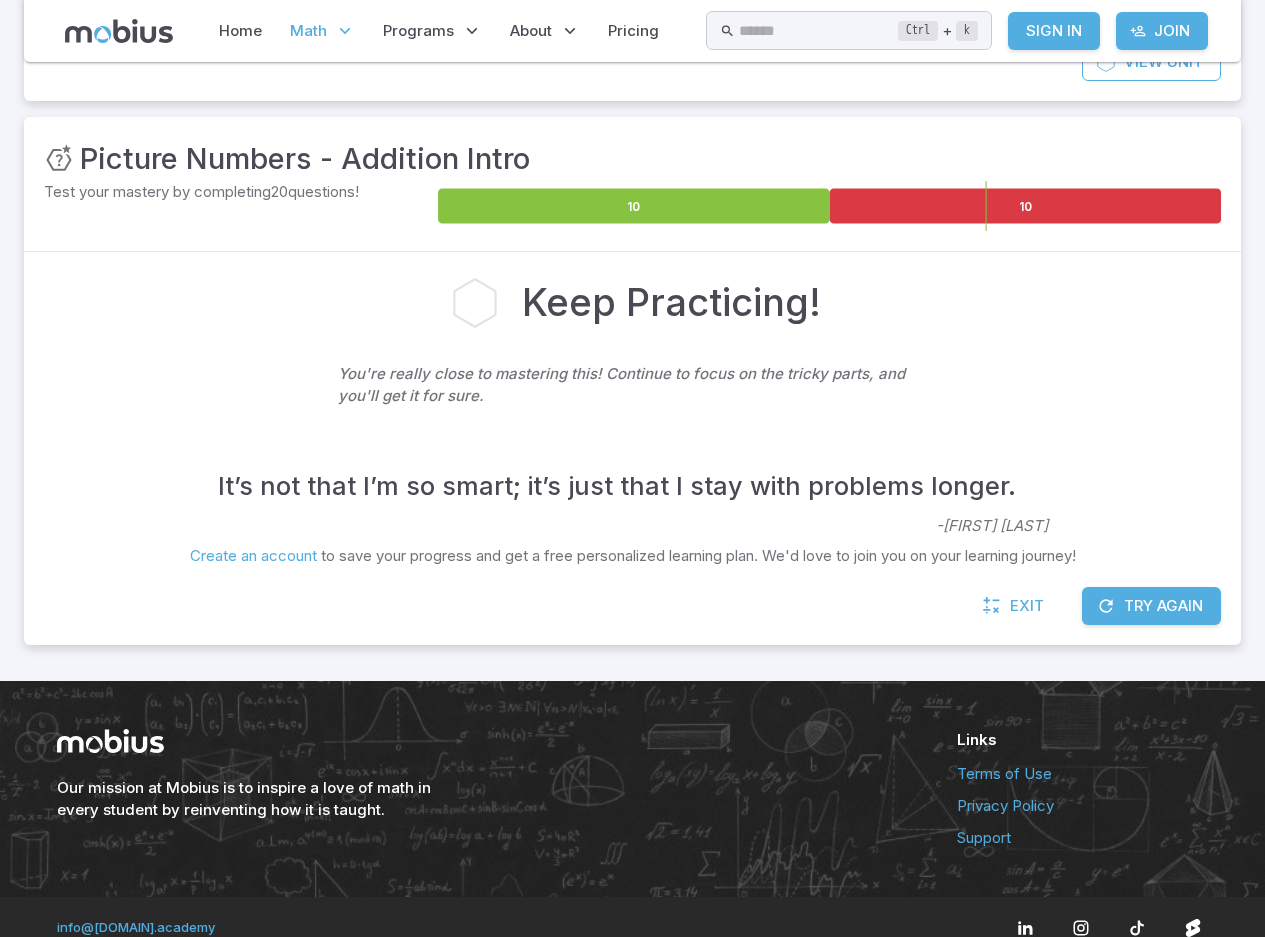 click on "Try Again" at bounding box center (1151, 606) 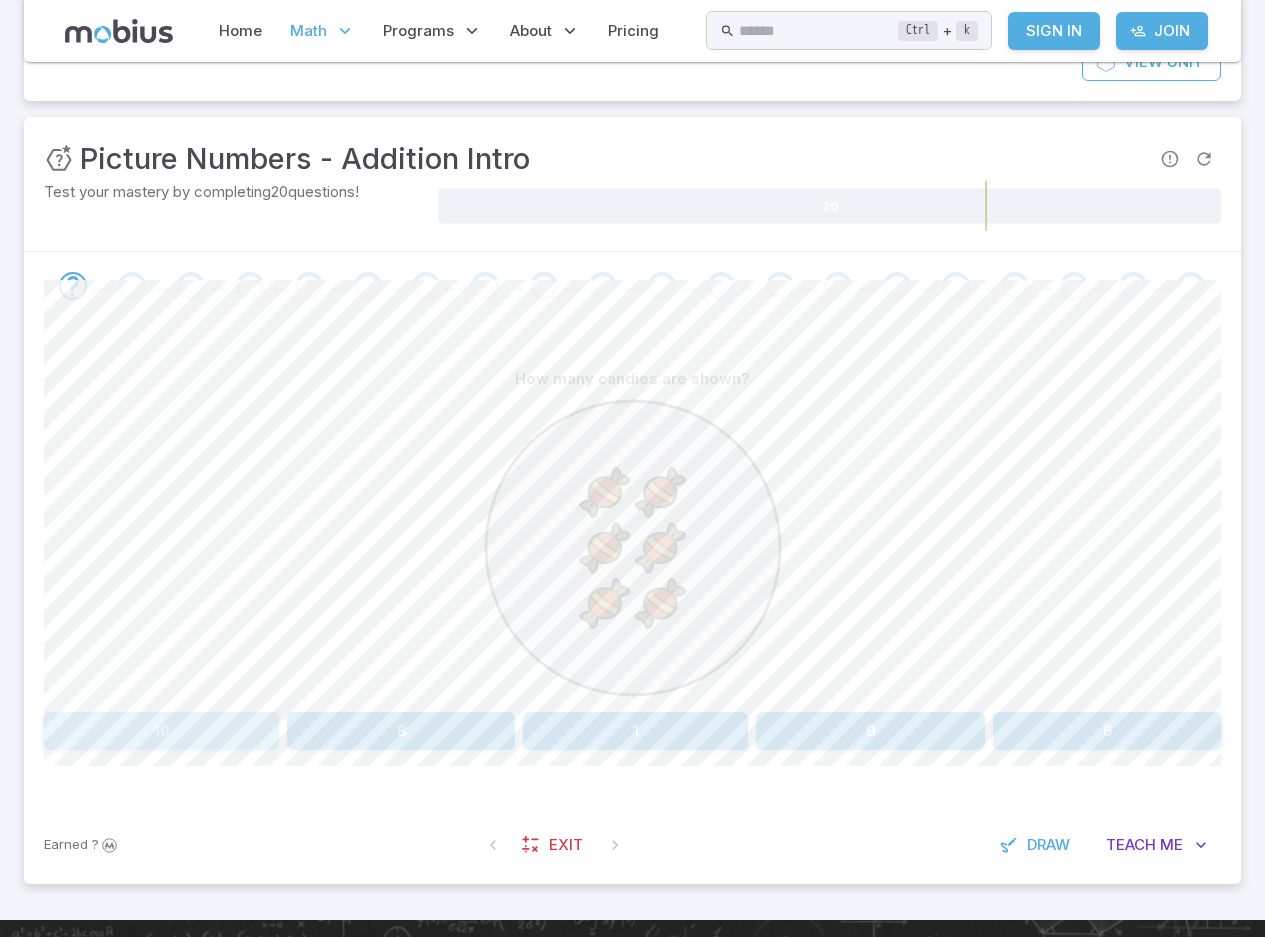 click on "10" at bounding box center (161, 731) 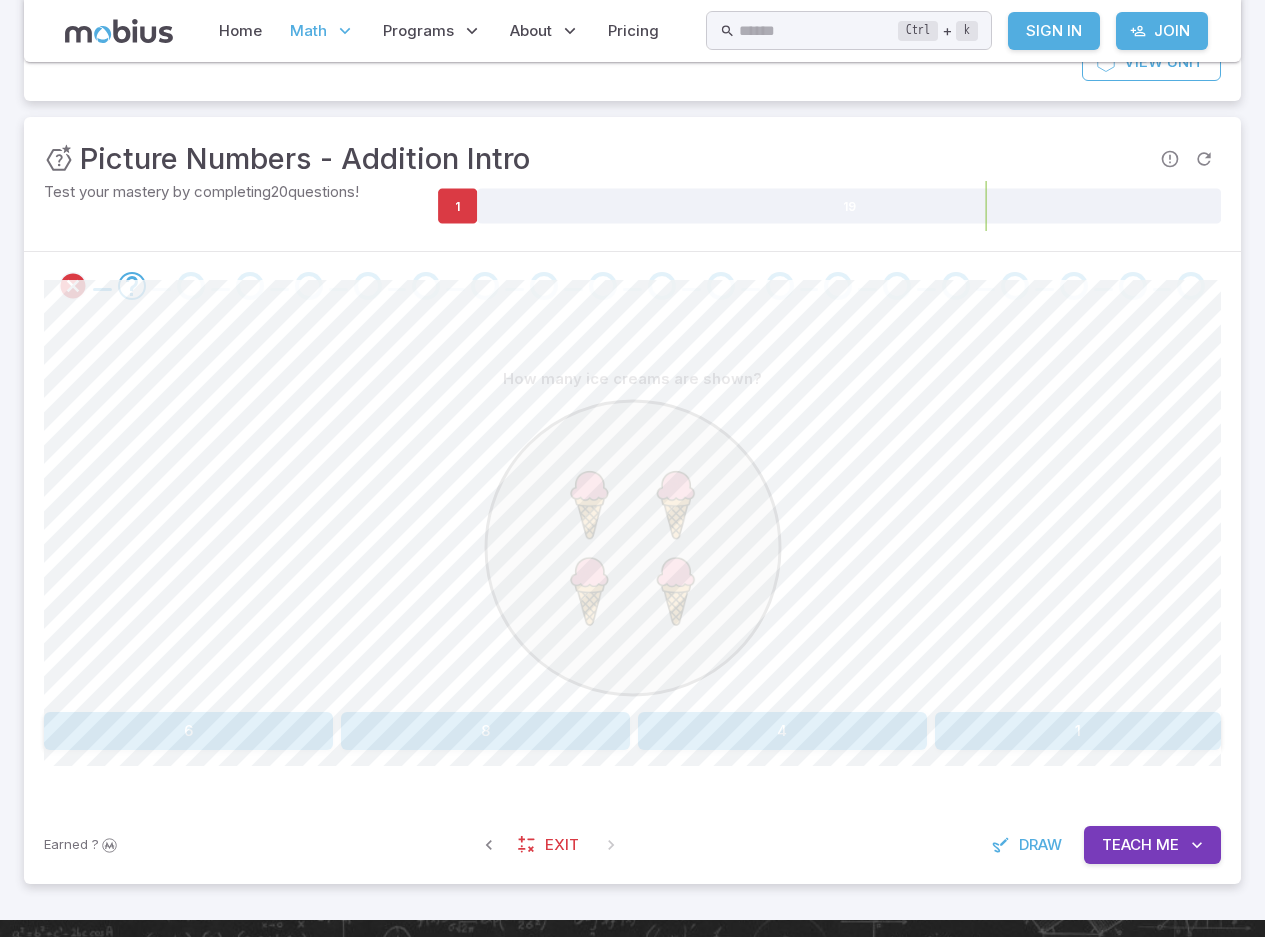 click on "1" at bounding box center [1078, 731] 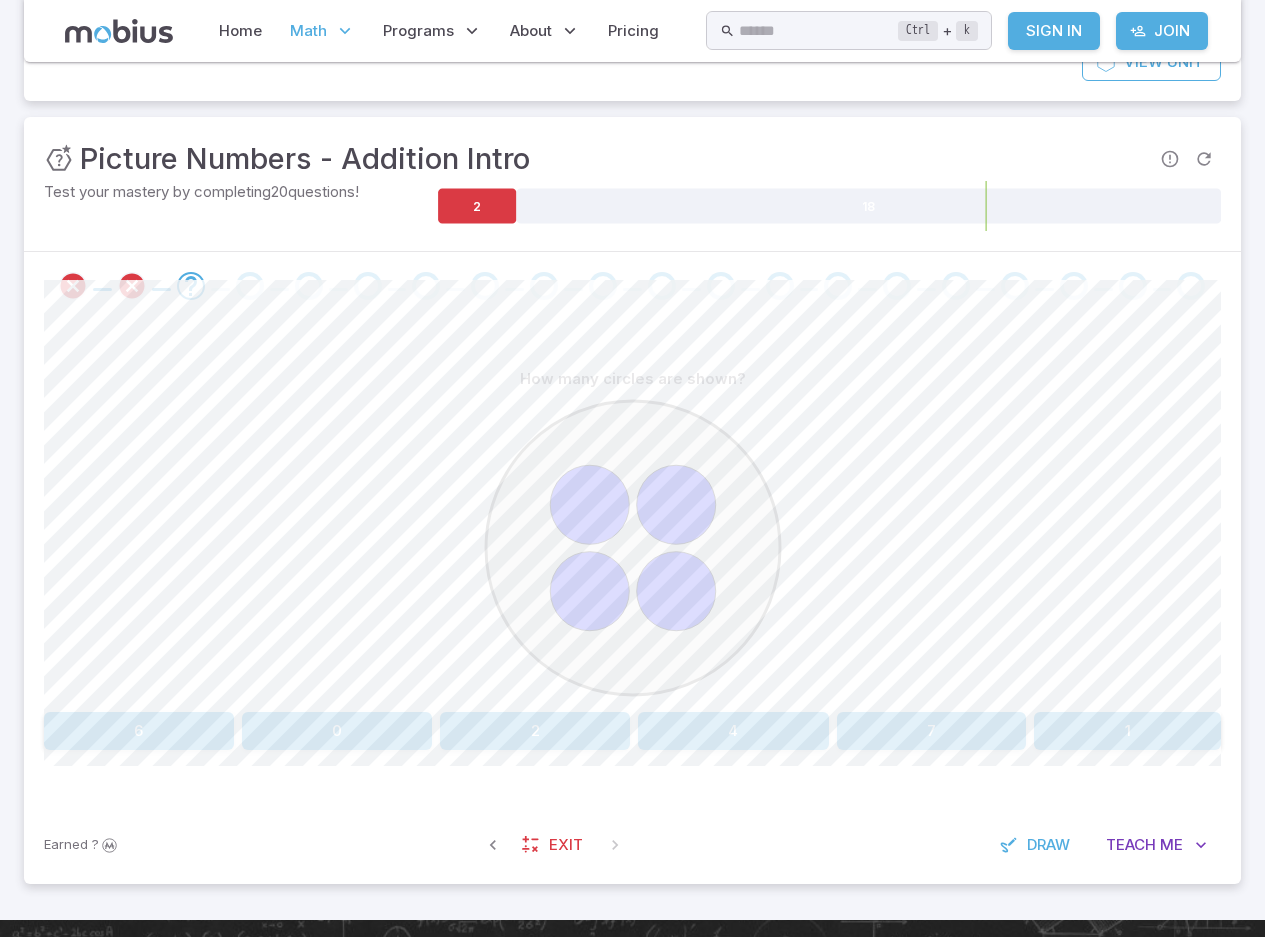 click on "4" at bounding box center [733, 731] 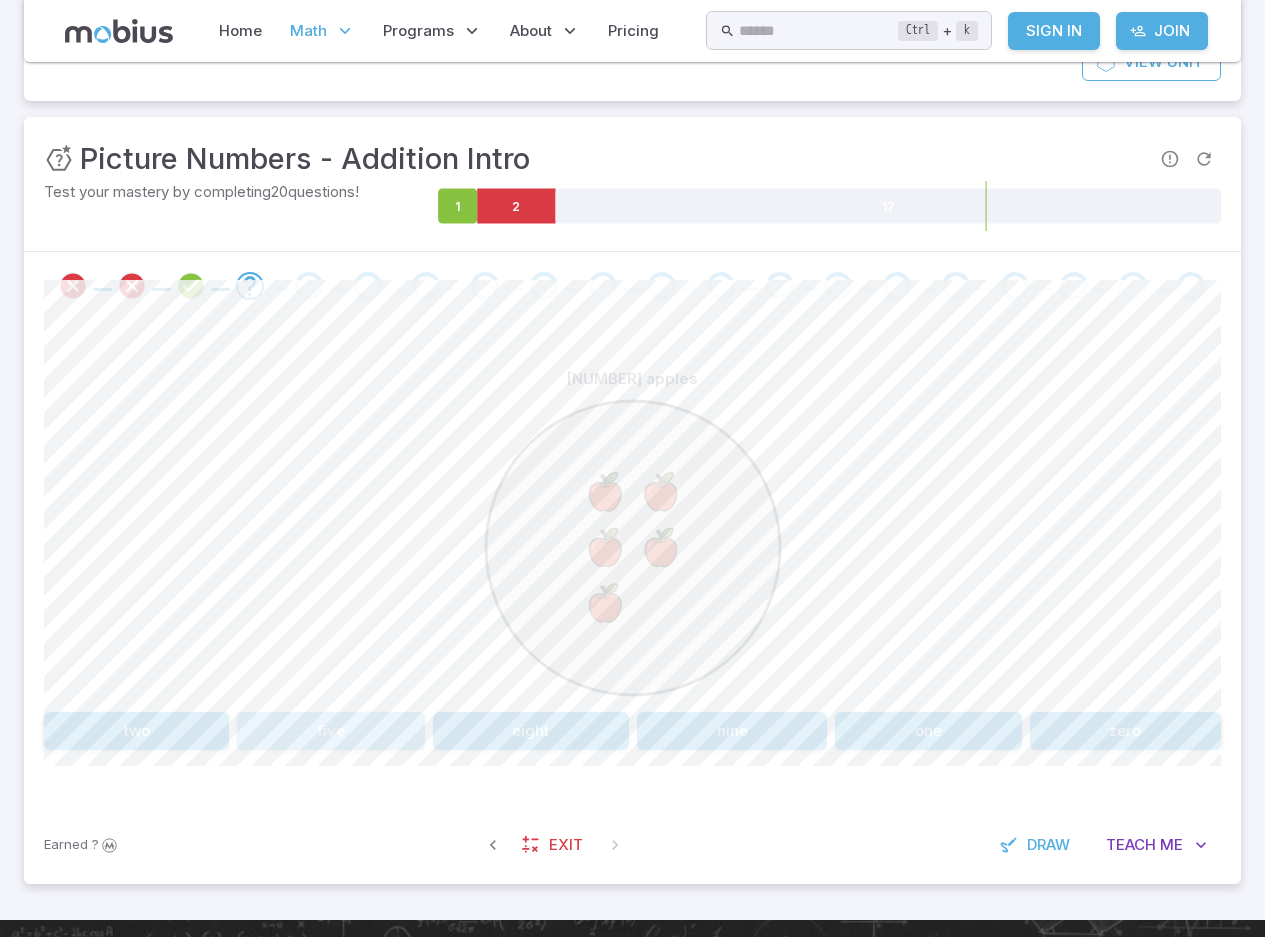 click on "five" at bounding box center [330, 731] 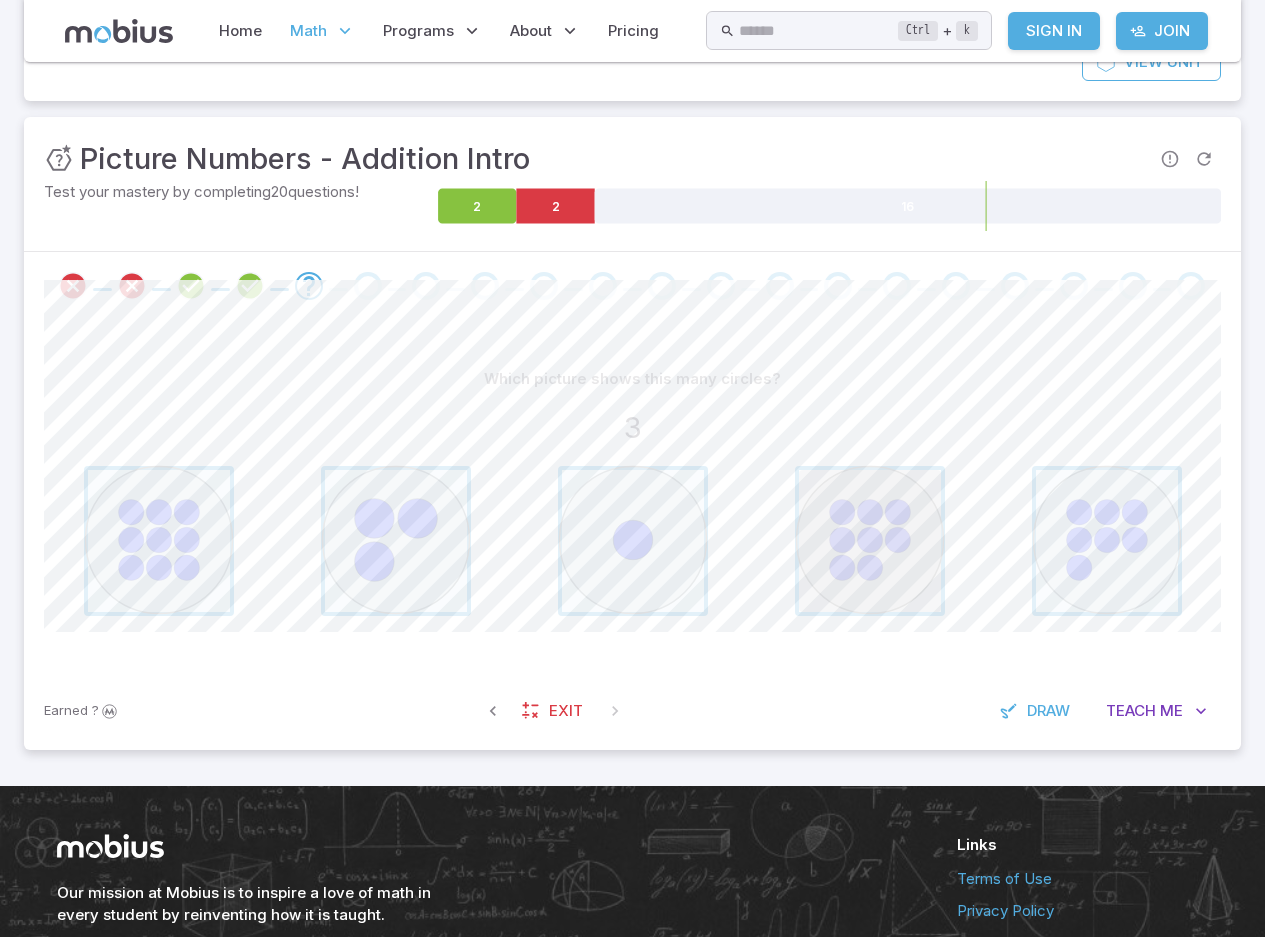 click at bounding box center (870, 541) 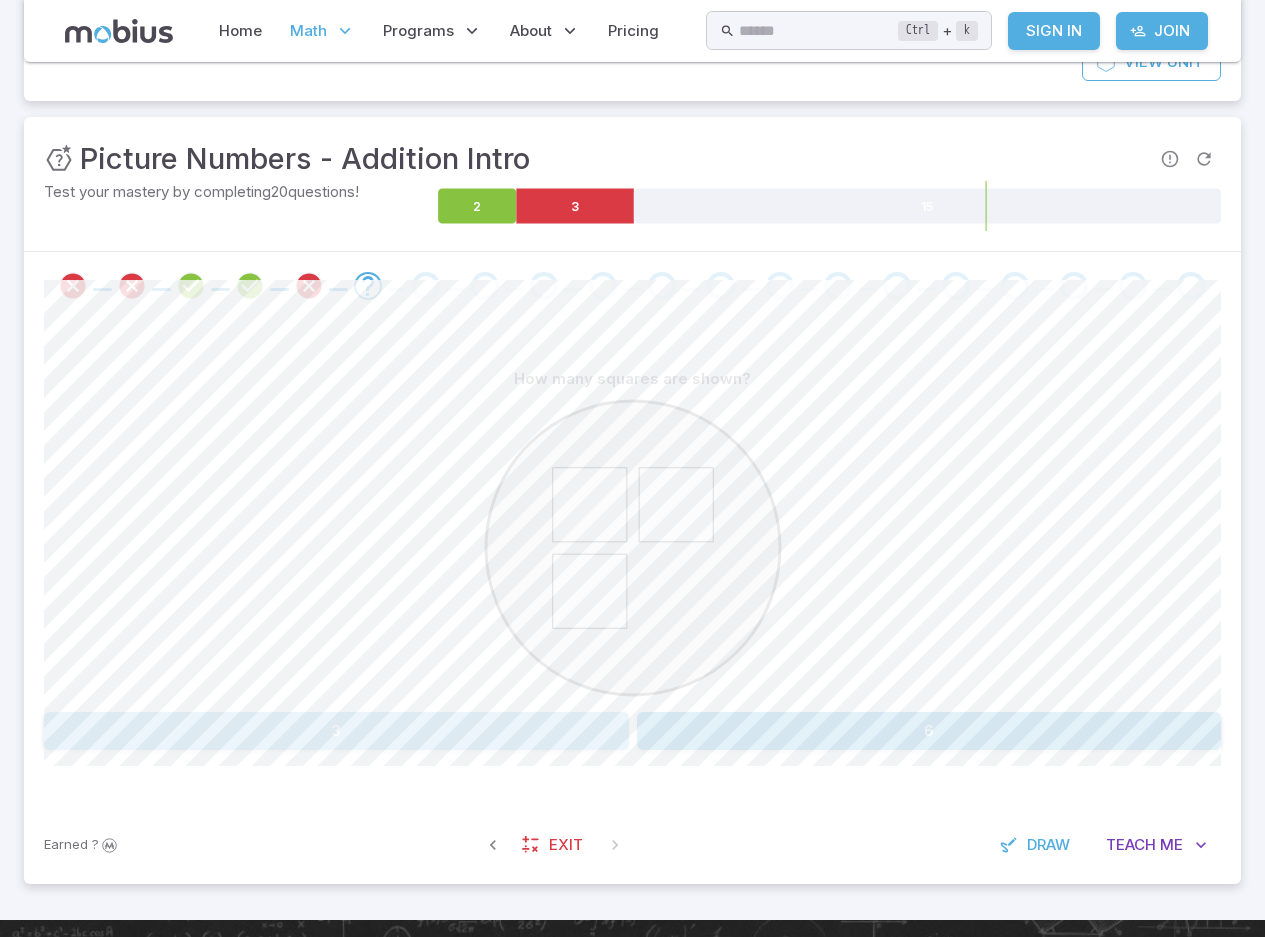 click on "3" at bounding box center [336, 731] 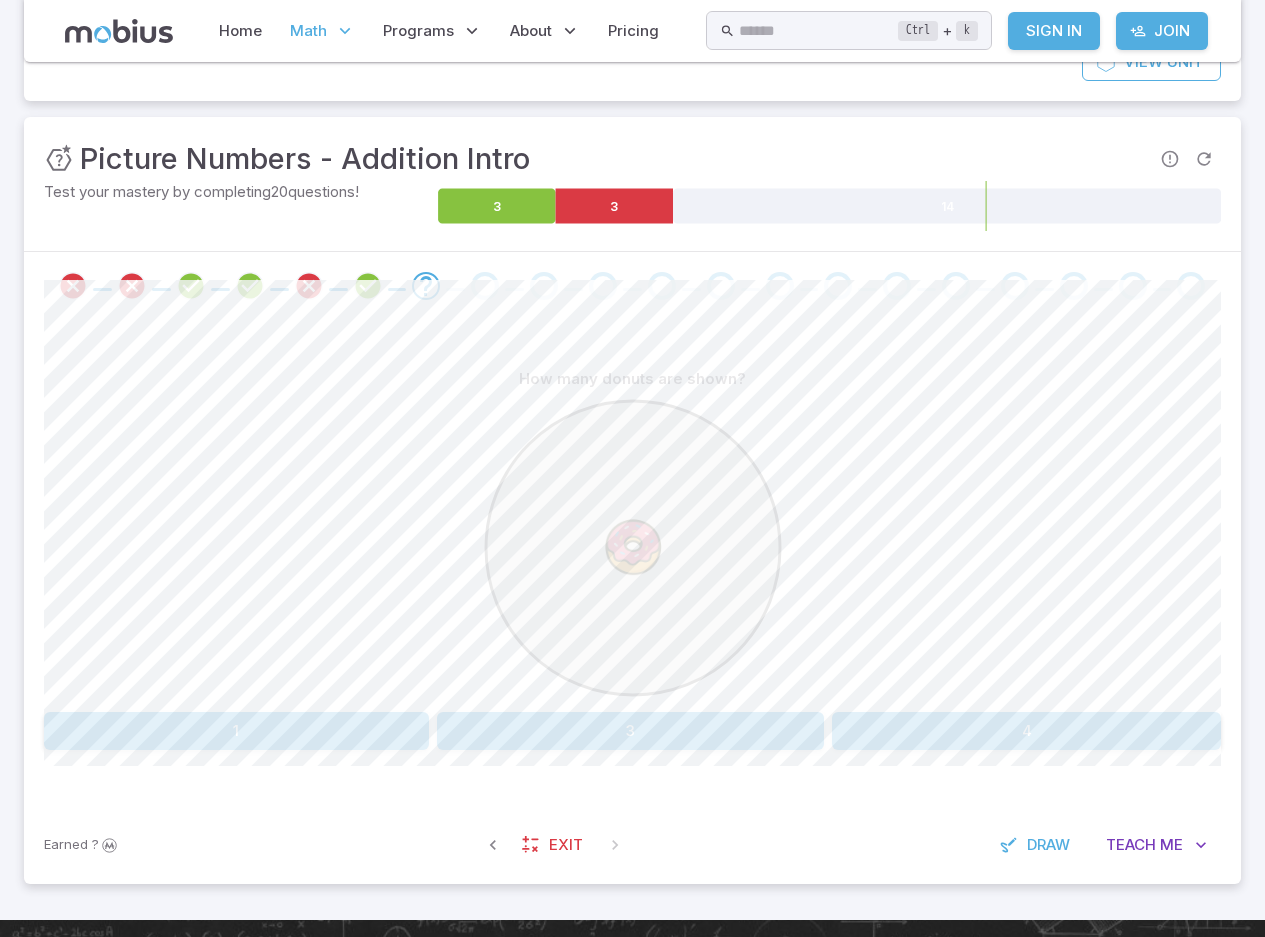 click on "1" at bounding box center [236, 731] 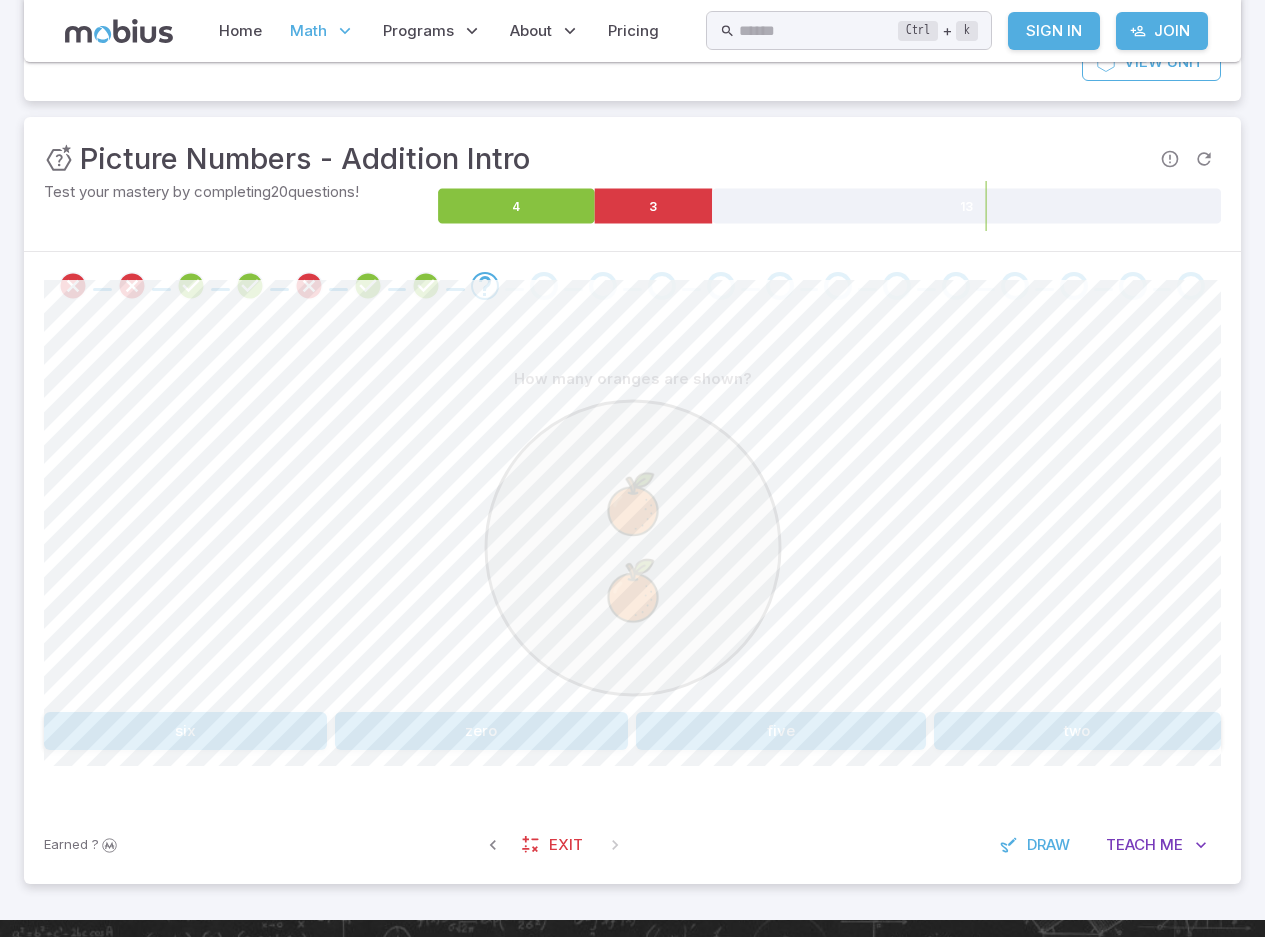 click on "two" at bounding box center (1078, 731) 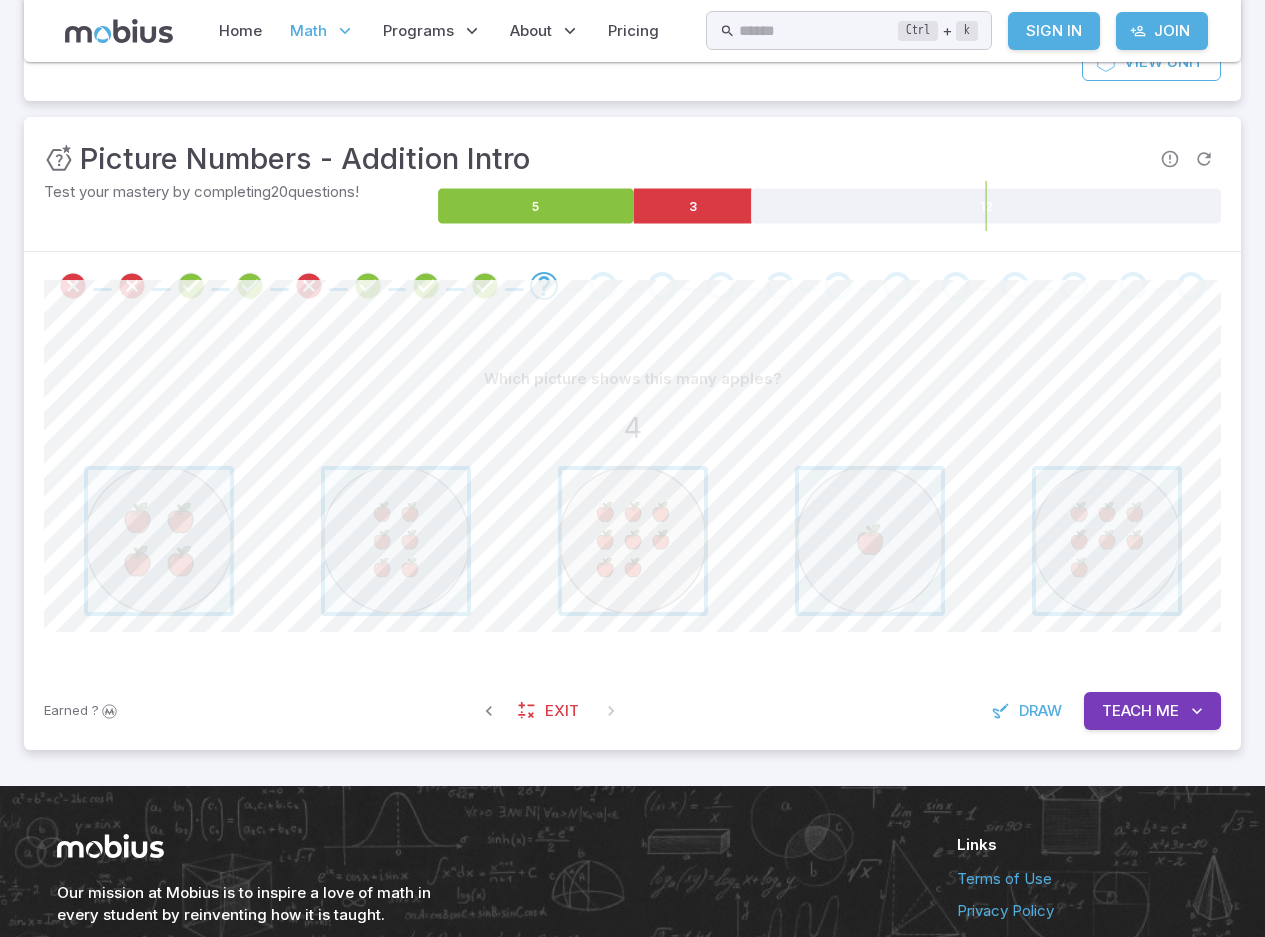 click at bounding box center [633, 541] 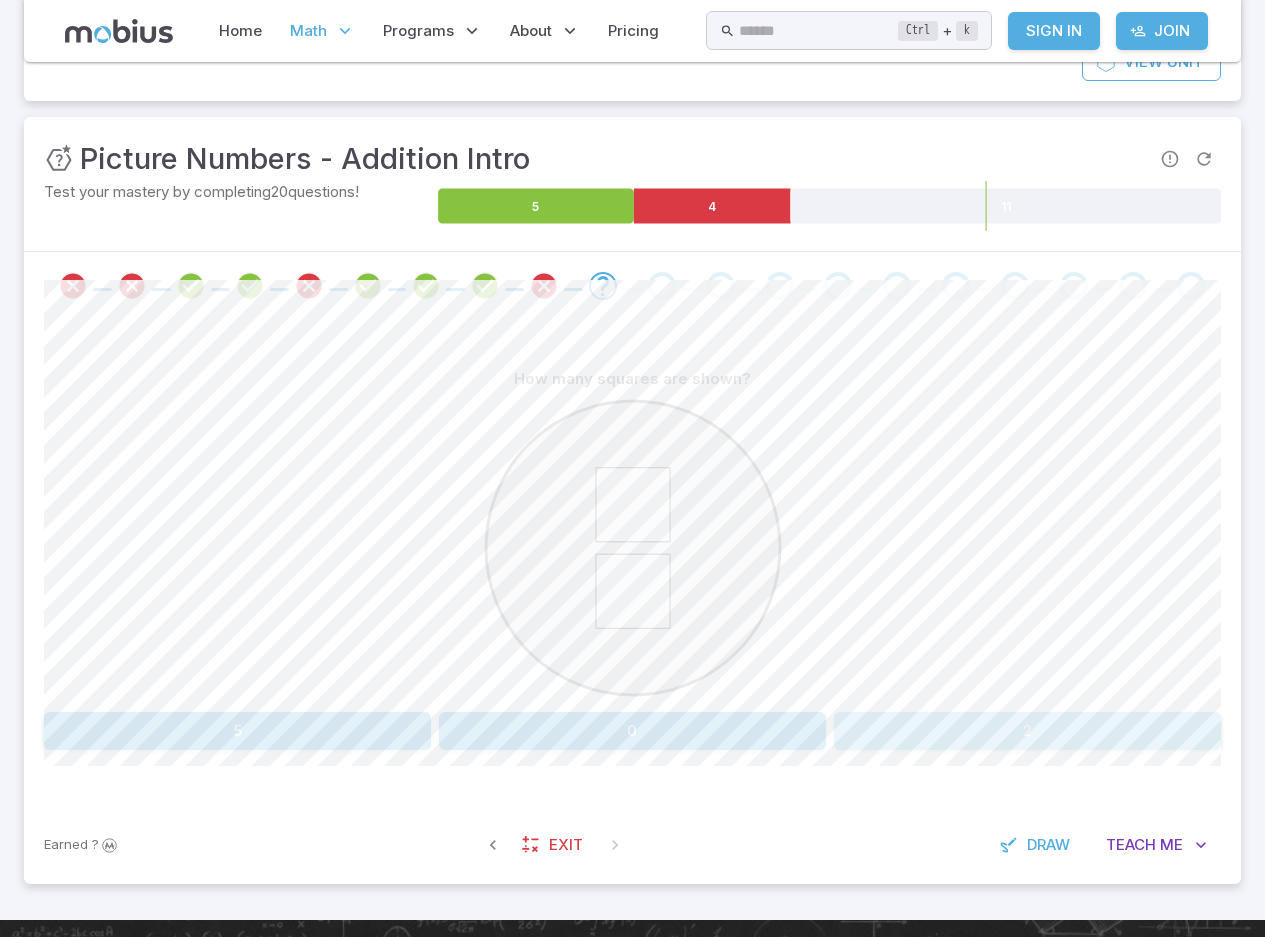 click on "2" at bounding box center (1027, 731) 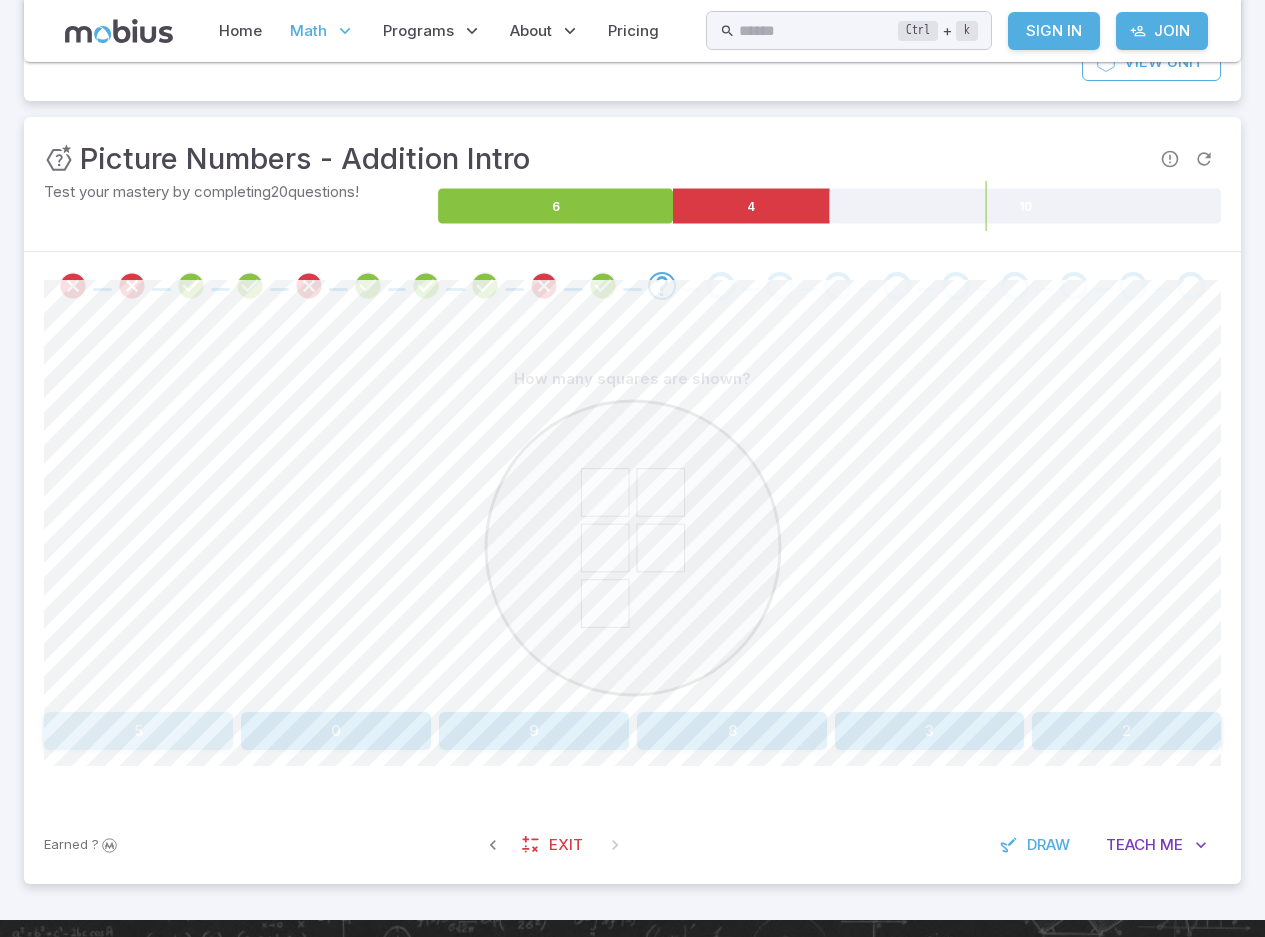 click on "5" at bounding box center (138, 731) 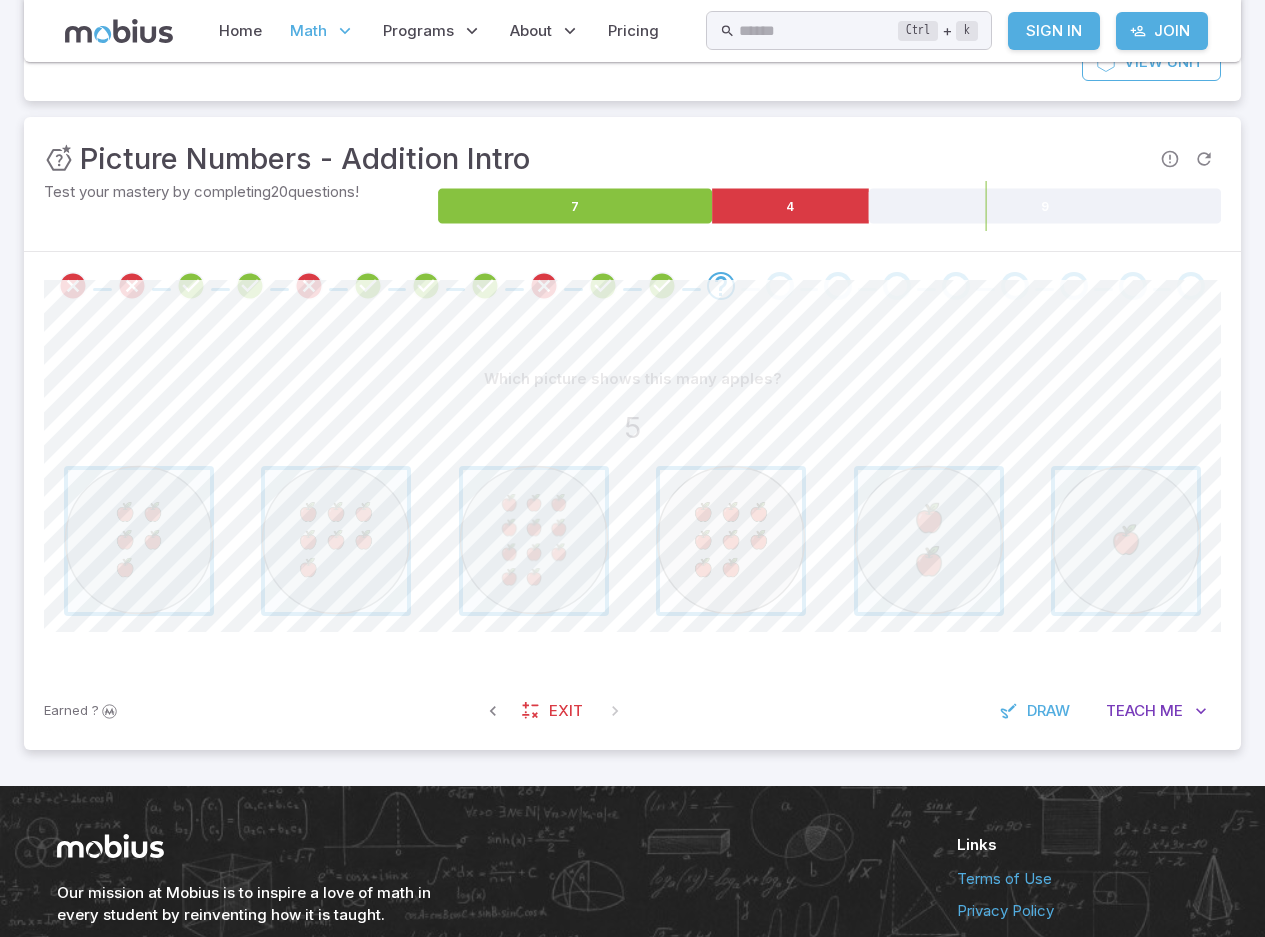 click at bounding box center (731, 541) 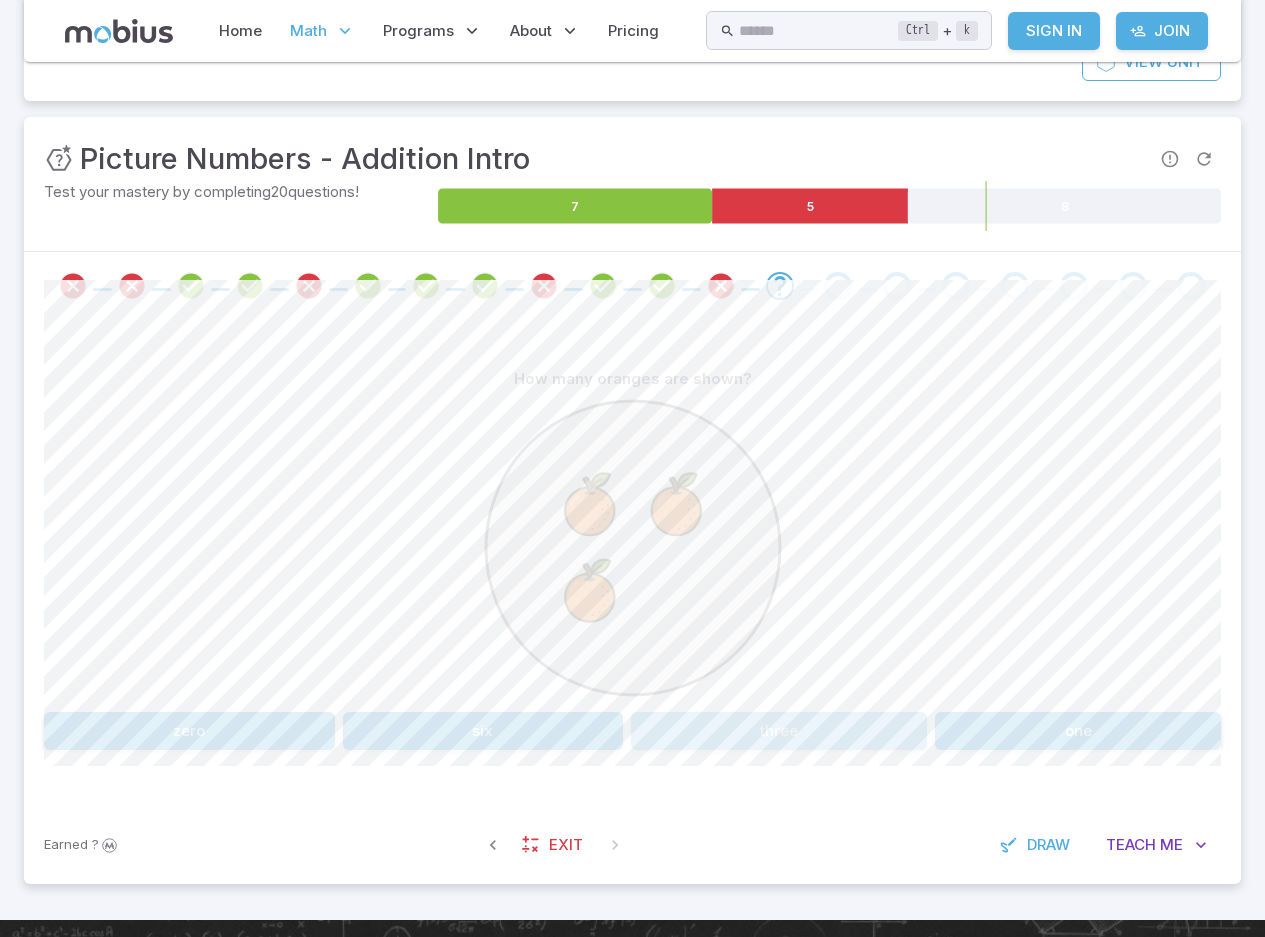 click on "three" at bounding box center (779, 731) 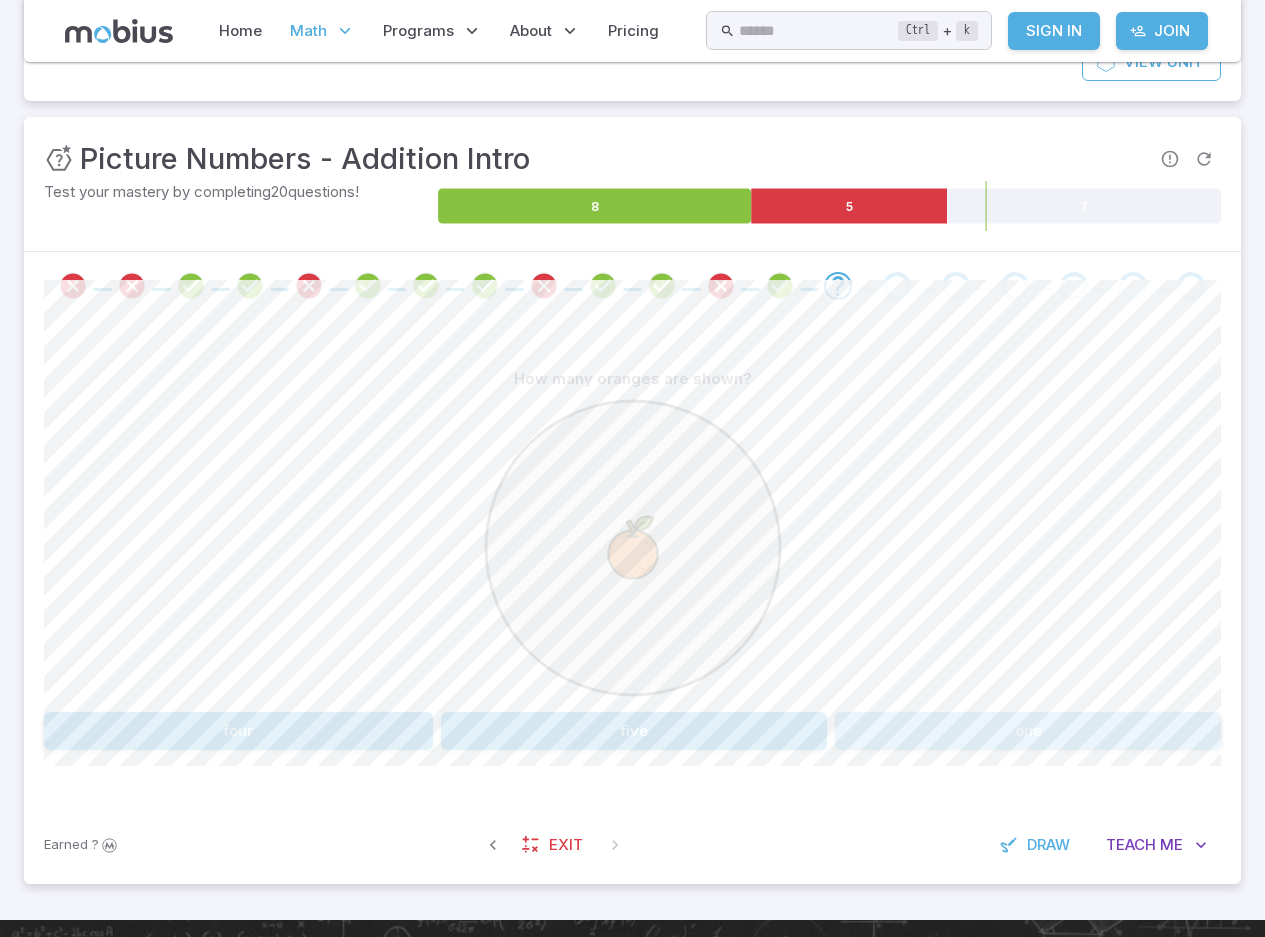 click on "one" at bounding box center (1028, 731) 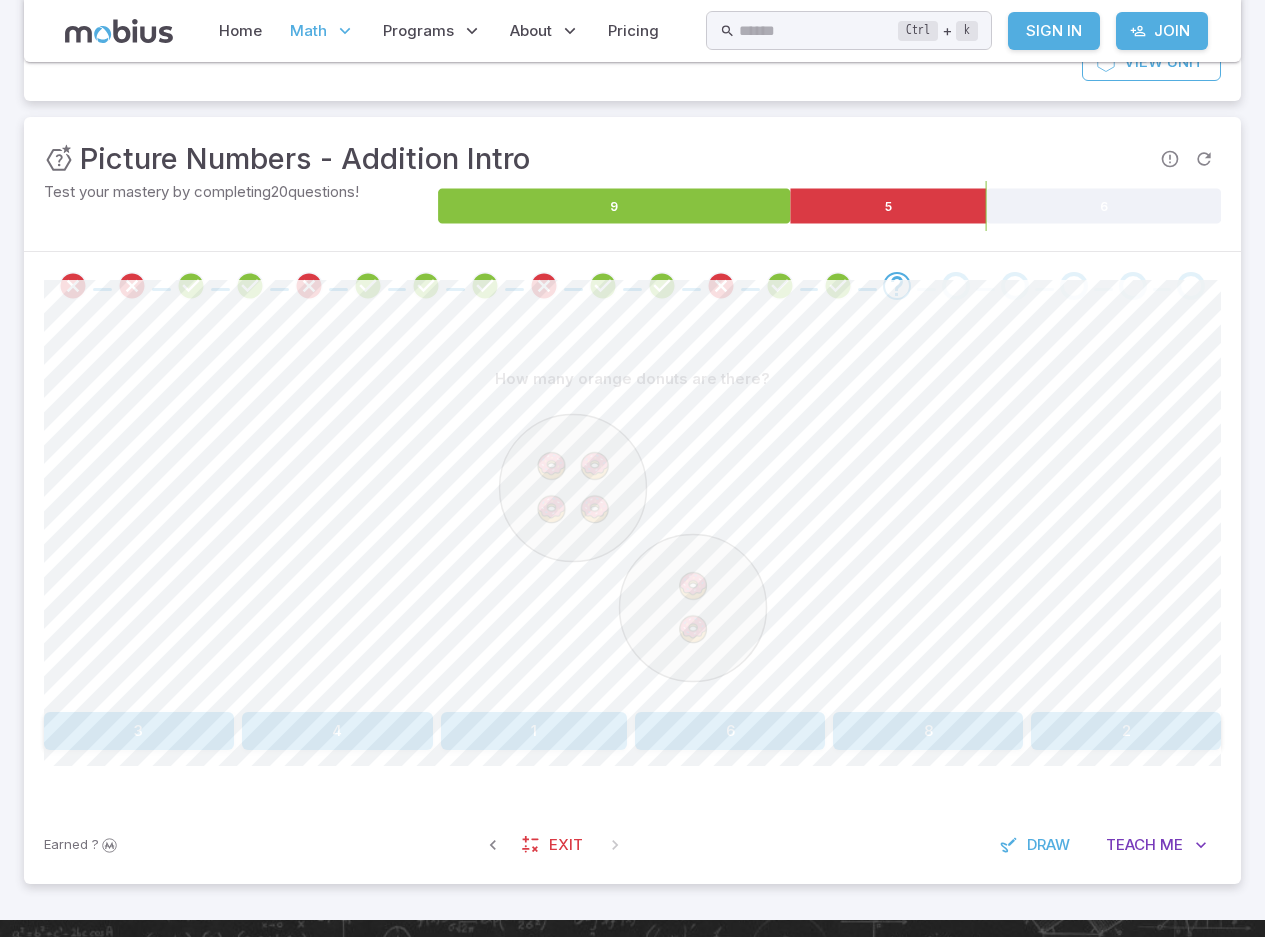 click on "4" at bounding box center (337, 731) 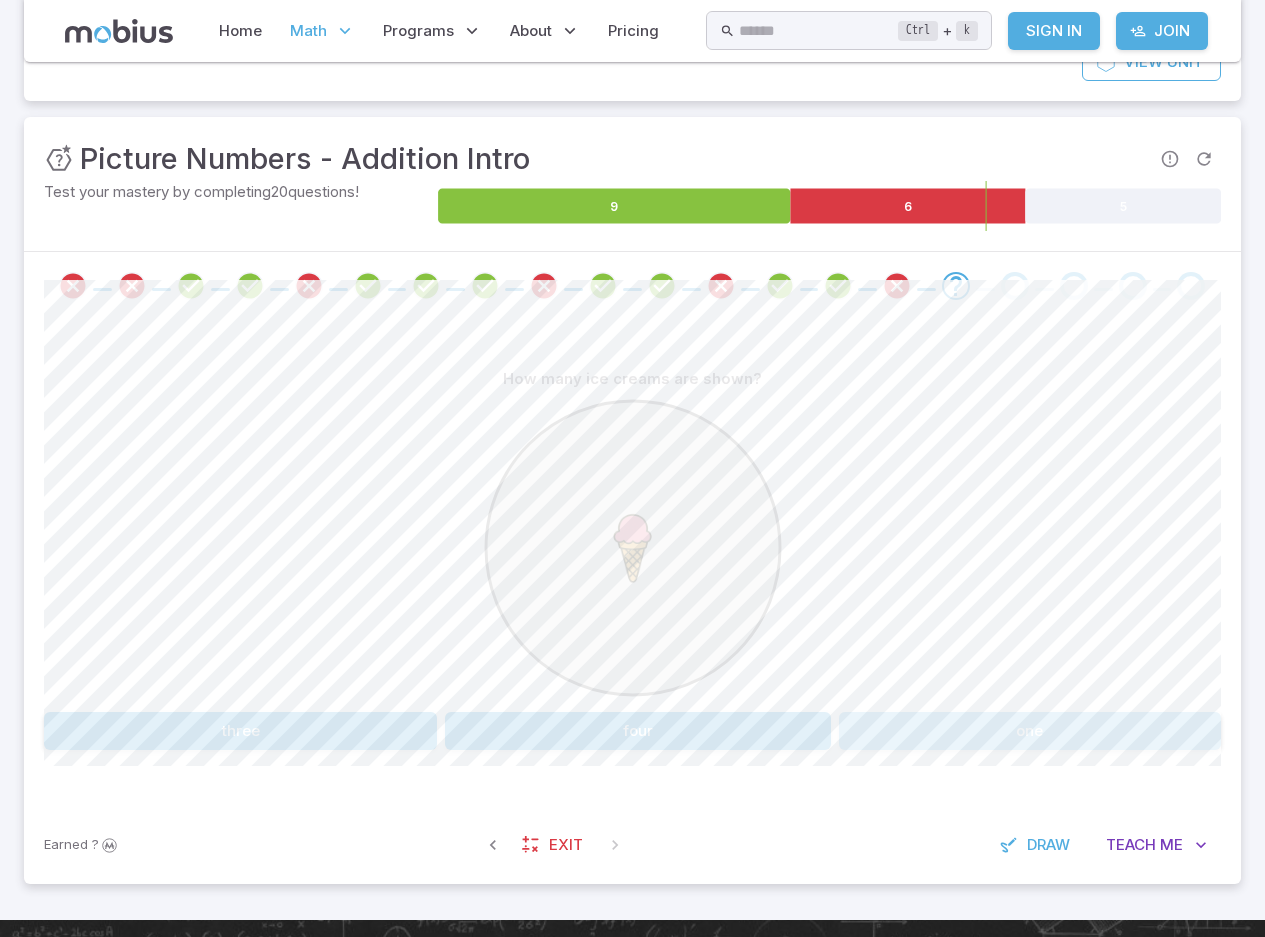 click on "one" at bounding box center [1030, 731] 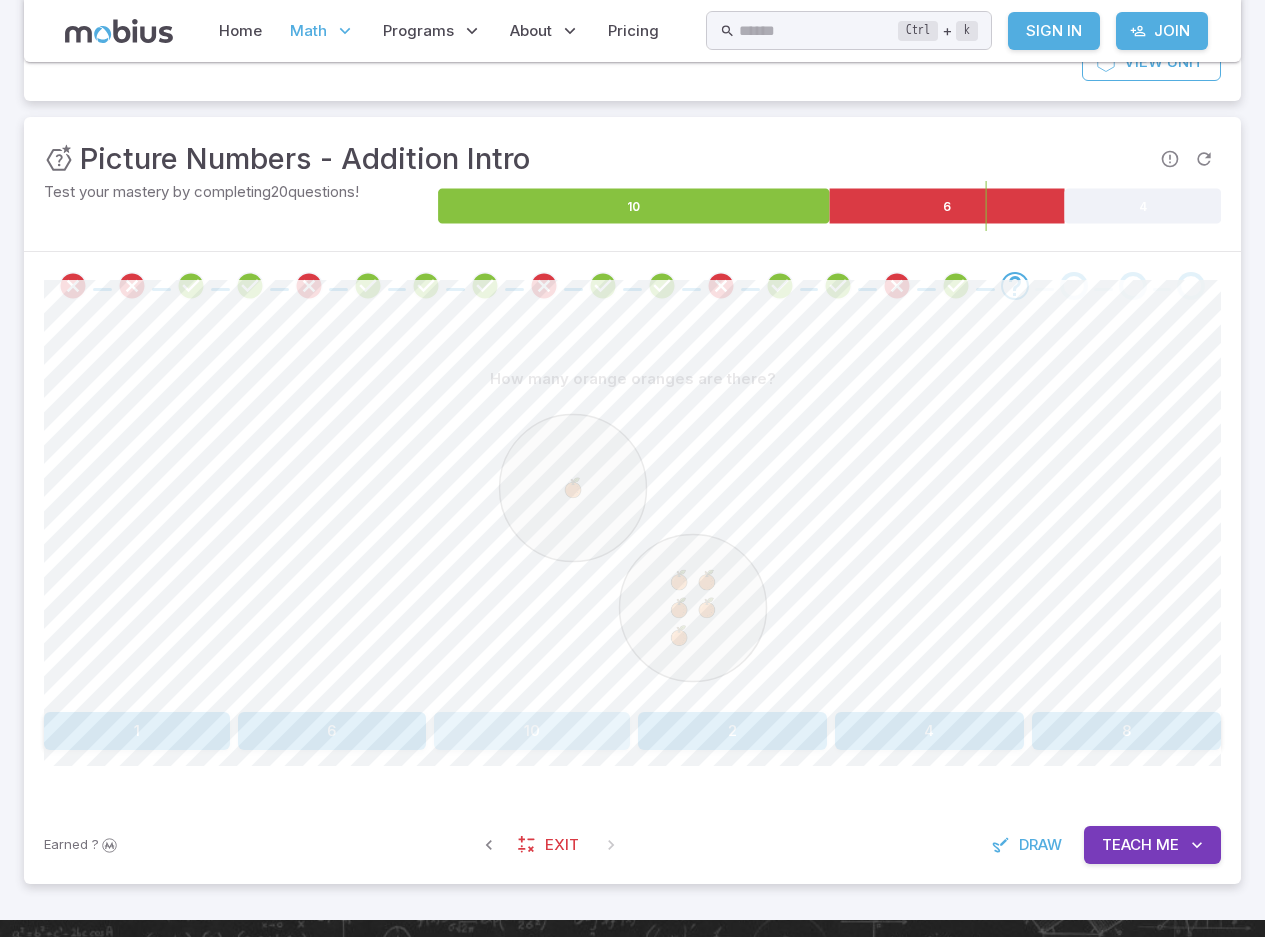 click on "10" at bounding box center (532, 731) 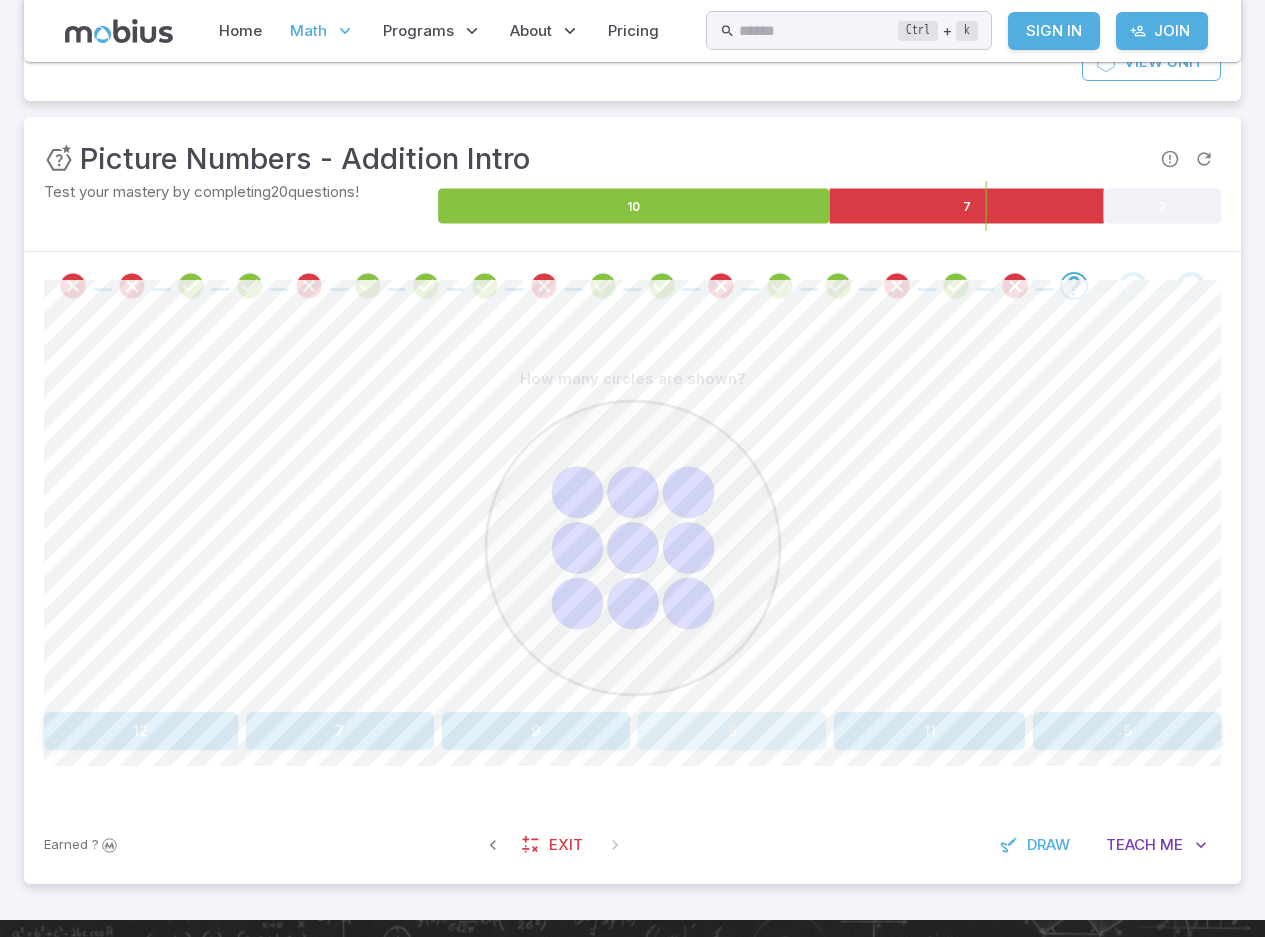 click on "6" at bounding box center [732, 731] 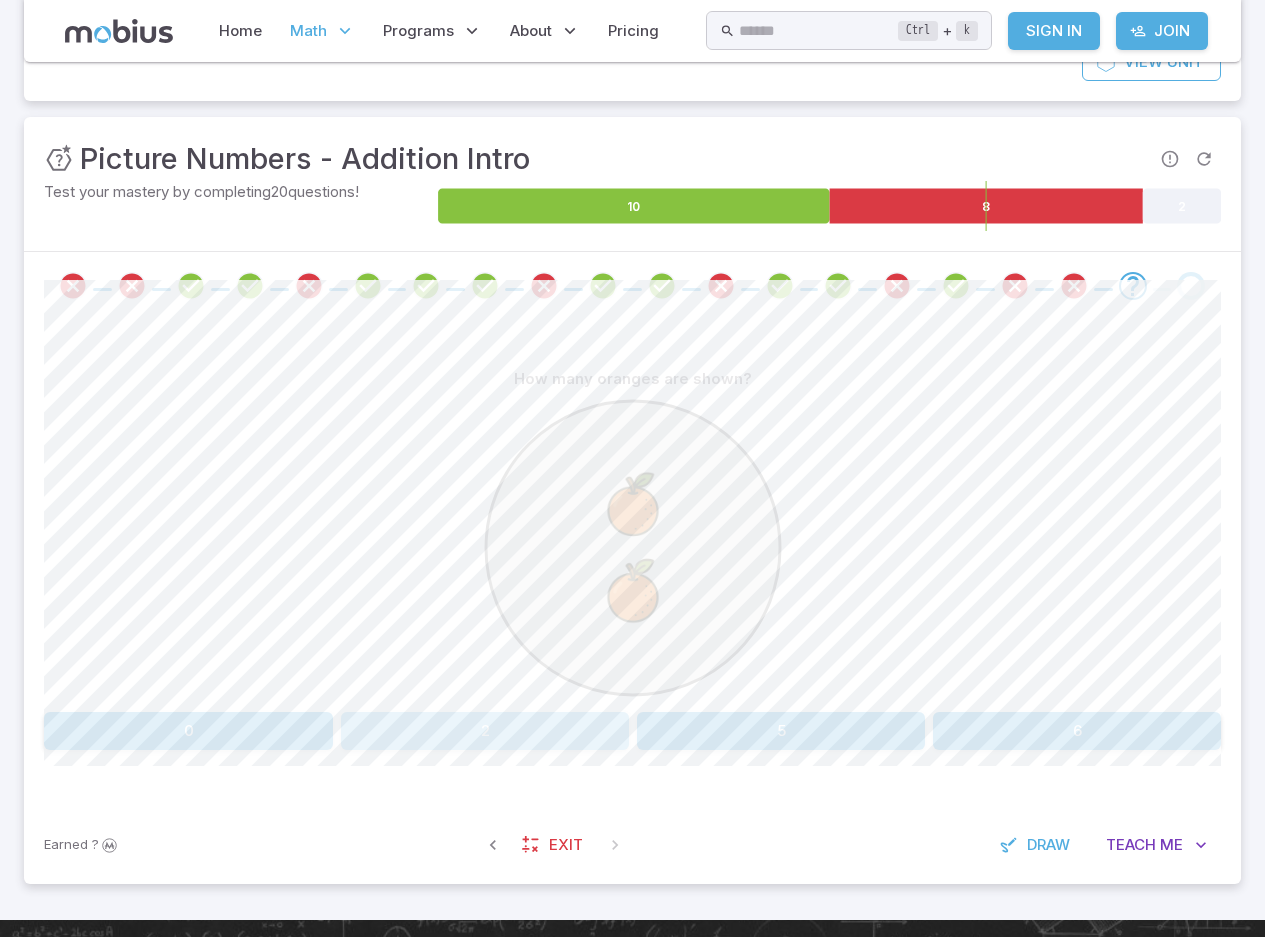 click on "2" at bounding box center [485, 731] 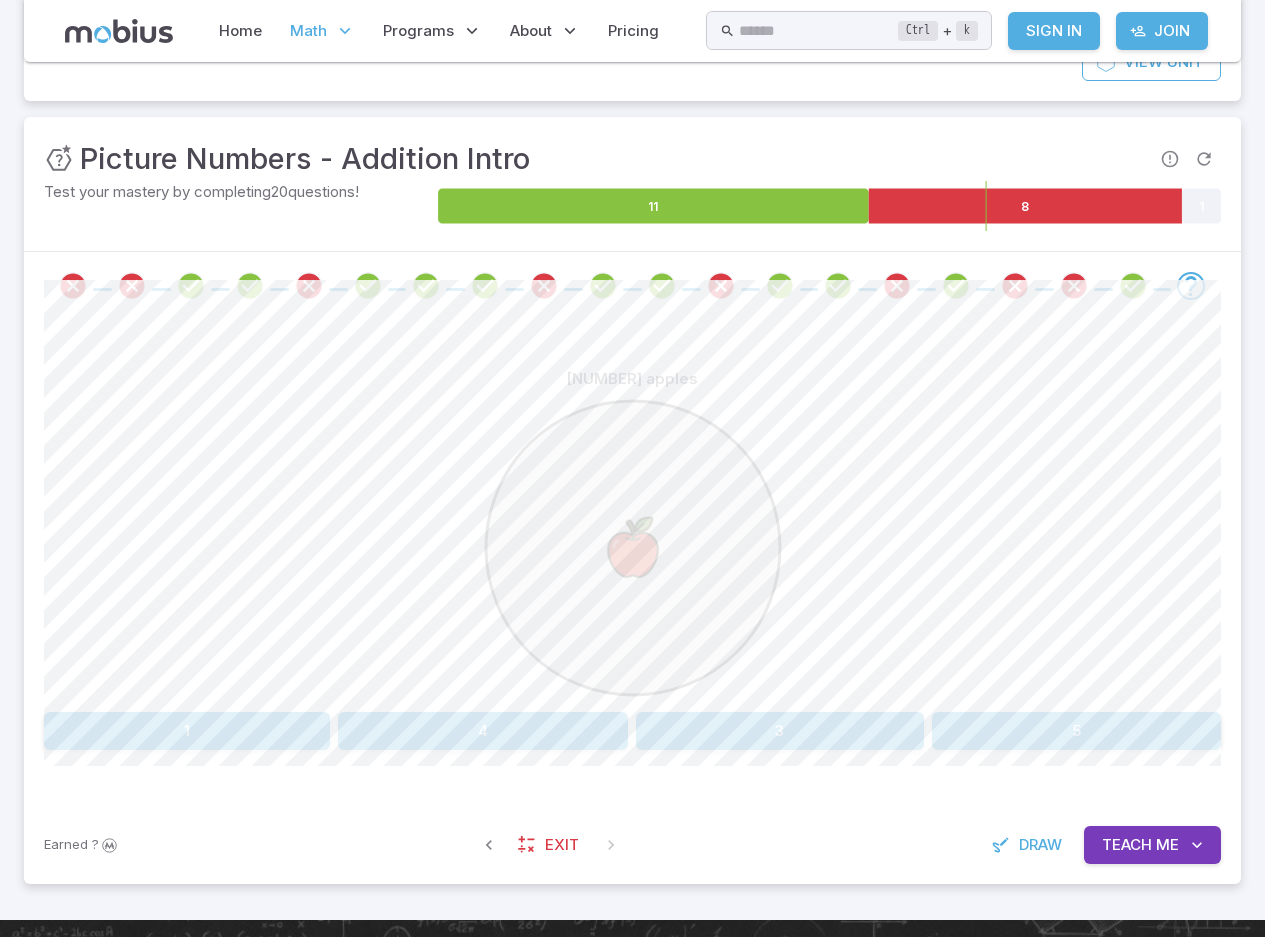 click on "1" at bounding box center [187, 731] 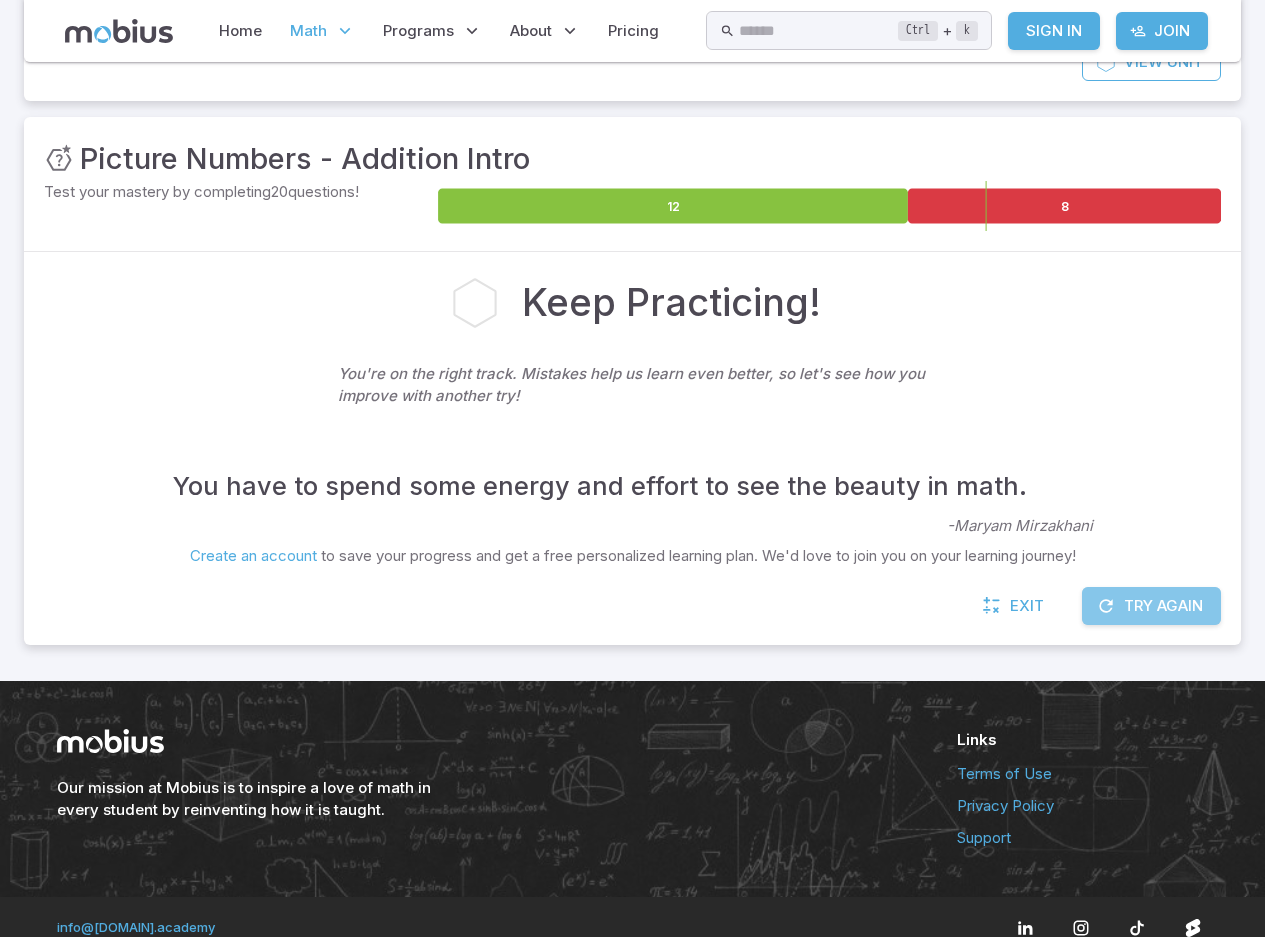 click on "Try Again" at bounding box center (1151, 606) 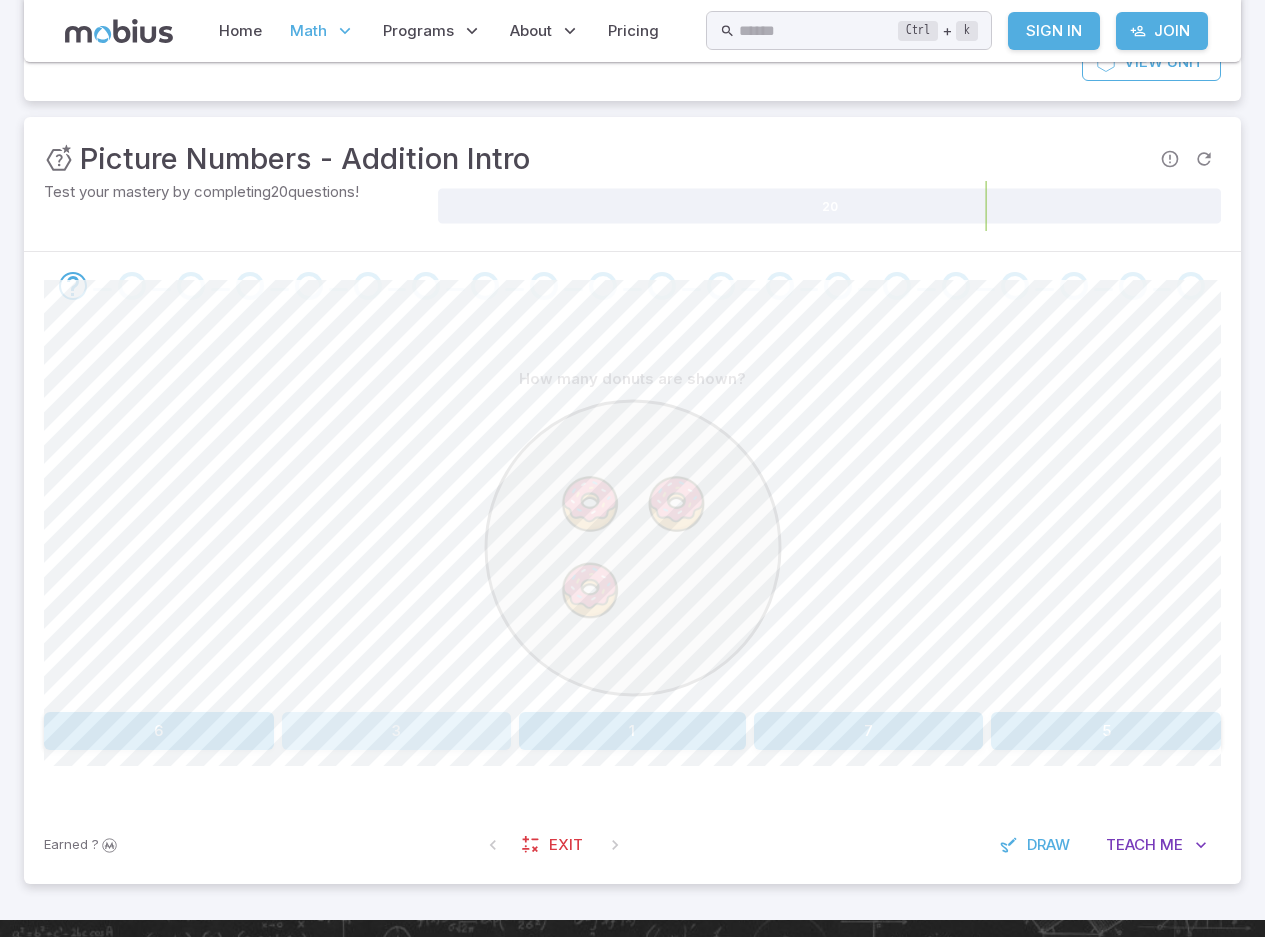 click on "3" at bounding box center [397, 731] 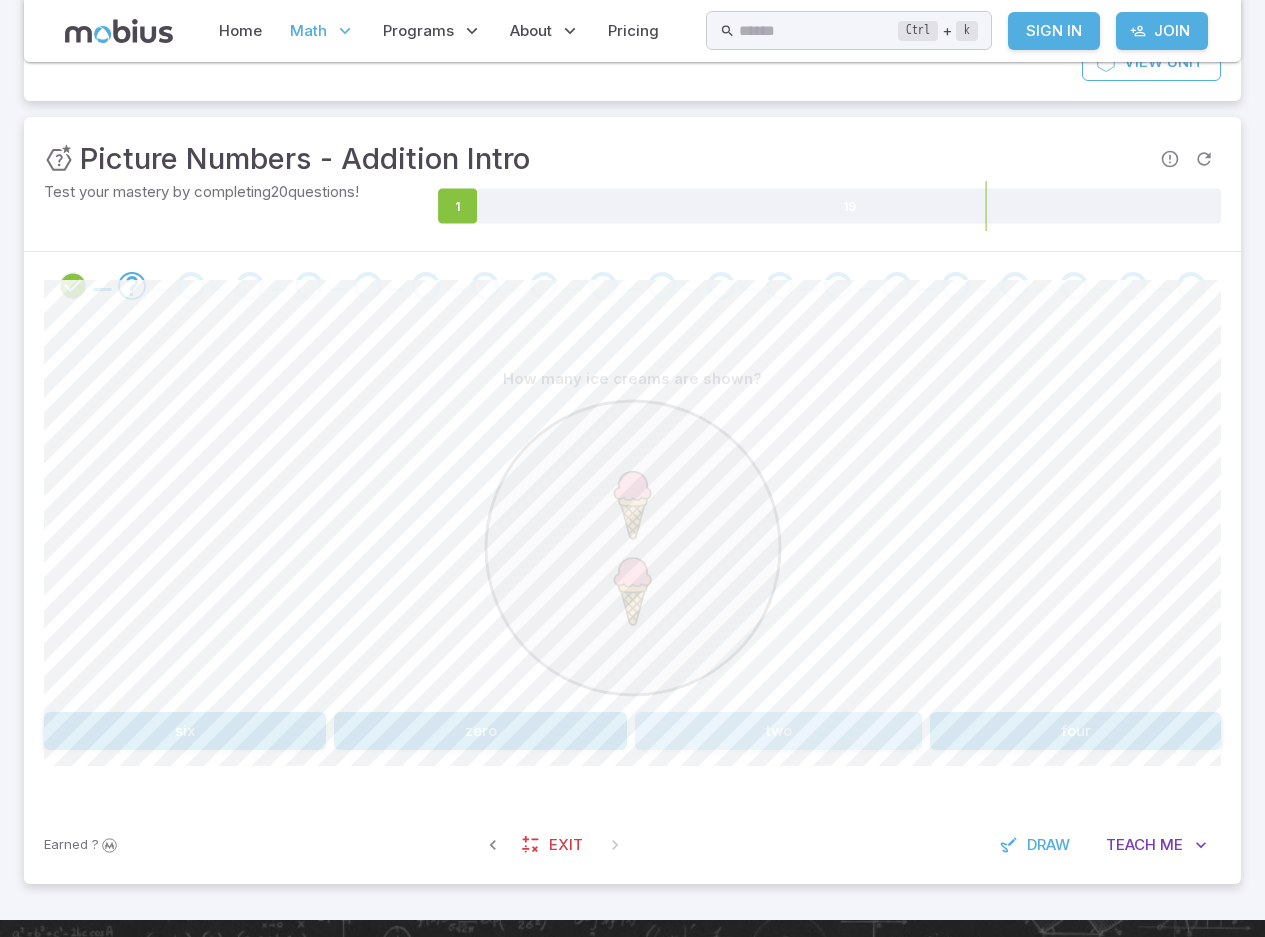 click on "two" at bounding box center (778, 731) 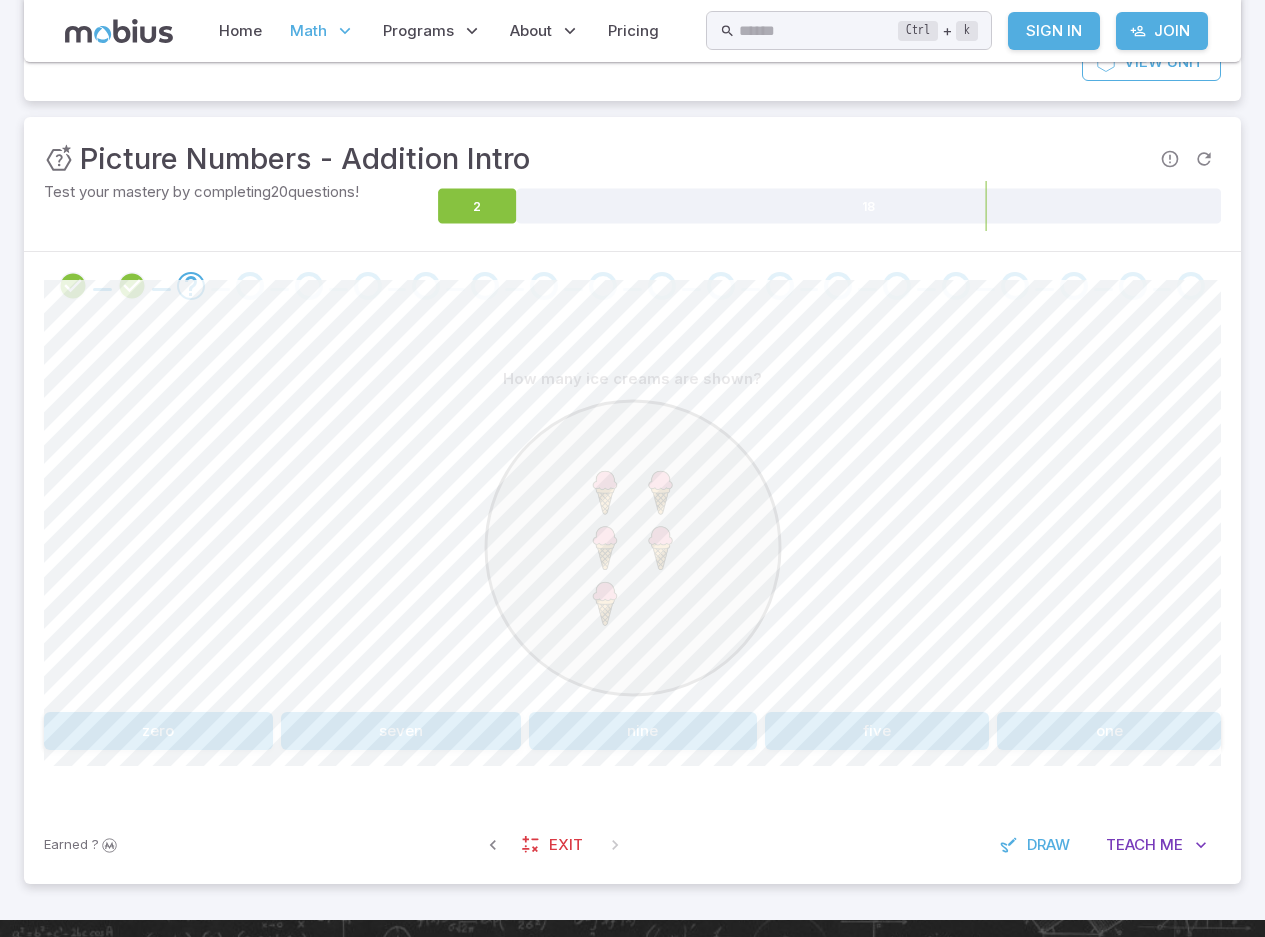 click on "five" at bounding box center (877, 731) 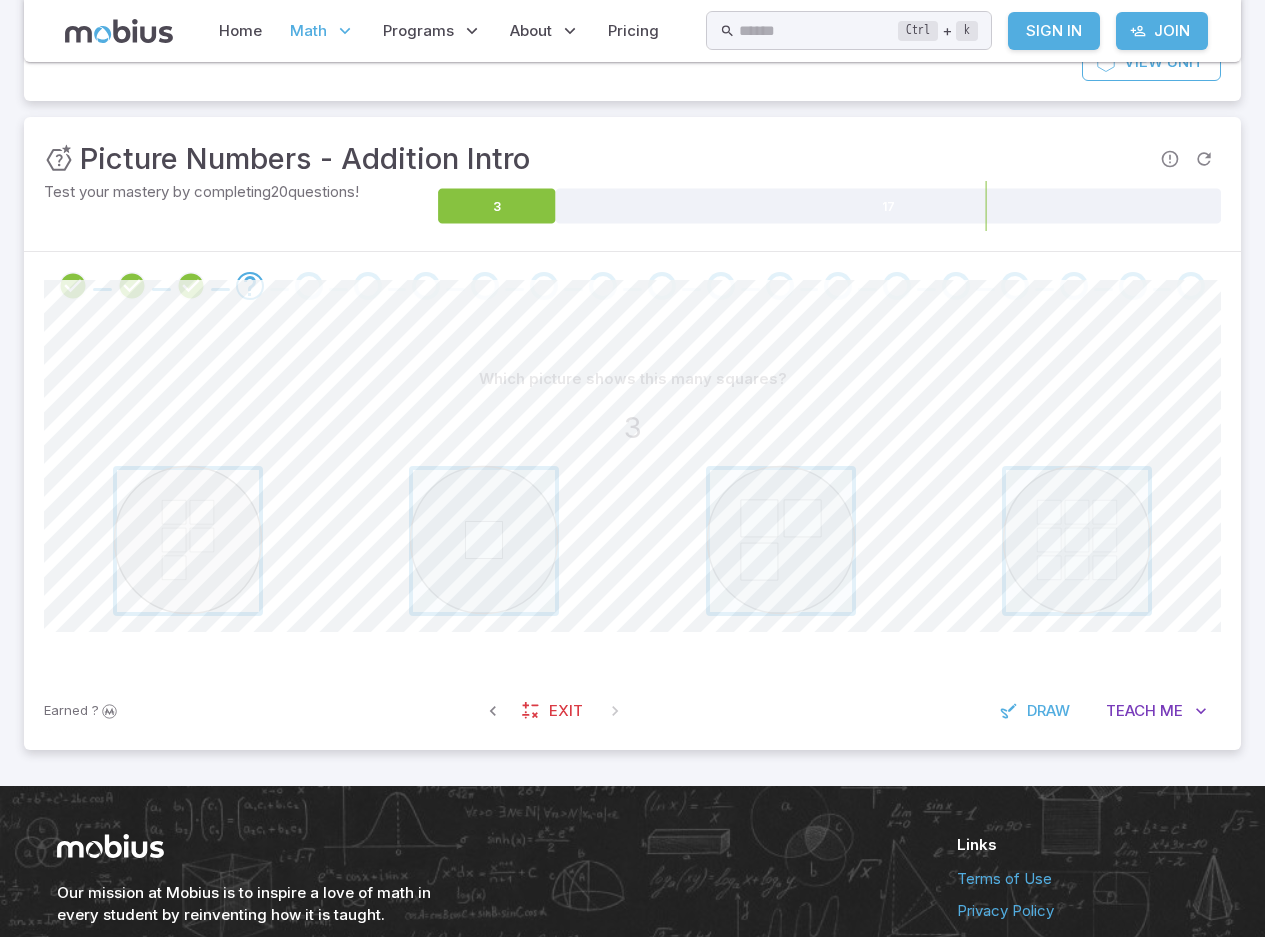 click at bounding box center (188, 541) 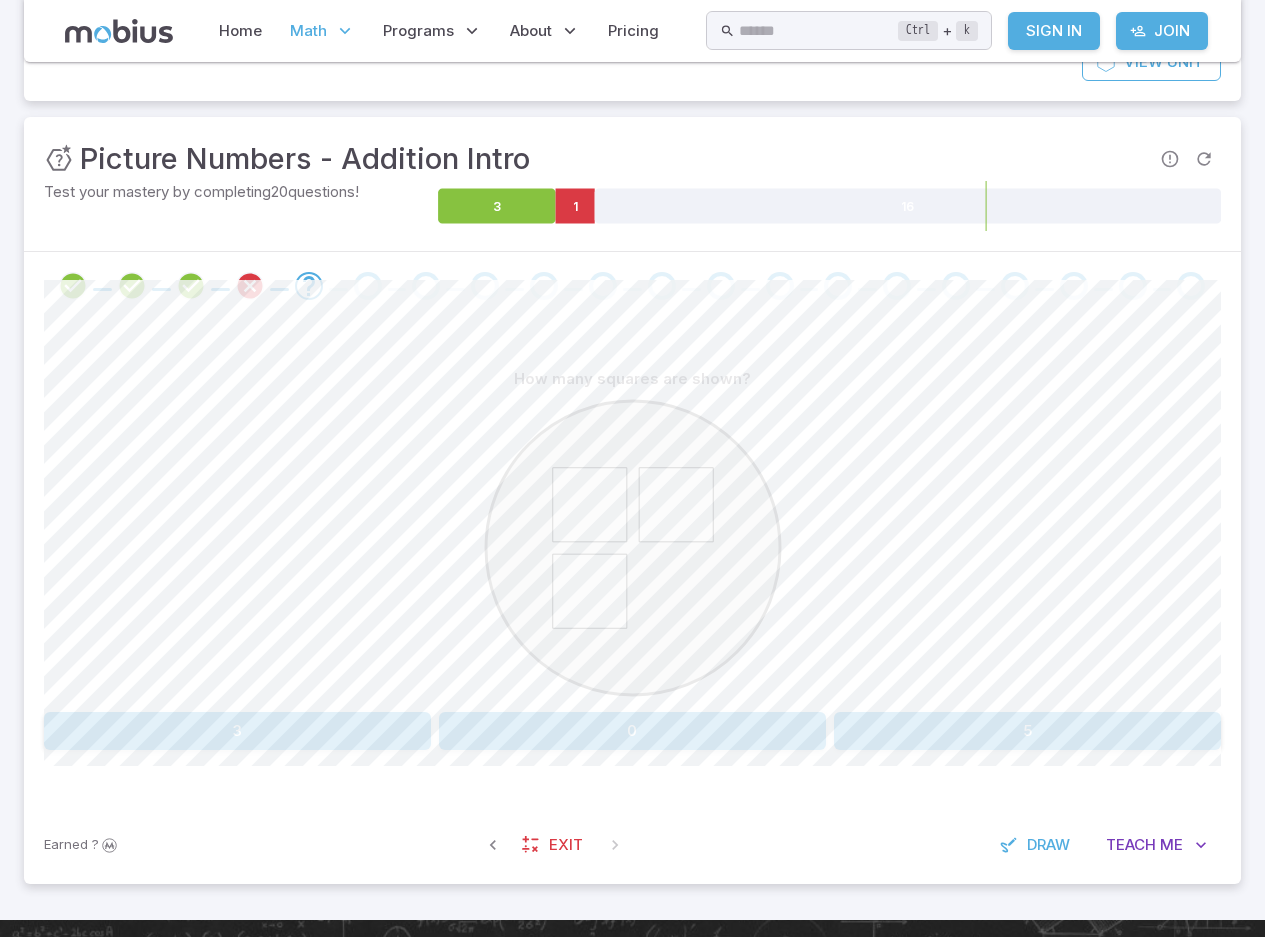 click on "3" at bounding box center (237, 731) 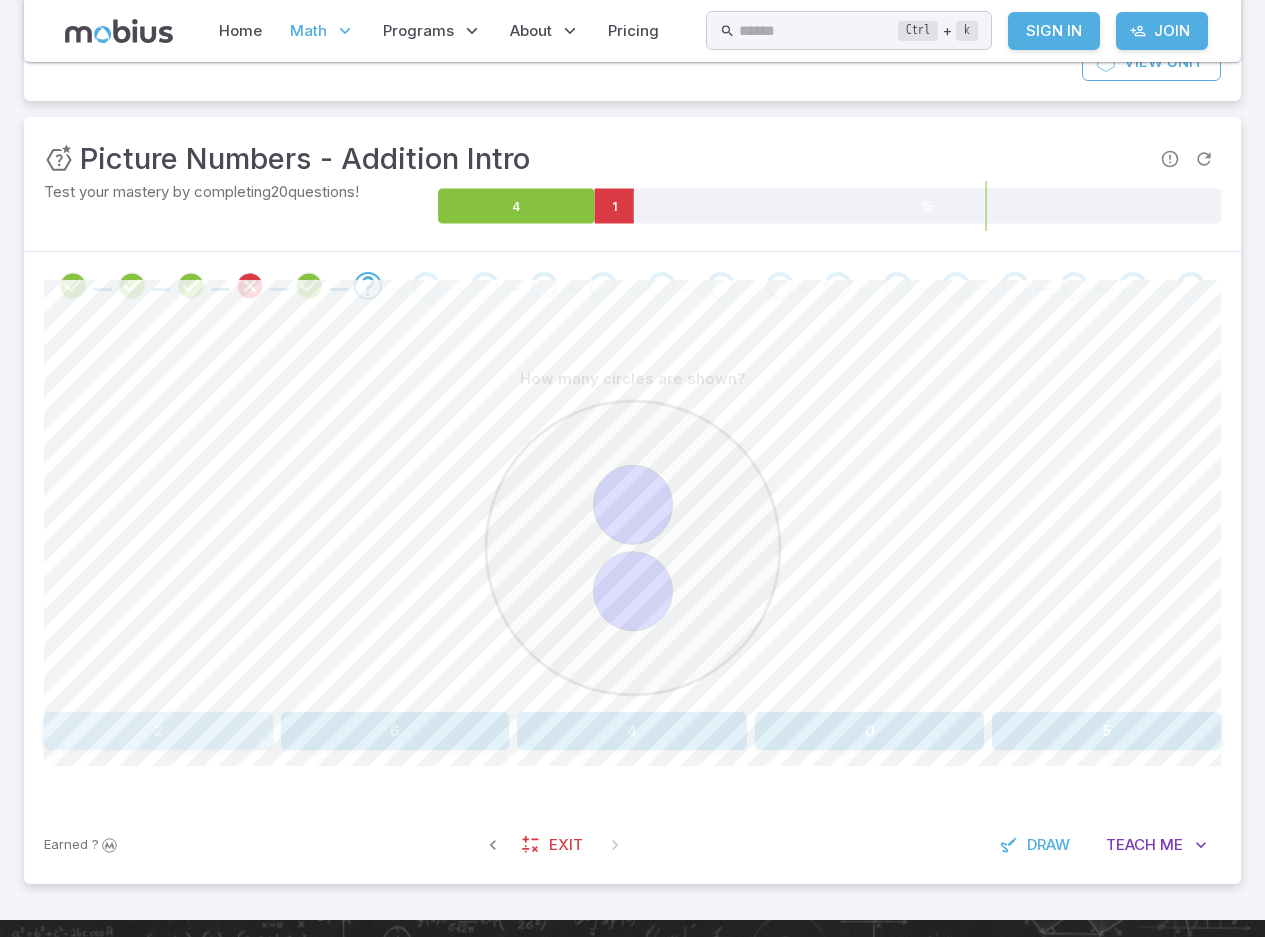 click on "2" at bounding box center [158, 731] 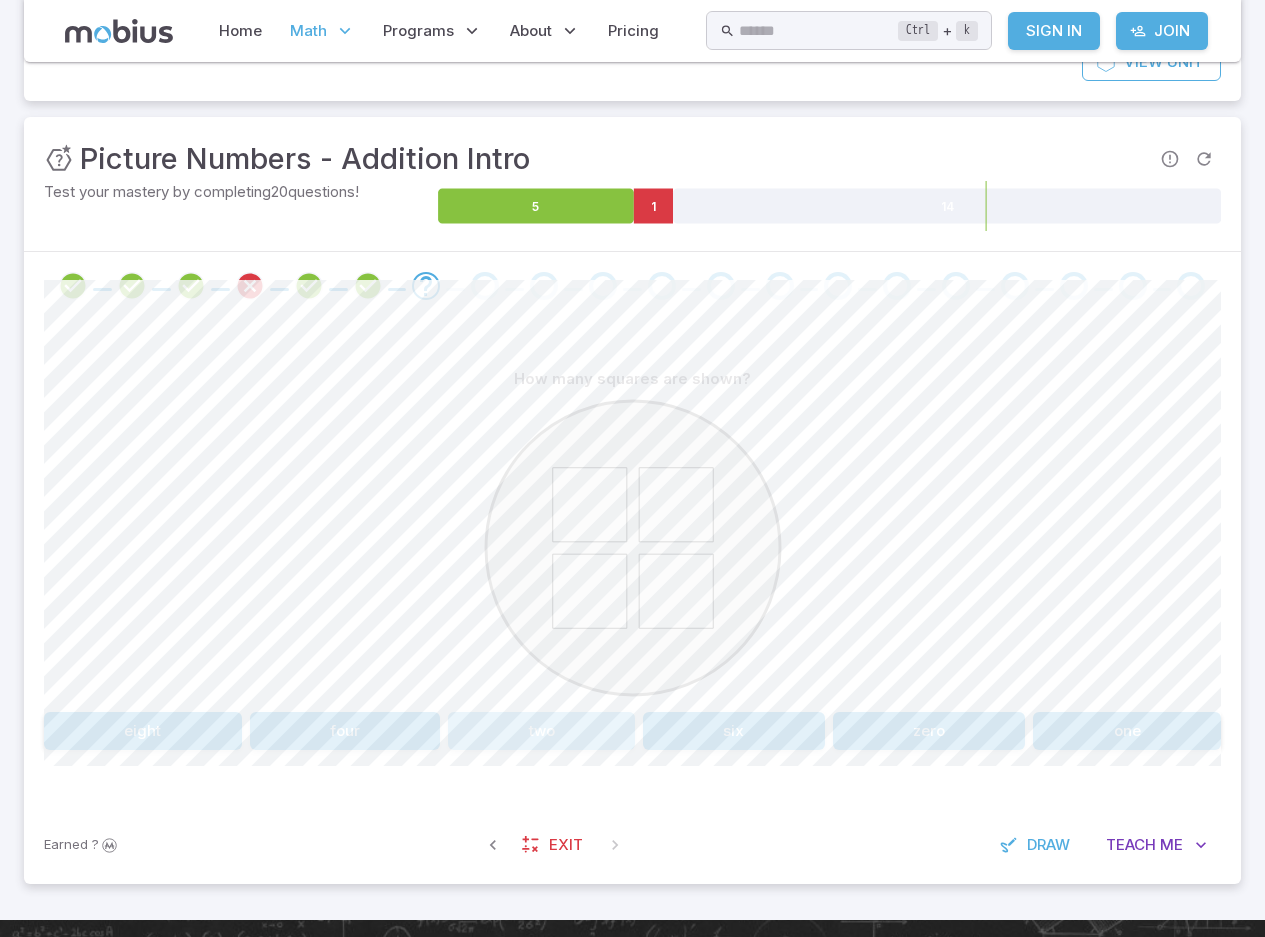 click on "two" at bounding box center [541, 731] 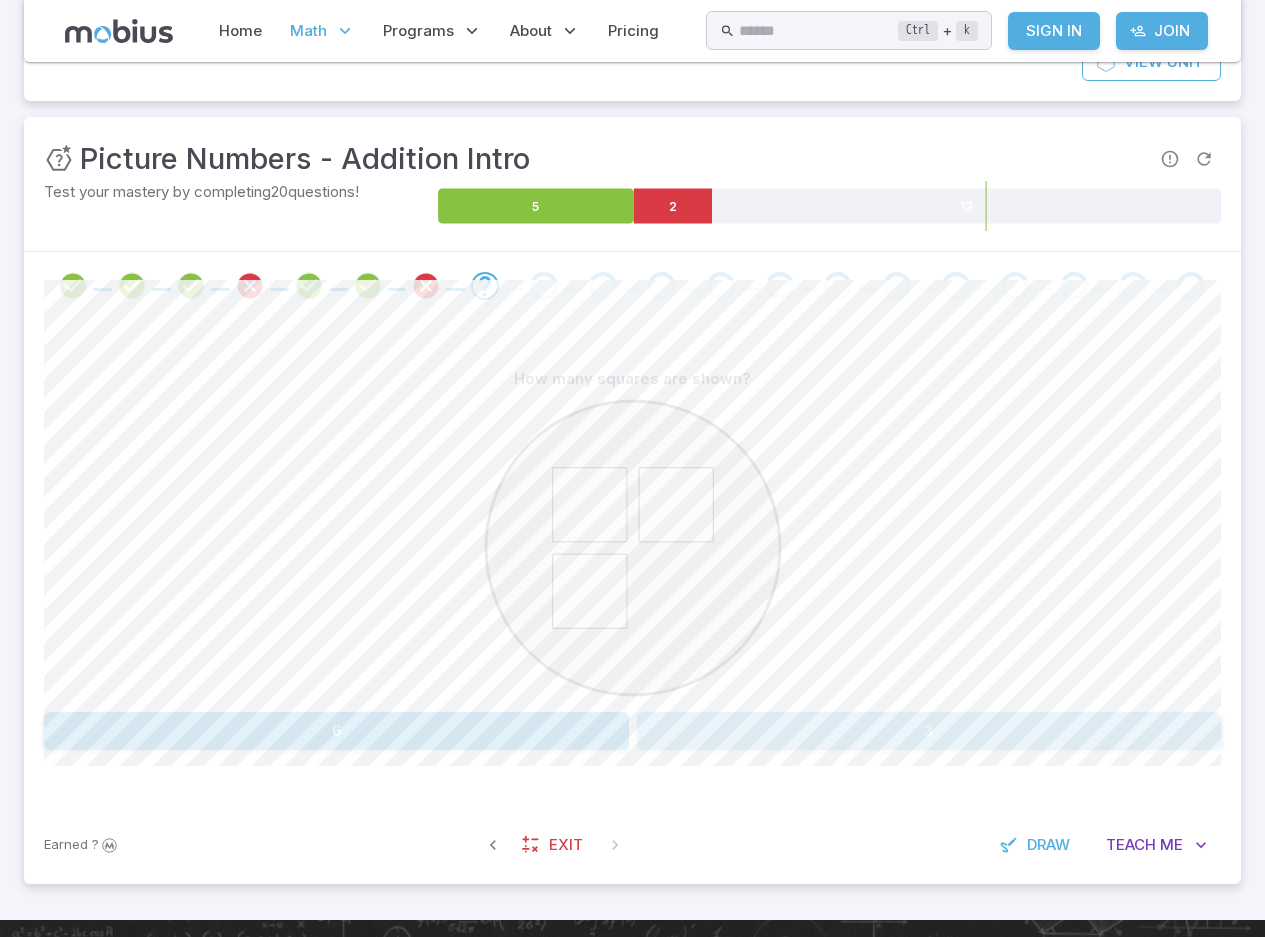 click on "3" at bounding box center [929, 731] 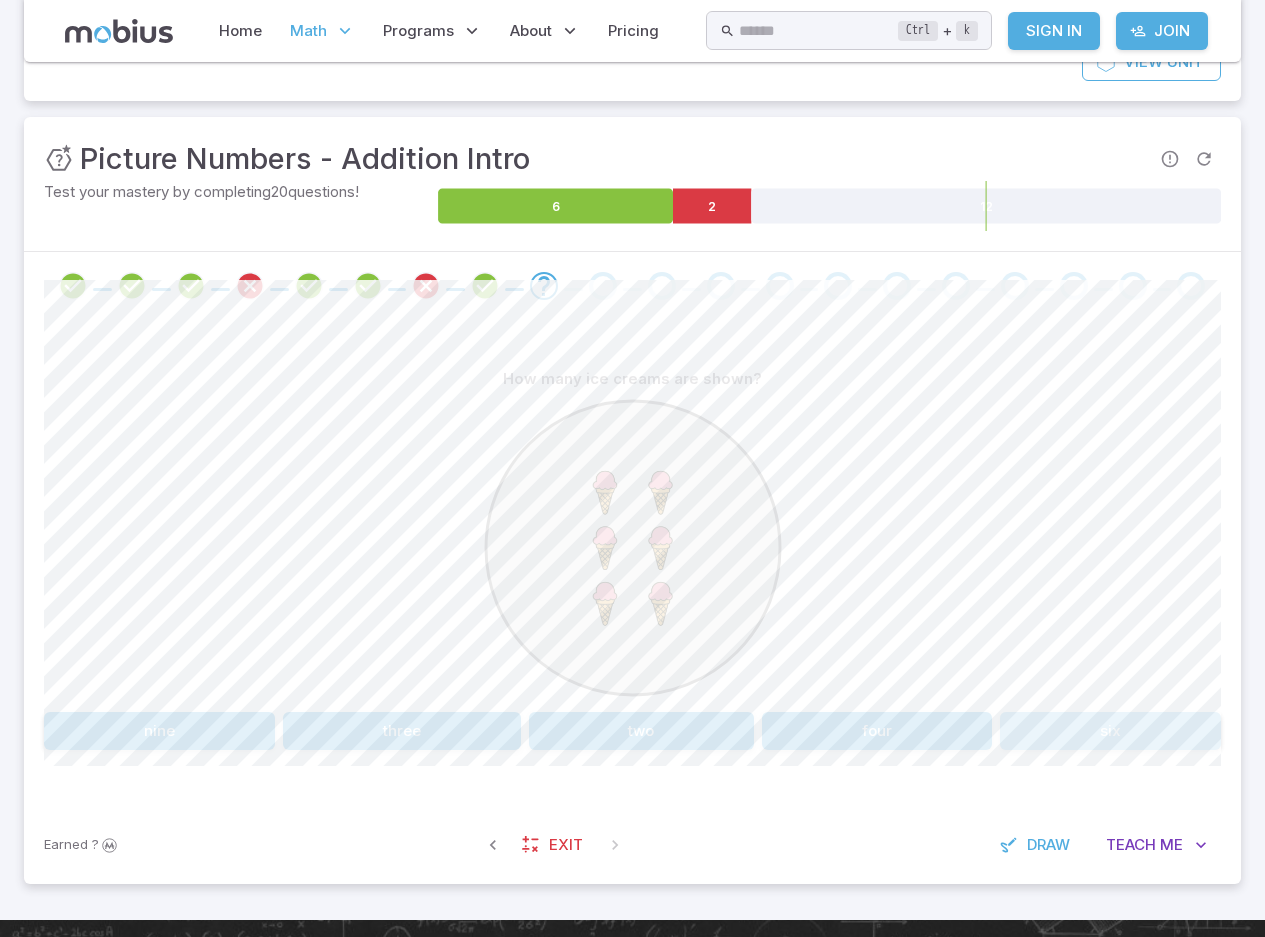 click on "six" at bounding box center (1110, 731) 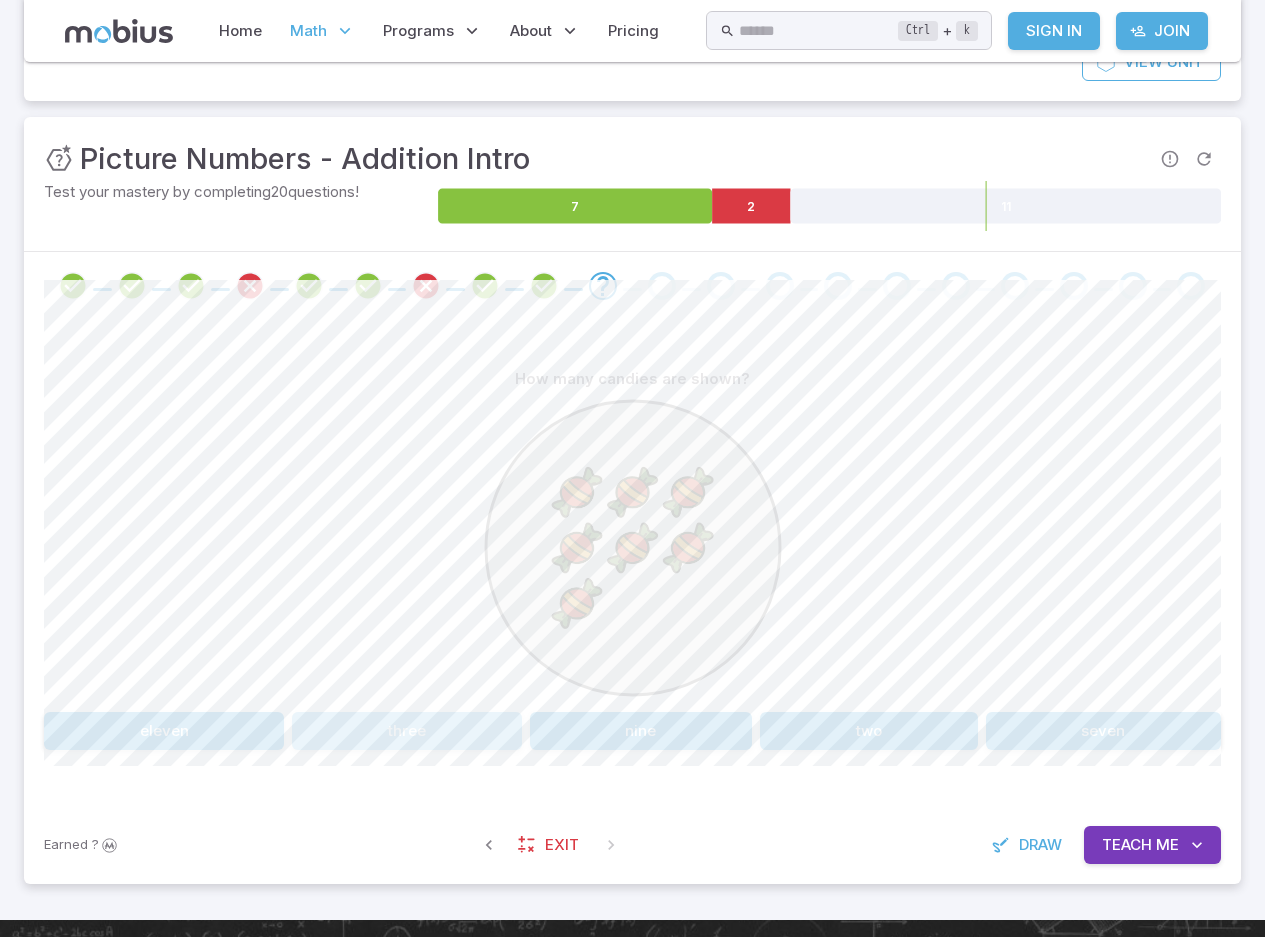 click on "three" at bounding box center (406, 731) 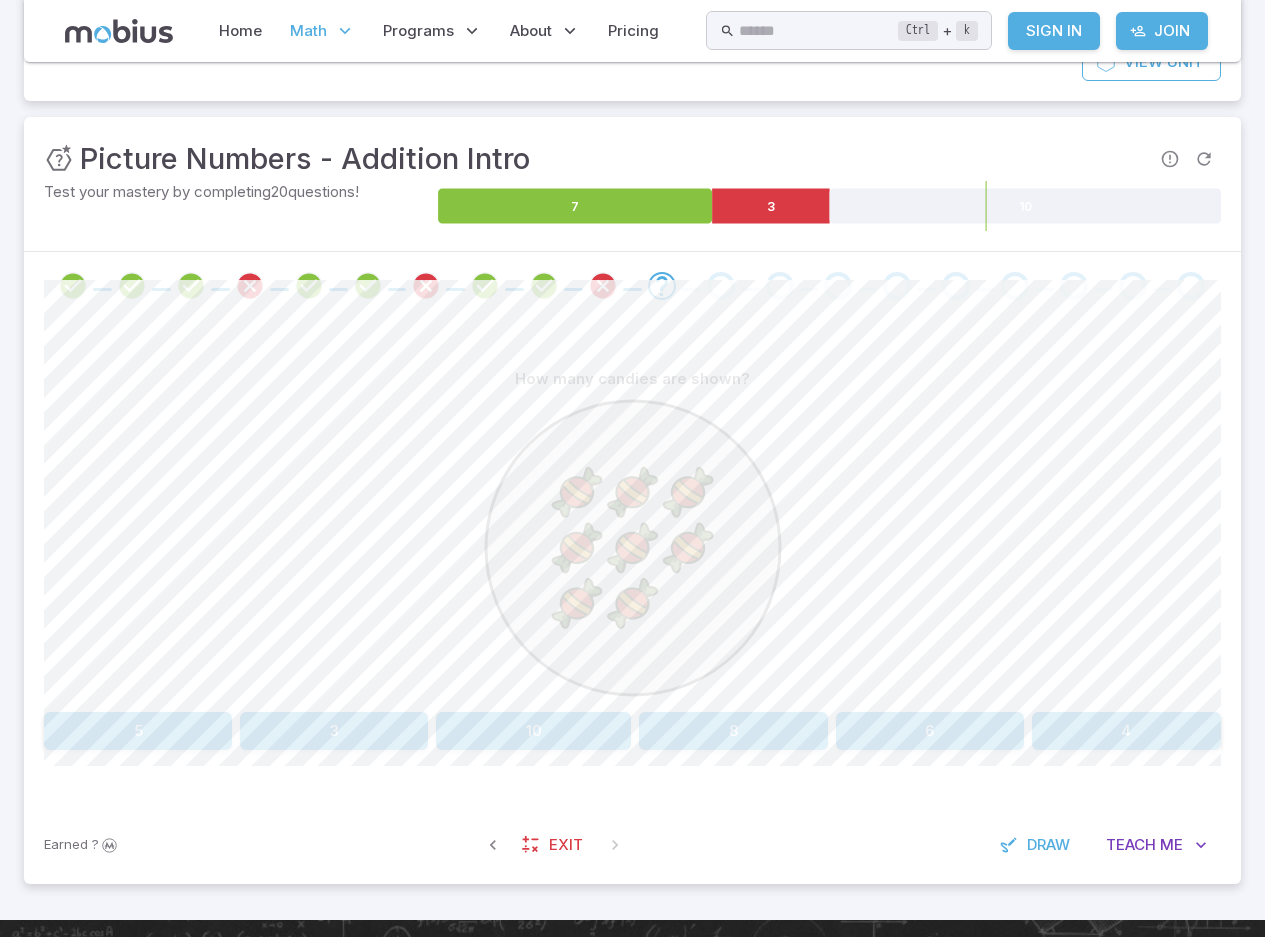 click on "3" at bounding box center [334, 731] 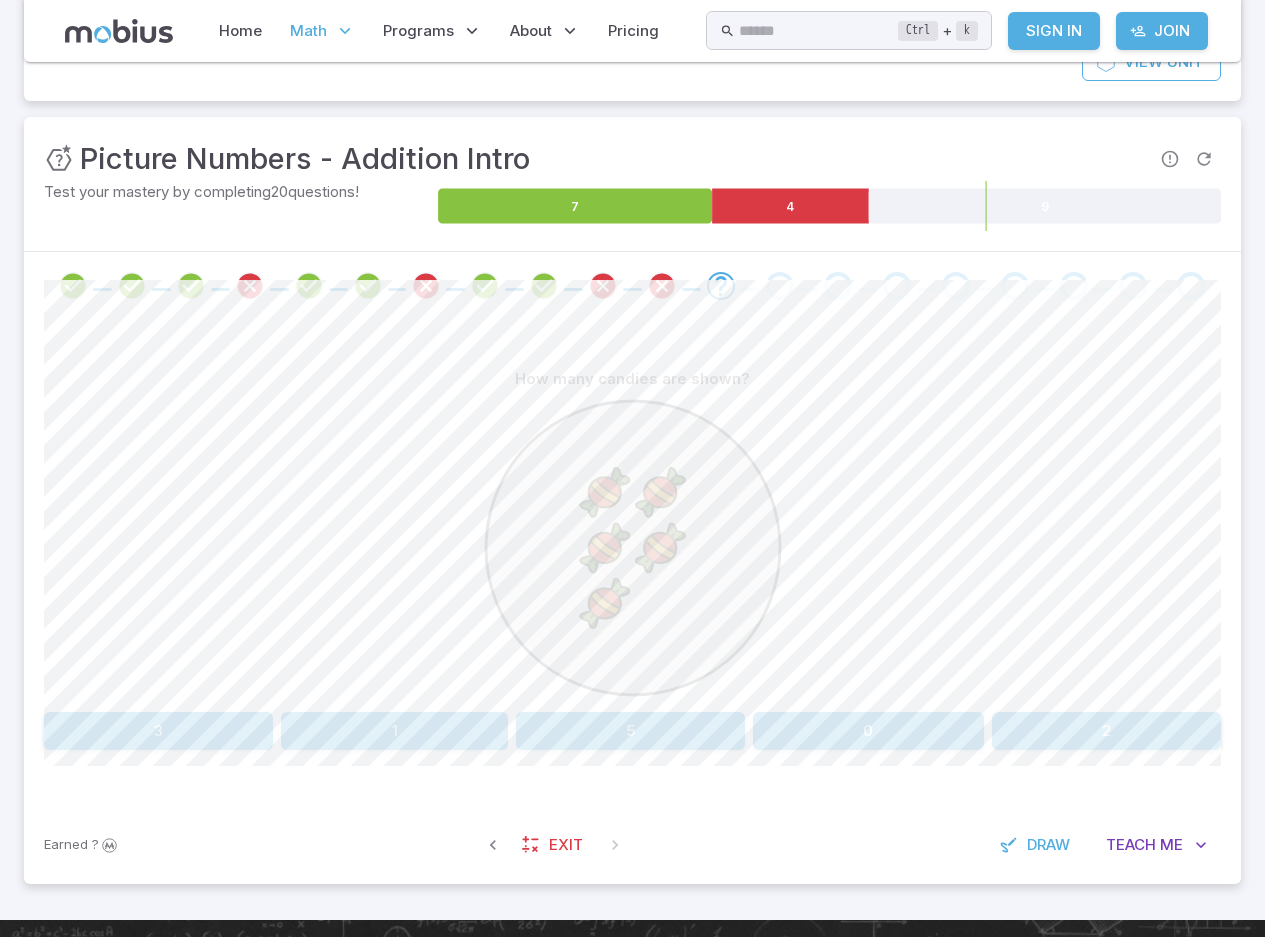 click on "5" at bounding box center (630, 731) 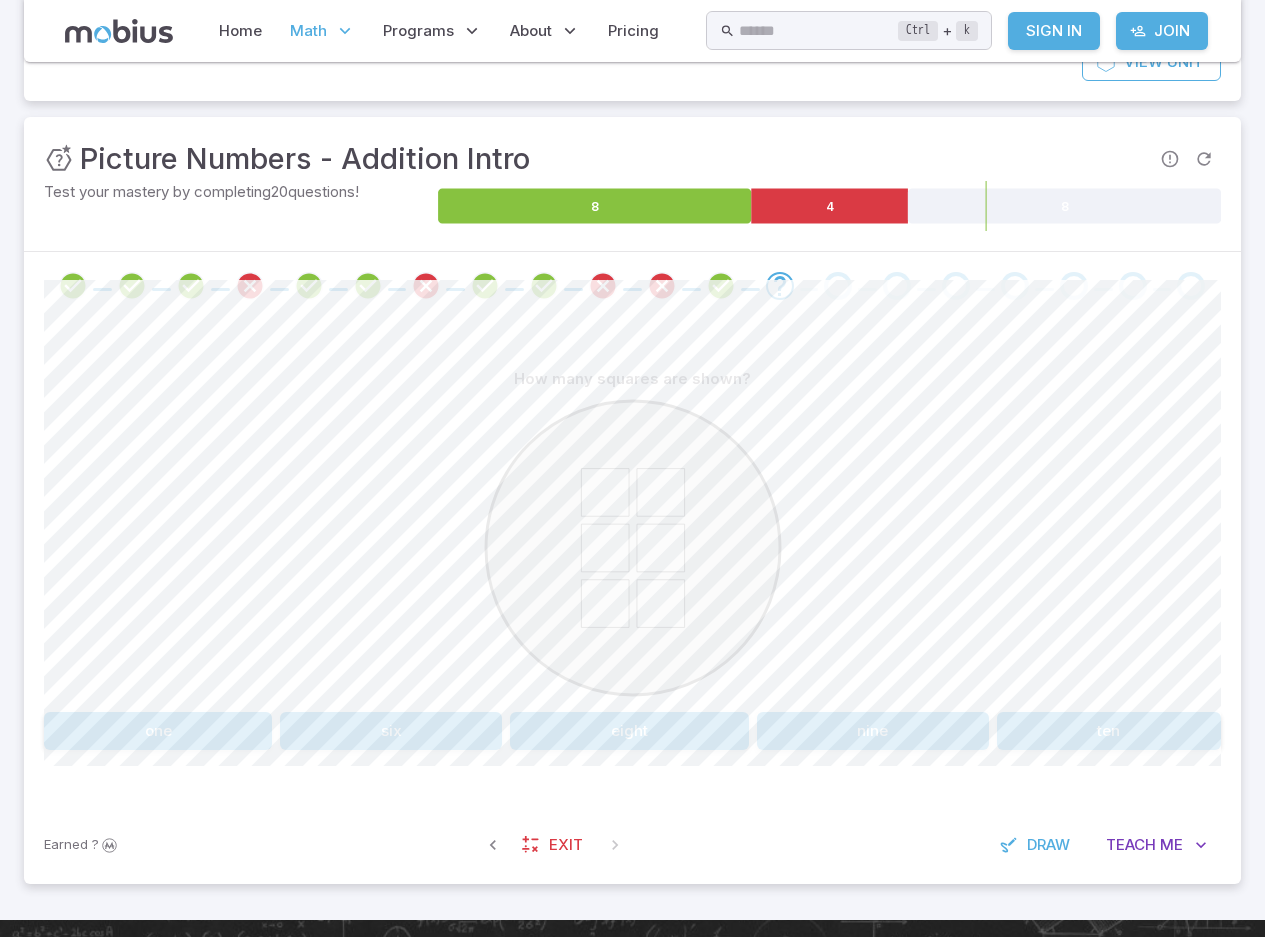 click on "nine" at bounding box center (873, 731) 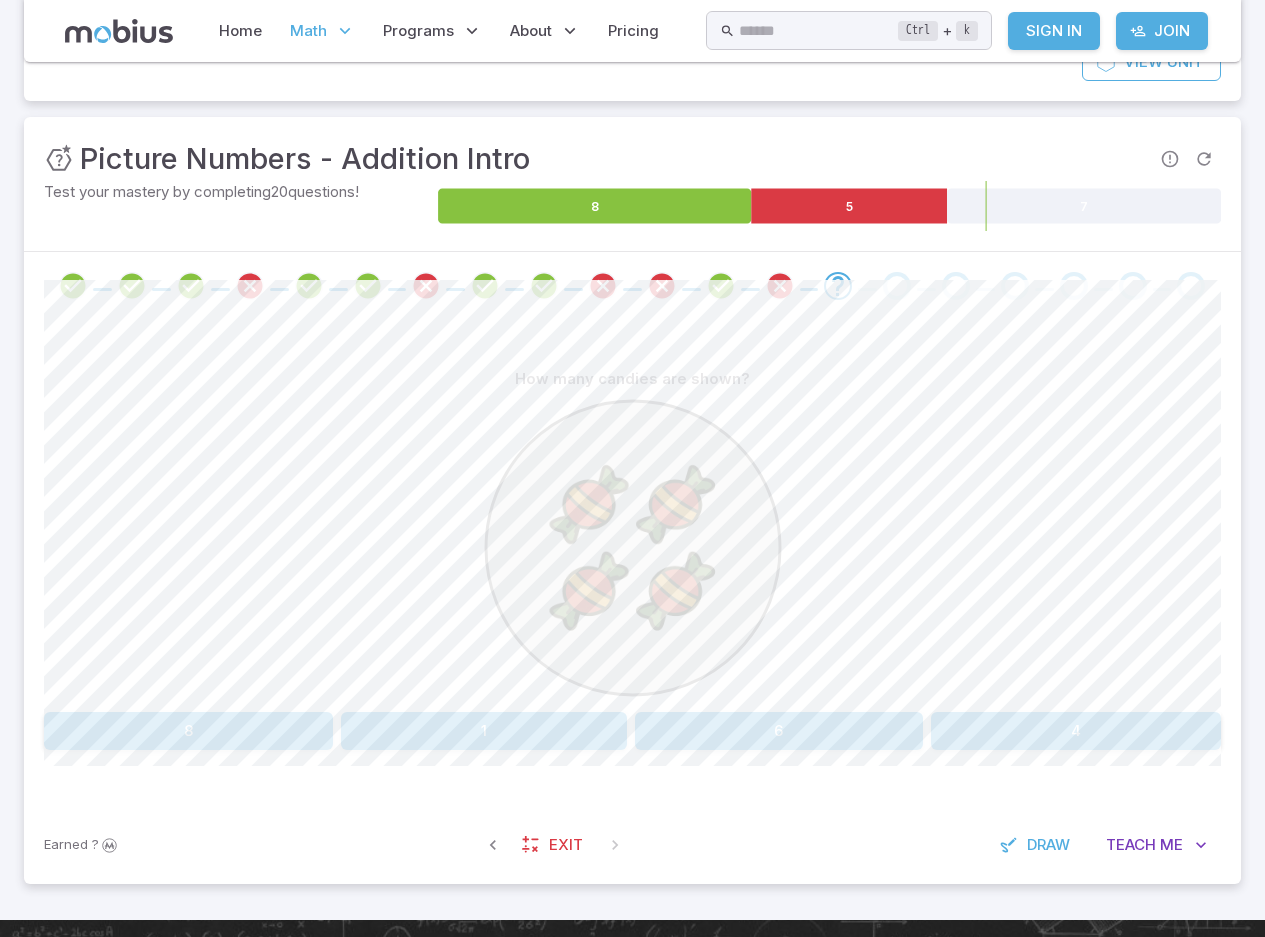 click on "4" at bounding box center [1076, 731] 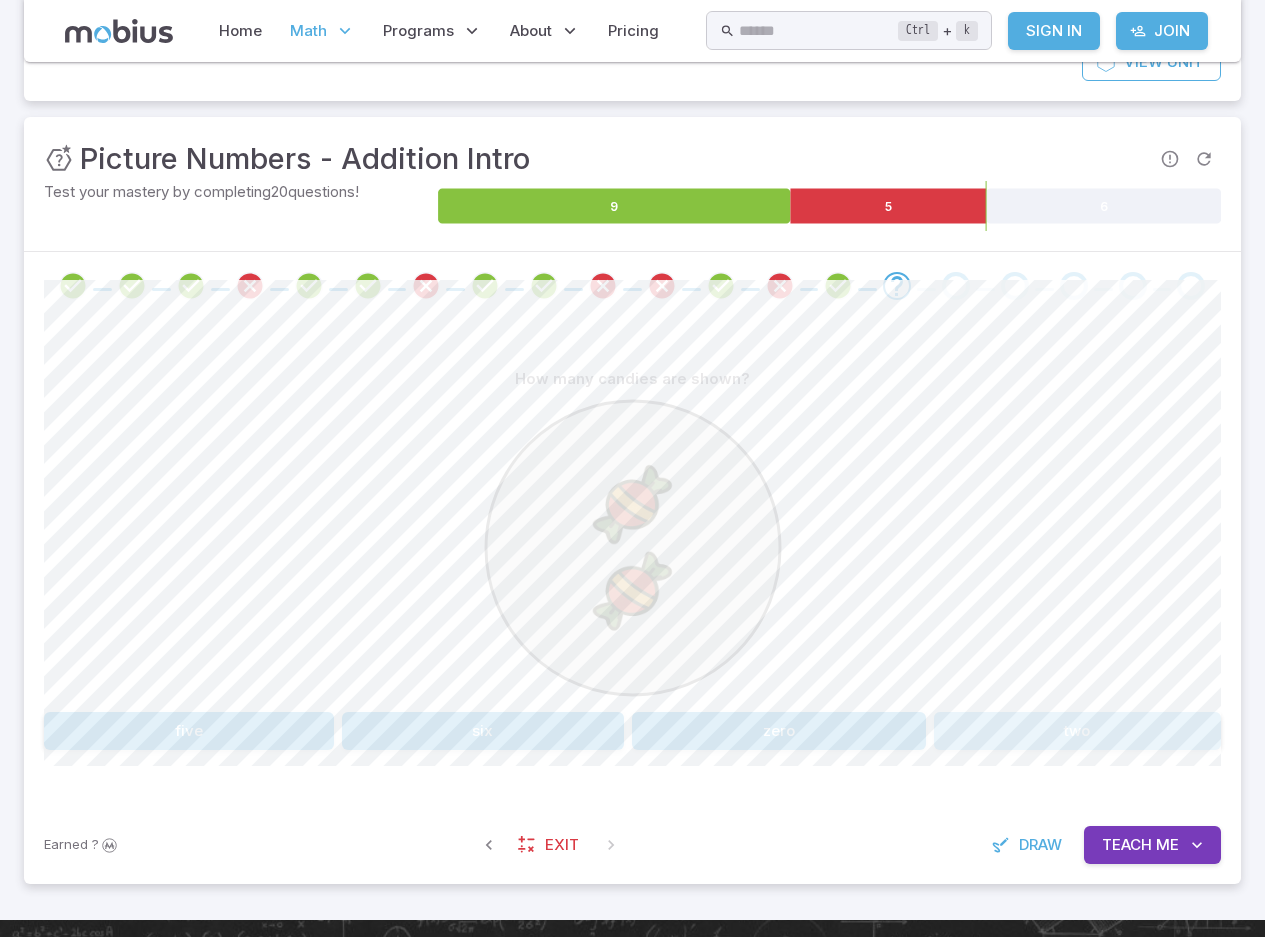 click on "two" at bounding box center (1078, 731) 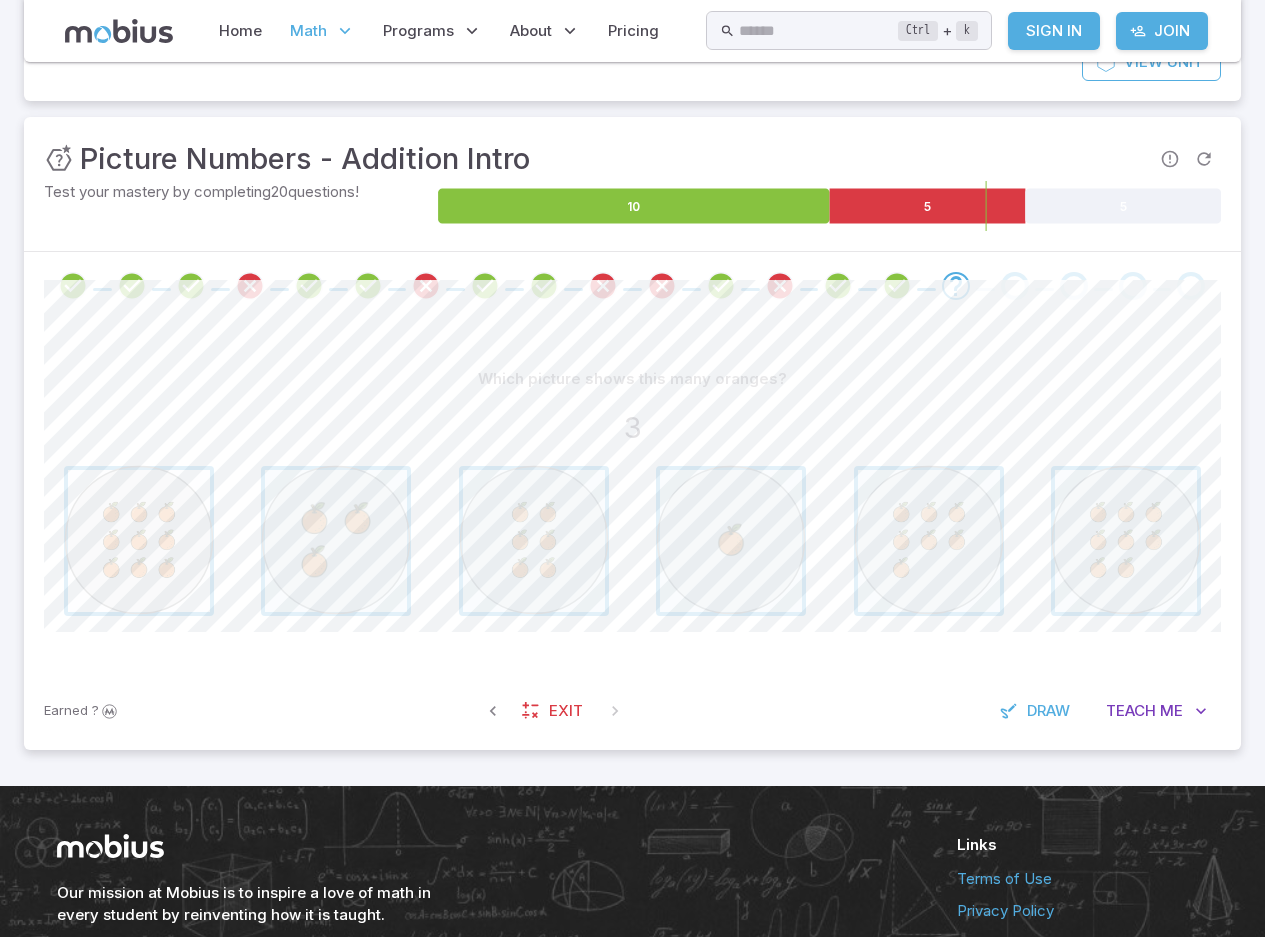 click at bounding box center (139, 541) 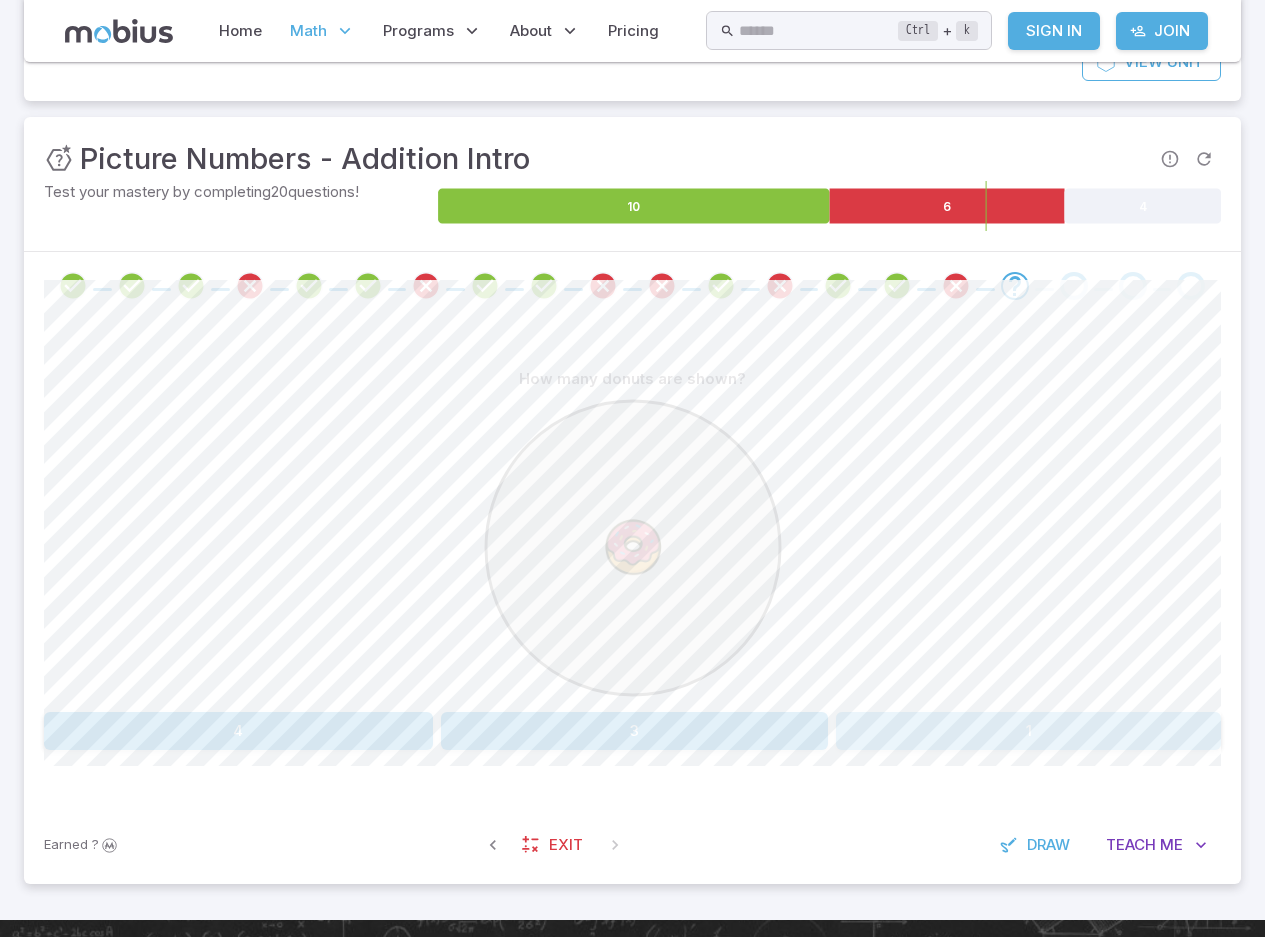 click on "1" at bounding box center (1028, 731) 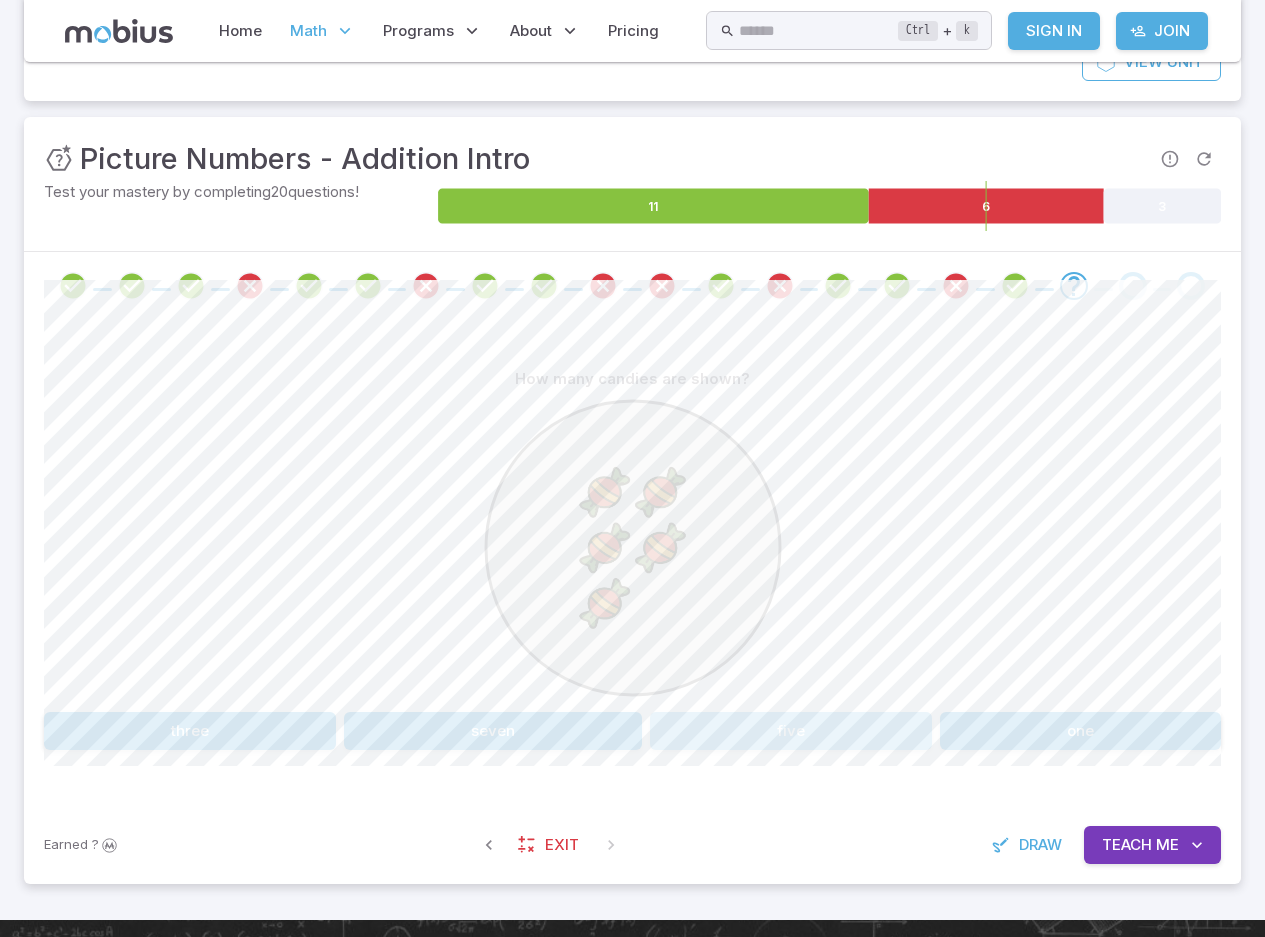 click on "five" at bounding box center [791, 731] 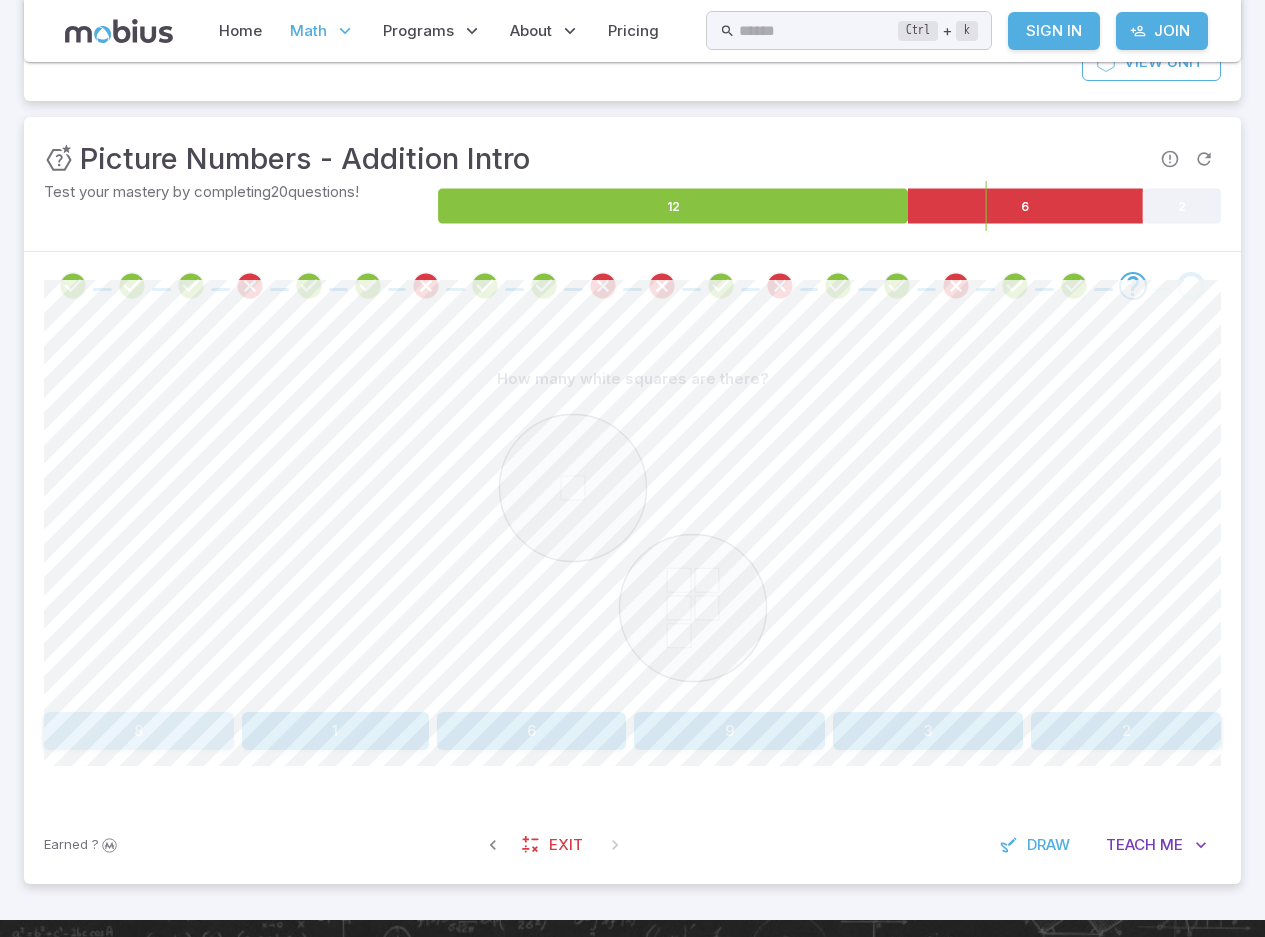 click on "8" at bounding box center (139, 731) 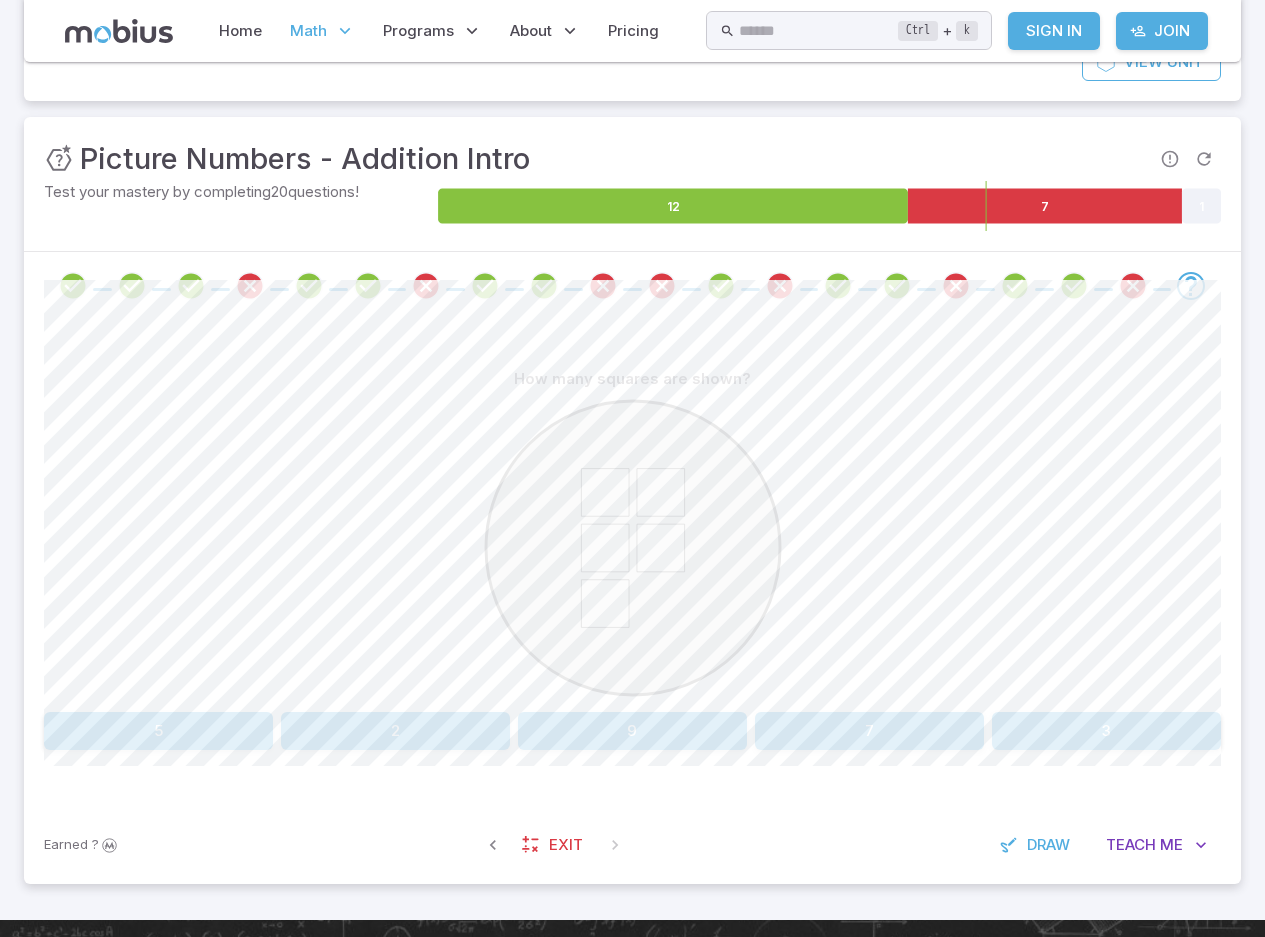 click on "5" at bounding box center (158, 731) 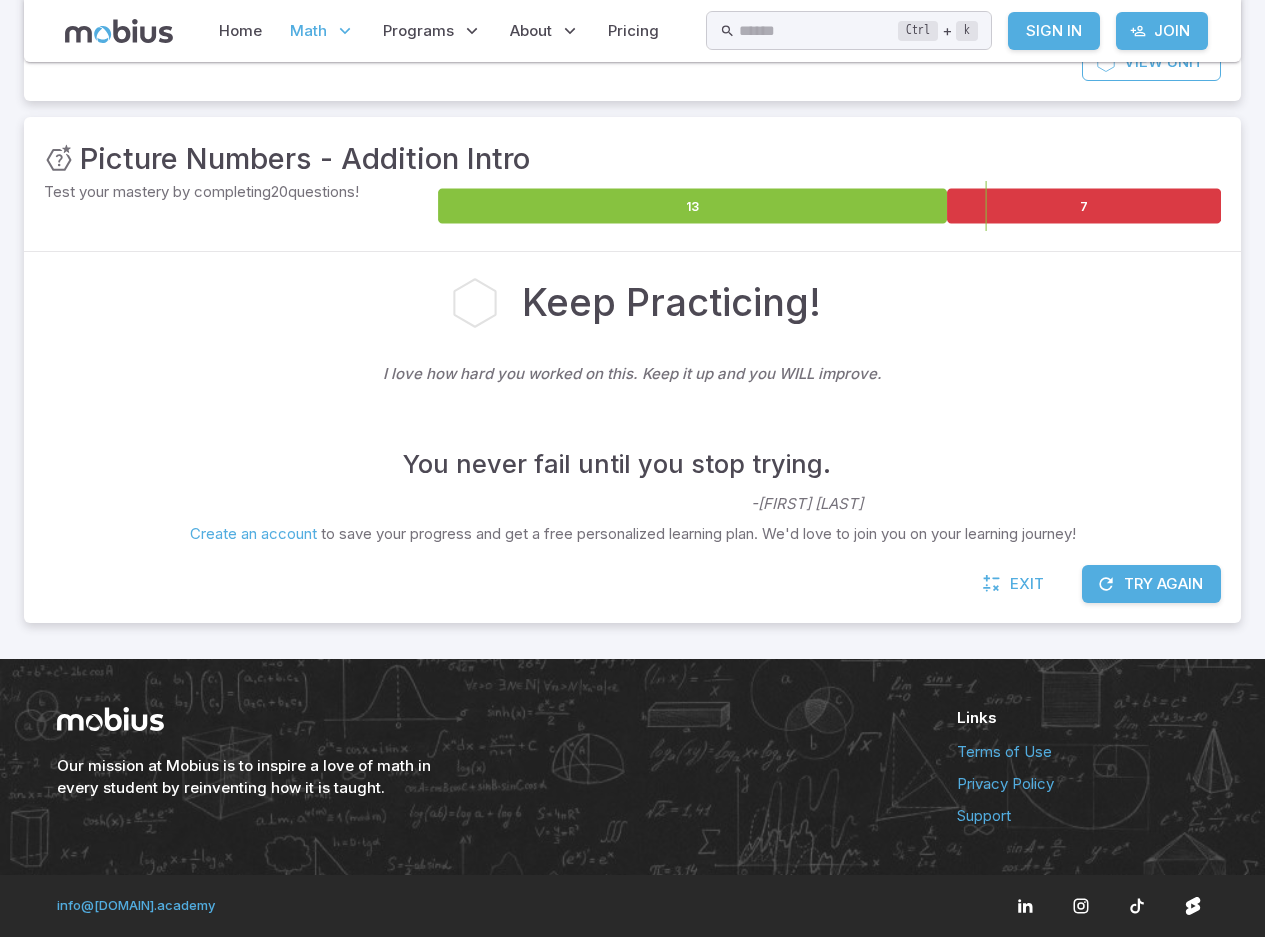 click at bounding box center [1106, 584] 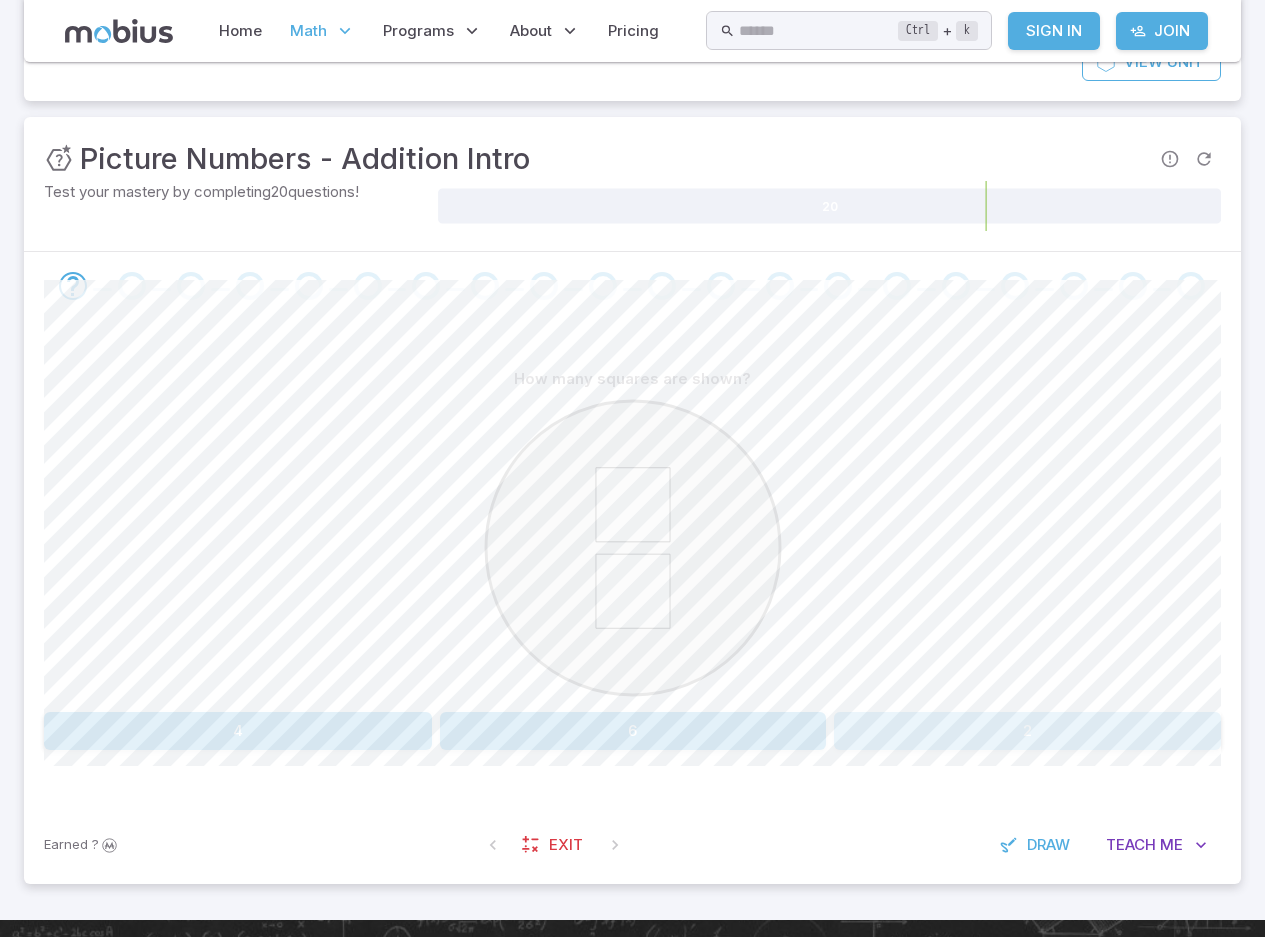 click on "2" at bounding box center [1027, 731] 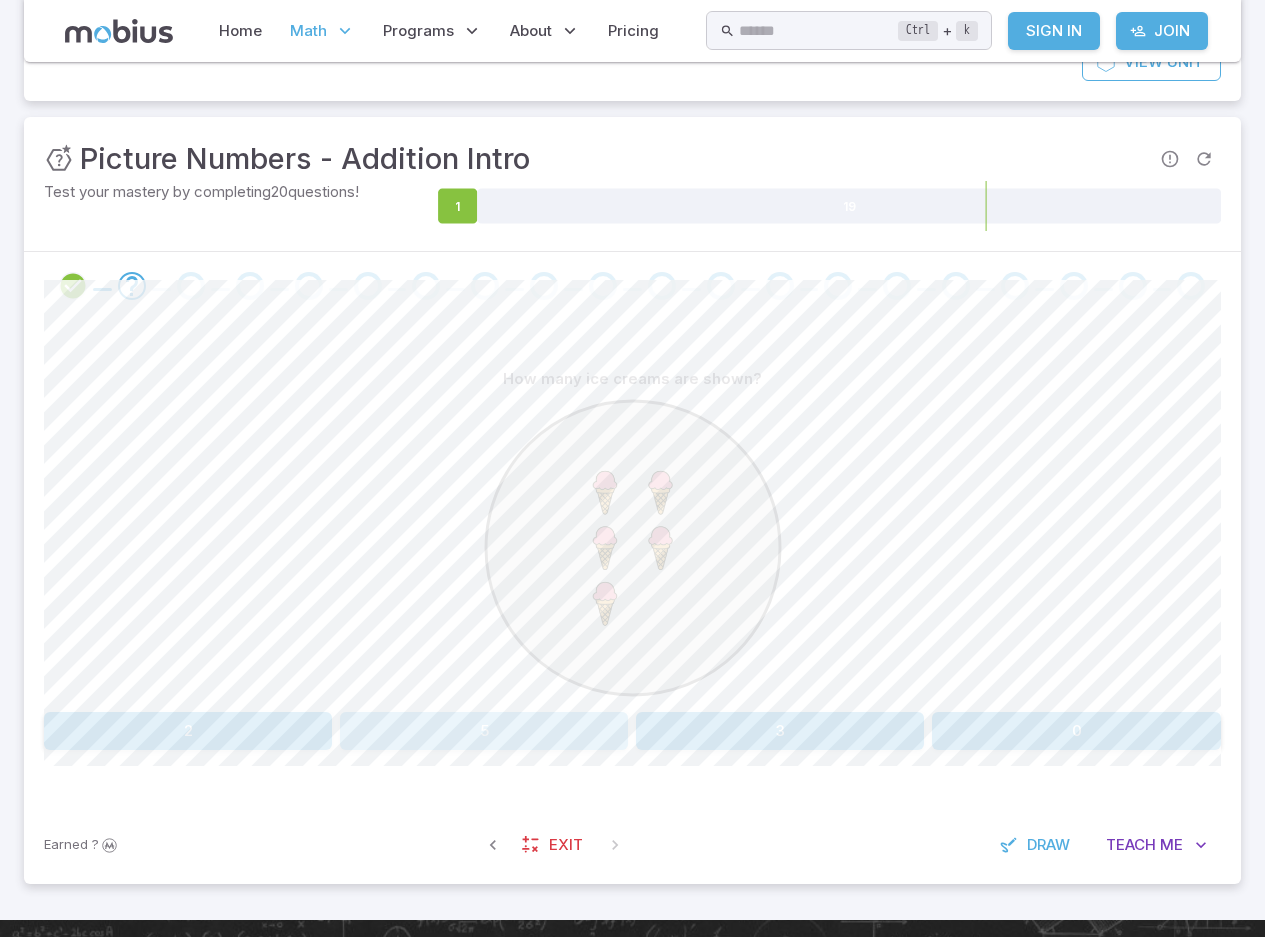 click on "5" at bounding box center (484, 731) 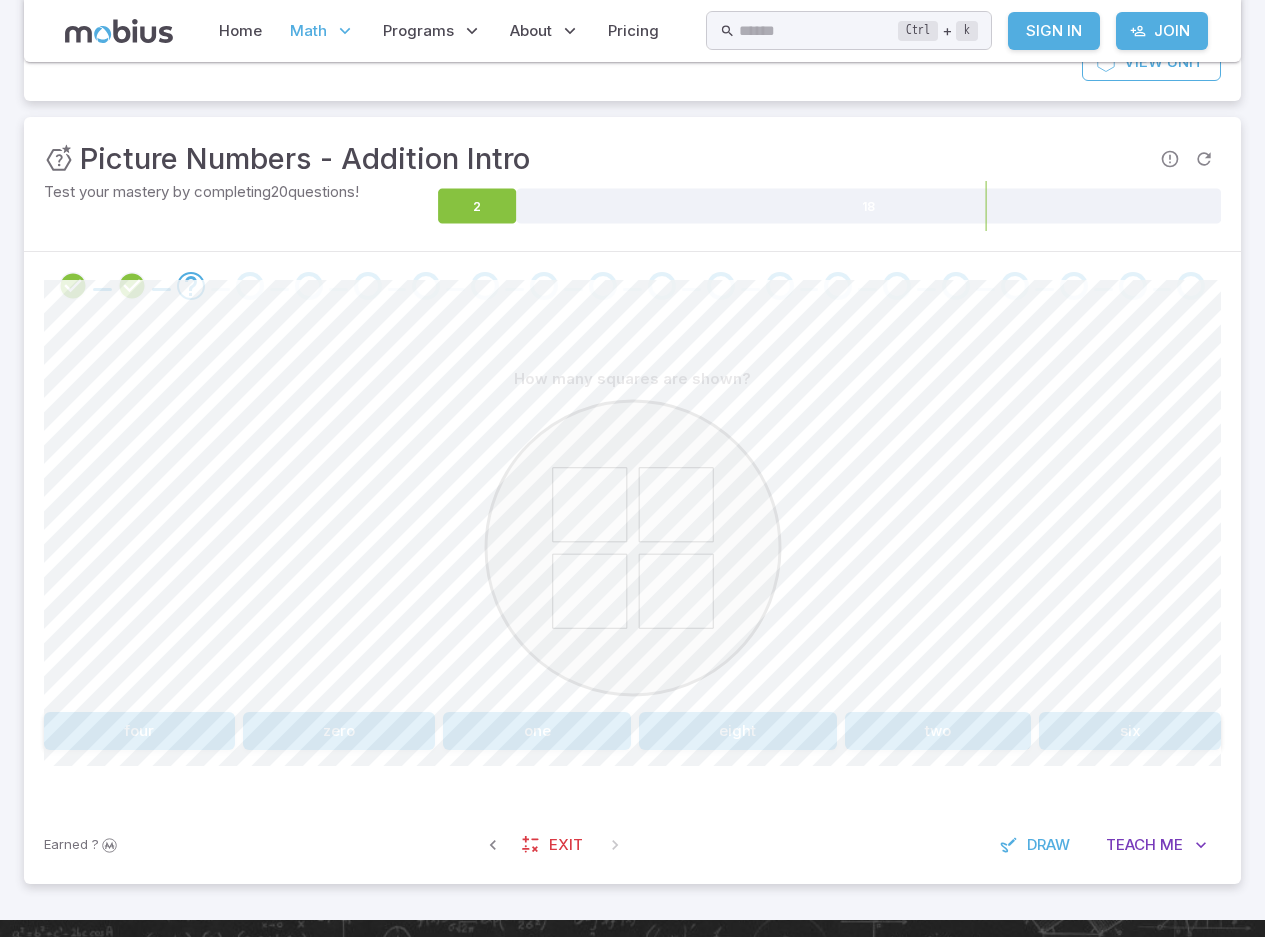 click on "four" at bounding box center [139, 731] 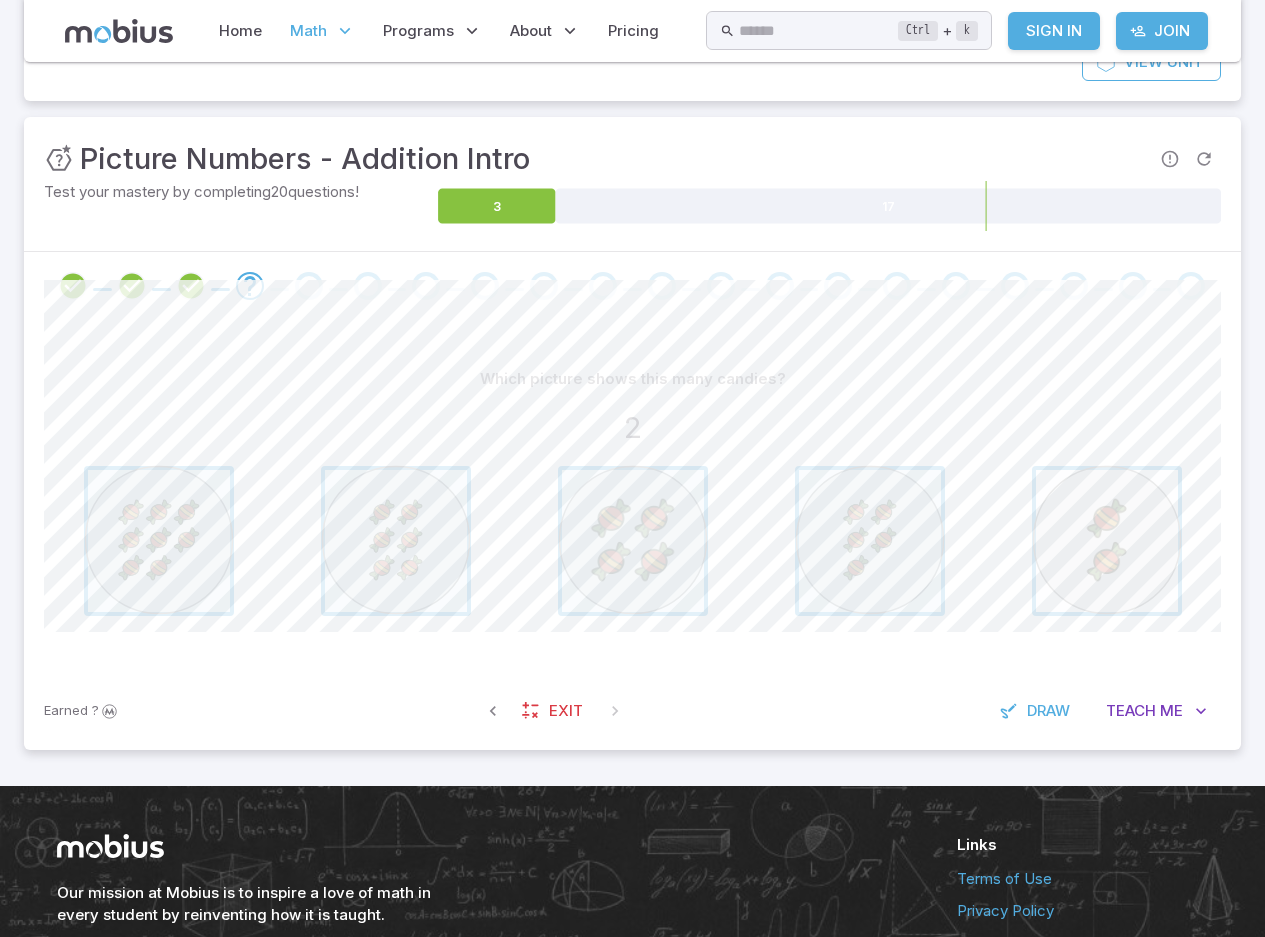 click at bounding box center [1107, 541] 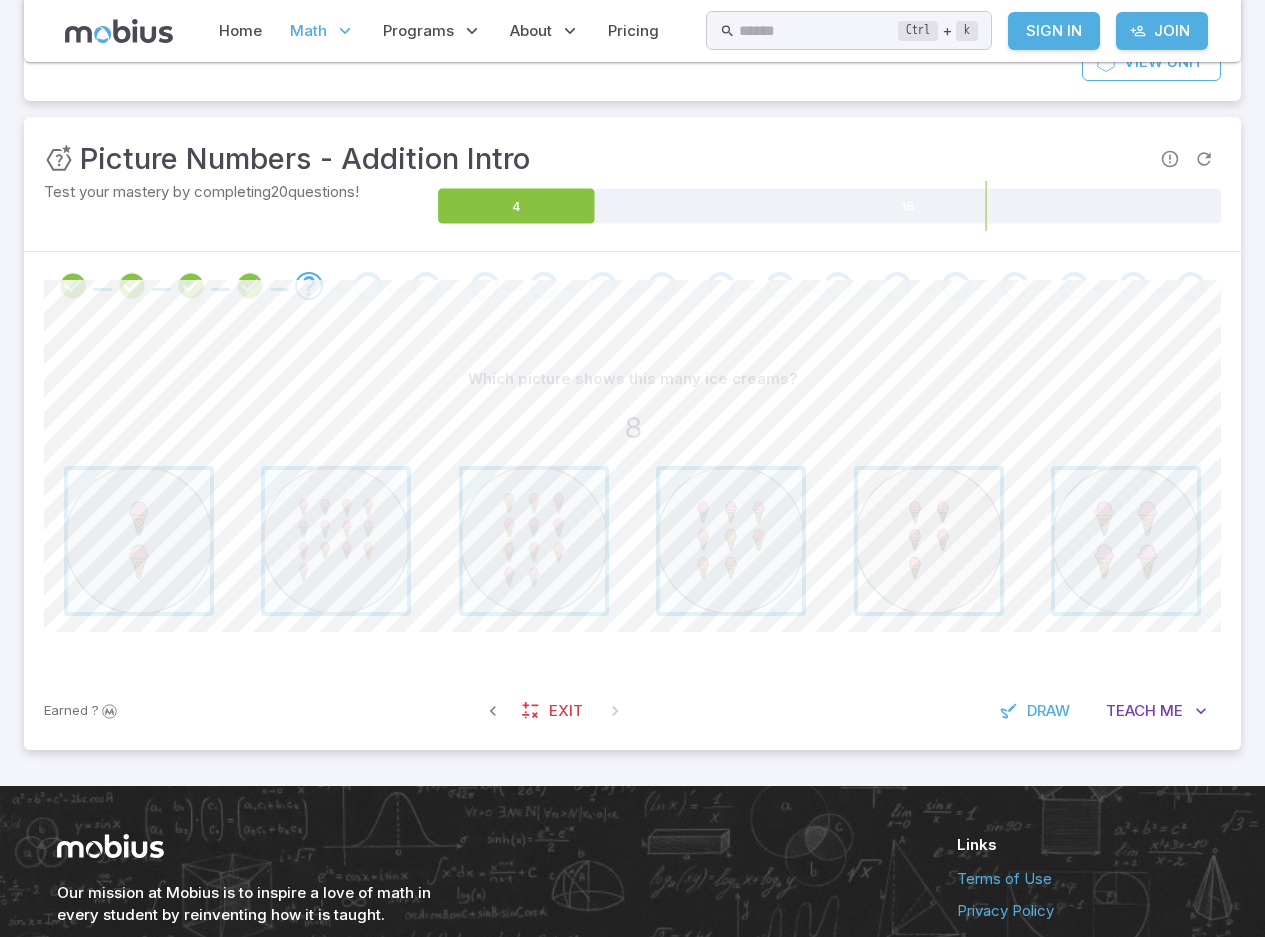 click at bounding box center [929, 541] 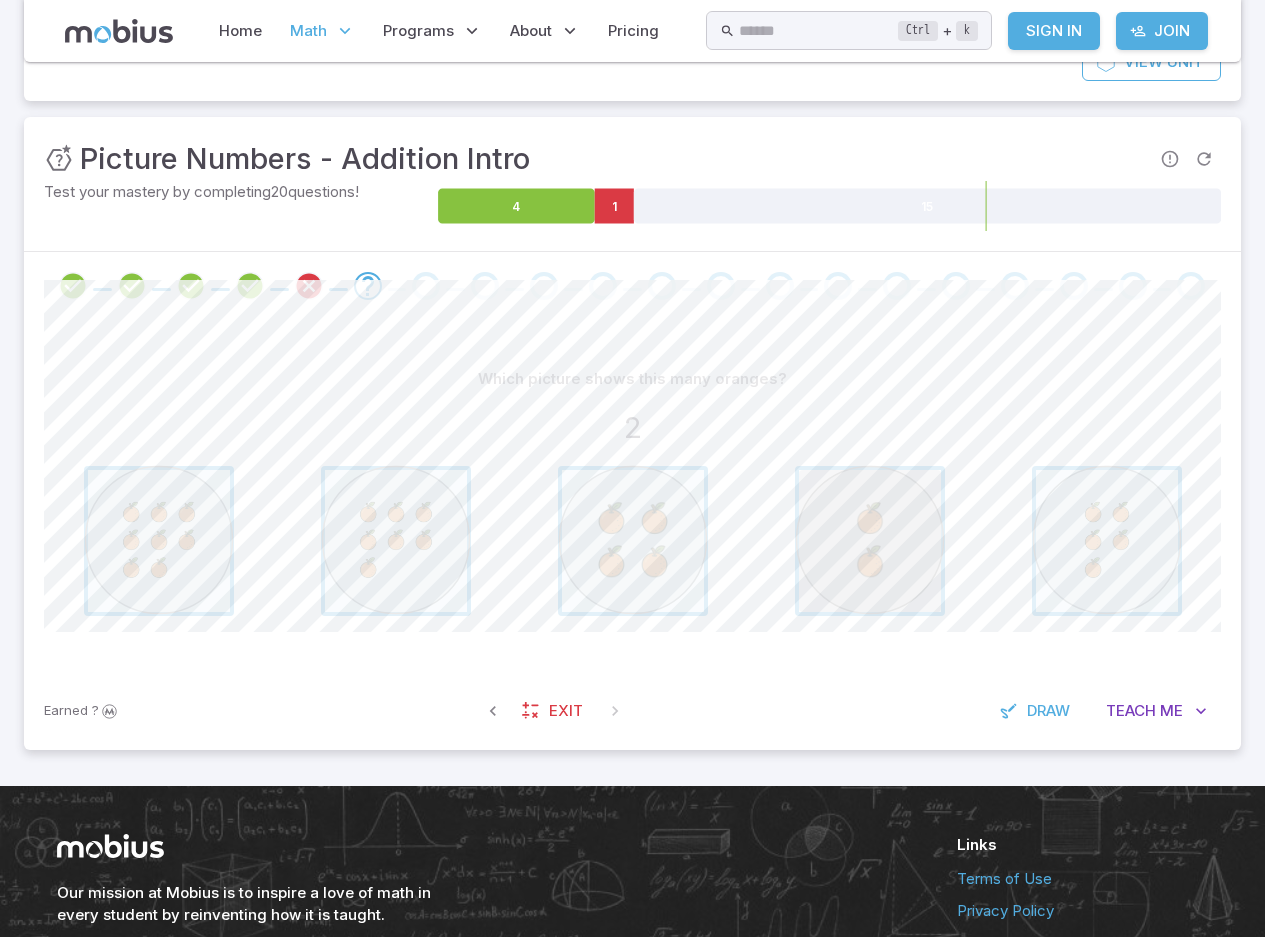 click at bounding box center [870, 541] 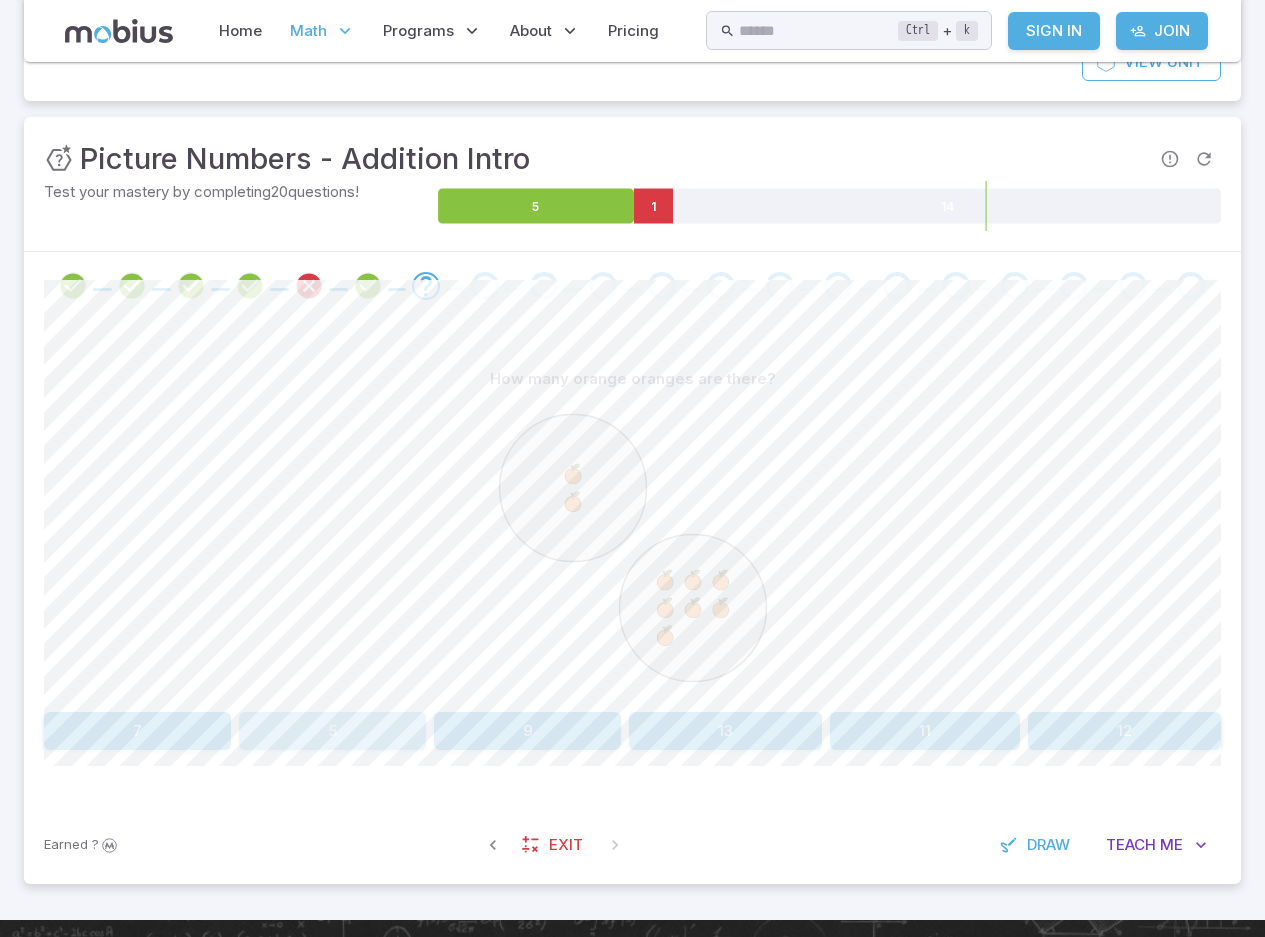 click on "5" at bounding box center (332, 731) 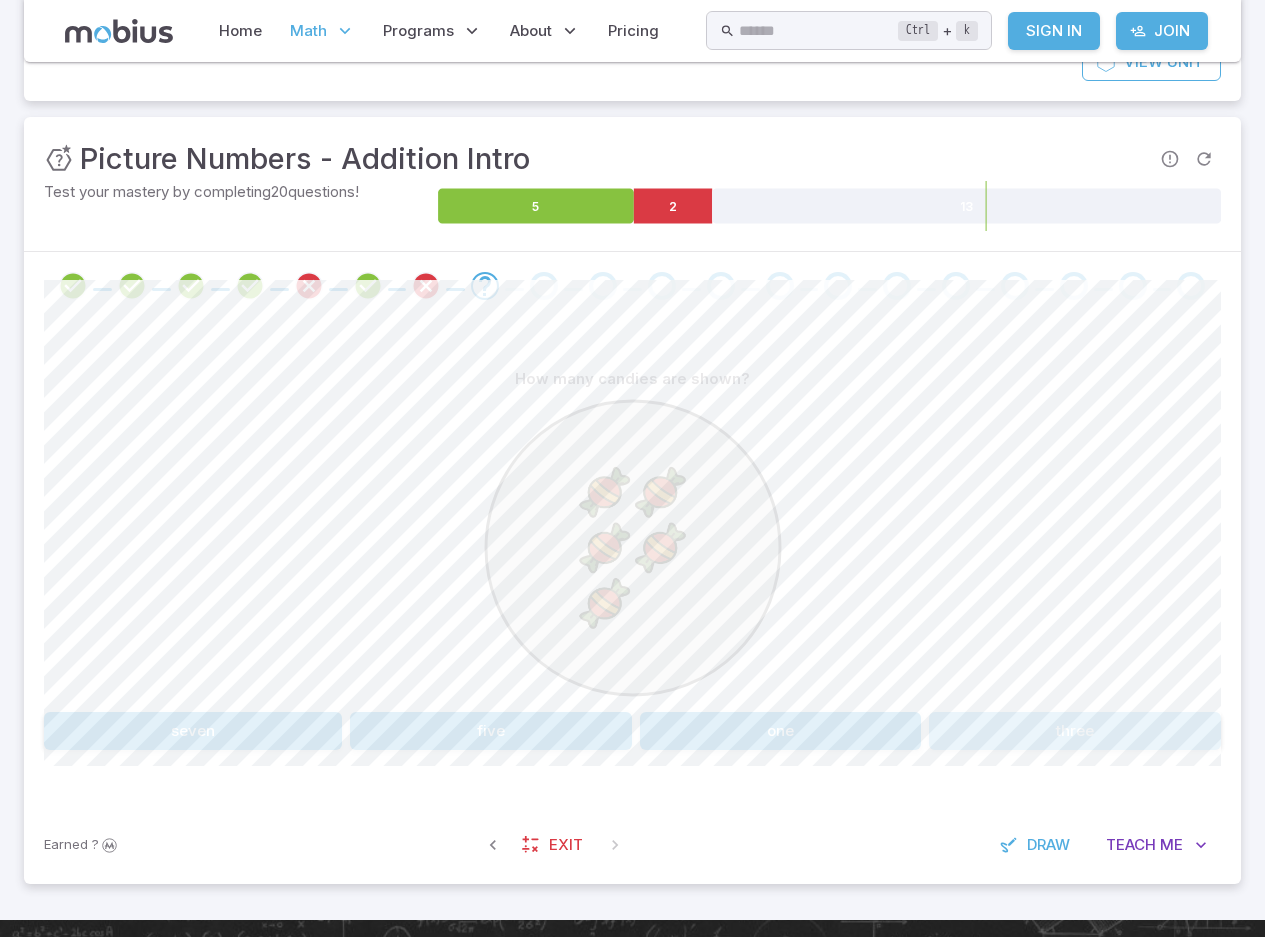 drag, startPoint x: 1039, startPoint y: 731, endPoint x: 1038, endPoint y: 709, distance: 22.022715 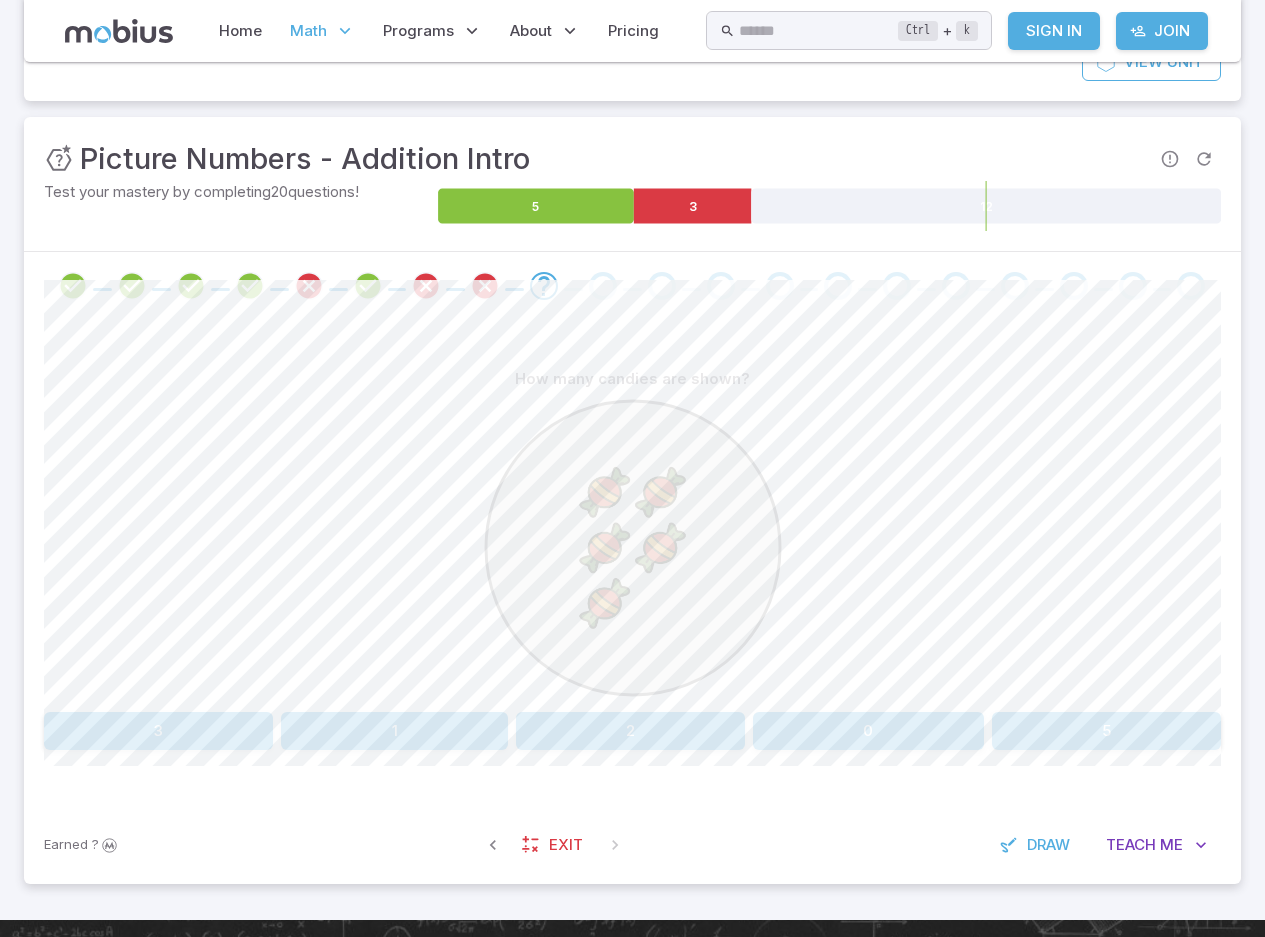 click on "5" at bounding box center (1106, 731) 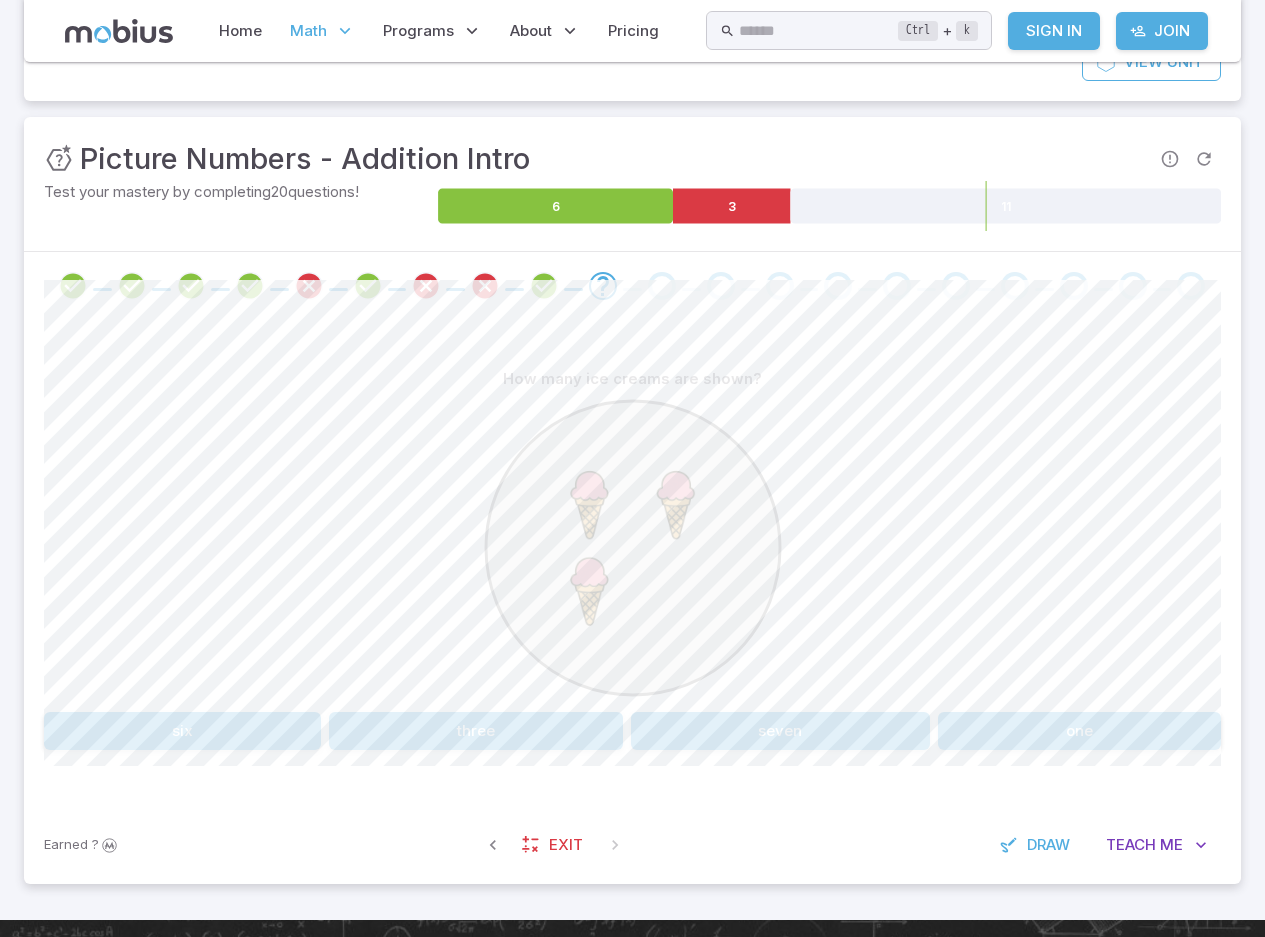 click on "three" at bounding box center (476, 731) 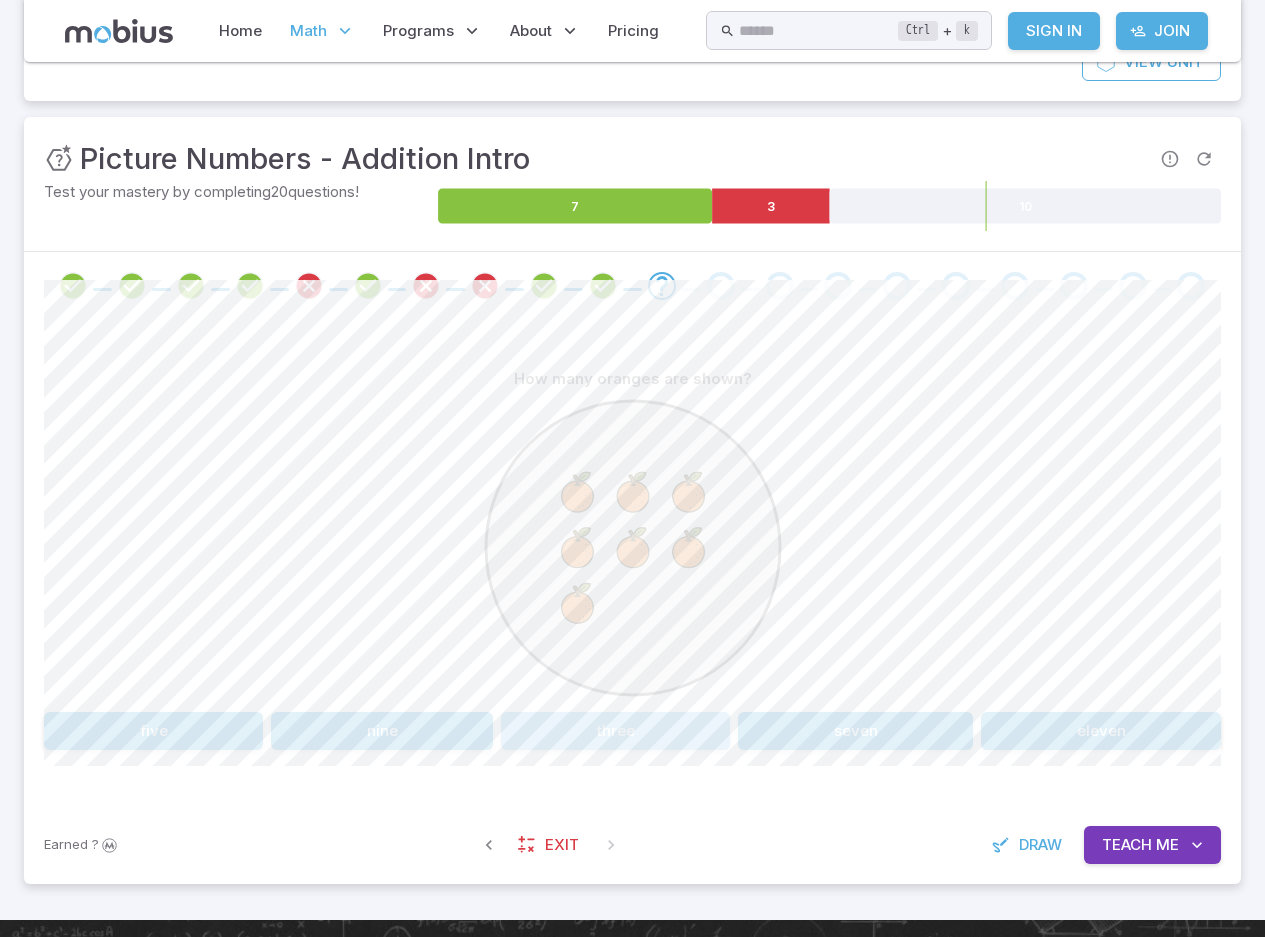 click on "three" at bounding box center (615, 731) 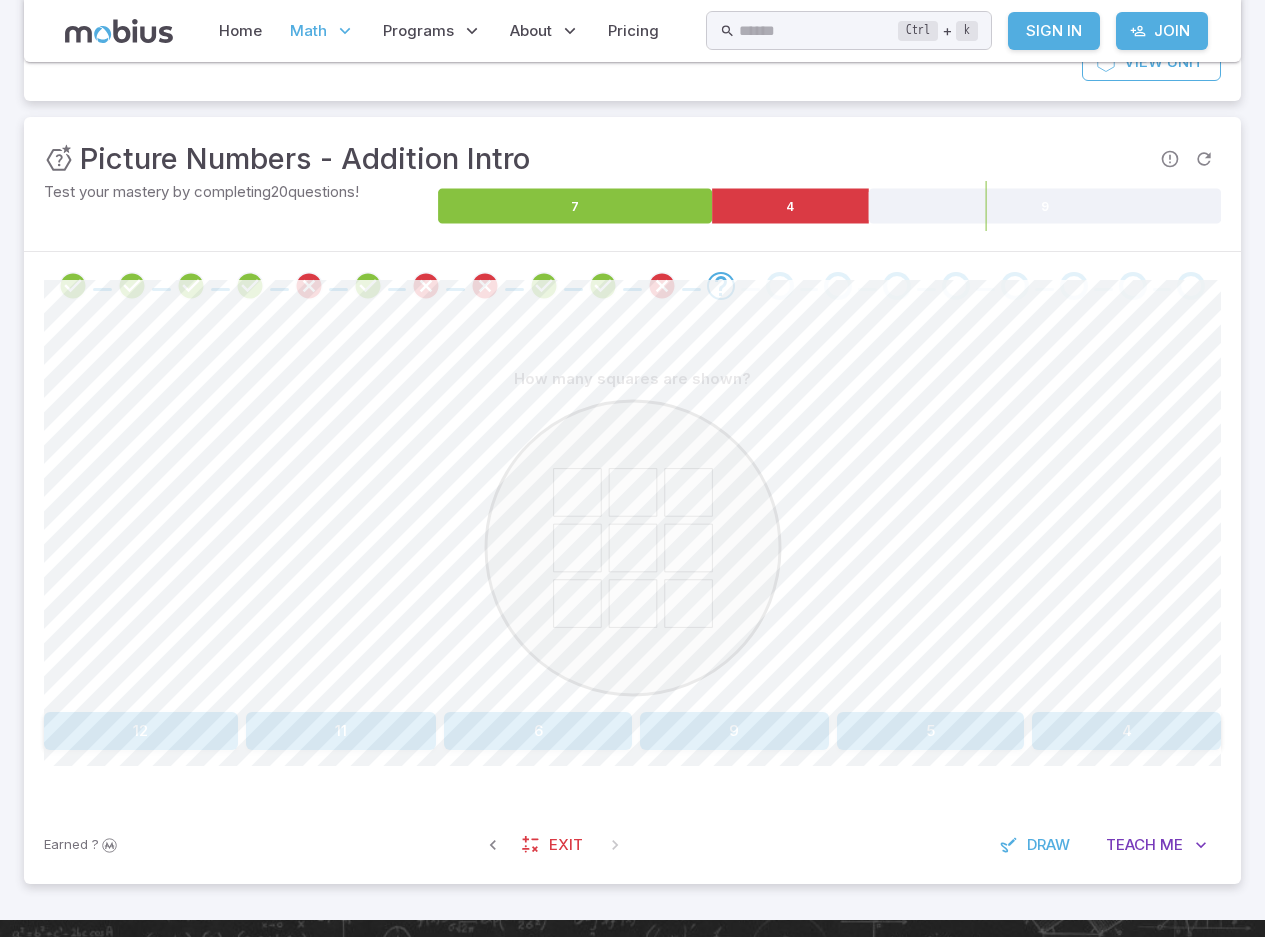 click on "9" at bounding box center [734, 731] 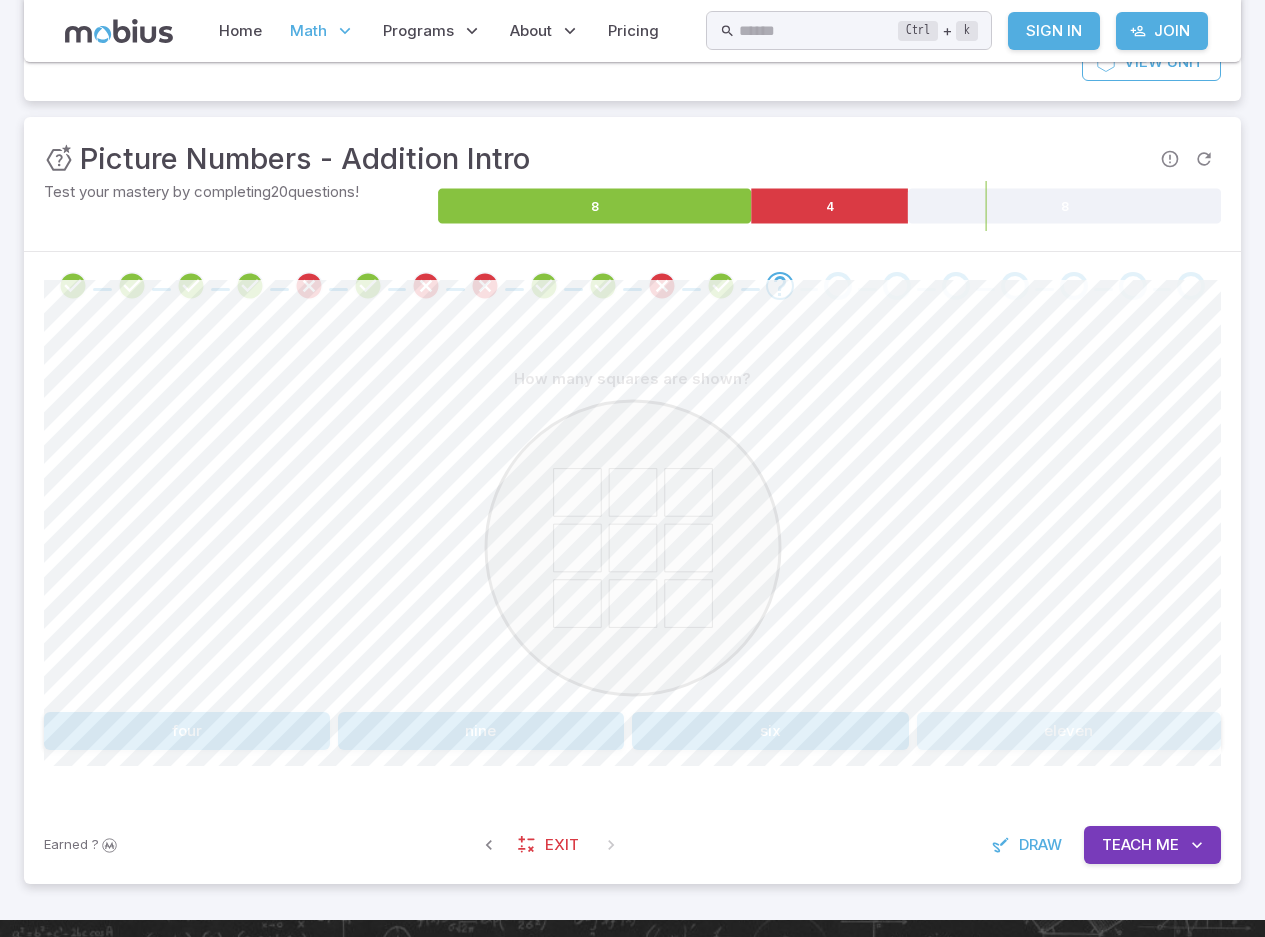 click on "eleven" at bounding box center (1069, 731) 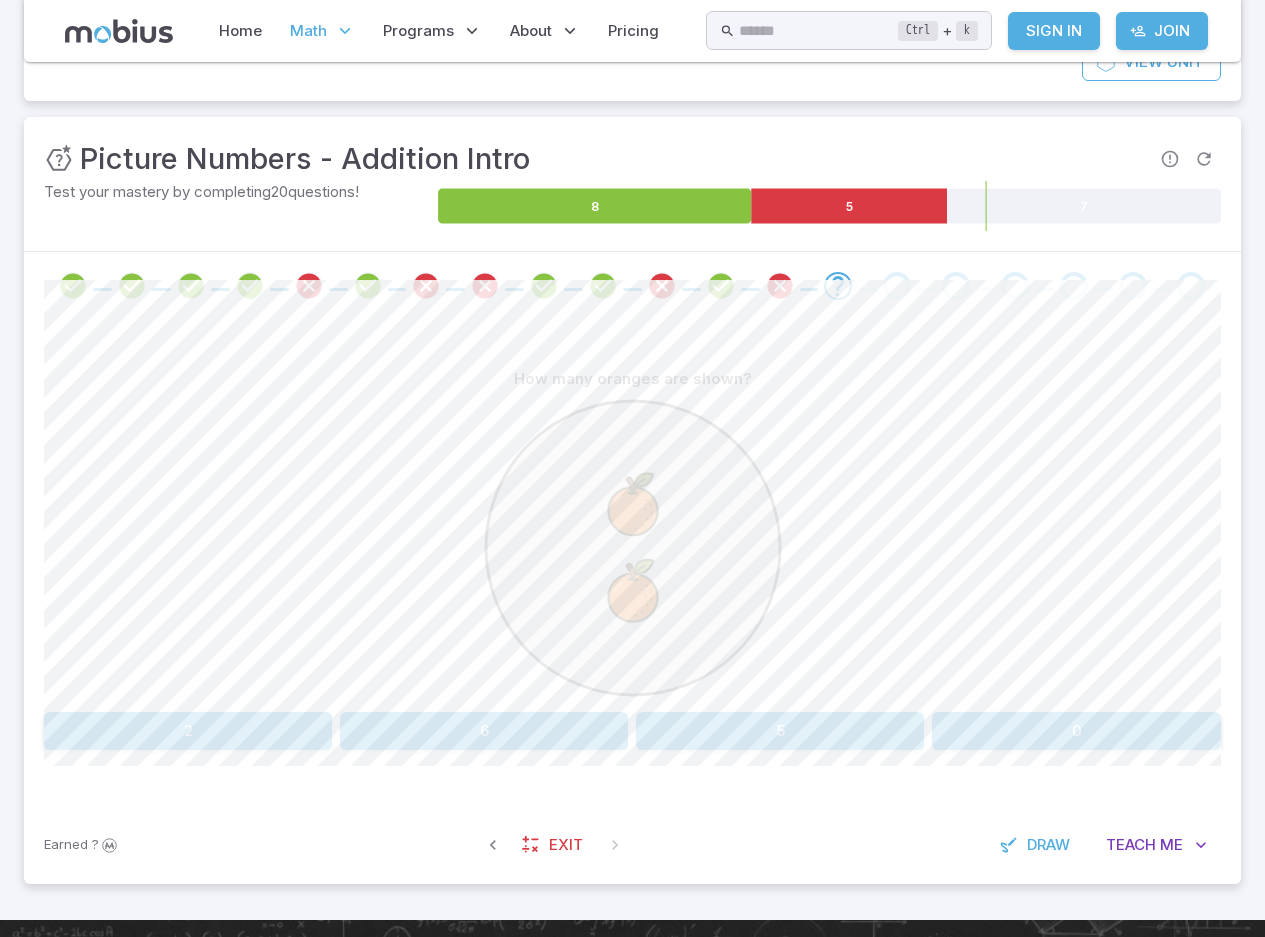 click on "2" at bounding box center (188, 731) 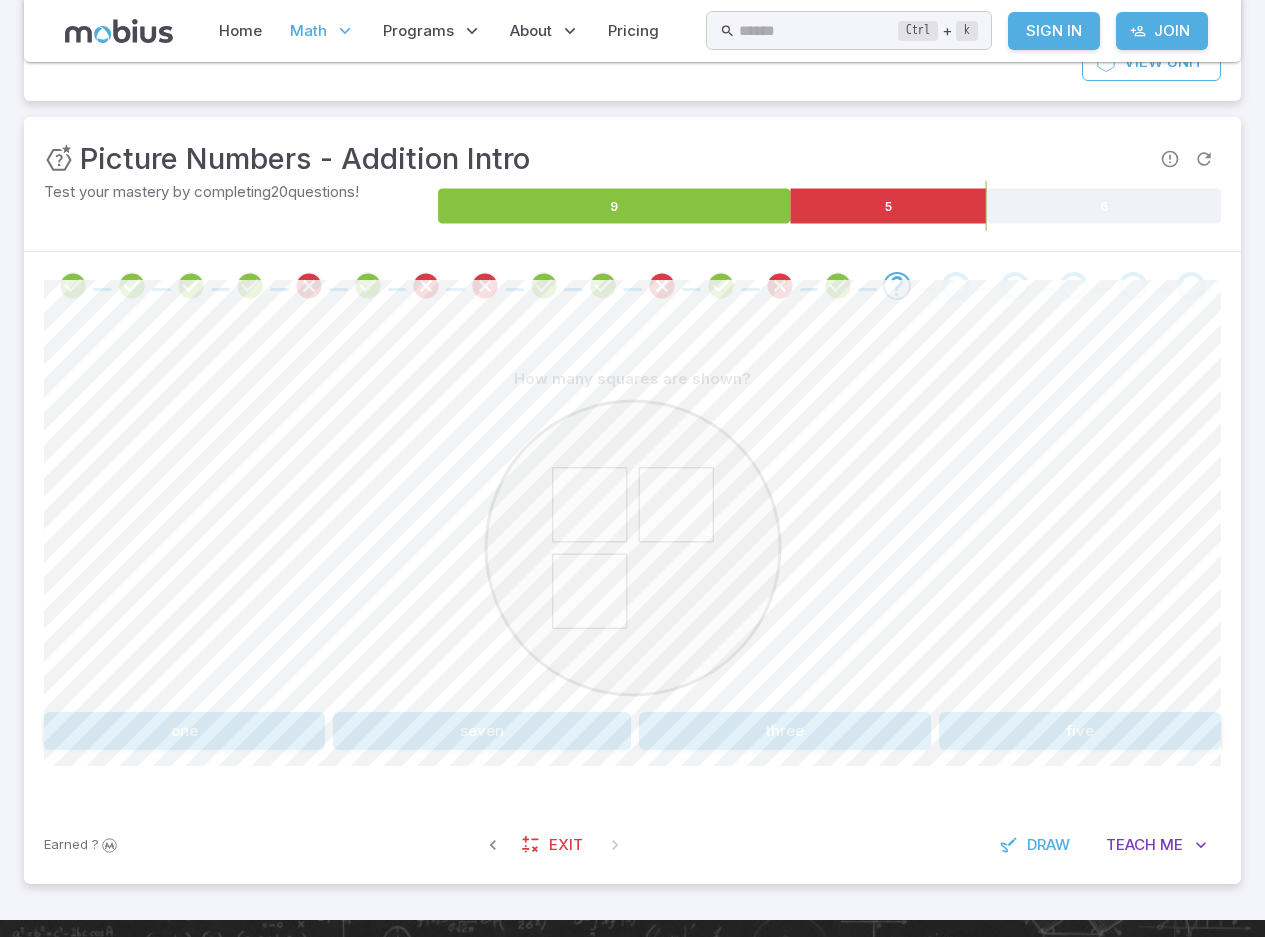 click on "three" at bounding box center (785, 731) 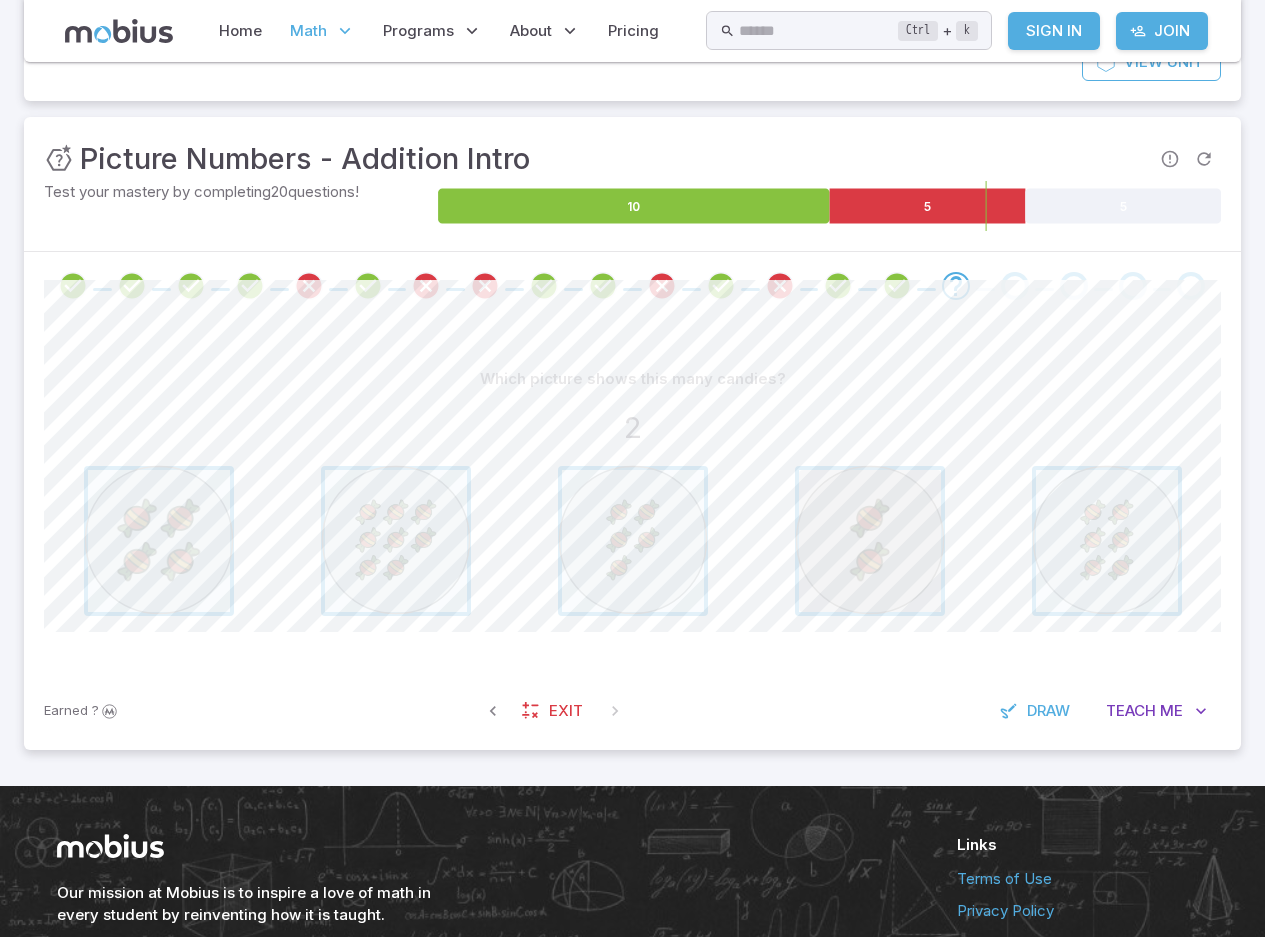 click at bounding box center (870, 541) 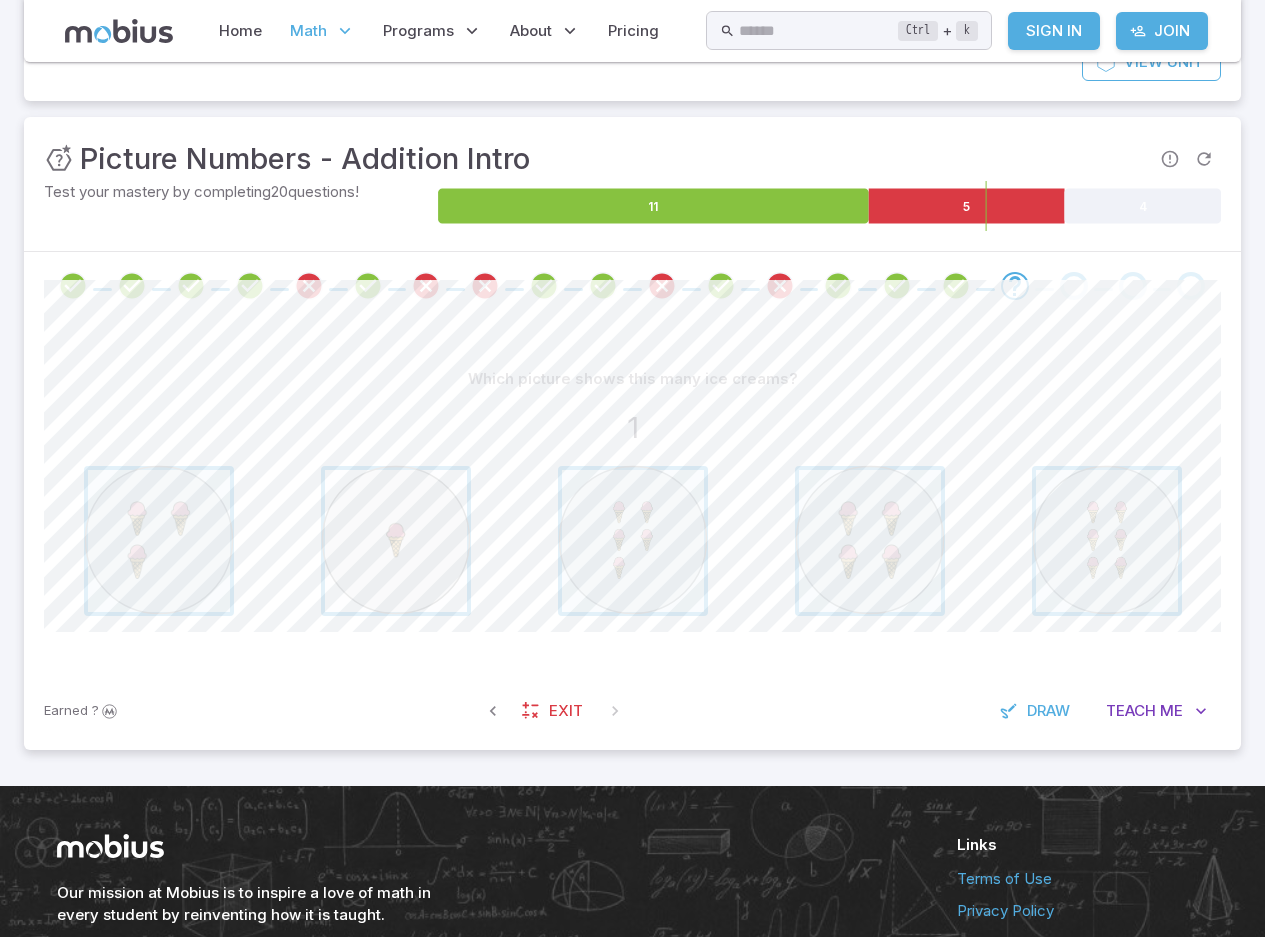 click at bounding box center (396, 541) 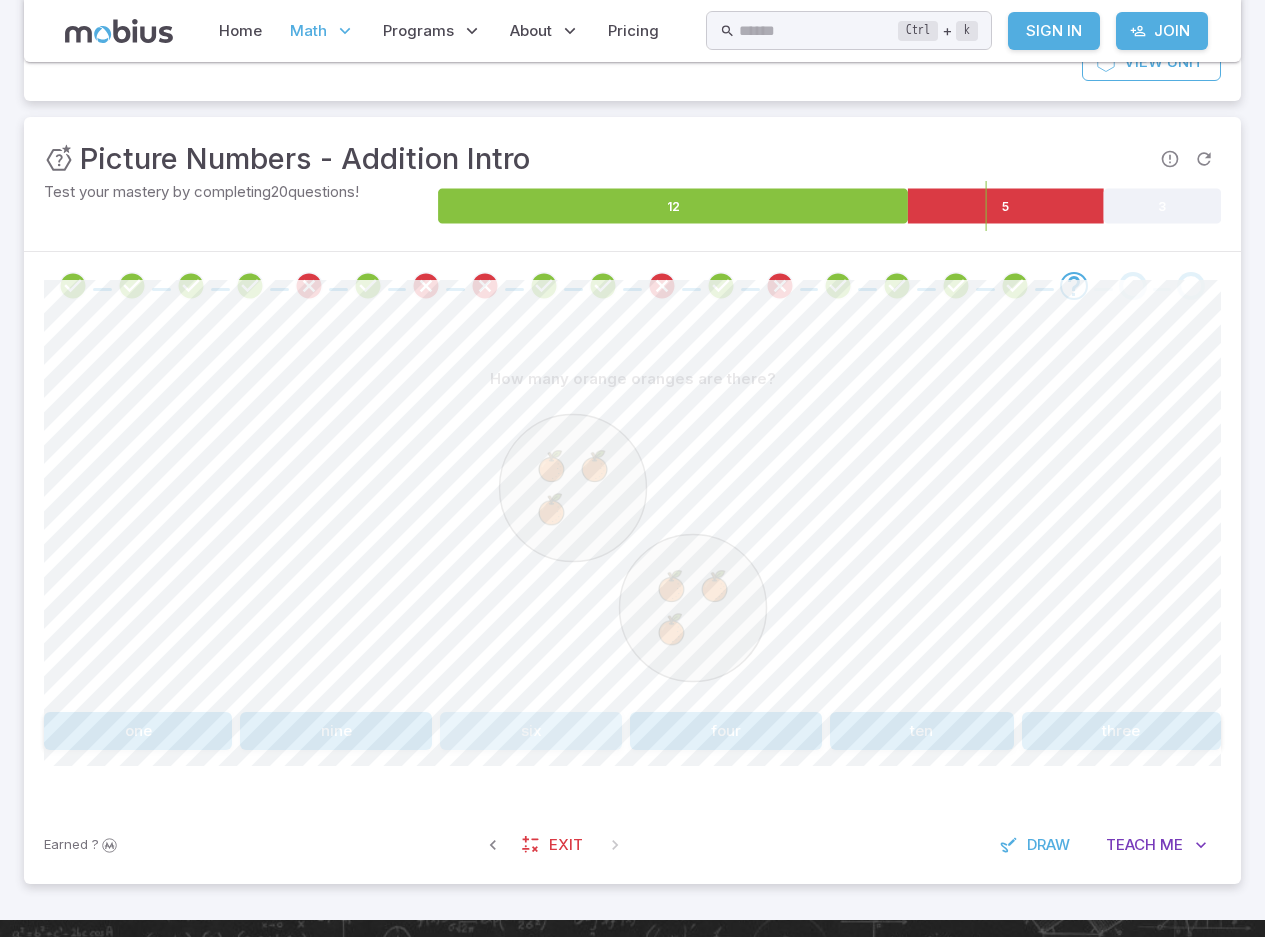 click on "six" at bounding box center (531, 731) 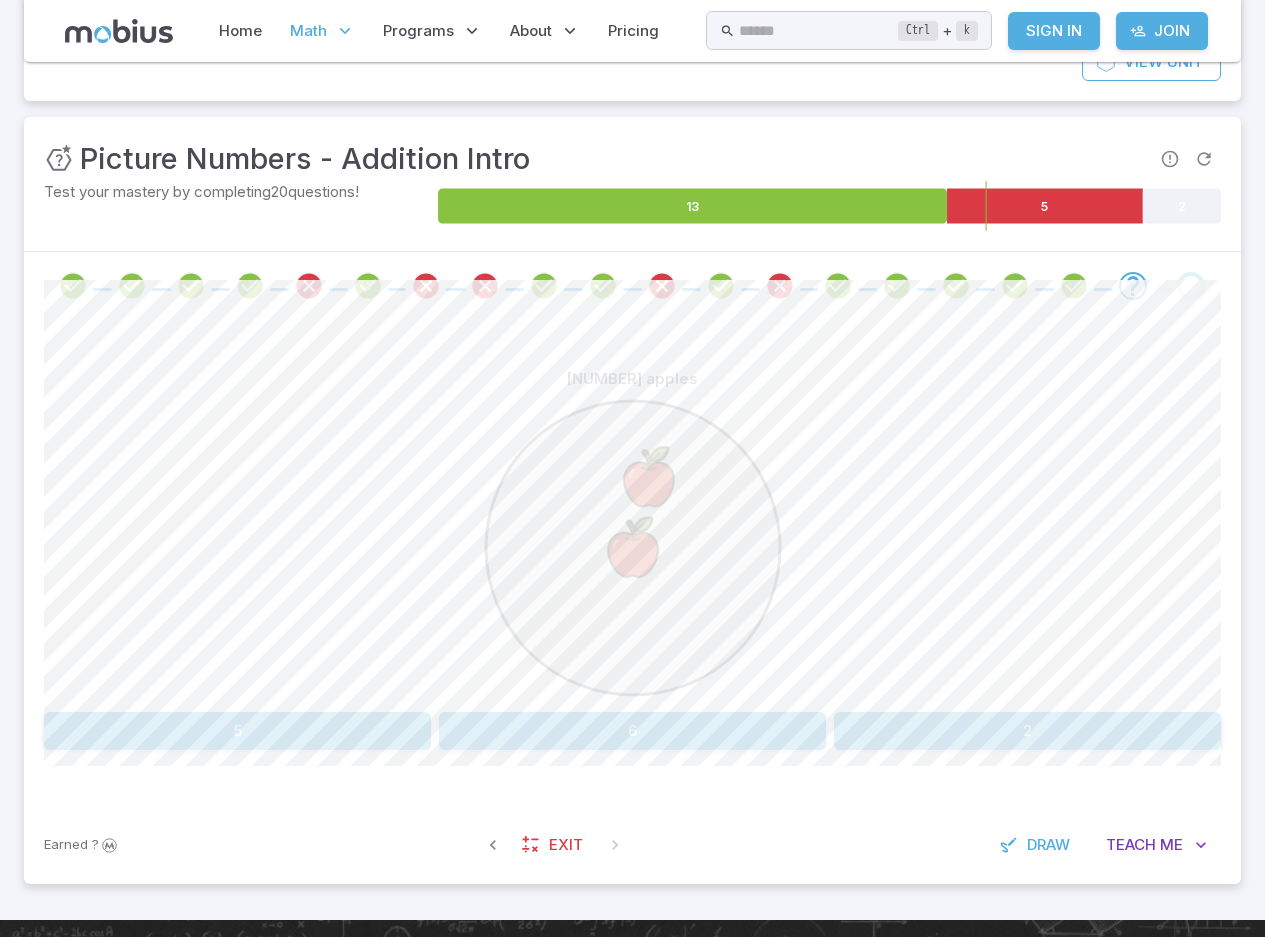 click on "2" at bounding box center [1027, 731] 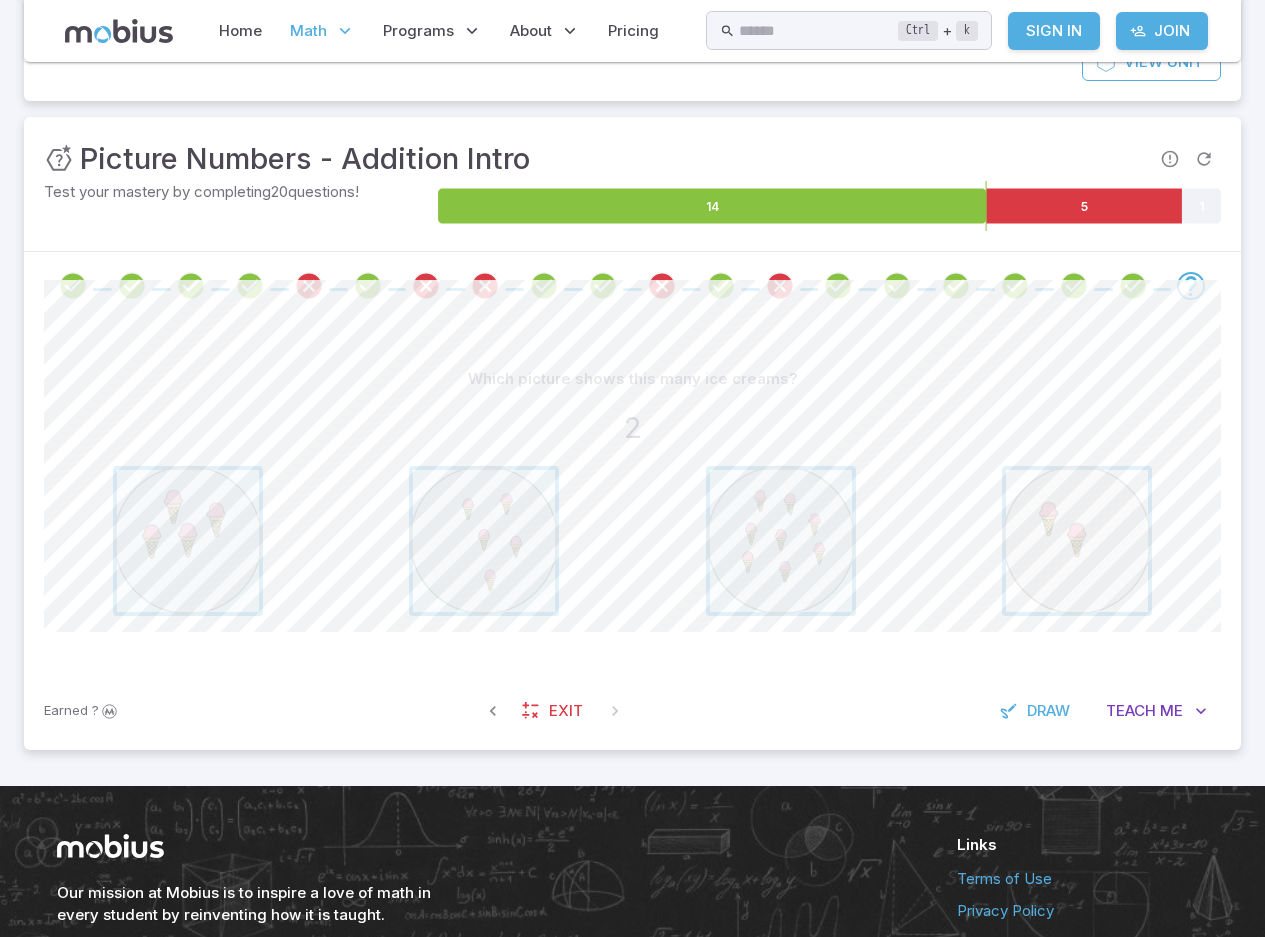 click at bounding box center [1077, 541] 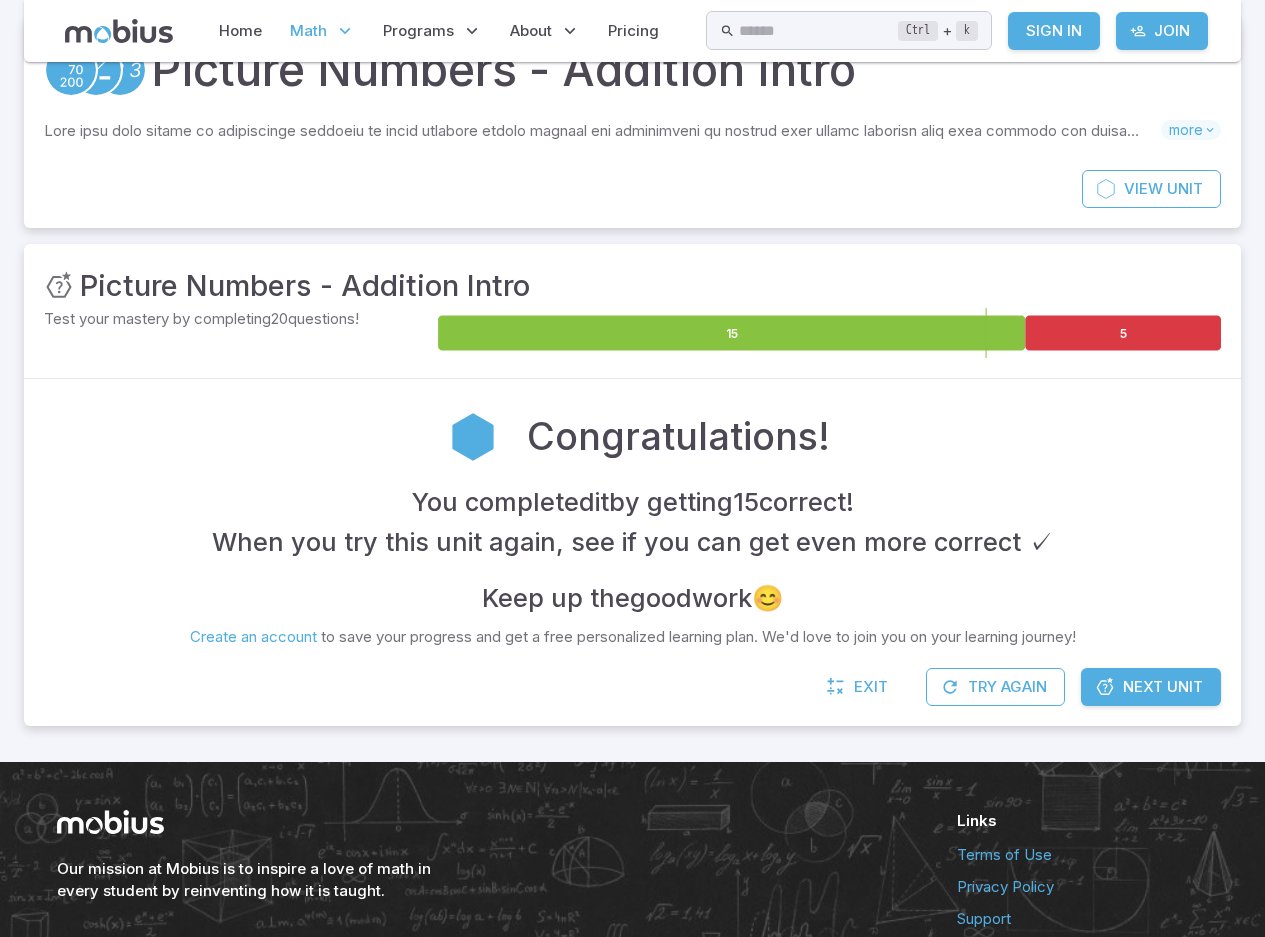 scroll, scrollTop: 30, scrollLeft: 0, axis: vertical 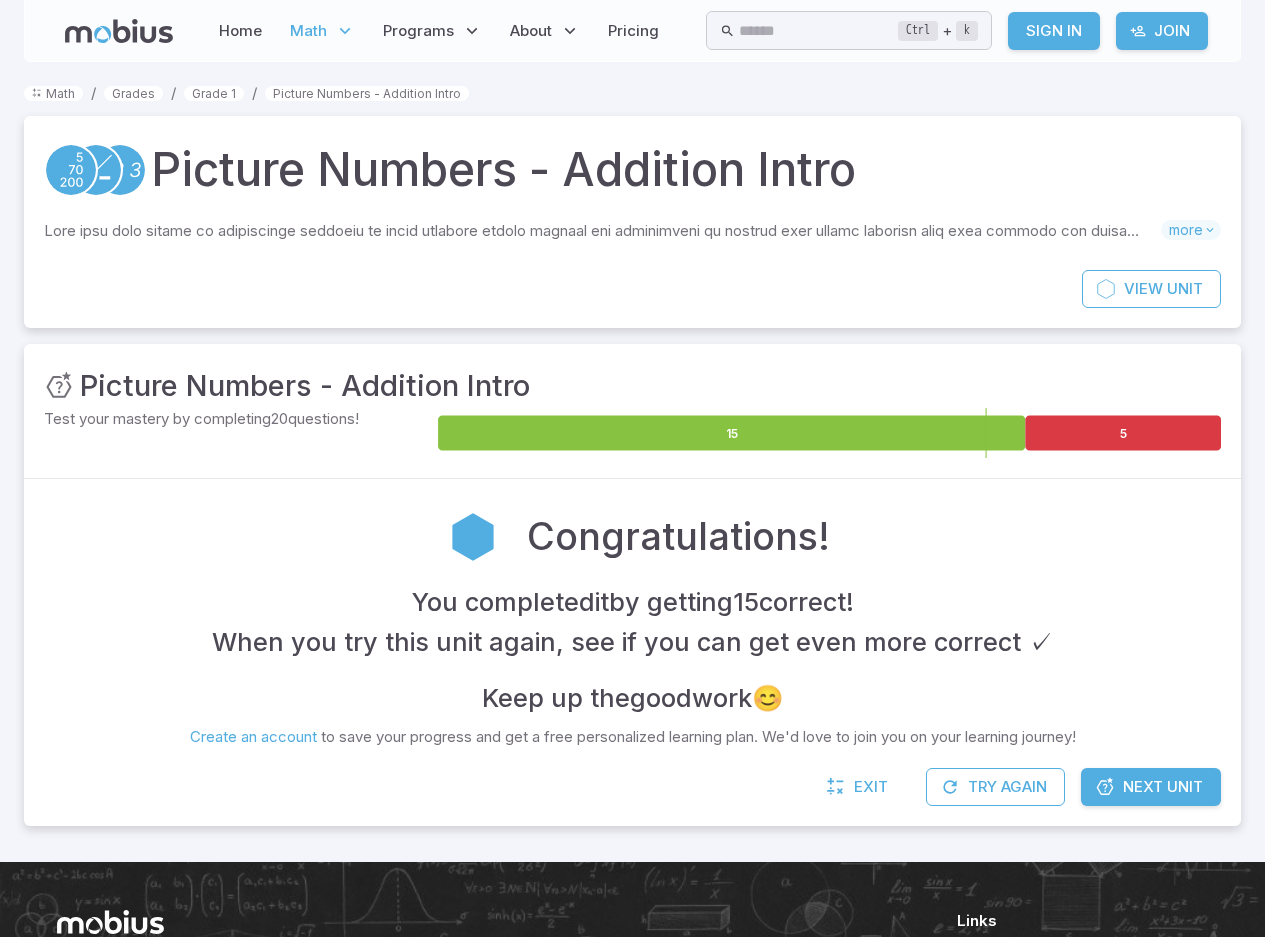 click at bounding box center (1105, 787) 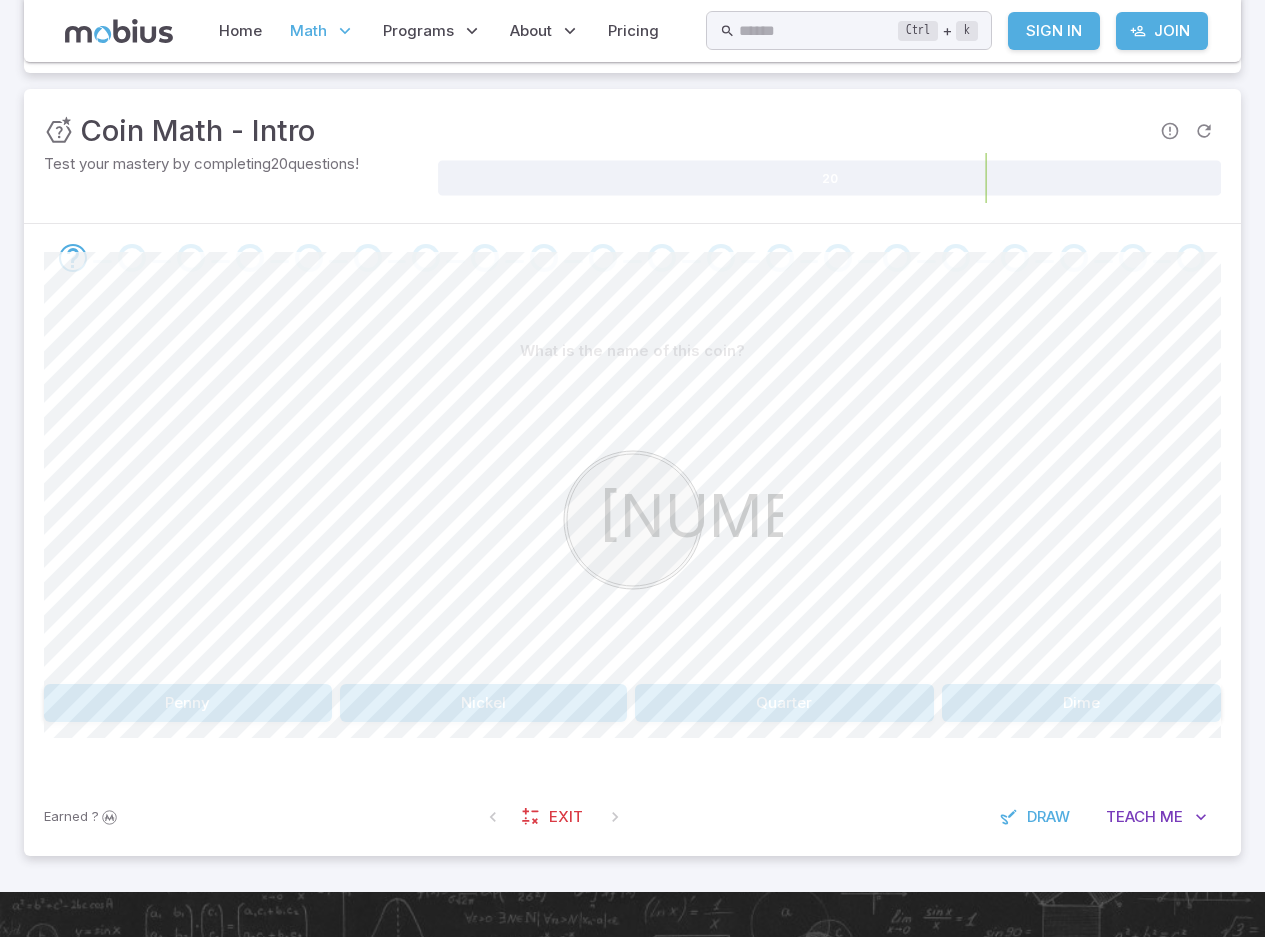 scroll, scrollTop: 300, scrollLeft: 0, axis: vertical 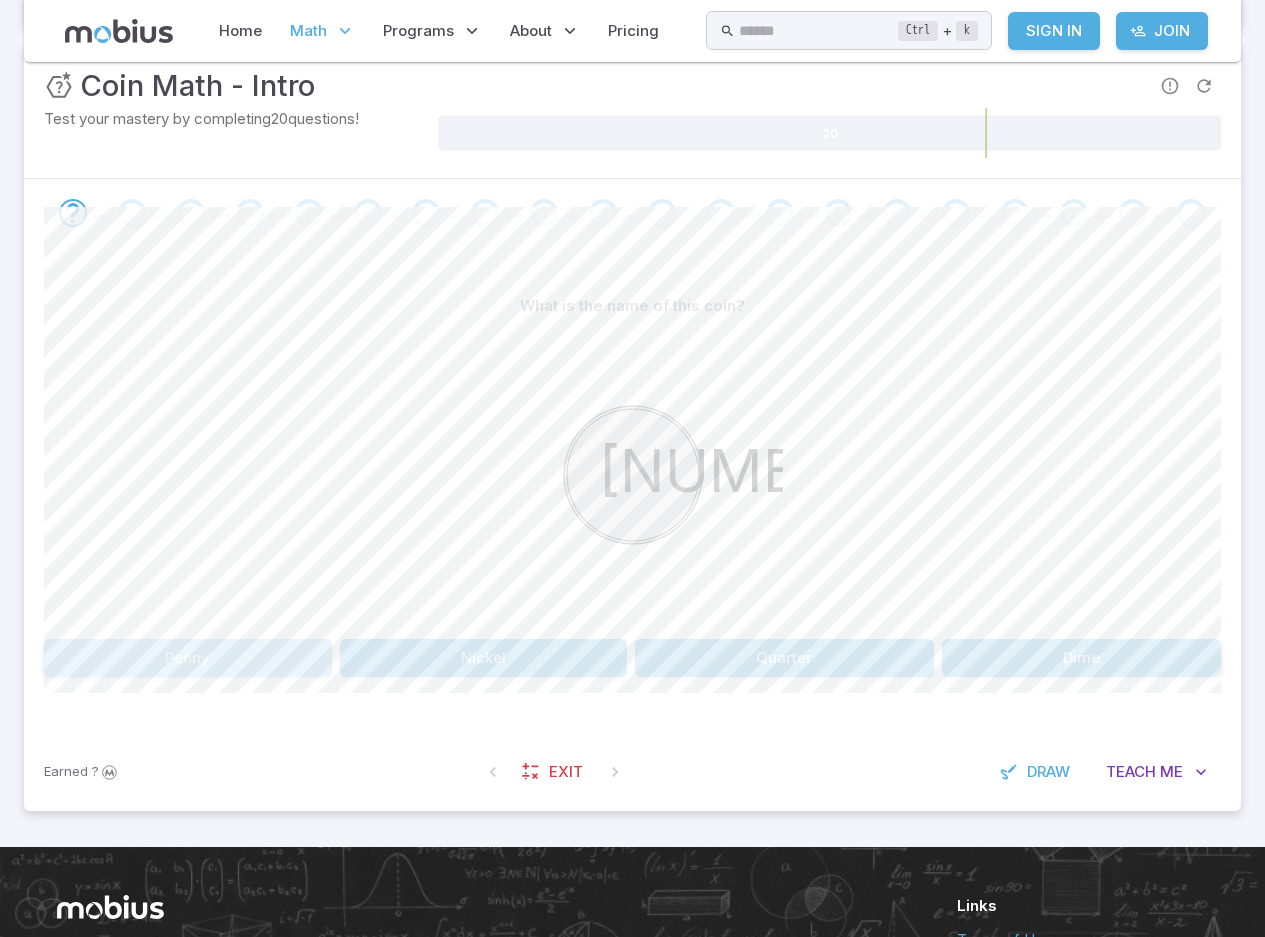 click on "Penny" at bounding box center (188, 658) 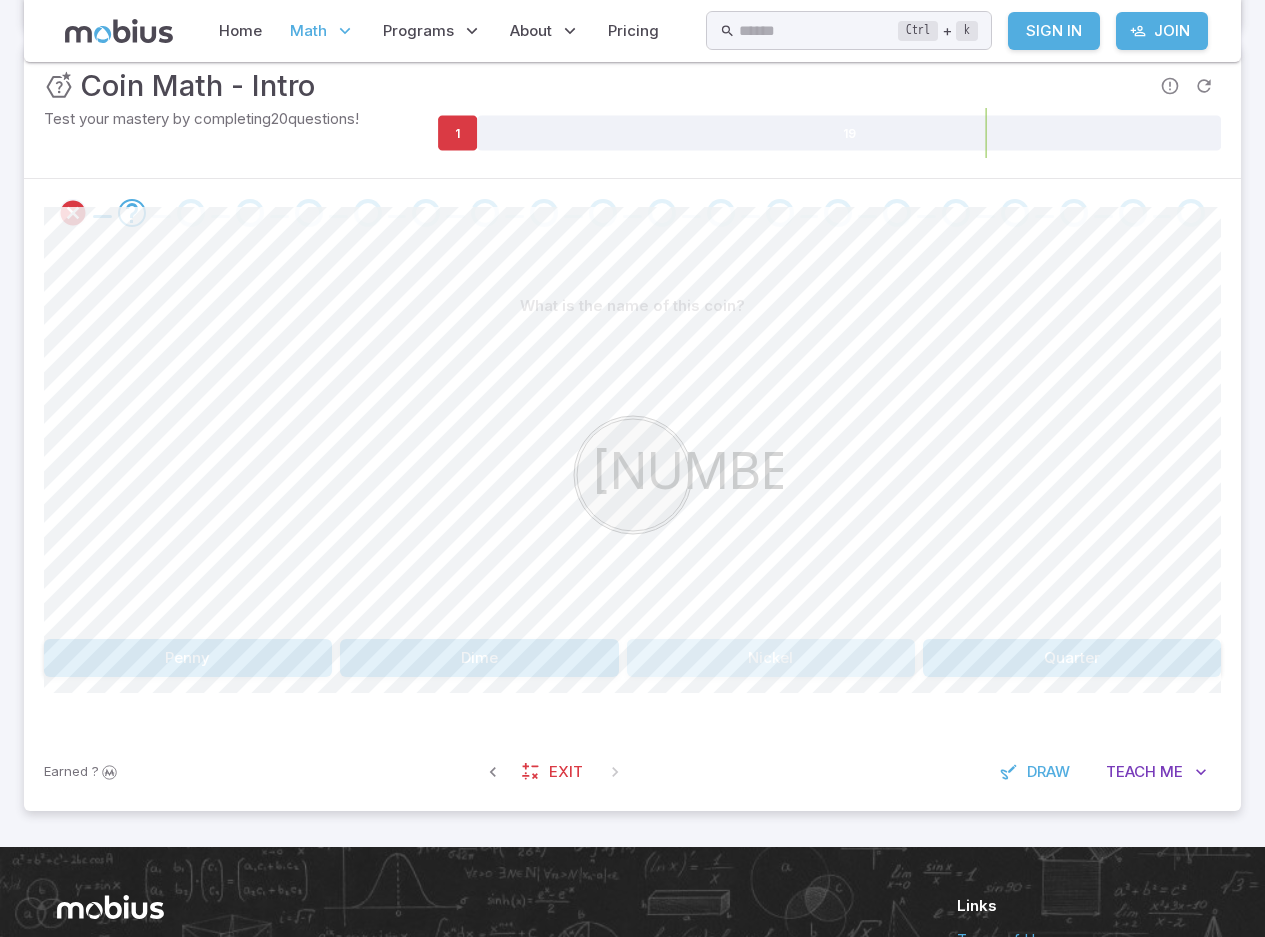click on "Nickel" at bounding box center (771, 658) 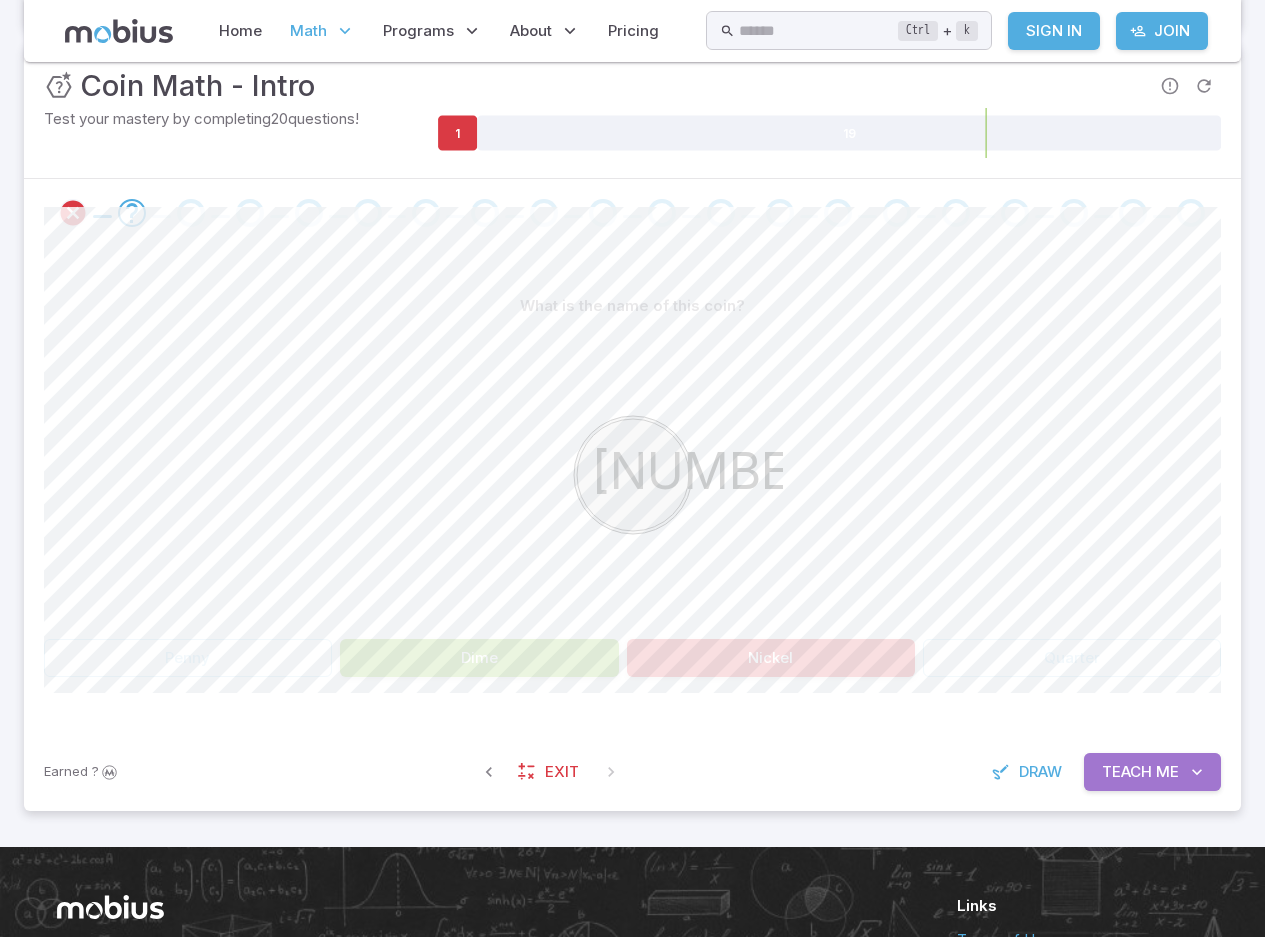 drag, startPoint x: 1132, startPoint y: 777, endPoint x: 1089, endPoint y: 751, distance: 50.24938 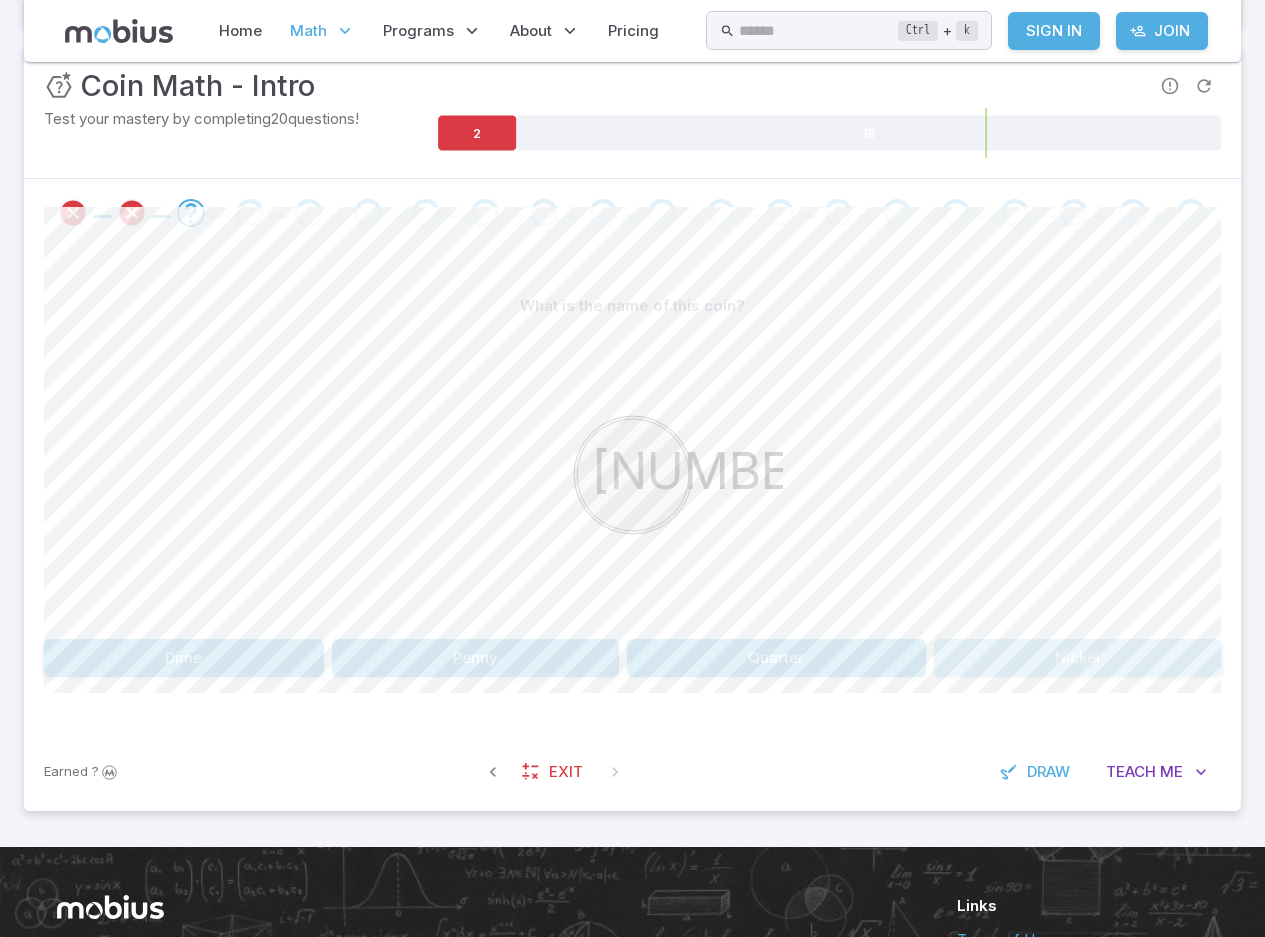 click on "Nickel" at bounding box center (1078, 658) 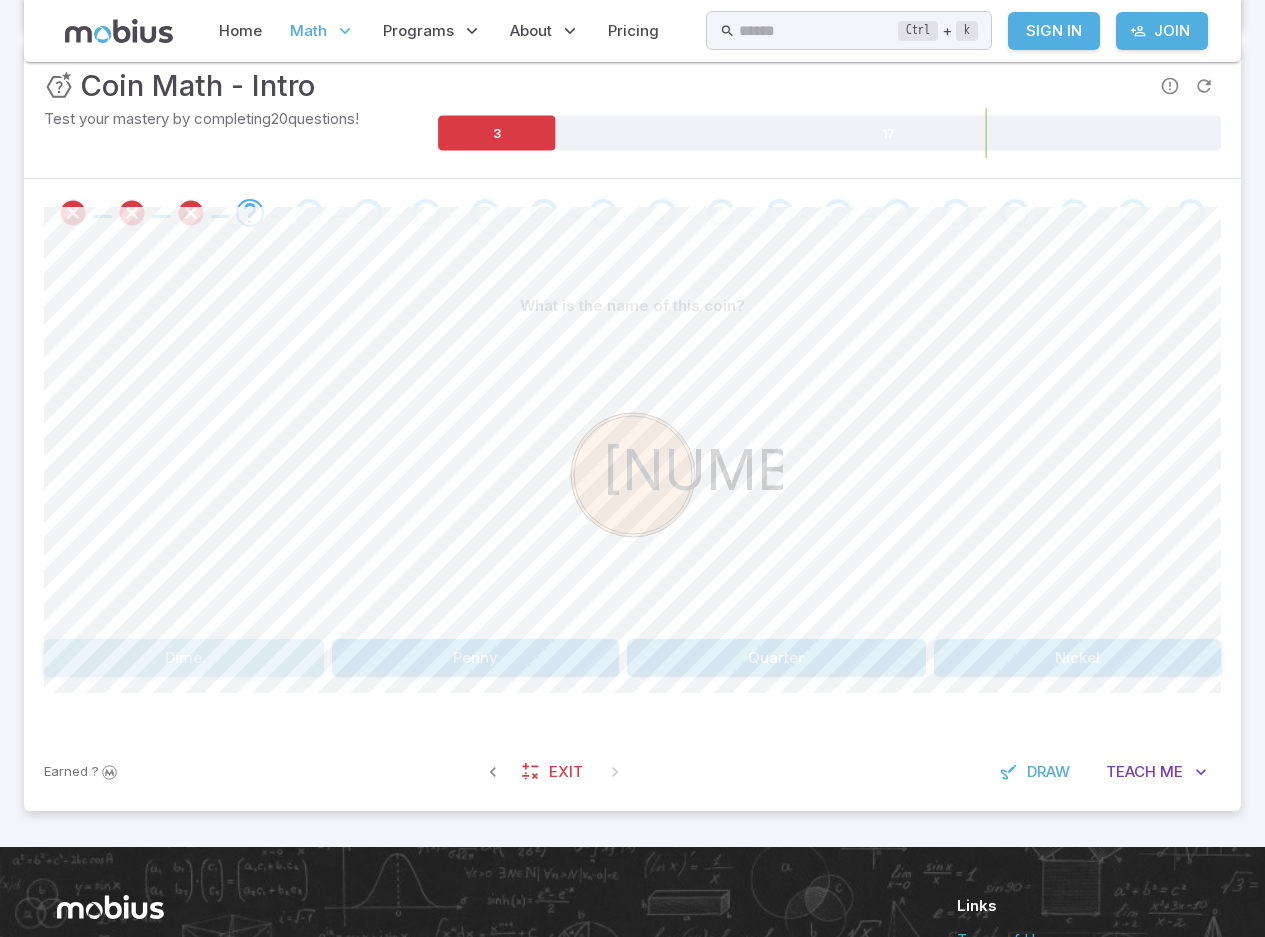 click on "Dime" at bounding box center (184, 658) 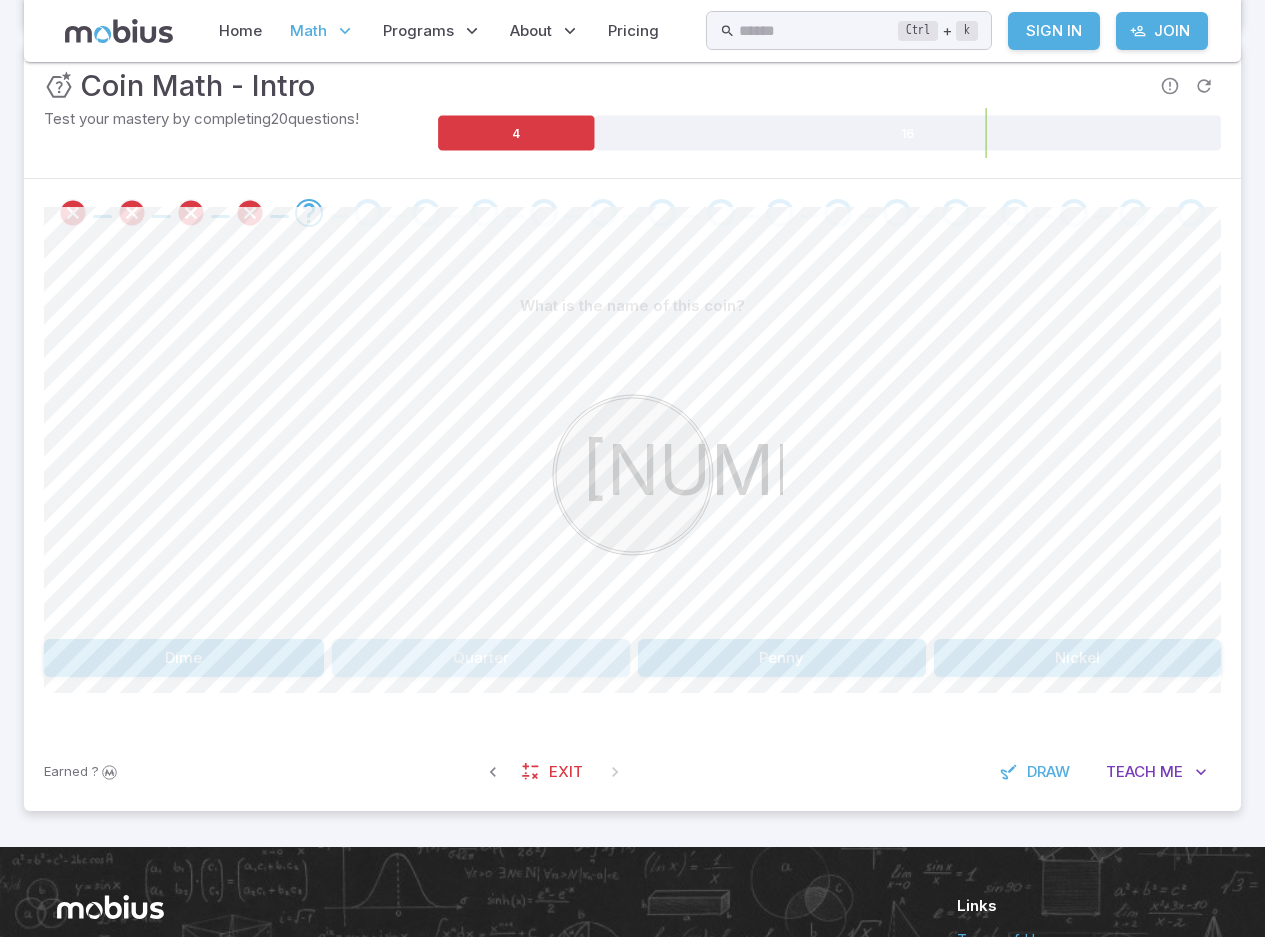 click on "Quarter" at bounding box center (481, 658) 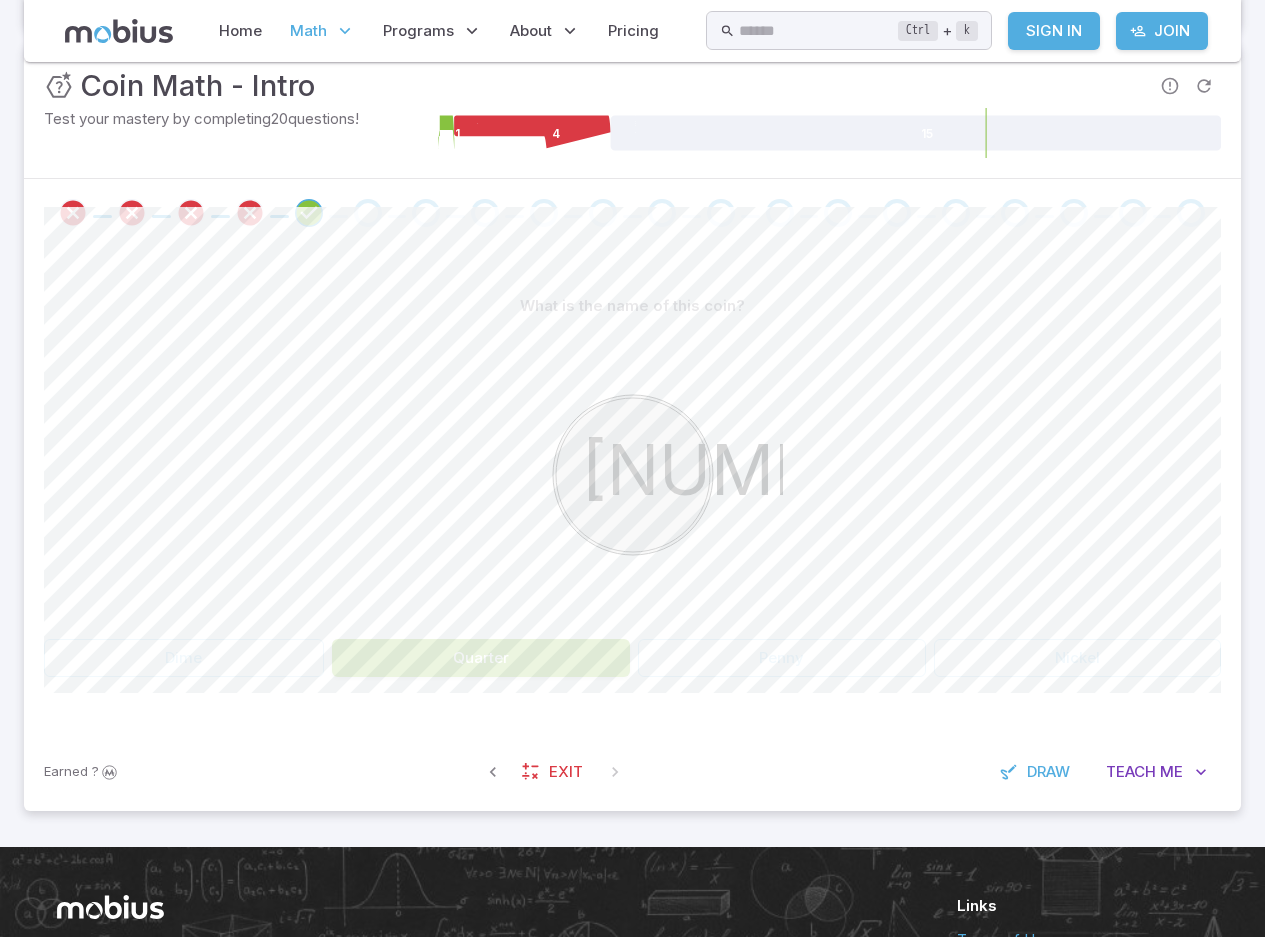 scroll, scrollTop: 242, scrollLeft: 0, axis: vertical 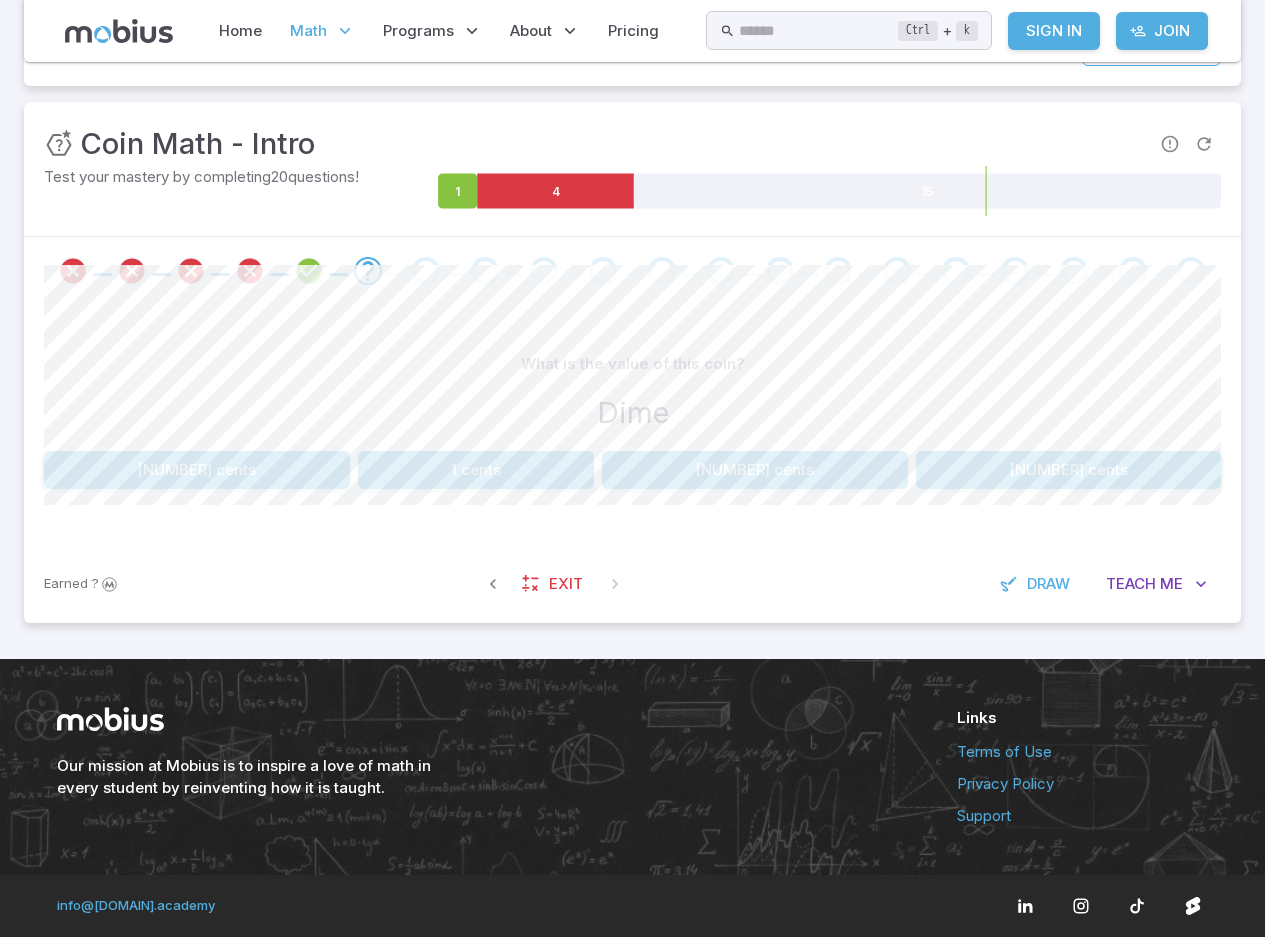click on "25 cents" at bounding box center (755, 470) 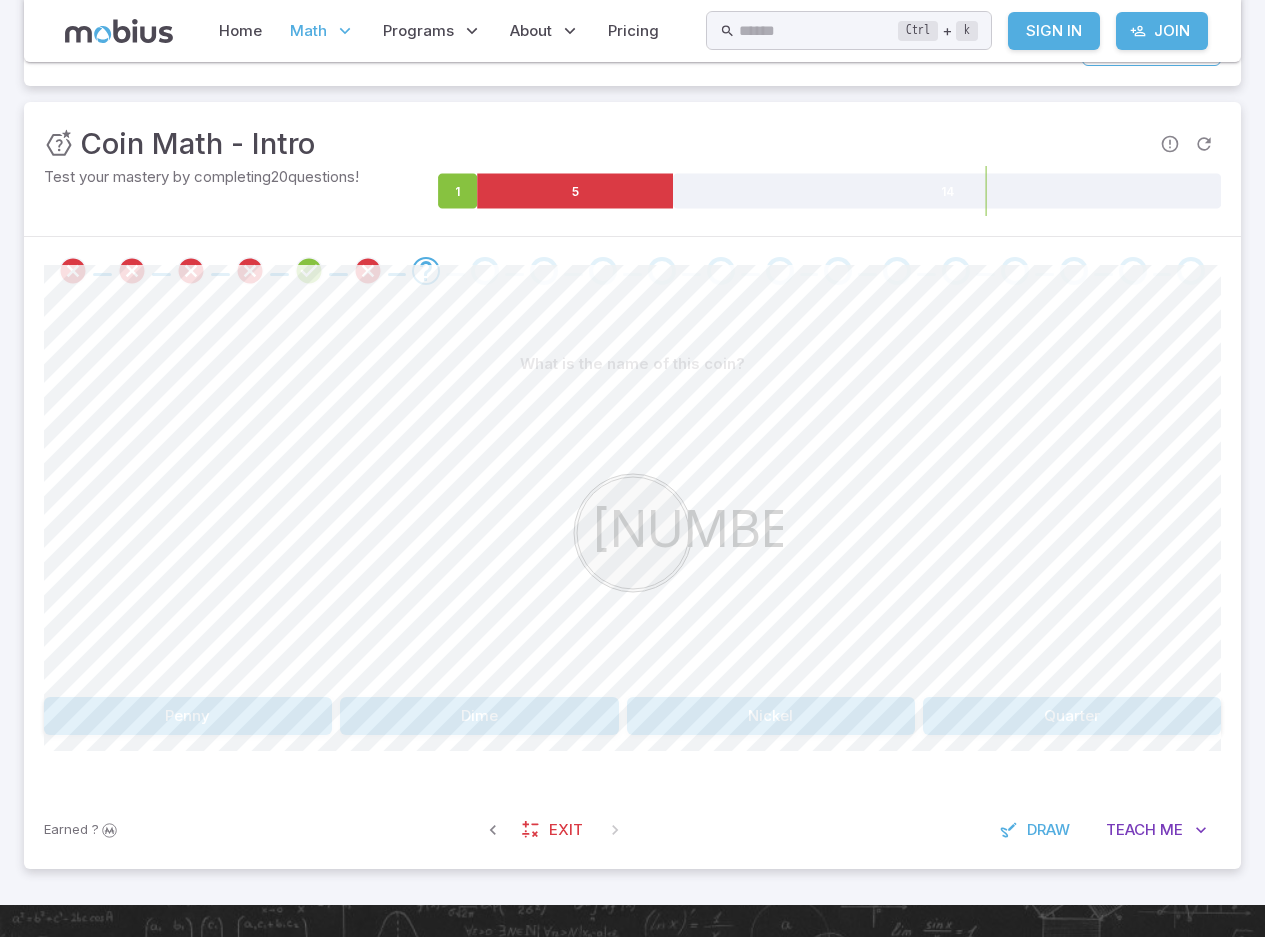 scroll, scrollTop: 142, scrollLeft: 0, axis: vertical 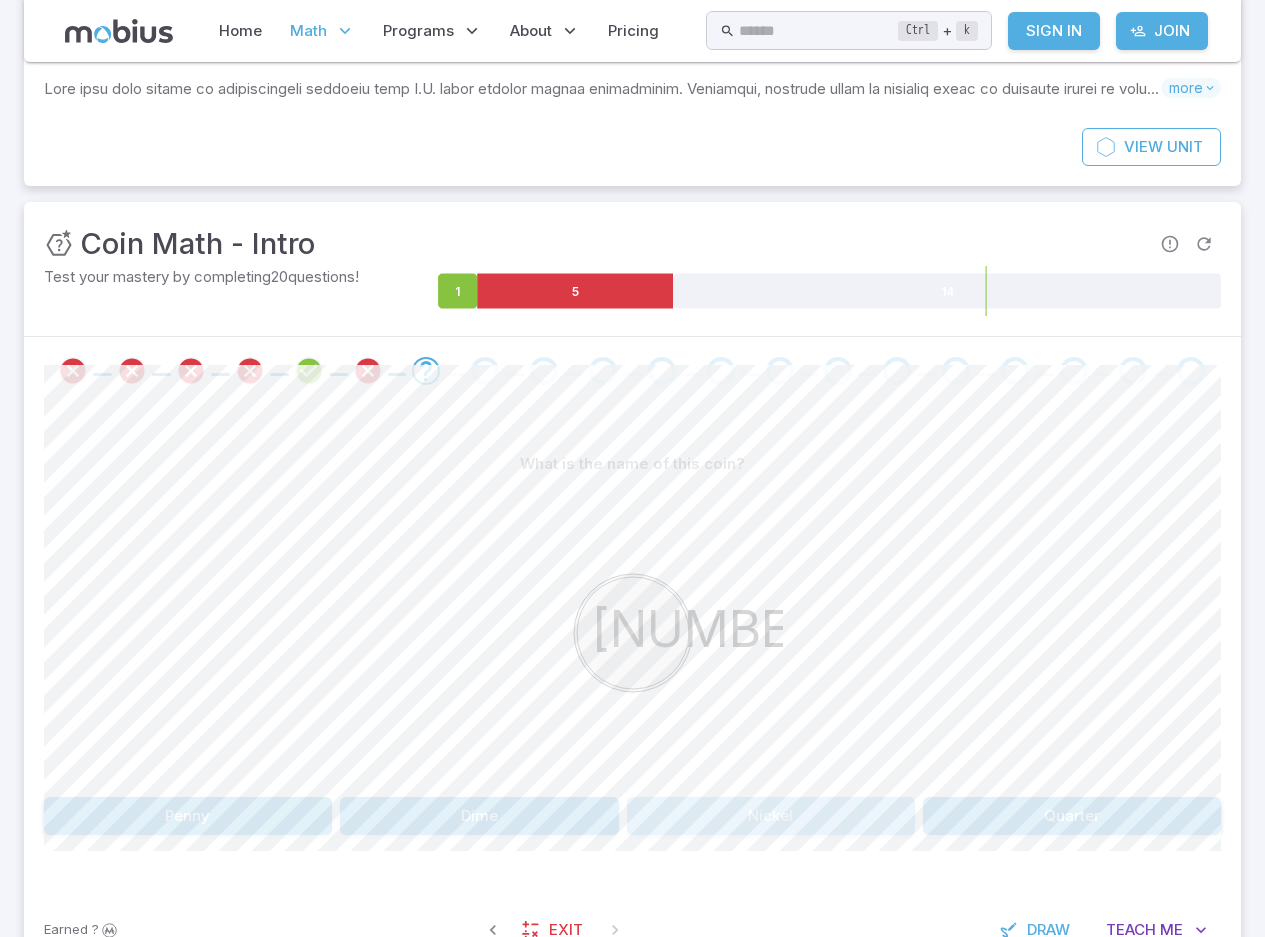 click on "Nickel" at bounding box center [771, 816] 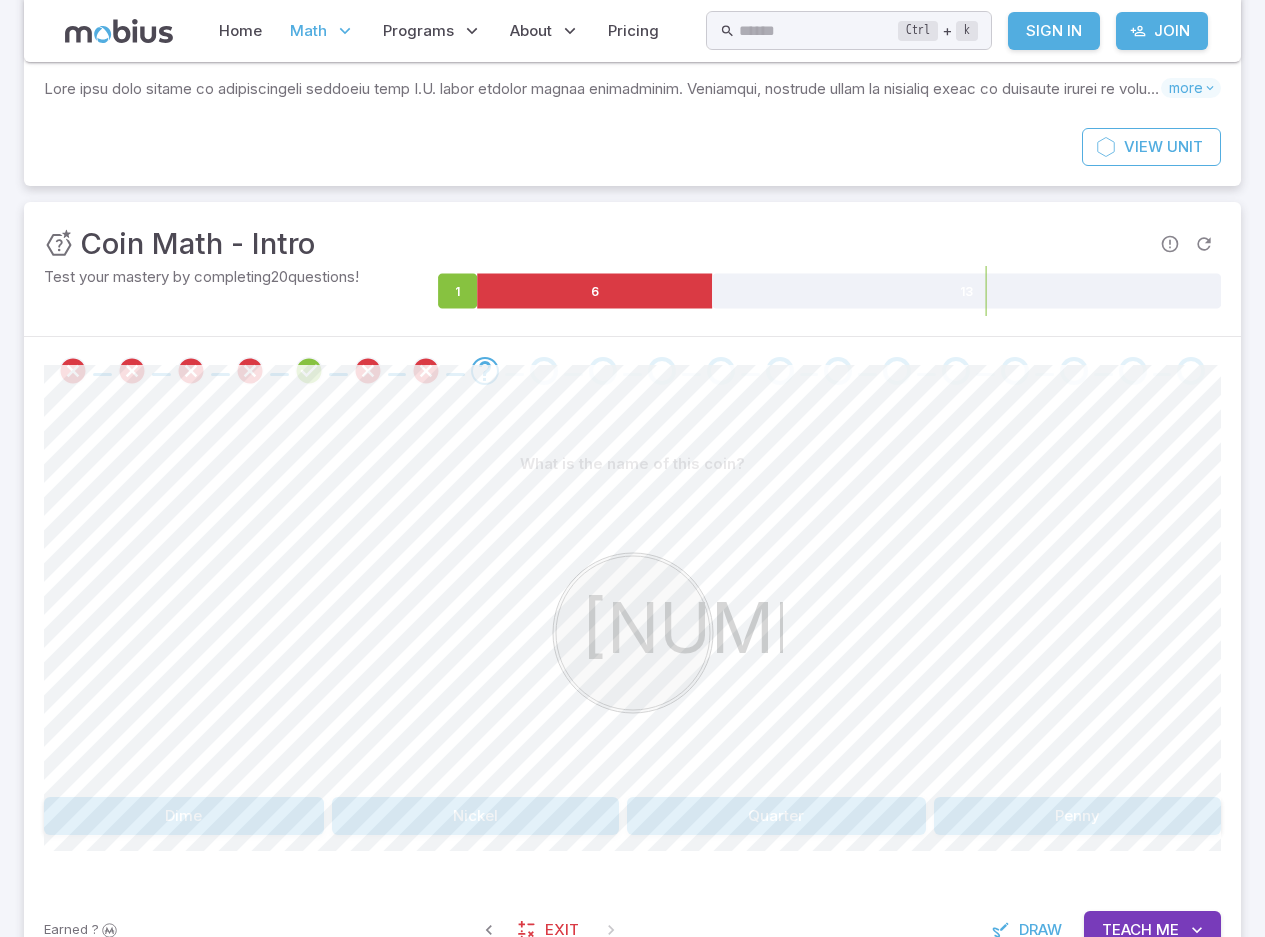 click on "Dime" at bounding box center (184, 816) 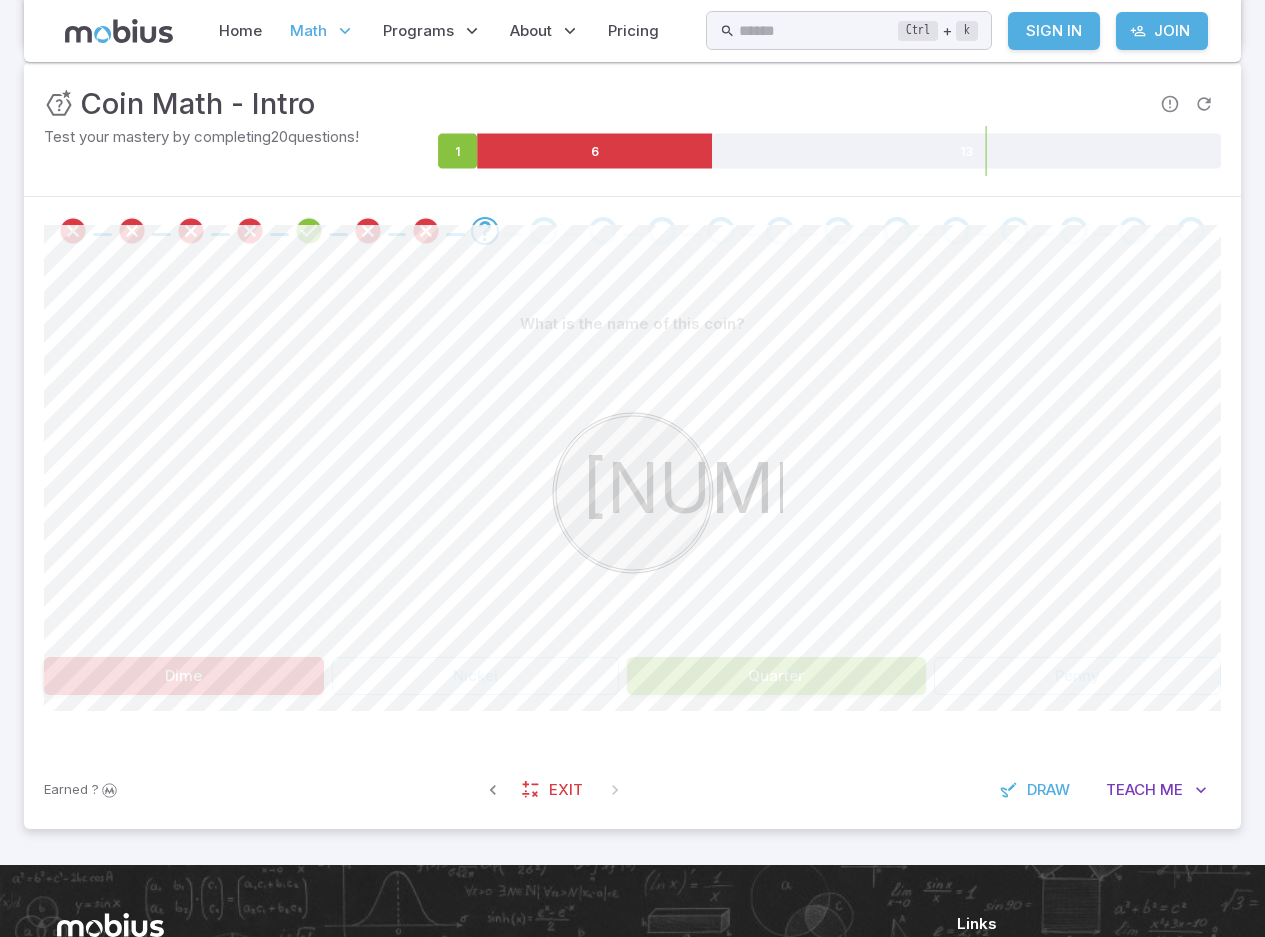 scroll, scrollTop: 342, scrollLeft: 0, axis: vertical 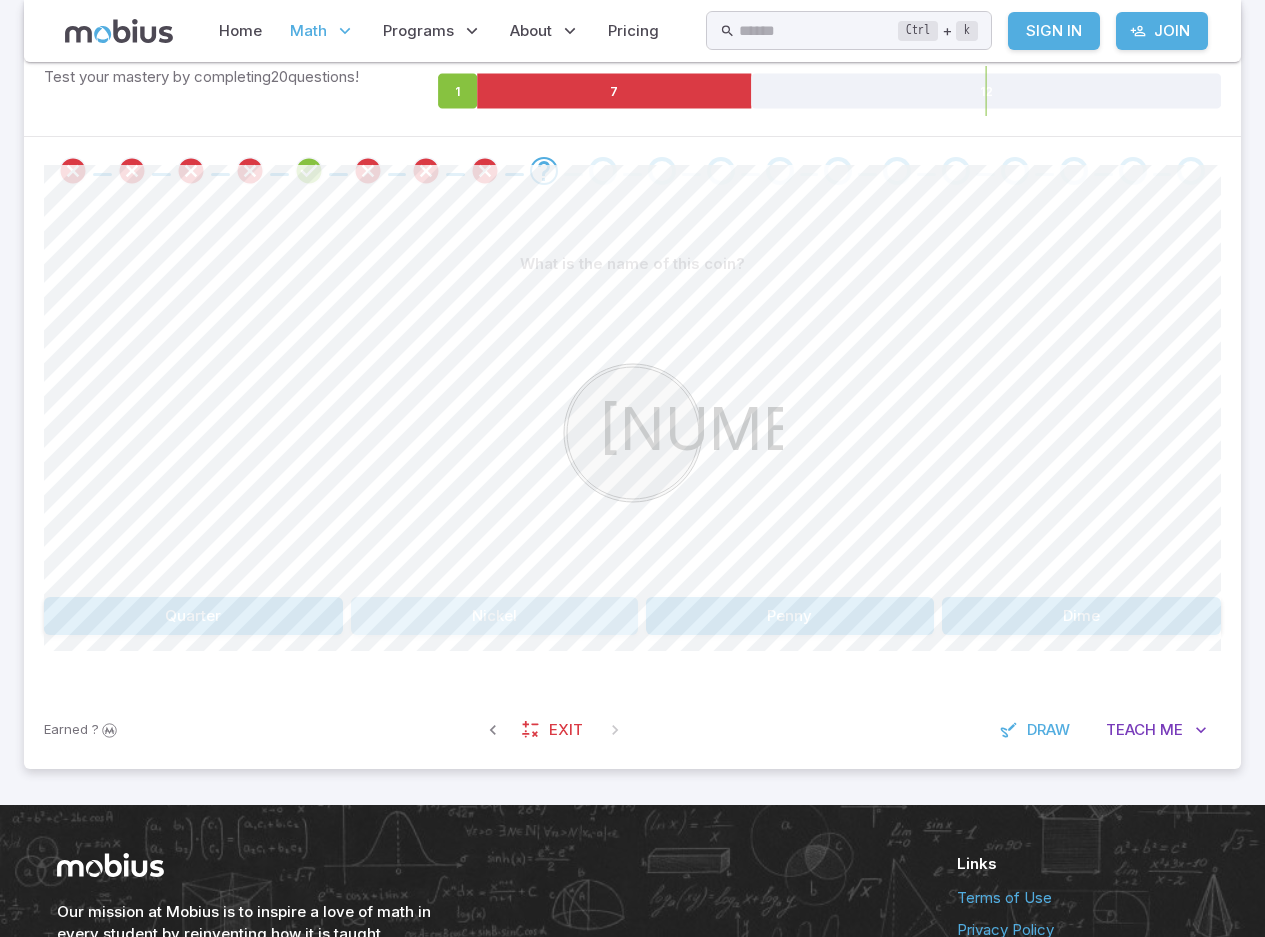 click on "Nickel" at bounding box center (495, 616) 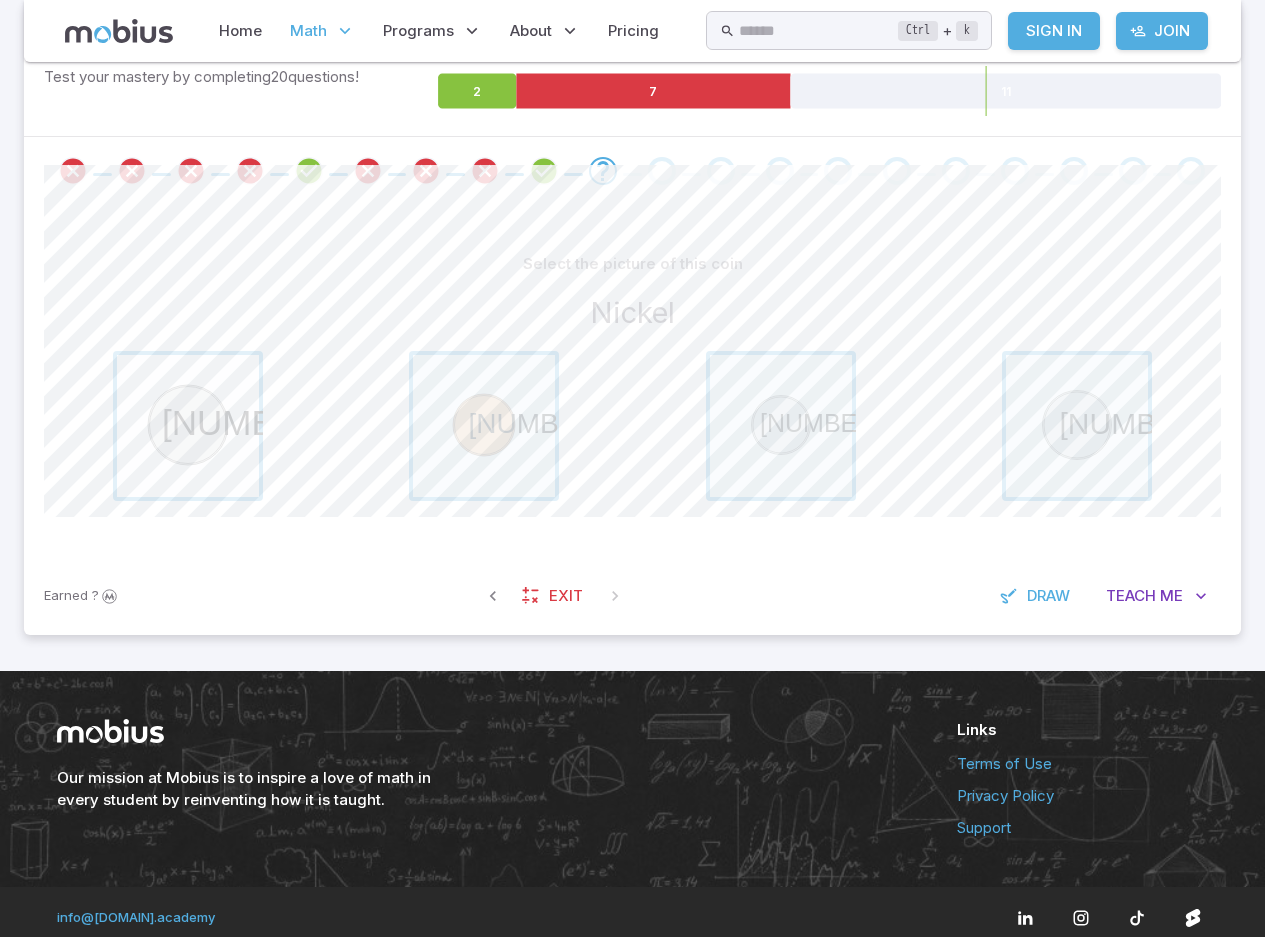 click at bounding box center [188, 426] 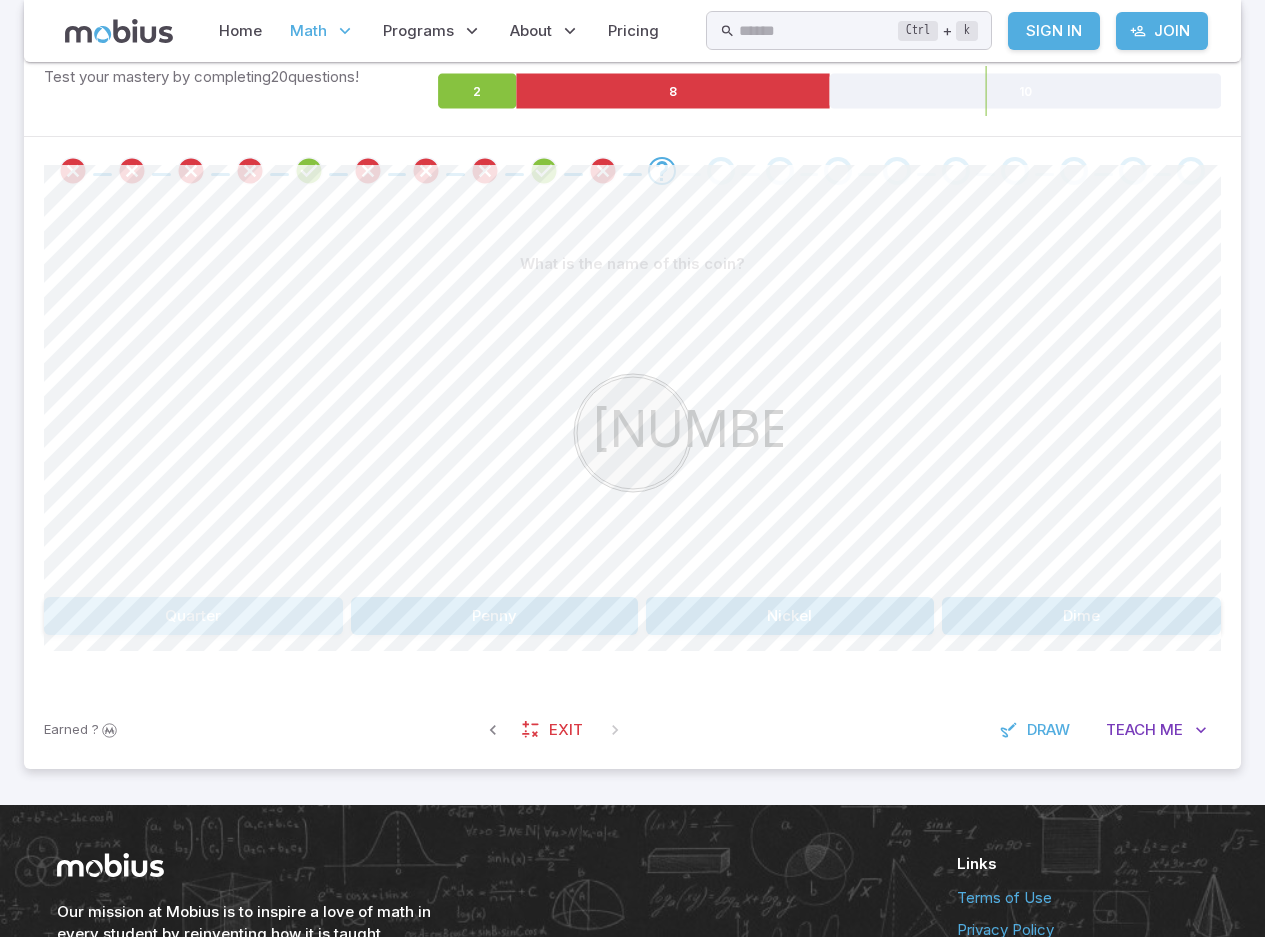 click on "Quarter" at bounding box center (193, 616) 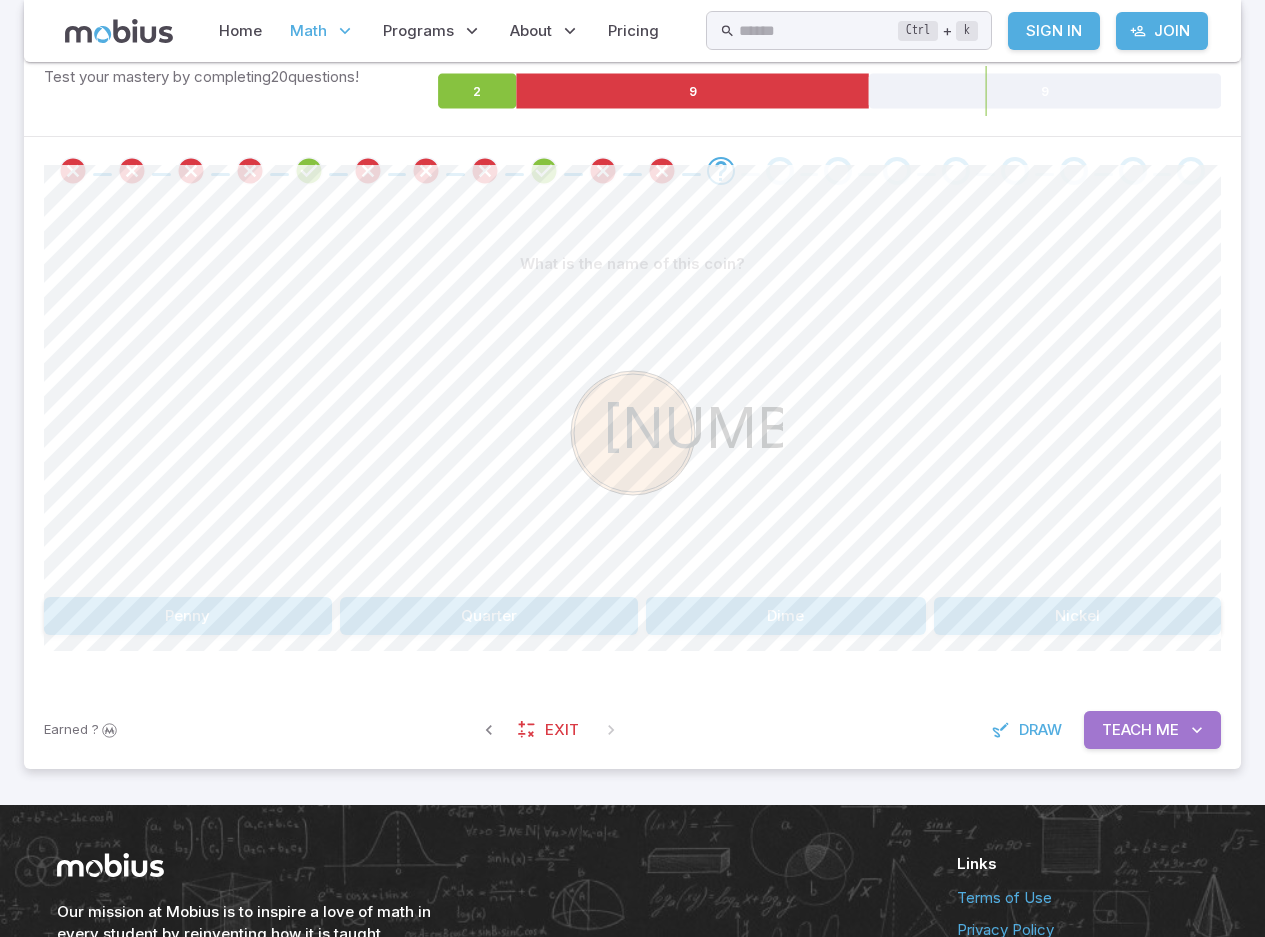 click on "Teach" at bounding box center (1127, 730) 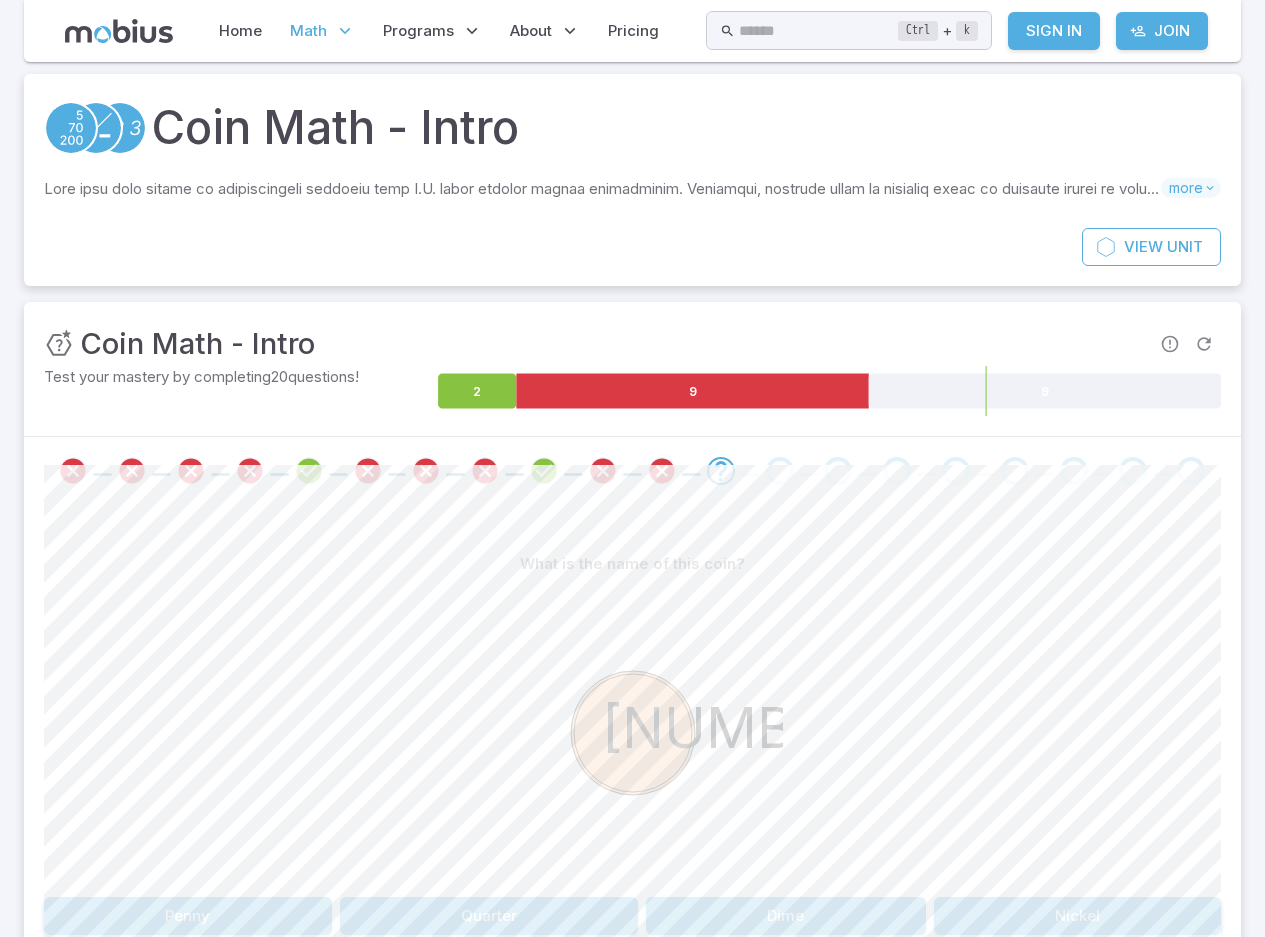 scroll, scrollTop: 342, scrollLeft: 0, axis: vertical 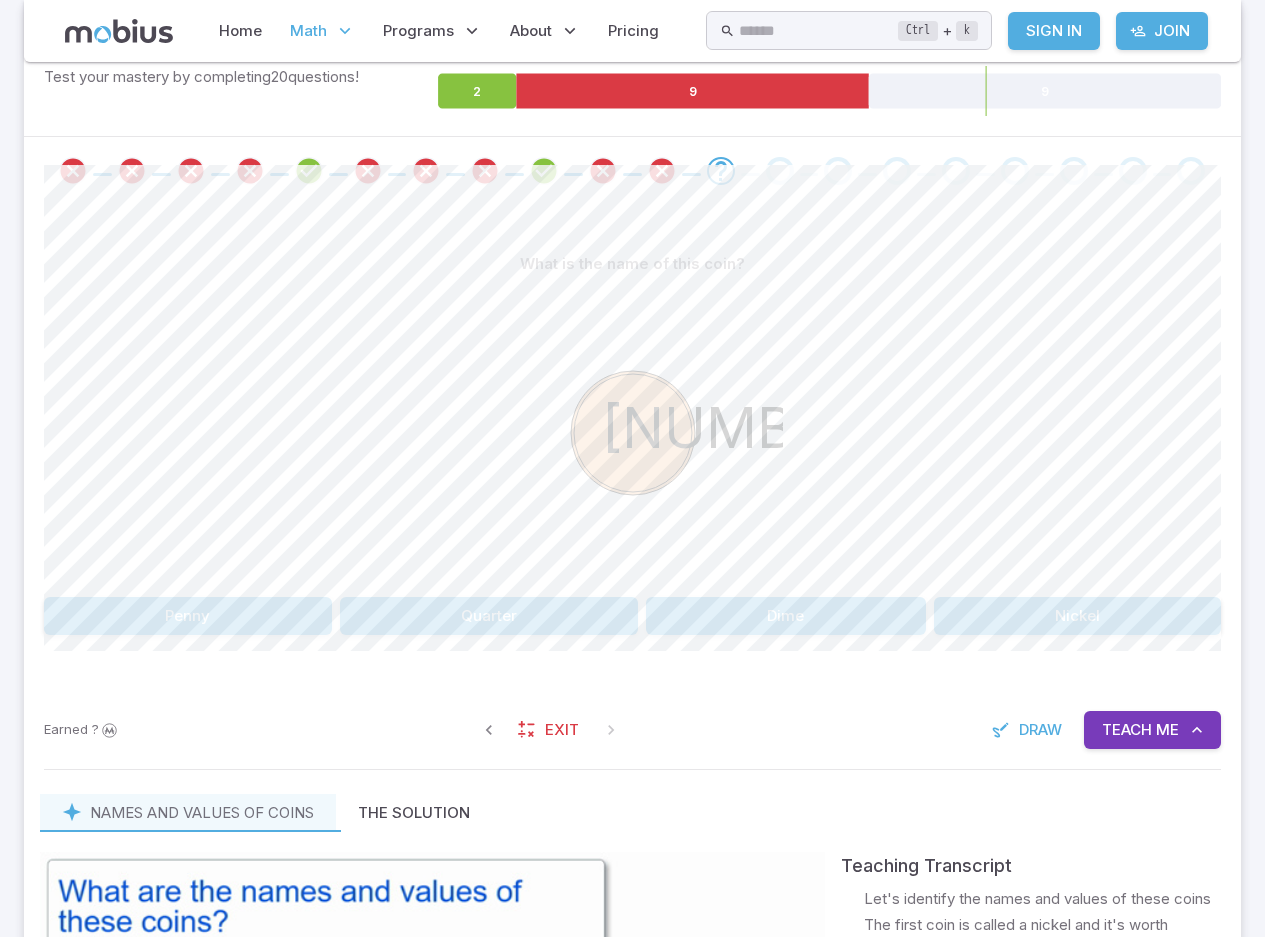 click on "Dime" at bounding box center (786, 616) 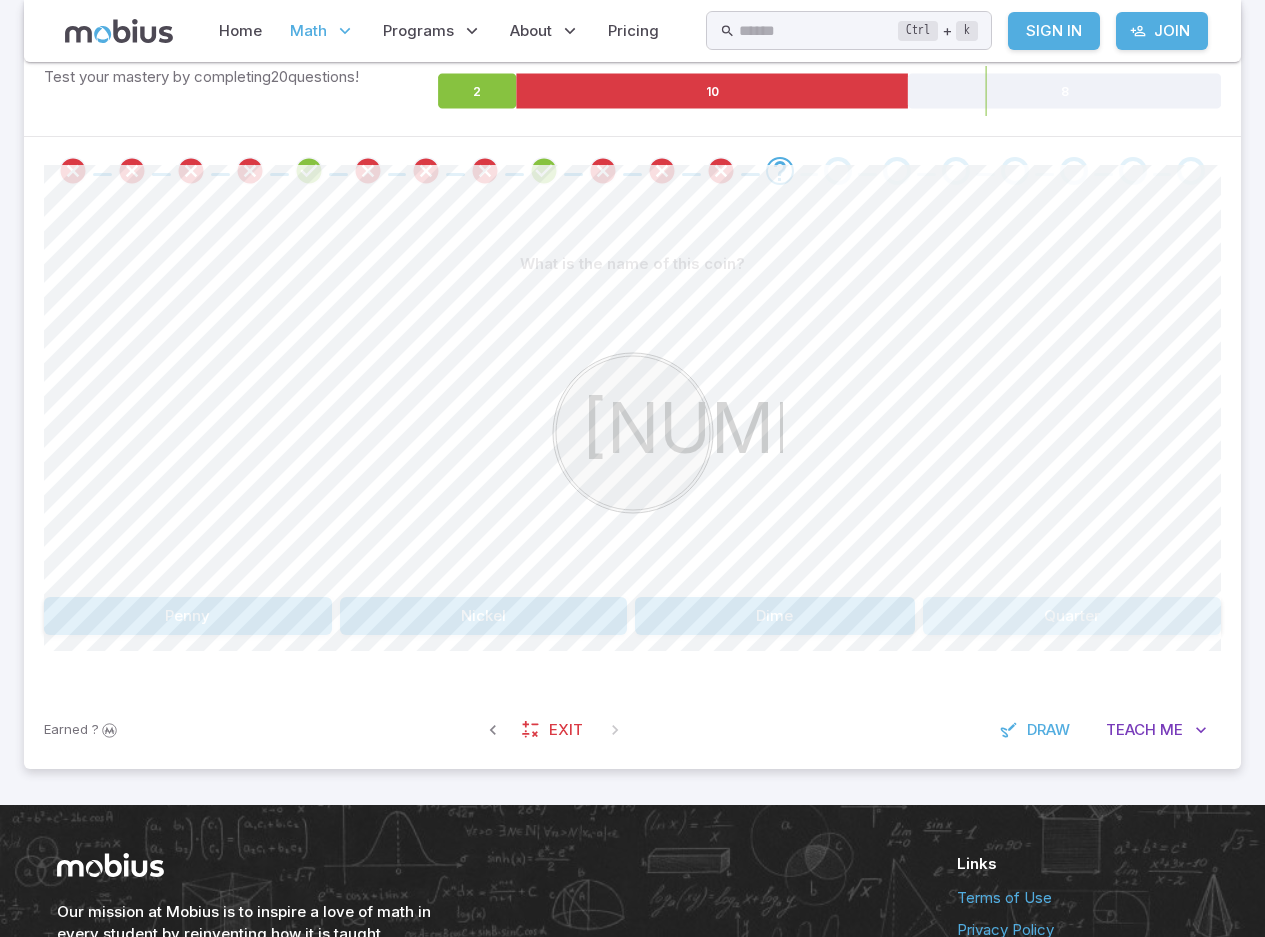click on "Quarter" at bounding box center (1072, 616) 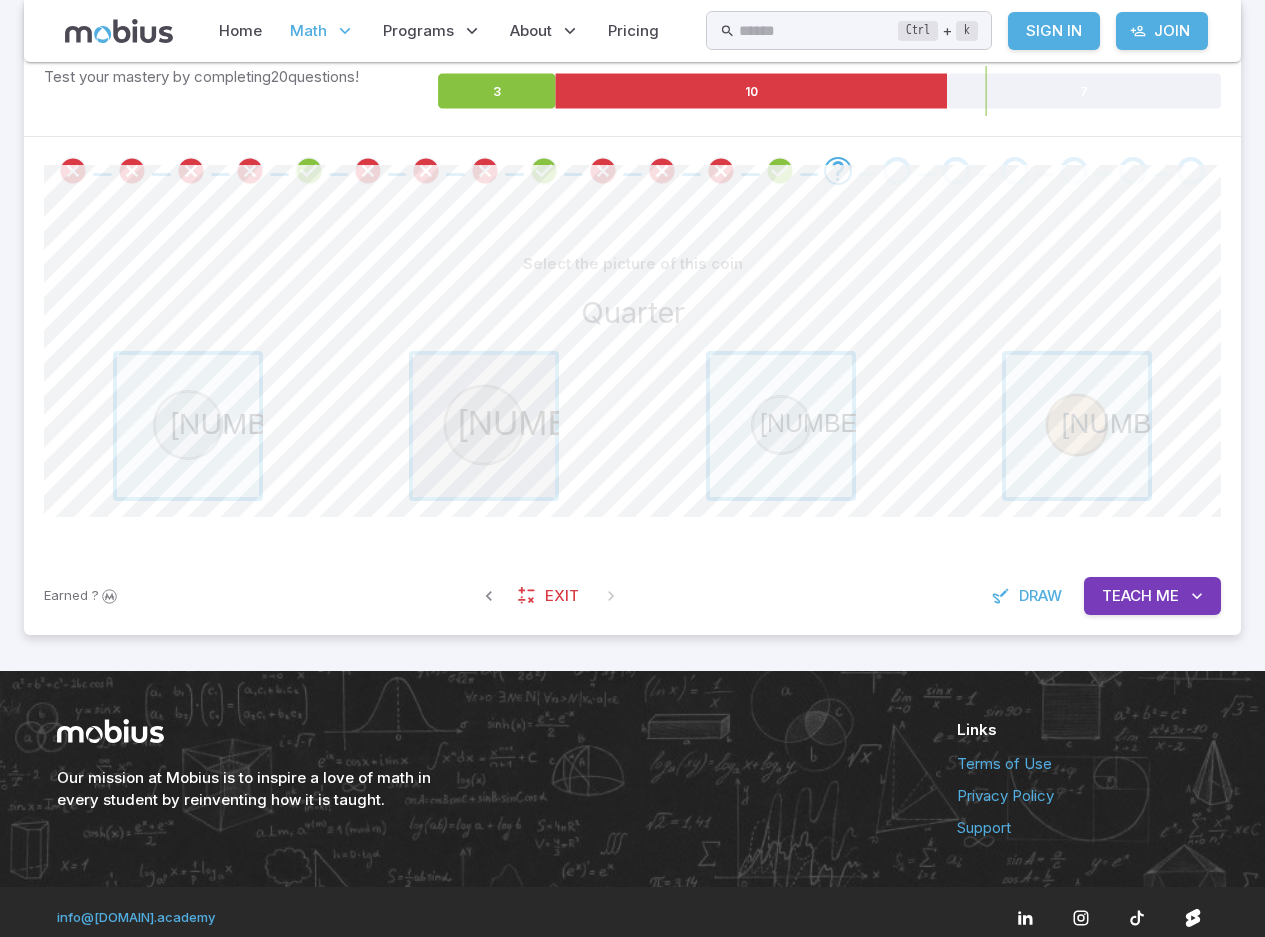 click at bounding box center (484, 426) 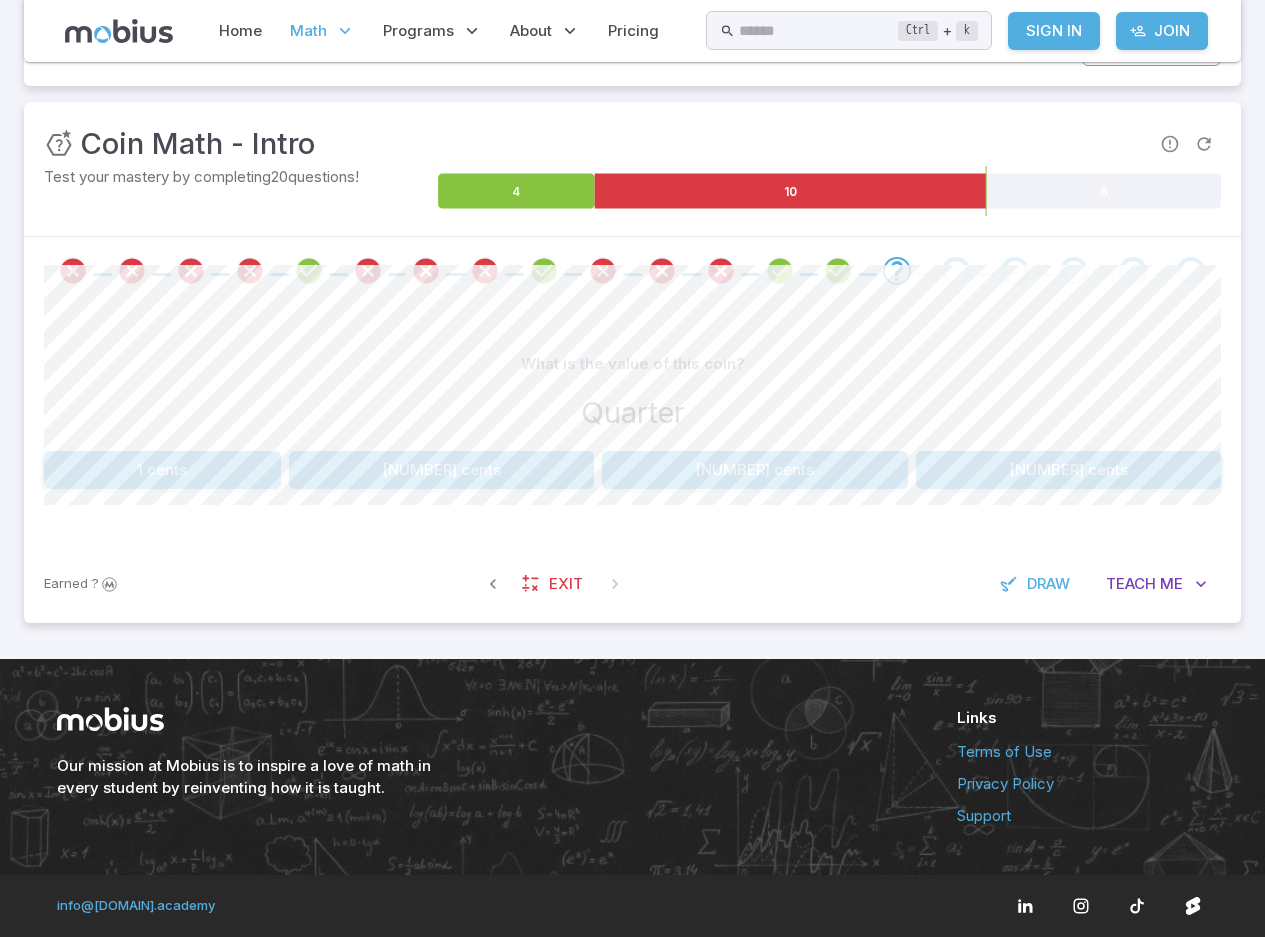 scroll, scrollTop: 242, scrollLeft: 0, axis: vertical 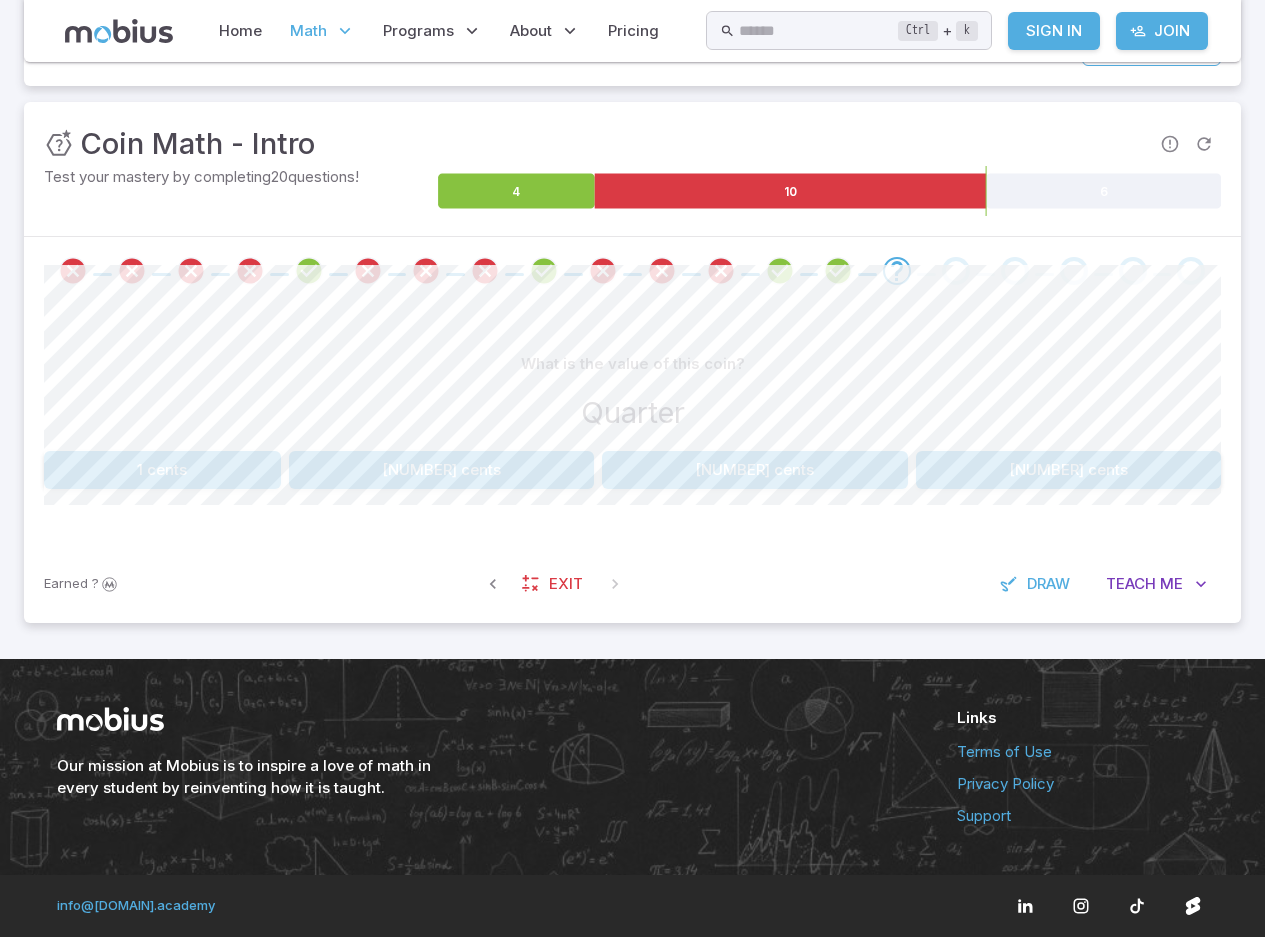 click on "10 cents" at bounding box center (442, 470) 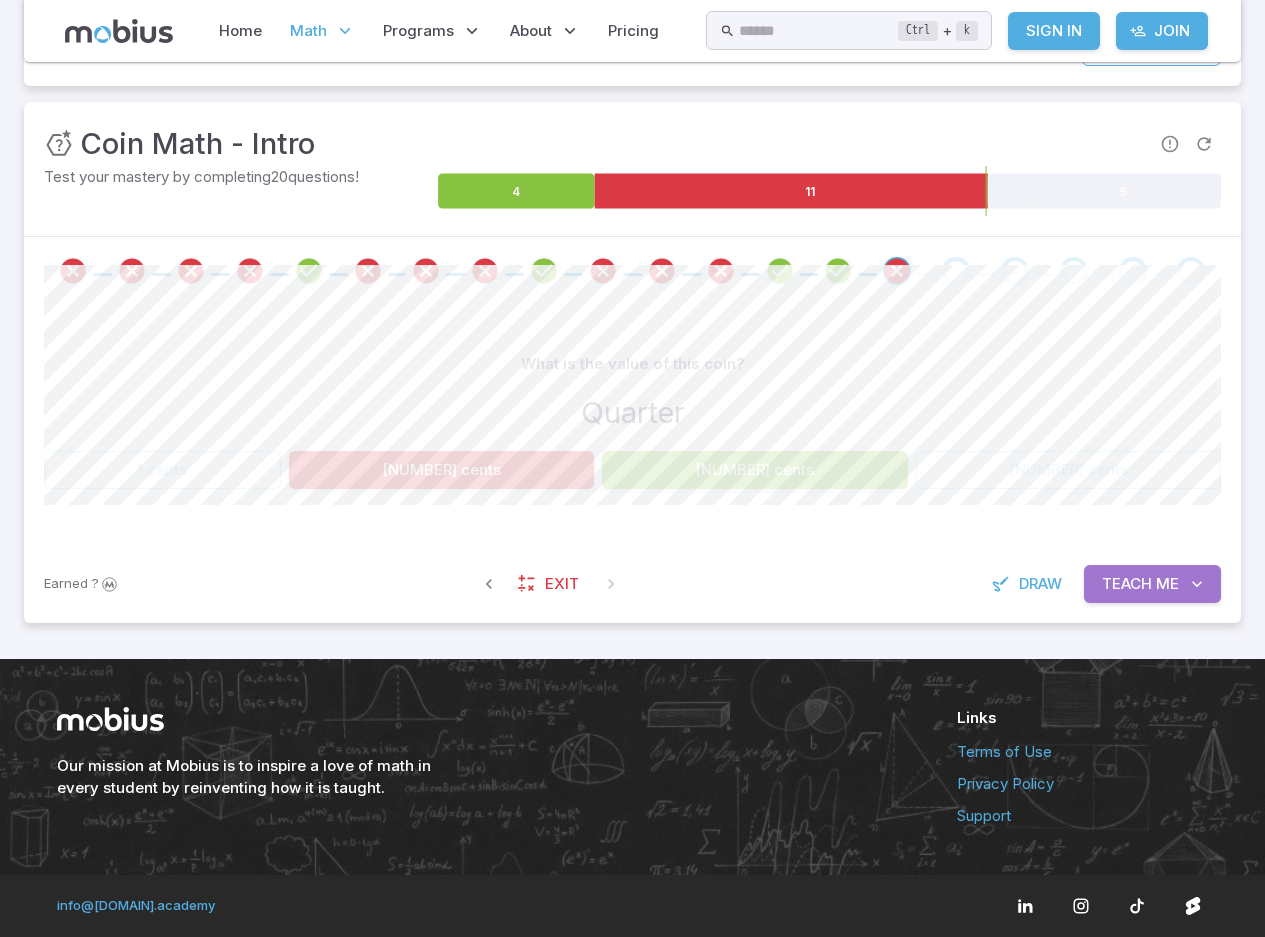 click on "Unit Mastery : Coin Math - Intro Test your mastery by completing  20  questions! 4 11 5 What is the value of this coin? Quarter 1 cents 10 cents 25 cents 5 cents Canvas actions 100 % Exit zen mode Earned  ? Exit Draw Teach Me" at bounding box center (632, 362) 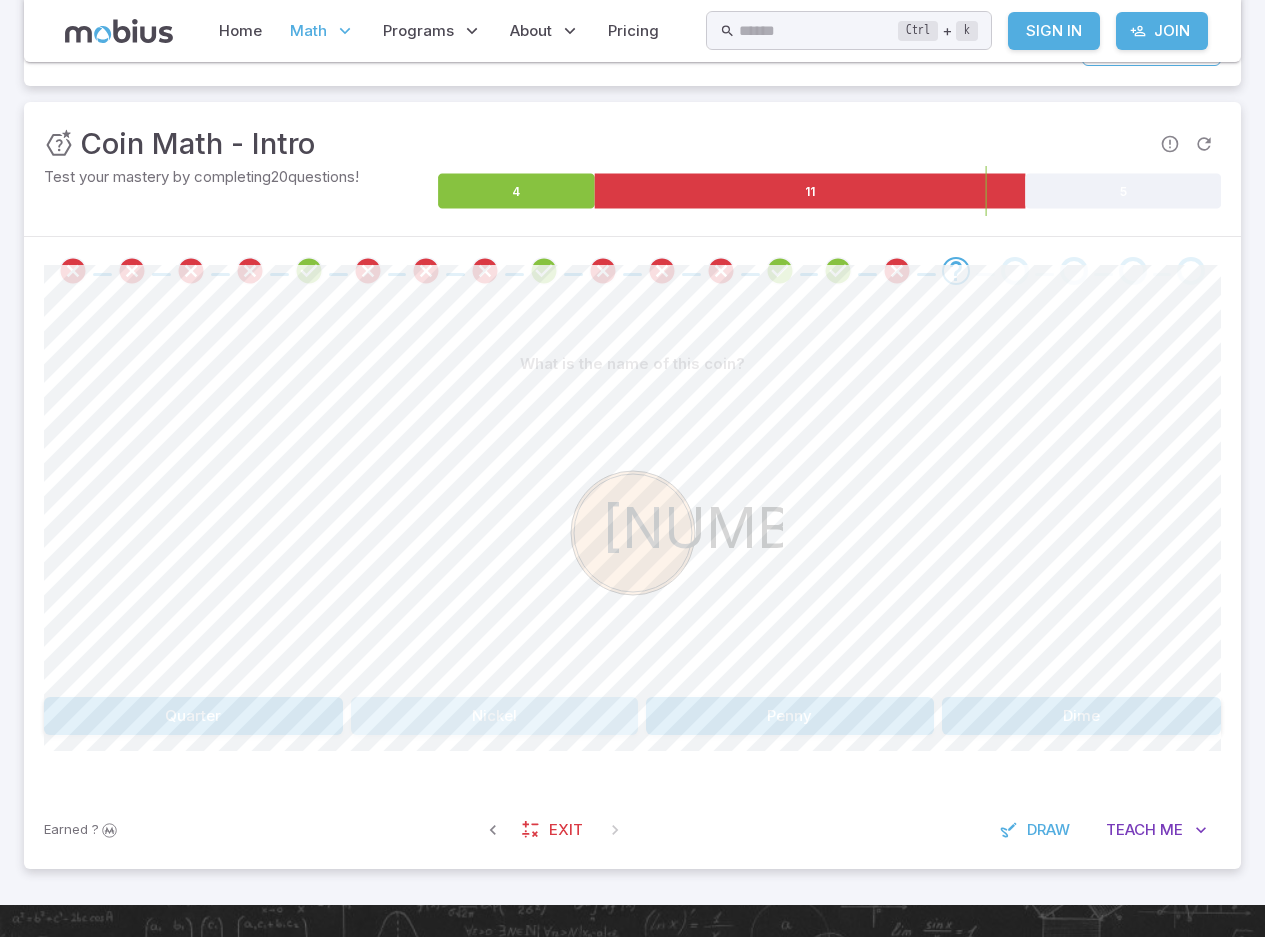 click on "Nickel" at bounding box center [495, 716] 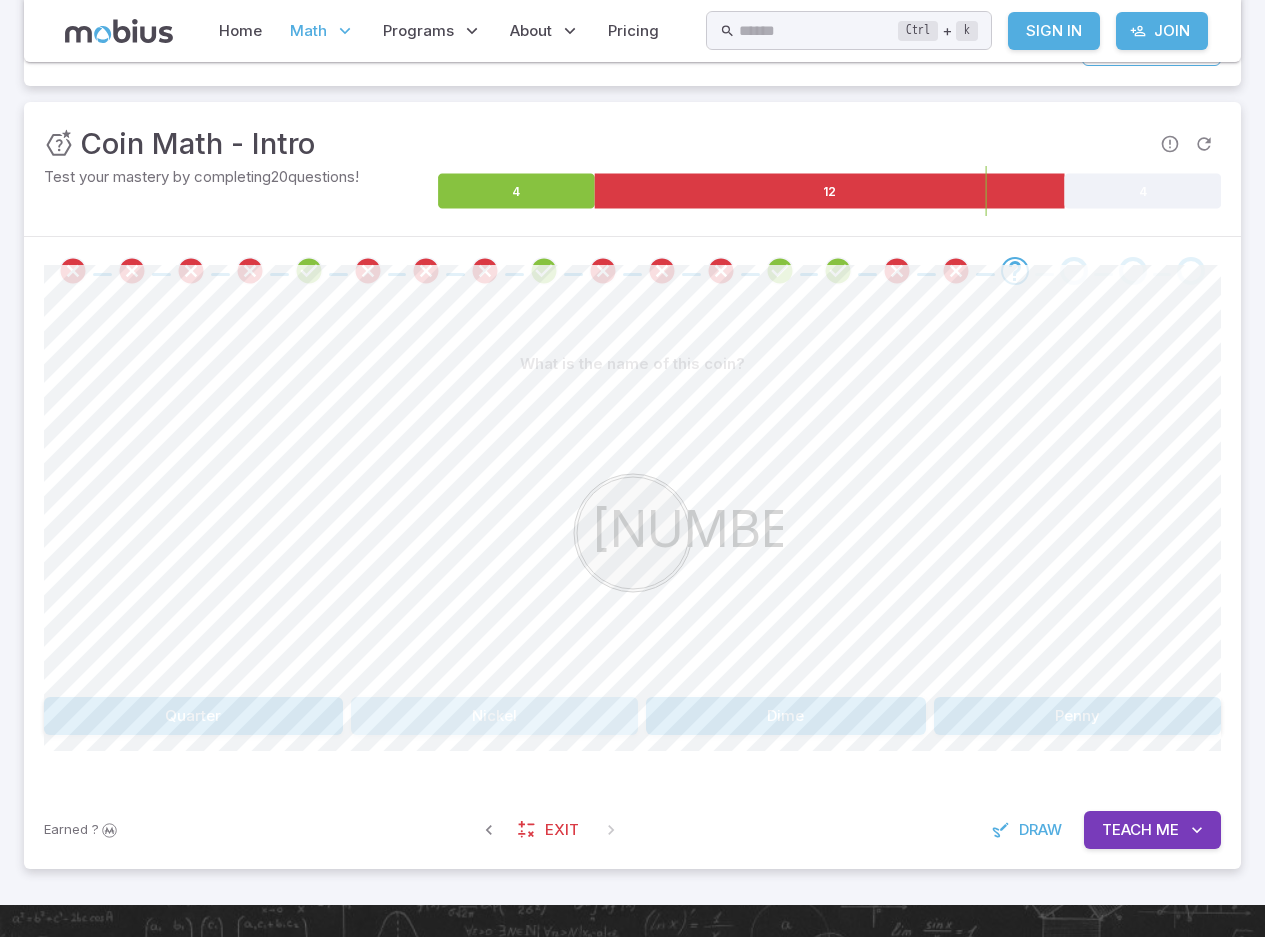 click on "Nickel" at bounding box center (495, 716) 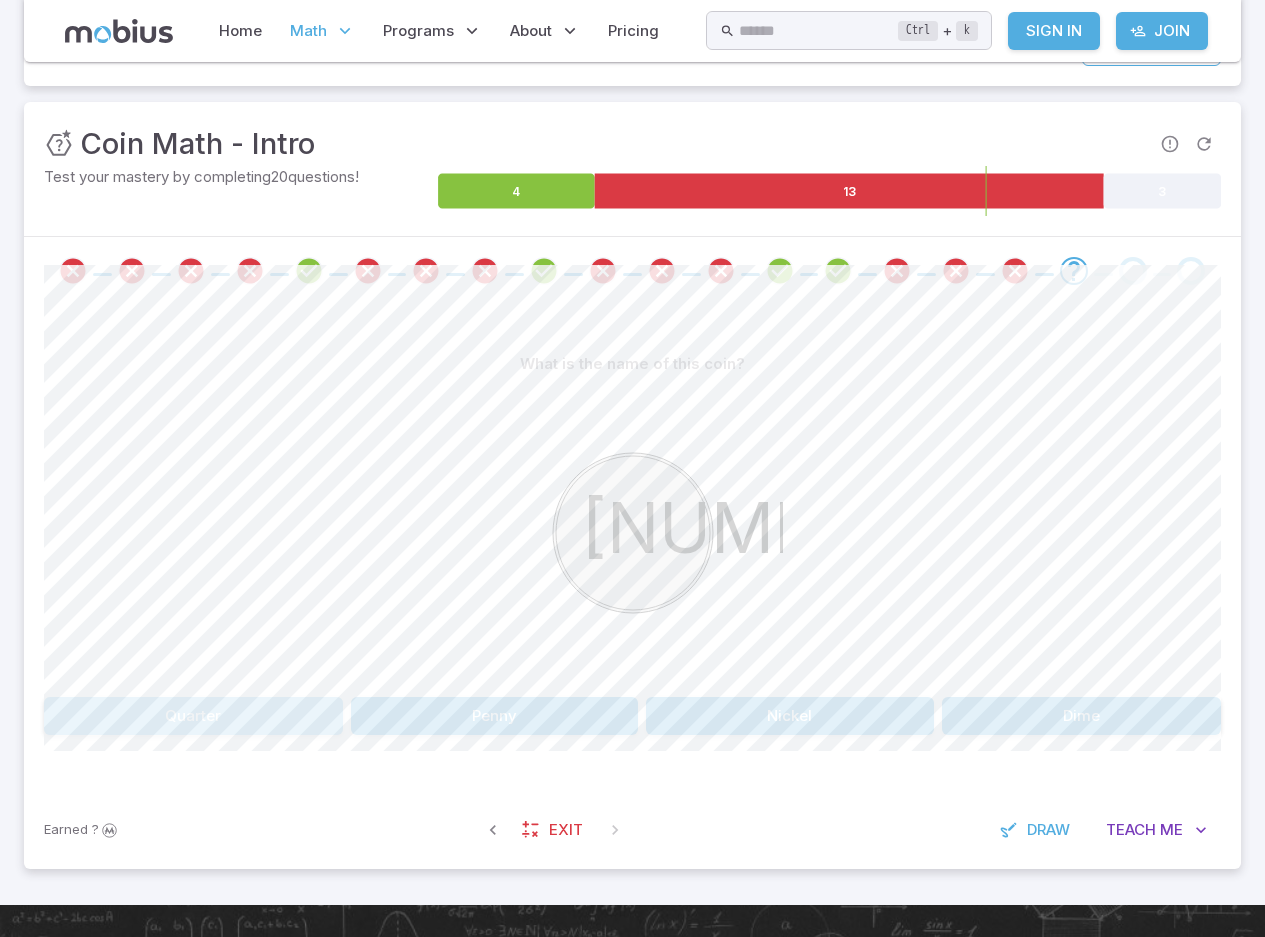 click on "Quarter" at bounding box center (193, 716) 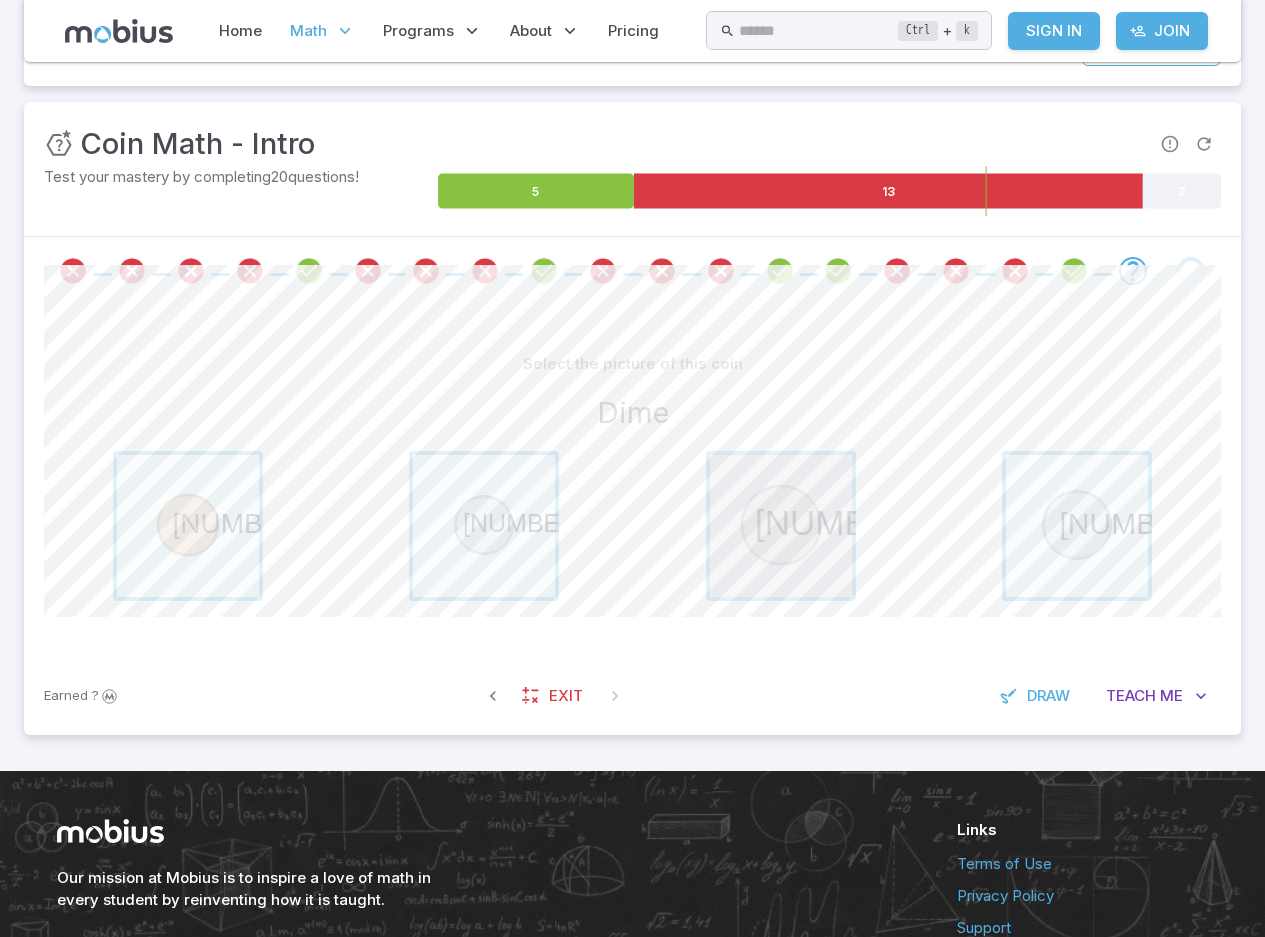 click at bounding box center [781, 526] 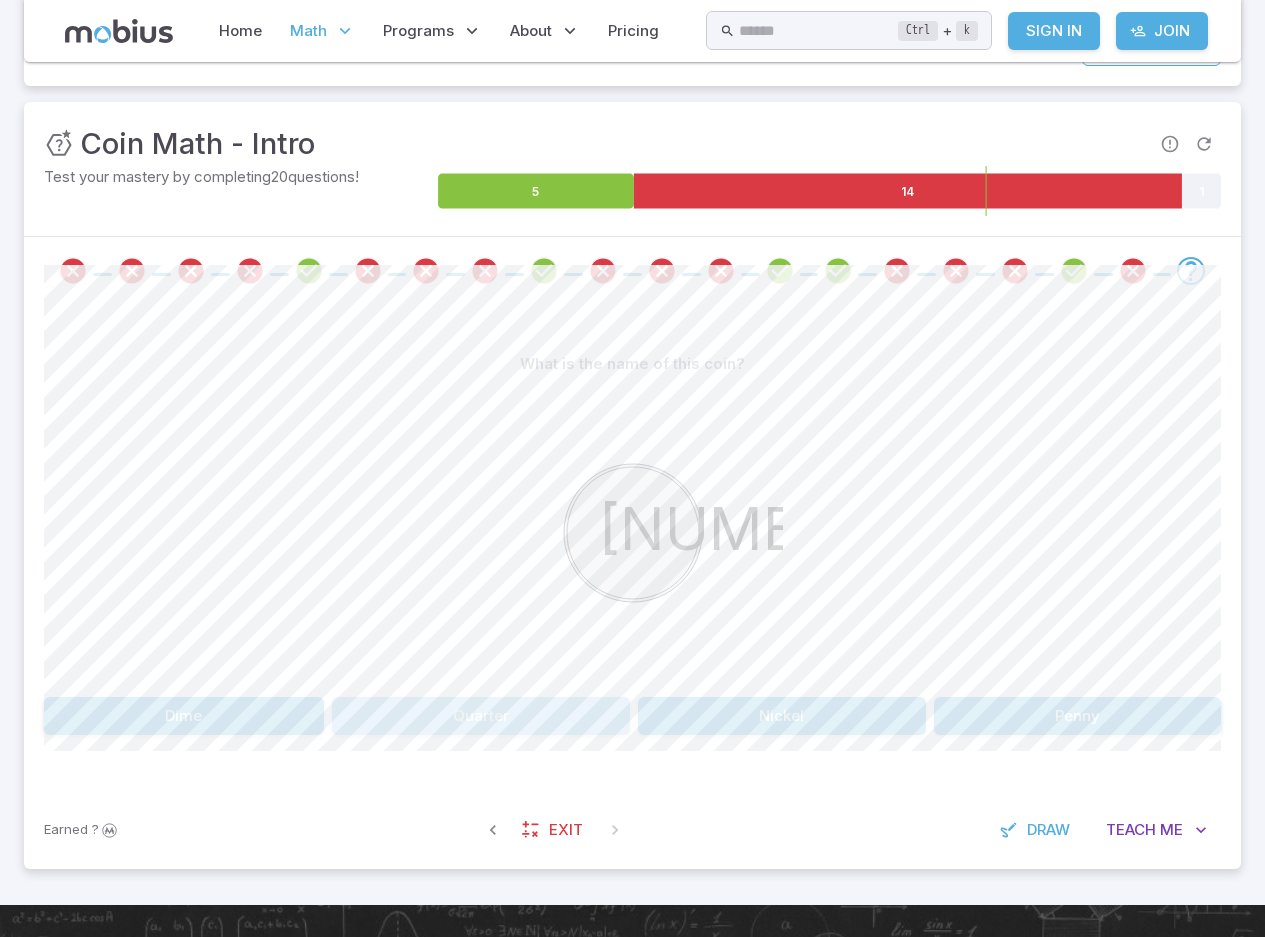 click on "Quarter" at bounding box center [481, 716] 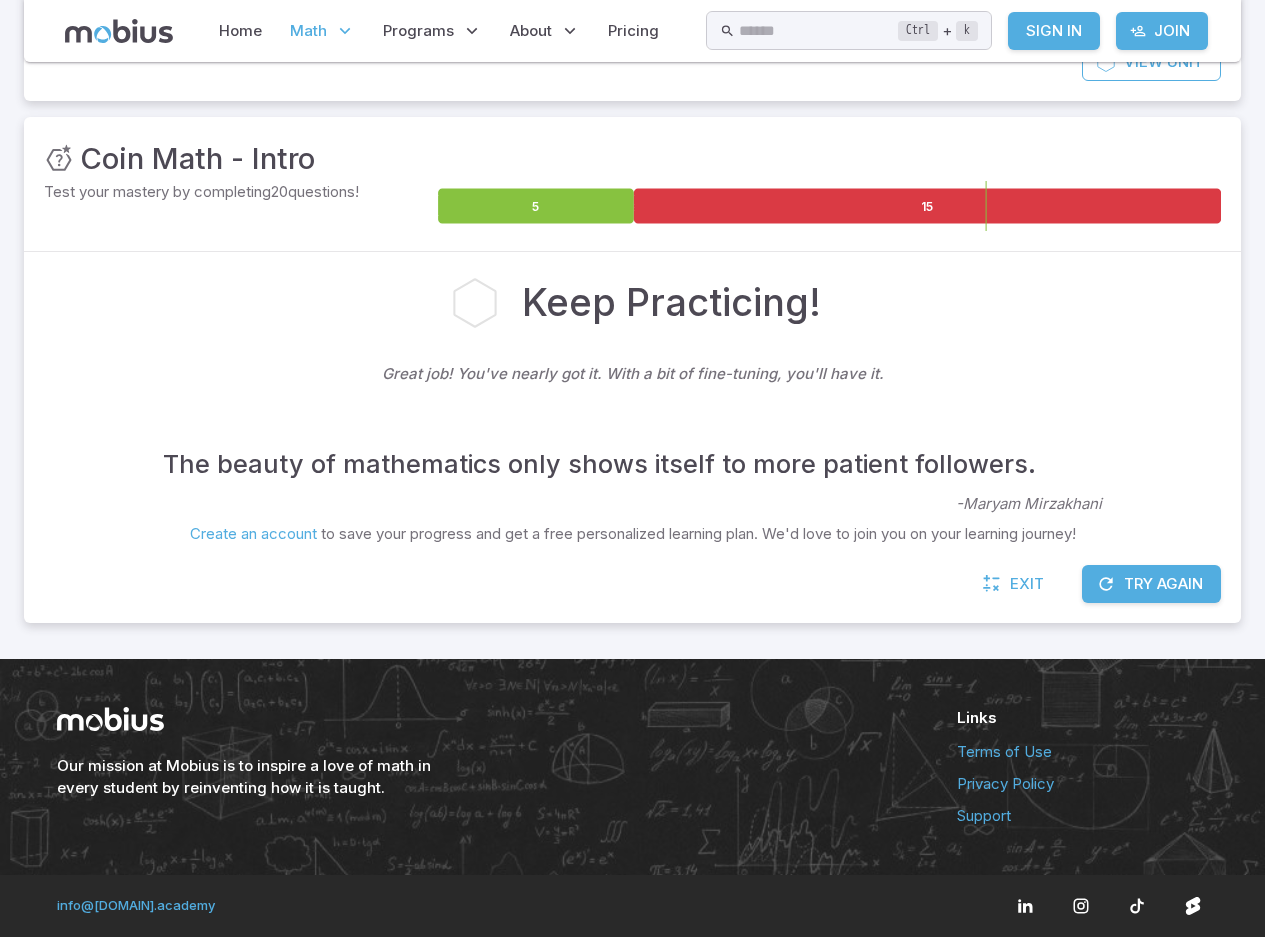 scroll, scrollTop: 227, scrollLeft: 0, axis: vertical 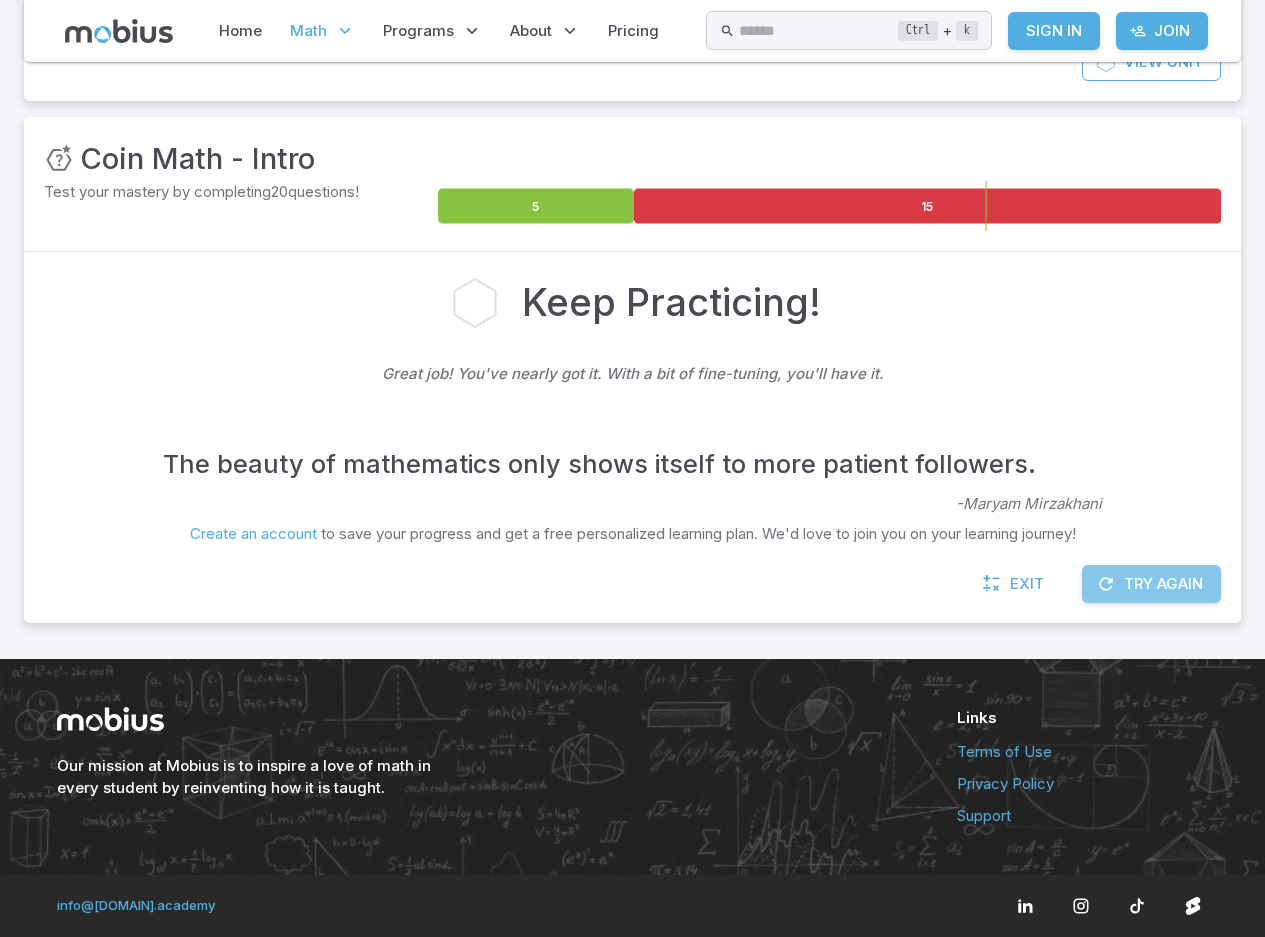 click on "Try Again" at bounding box center [1151, 584] 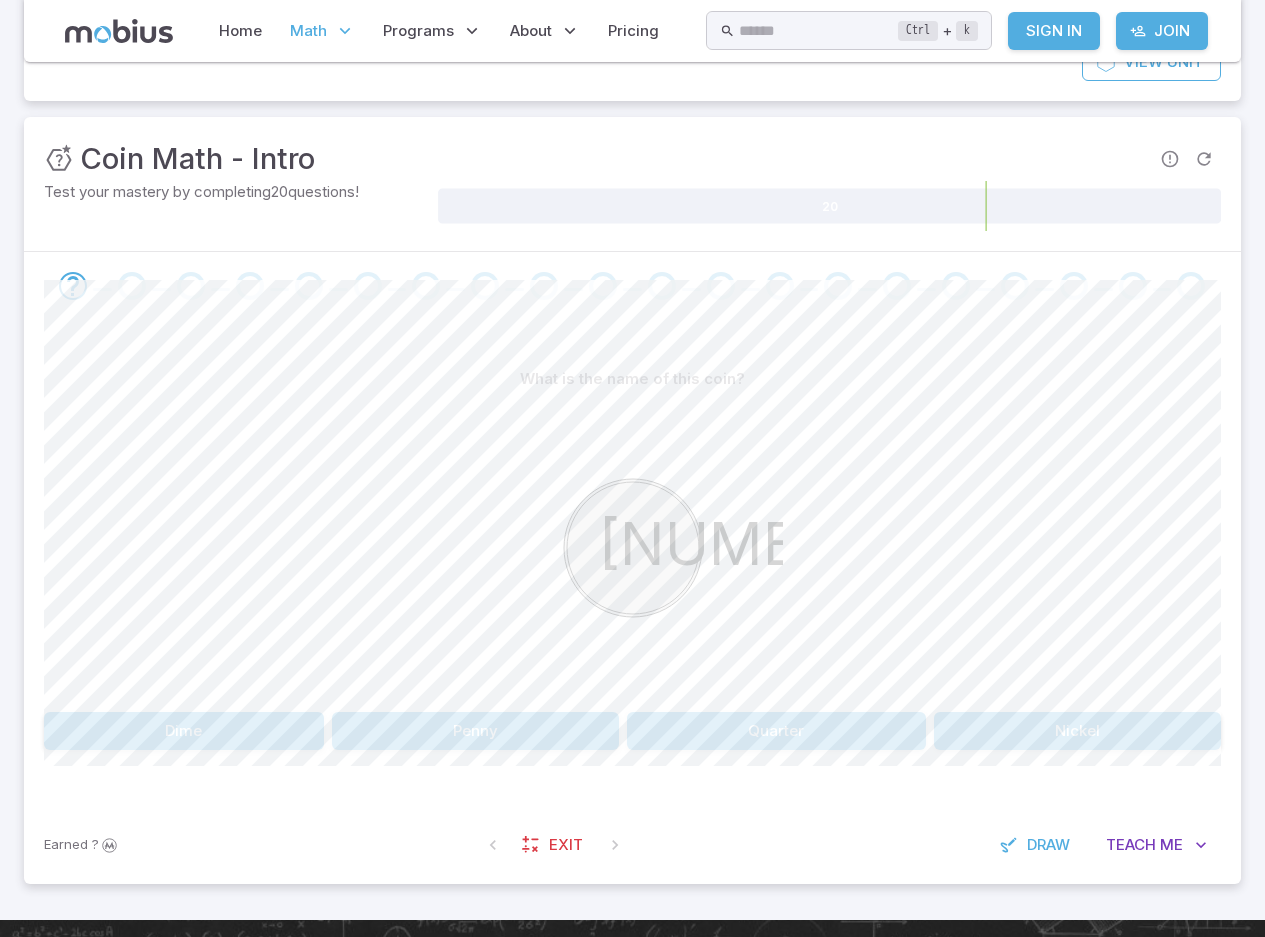 click on "Quarter" at bounding box center [776, 731] 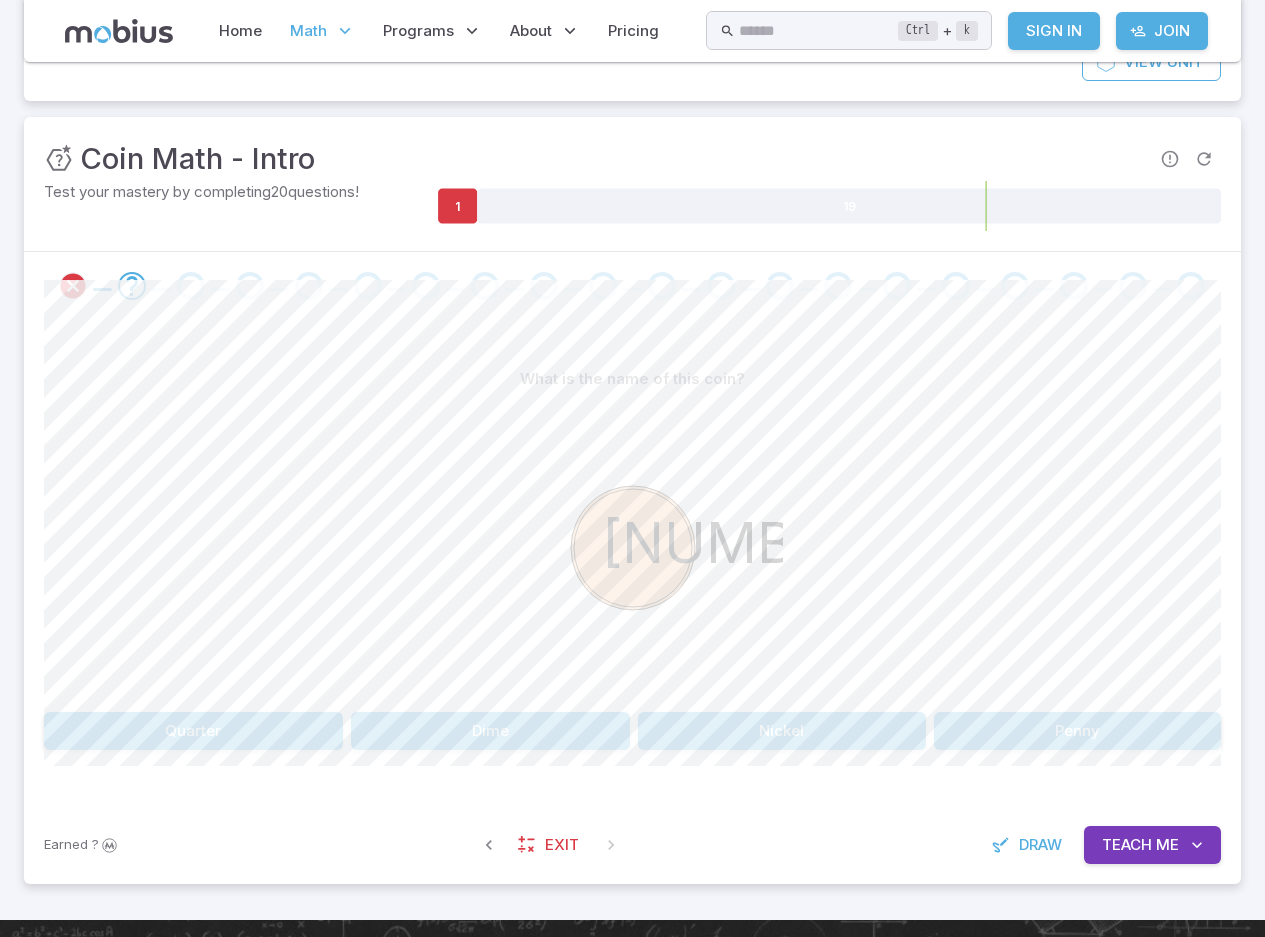 click on "Dime" at bounding box center [491, 731] 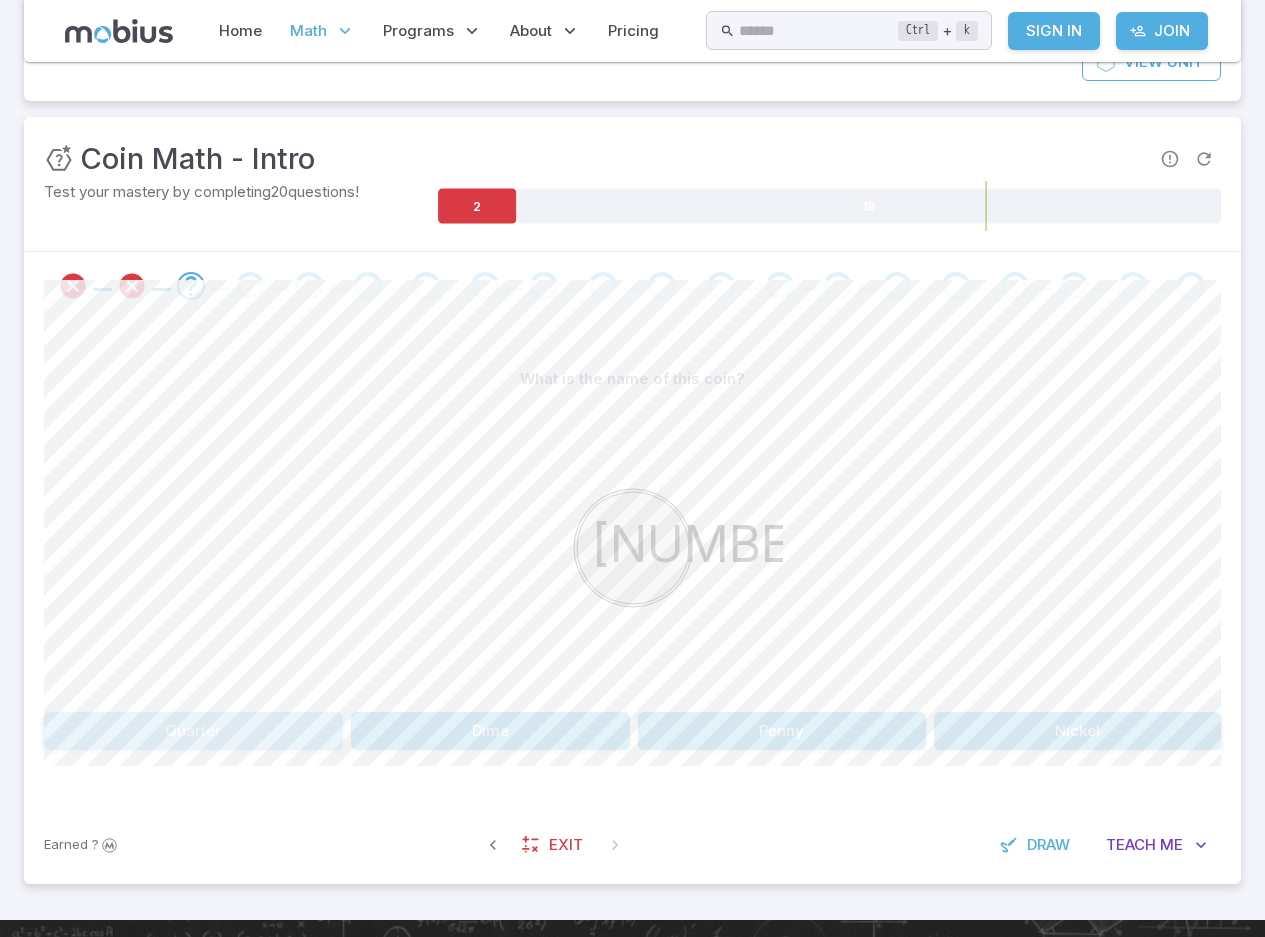 click on "Quarter" at bounding box center [193, 731] 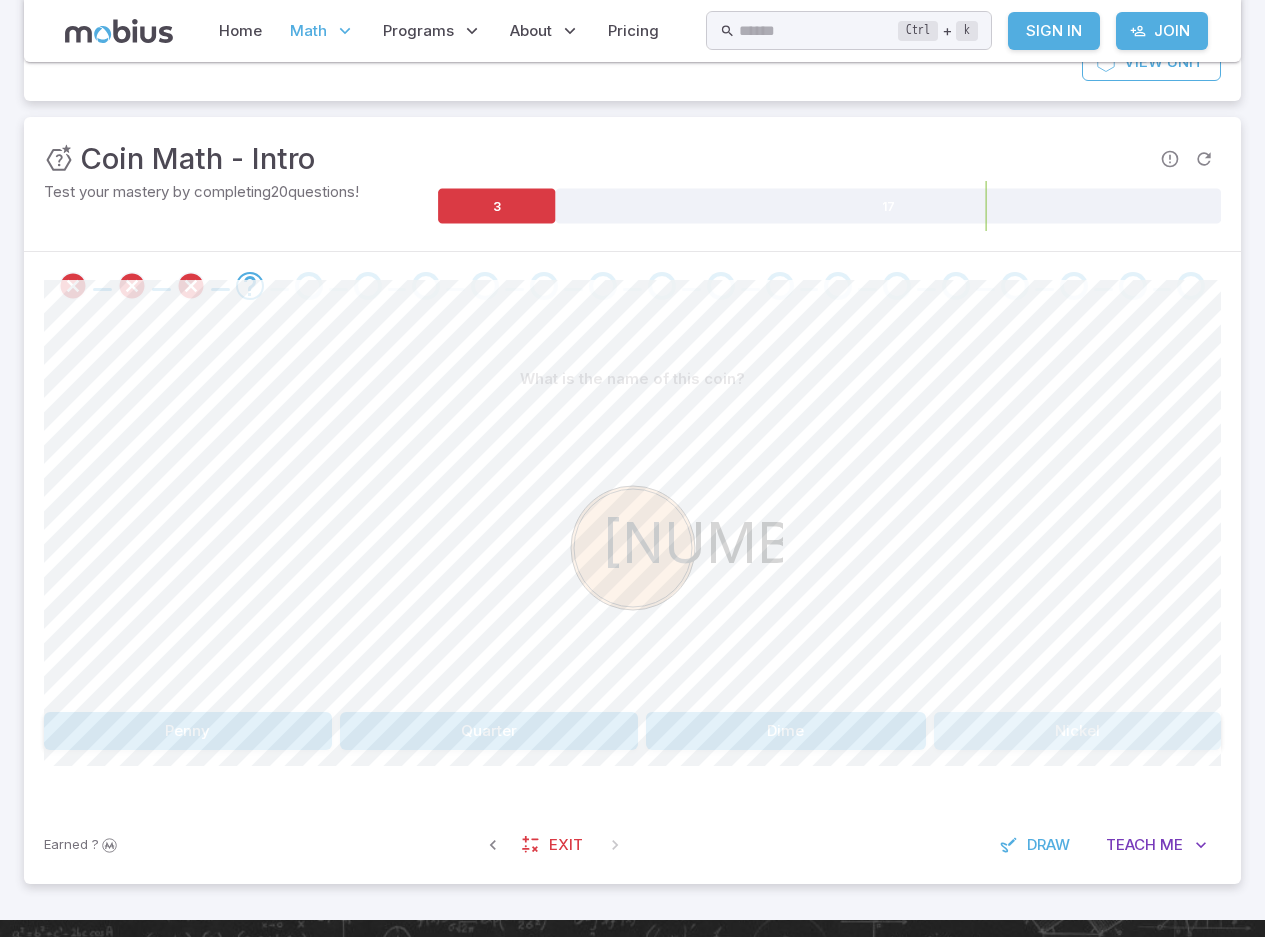 click on "Nickel" at bounding box center [1078, 731] 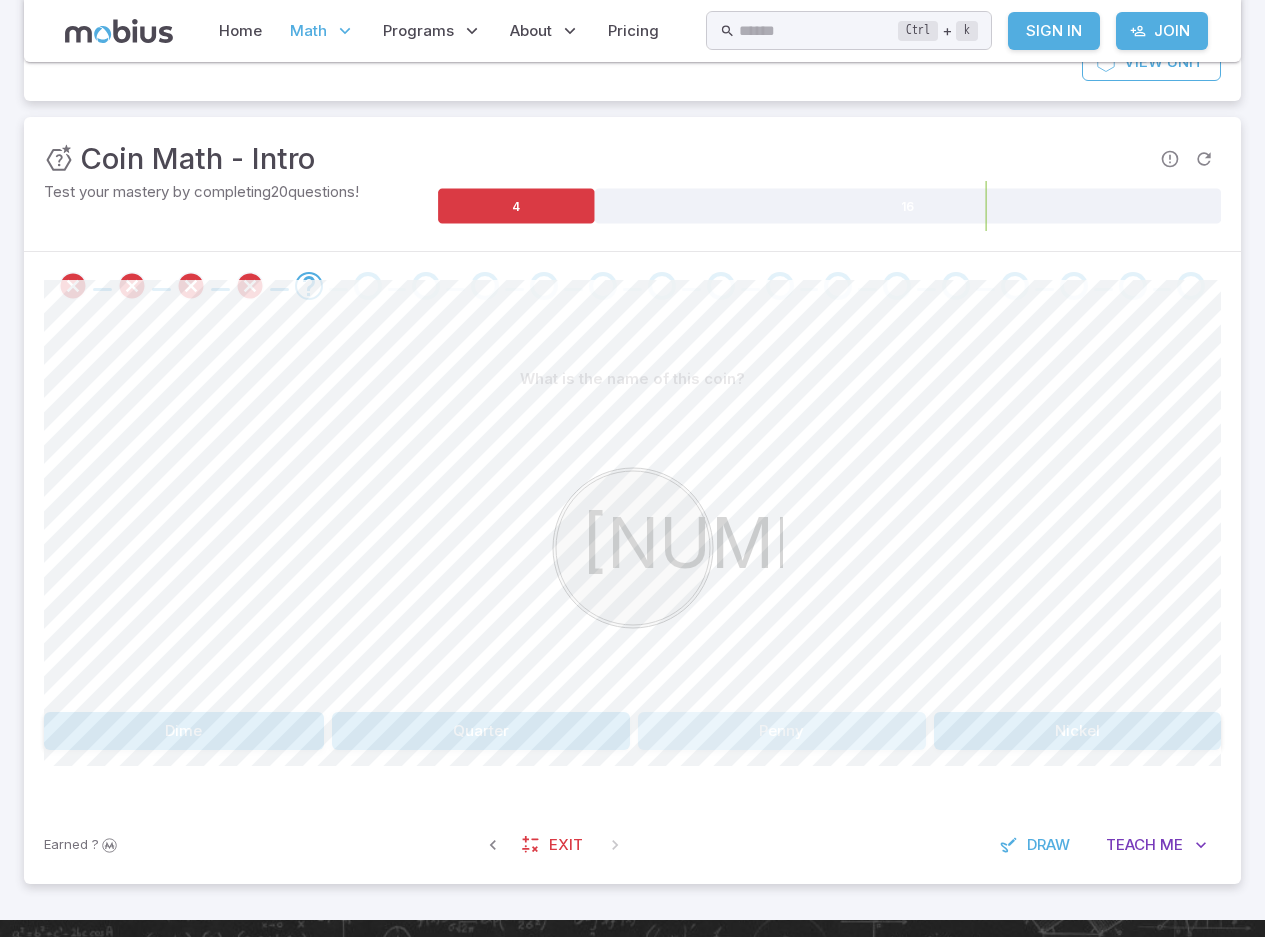 click on "Penny" at bounding box center [782, 731] 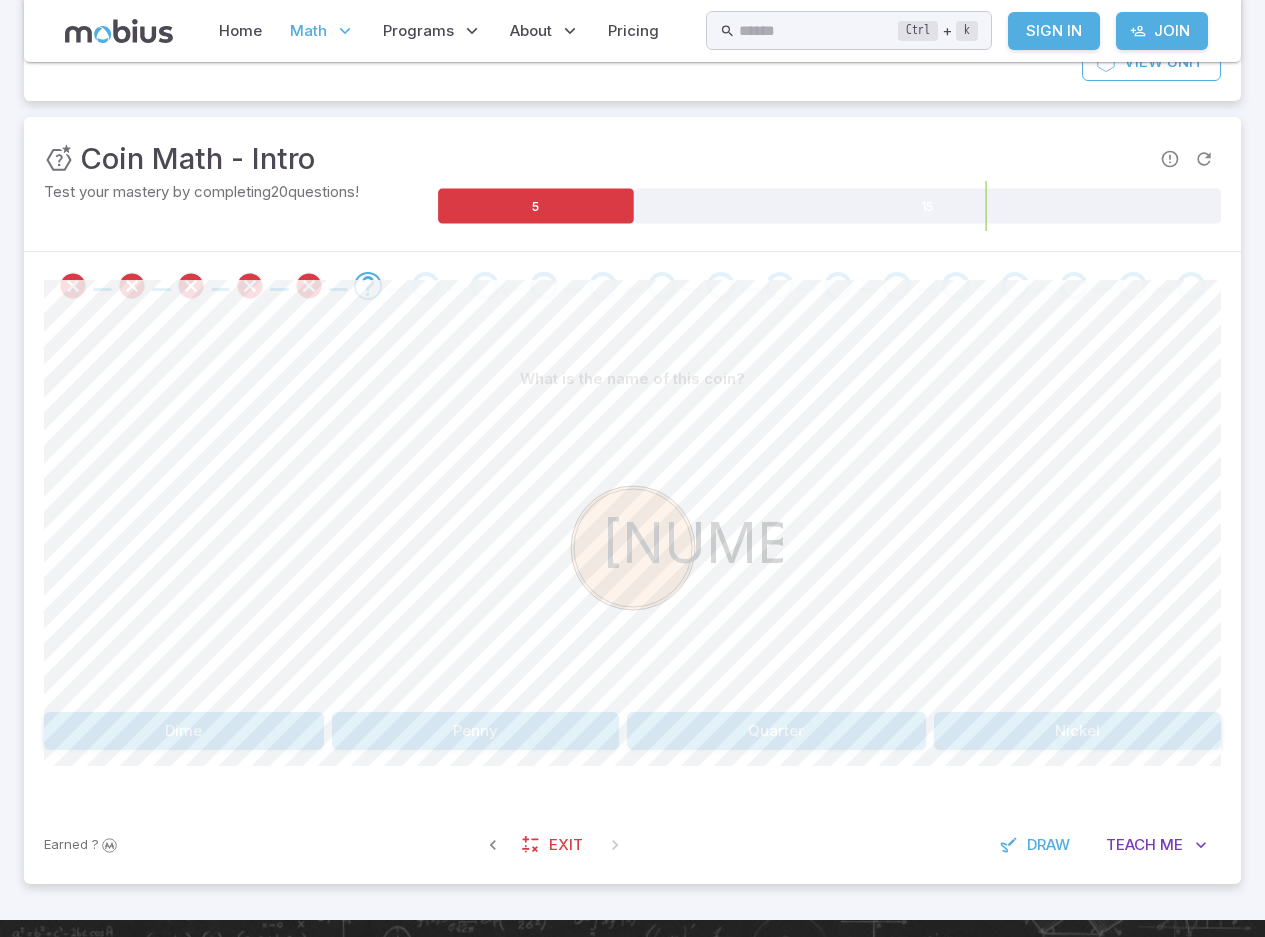 click on "Dime" at bounding box center (184, 731) 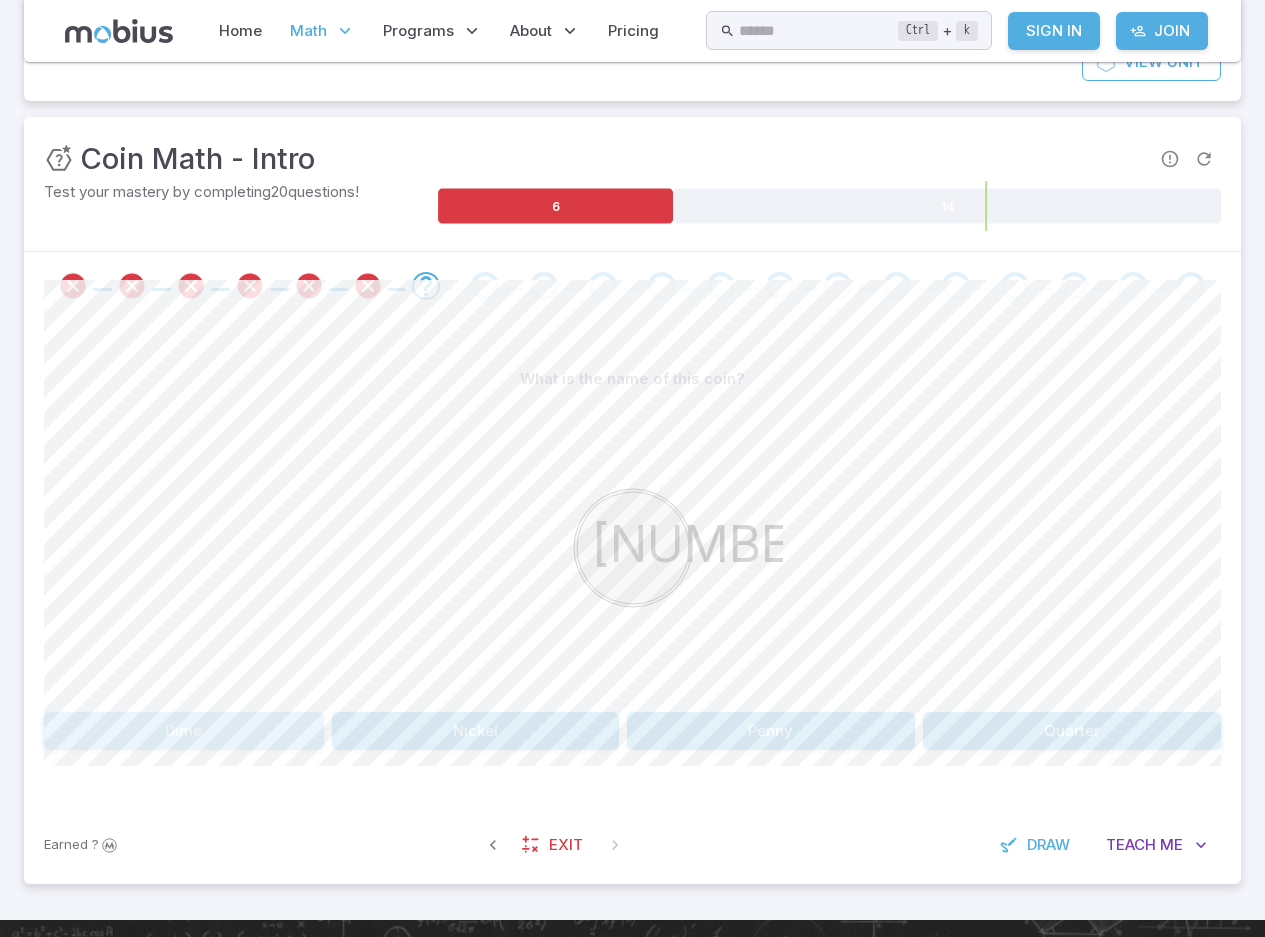 click on "Dime" at bounding box center [184, 731] 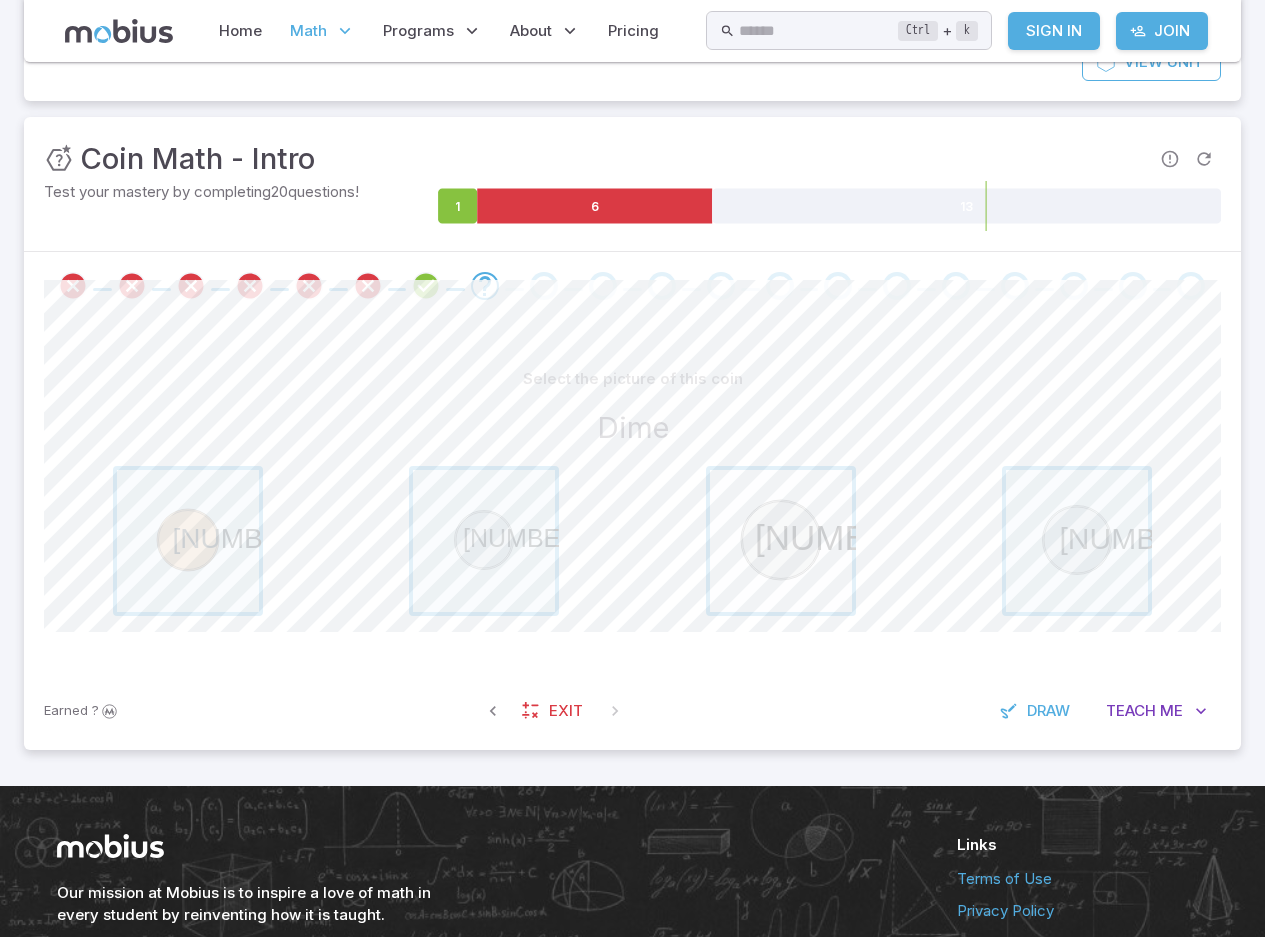 click at bounding box center [781, 541] 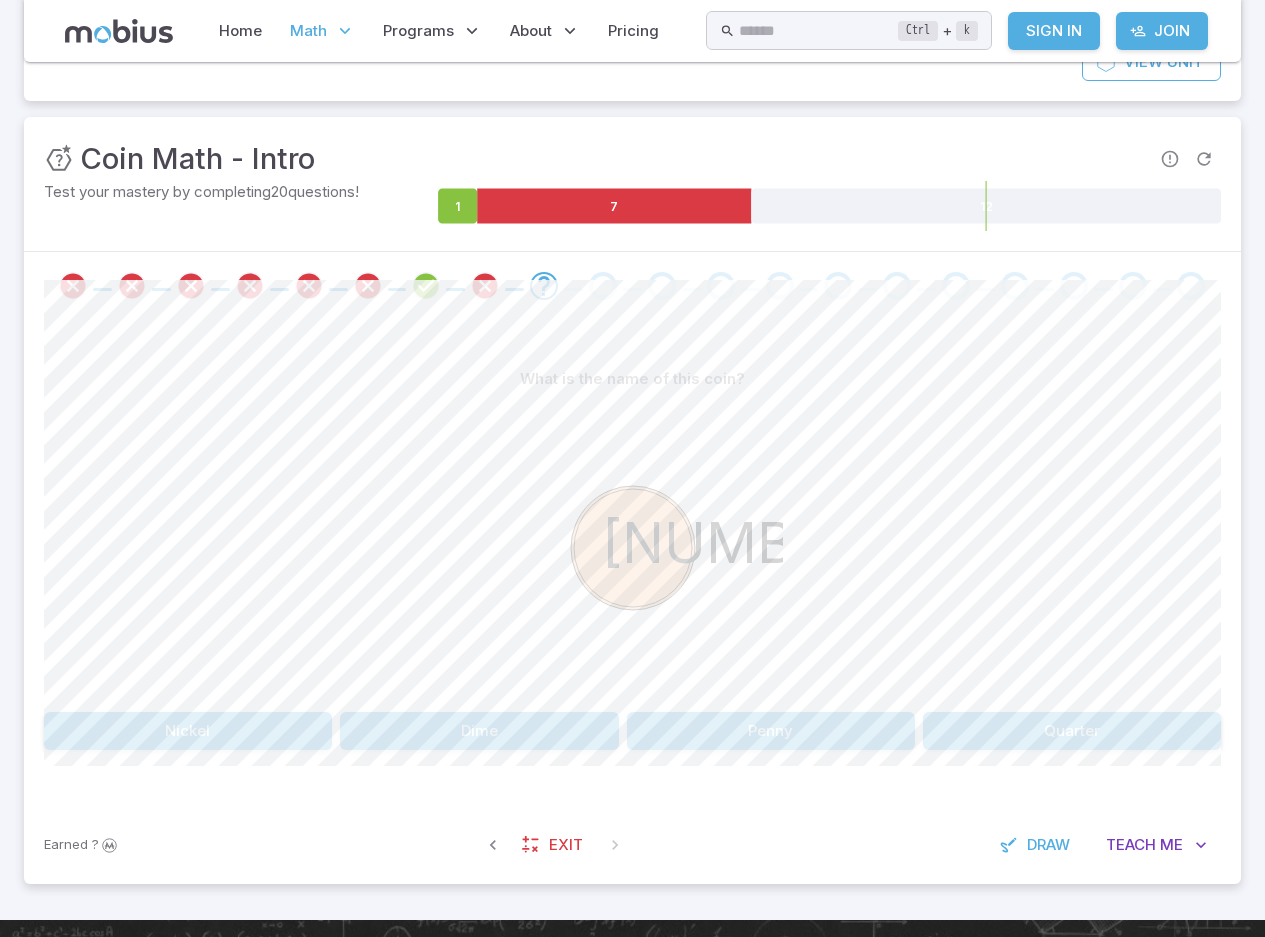 click on "Nickel" at bounding box center (188, 731) 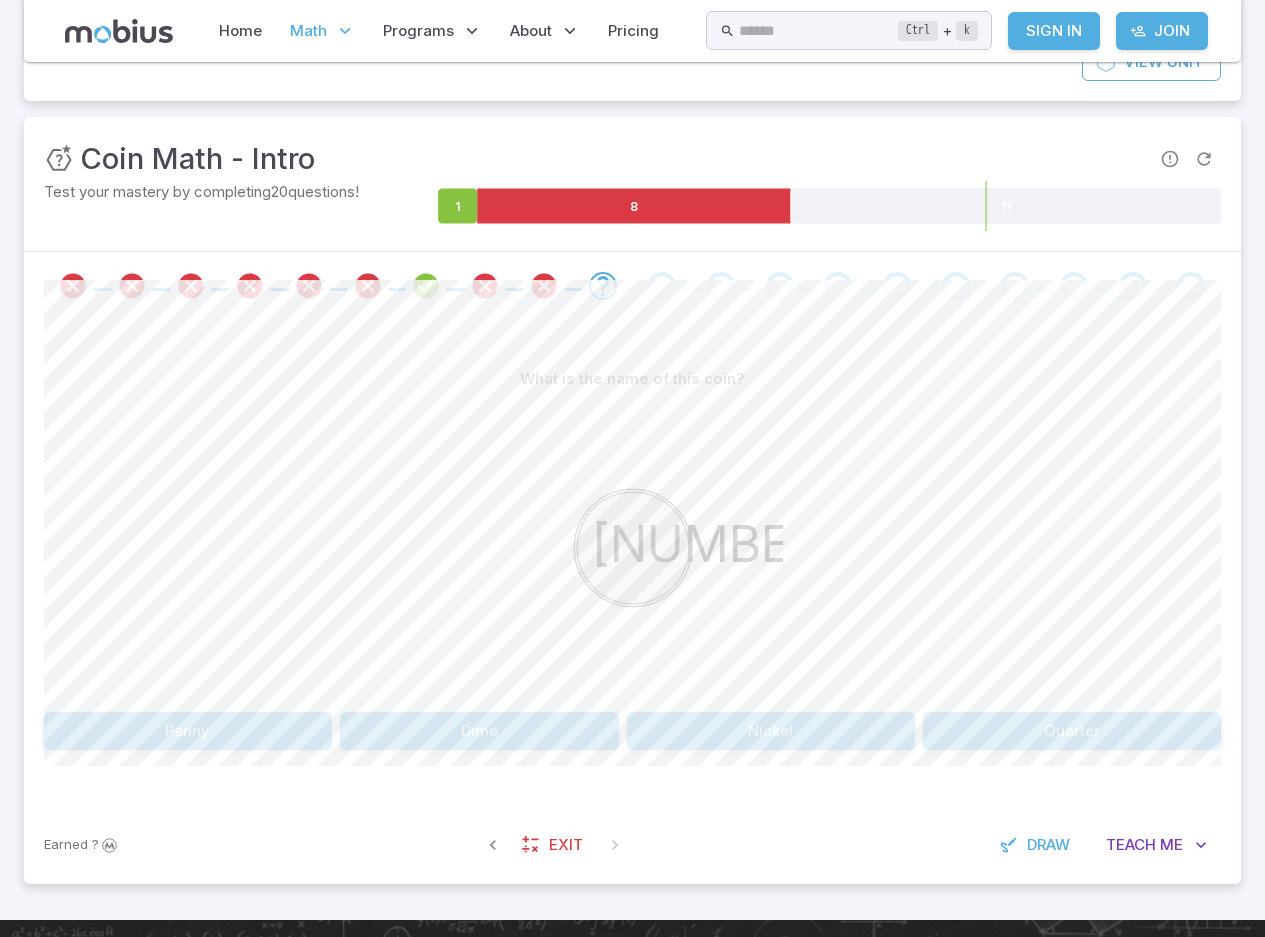 click on "Nickel" at bounding box center (771, 731) 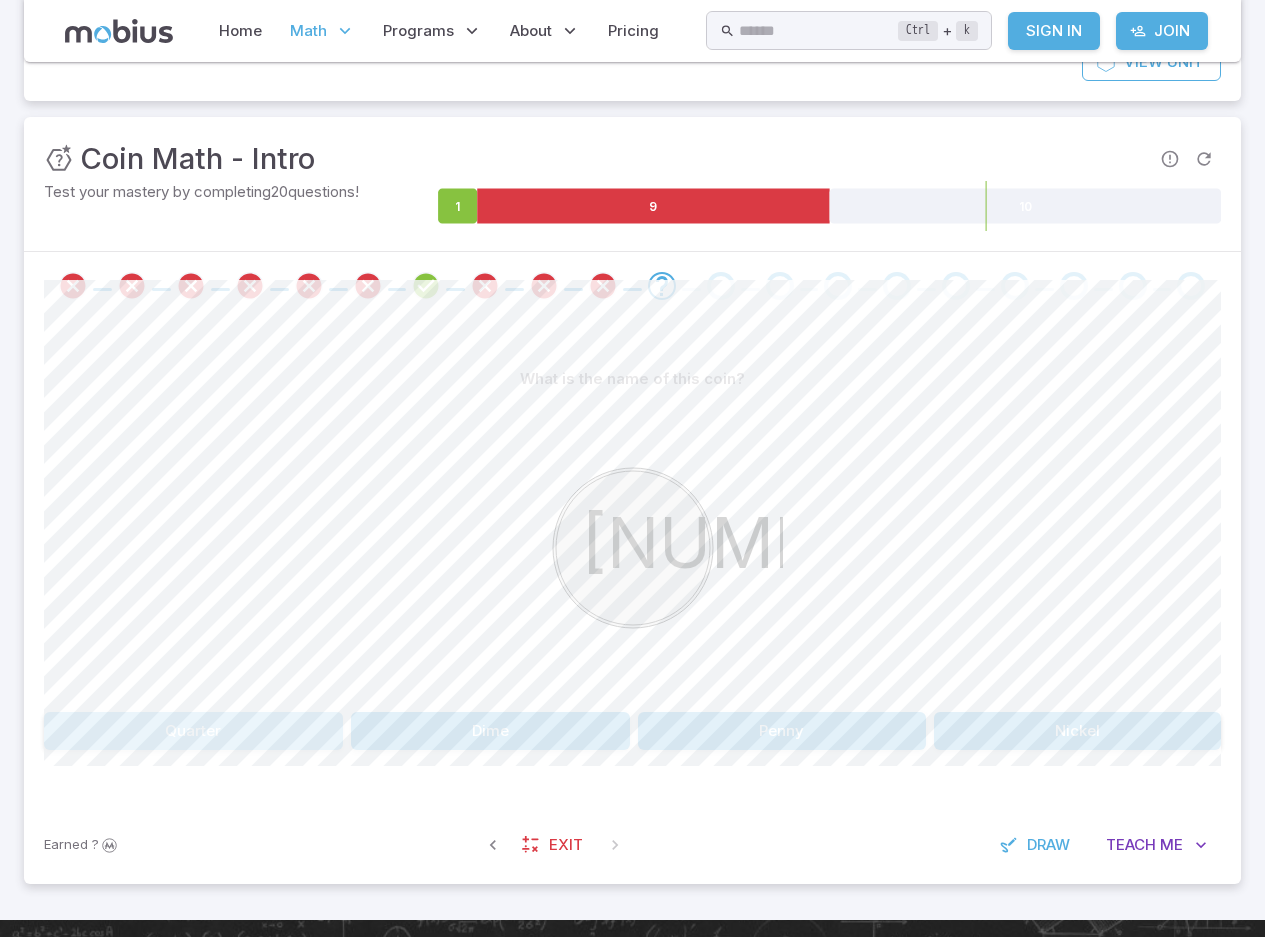 click on "Quarter" at bounding box center [193, 731] 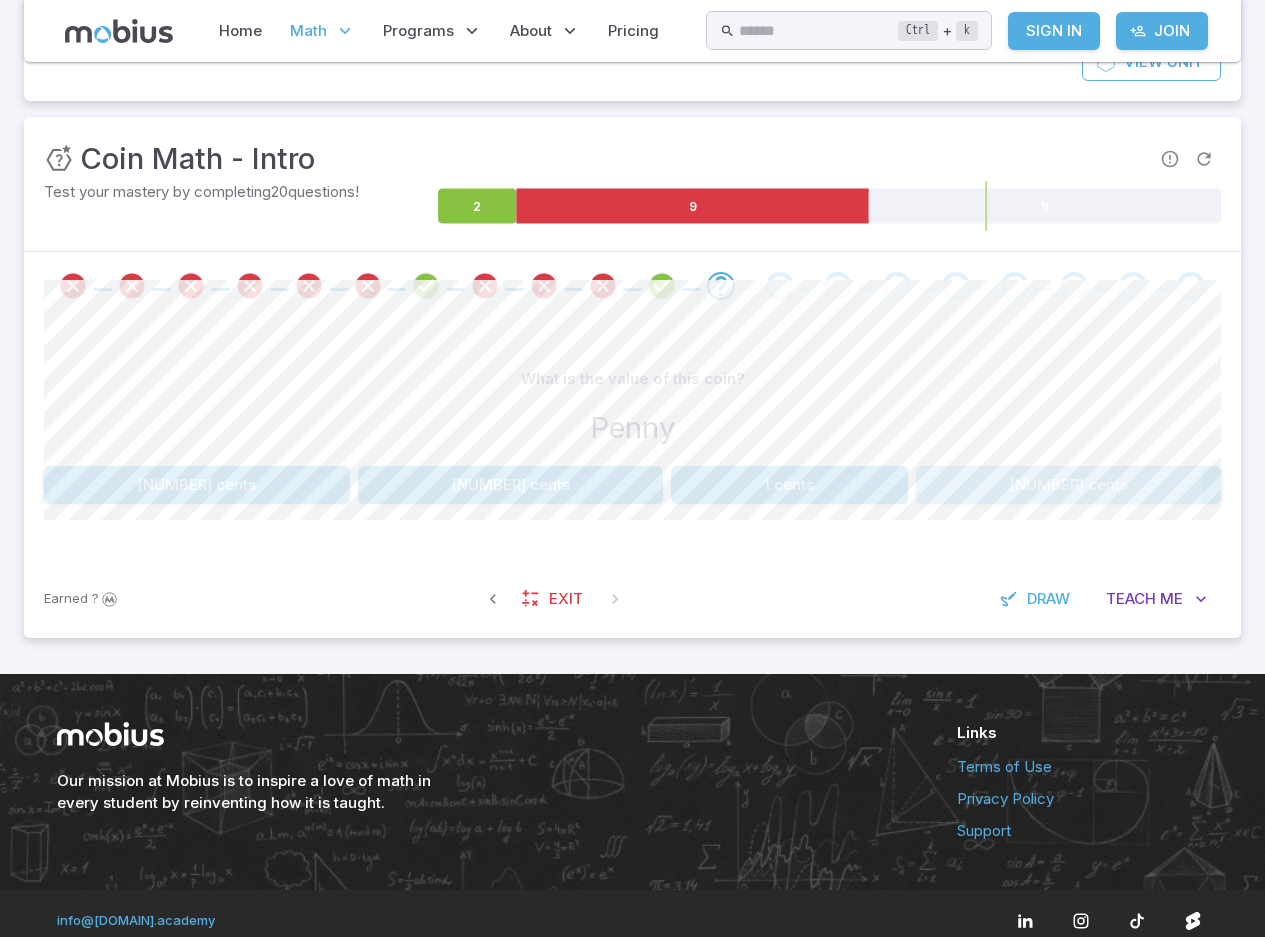 click on "5 cents" at bounding box center (1069, 485) 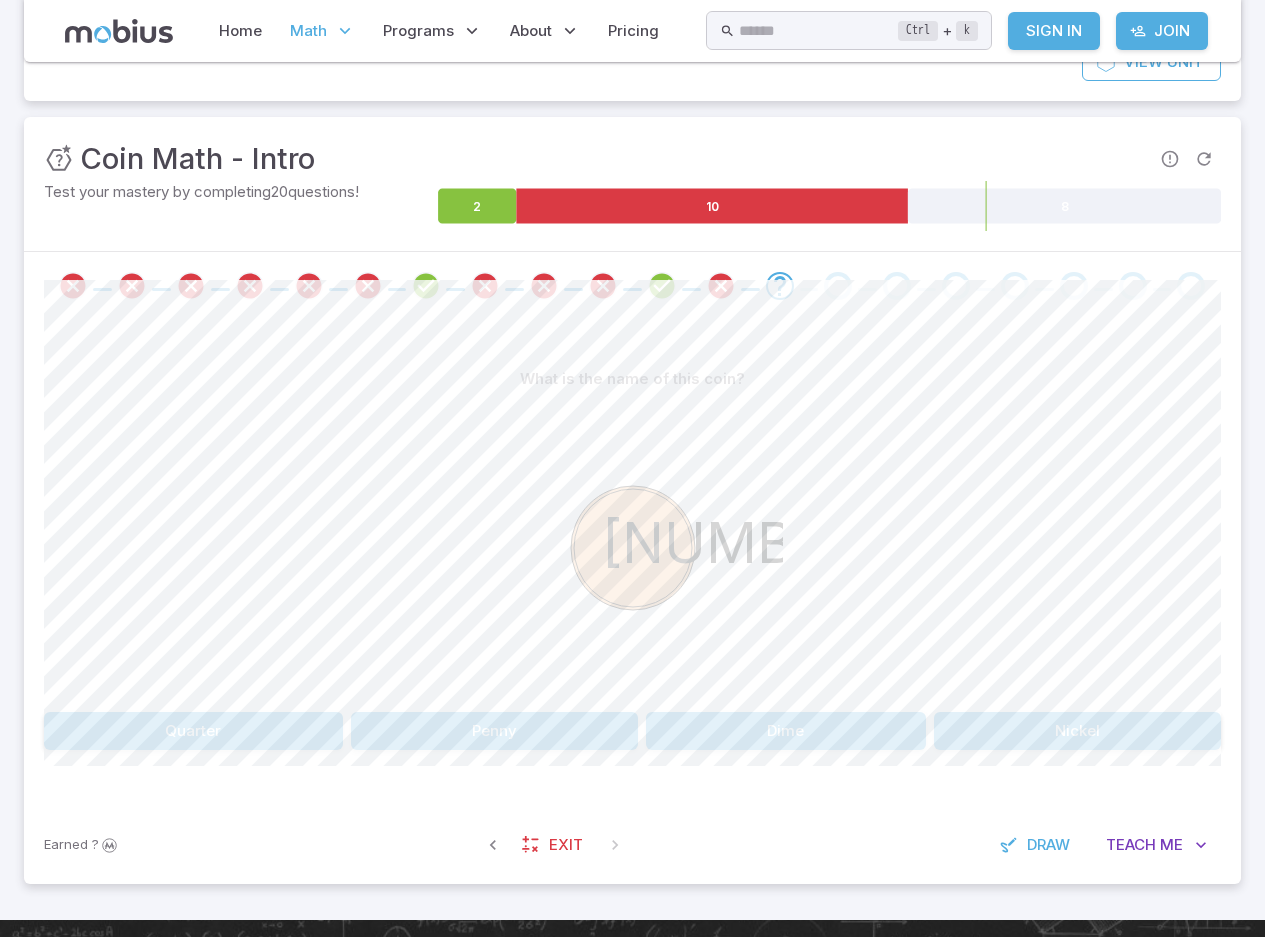click on "Quarter" at bounding box center [193, 731] 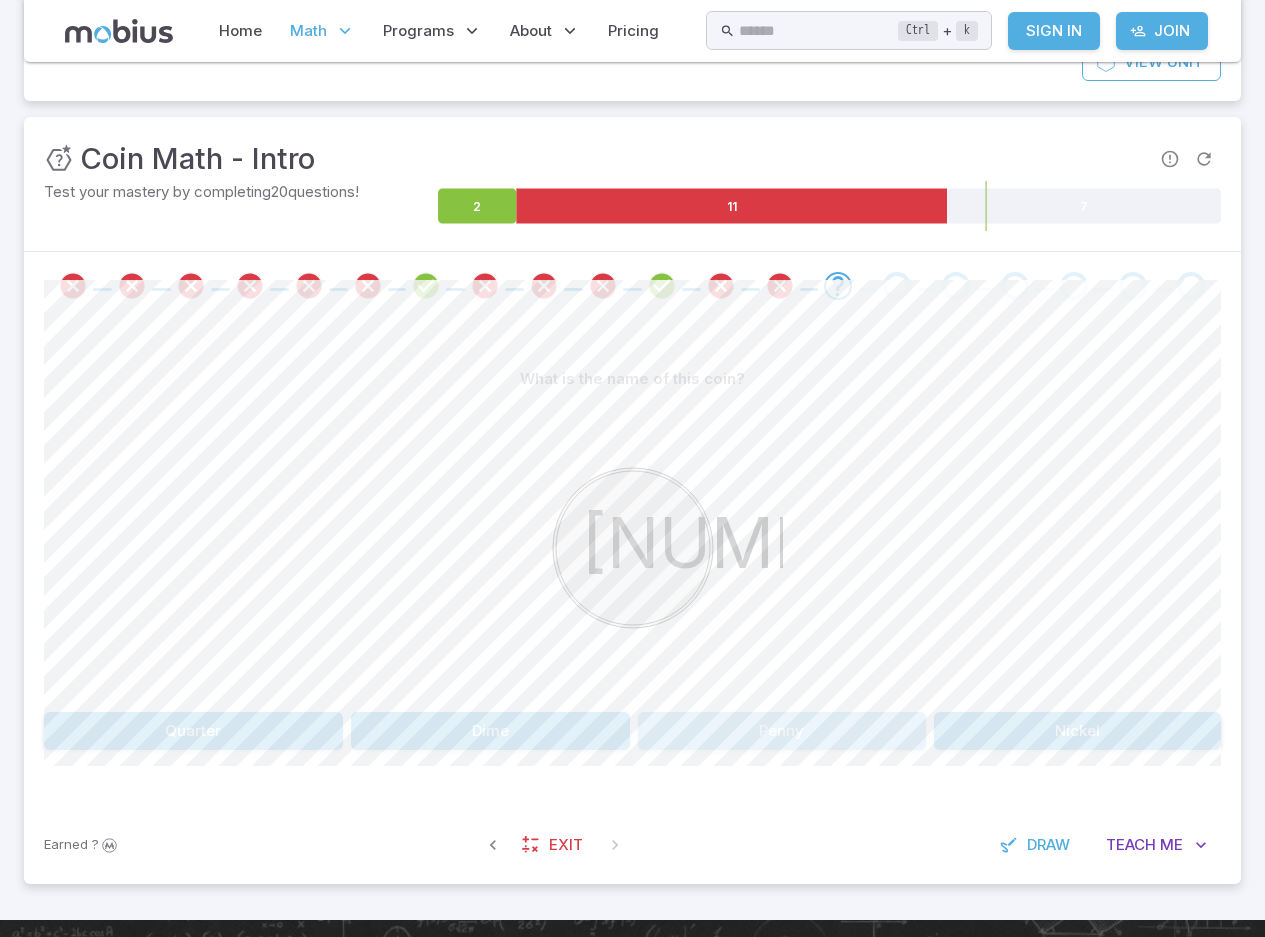 click on "Penny" at bounding box center [782, 731] 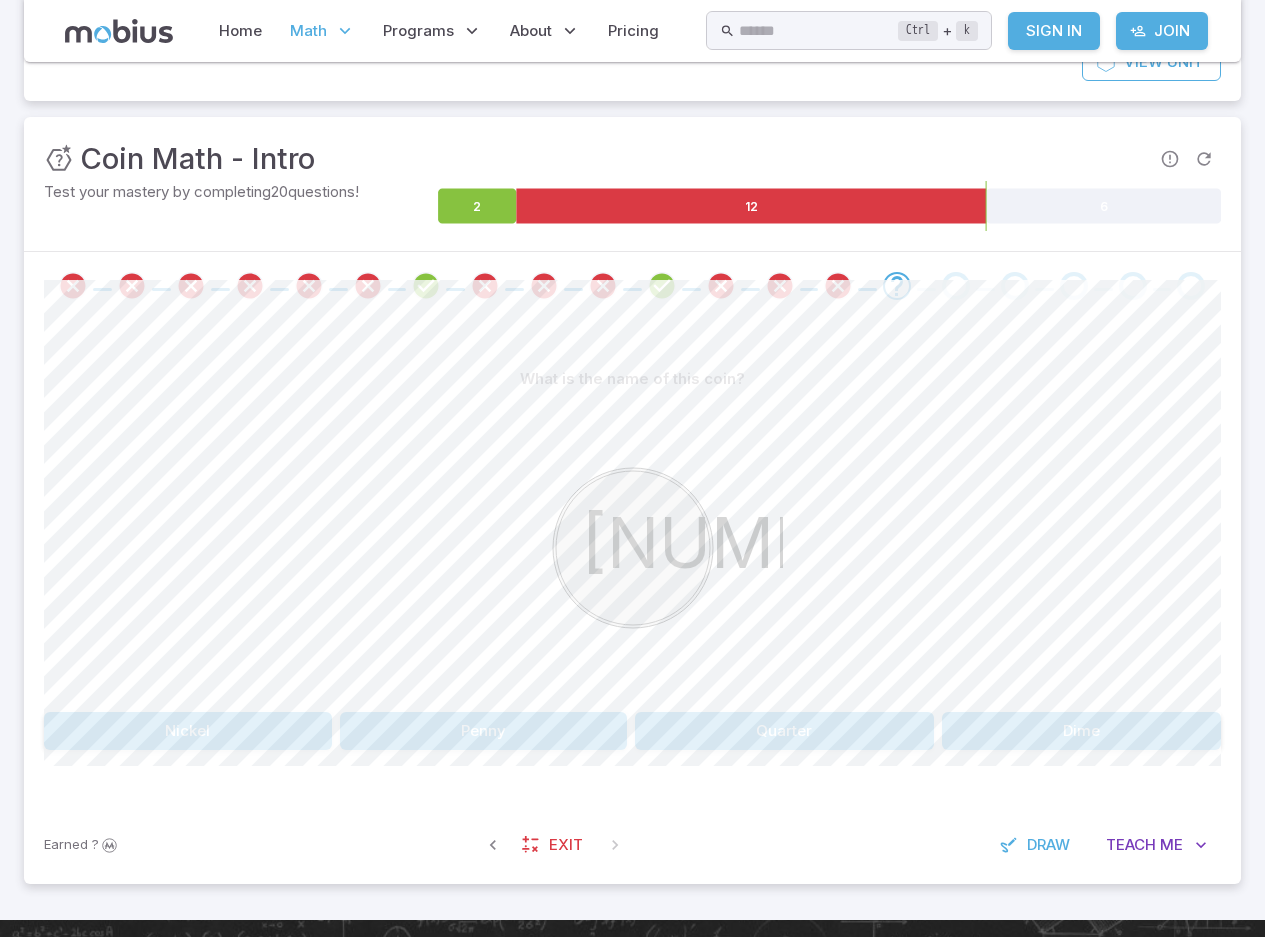 click on "Dime" at bounding box center (1082, 731) 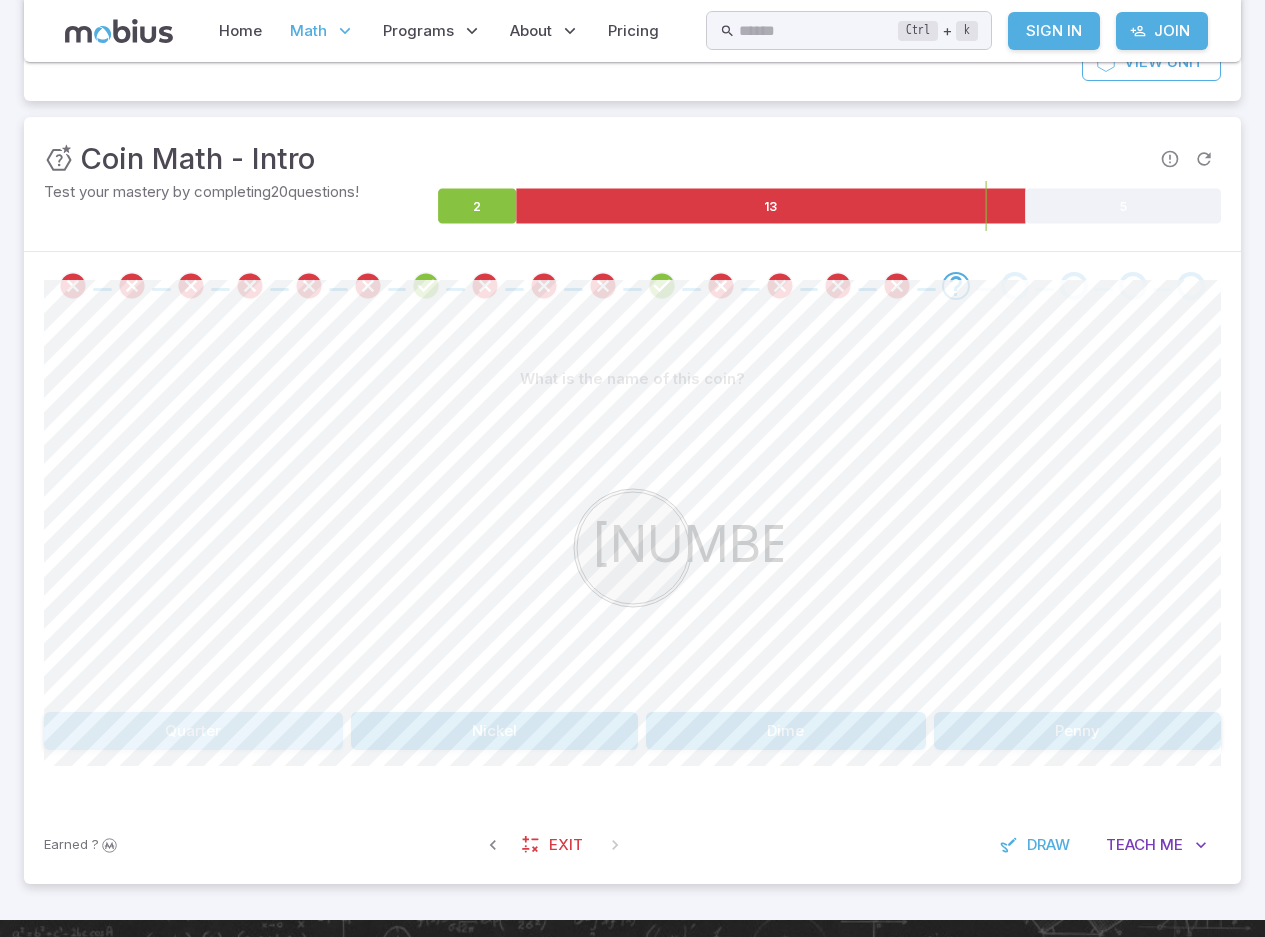 drag, startPoint x: 236, startPoint y: 727, endPoint x: 217, endPoint y: 759, distance: 37.215588 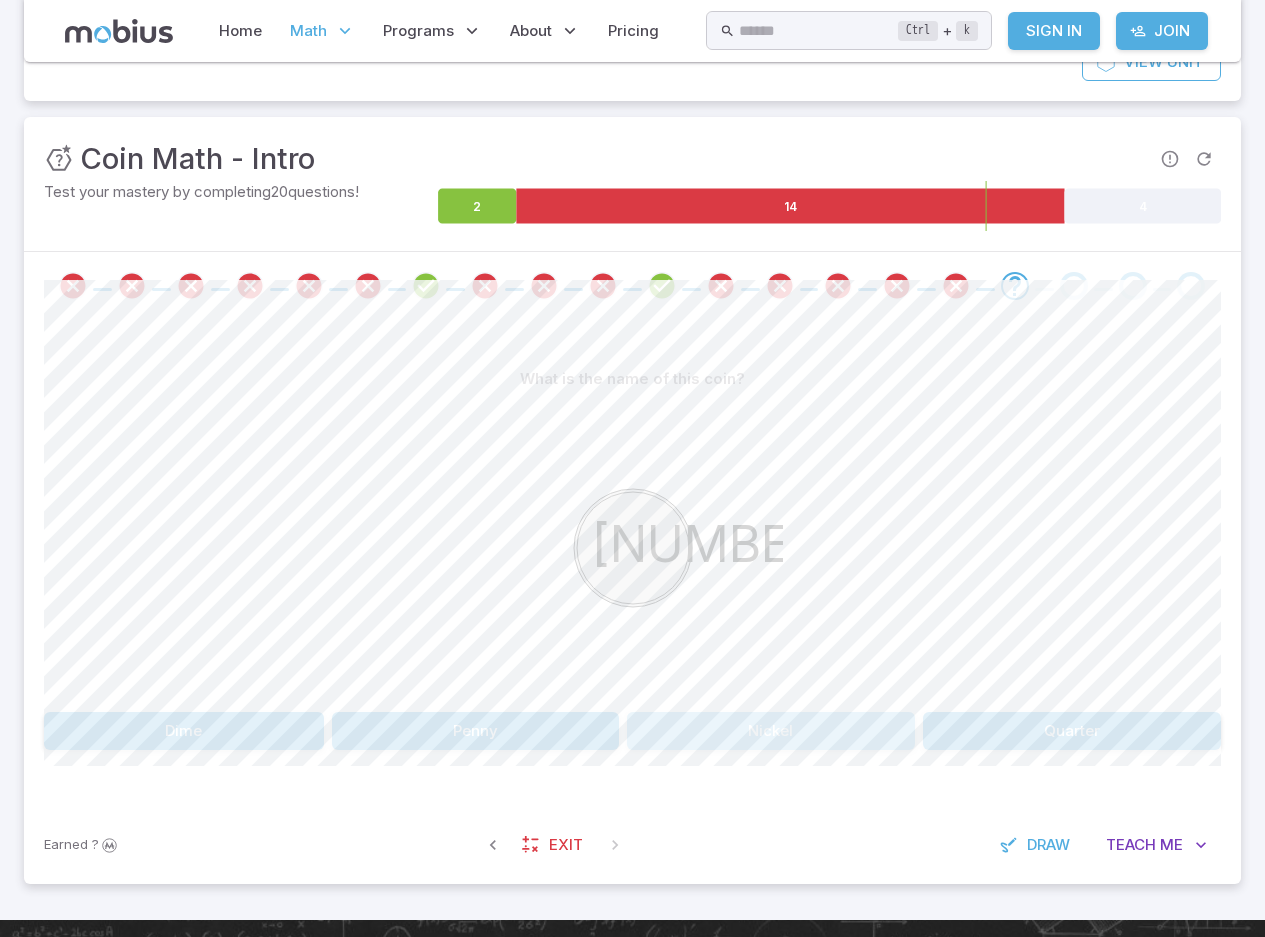 click on "Nickel" at bounding box center [771, 731] 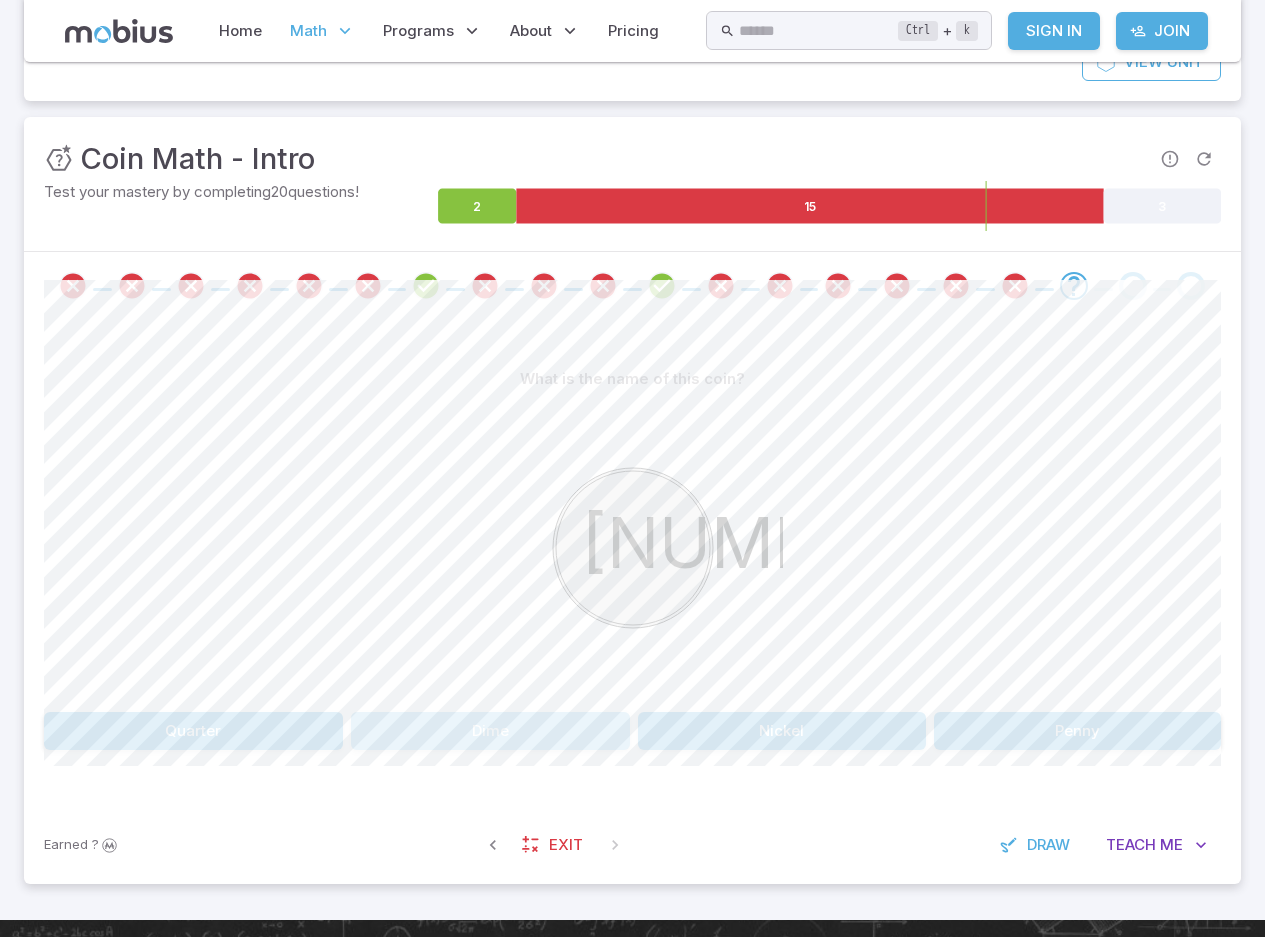 click on "Dime" at bounding box center [491, 731] 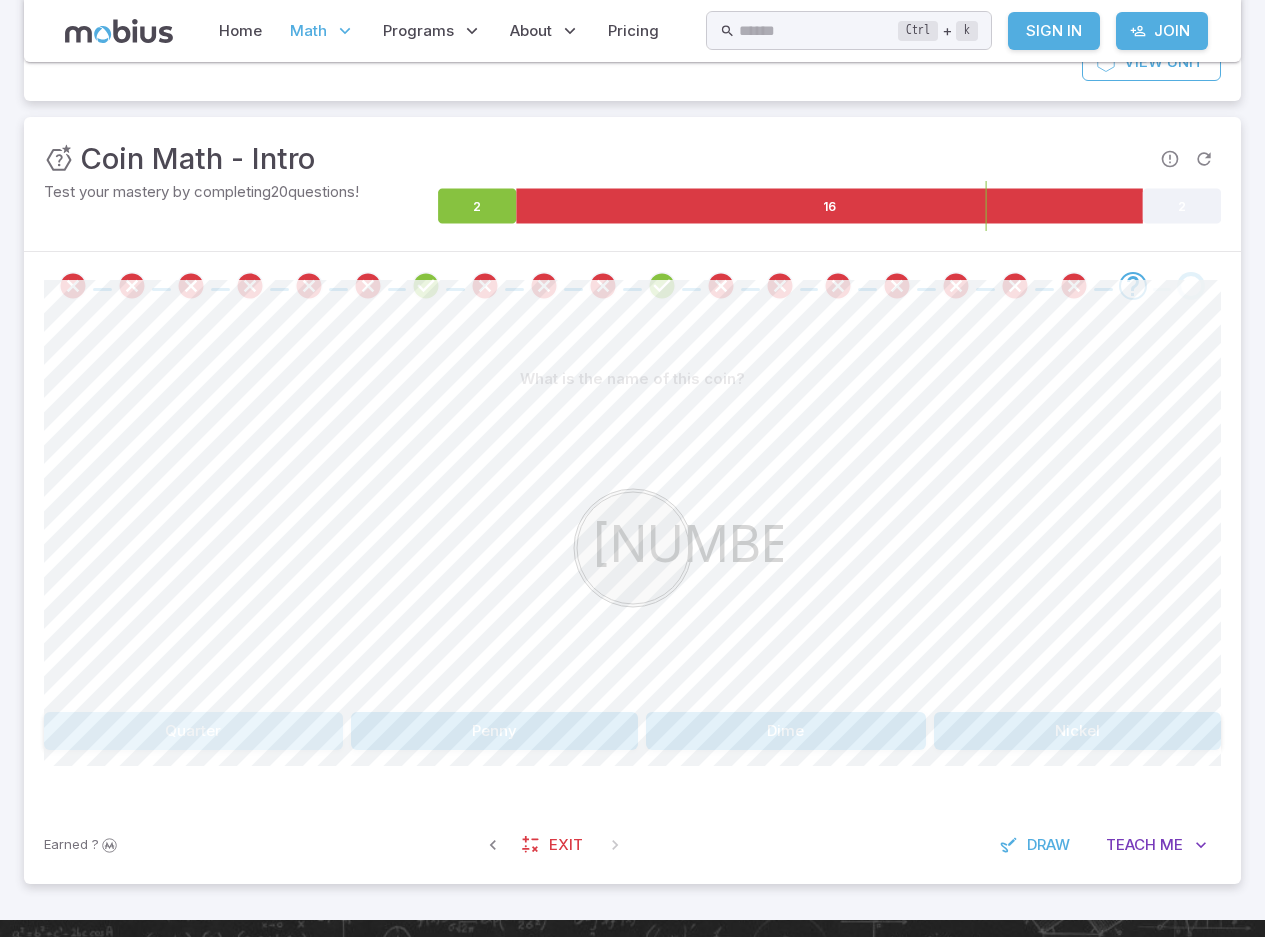 click on "Quarter" at bounding box center [193, 731] 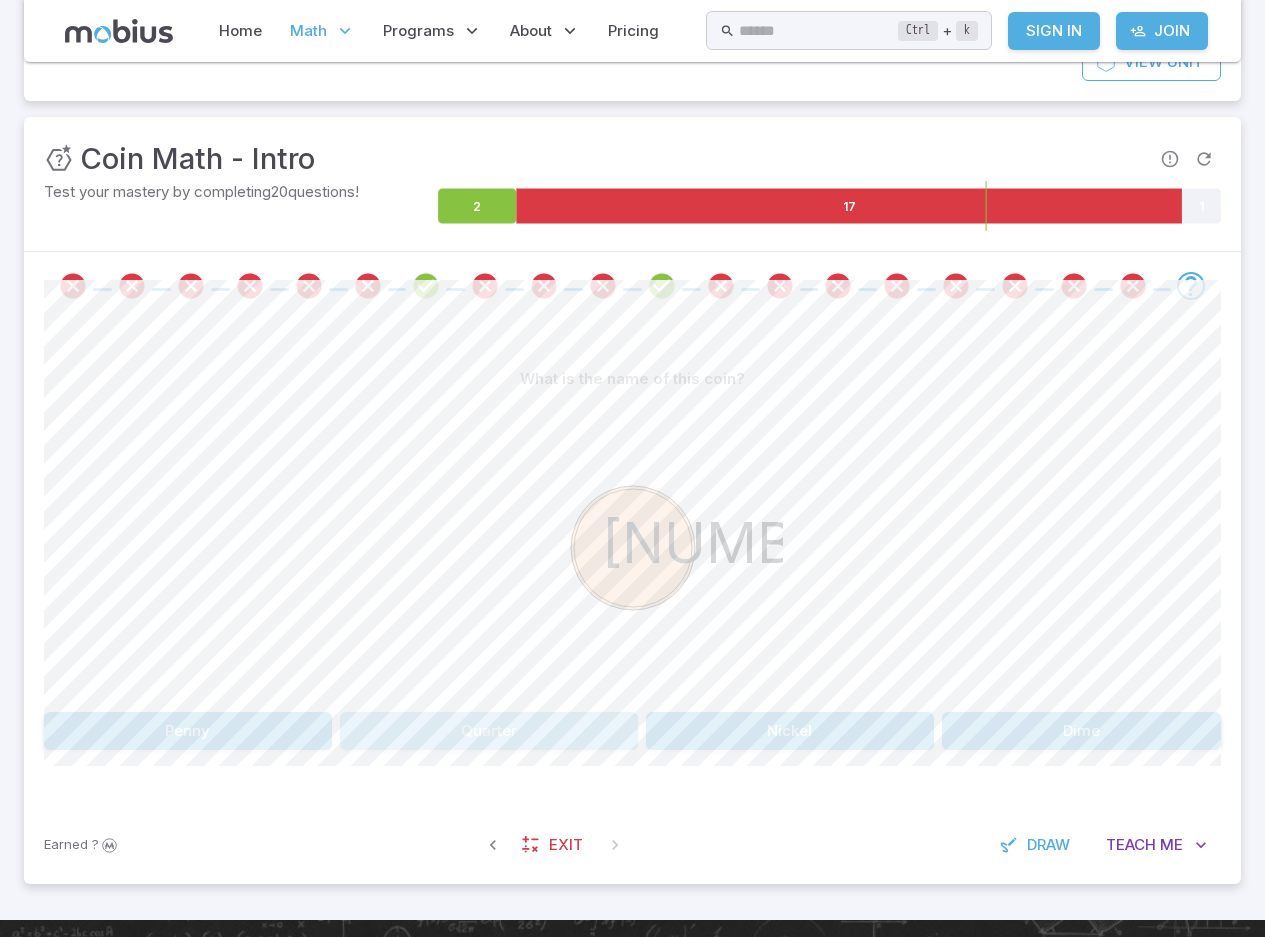 click on "Quarter" at bounding box center (489, 731) 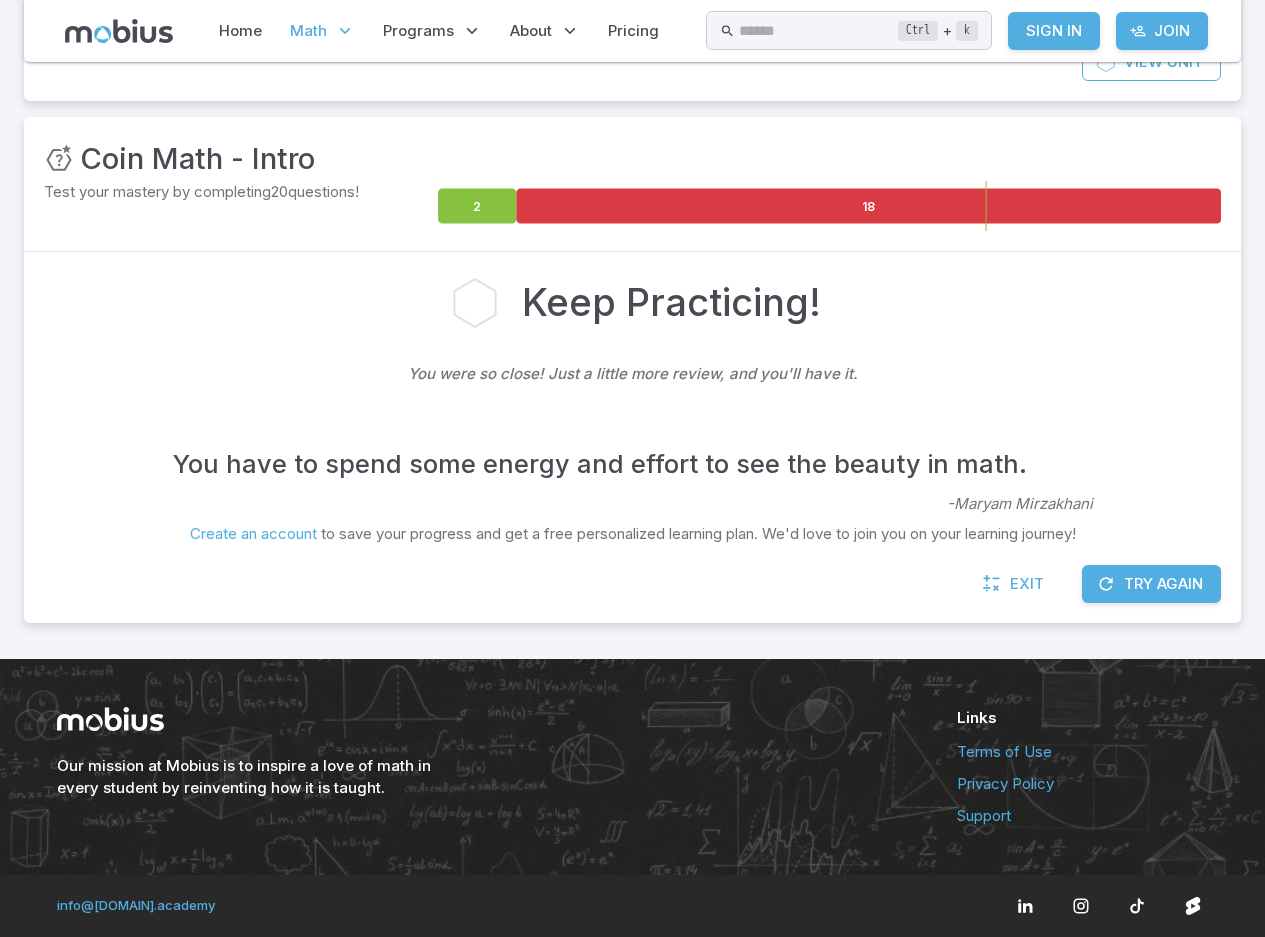 click on "Try Again" at bounding box center (1151, 584) 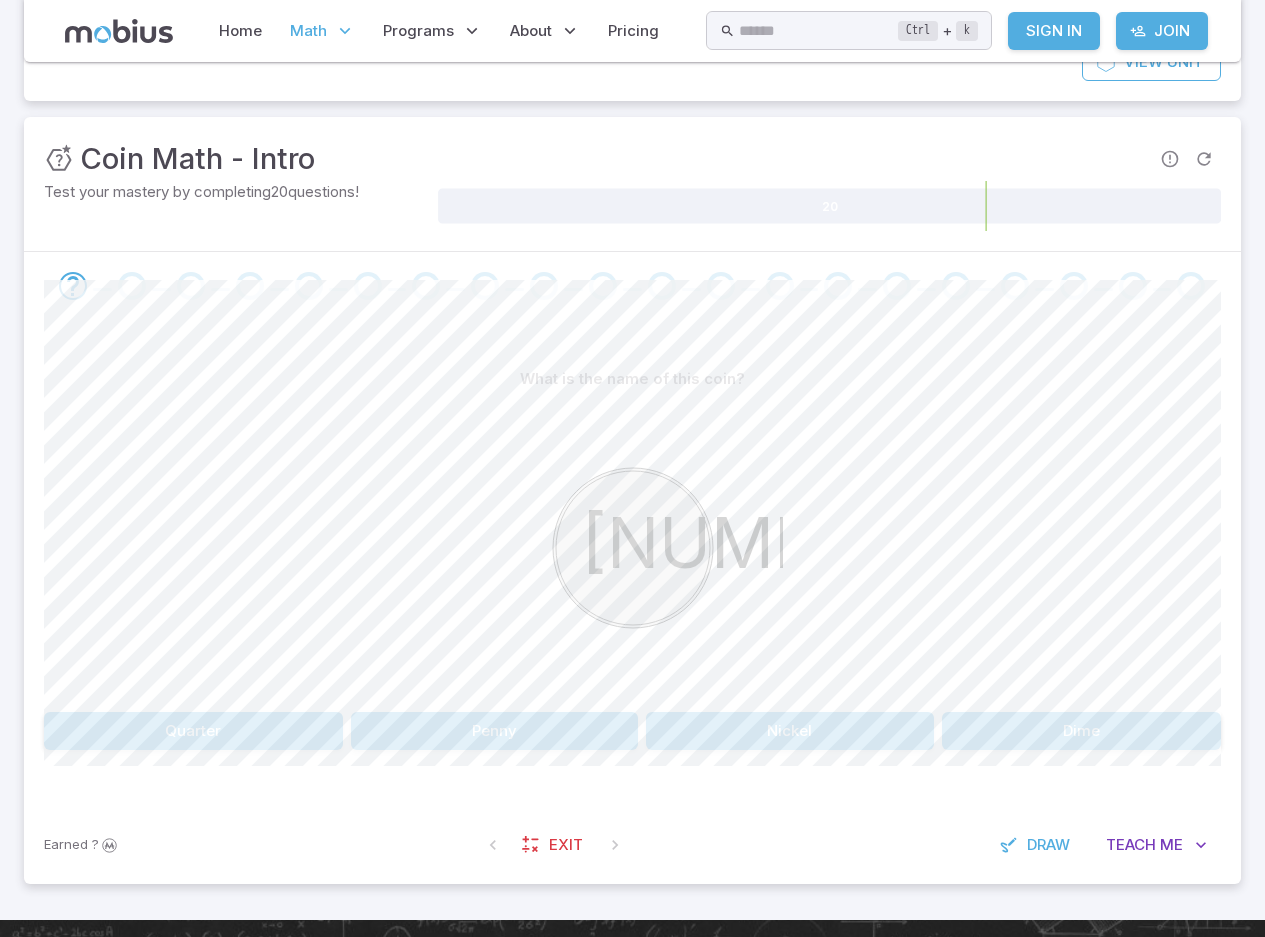 click on "Penny" at bounding box center [495, 731] 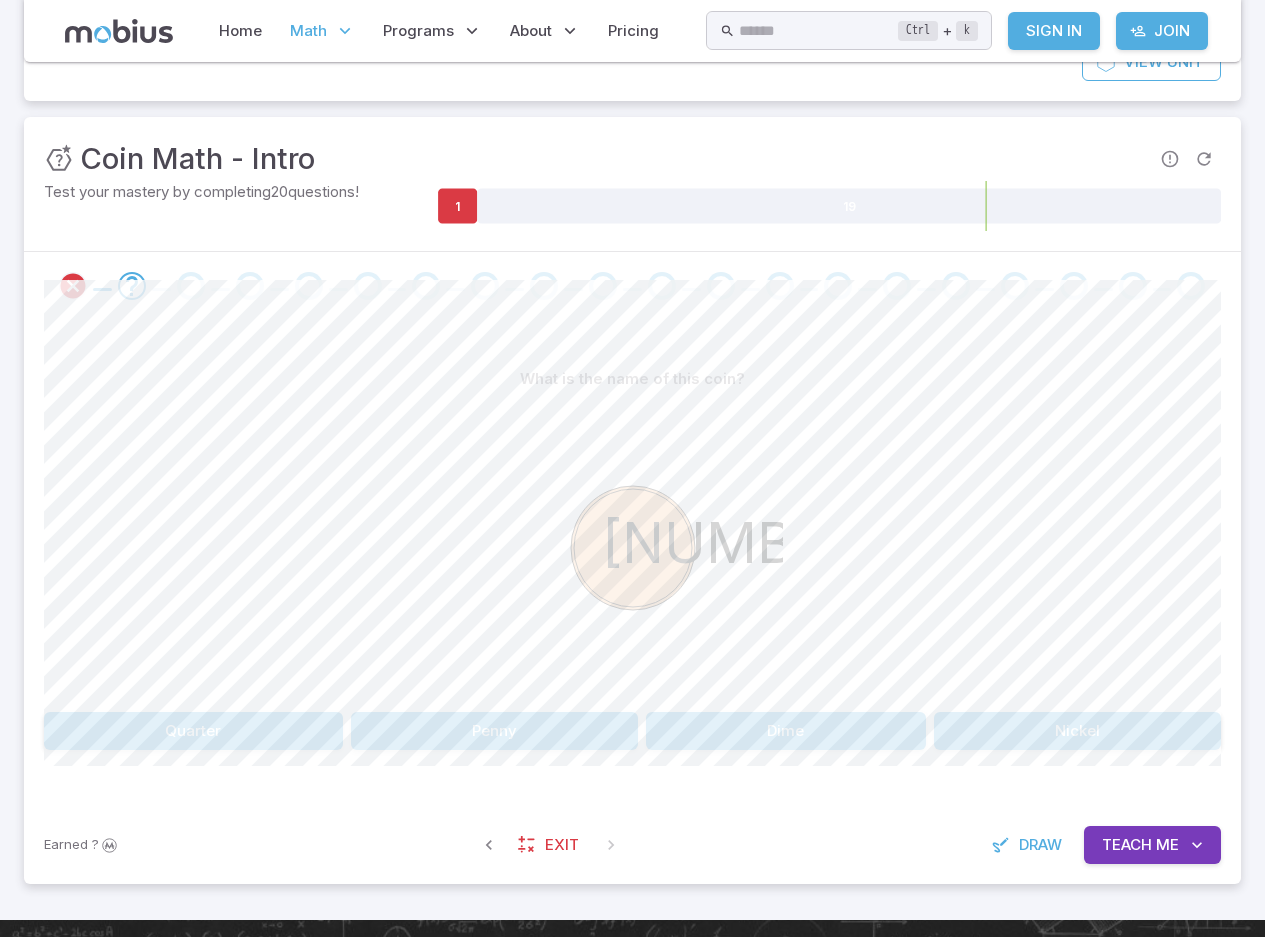 click on "Quarter" at bounding box center (193, 731) 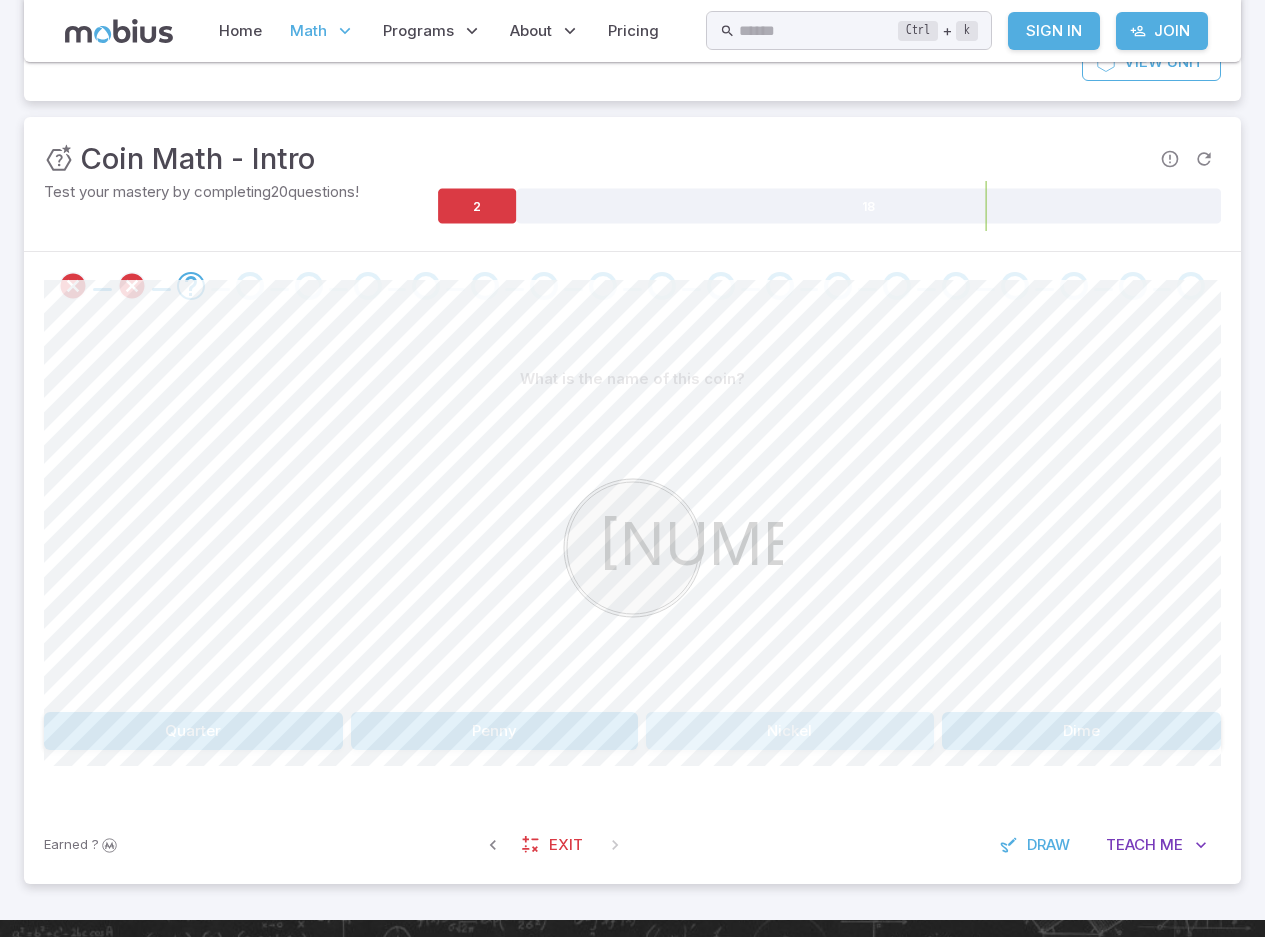 click on "Nickel" at bounding box center (790, 731) 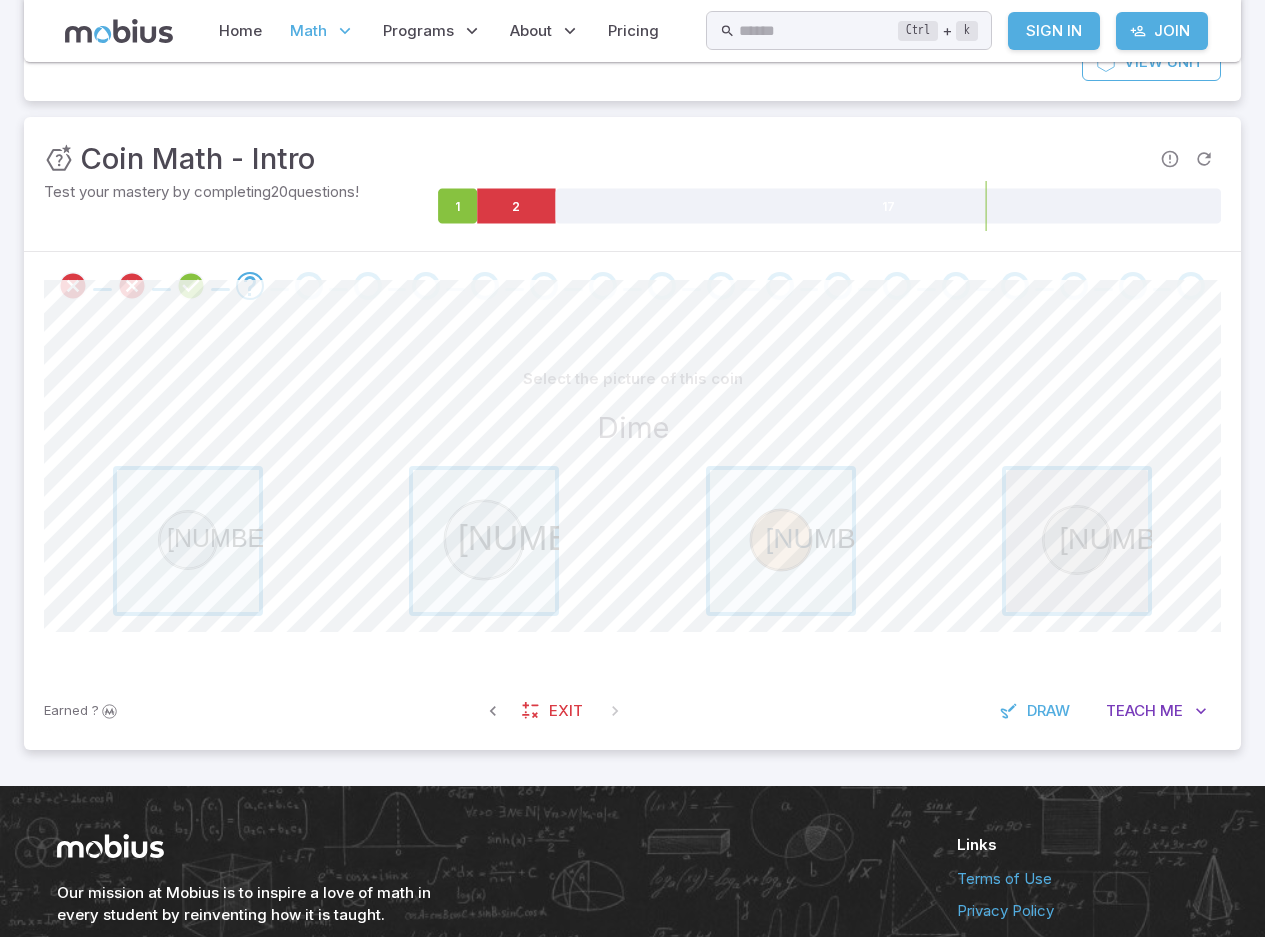 click at bounding box center [1077, 541] 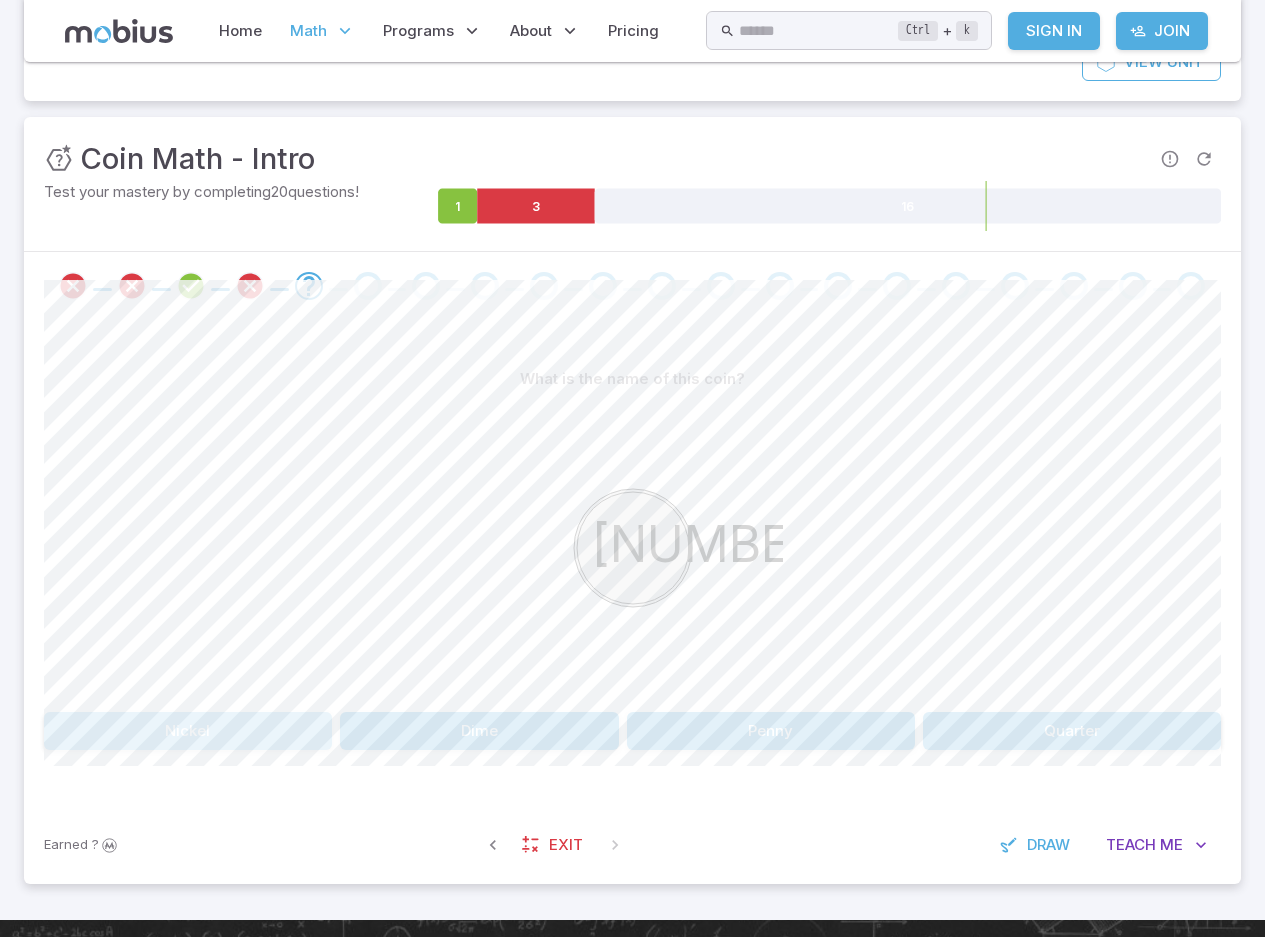 click on "Nickel" at bounding box center (188, 731) 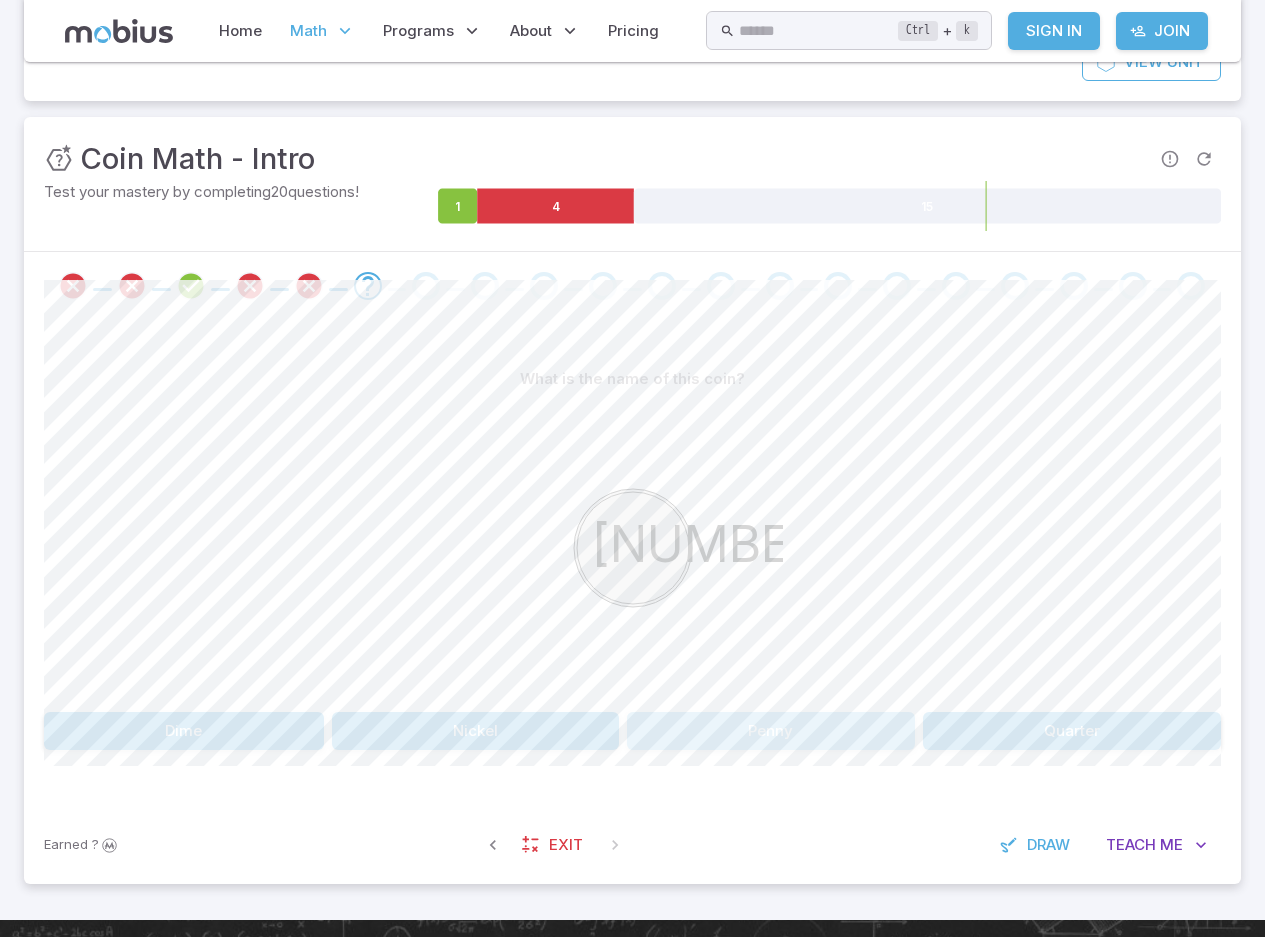 click on "Penny" at bounding box center [771, 731] 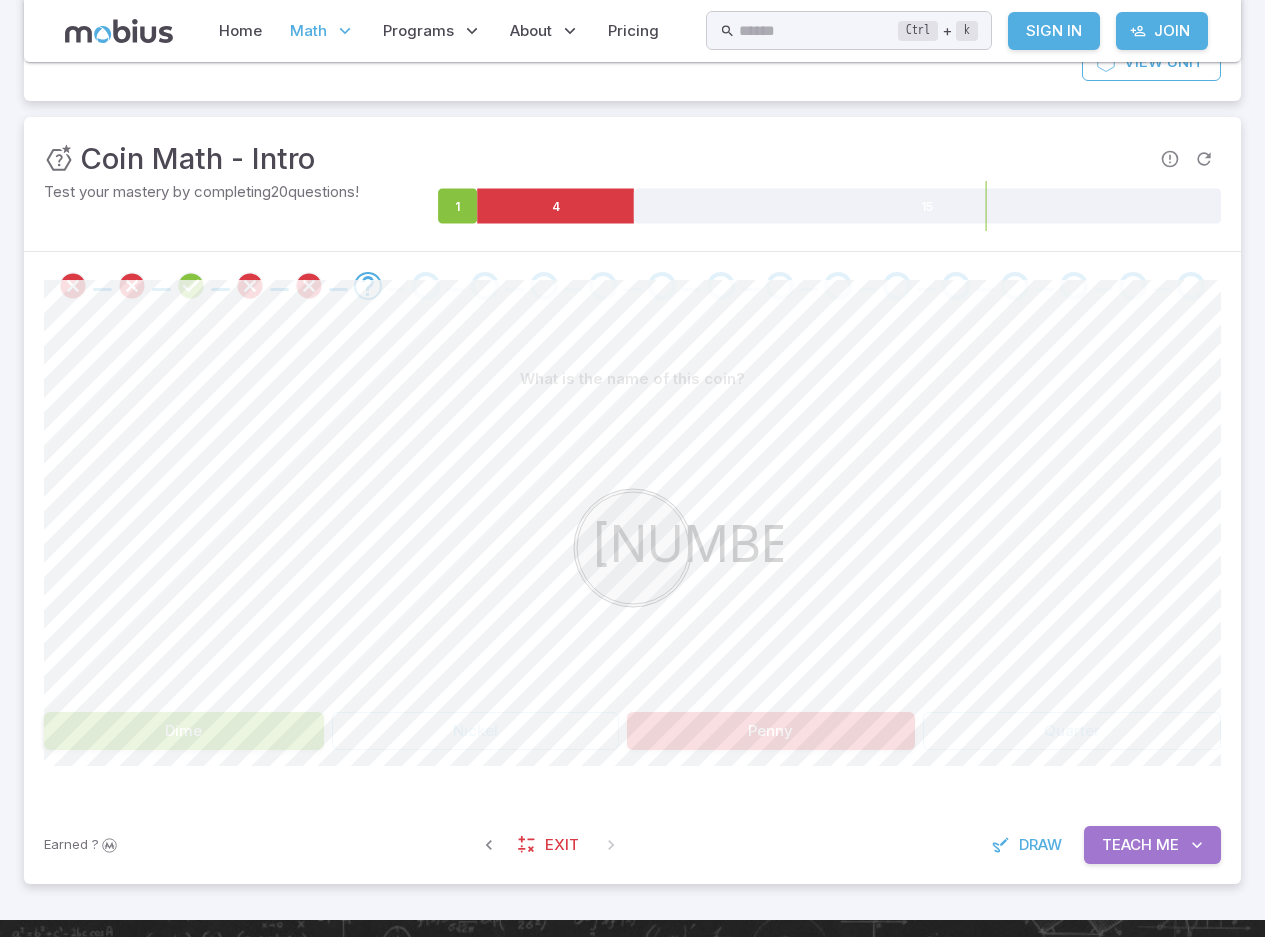 click on "Teach Me" at bounding box center [1152, 845] 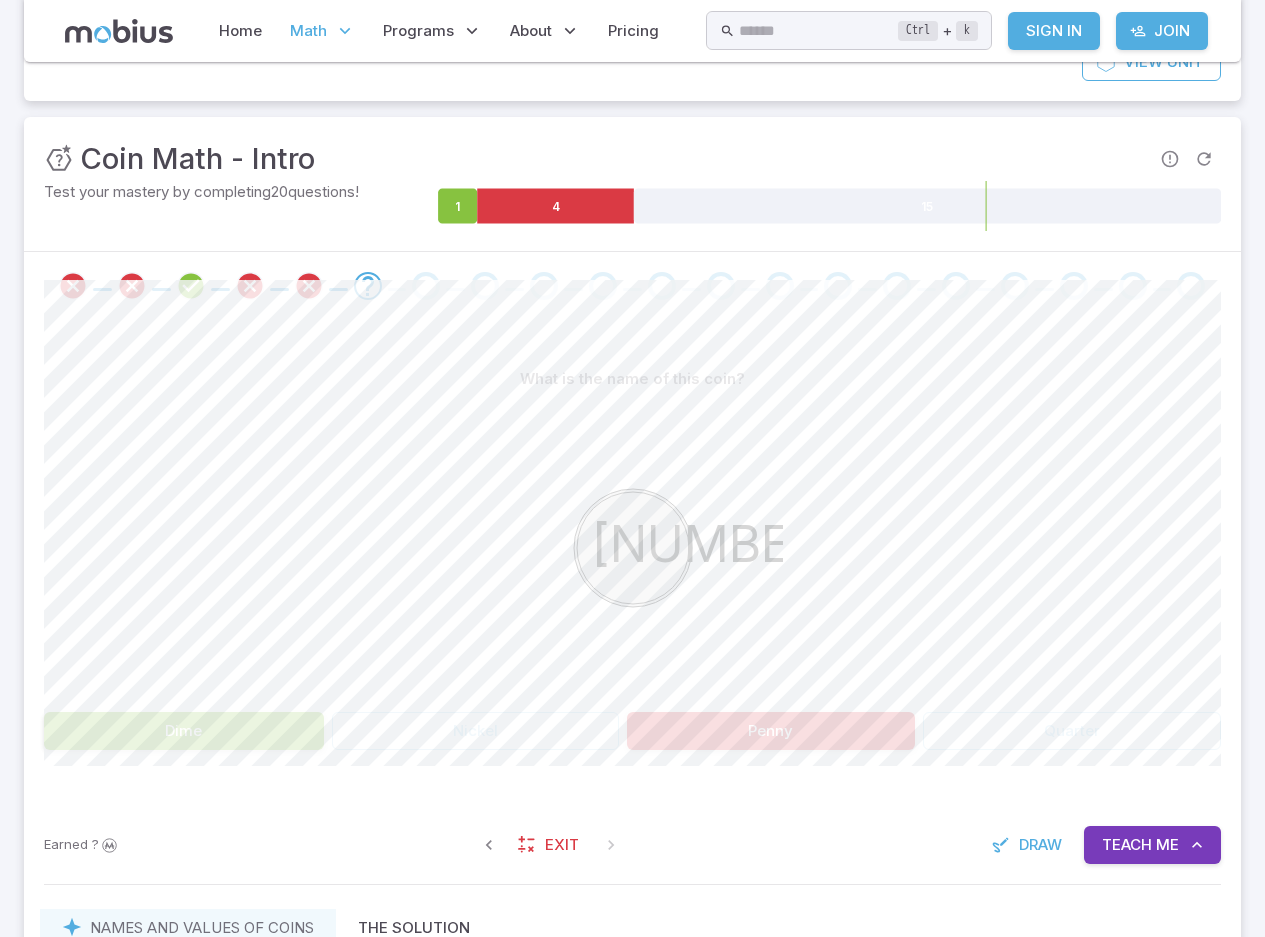 click on "Penny" at bounding box center [771, 731] 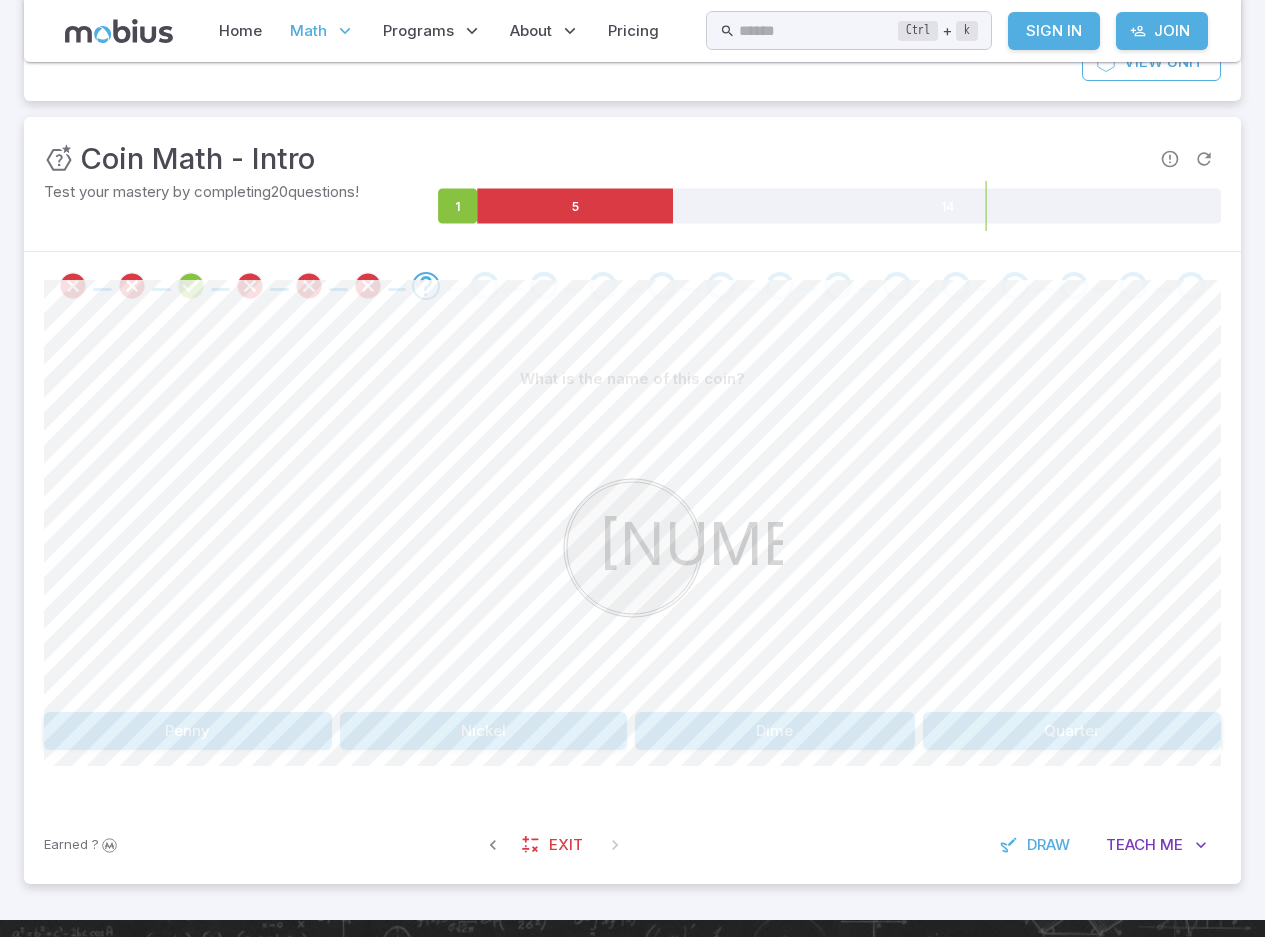 click on "Penny" at bounding box center (188, 731) 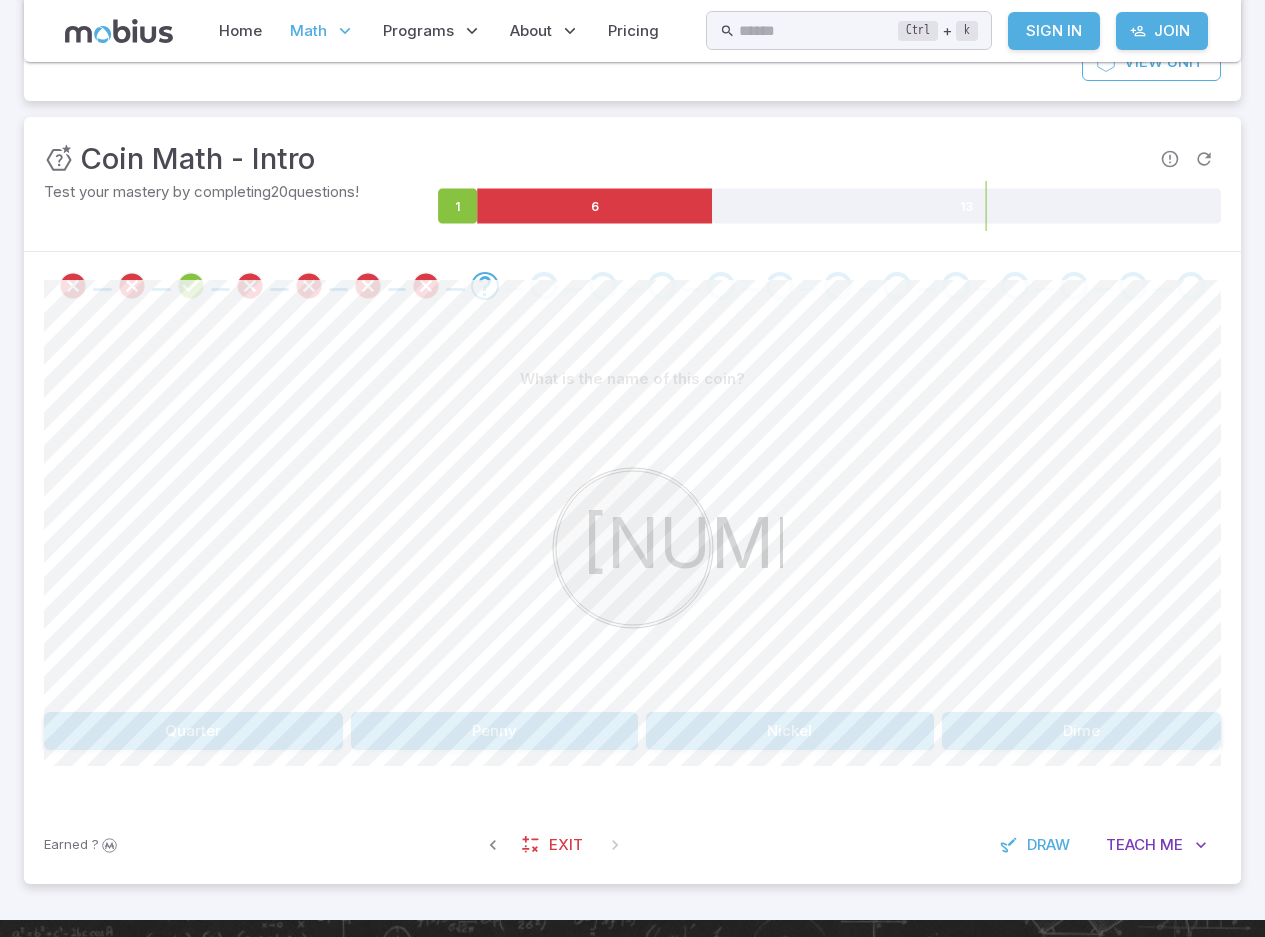 click on "Nickel" at bounding box center (790, 731) 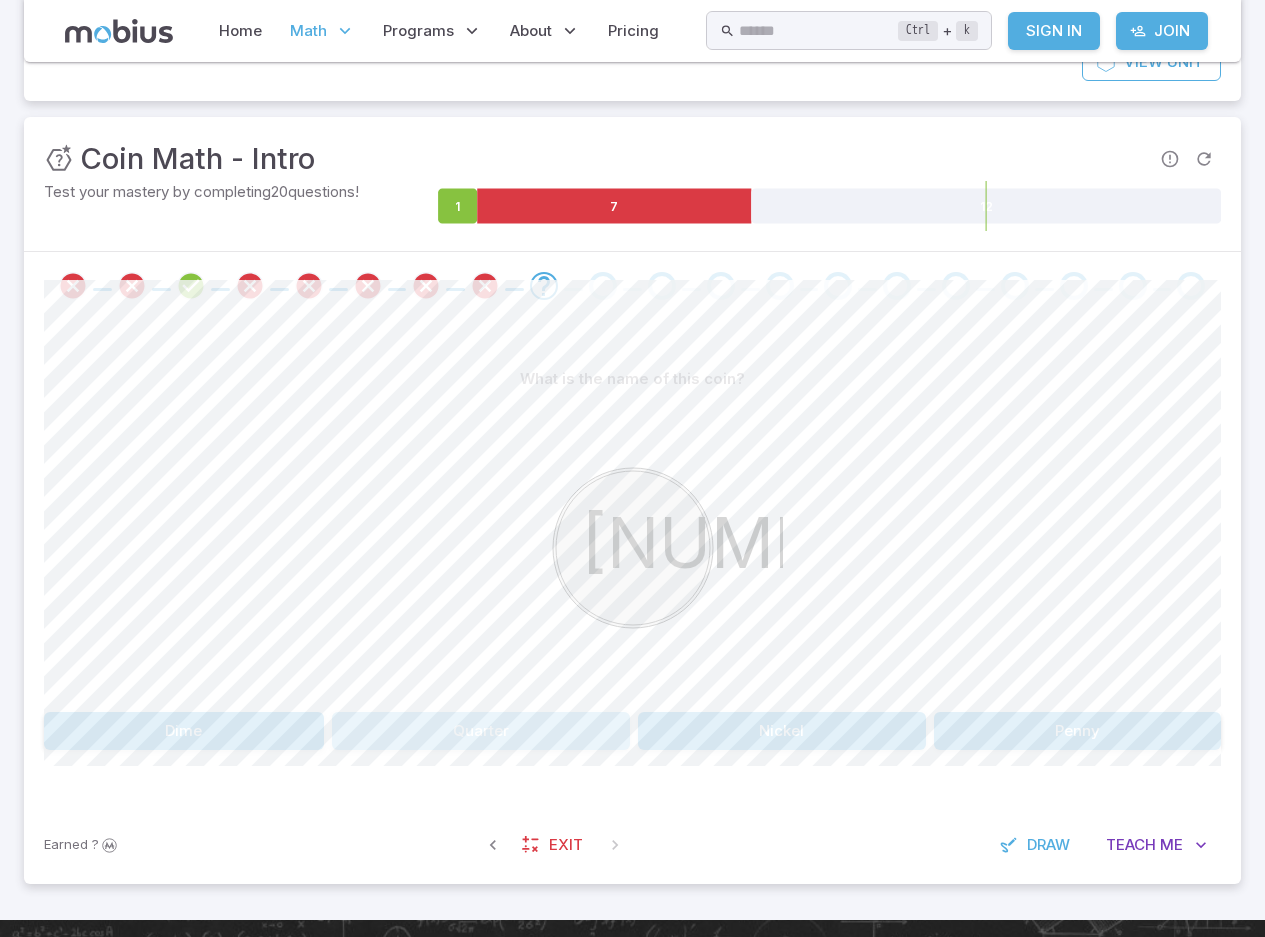 click on "Quarter" at bounding box center [481, 731] 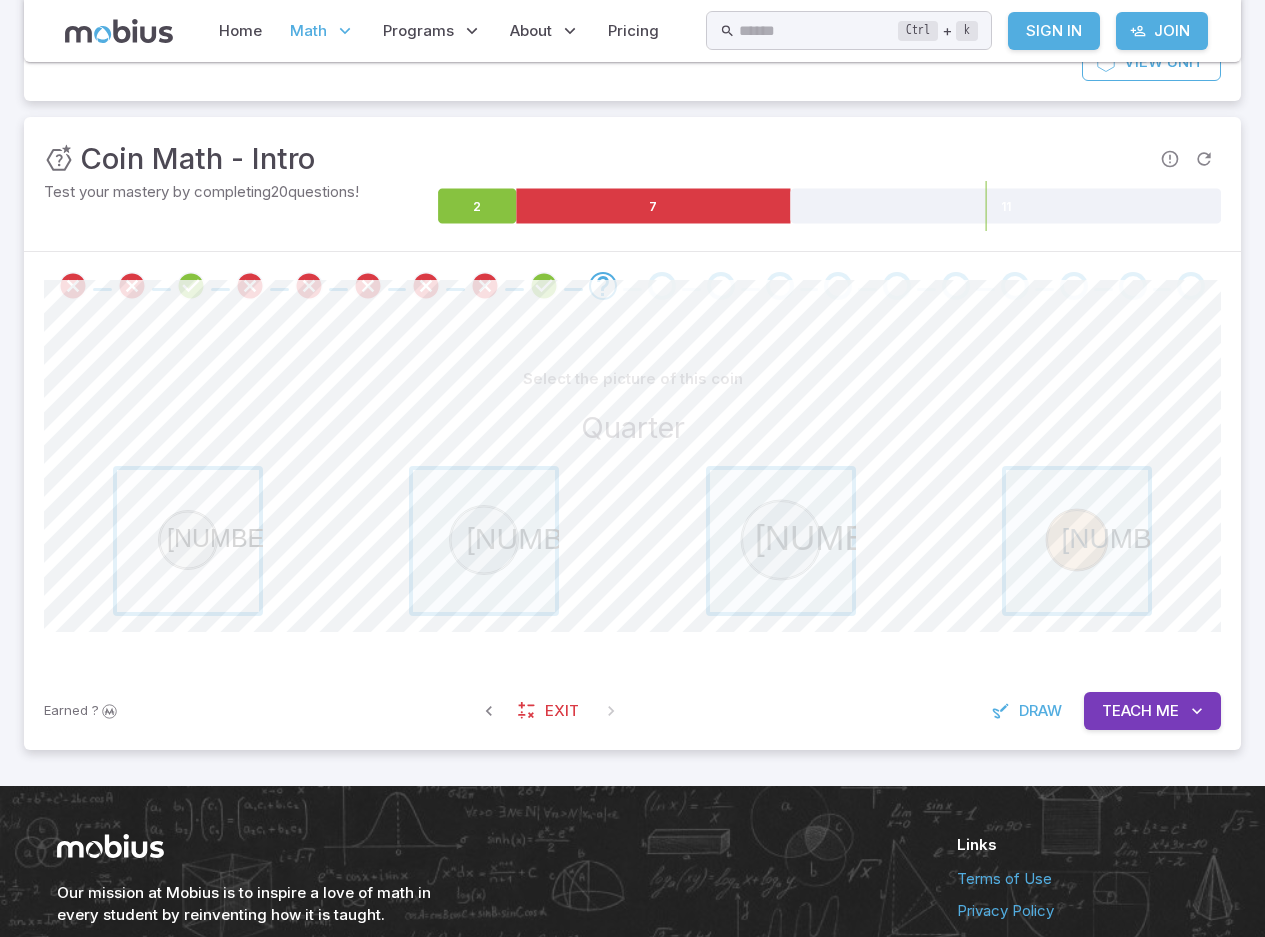 click at bounding box center [188, 541] 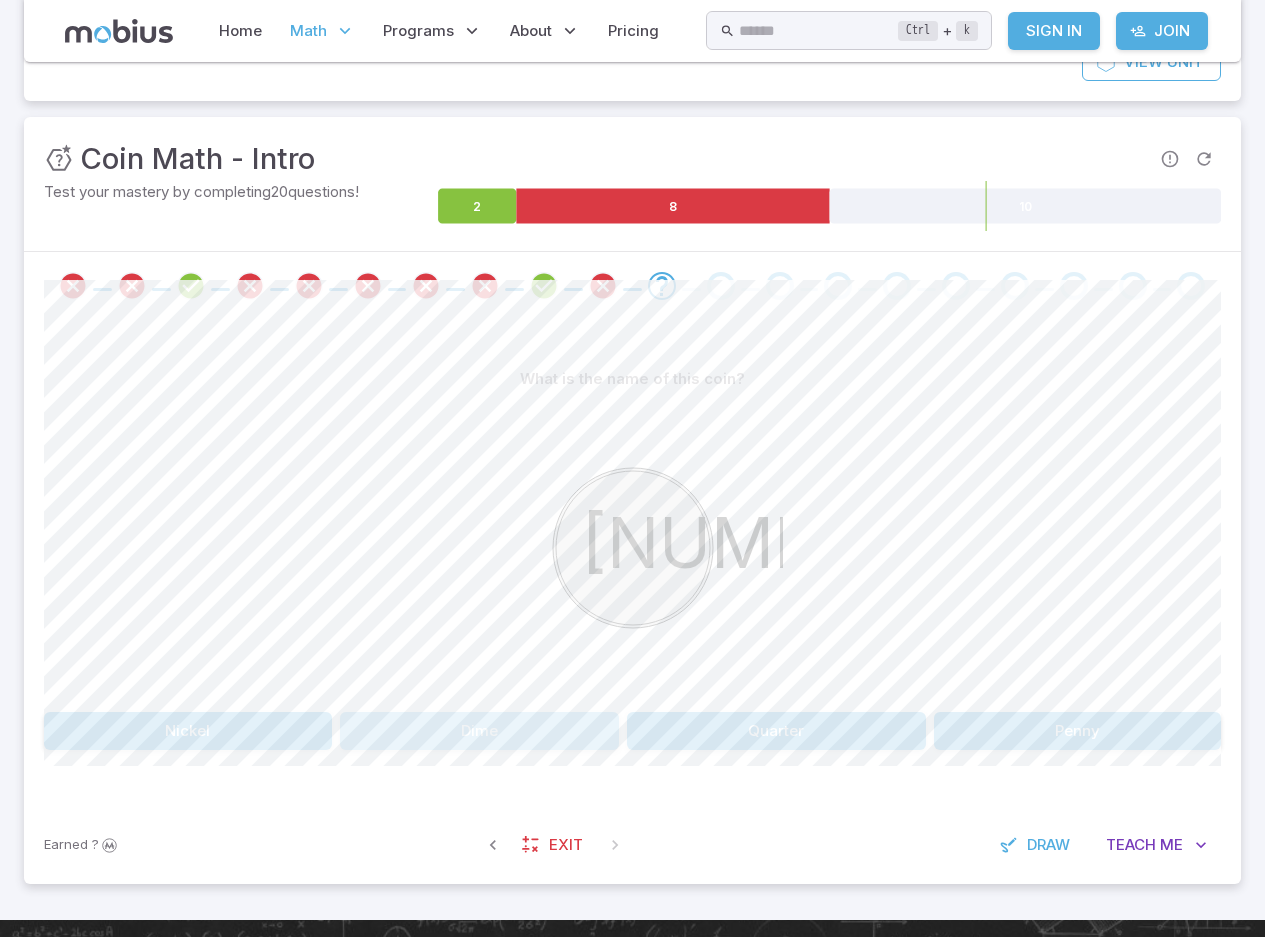 click on "Dime" at bounding box center [480, 731] 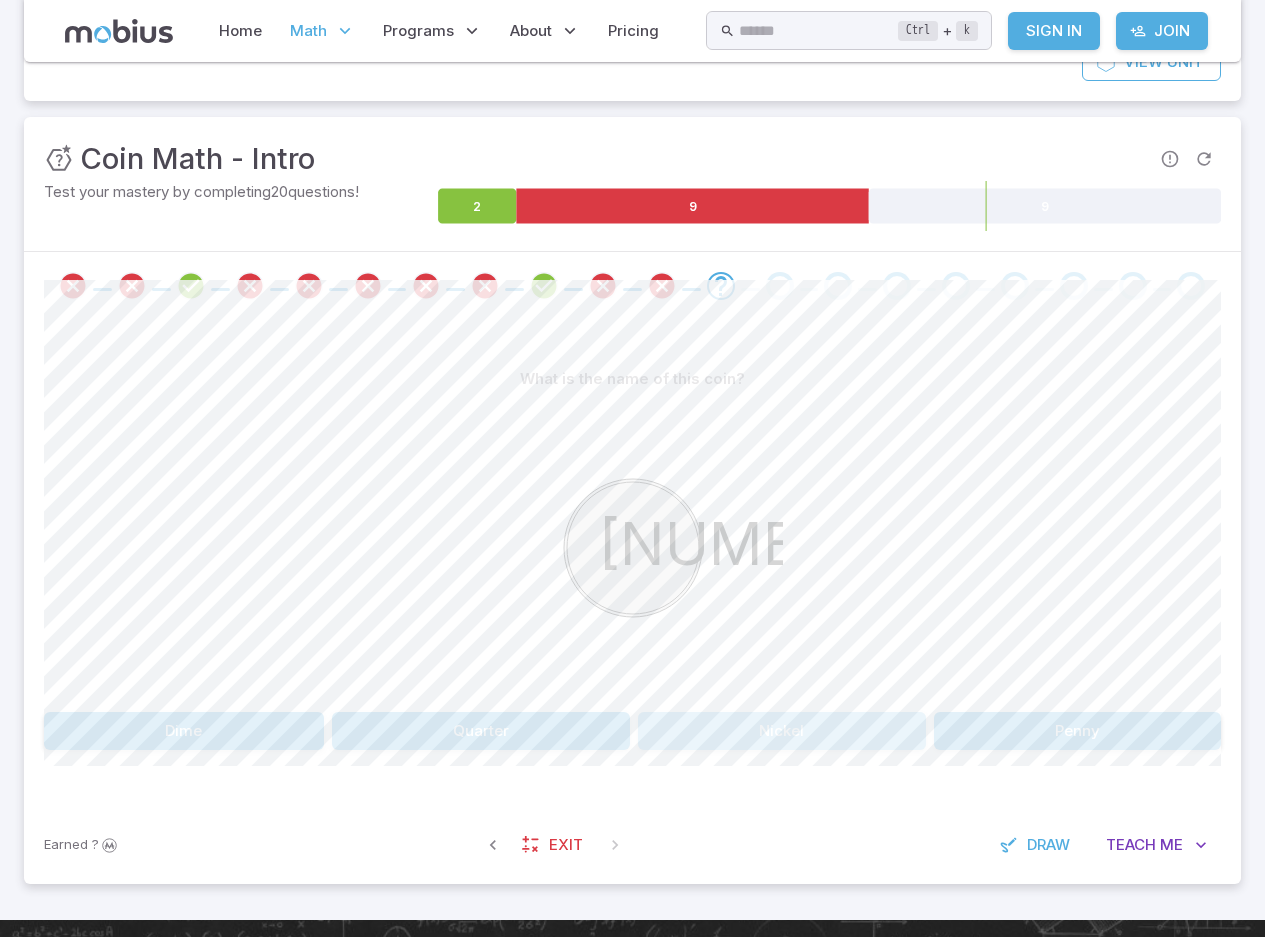 click on "Nickel" at bounding box center [782, 731] 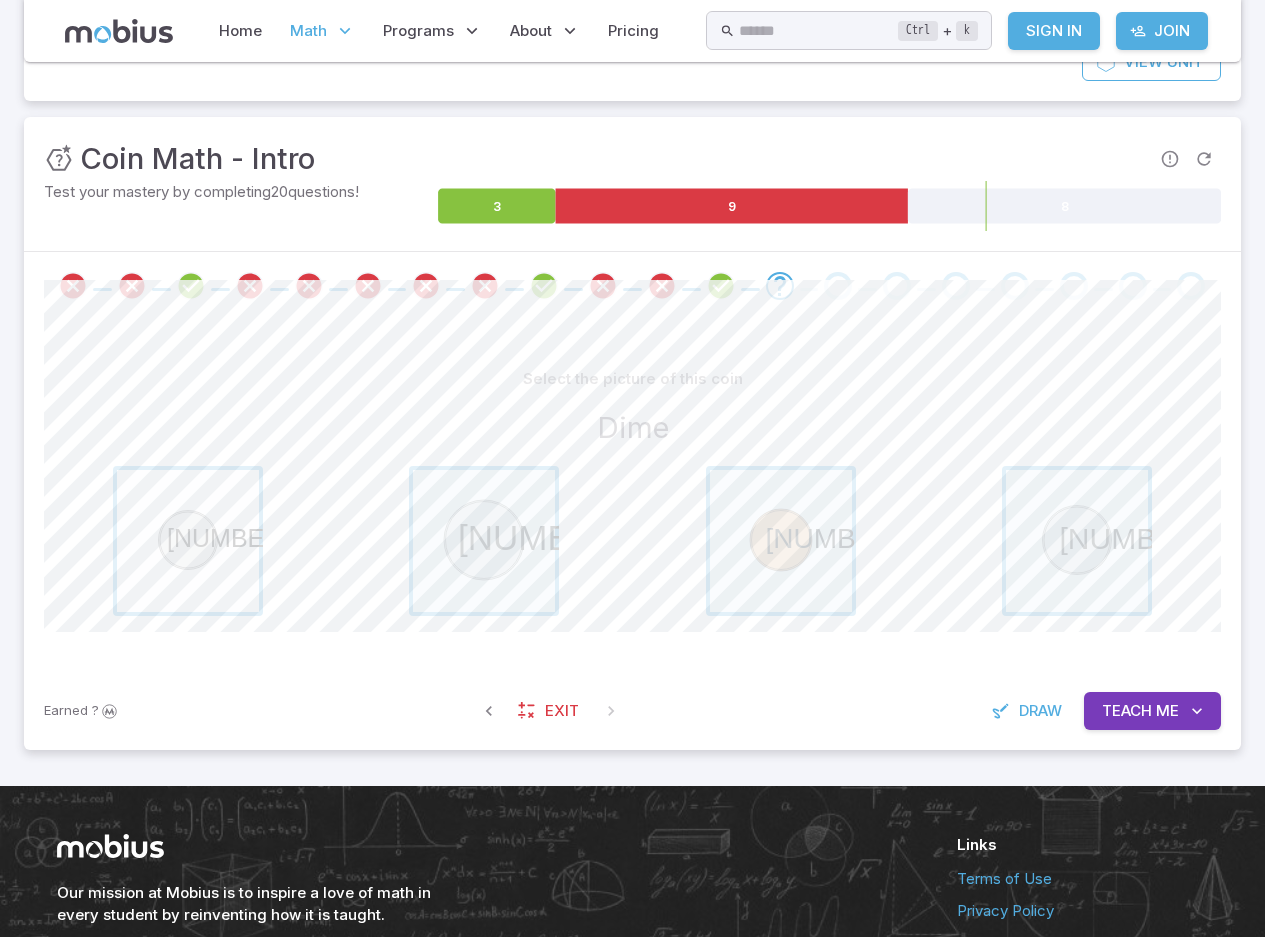 click at bounding box center (188, 541) 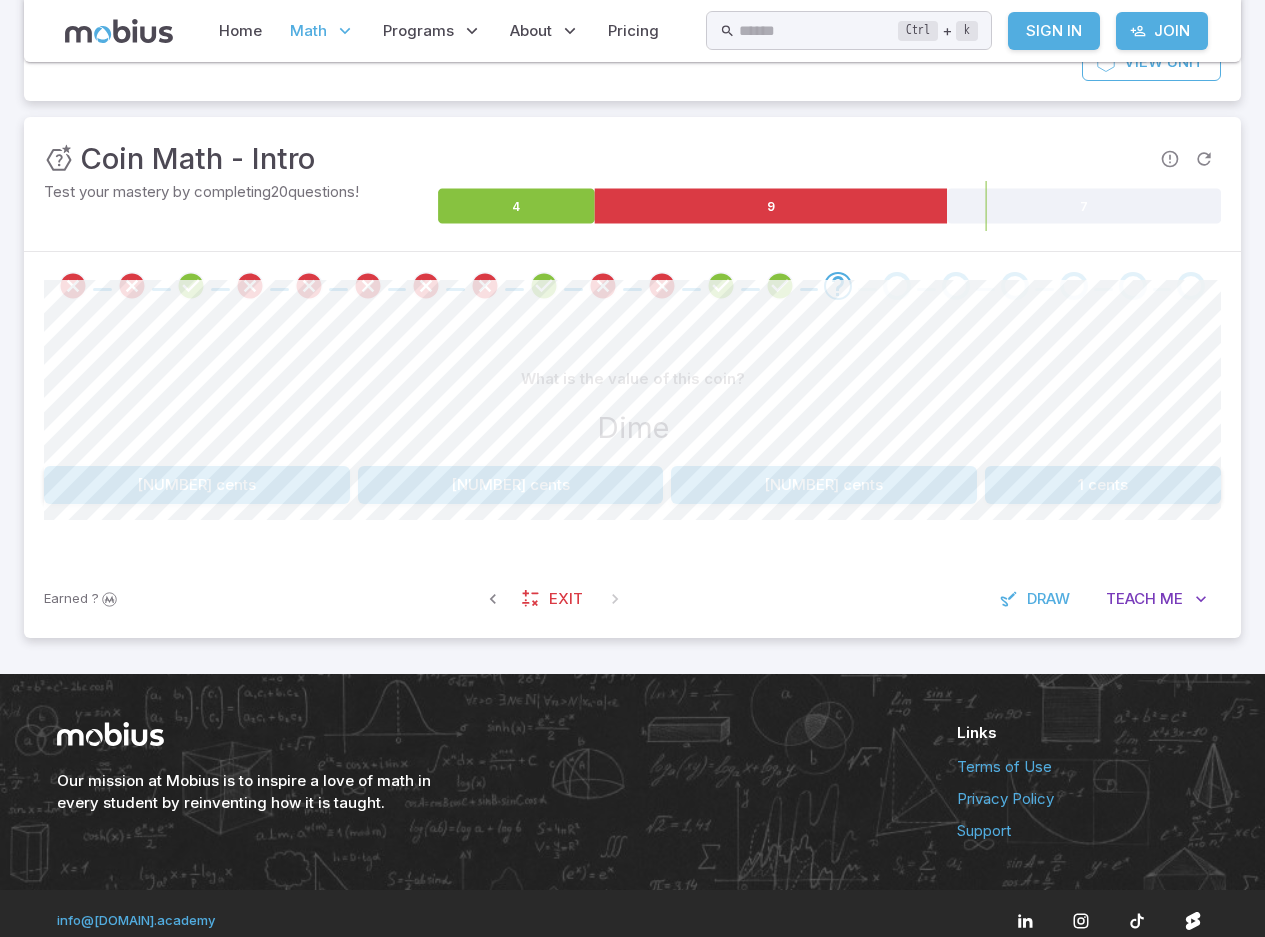 click on "25 cents" at bounding box center [824, 485] 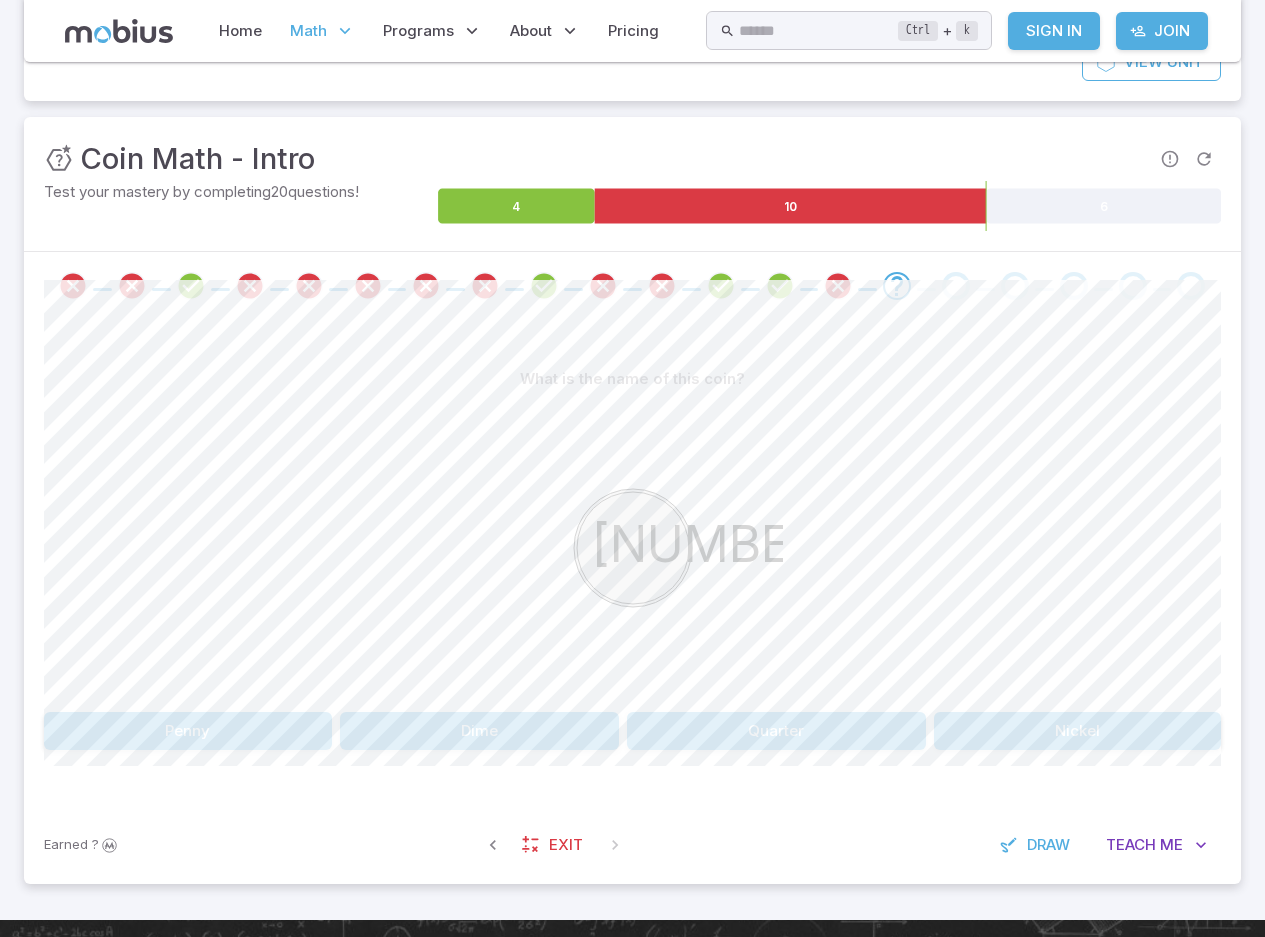 click on "Penny" at bounding box center (188, 731) 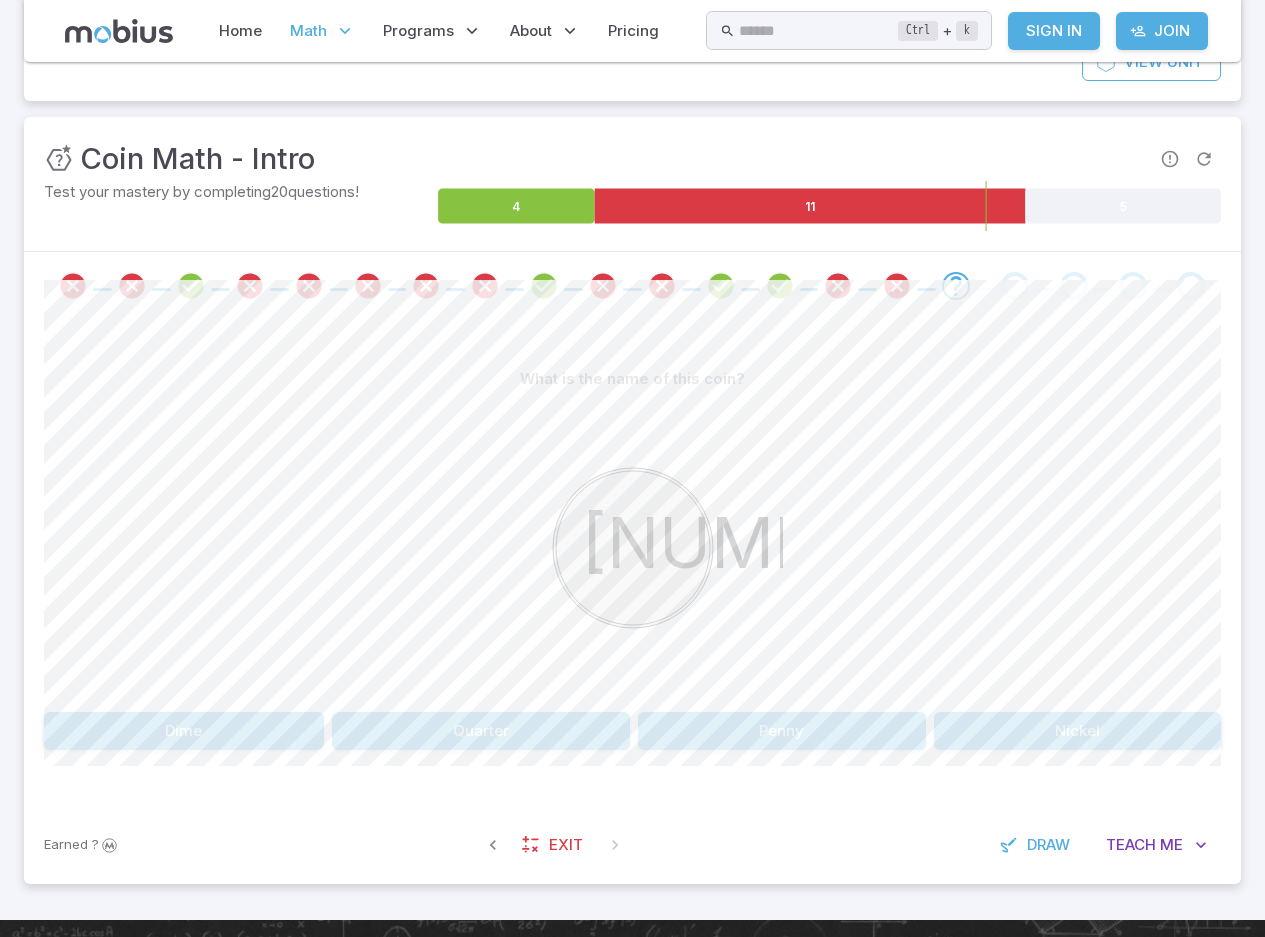 click on "Penny" at bounding box center [782, 731] 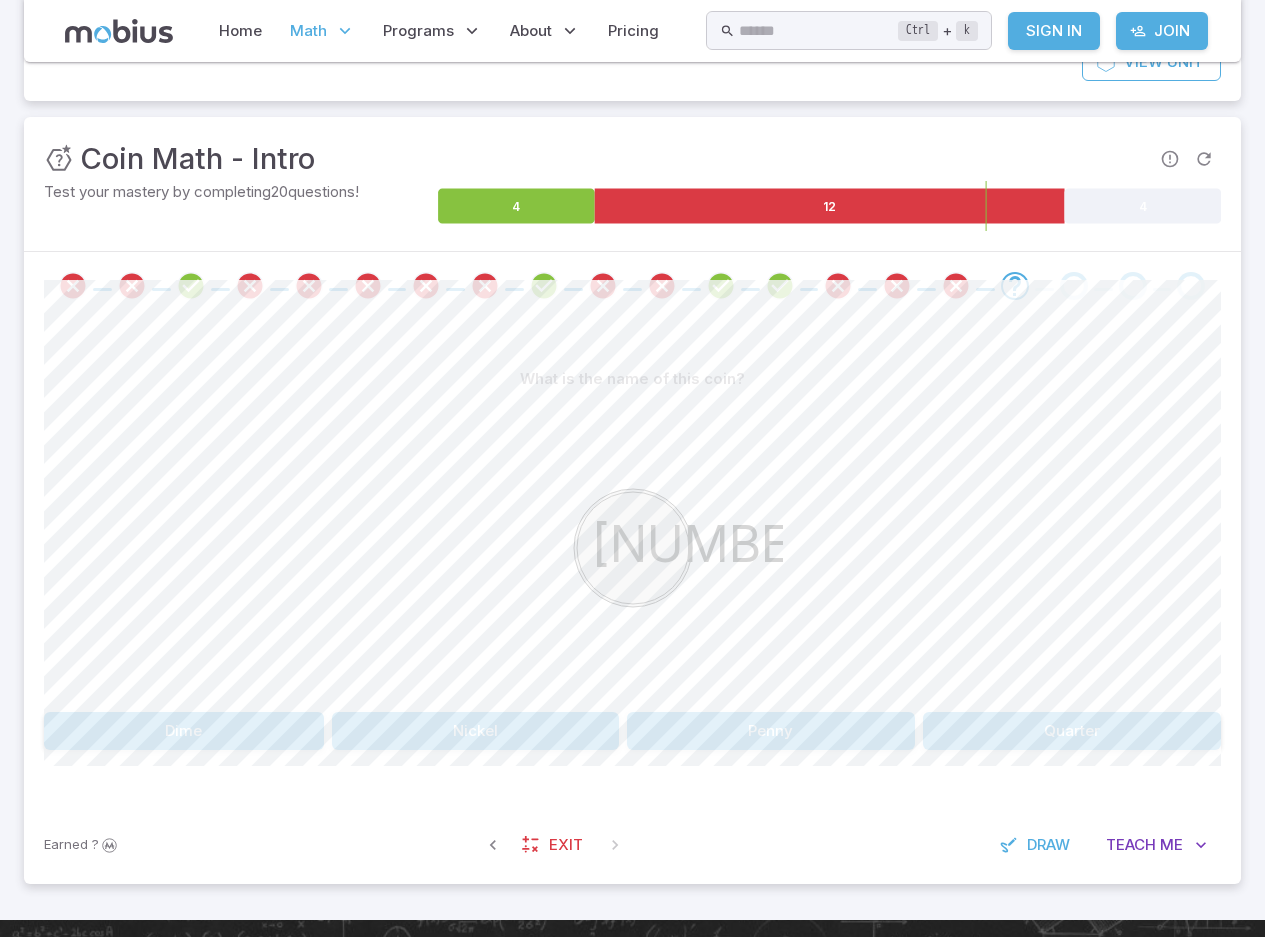 click on "Quarter" at bounding box center (1072, 731) 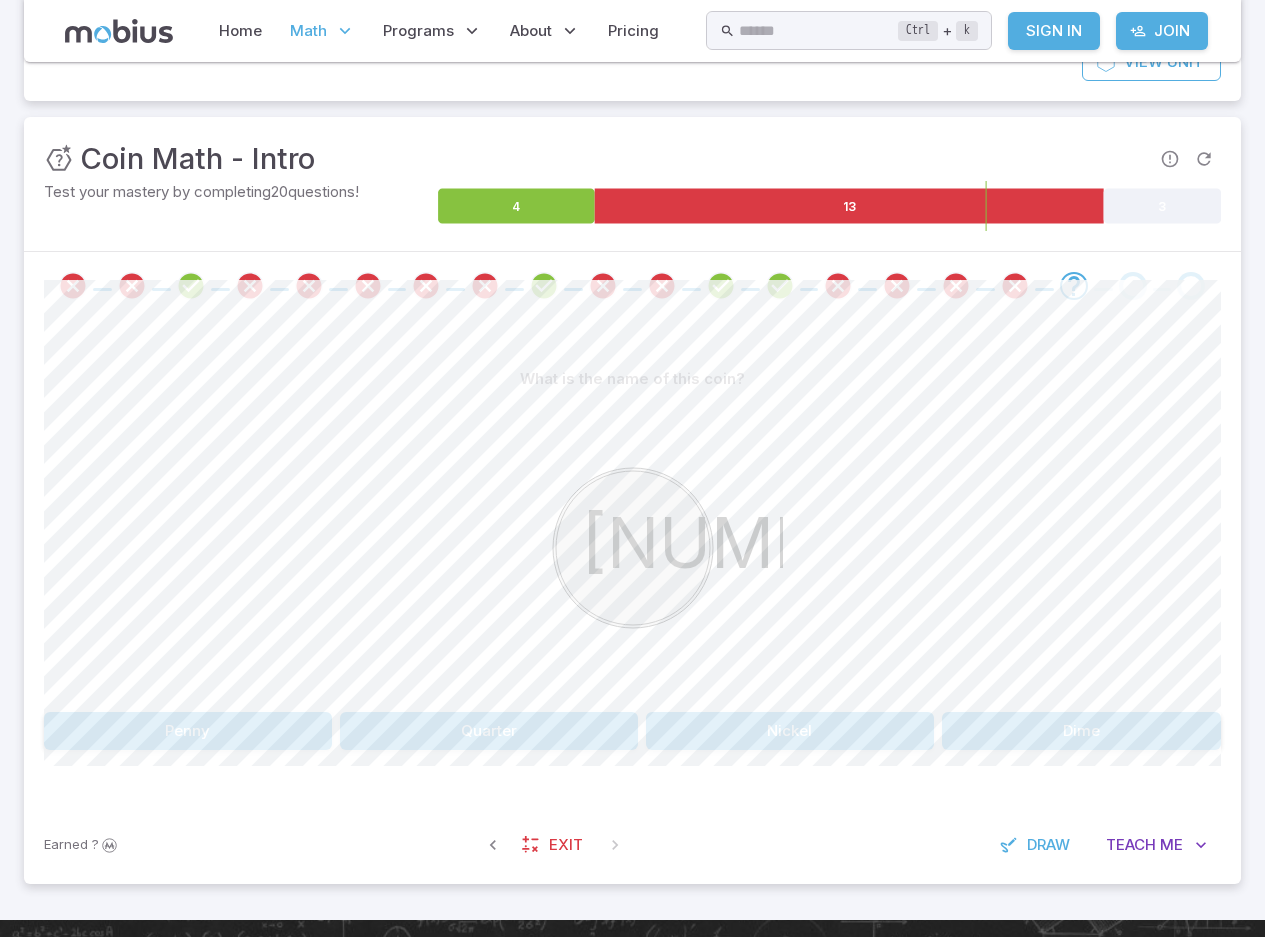 click on "Quarter" at bounding box center (489, 731) 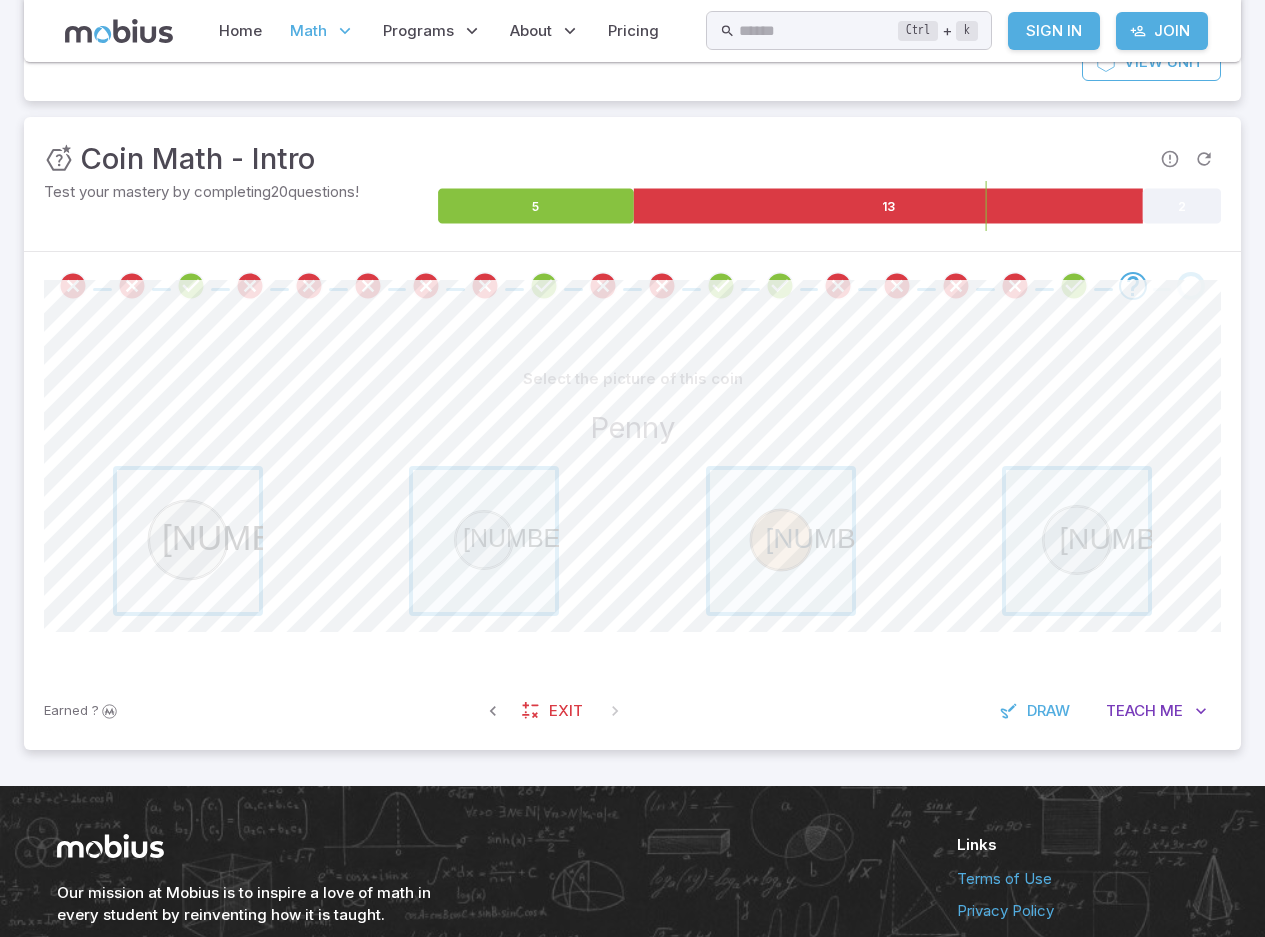 click at bounding box center [188, 541] 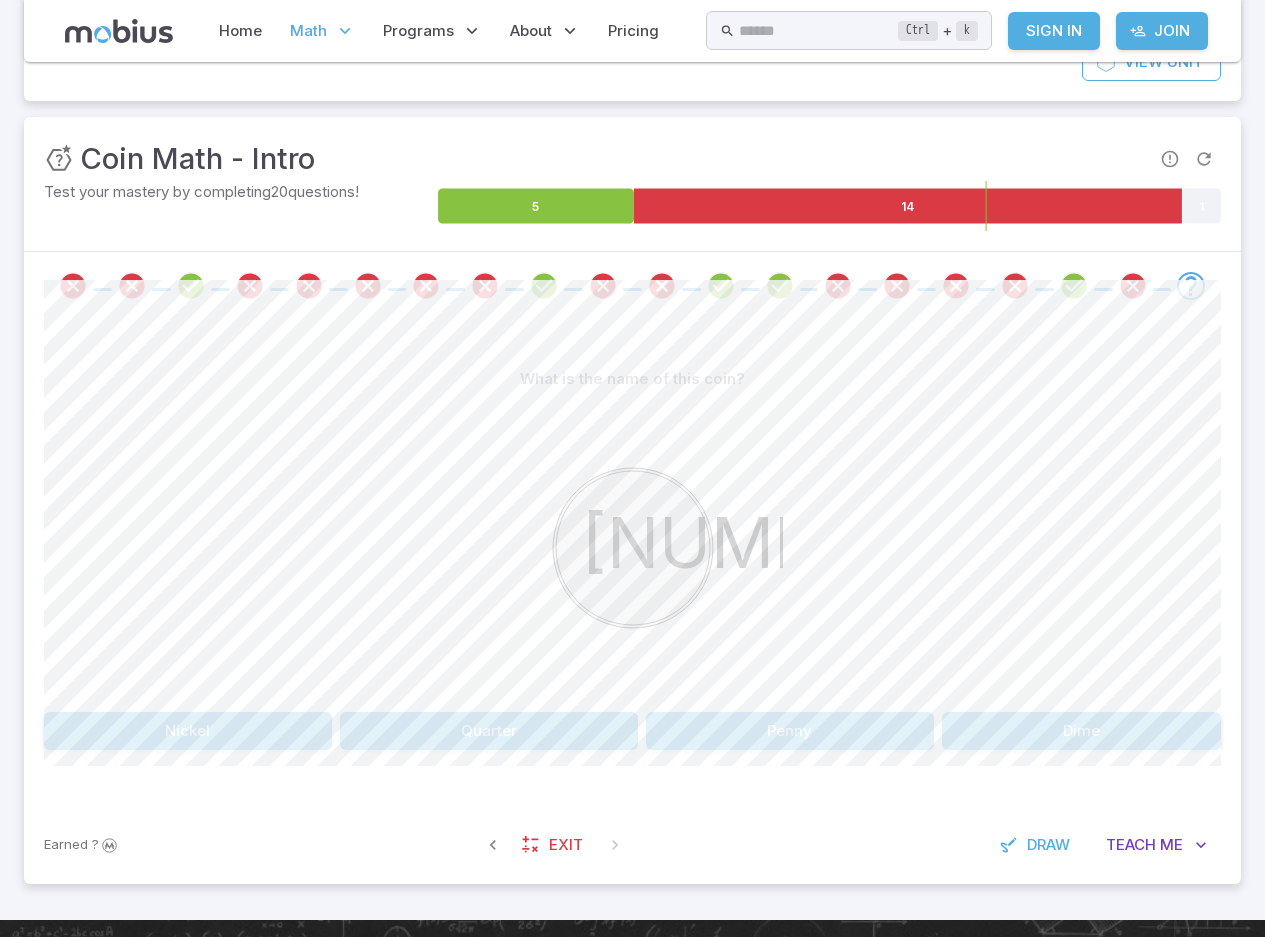 click on "Nickel" at bounding box center (188, 731) 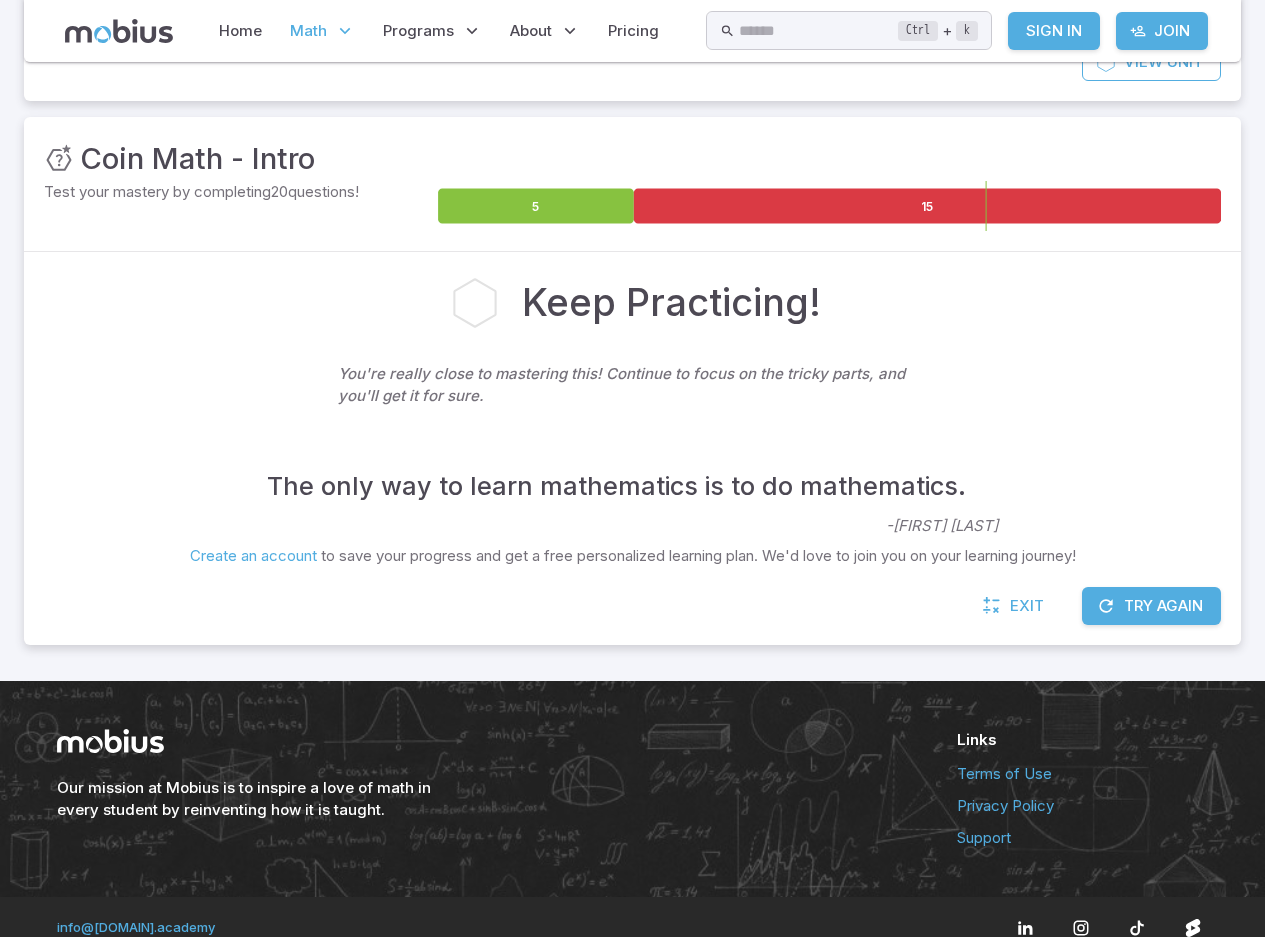 click on "Try Again" at bounding box center (1151, 606) 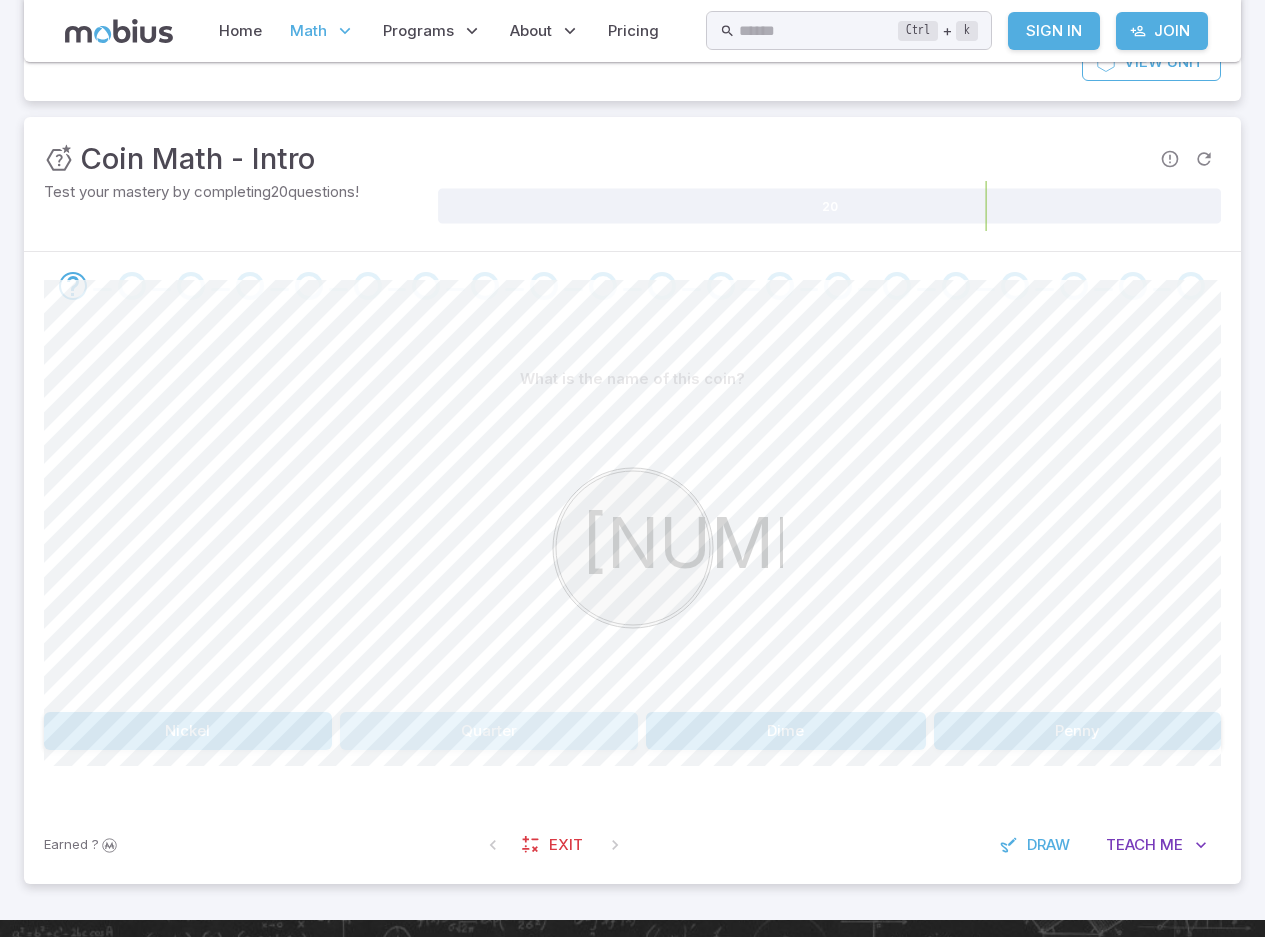 click on "Quarter" at bounding box center (489, 731) 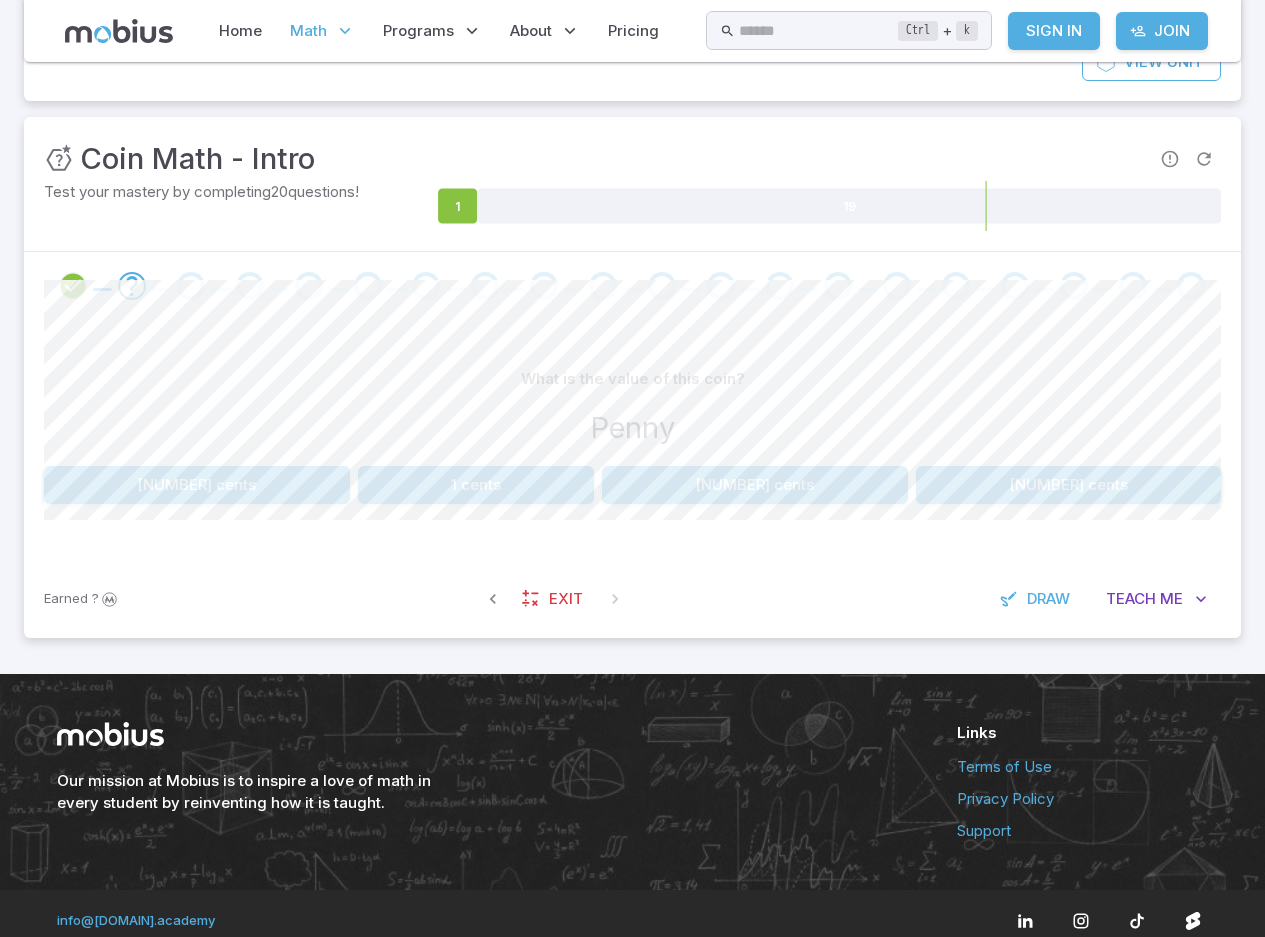 click on "25 cents" at bounding box center [197, 485] 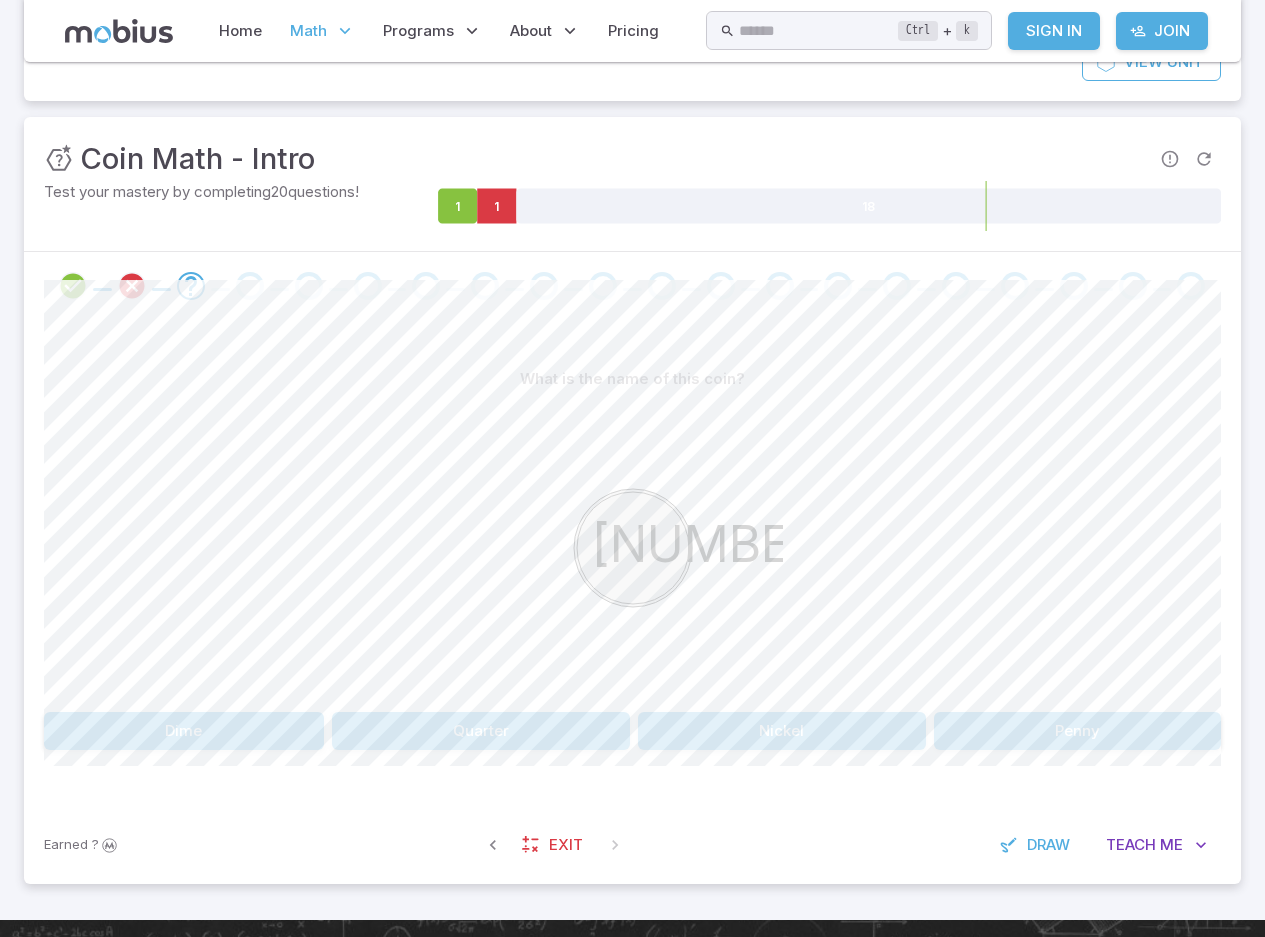 click on "Nickel" at bounding box center (782, 731) 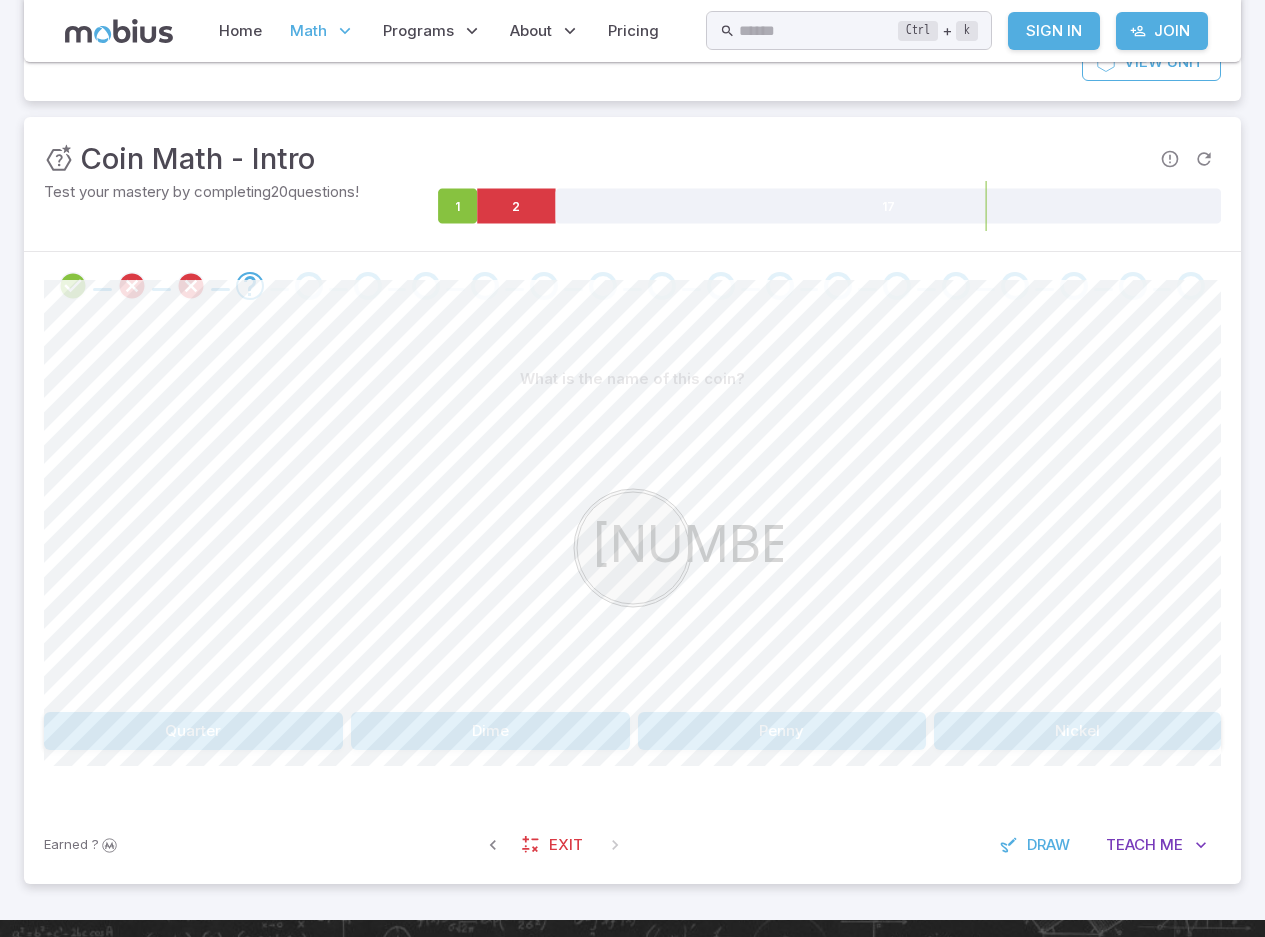 click on "Nickel" at bounding box center [1078, 731] 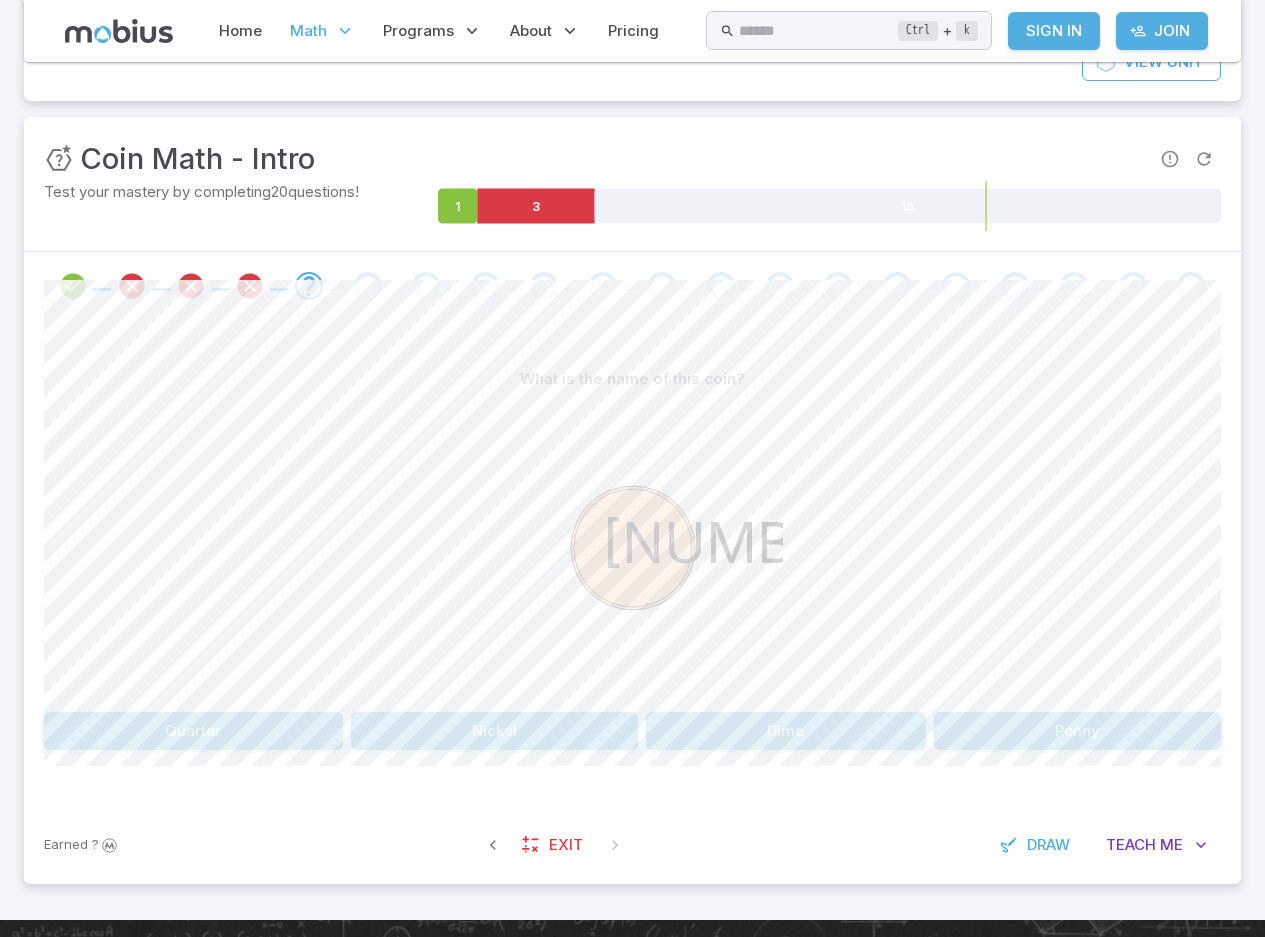 click on "Nickel" at bounding box center [495, 731] 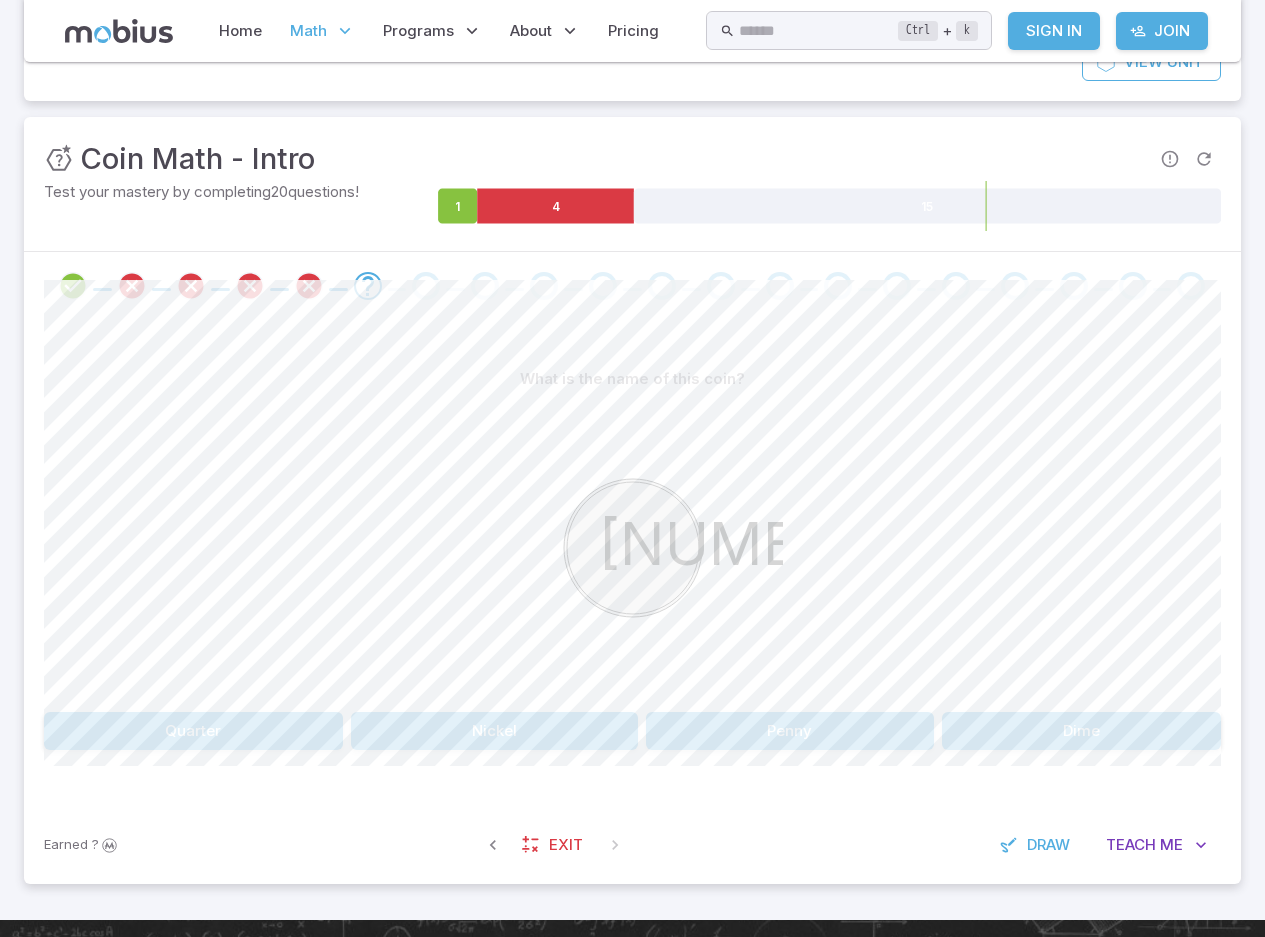 click on "Quarter" at bounding box center (193, 731) 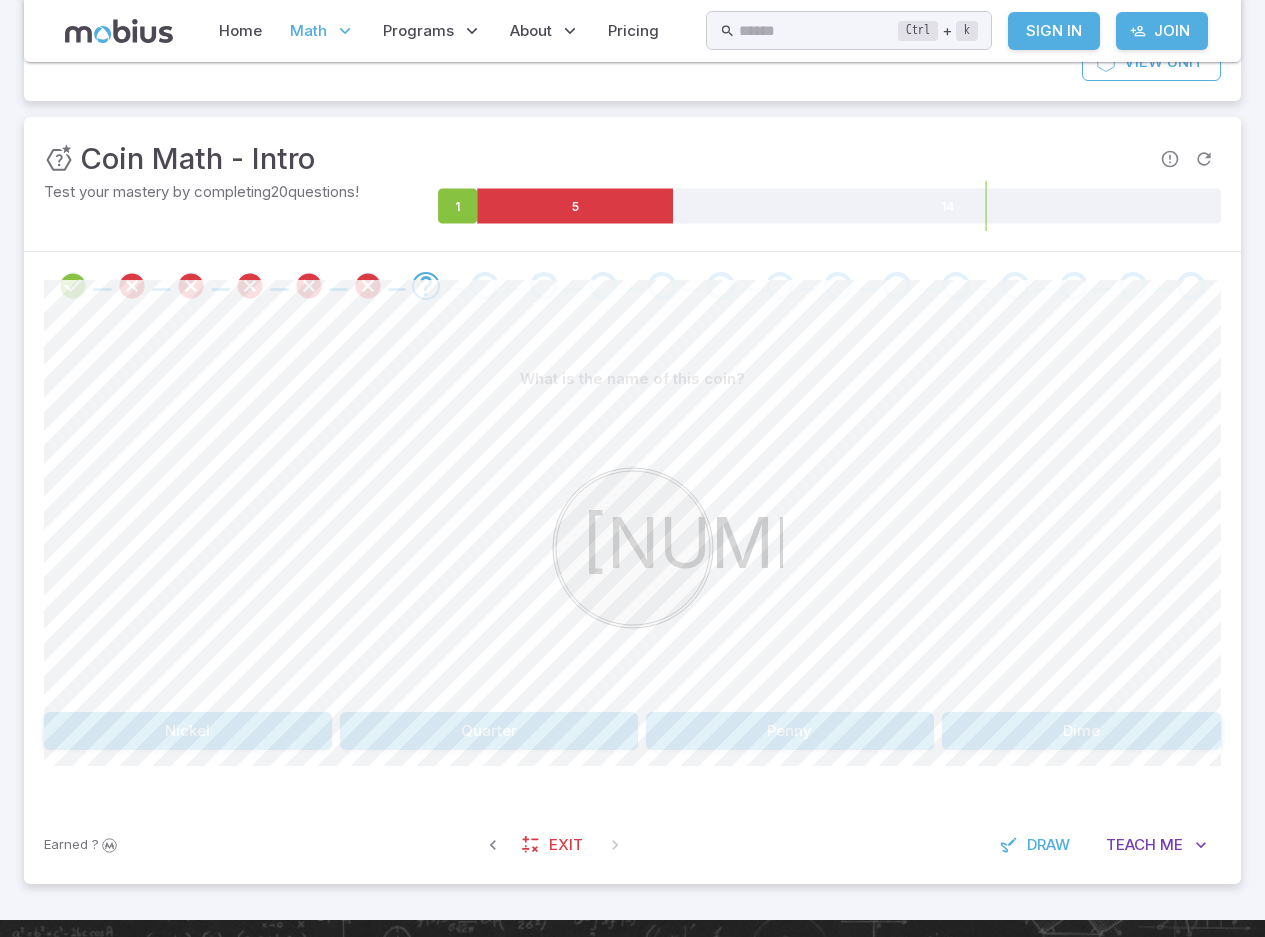click on "Quarter" at bounding box center (489, 731) 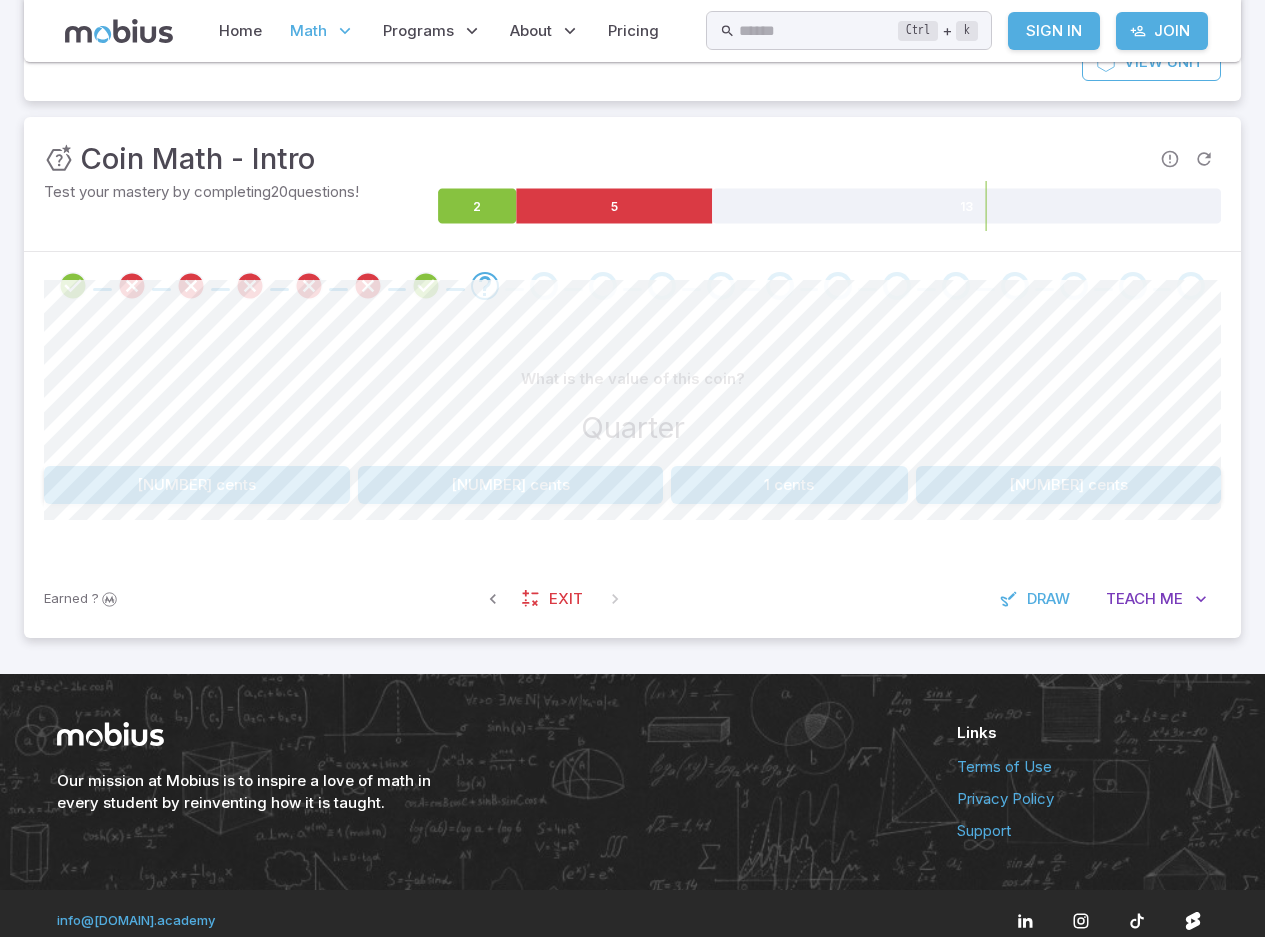 click on "25 cents" at bounding box center [511, 485] 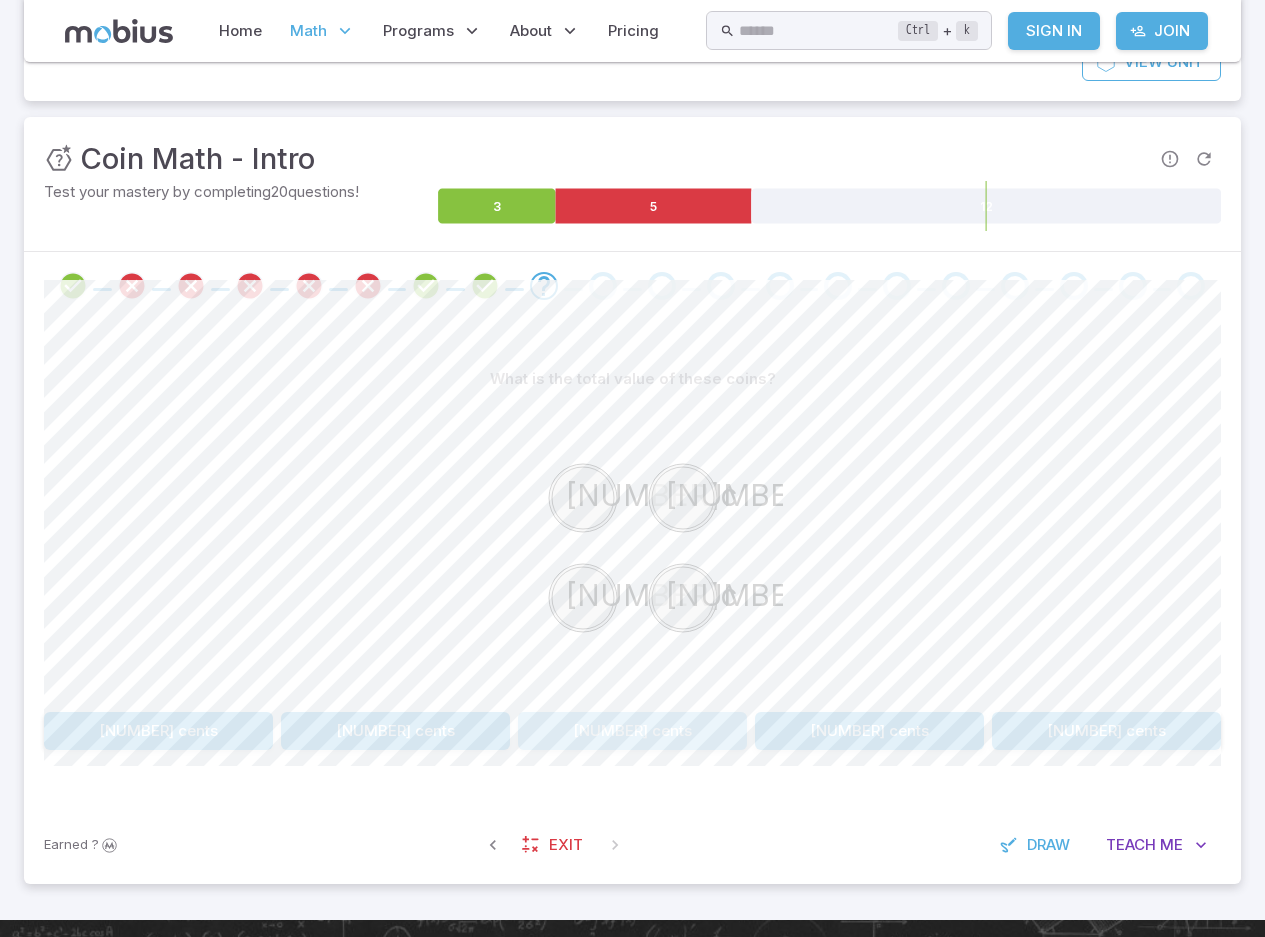 click on "20 cents" at bounding box center (632, 731) 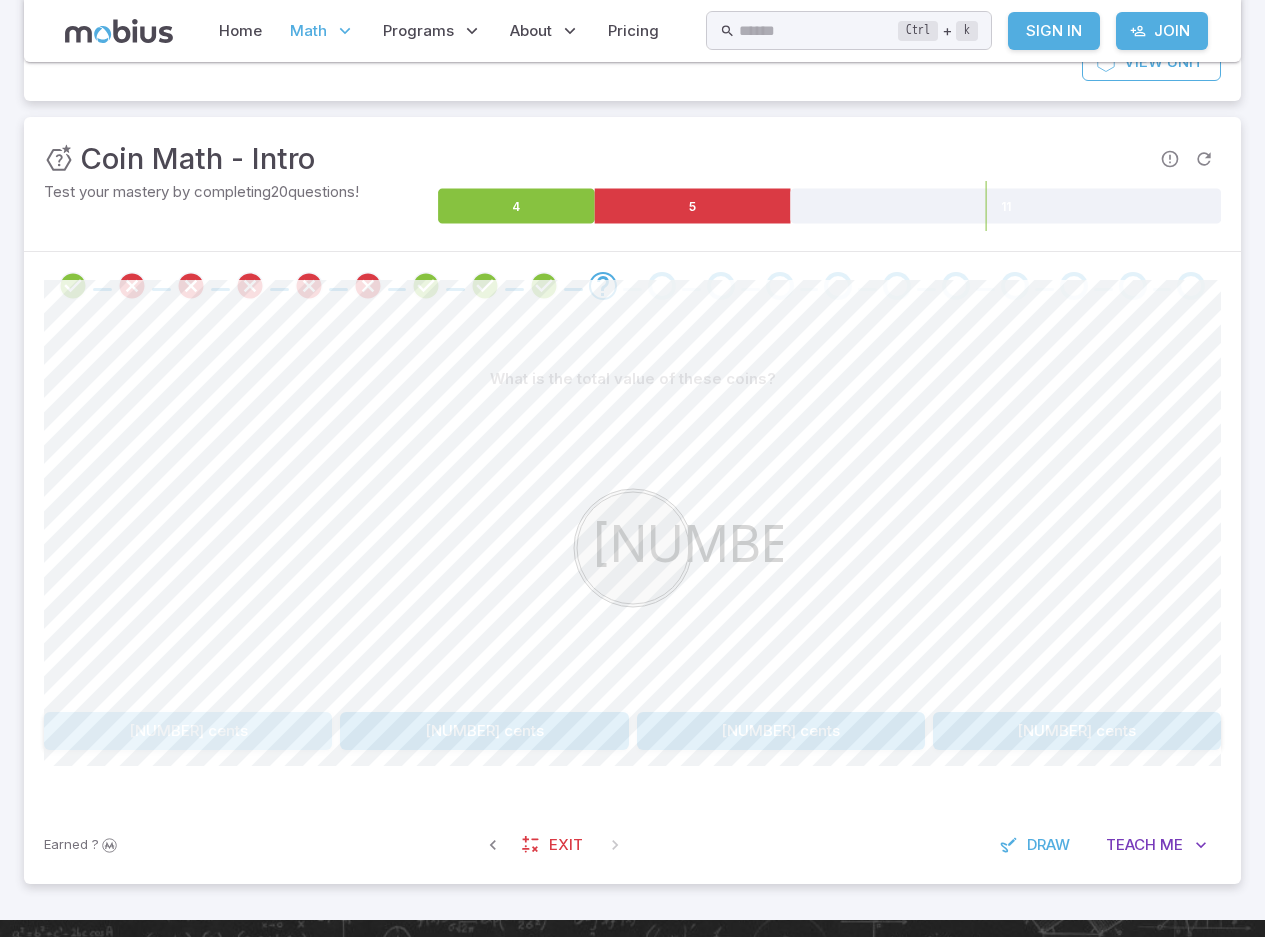 click on "10 cents" at bounding box center (188, 731) 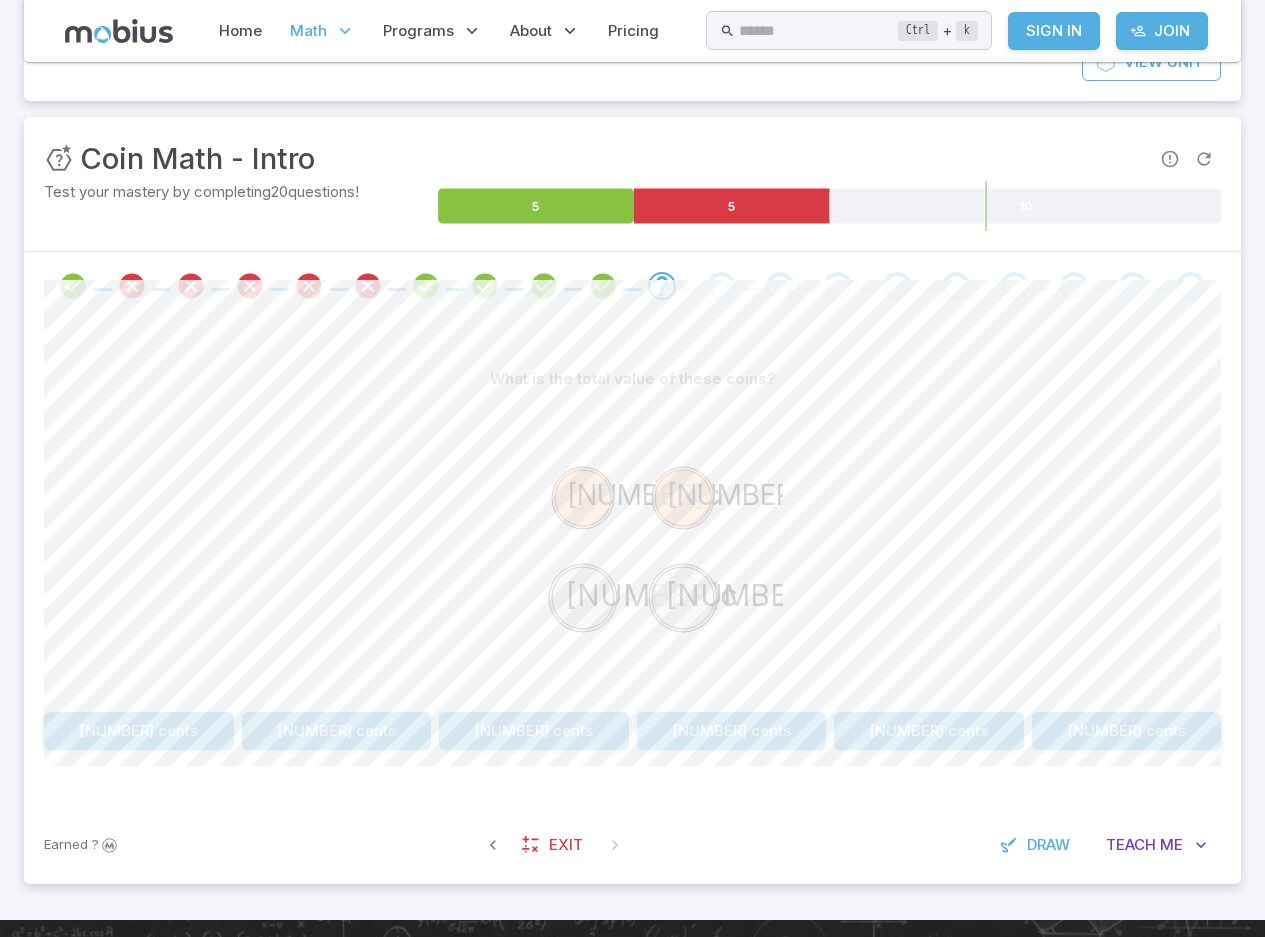 click on "47 cents" at bounding box center (1127, 731) 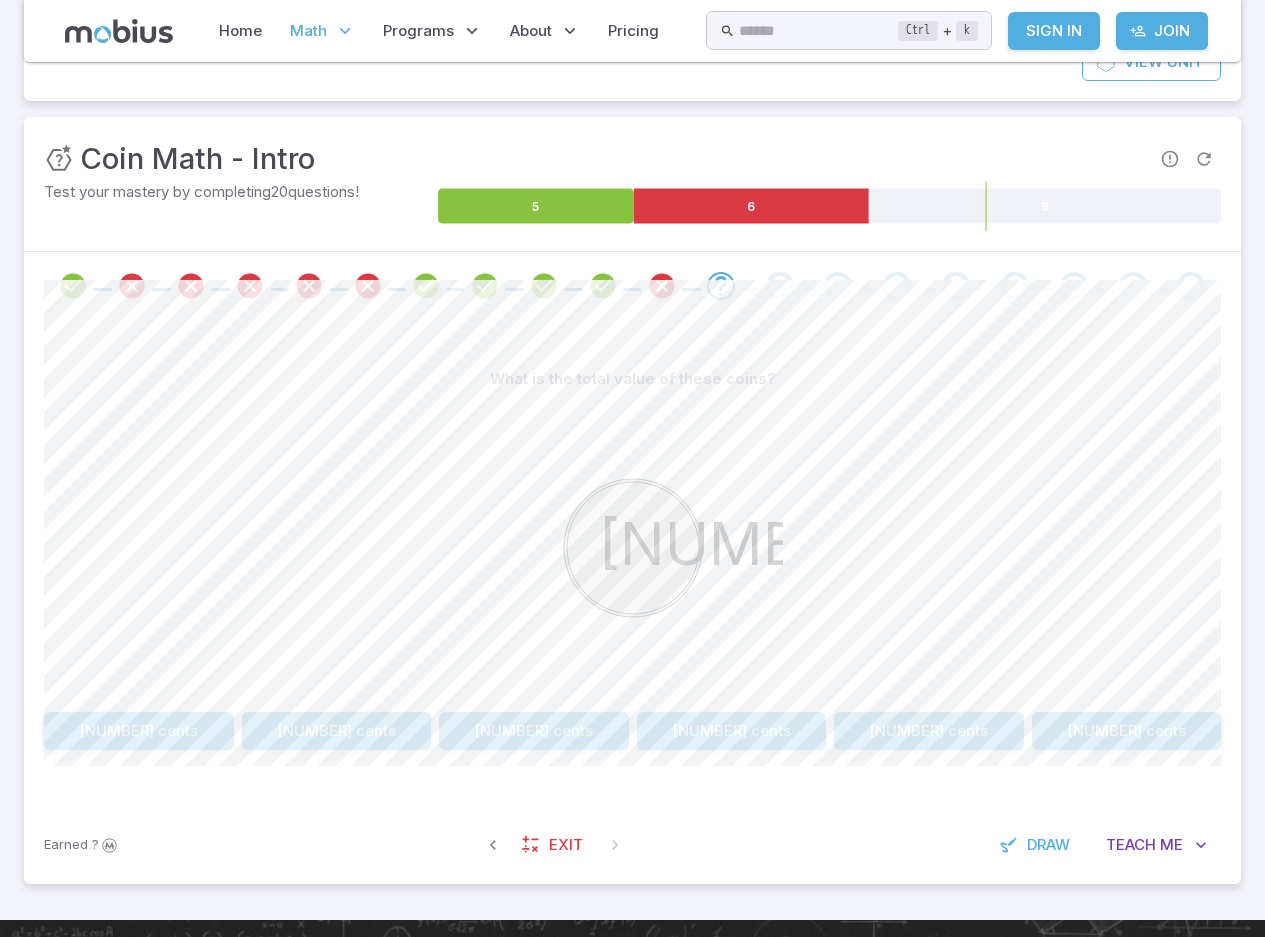 click on "5 cents" at bounding box center [534, 731] 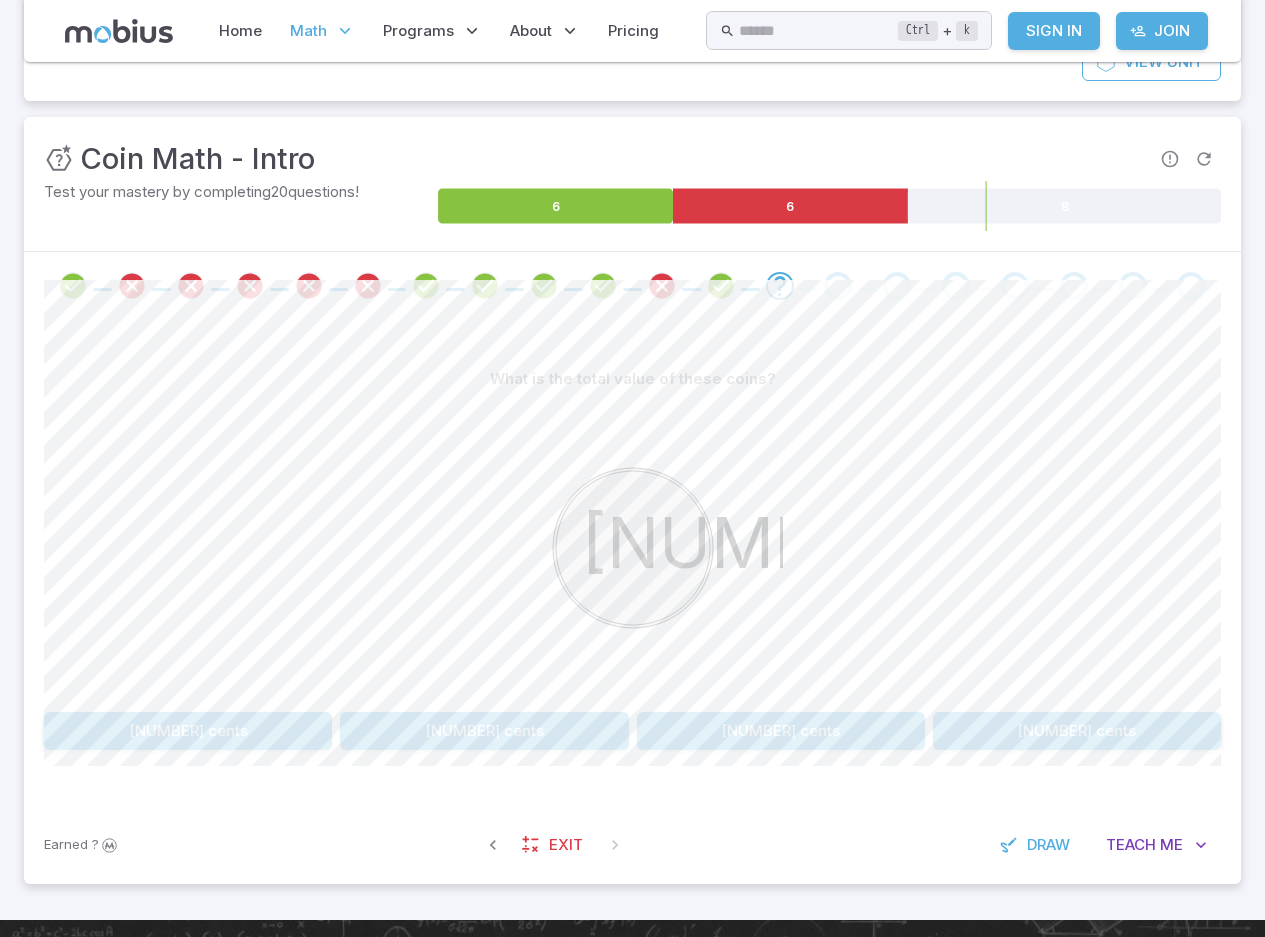 click on "25 cents" at bounding box center [484, 731] 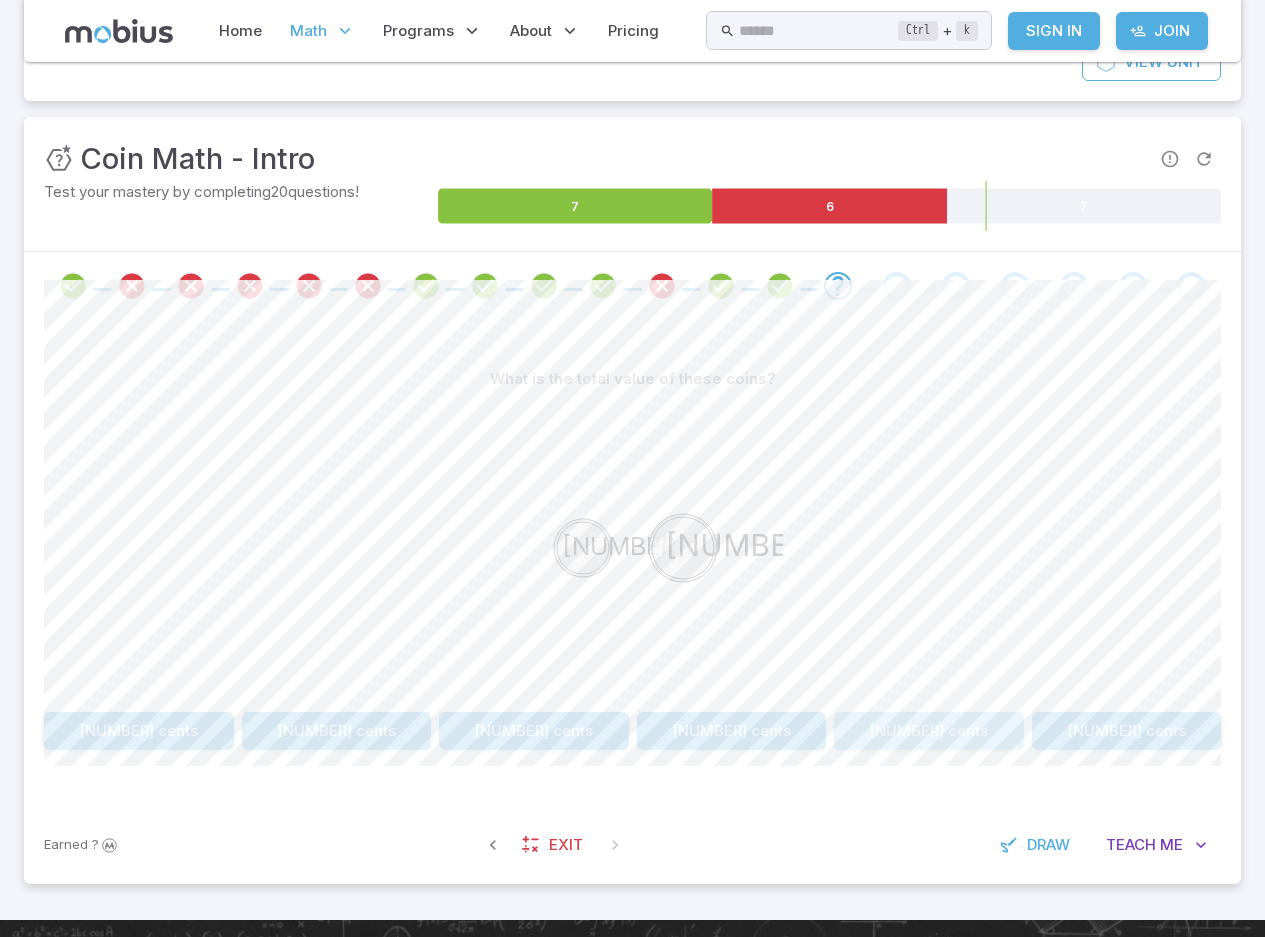 click on "10 cents" at bounding box center (929, 731) 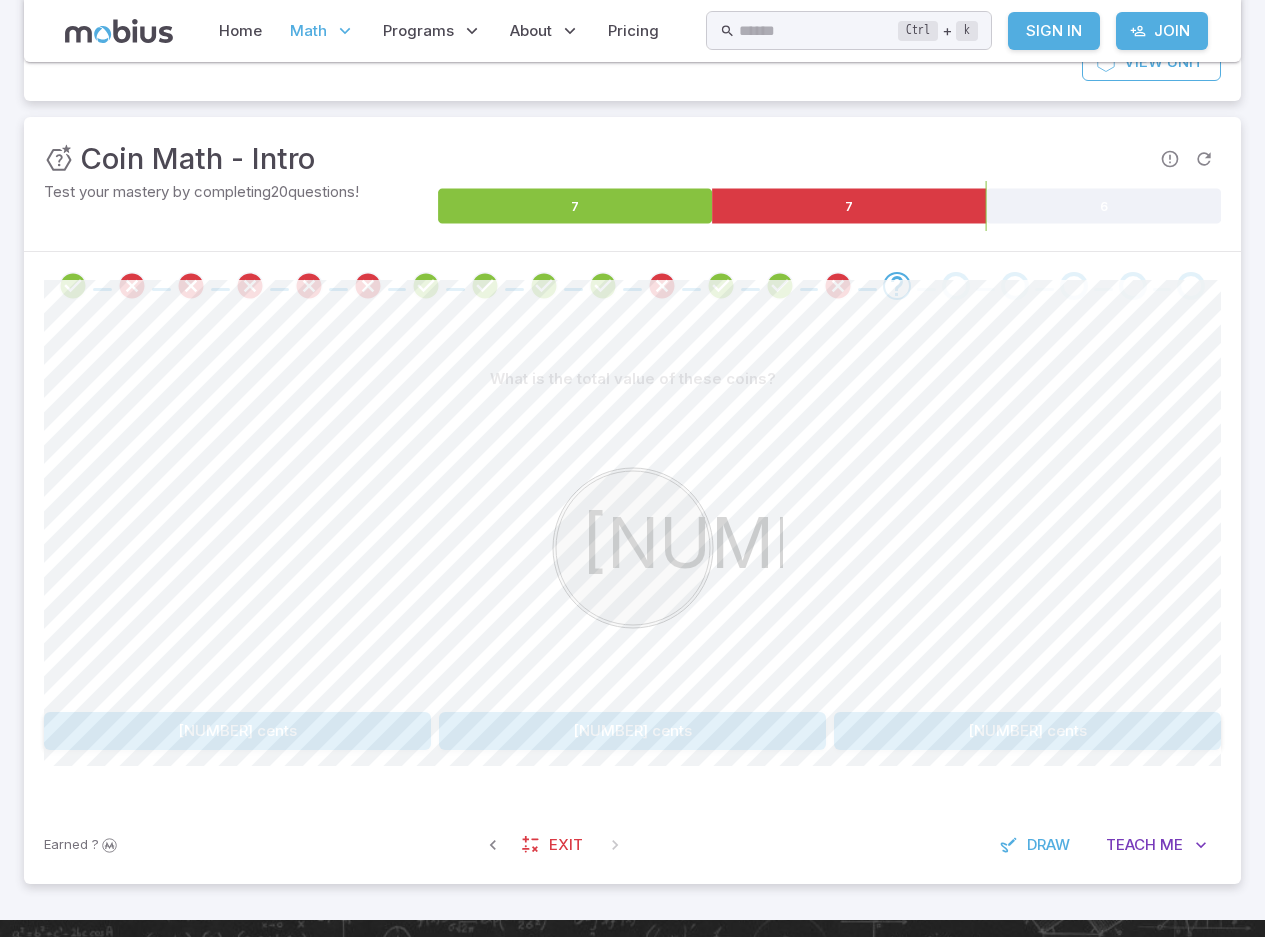 click on "25 cents" at bounding box center (632, 731) 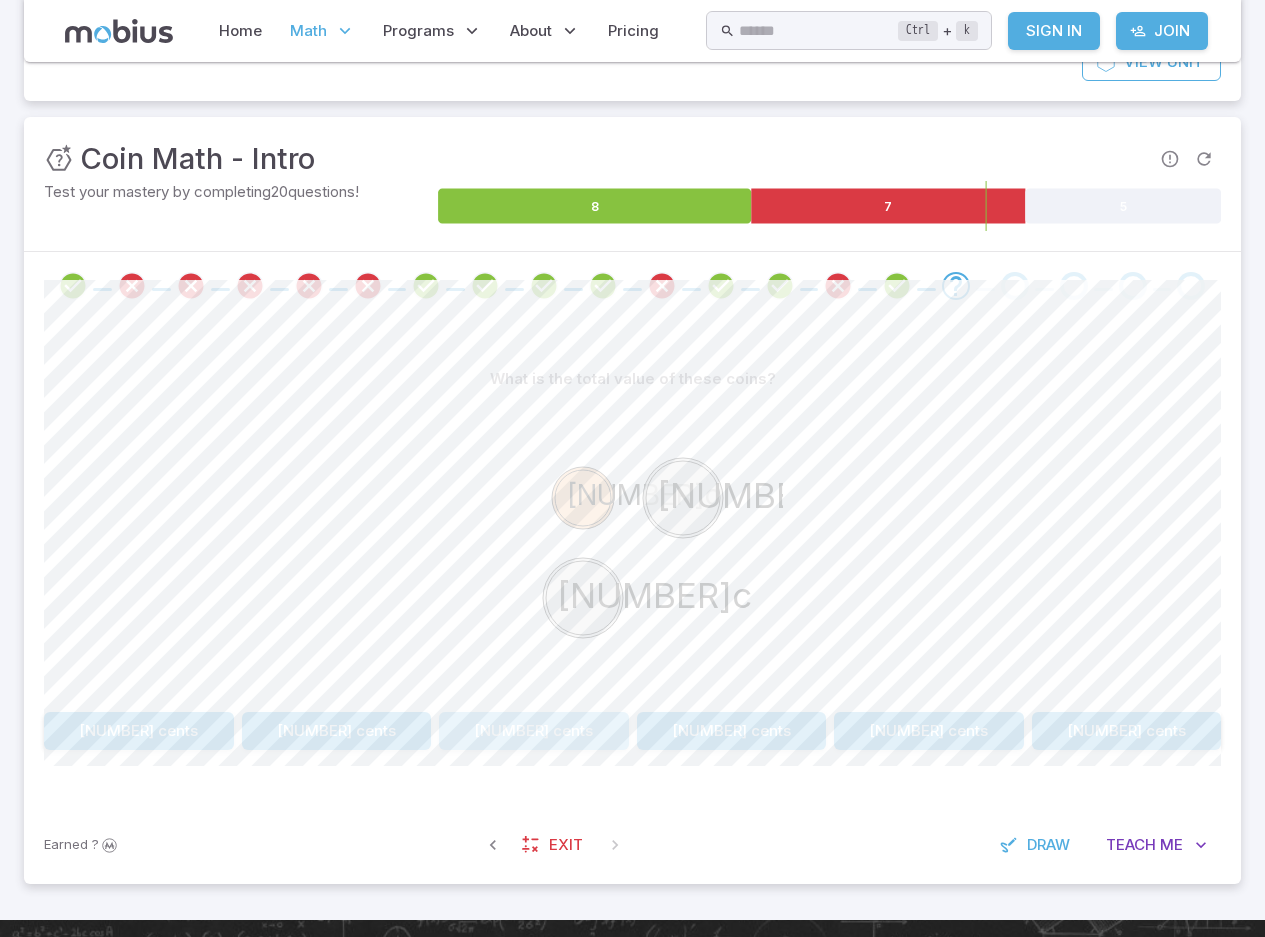 click on "52 cents" at bounding box center (534, 731) 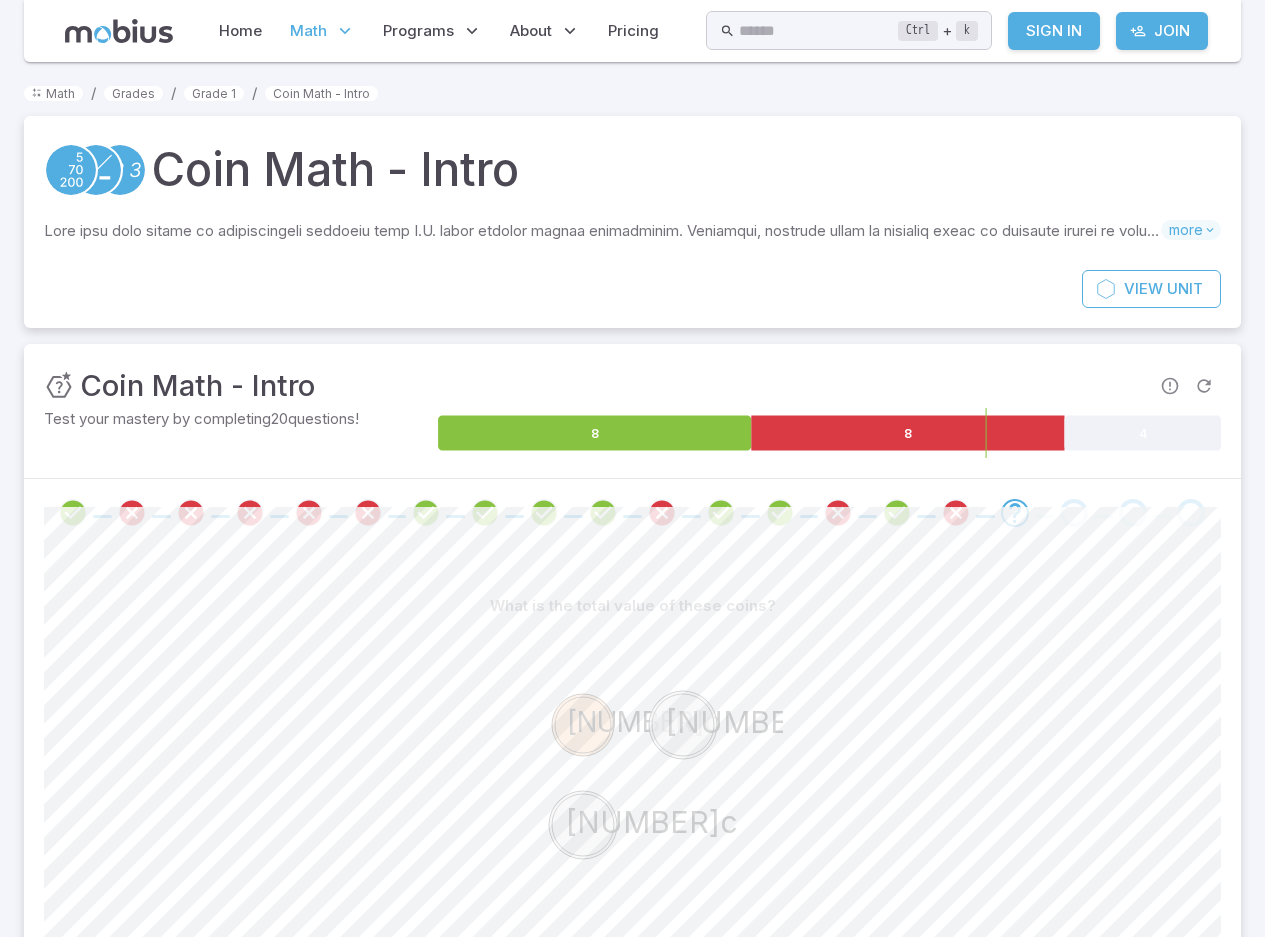 scroll, scrollTop: 227, scrollLeft: 0, axis: vertical 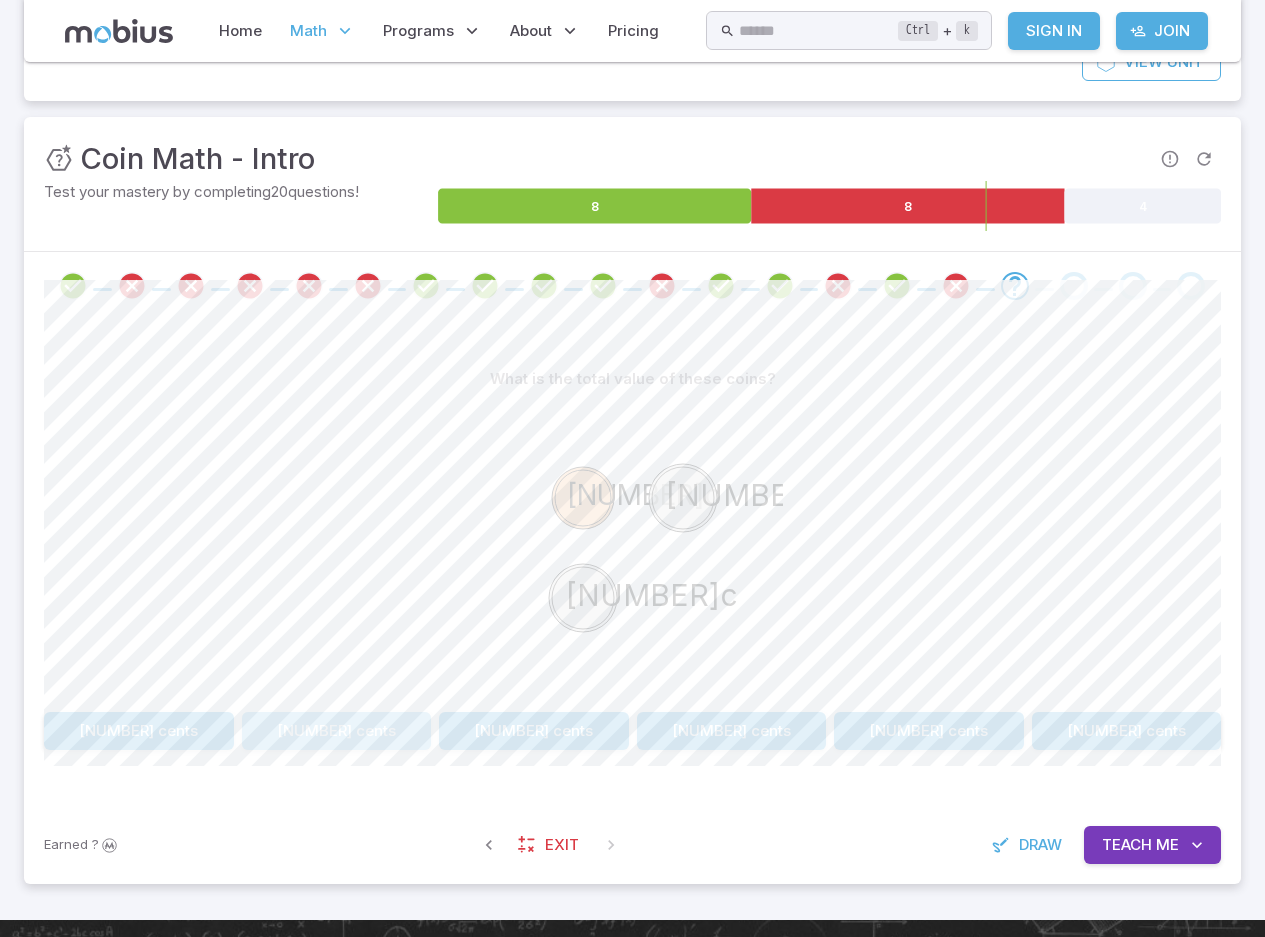 click on "[NUMBER] cents" at bounding box center (337, 731) 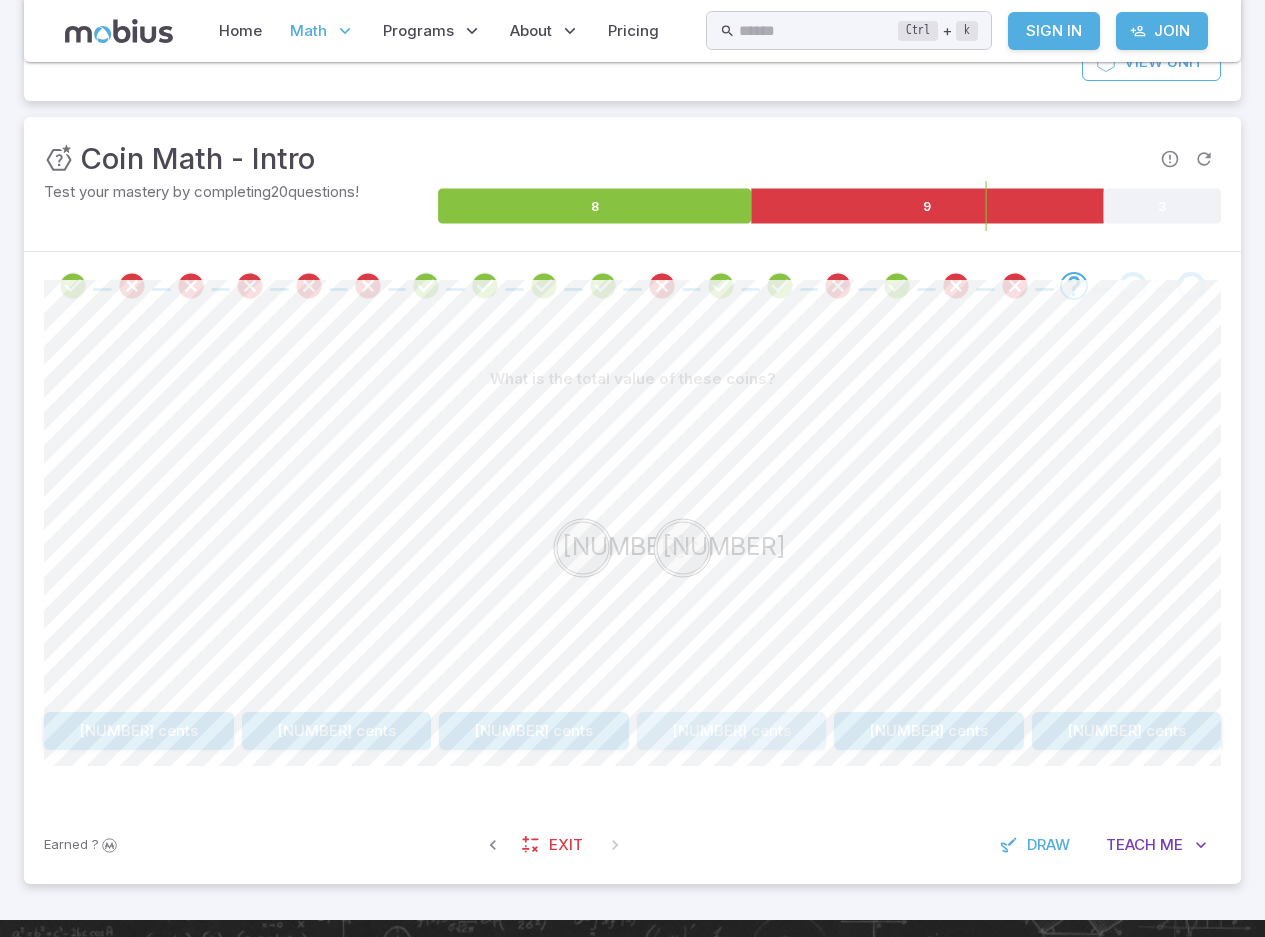 click on "[NUMBER] cents" at bounding box center (732, 731) 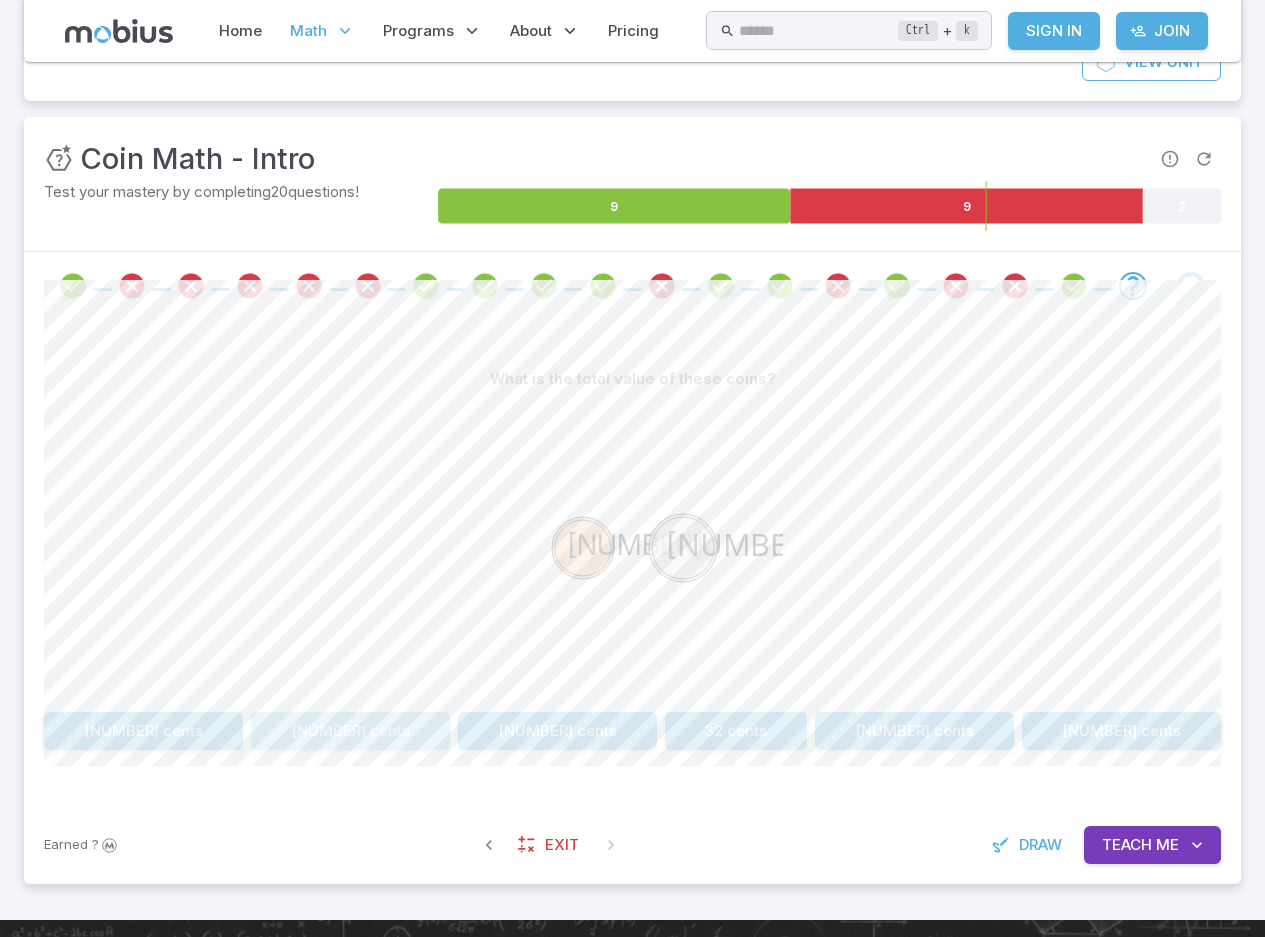 click on "31 cents" at bounding box center (350, 731) 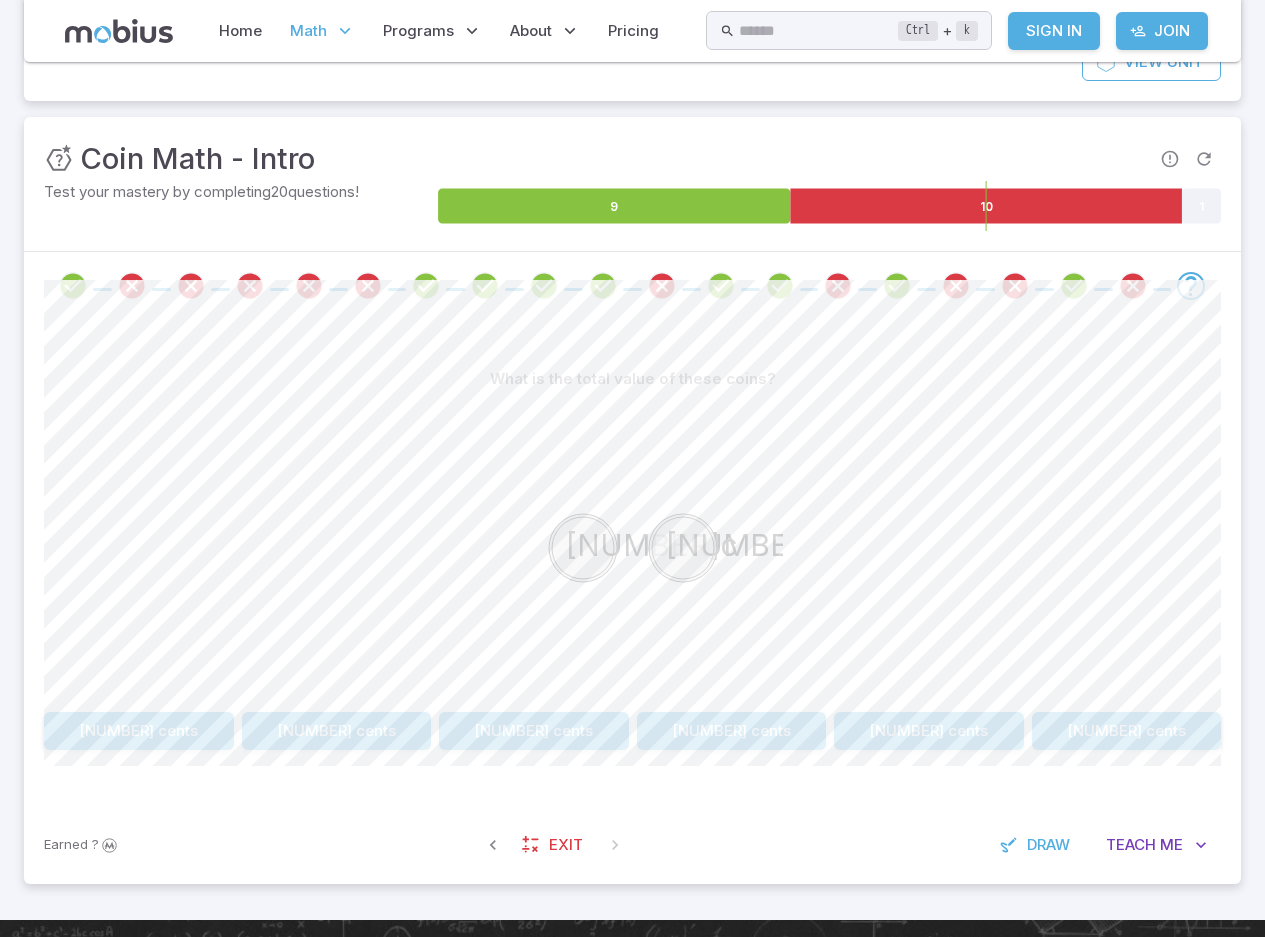 click on "25 cents" at bounding box center [929, 731] 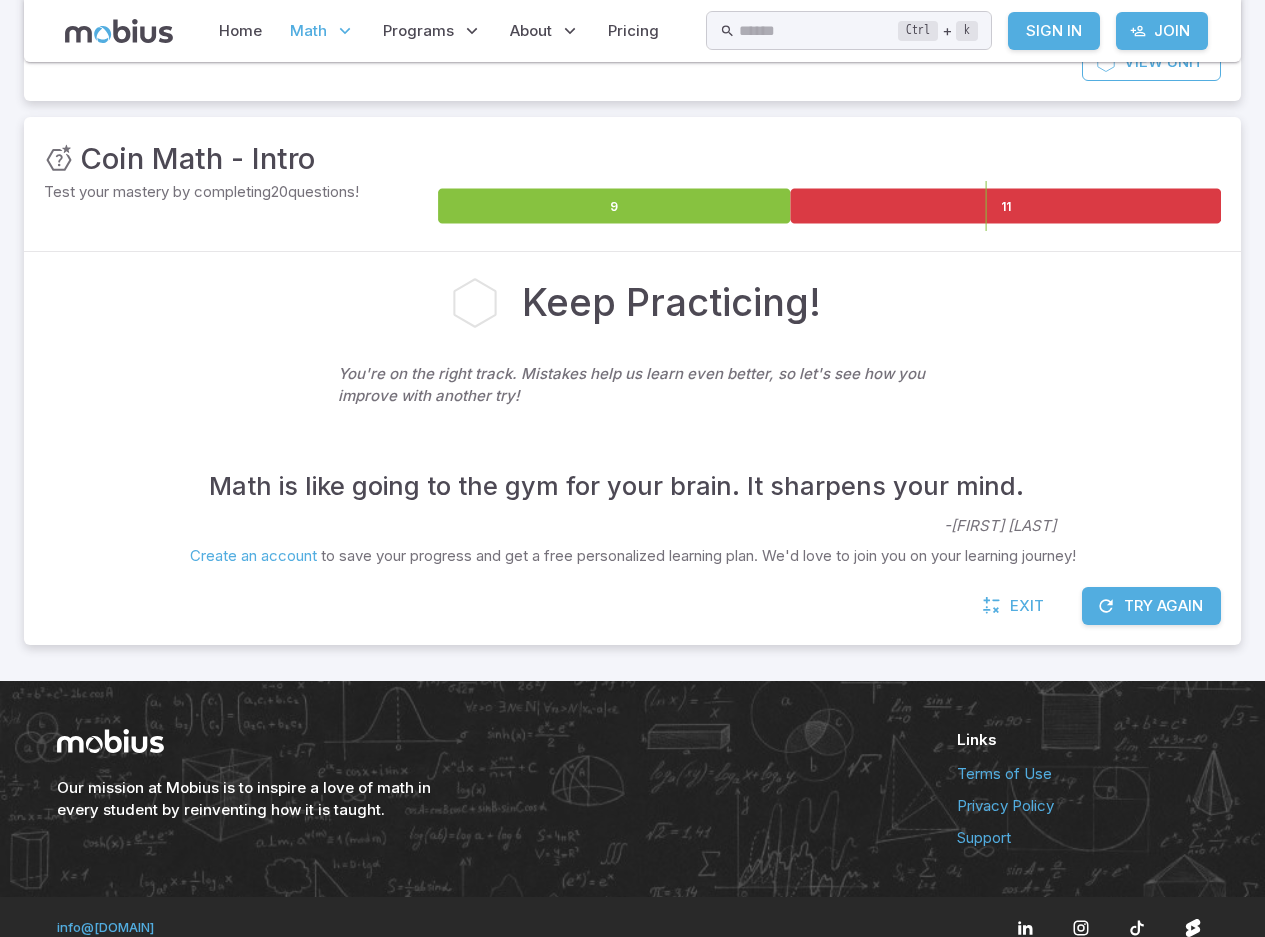 click on "Try Again" at bounding box center [1151, 606] 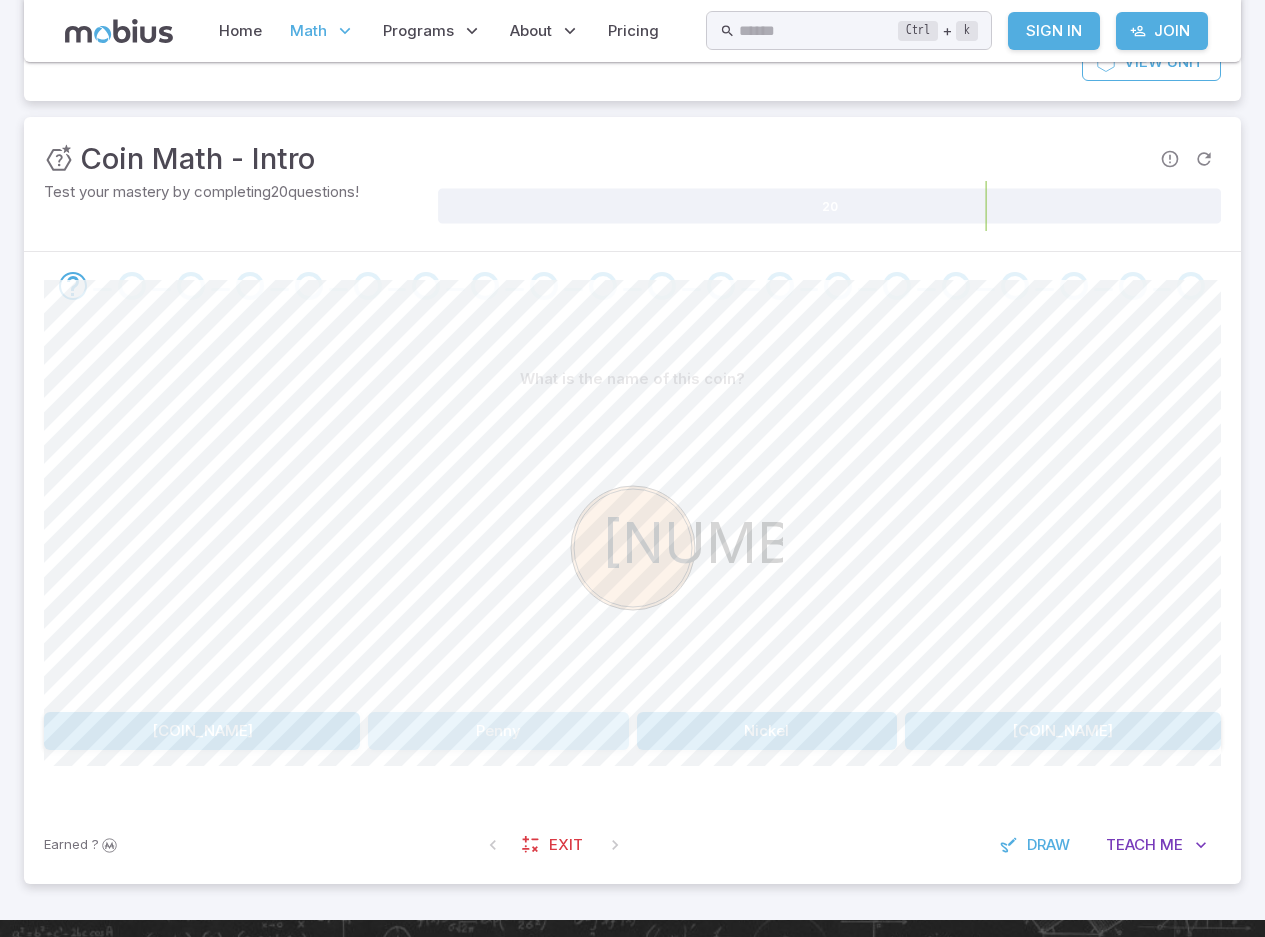 click on "Penny" at bounding box center [498, 731] 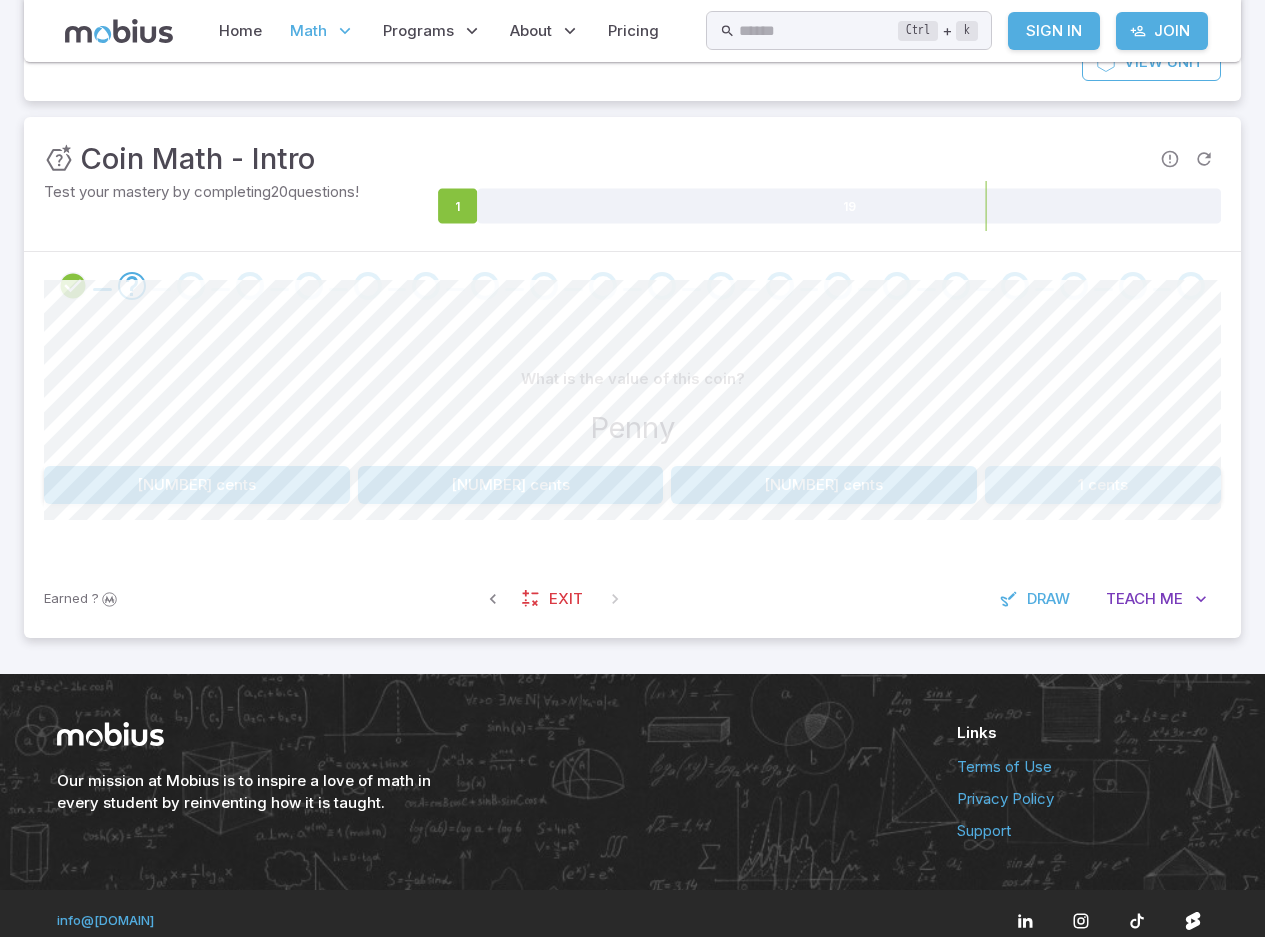 click on "1 cents" at bounding box center [1103, 485] 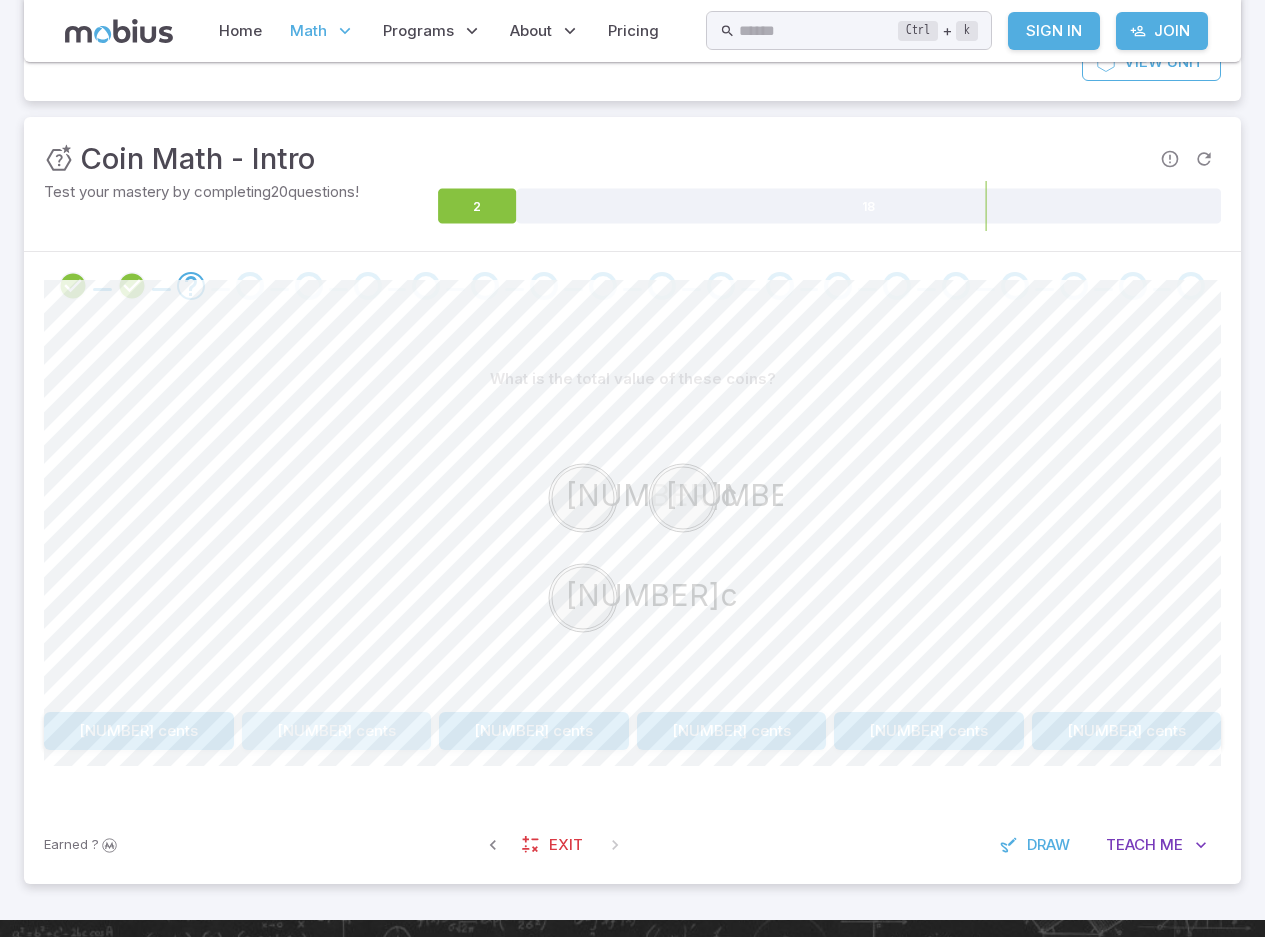 click on "25 cents" at bounding box center (337, 731) 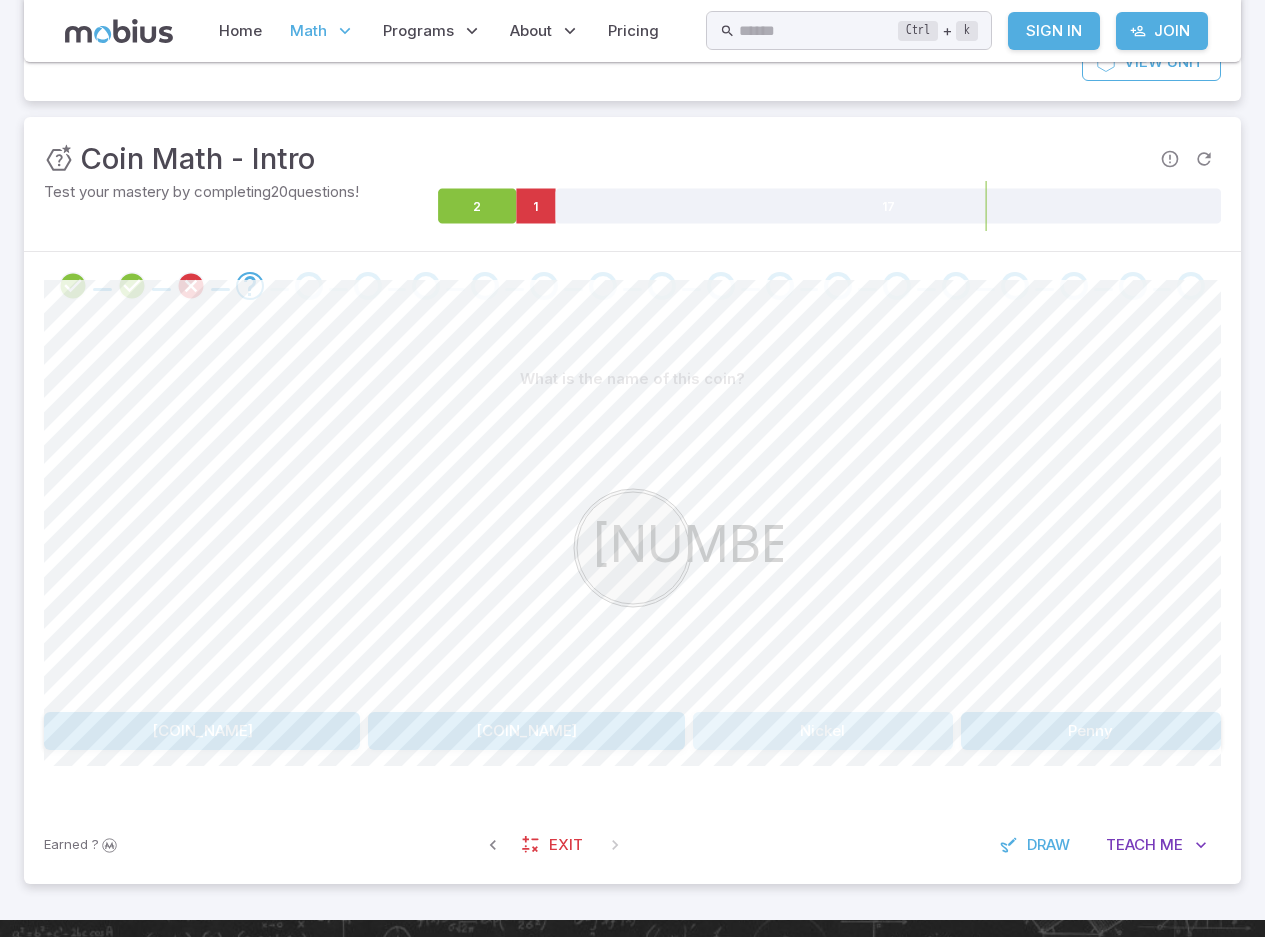 click on "Nickel" at bounding box center (823, 731) 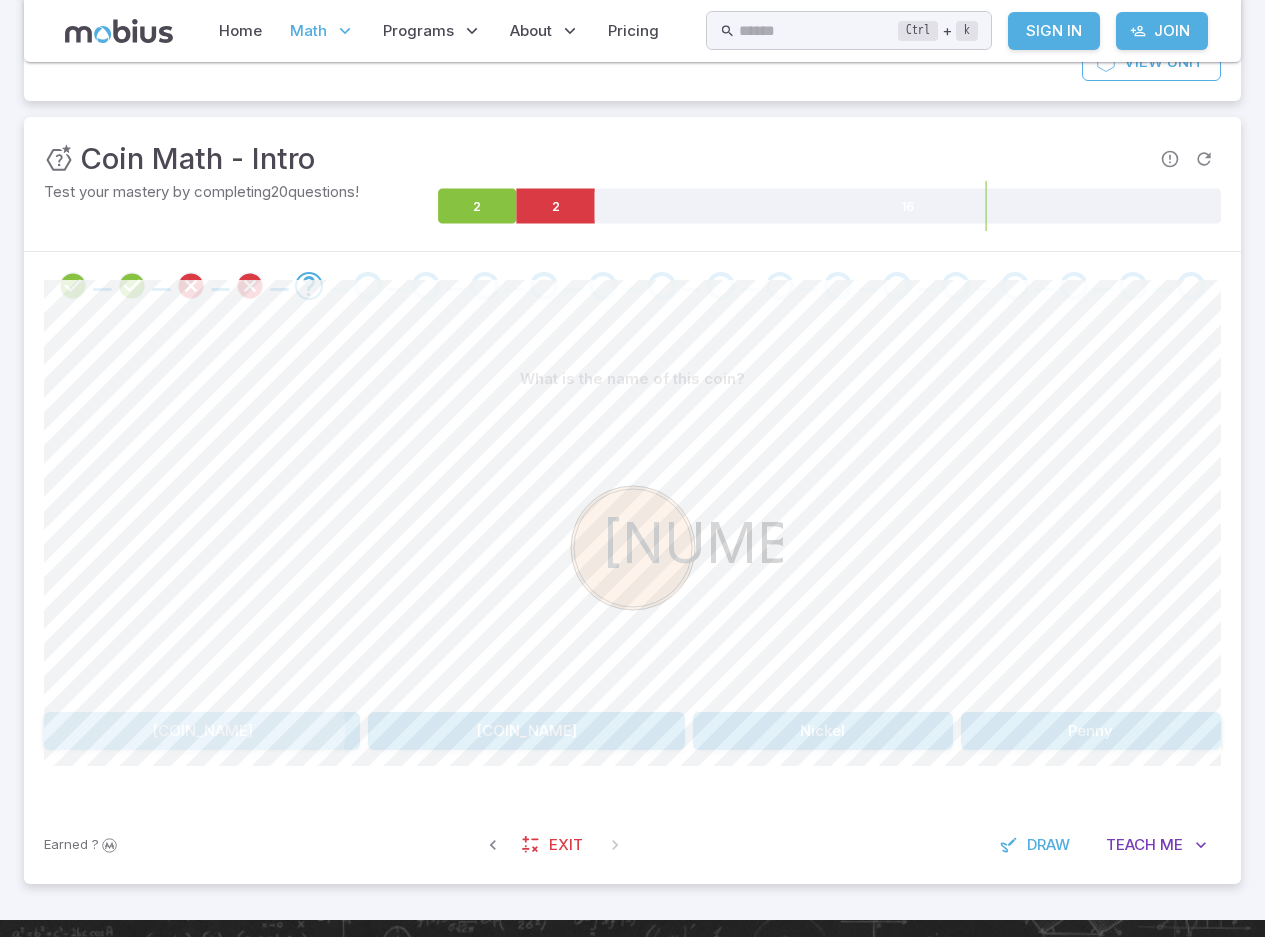 click on "Quarter" at bounding box center (202, 731) 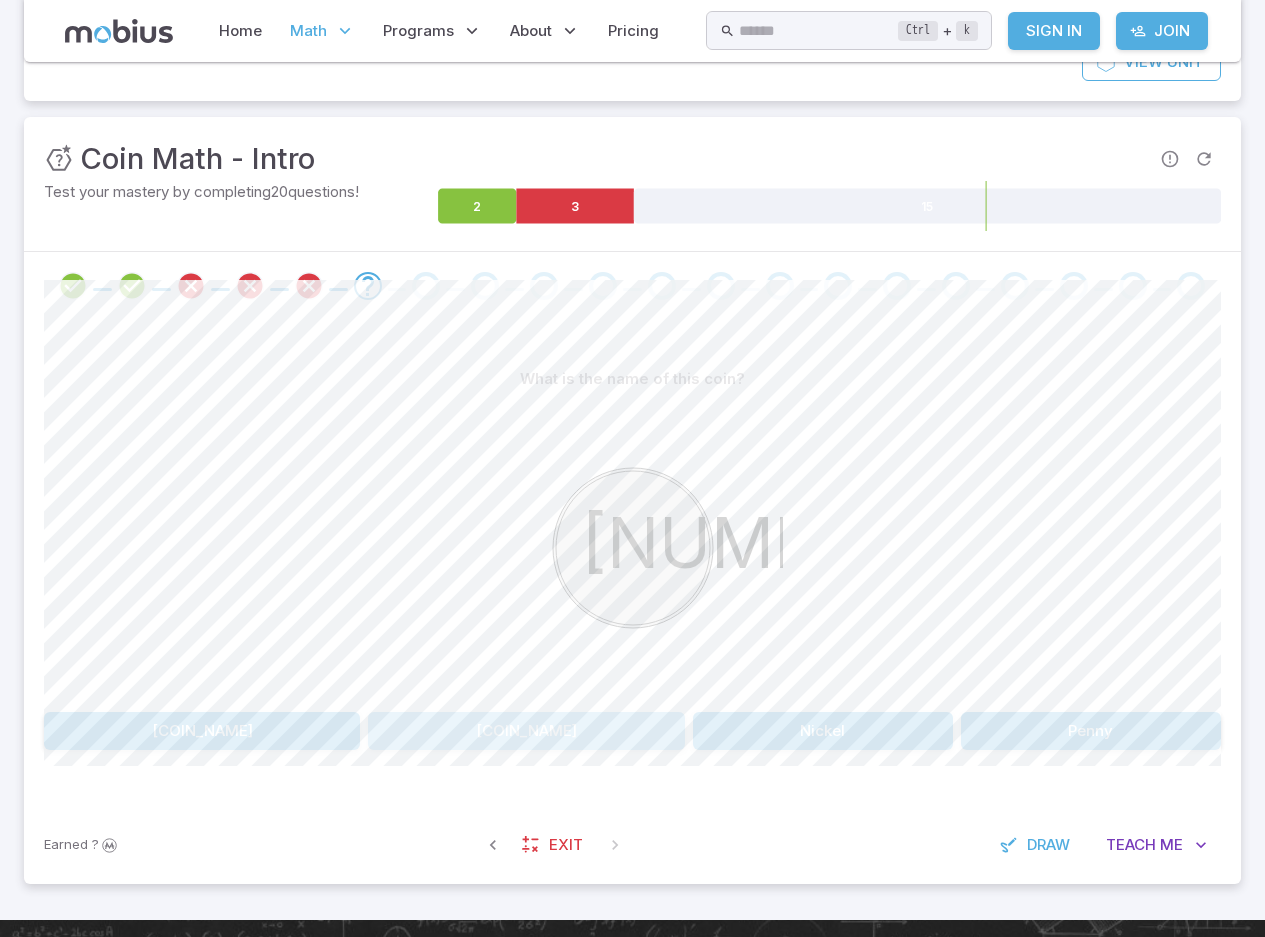 click on "Quarter" at bounding box center [526, 731] 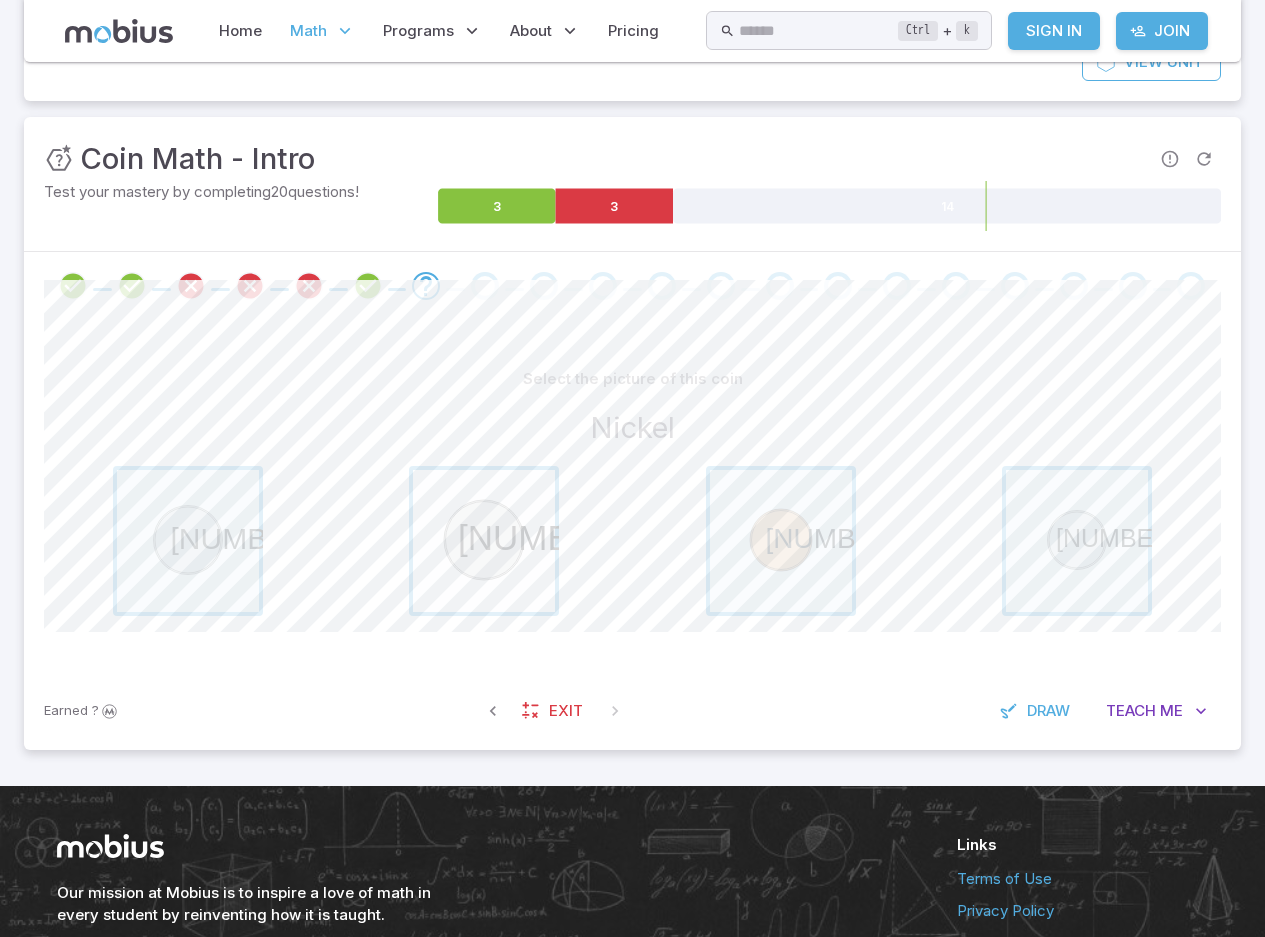 click at bounding box center (484, 541) 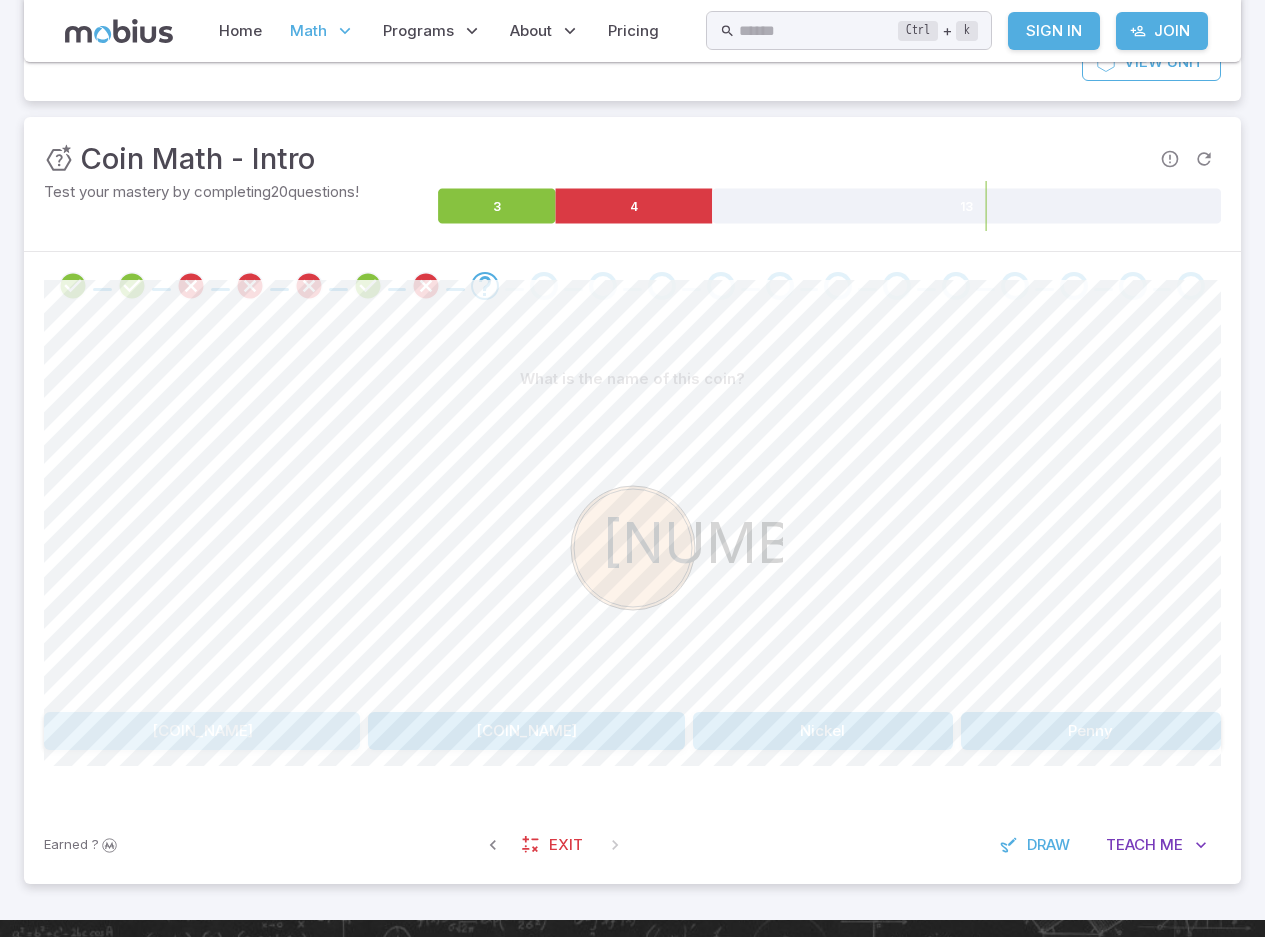click on "Quarter" at bounding box center [202, 731] 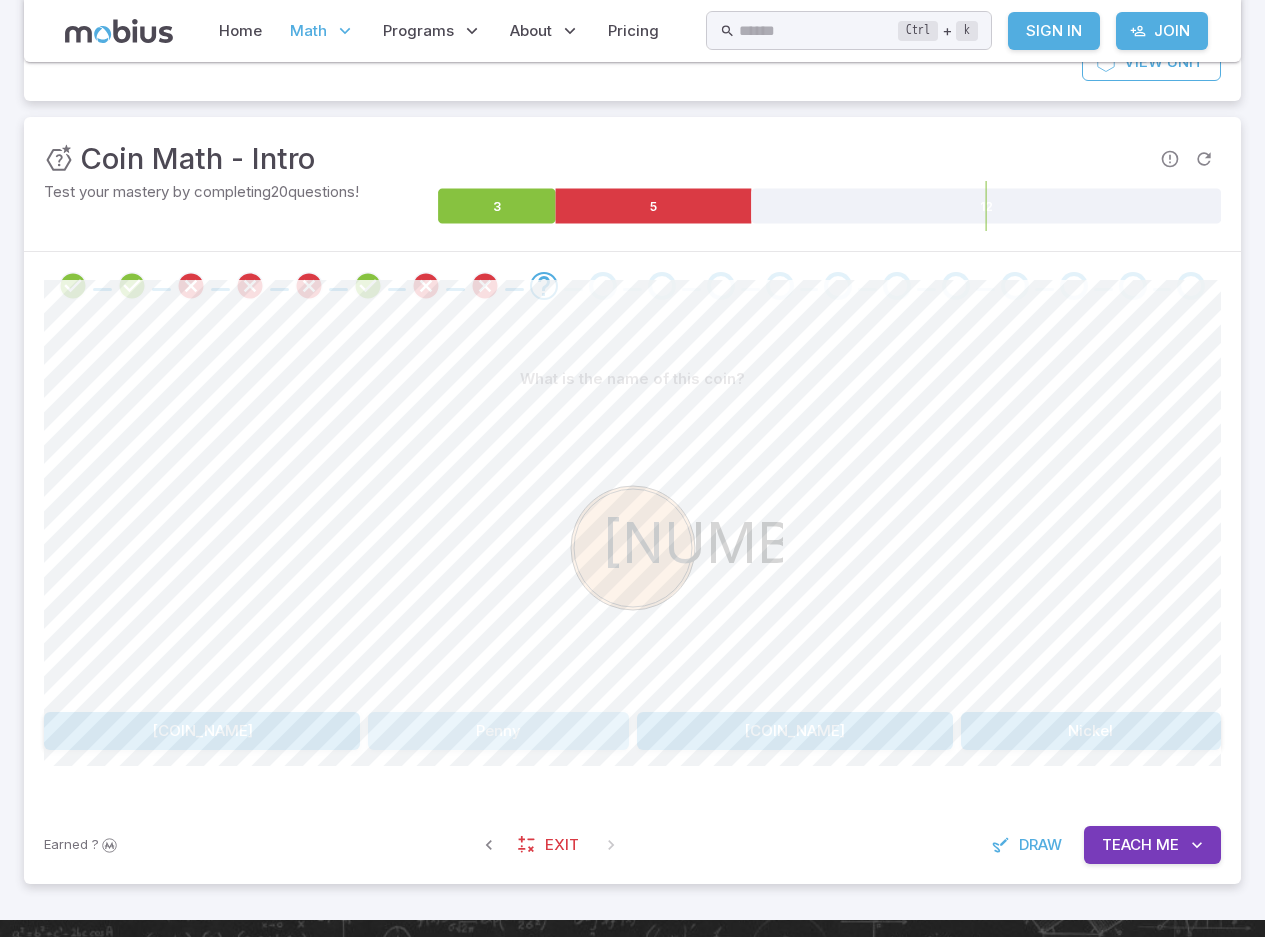 click on "Penny" at bounding box center (498, 731) 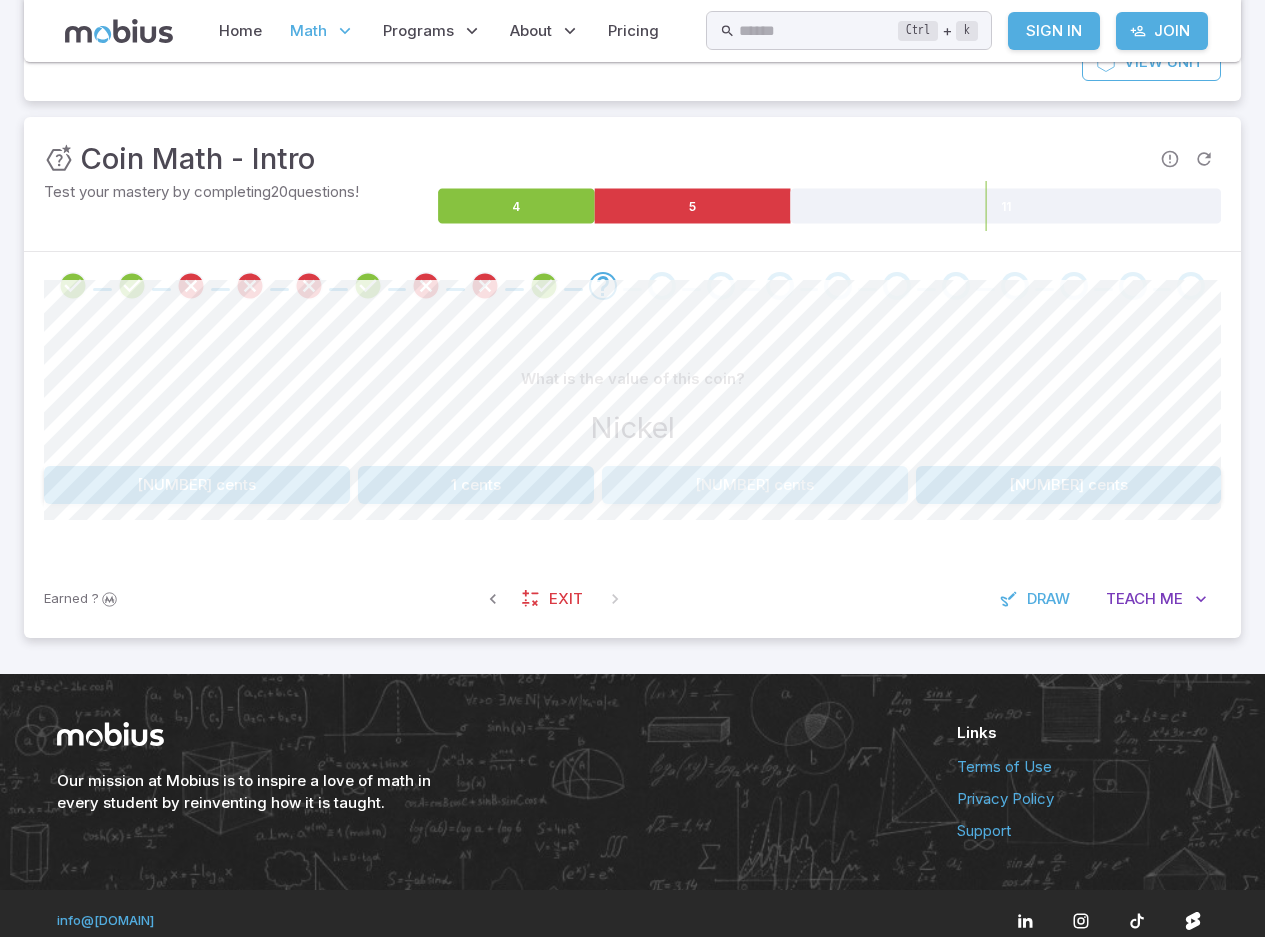 click on "25 cents" at bounding box center (755, 485) 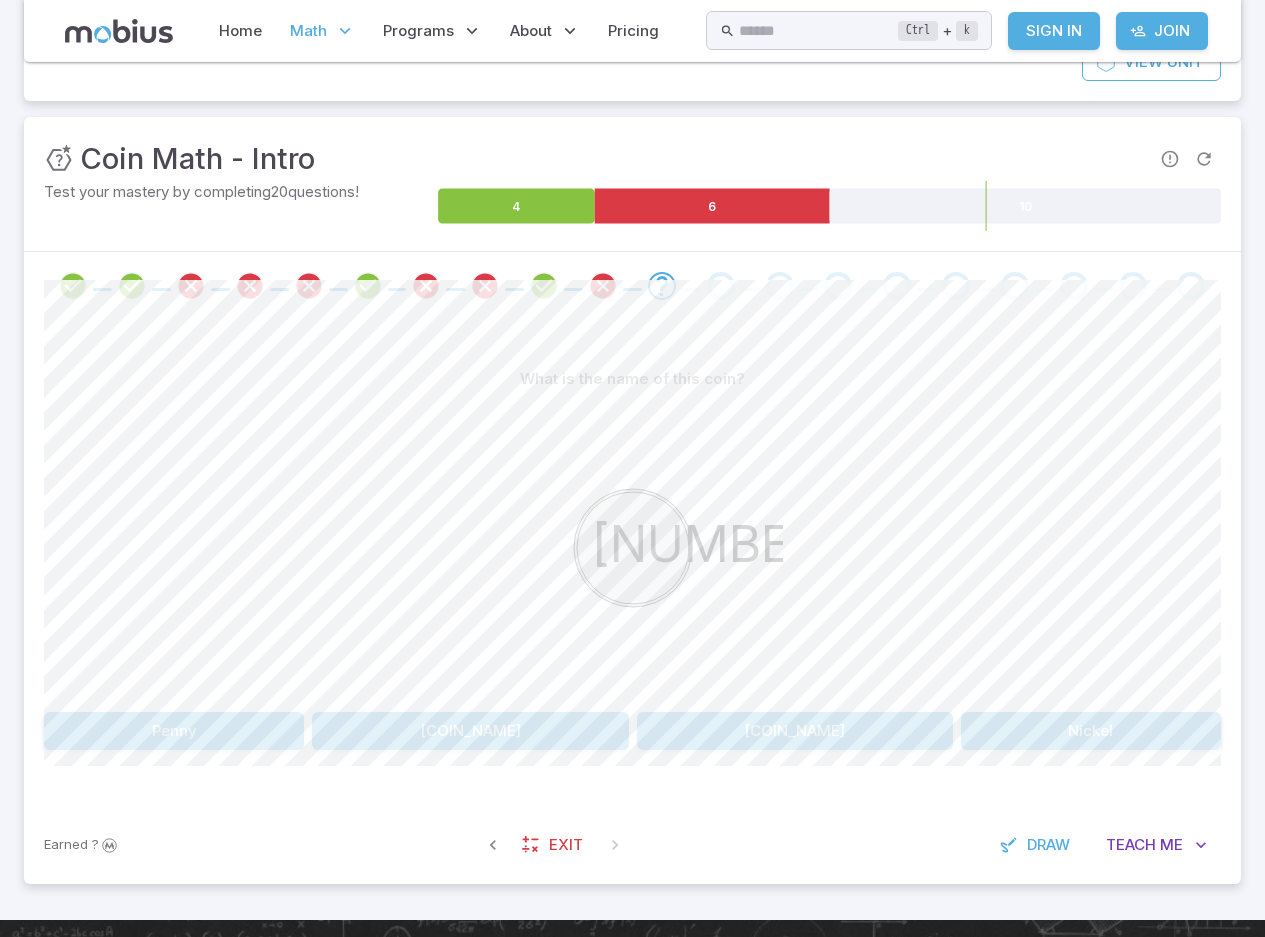 click on "Nickel" at bounding box center (1091, 731) 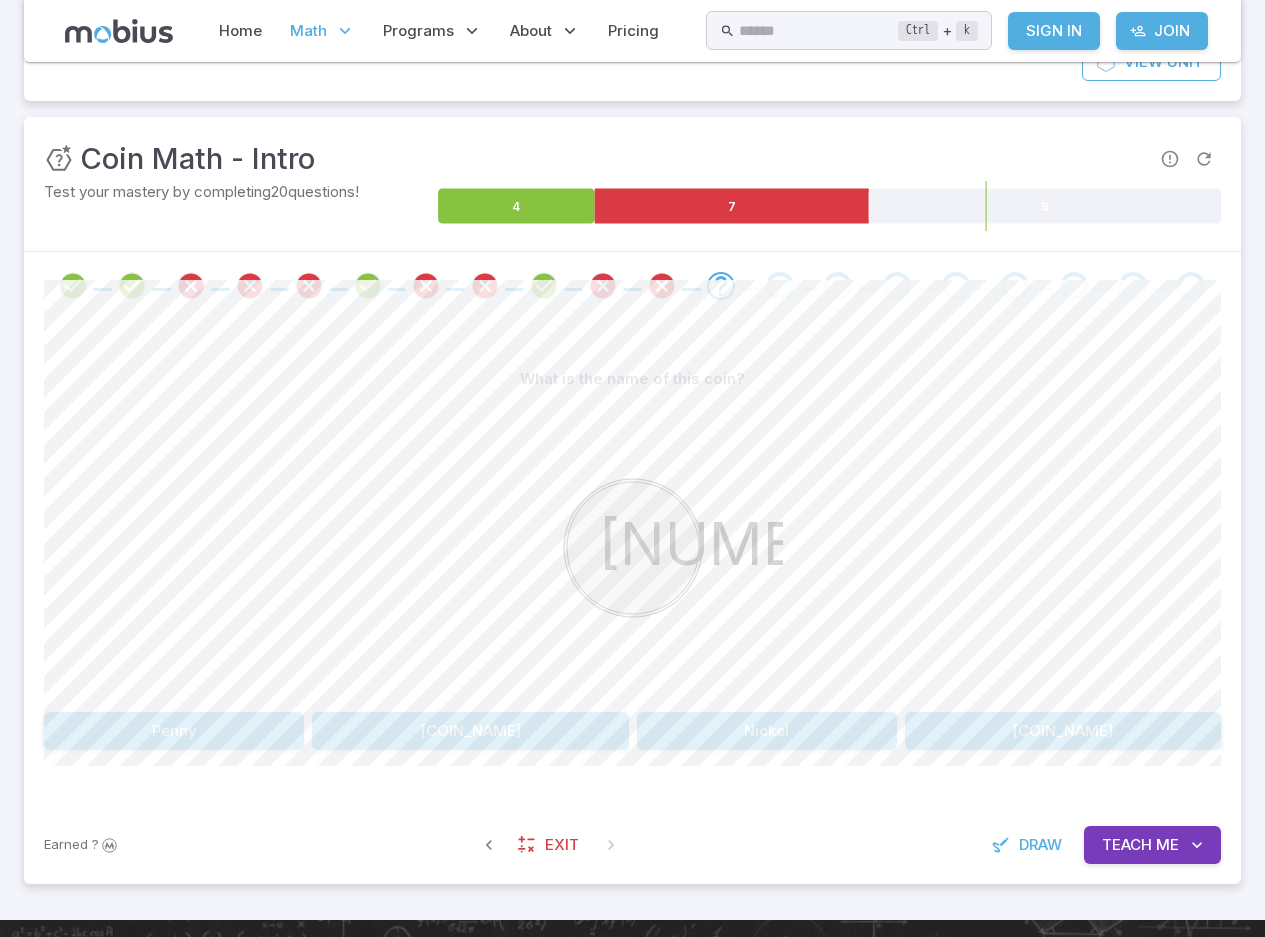 click on "Penny" at bounding box center (174, 731) 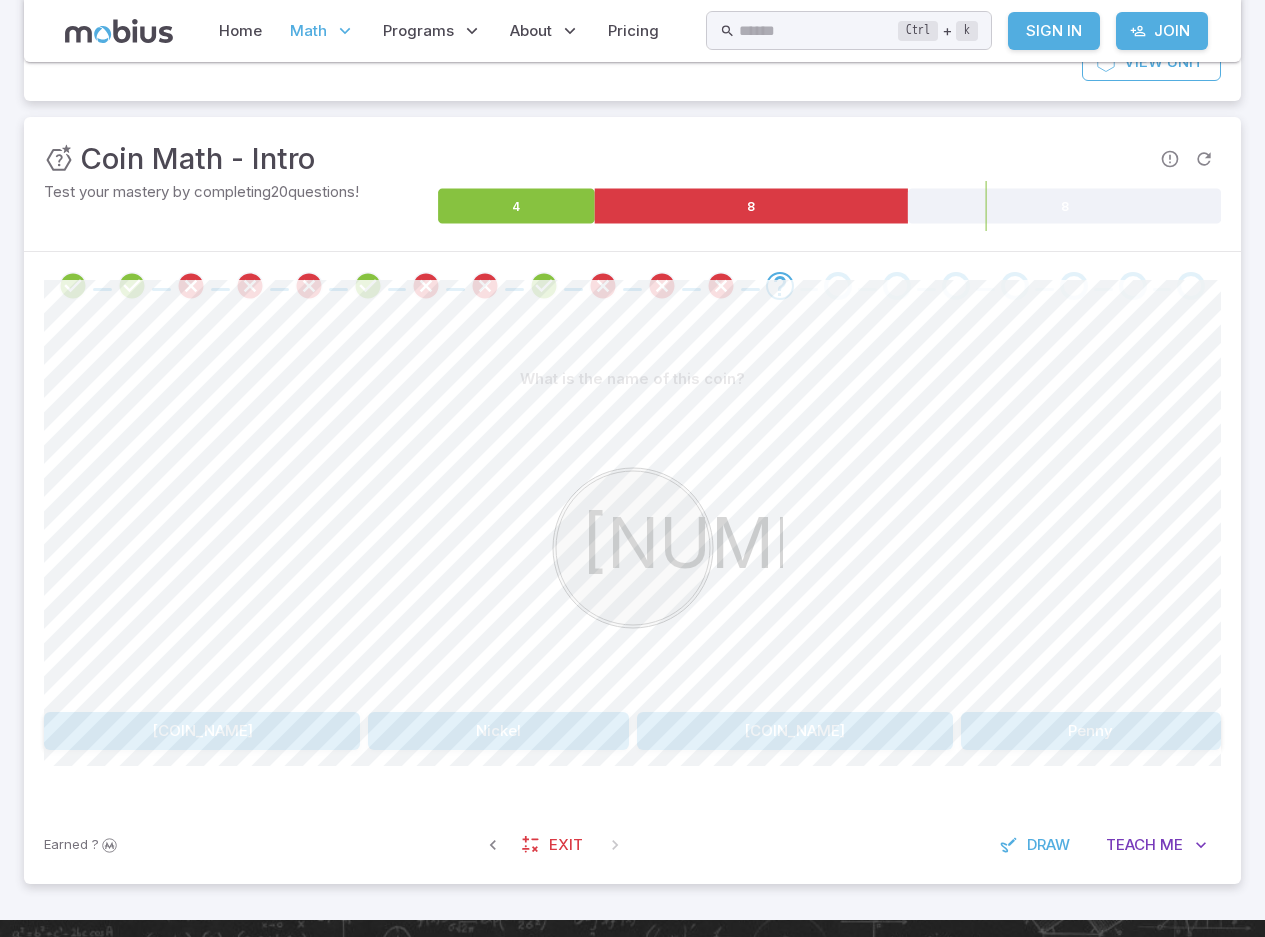 click on "Nickel" at bounding box center (498, 731) 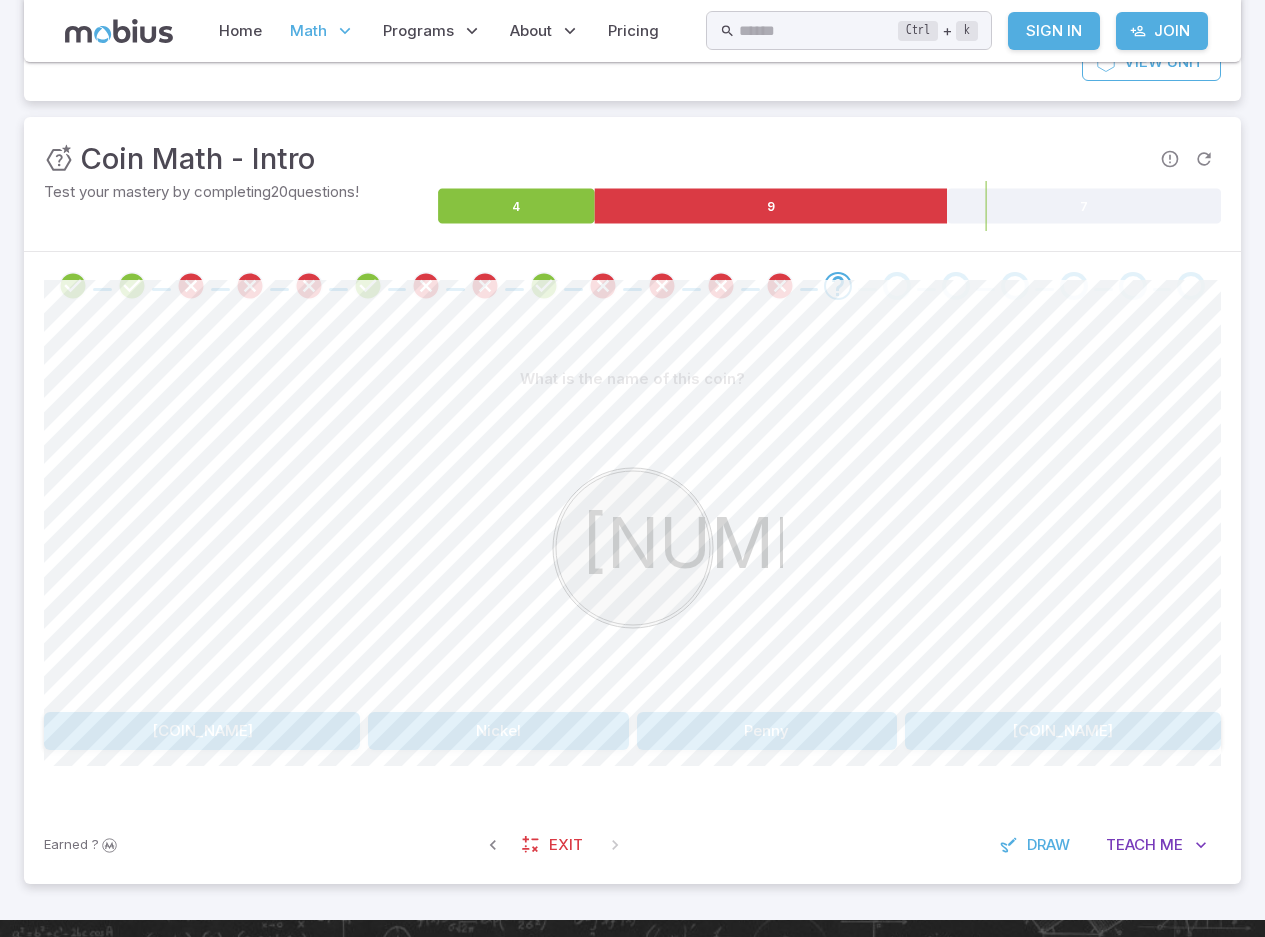 click on "Penny" at bounding box center [767, 731] 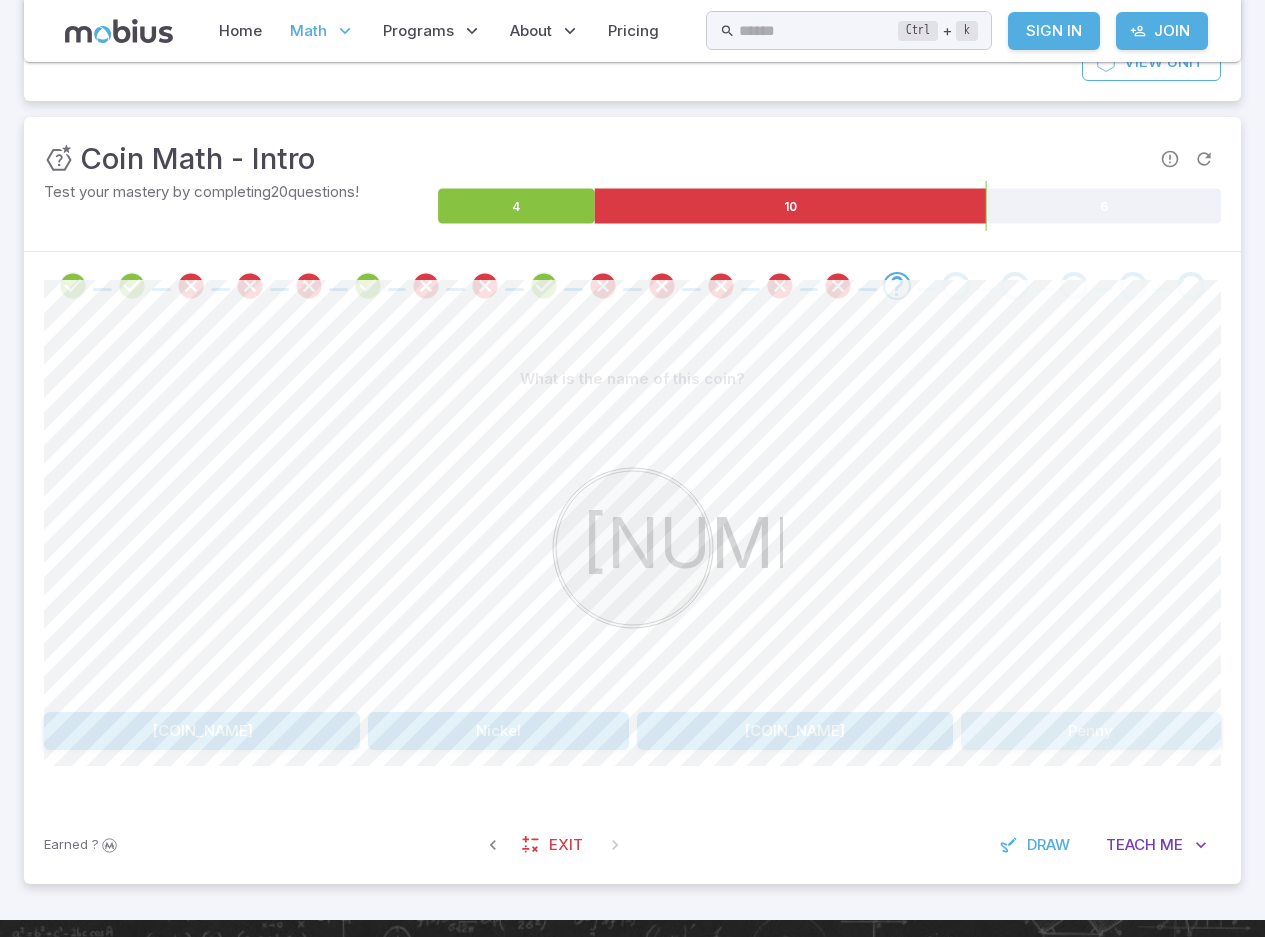 click on "Penny" at bounding box center (1091, 731) 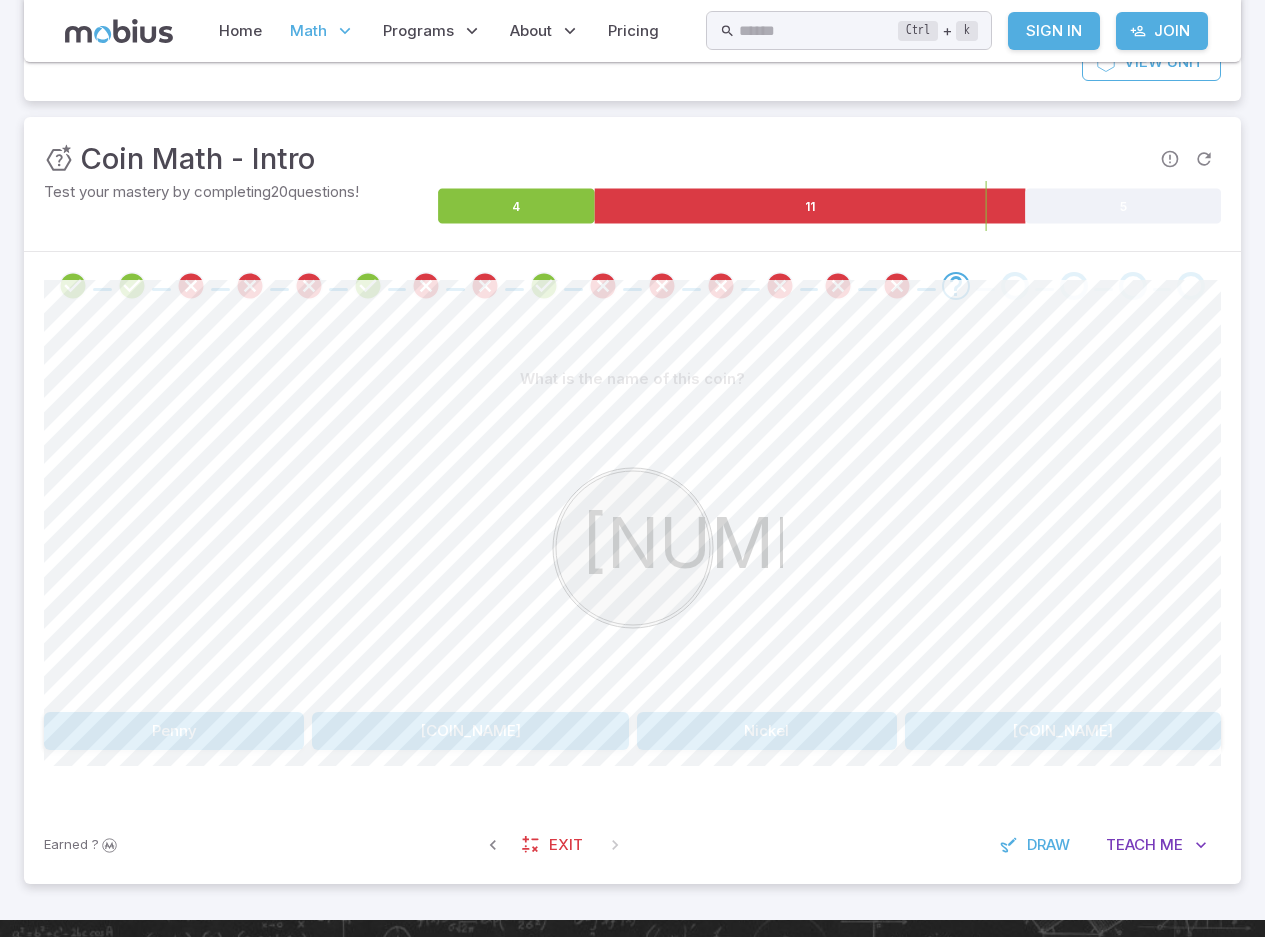 click on "Penny" at bounding box center (174, 731) 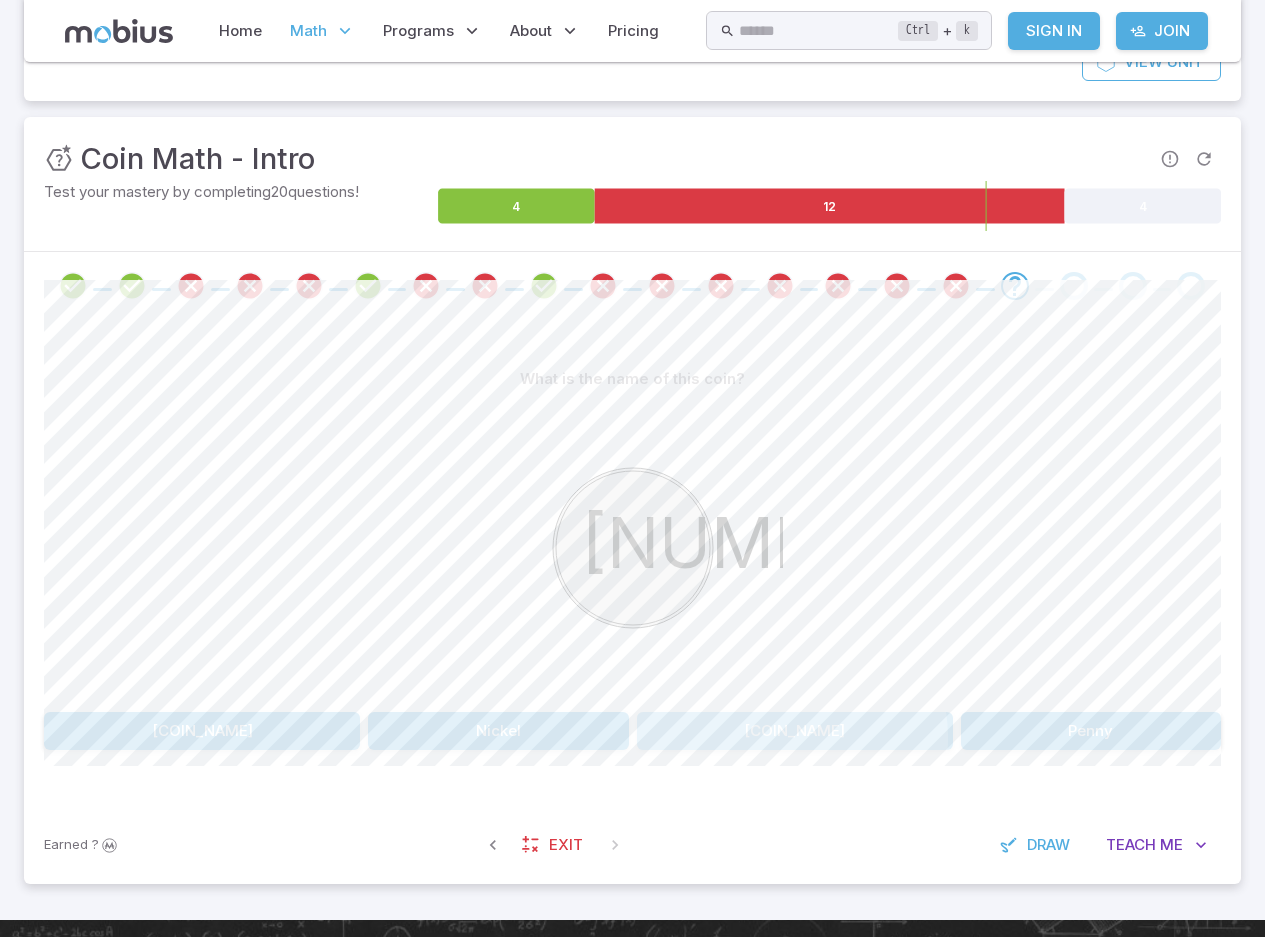 click on "Quarter" at bounding box center (795, 731) 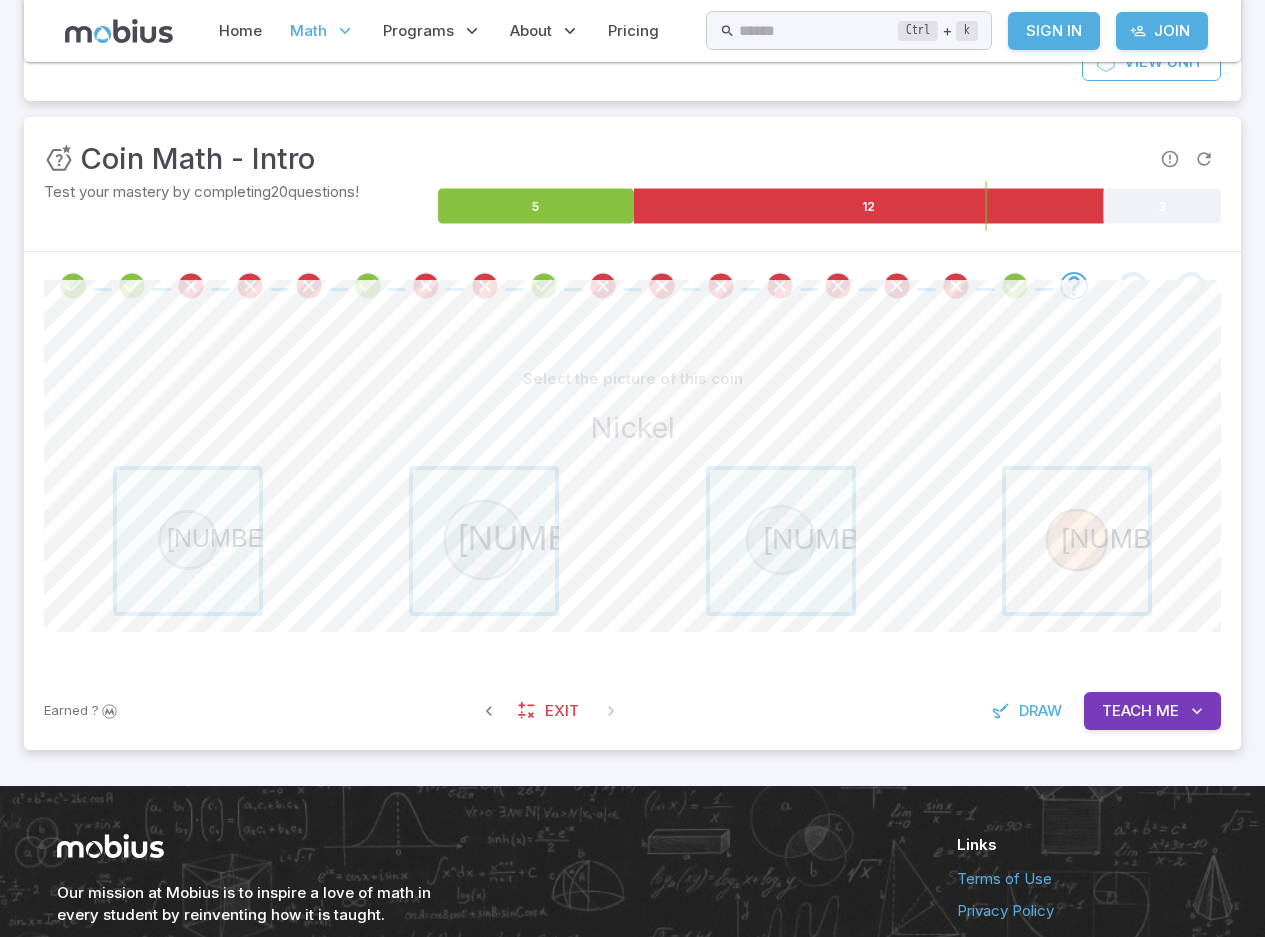 click at bounding box center (1077, 541) 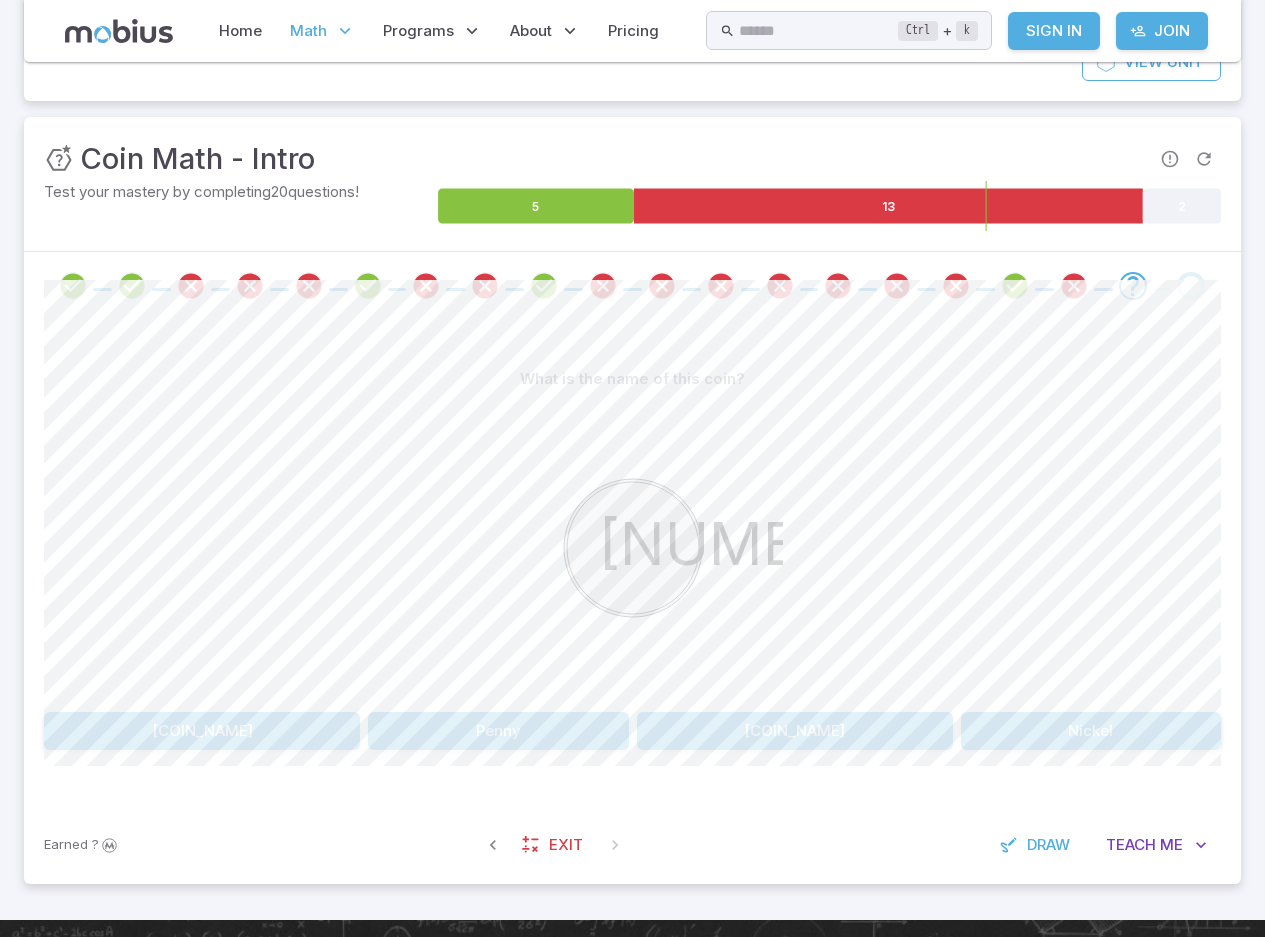 click on "Penny" at bounding box center [498, 731] 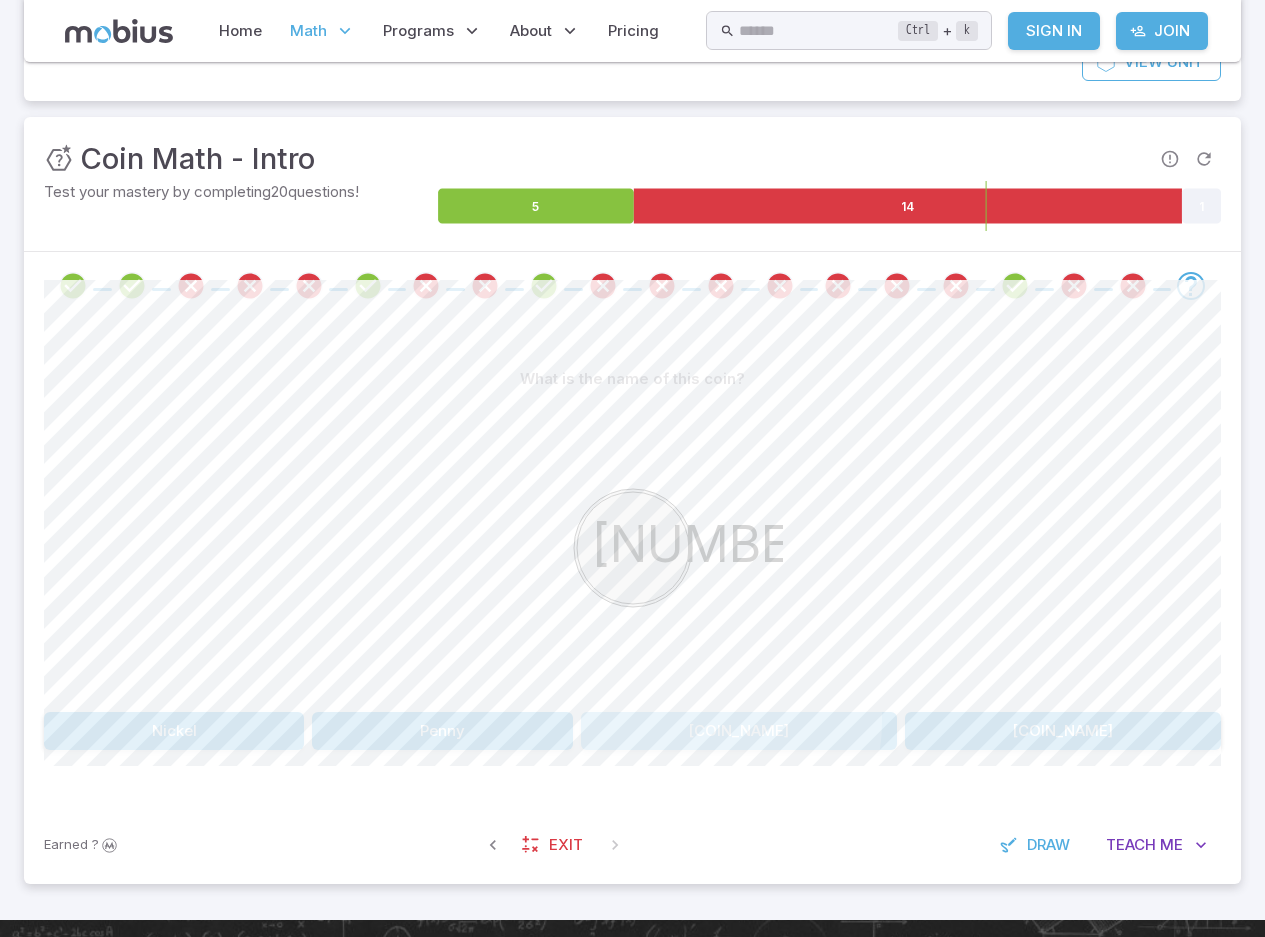 click on "Quarter" at bounding box center (739, 731) 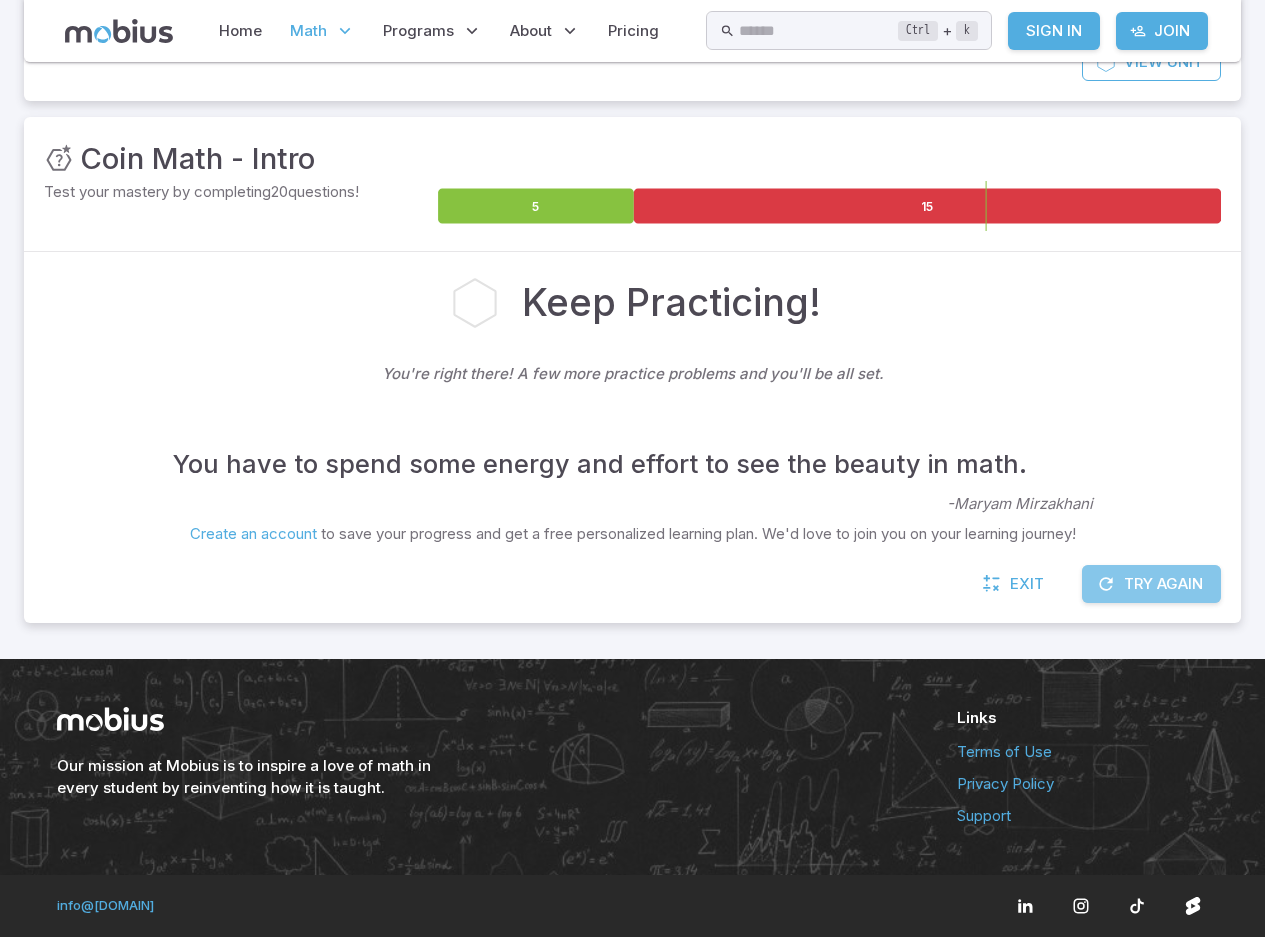 click on "Try Again" at bounding box center [1151, 584] 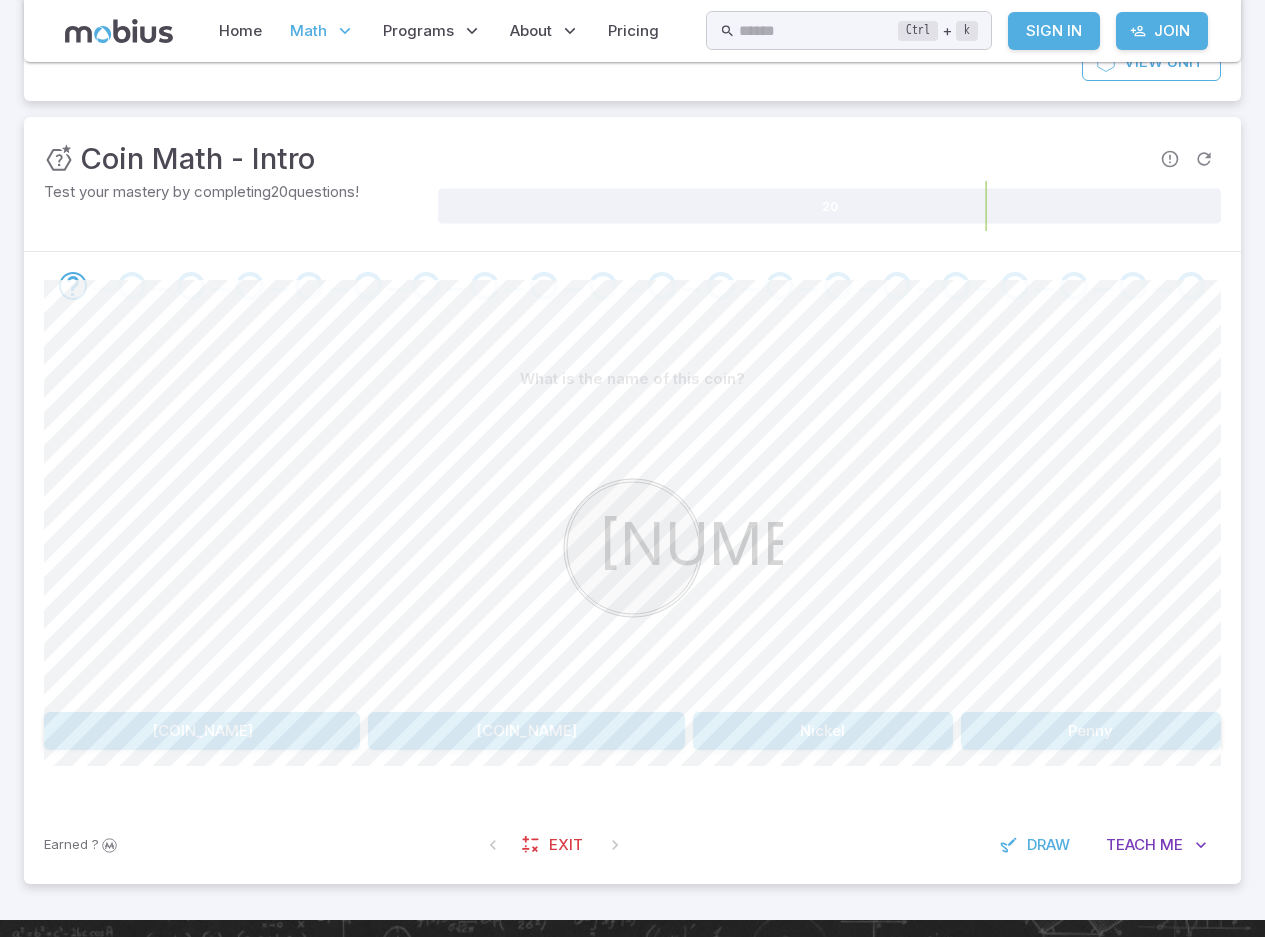 click on "Dime" at bounding box center [202, 731] 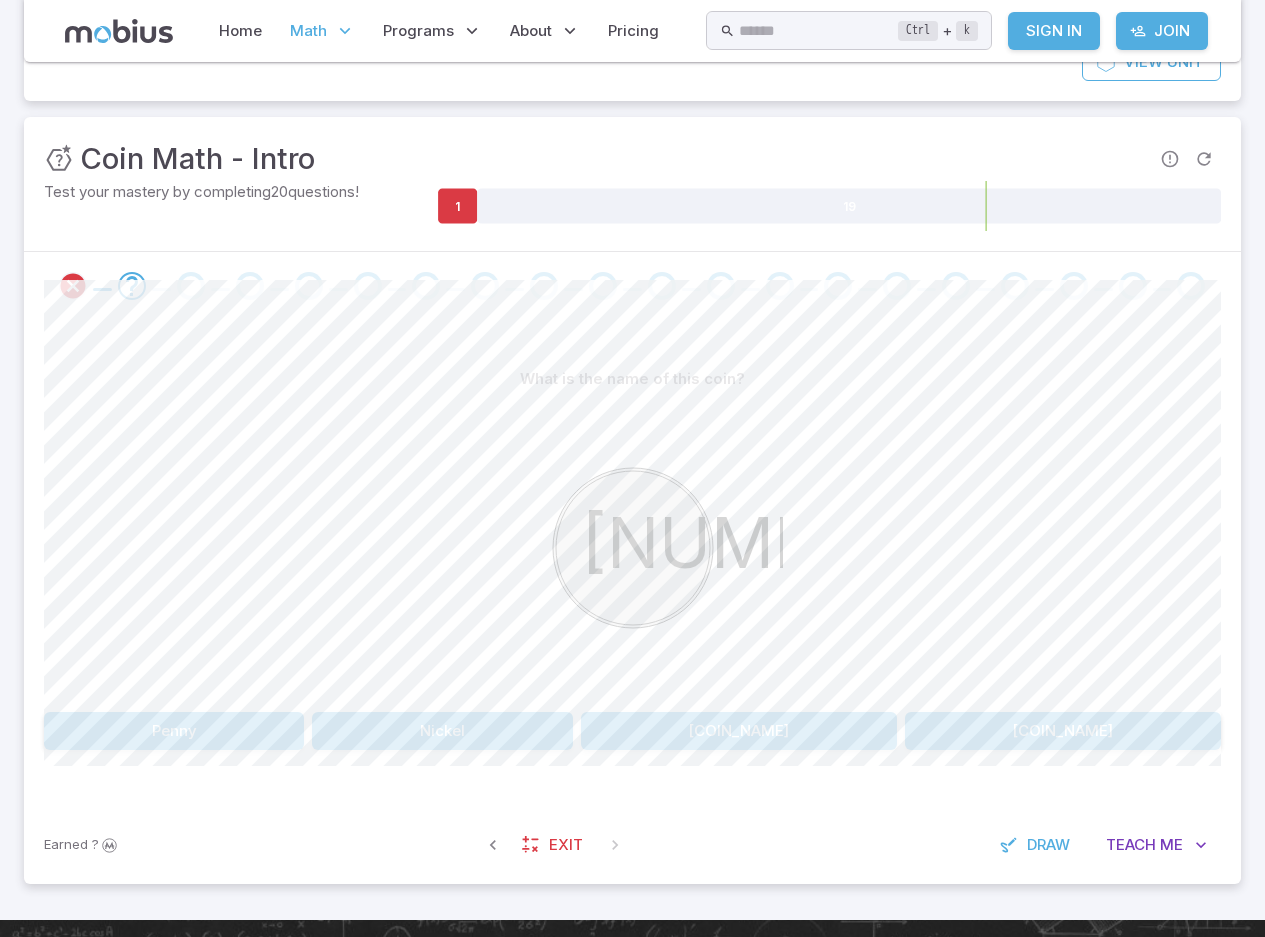 click on "Quarter" at bounding box center [739, 731] 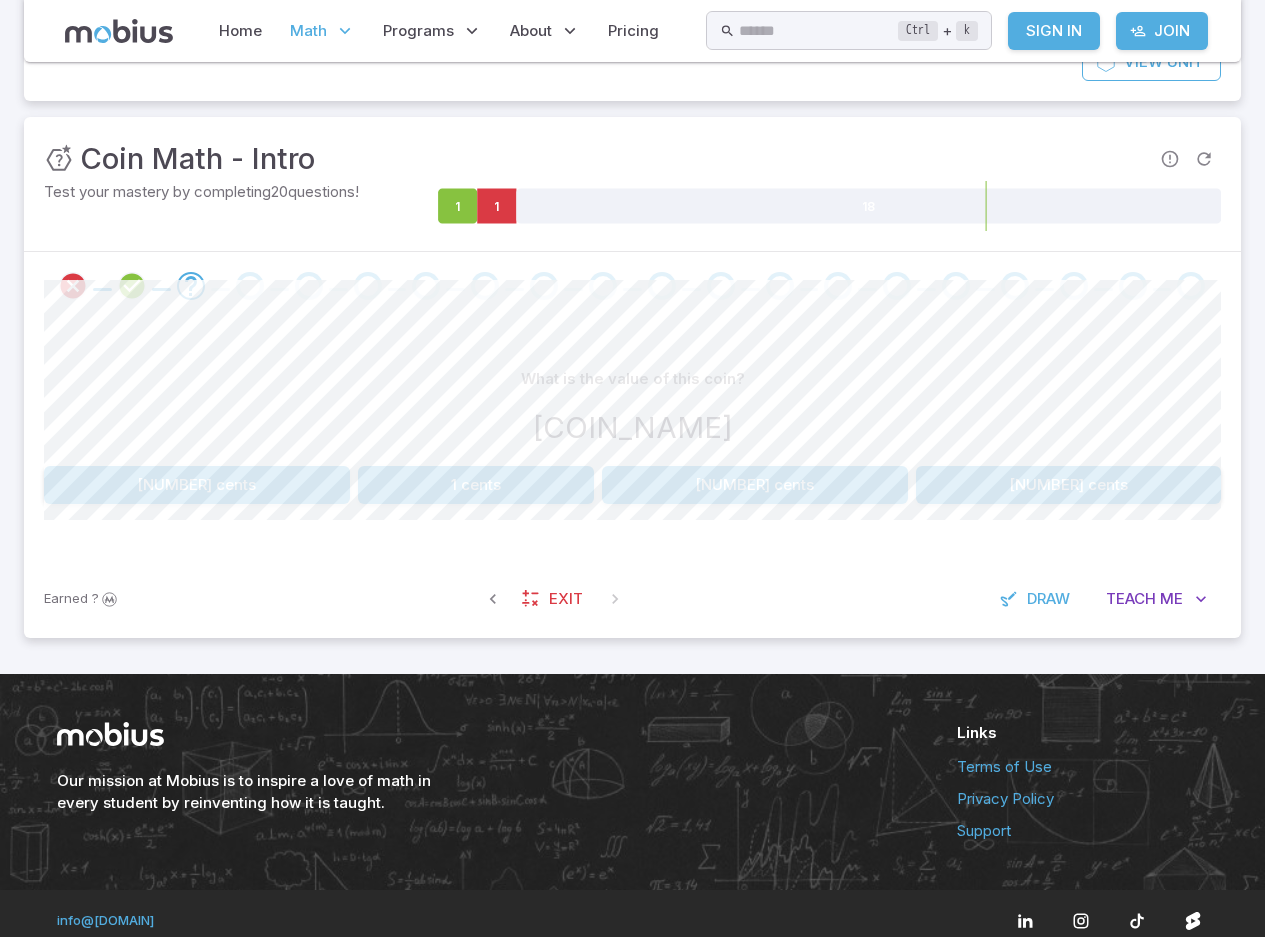 click on "5 cents" at bounding box center [197, 485] 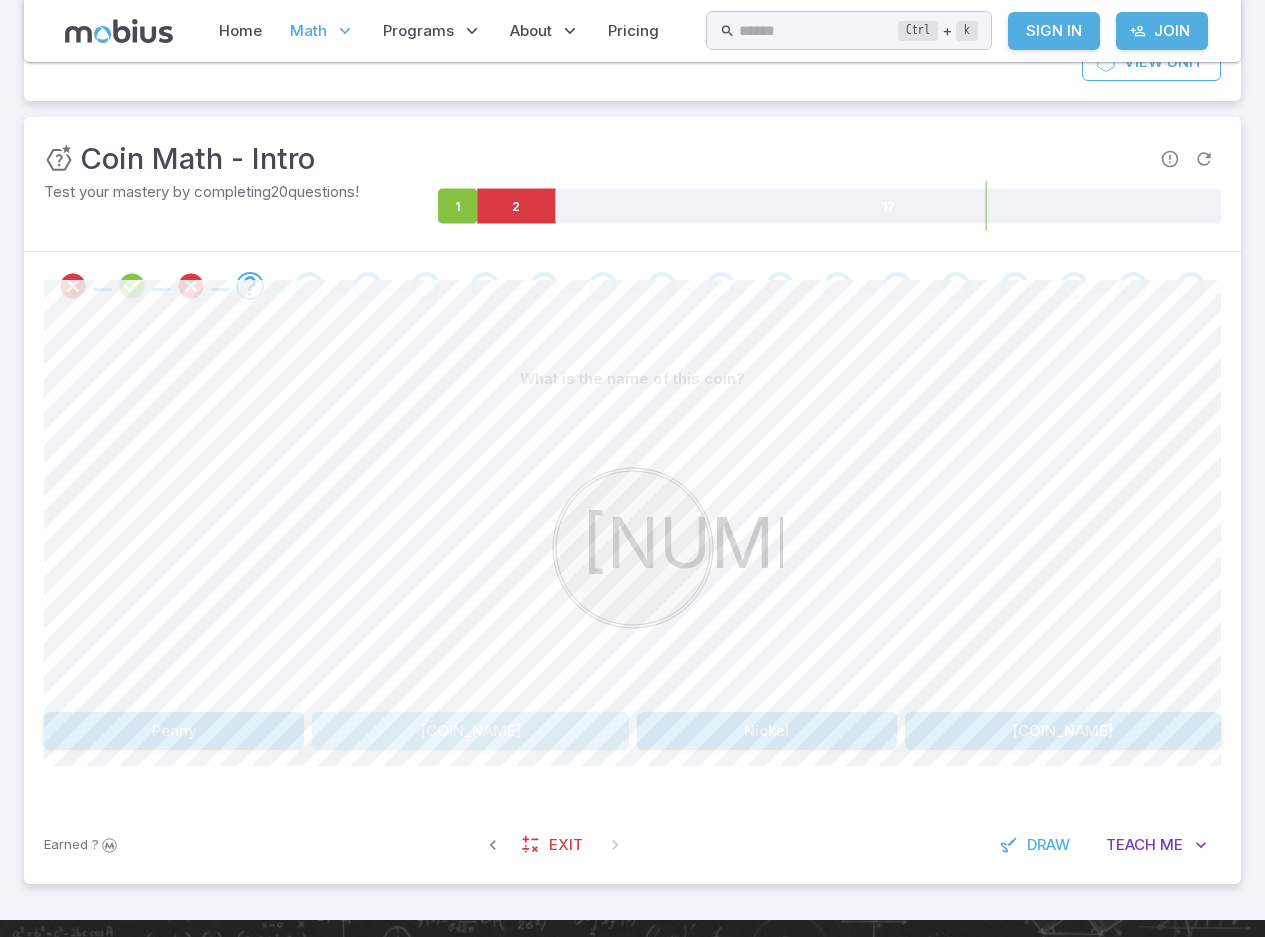 click on "Quarter" at bounding box center (470, 731) 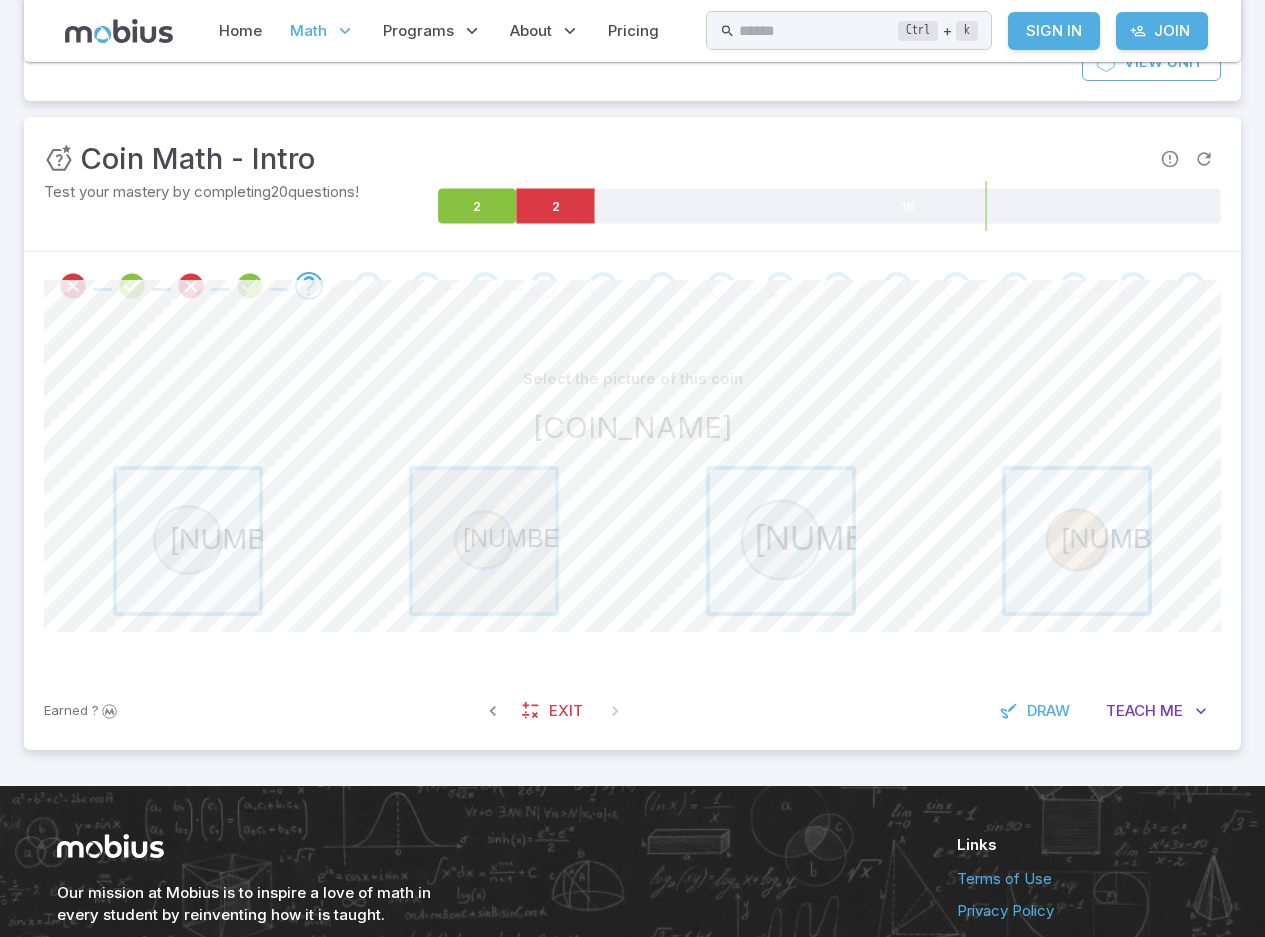 click at bounding box center [484, 541] 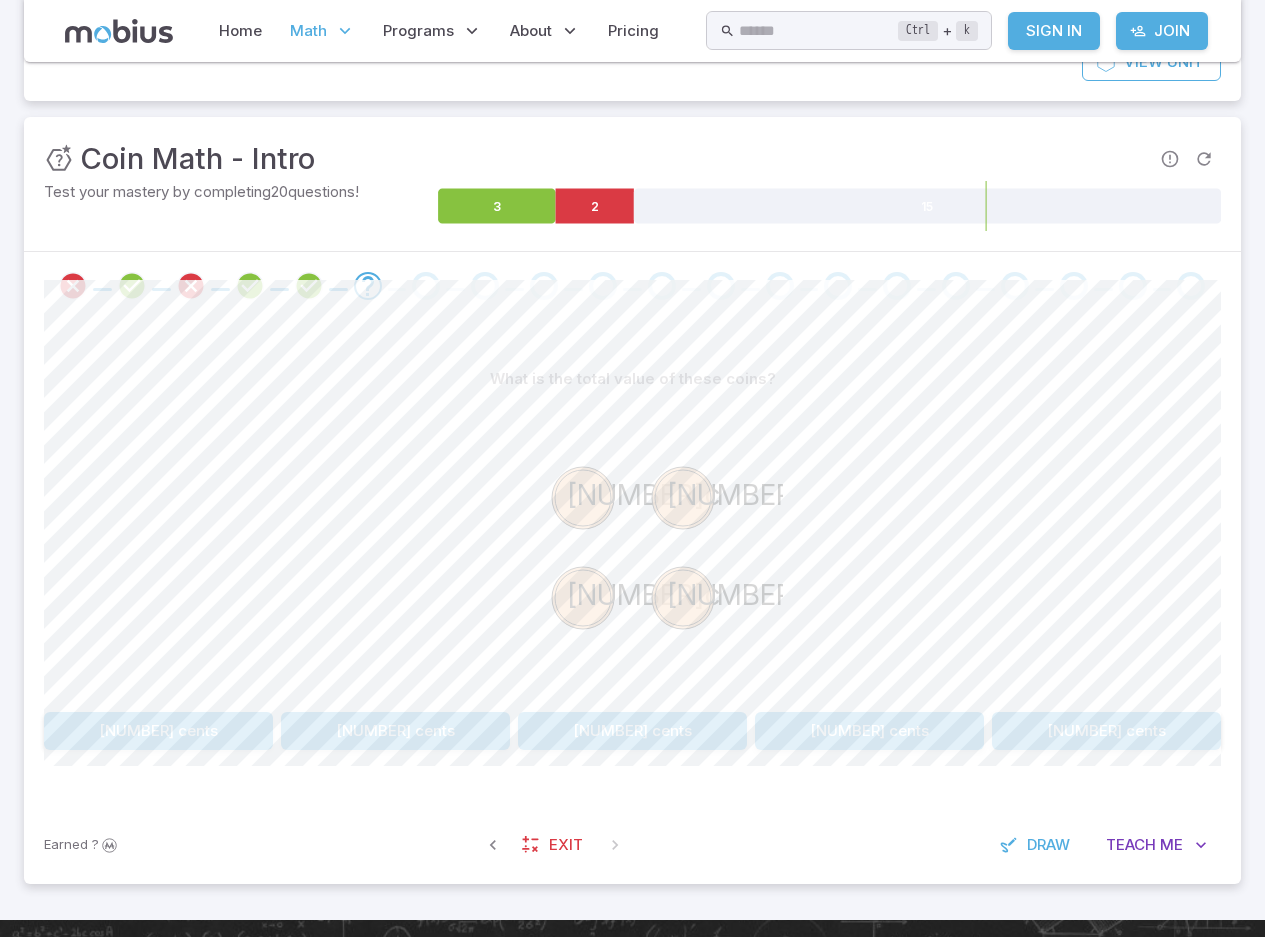 click on "29 cents" at bounding box center [158, 731] 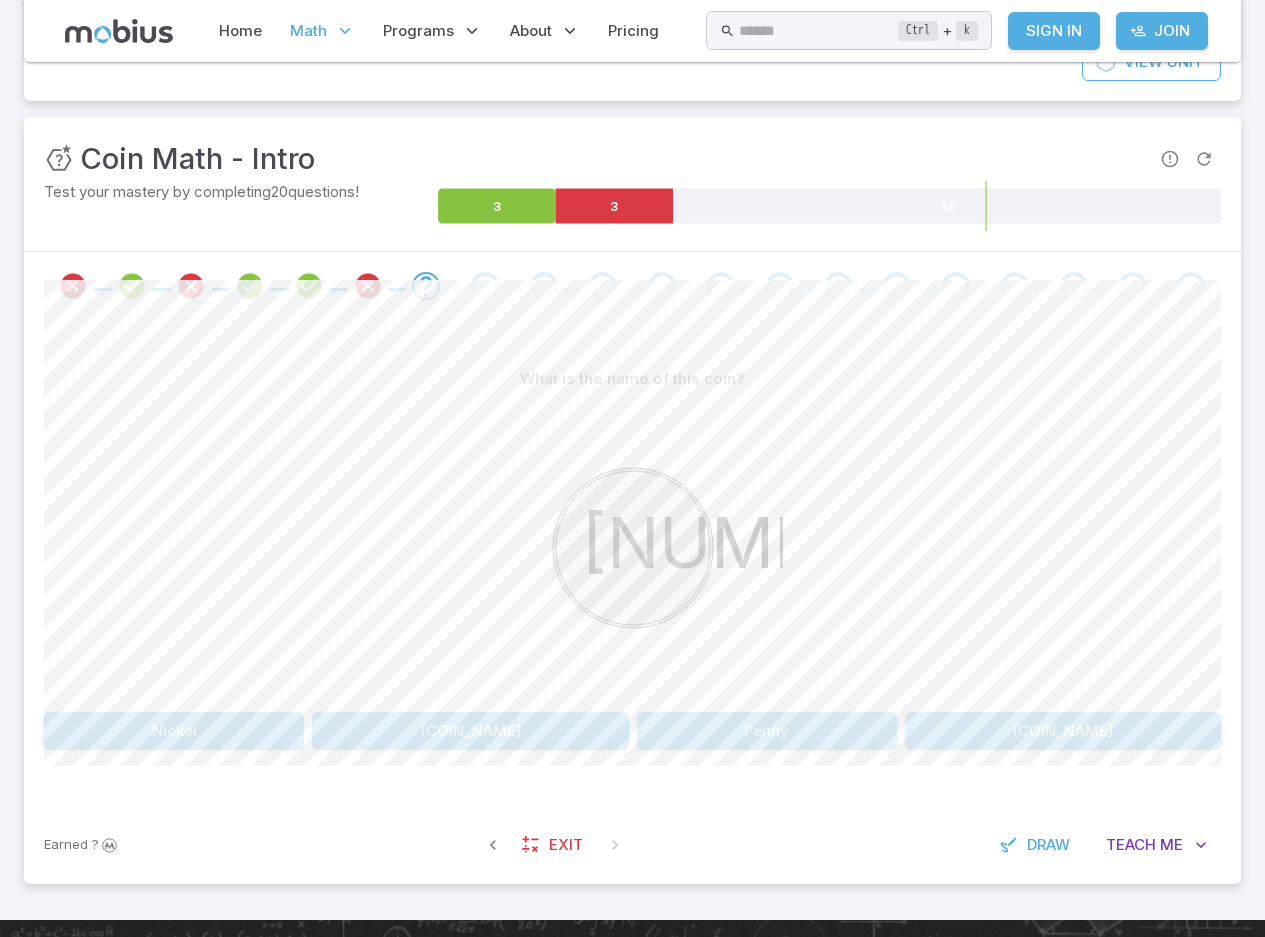 click on "Penny" at bounding box center [767, 731] 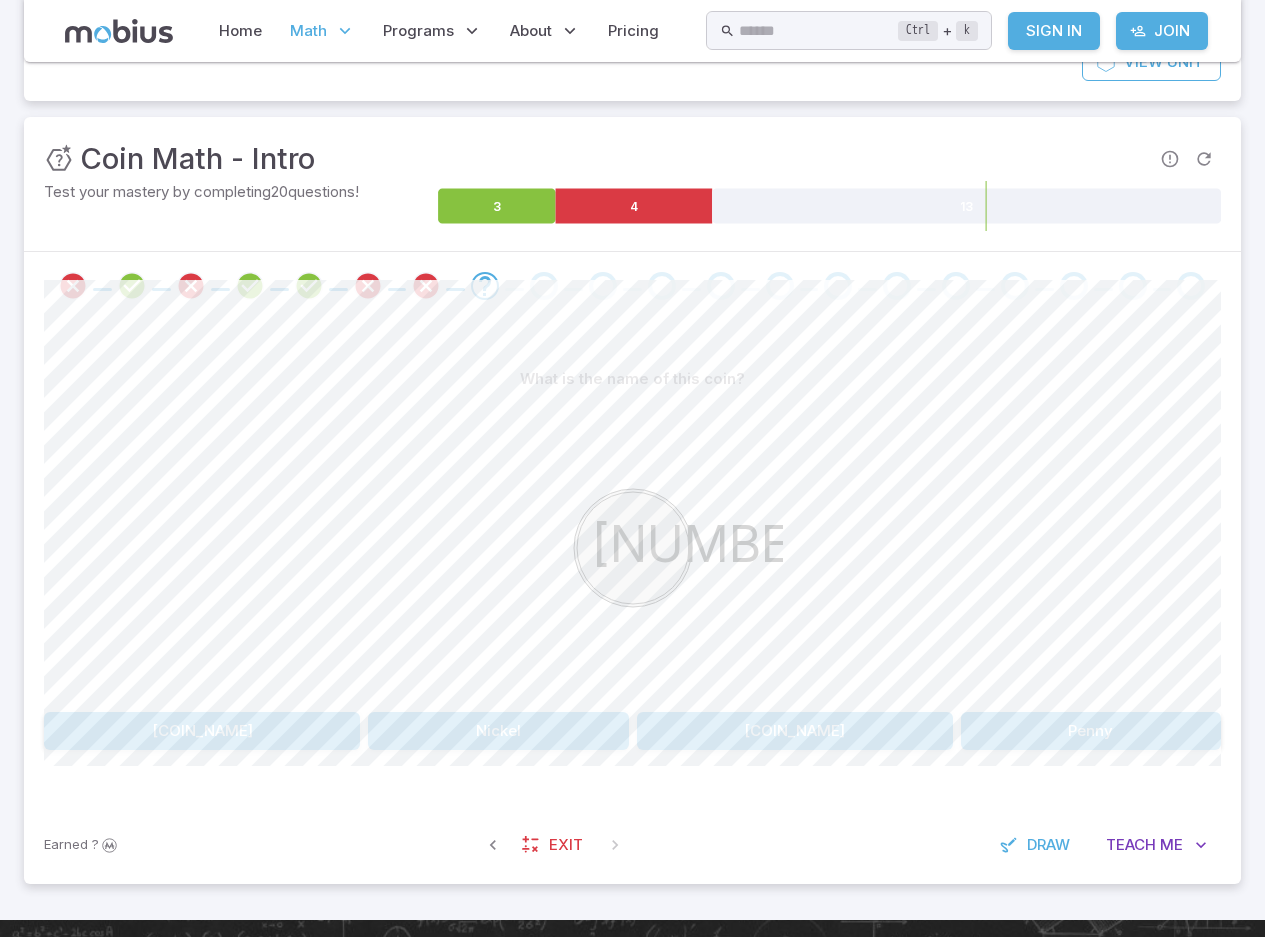 click on "Quarter" at bounding box center [202, 731] 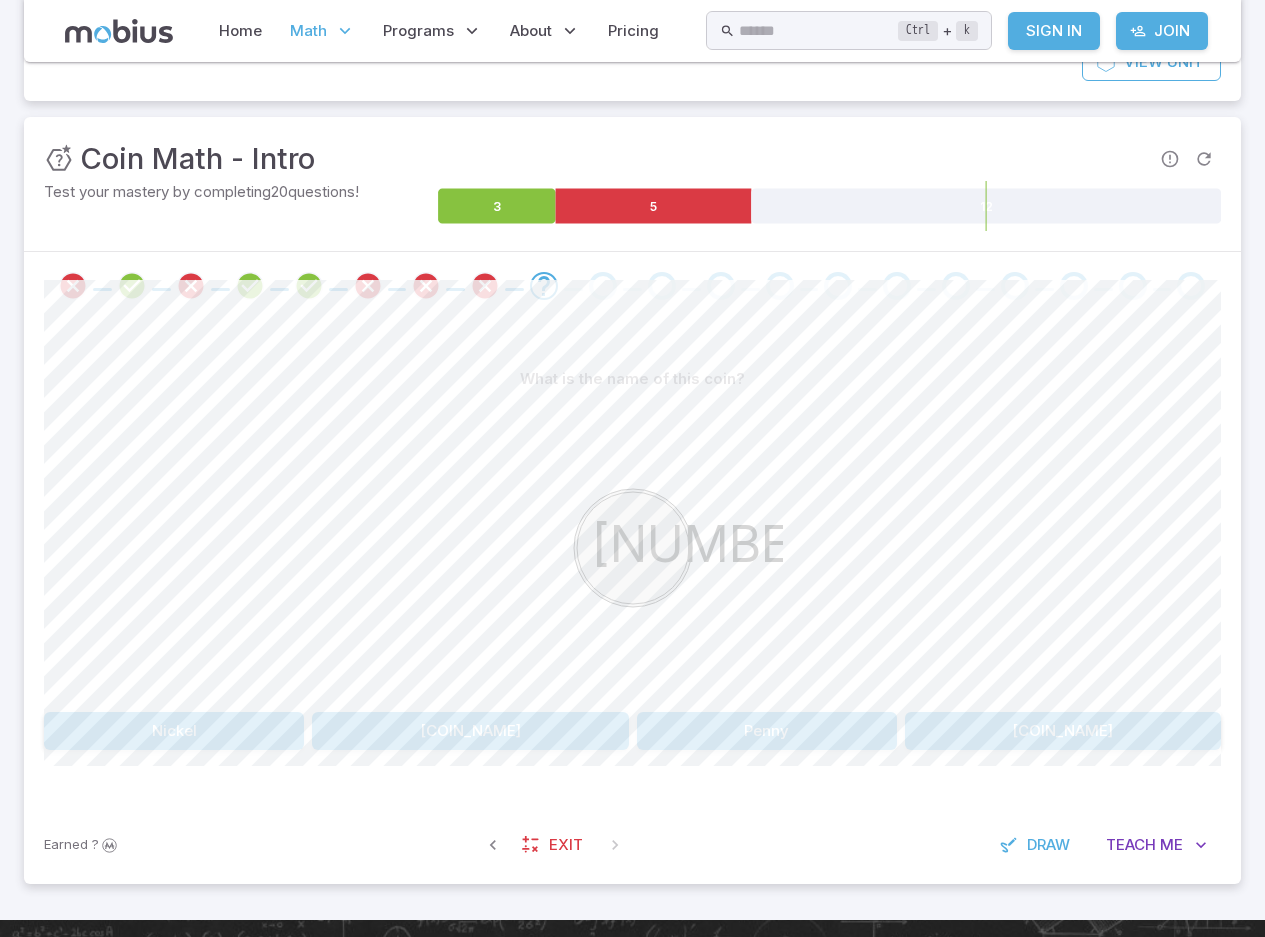 click on "Dime" at bounding box center (470, 731) 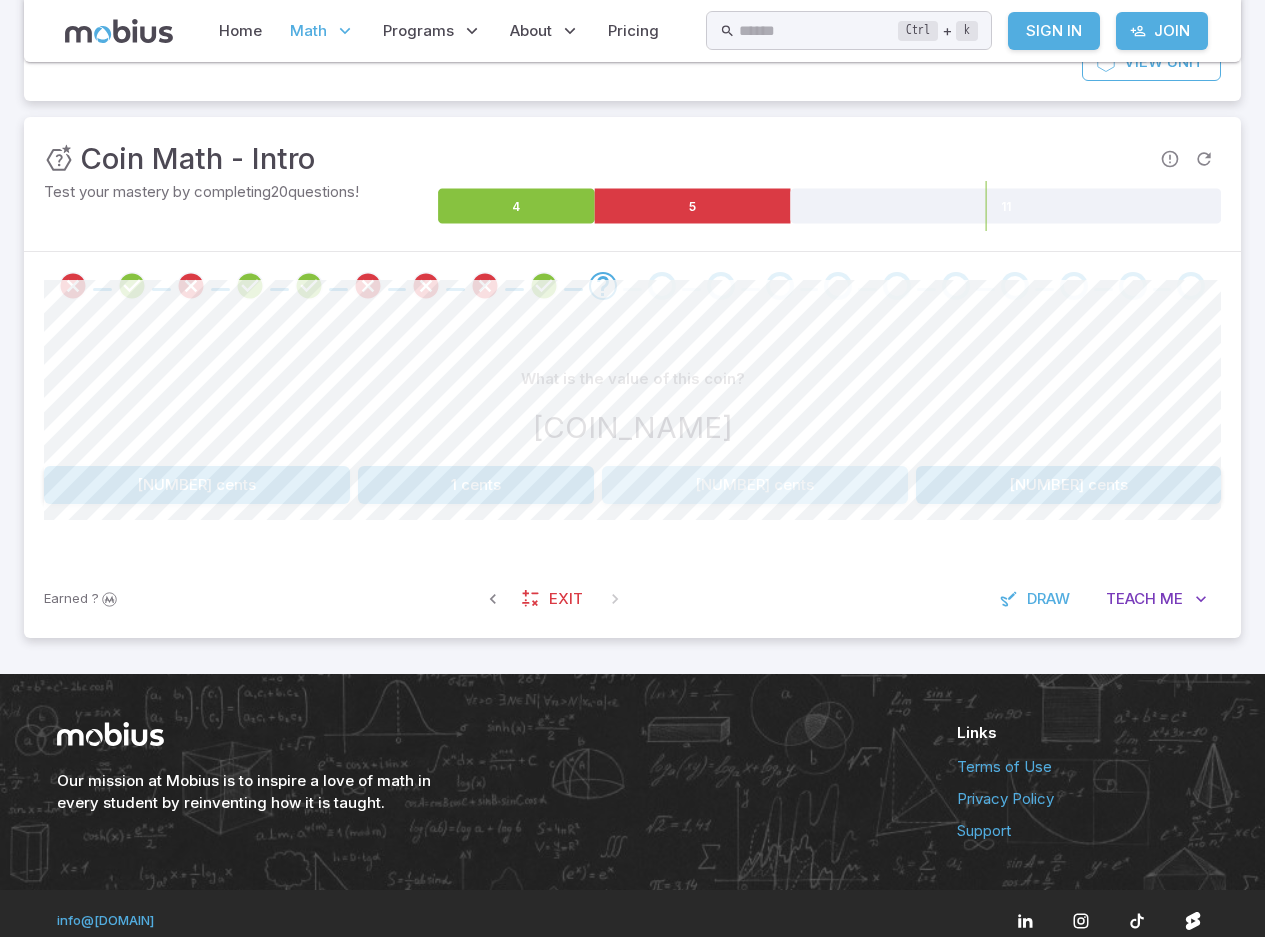 click on "10 cents" at bounding box center [755, 485] 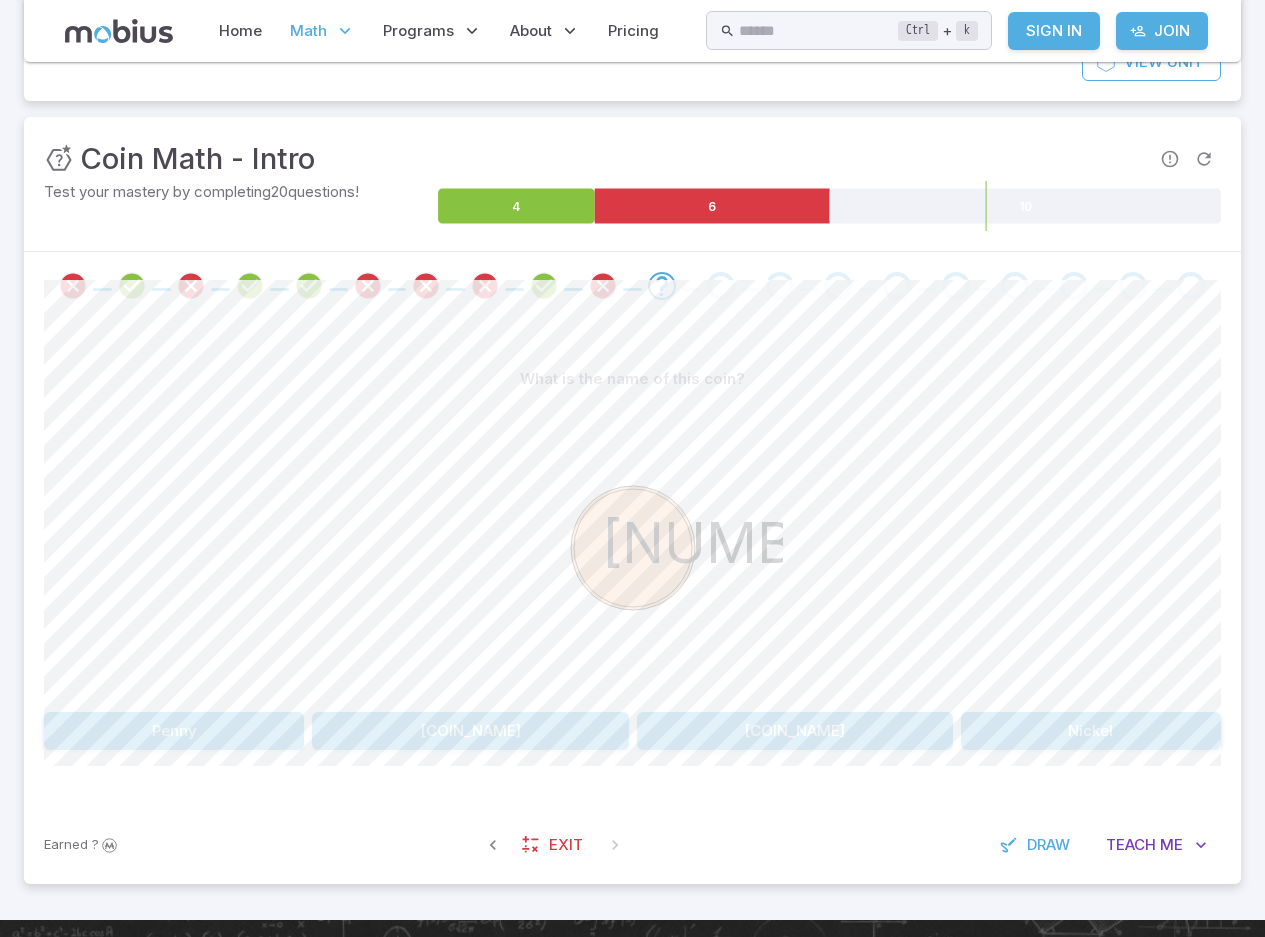 click on "Penny" at bounding box center (174, 731) 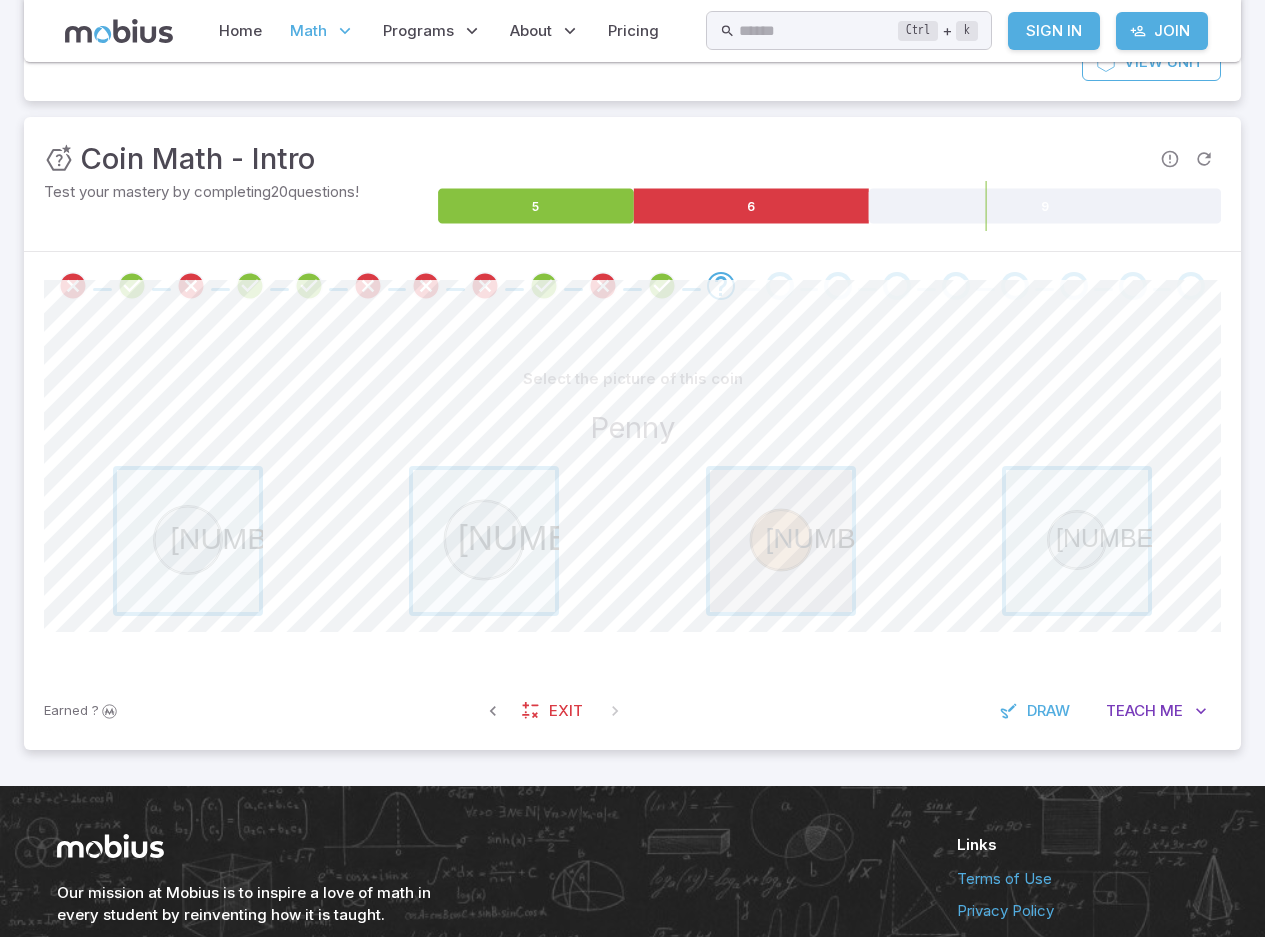 click at bounding box center (781, 541) 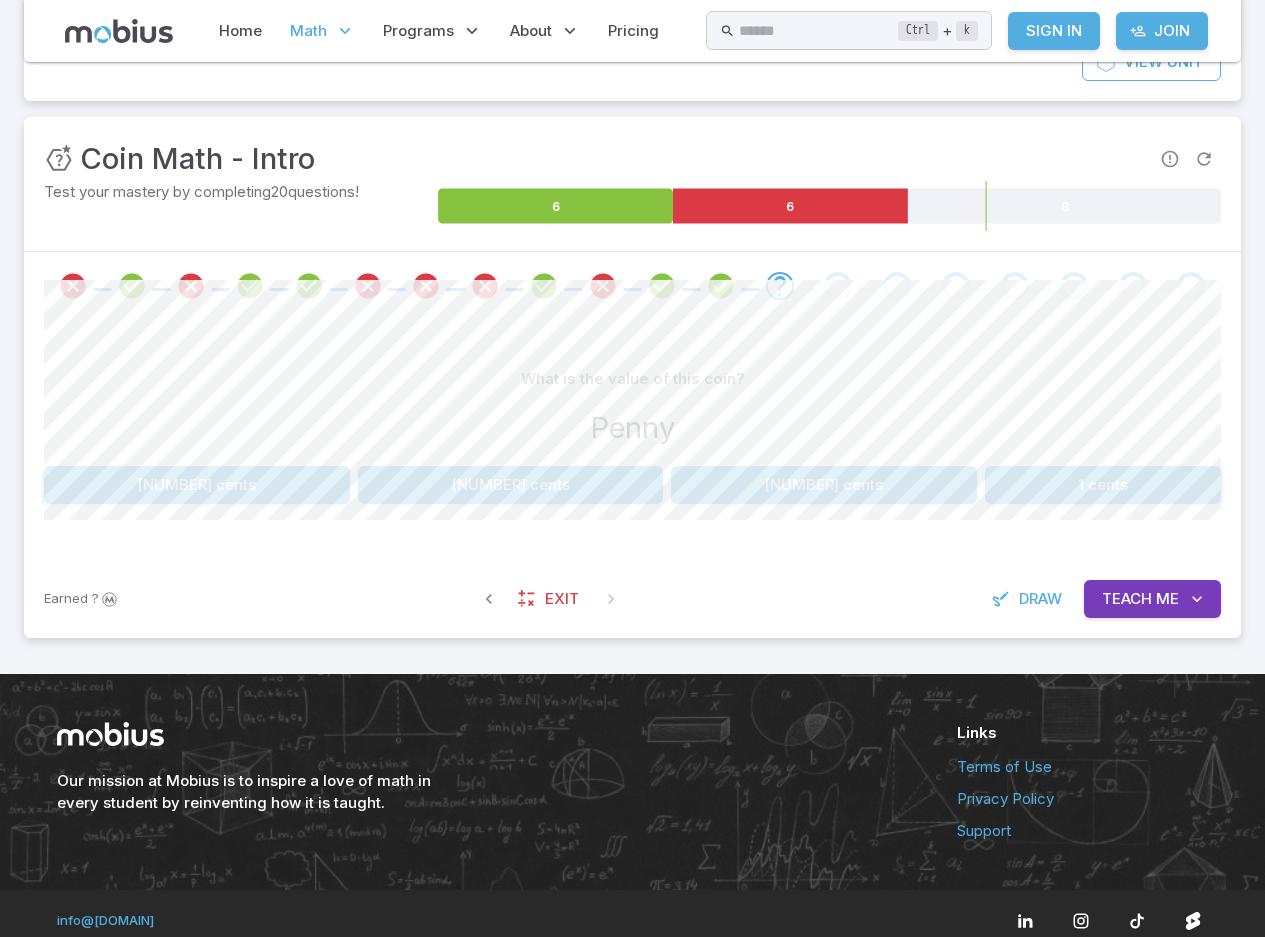 click on "5 cents" at bounding box center (511, 485) 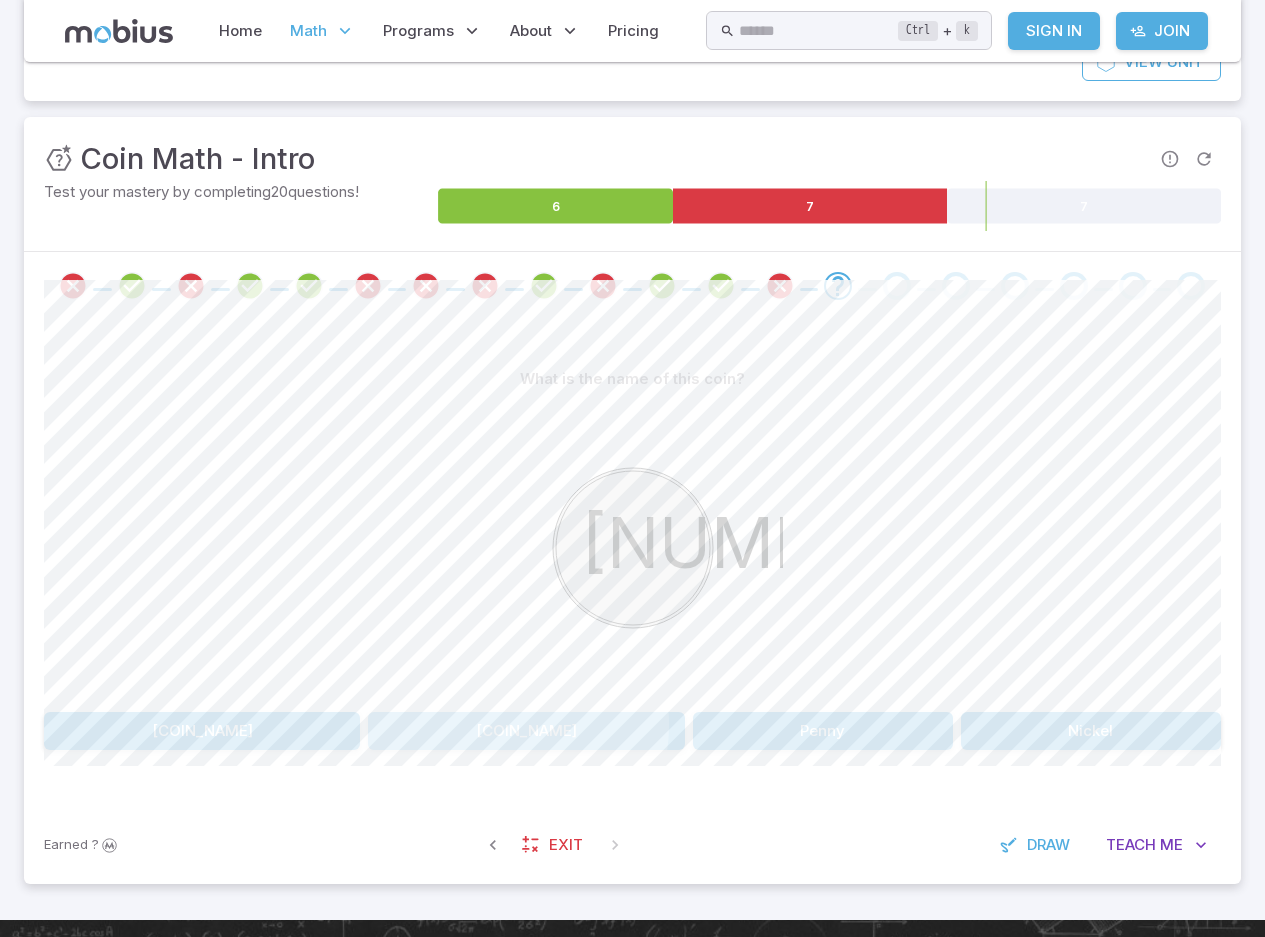 click on "Quarter" at bounding box center (526, 731) 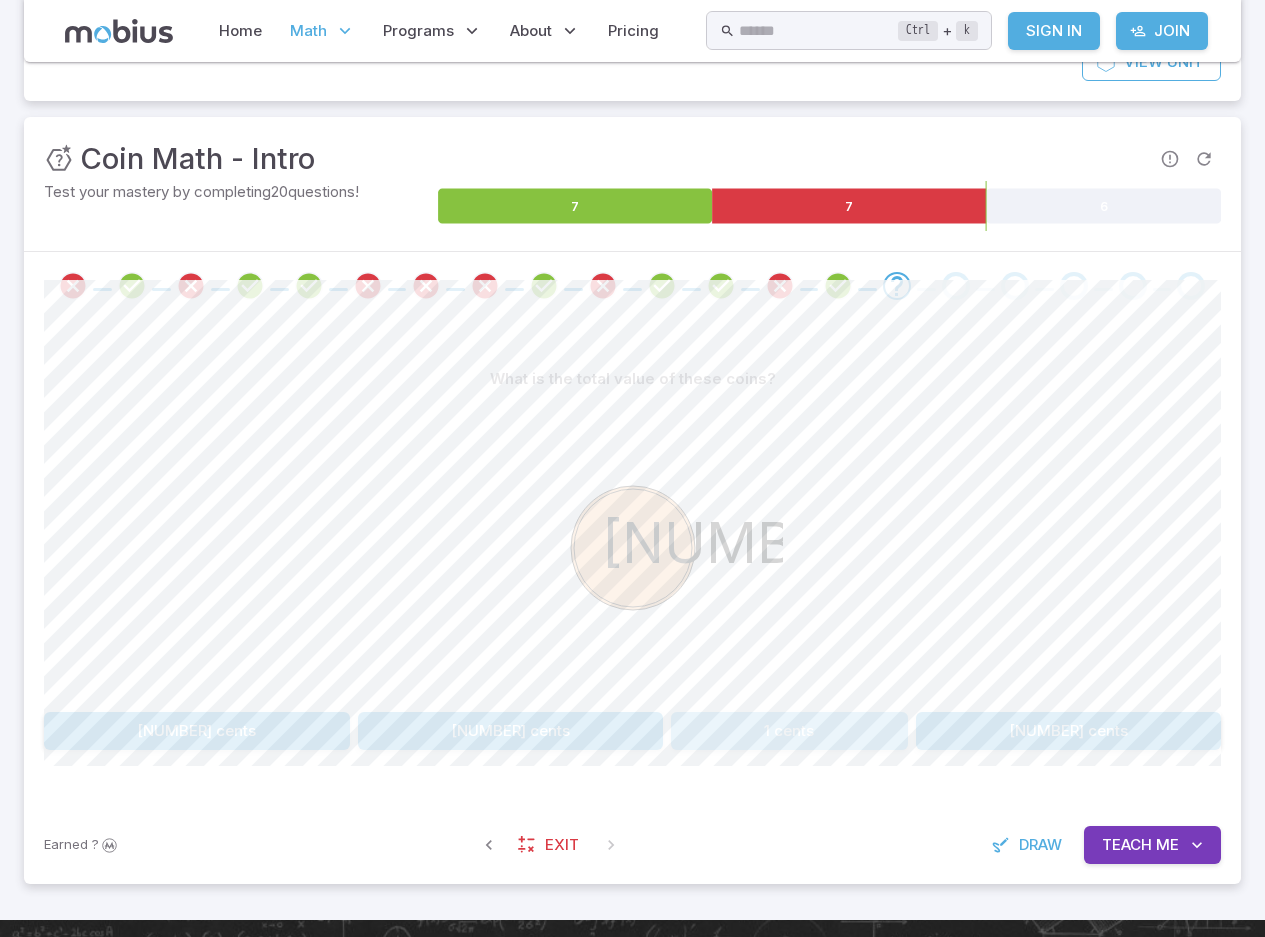 click on "1 cents" at bounding box center [789, 731] 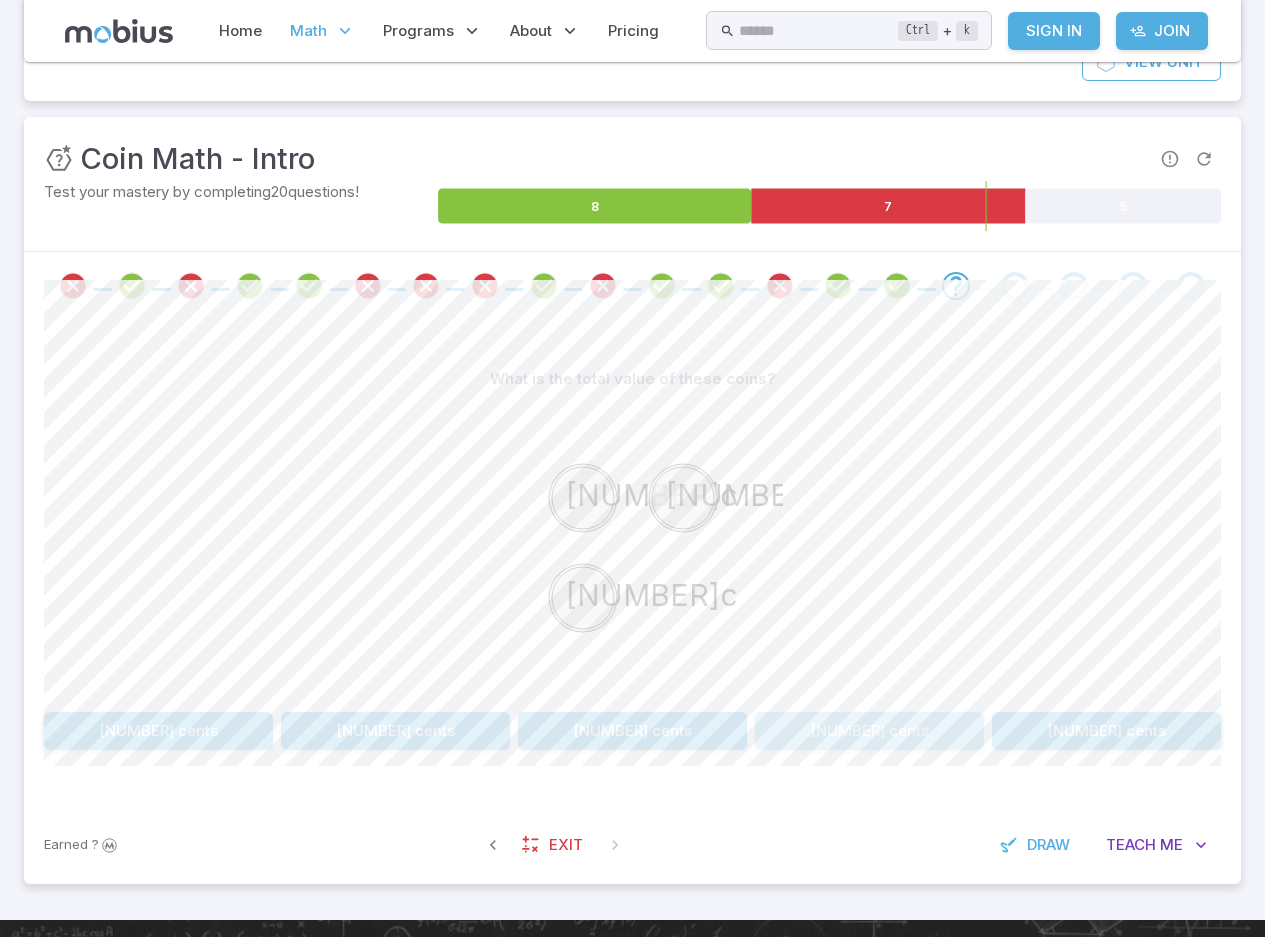 click on "25 cents" at bounding box center (869, 731) 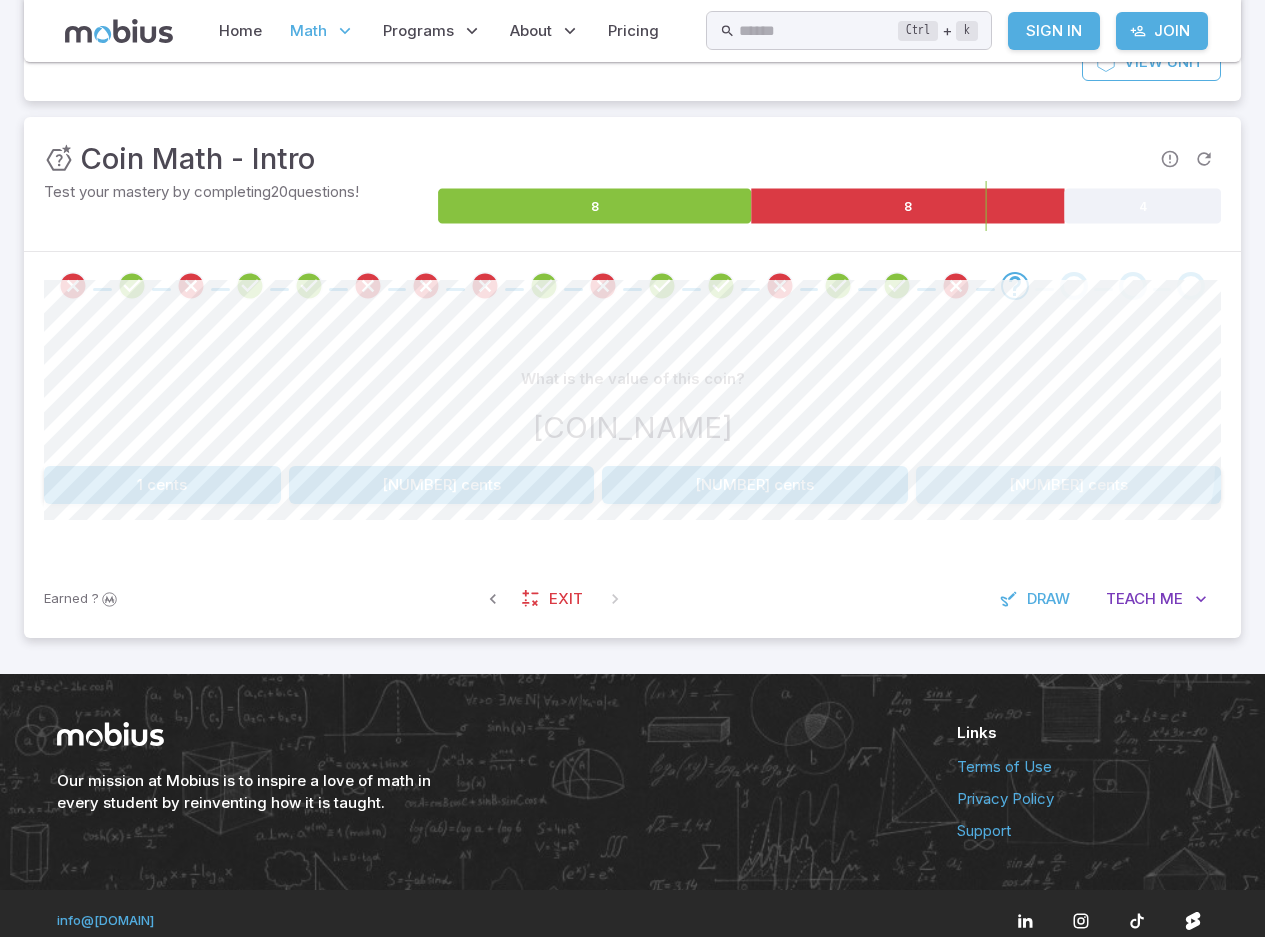 click on "25 cents" at bounding box center [1069, 485] 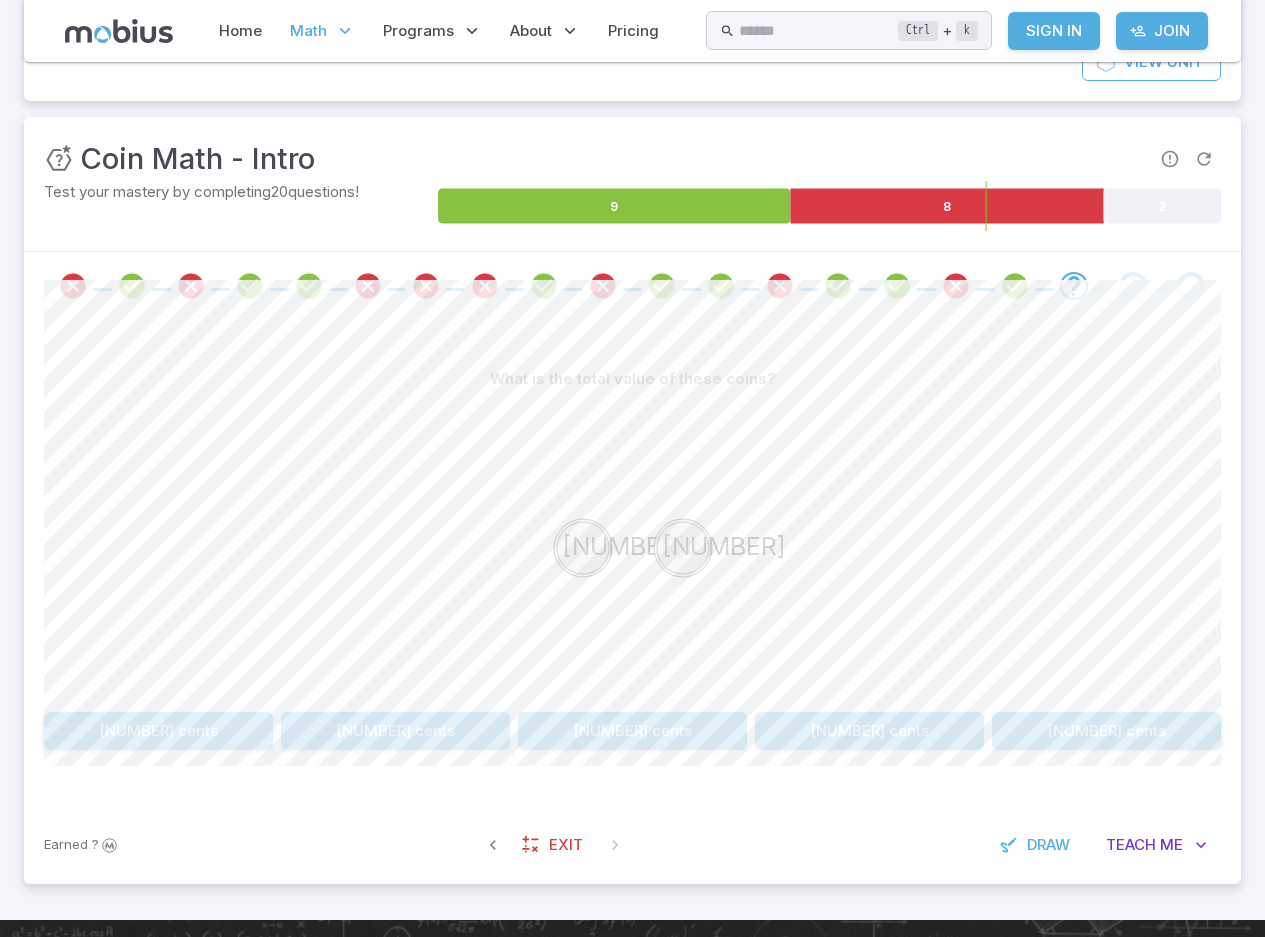 click on "40 cents" at bounding box center (632, 731) 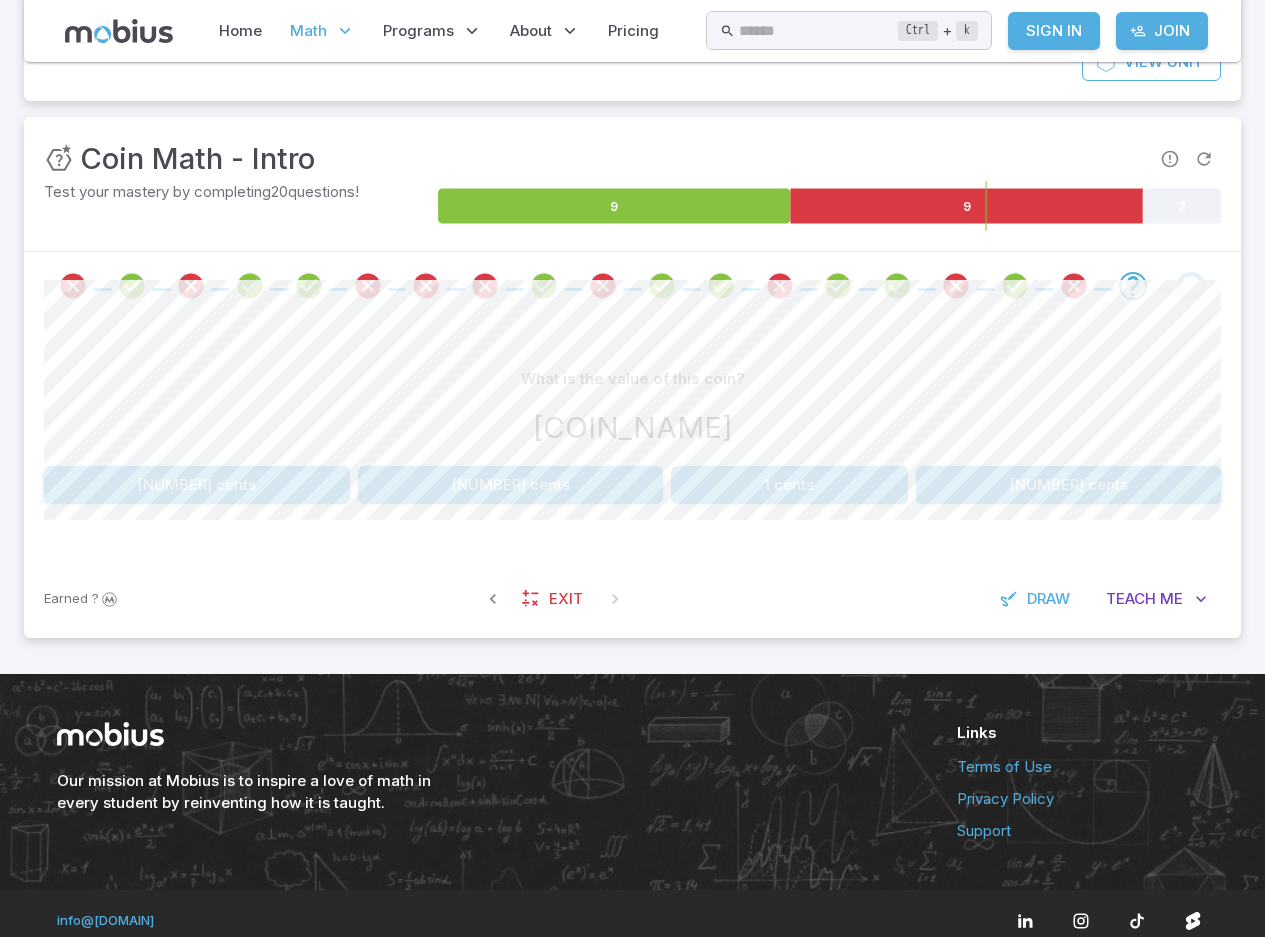 click on "10 cents" at bounding box center [511, 485] 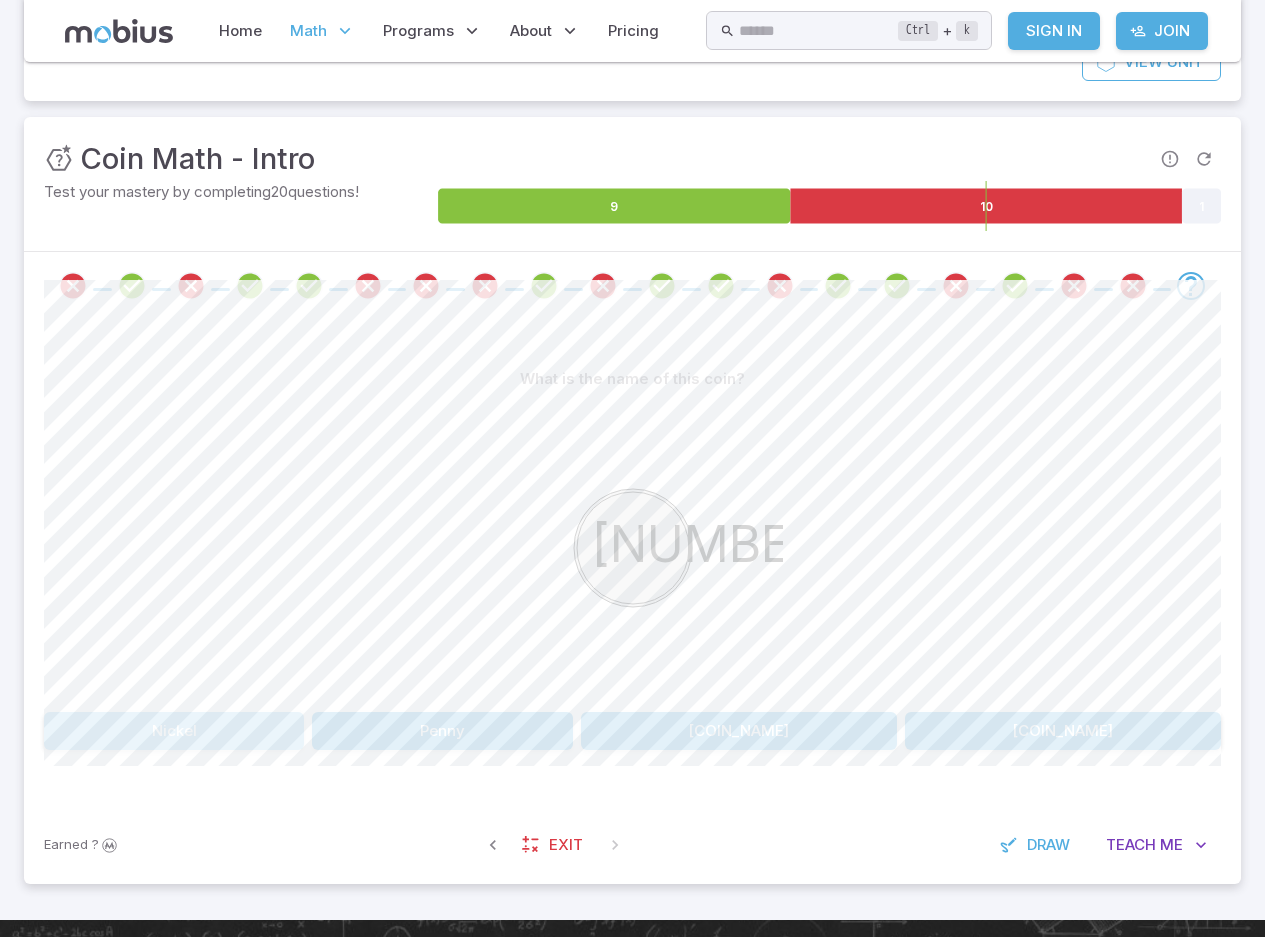 click on "Nickel" at bounding box center (174, 731) 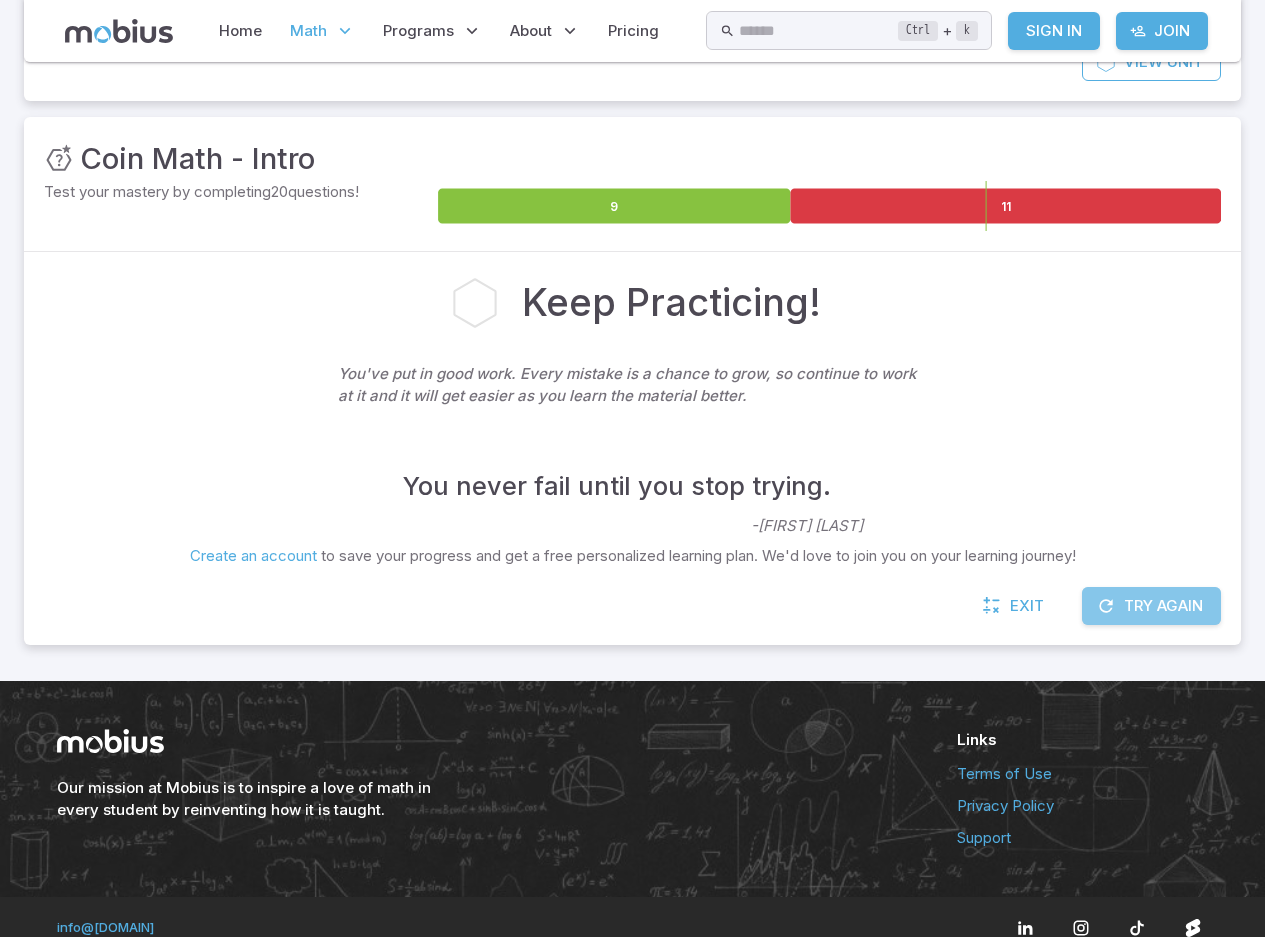 click on "Try Again" at bounding box center [1151, 606] 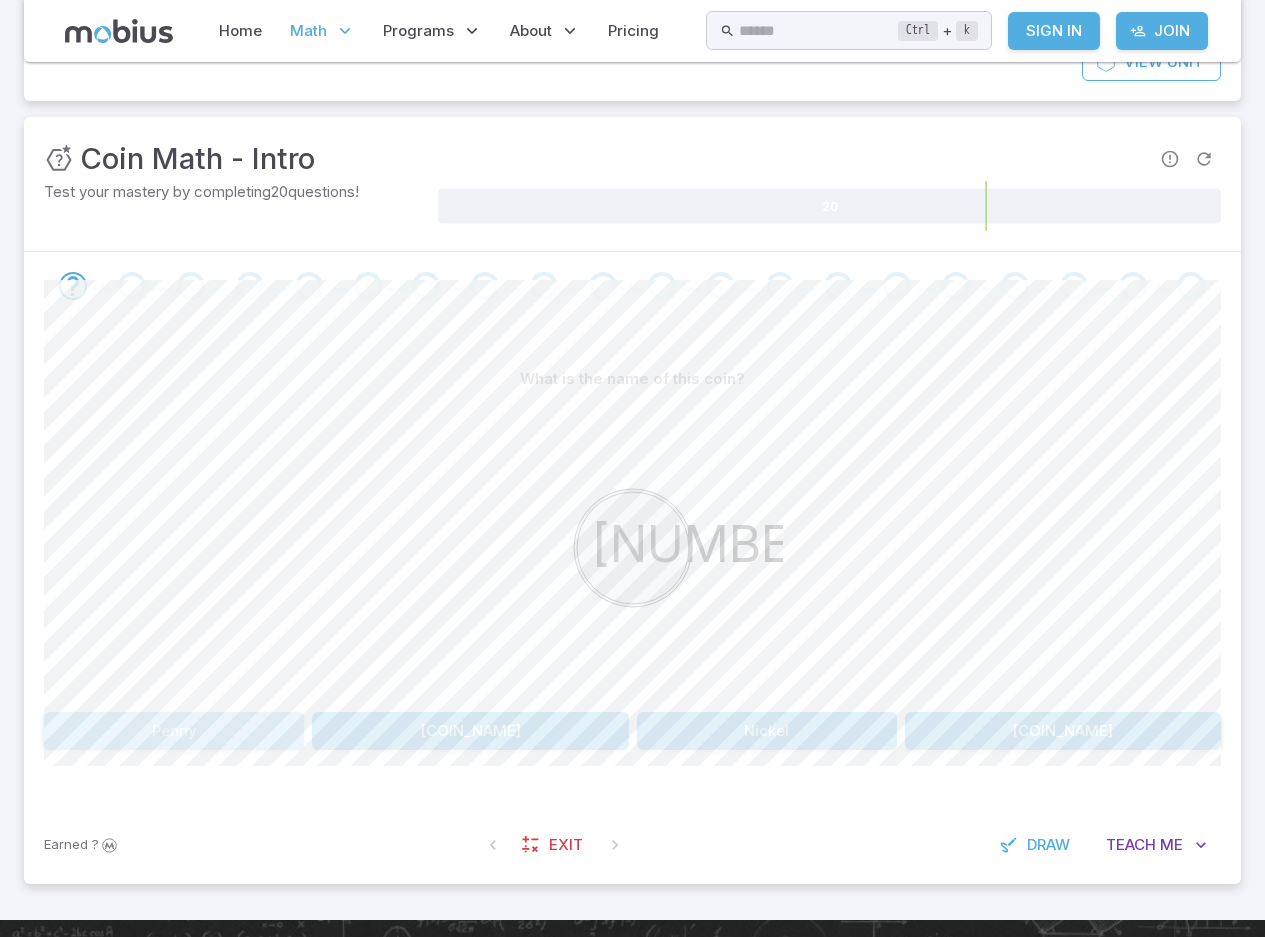 click on "Penny" at bounding box center (174, 731) 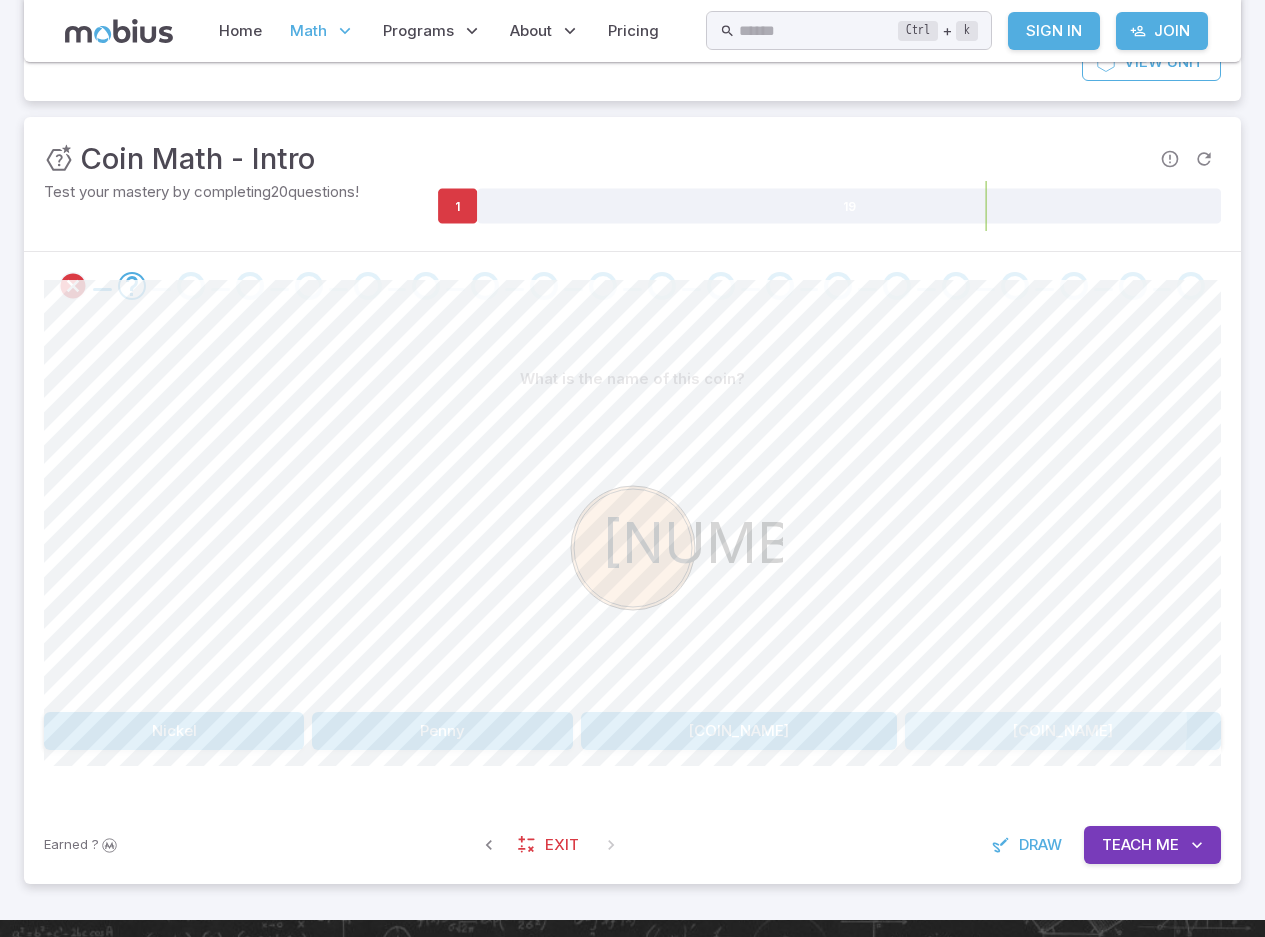 click on "Dime" at bounding box center [1063, 731] 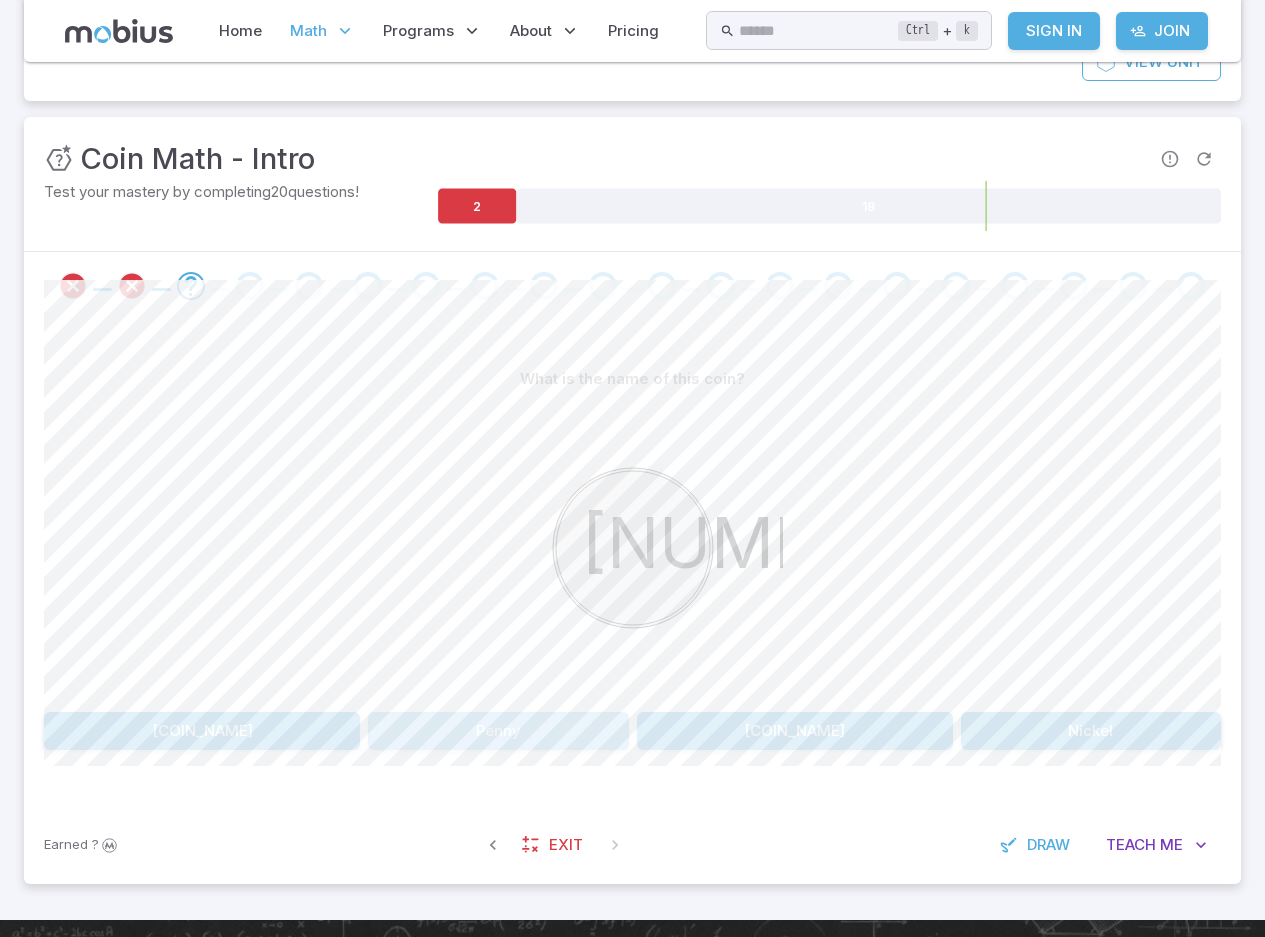 click on "Penny" at bounding box center (498, 731) 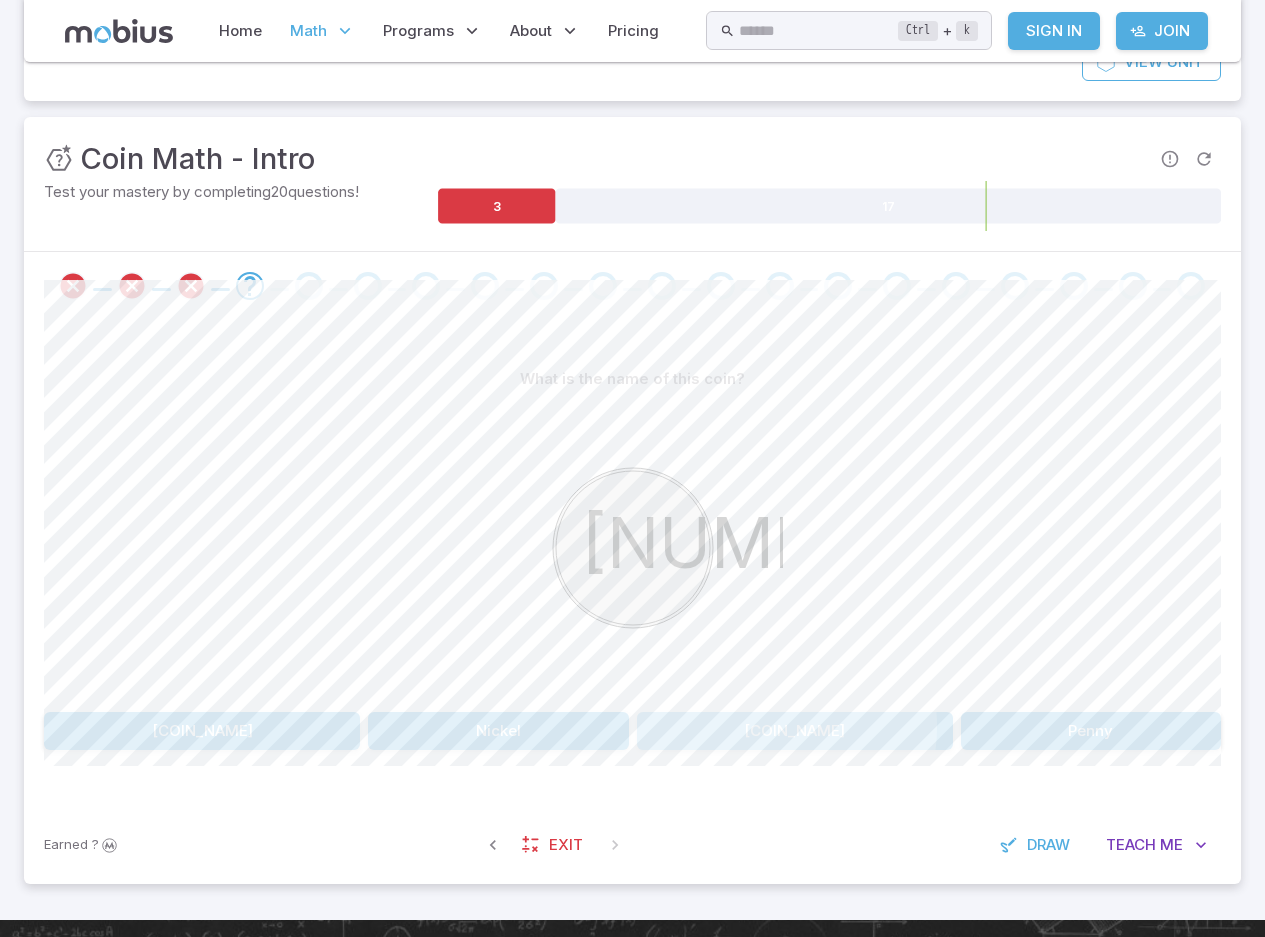 click on "Quarter" at bounding box center [795, 731] 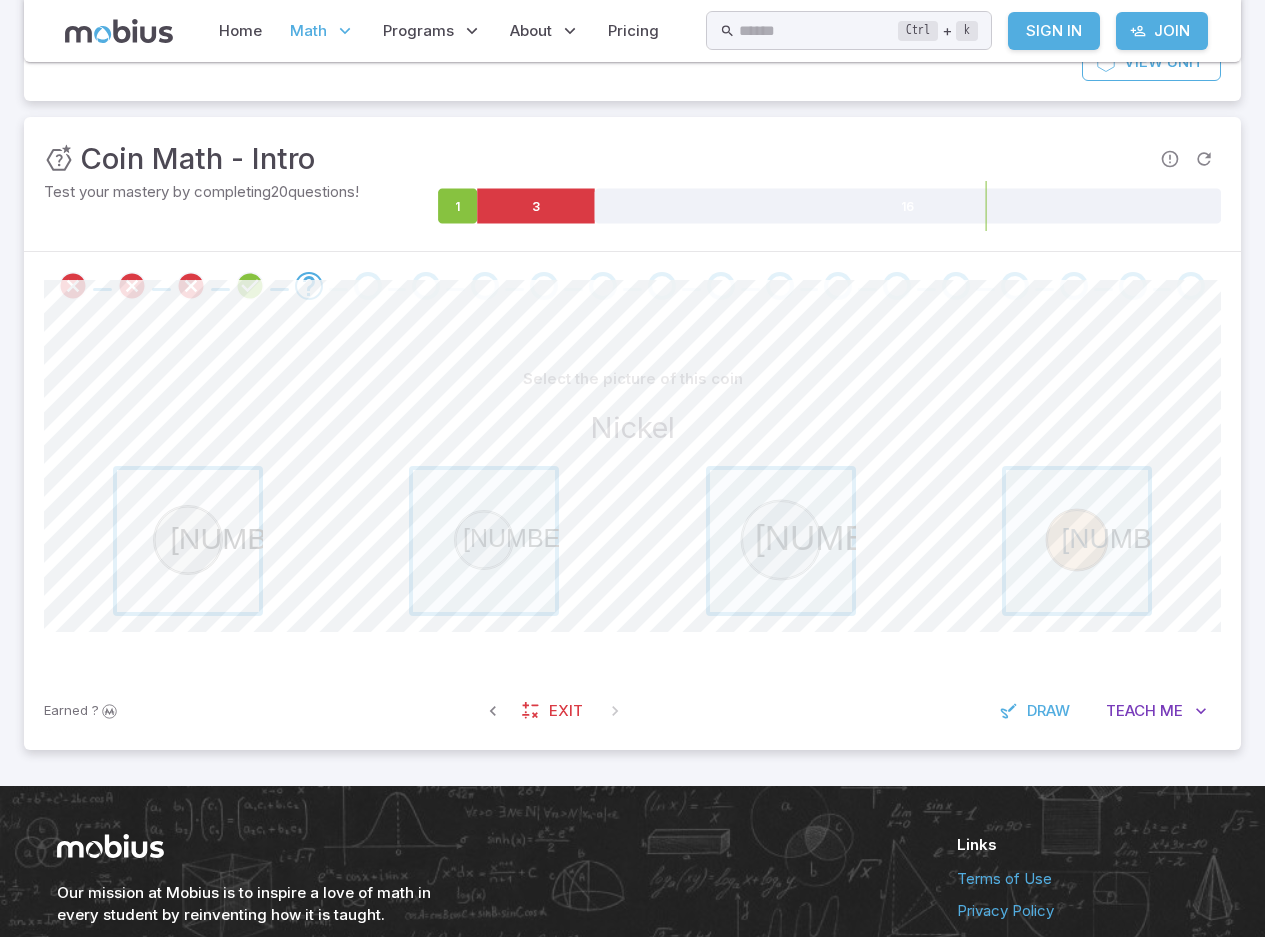 click at bounding box center [188, 541] 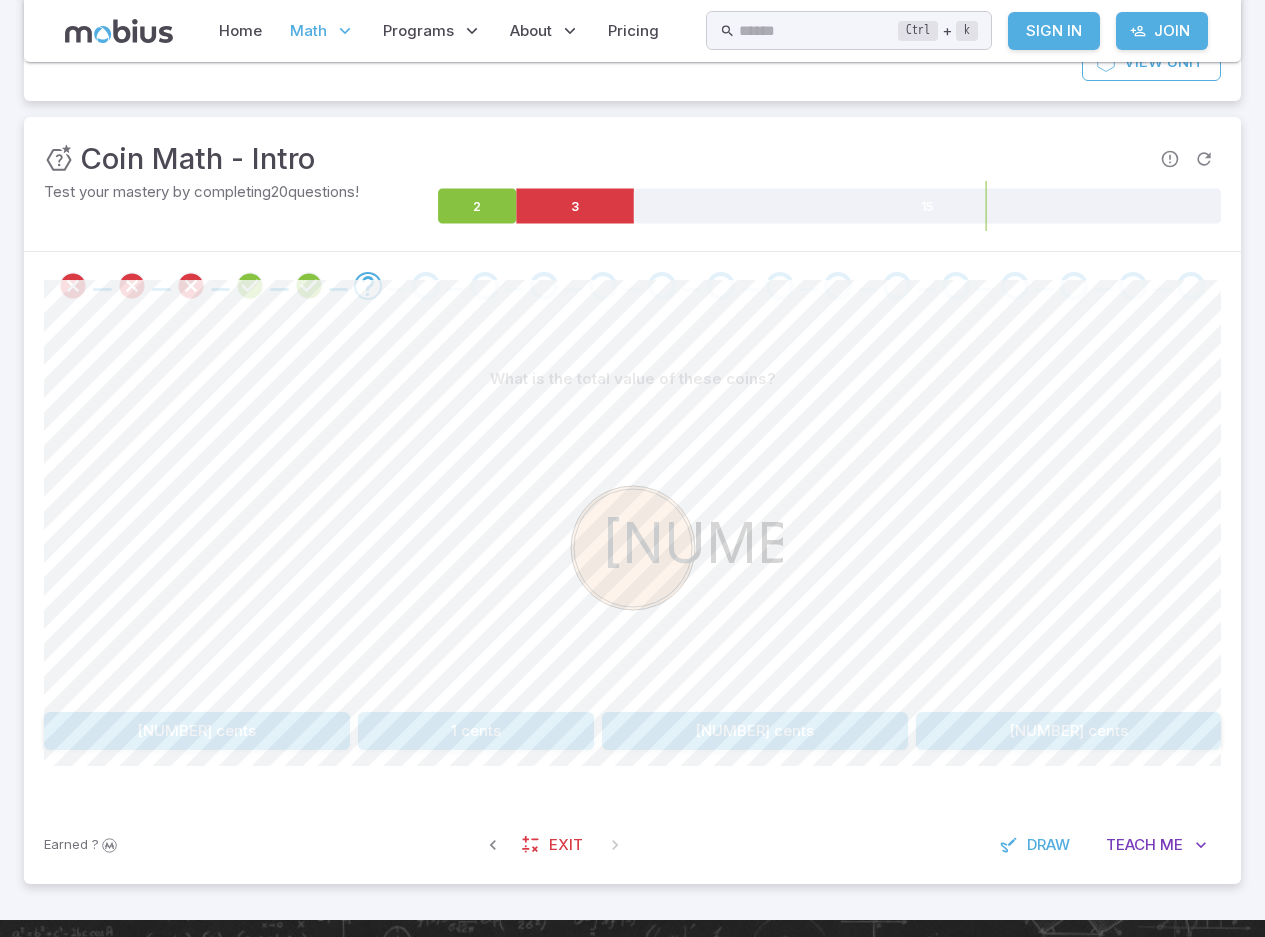 click on "1 cents" at bounding box center (476, 731) 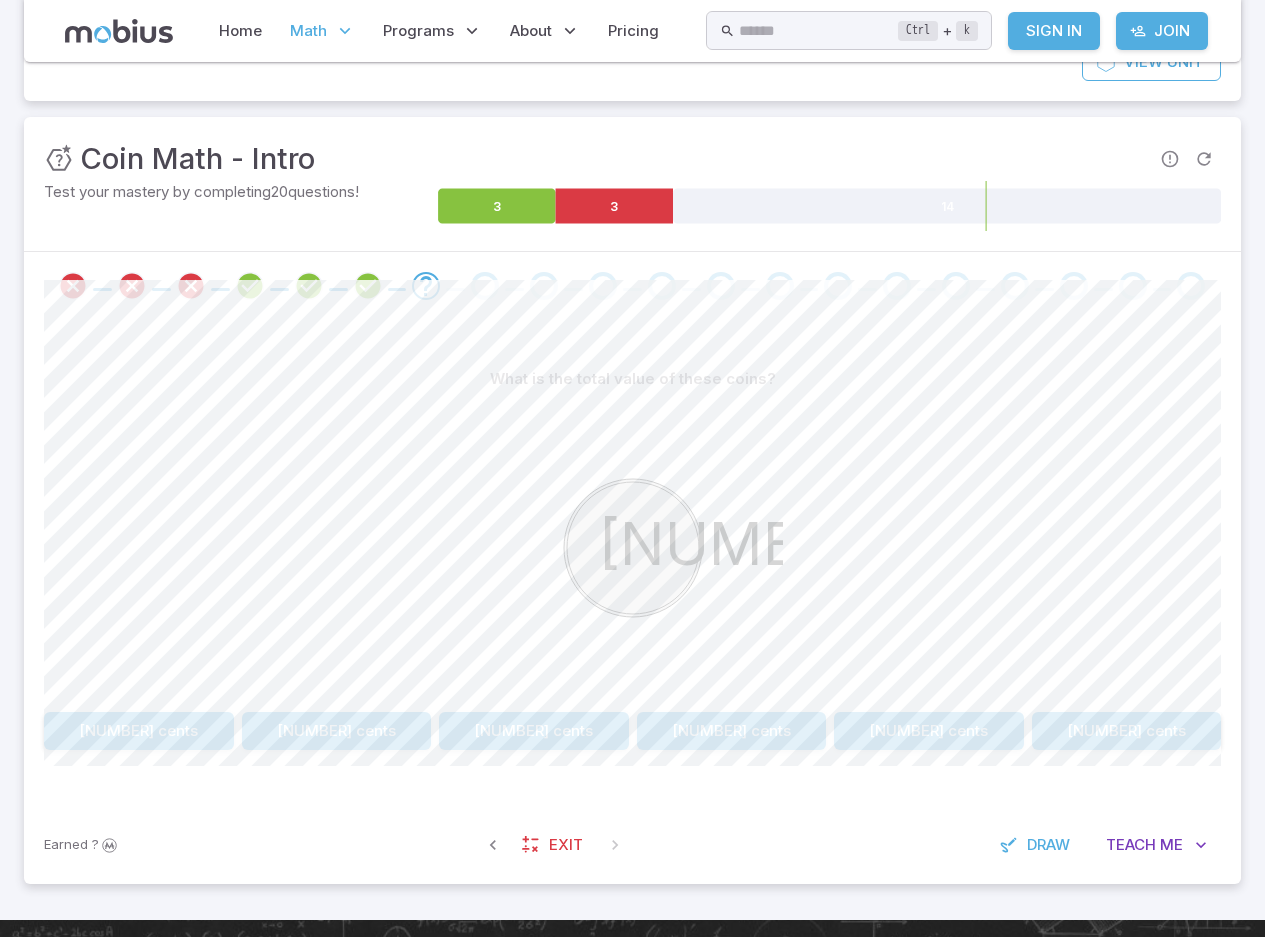 click on "5 cents" at bounding box center [732, 731] 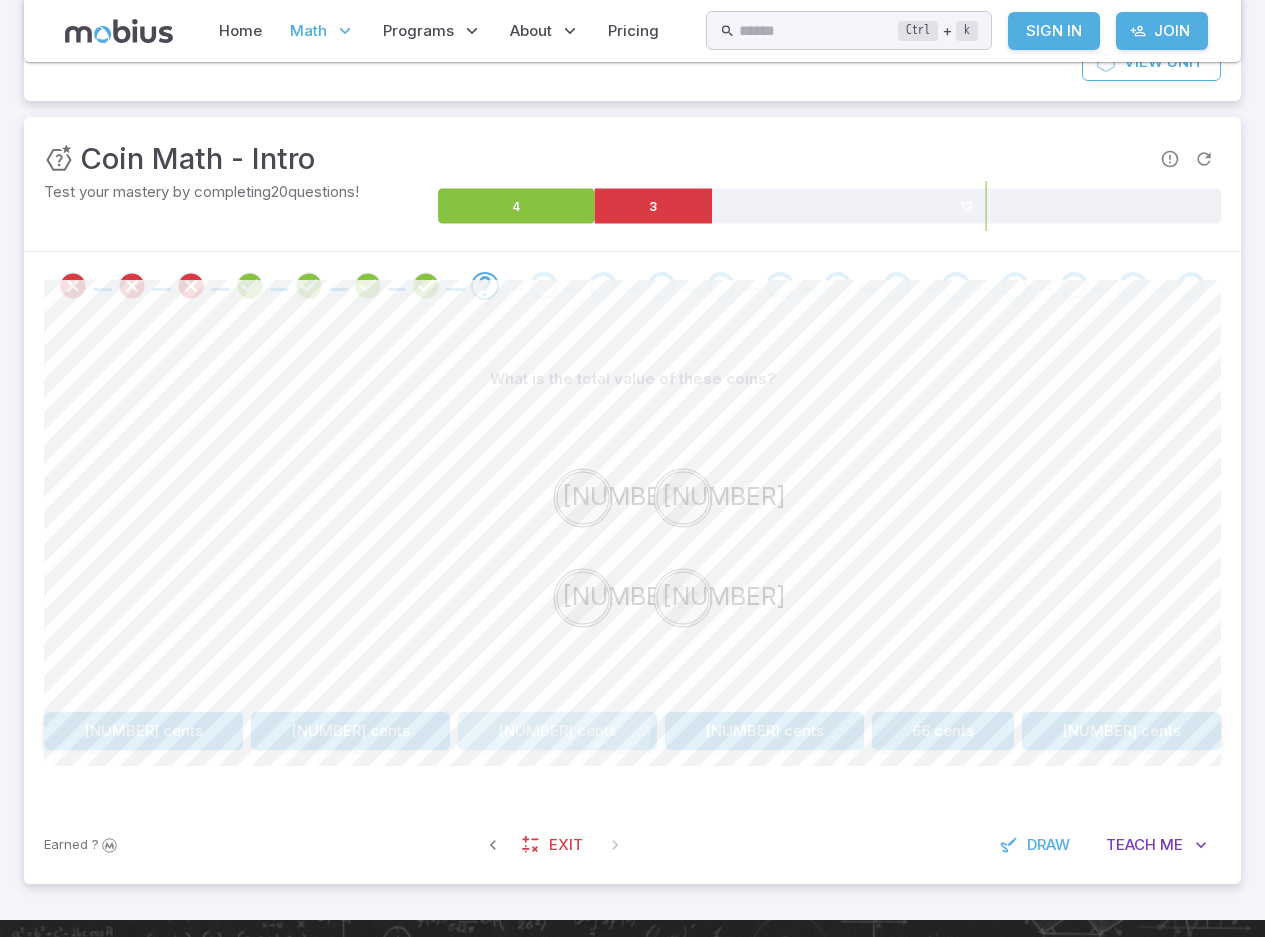 click on "50 cents" at bounding box center [557, 731] 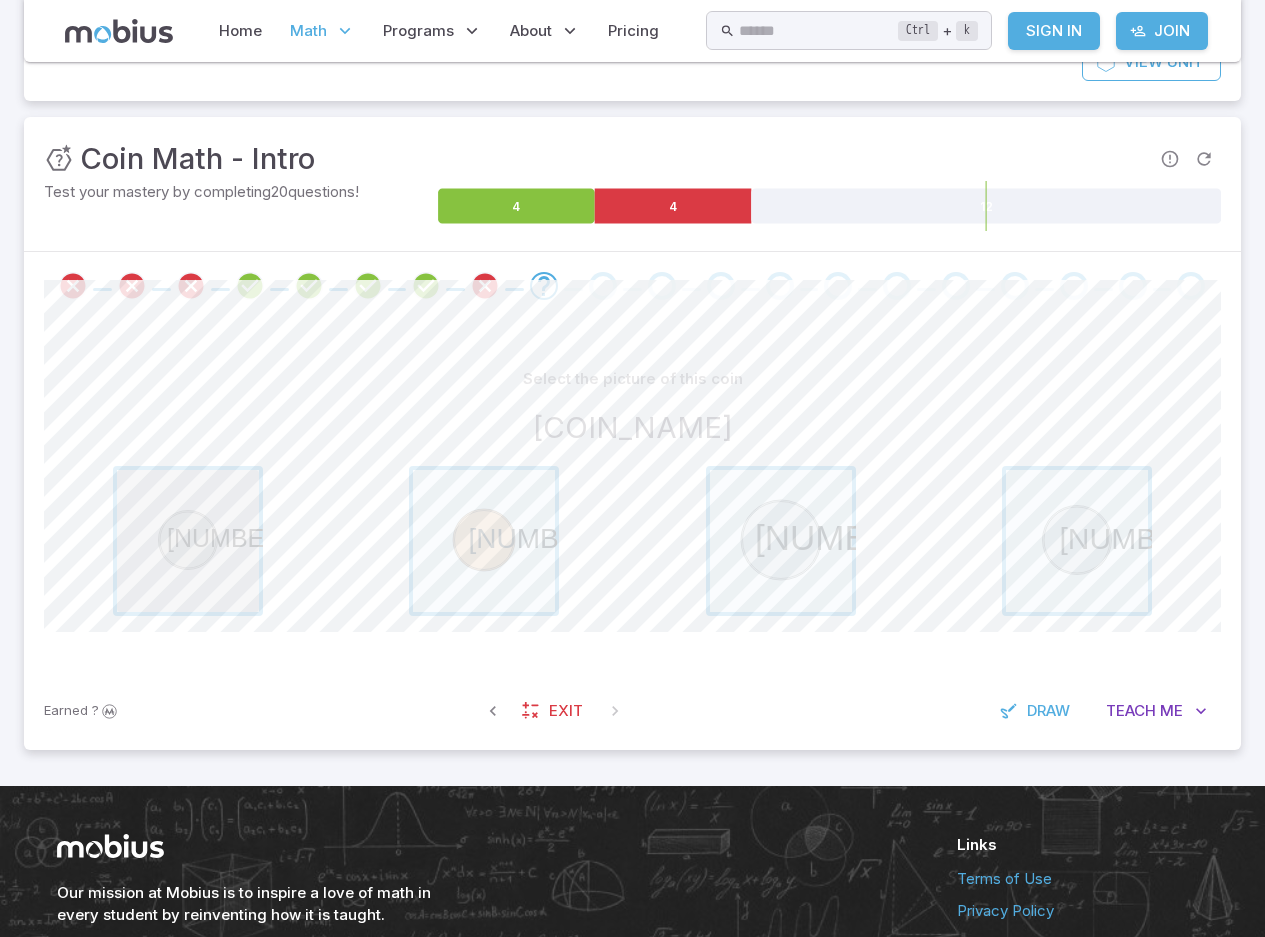 click at bounding box center (188, 541) 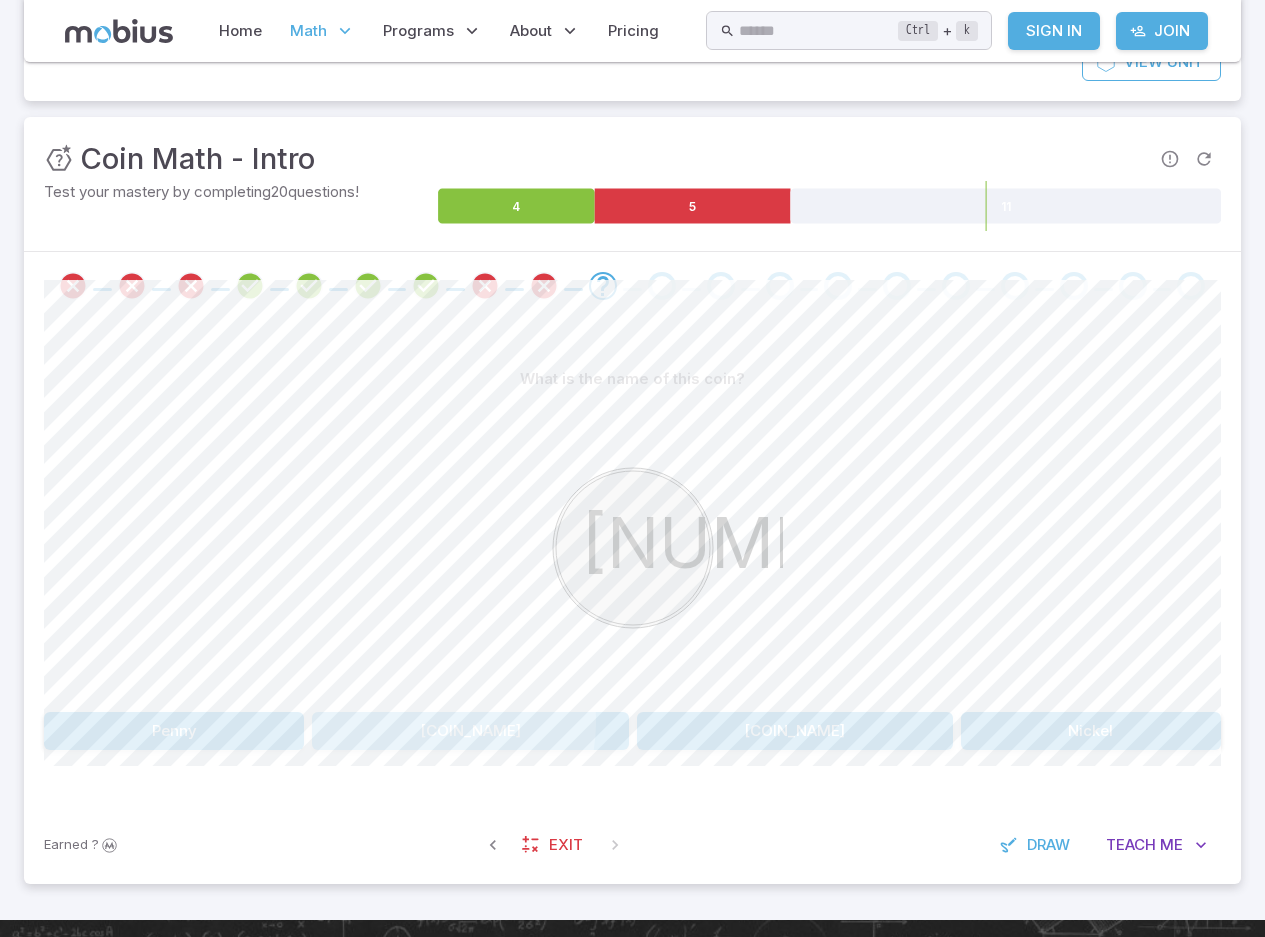 click on "Dime" at bounding box center (470, 731) 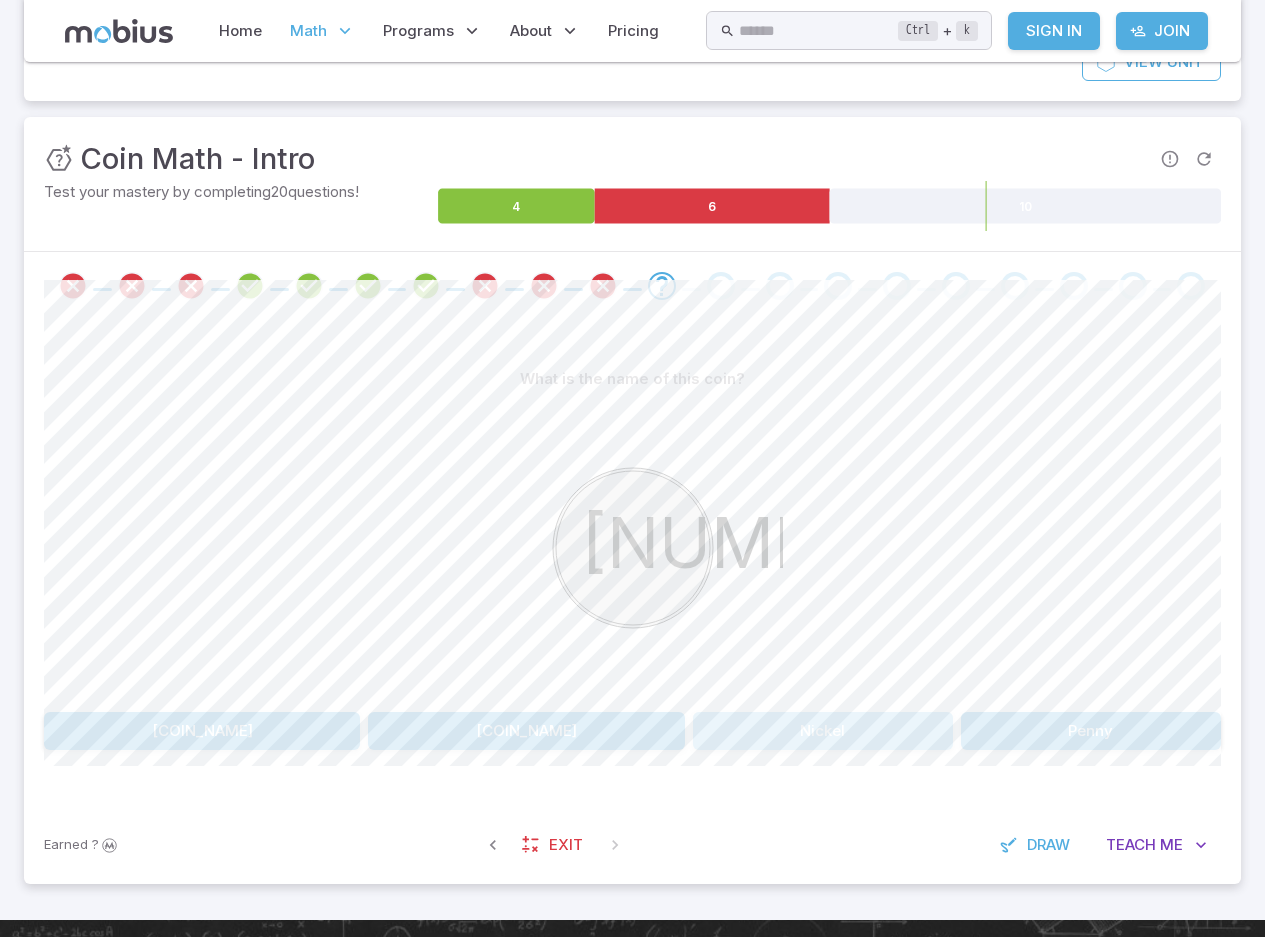 click on "Nickel" at bounding box center (823, 731) 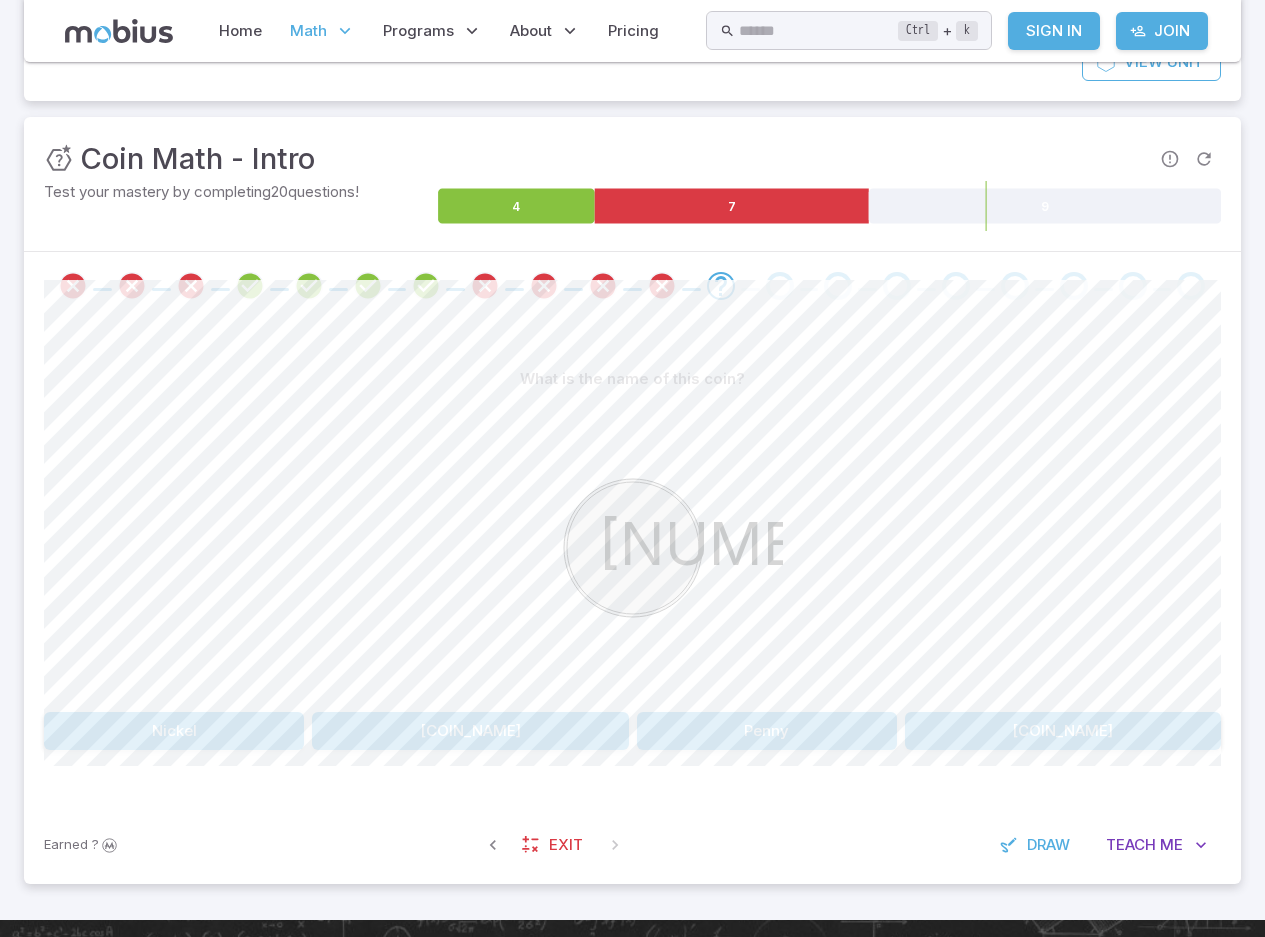 click on "Quarter" at bounding box center (1063, 731) 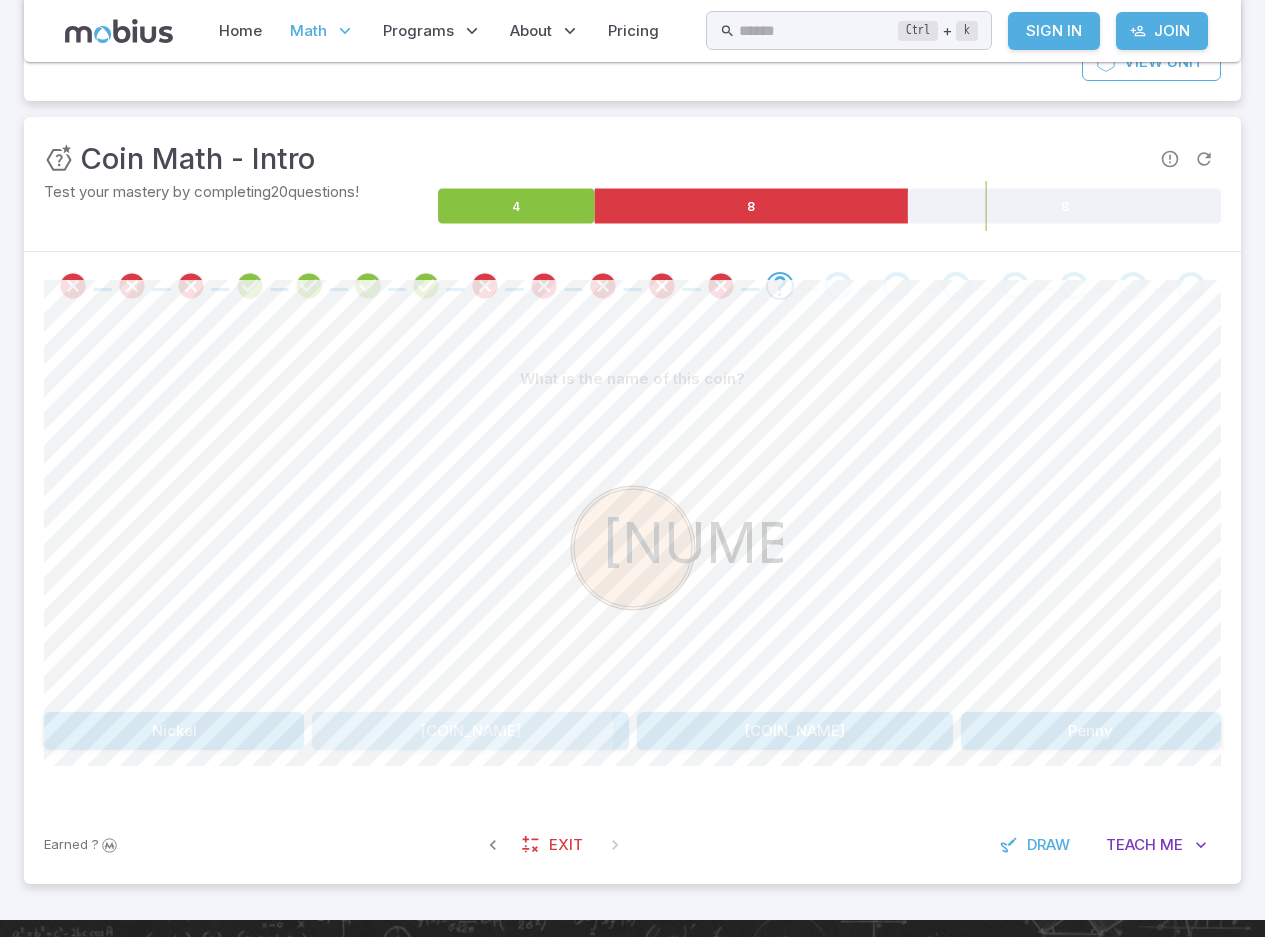 click on "Quarter" at bounding box center [470, 731] 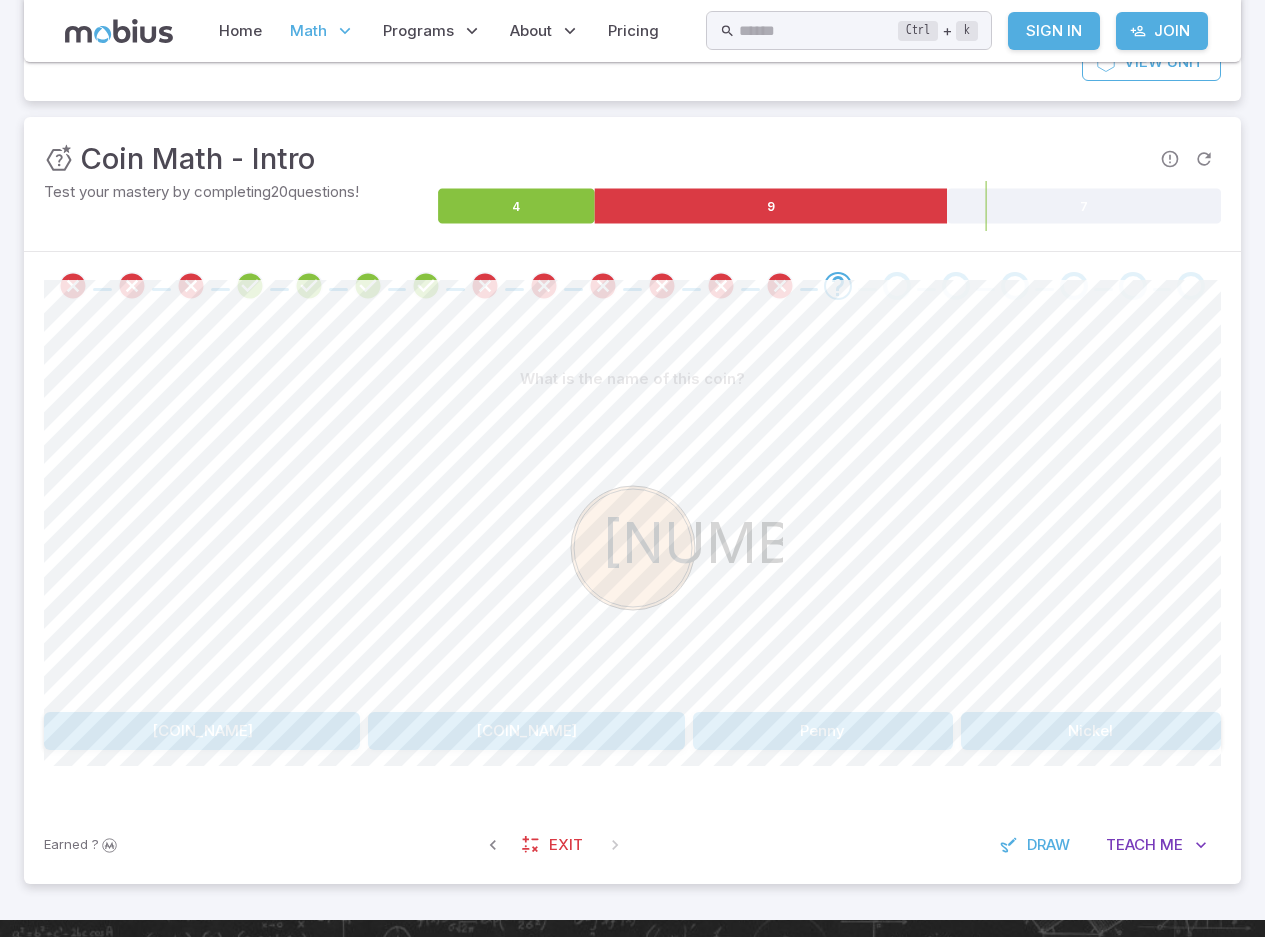 click on "Penny" at bounding box center (823, 731) 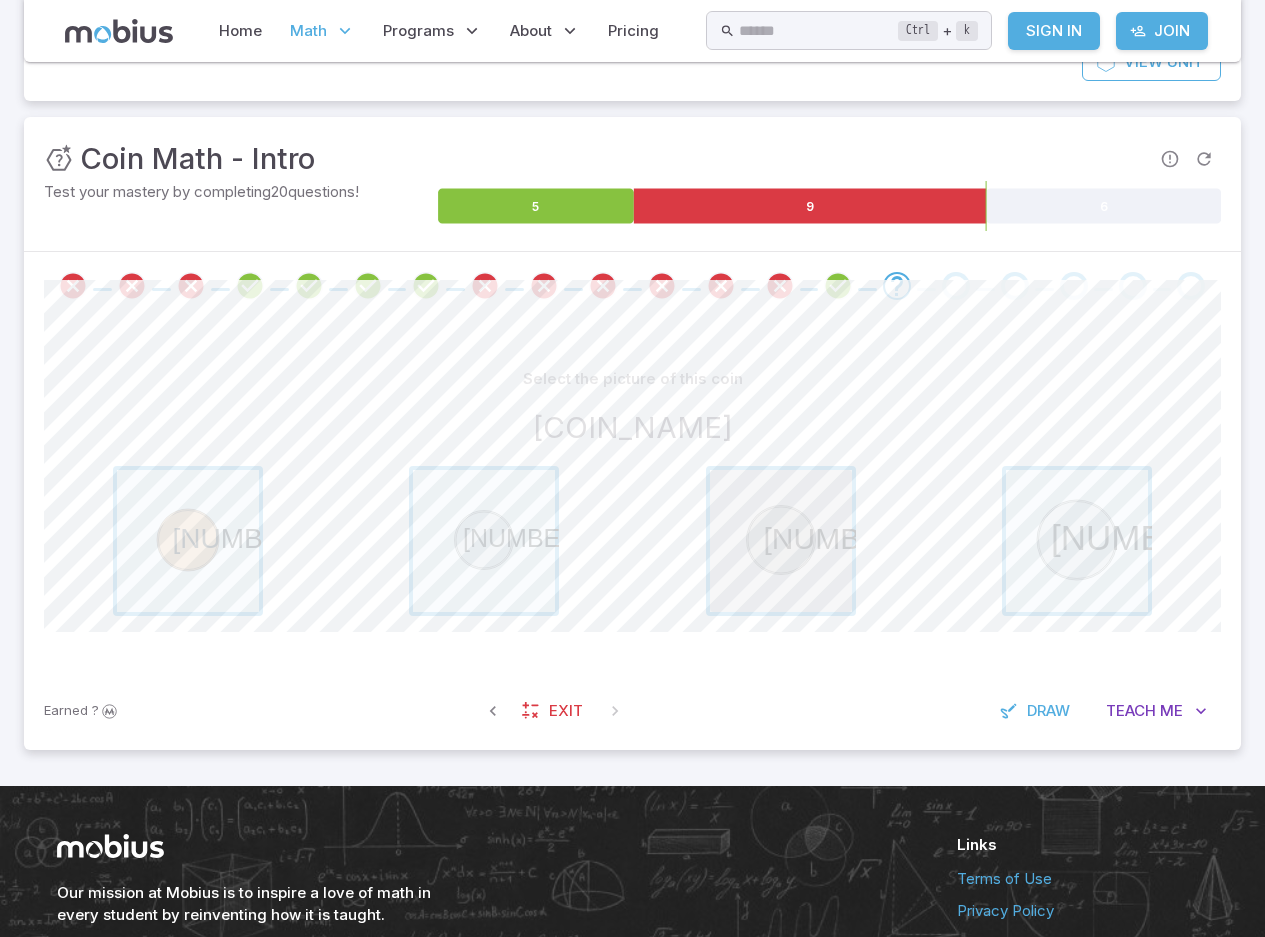 click at bounding box center (781, 541) 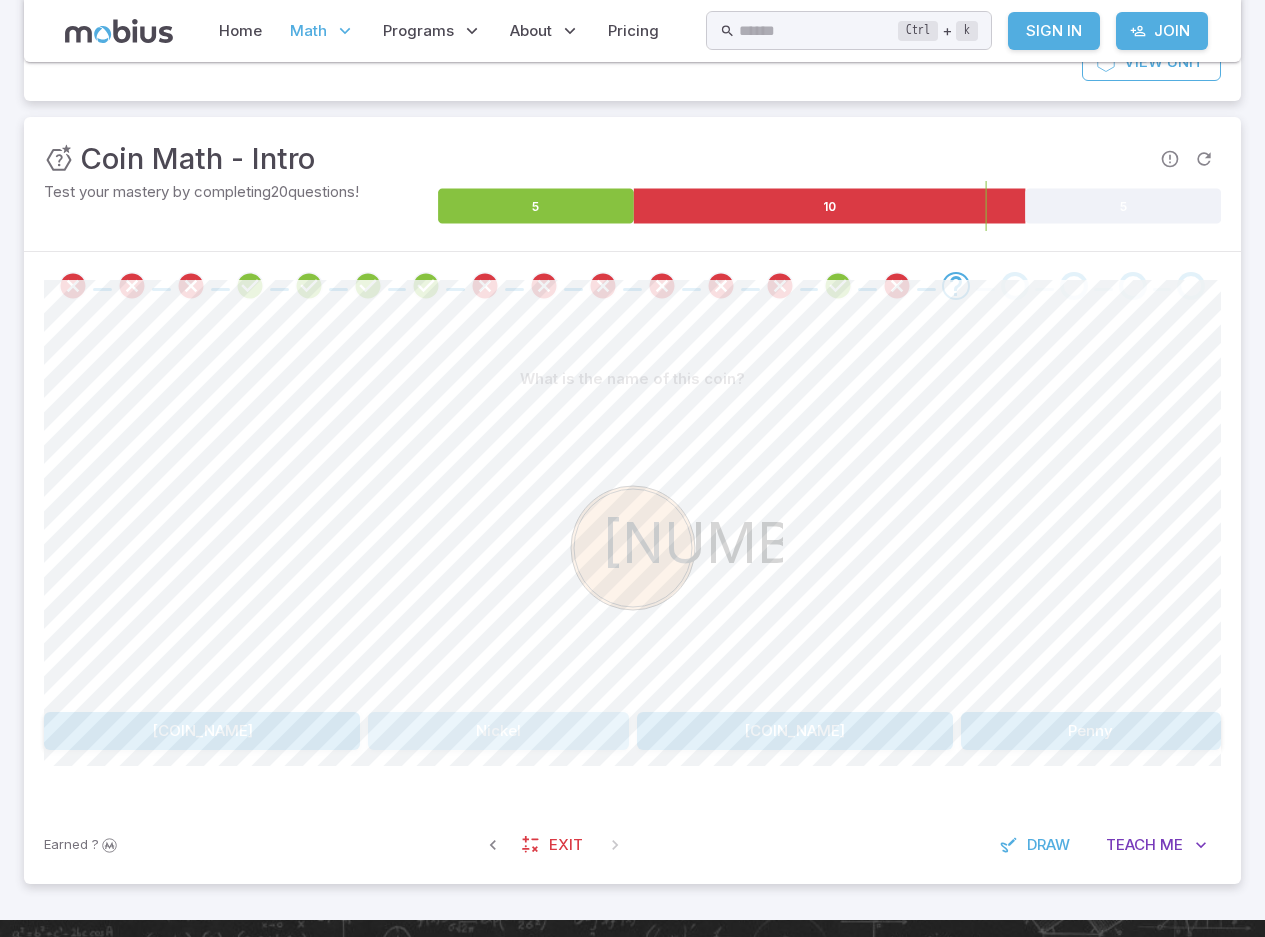 click on "Nickel" at bounding box center (498, 731) 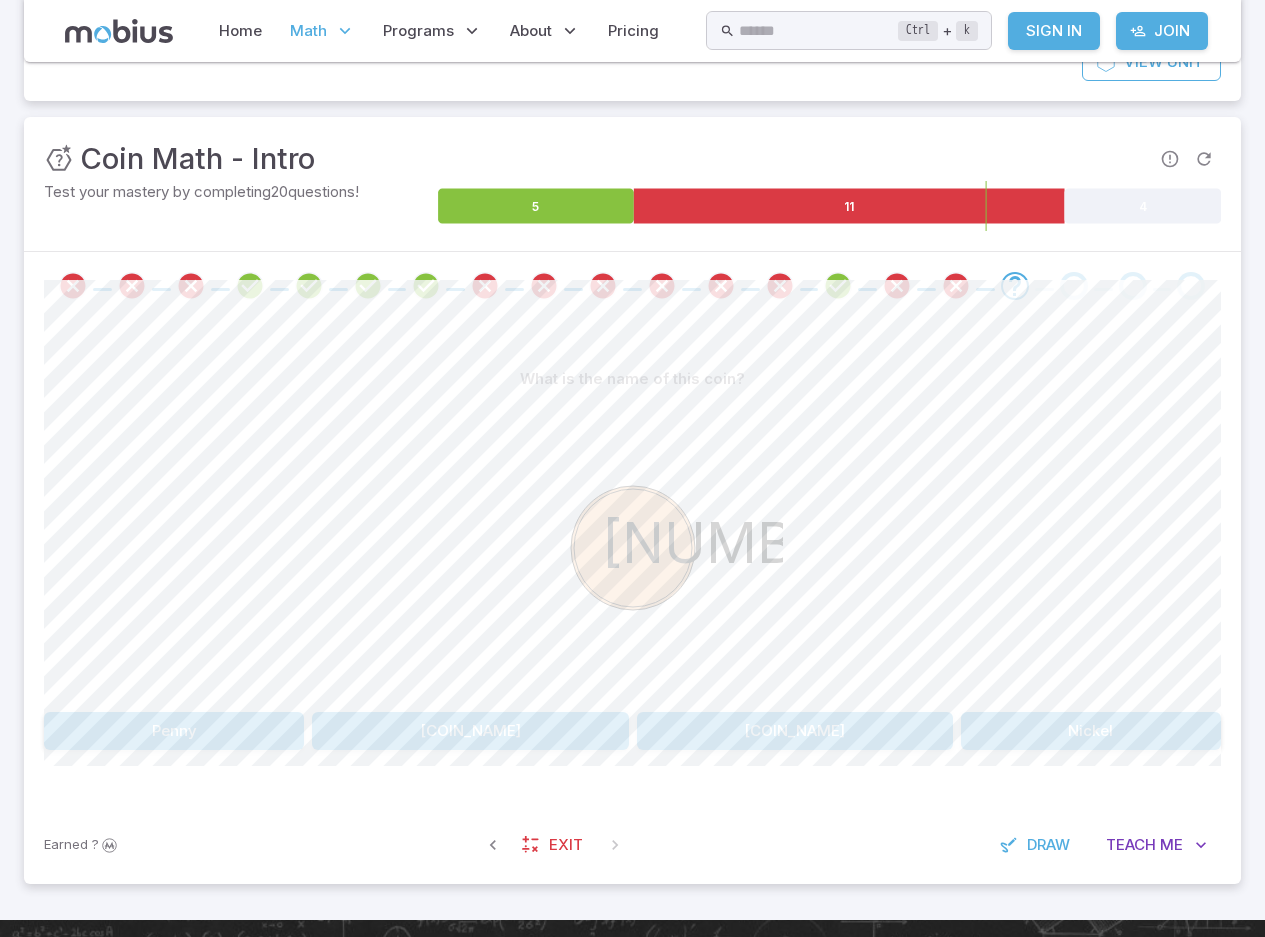 click on "Dime" at bounding box center [795, 731] 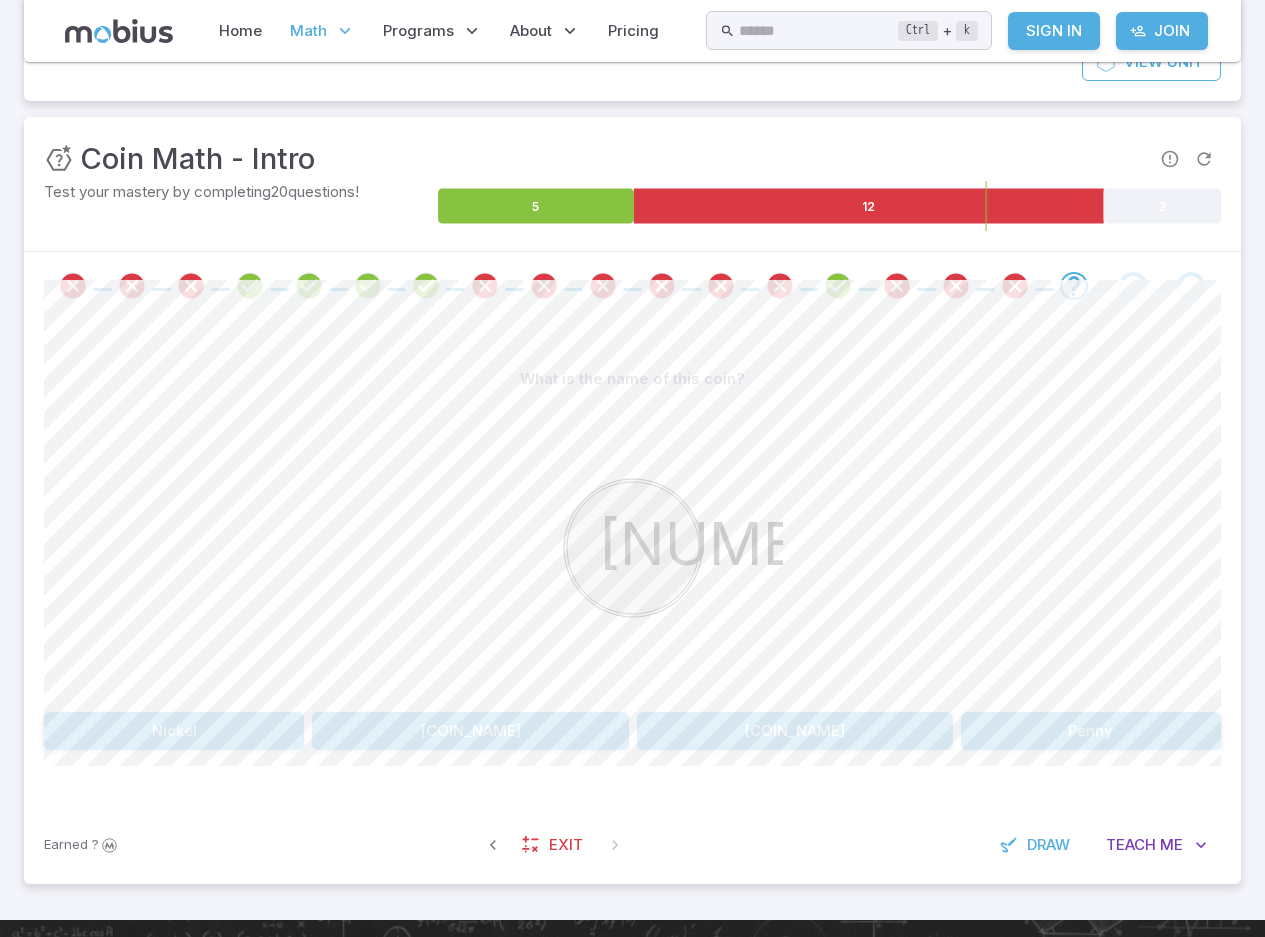 click on "Nickel" at bounding box center (174, 731) 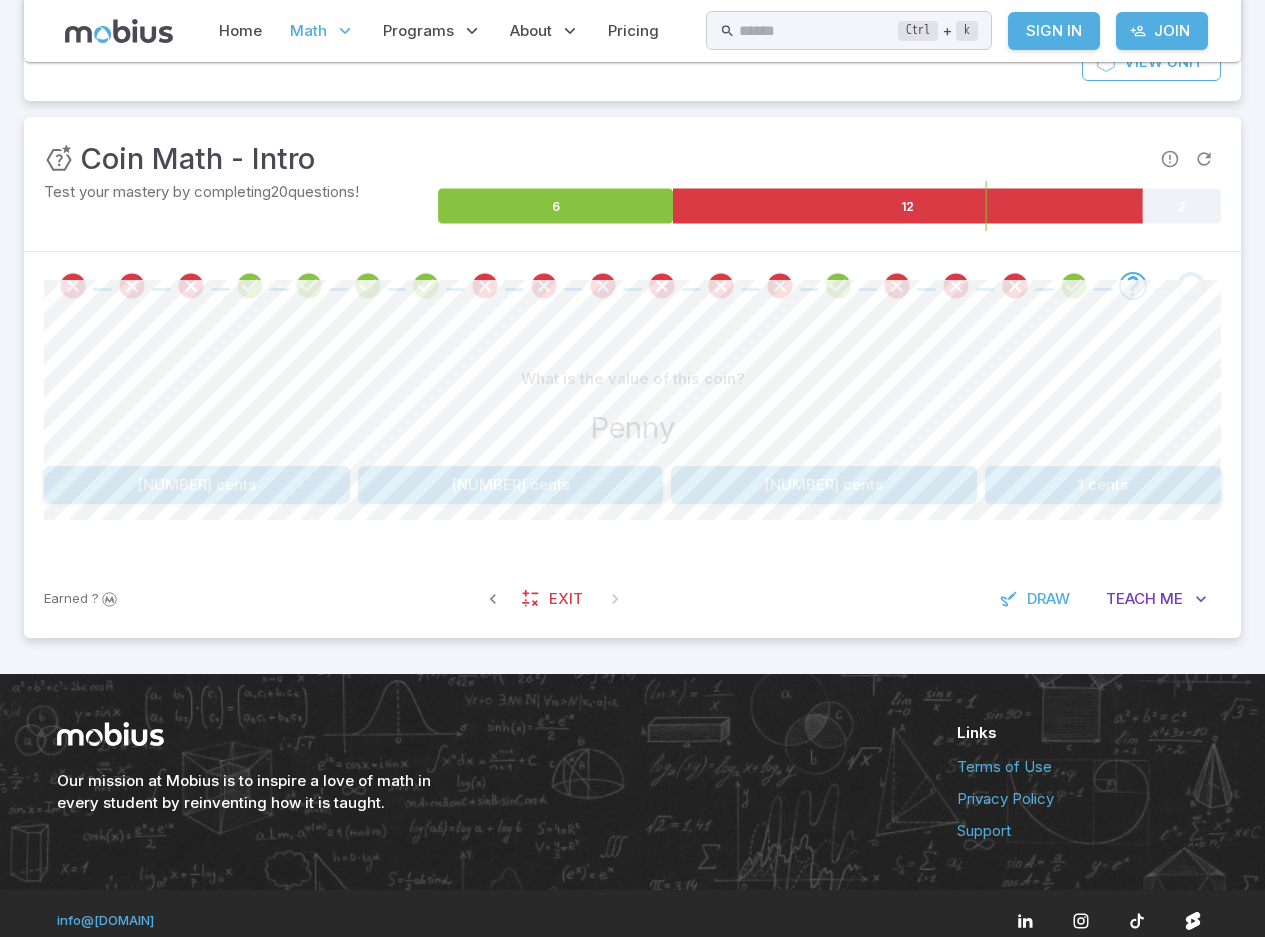 click on "25 cents" at bounding box center [197, 485] 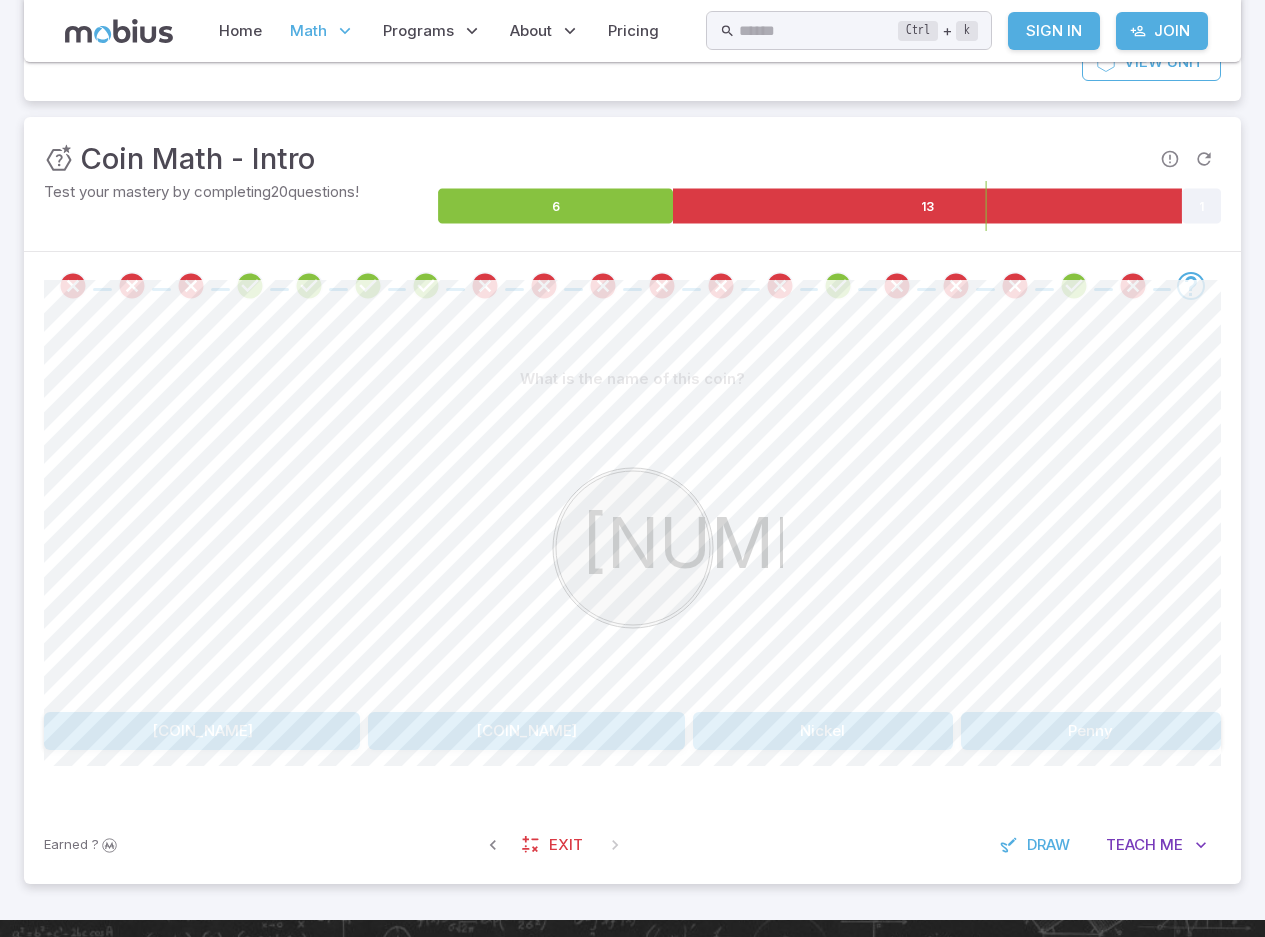 click on "Dime" at bounding box center (526, 731) 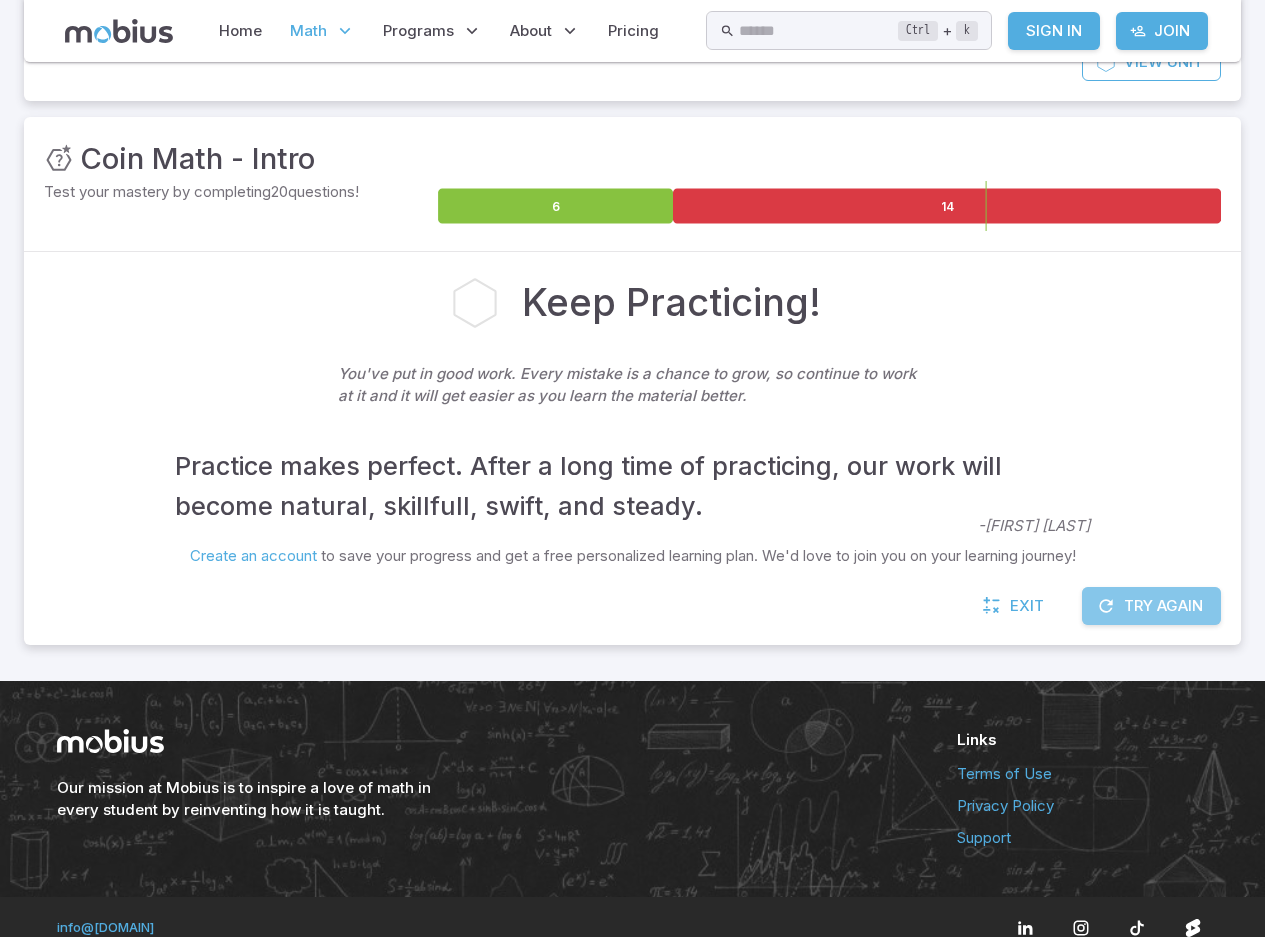 click on "Try Again" at bounding box center [1151, 606] 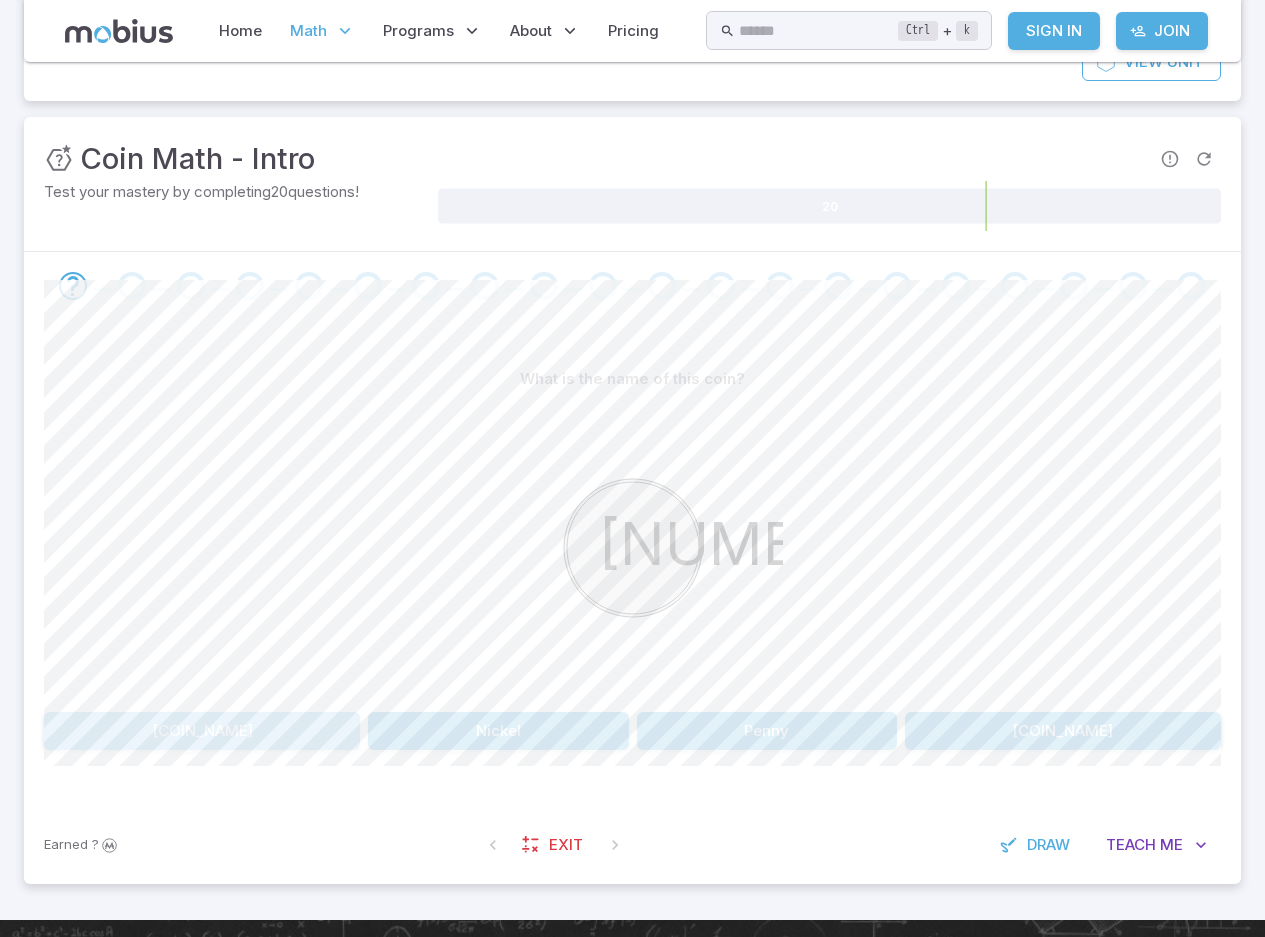 click on "Quarter" at bounding box center [202, 731] 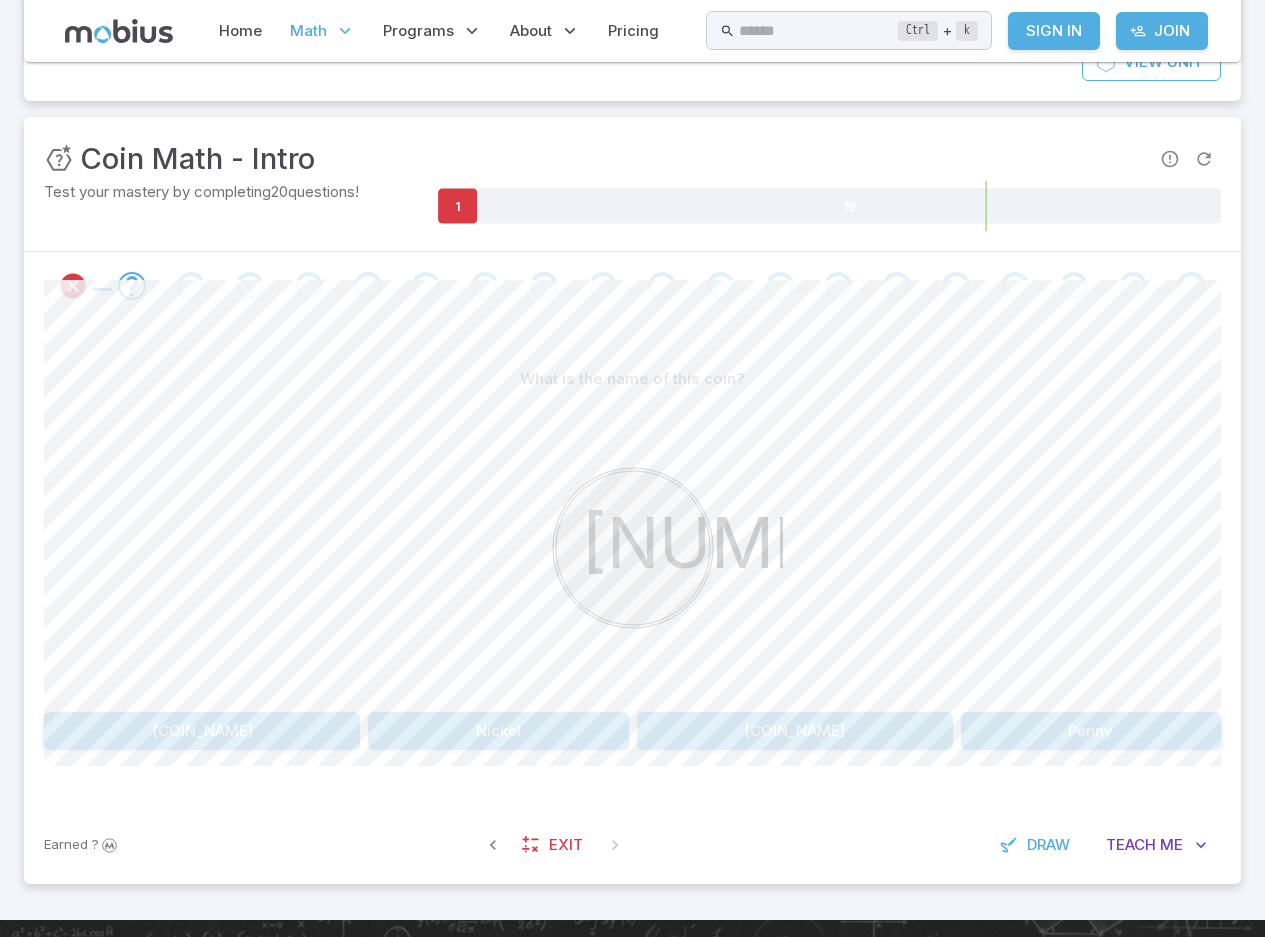 click on "Quarter" at bounding box center [795, 731] 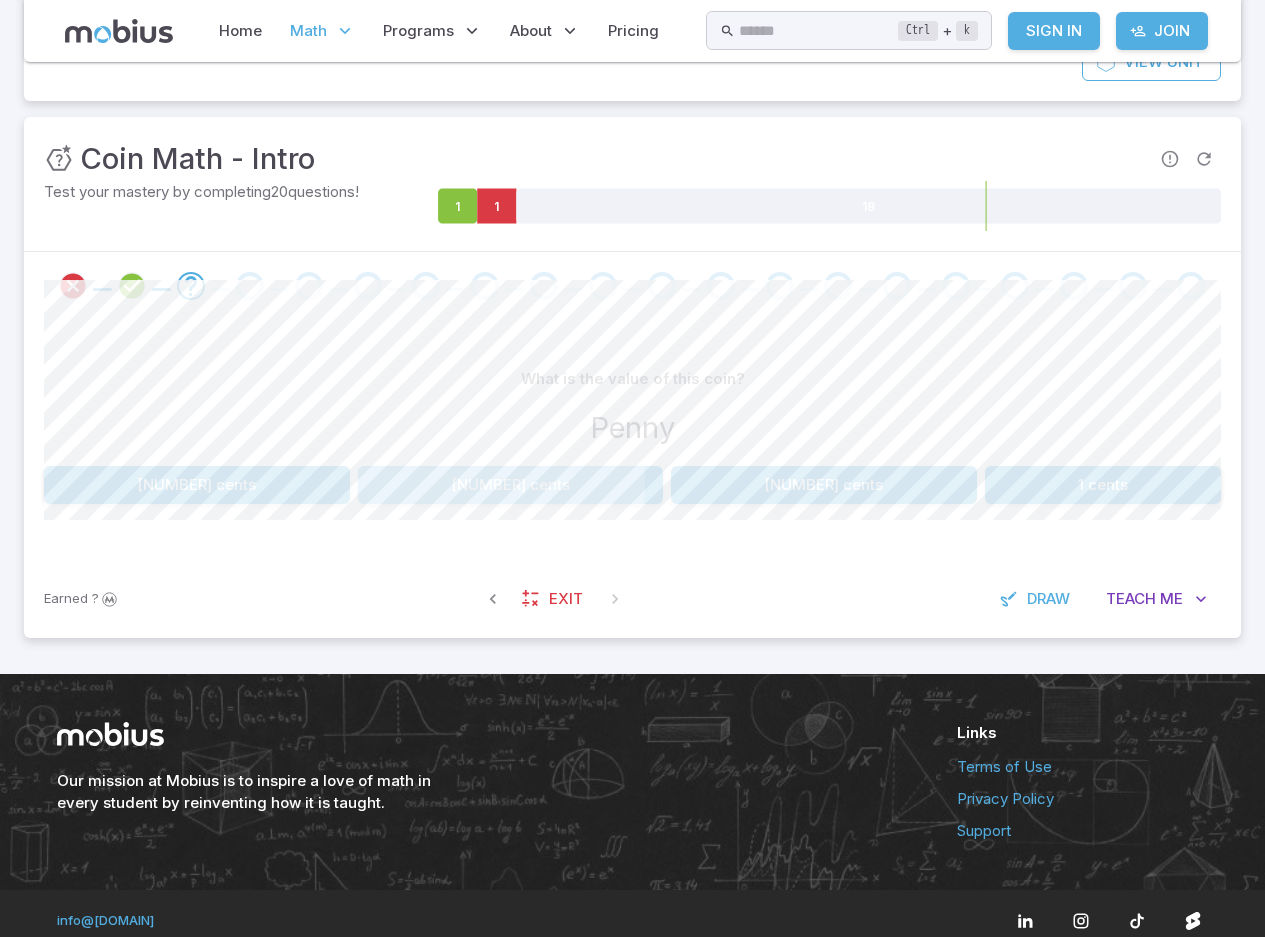 click on "5 cents" at bounding box center (511, 485) 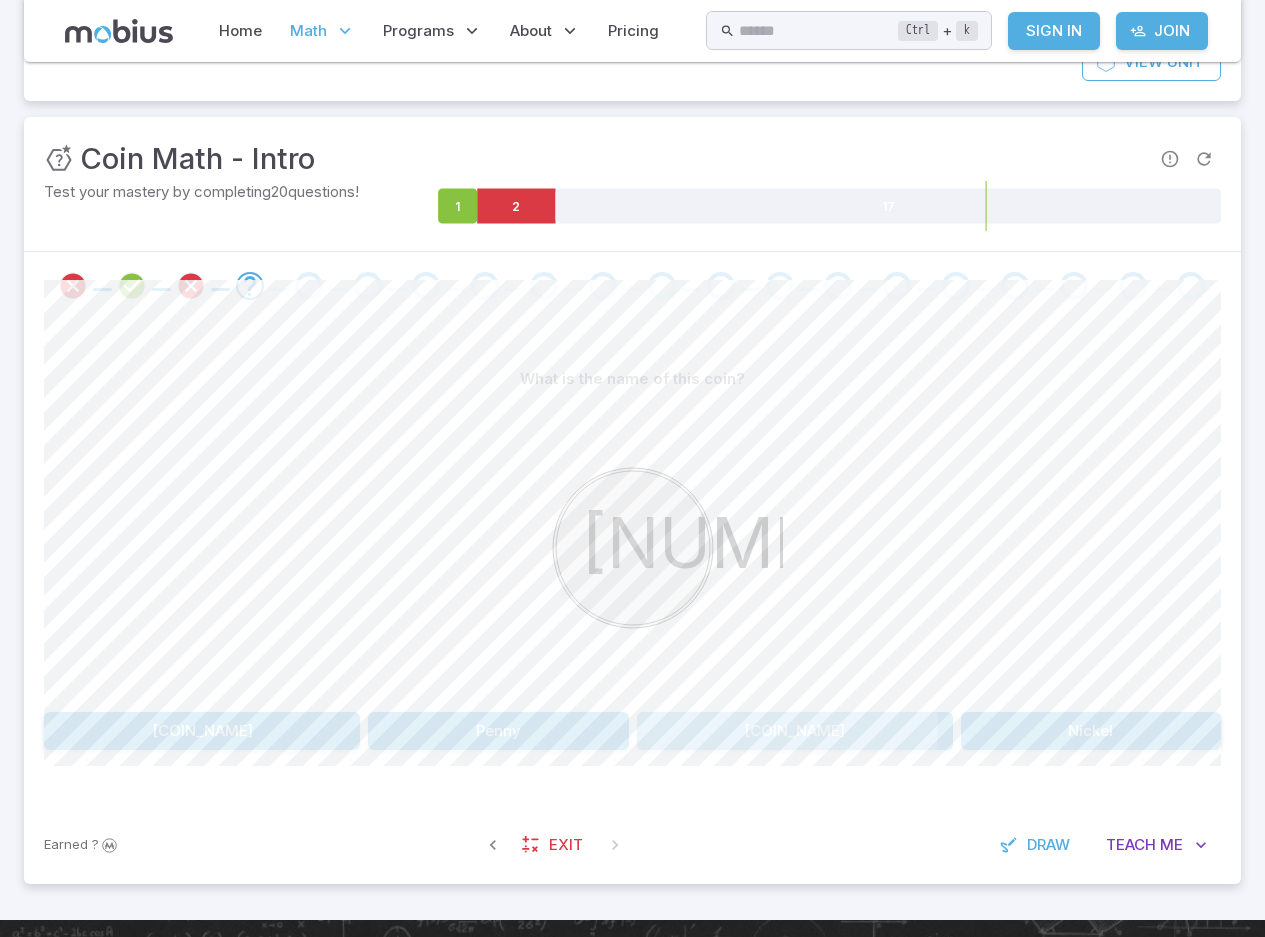 click on "Quarter" at bounding box center (795, 731) 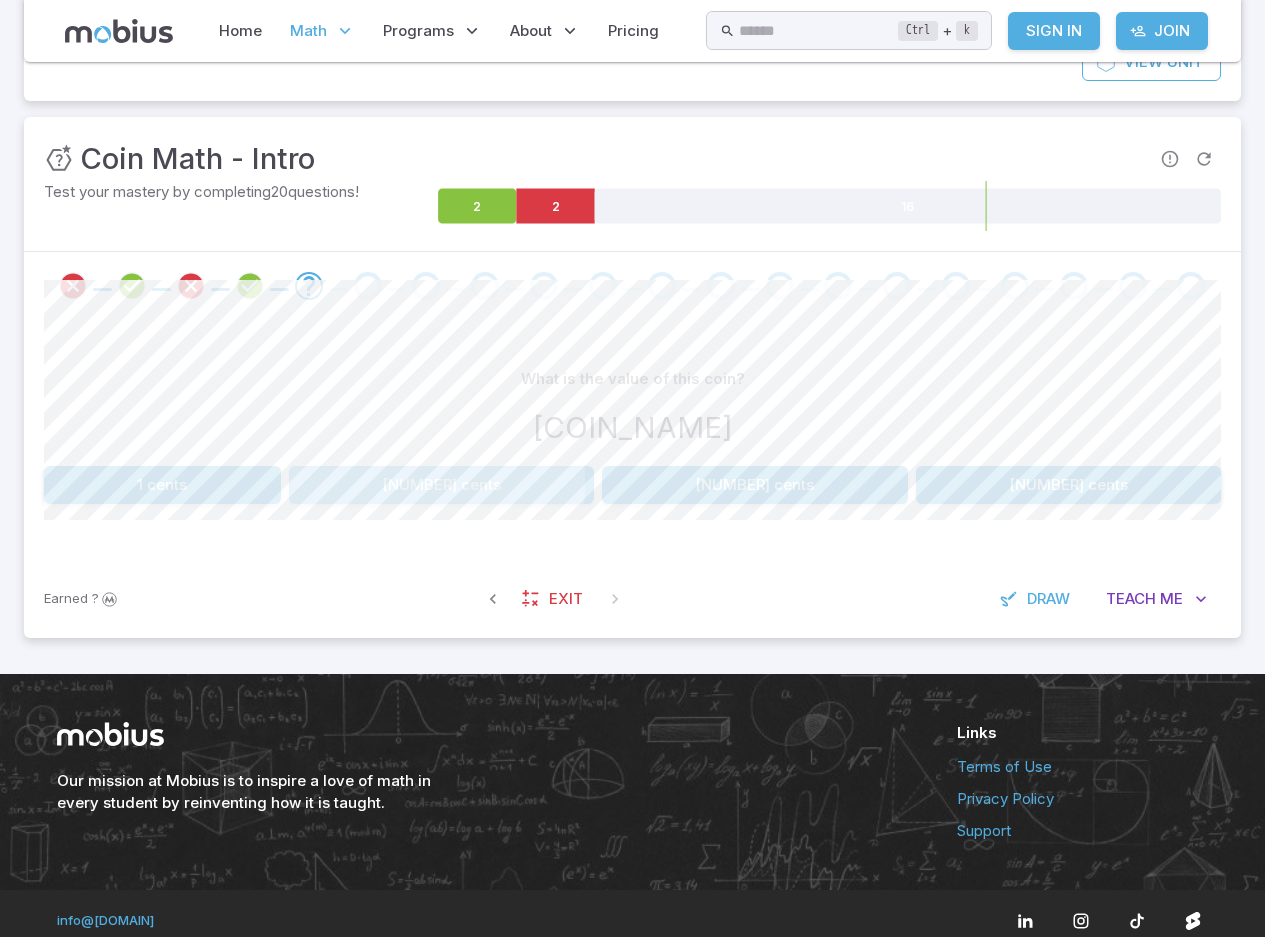 click on "25 cents" at bounding box center [442, 485] 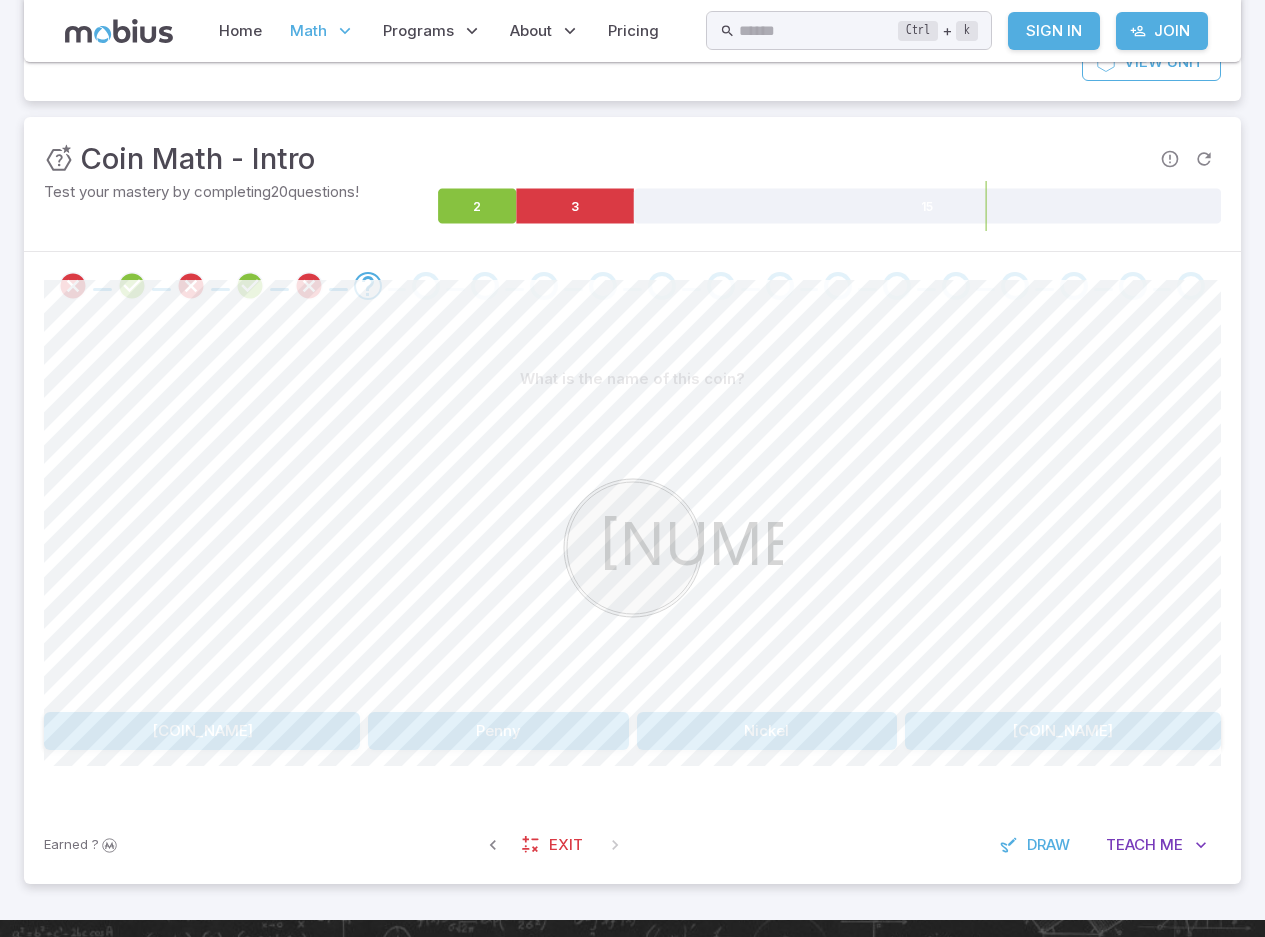 click on "Penny" at bounding box center [498, 731] 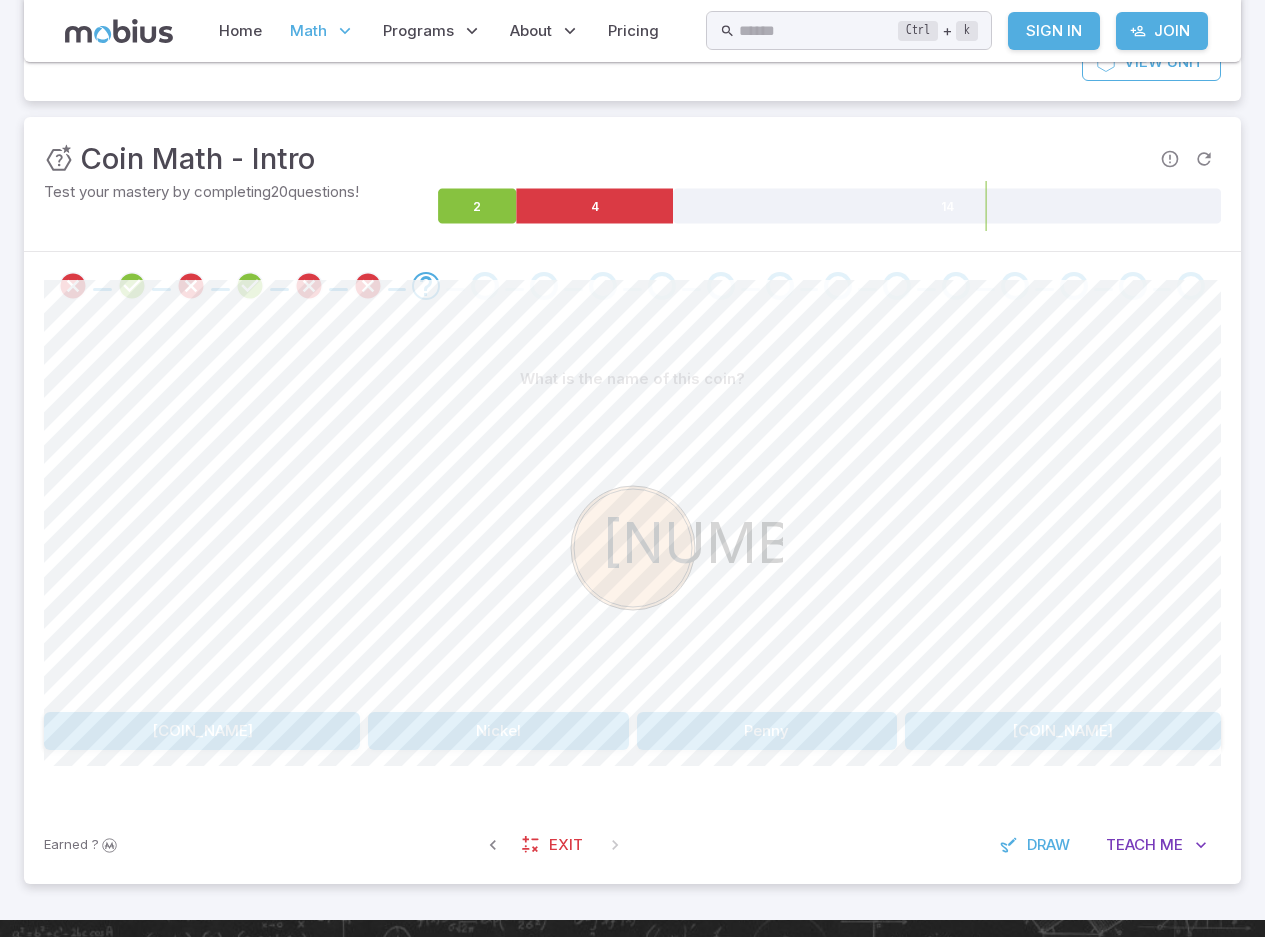click on "Dime" at bounding box center (202, 731) 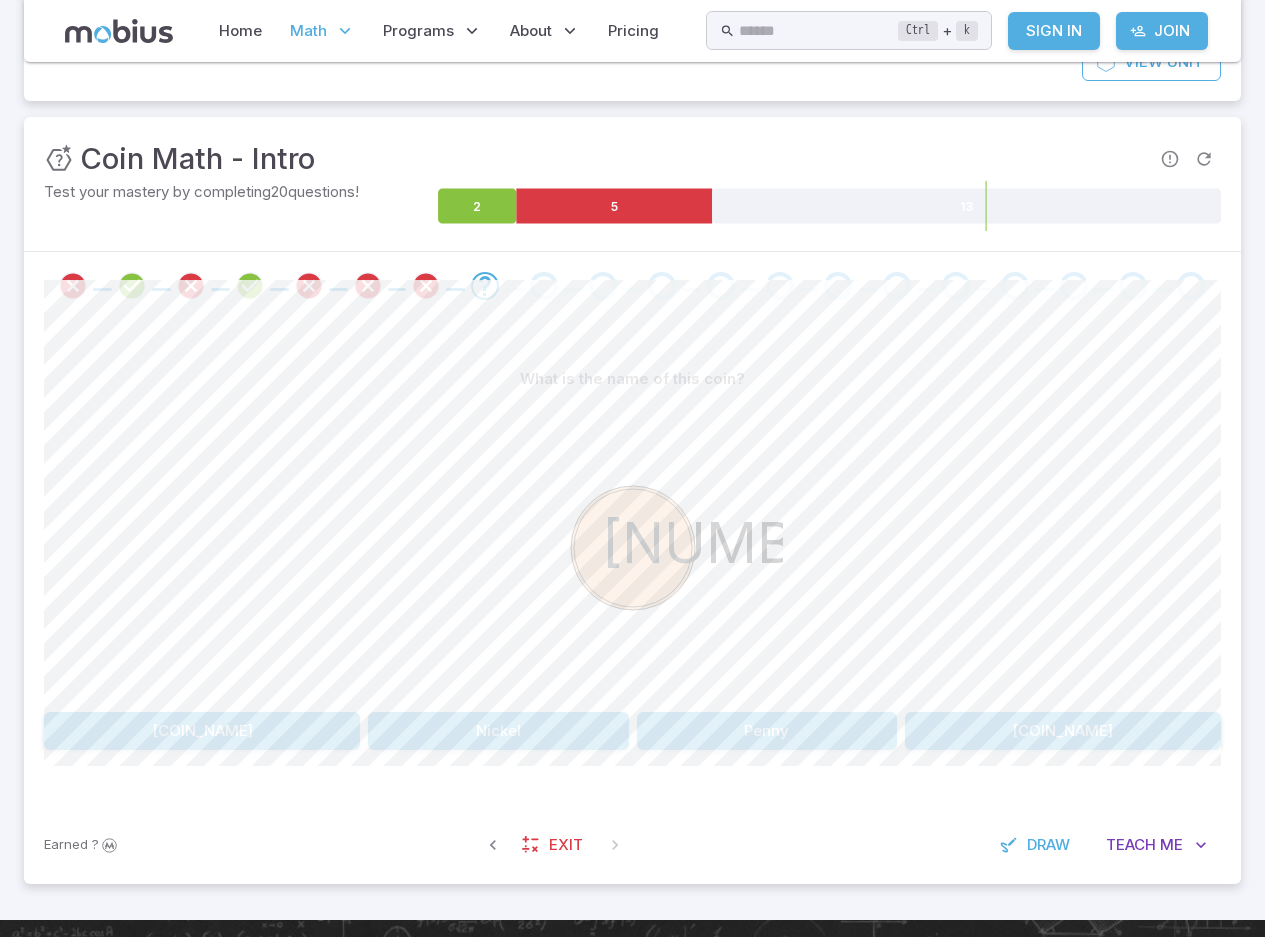 click on "Nickel" at bounding box center [498, 731] 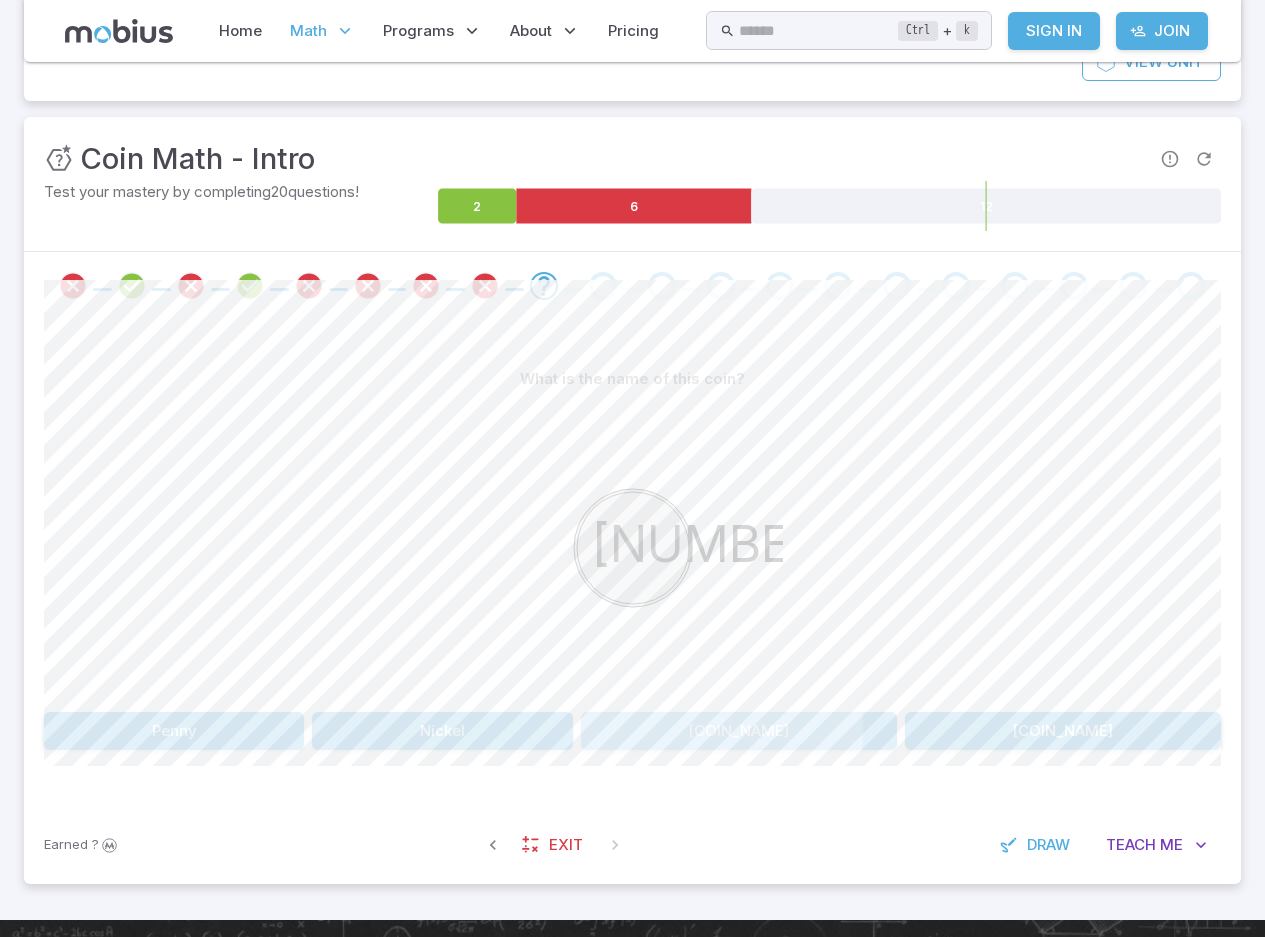 click on "Dime" at bounding box center (739, 731) 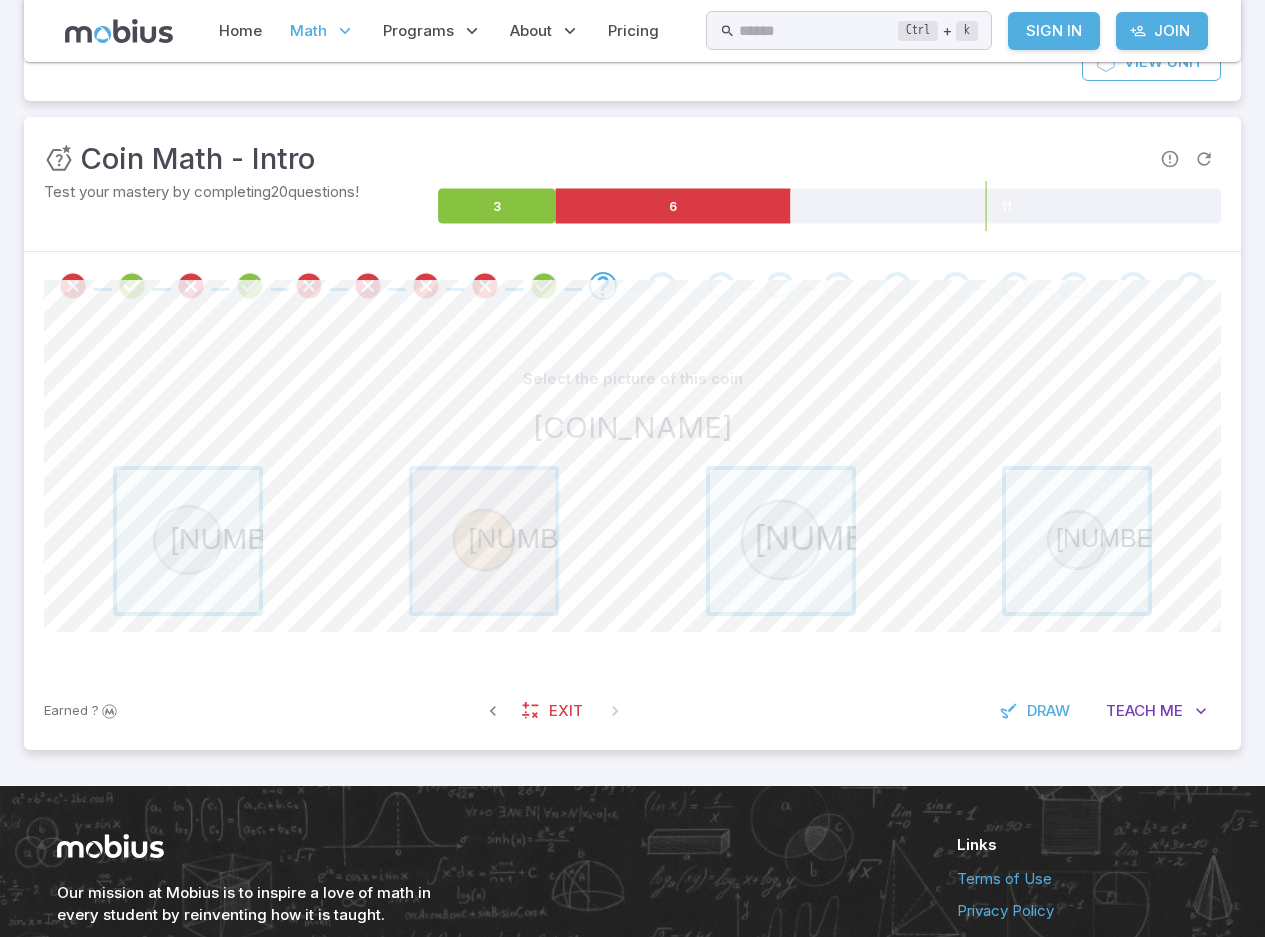 click at bounding box center [484, 541] 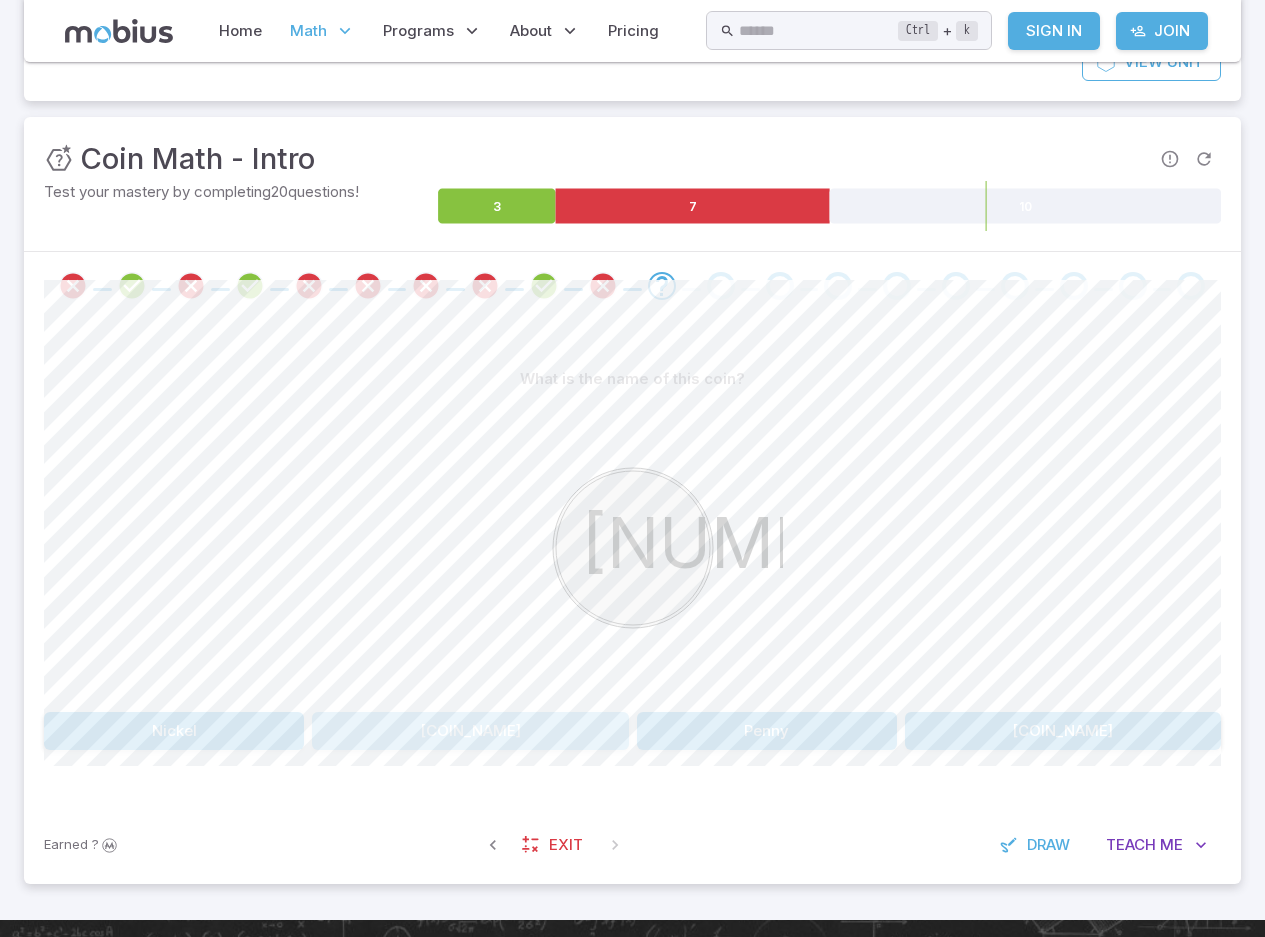 click on "Quarter" at bounding box center (470, 731) 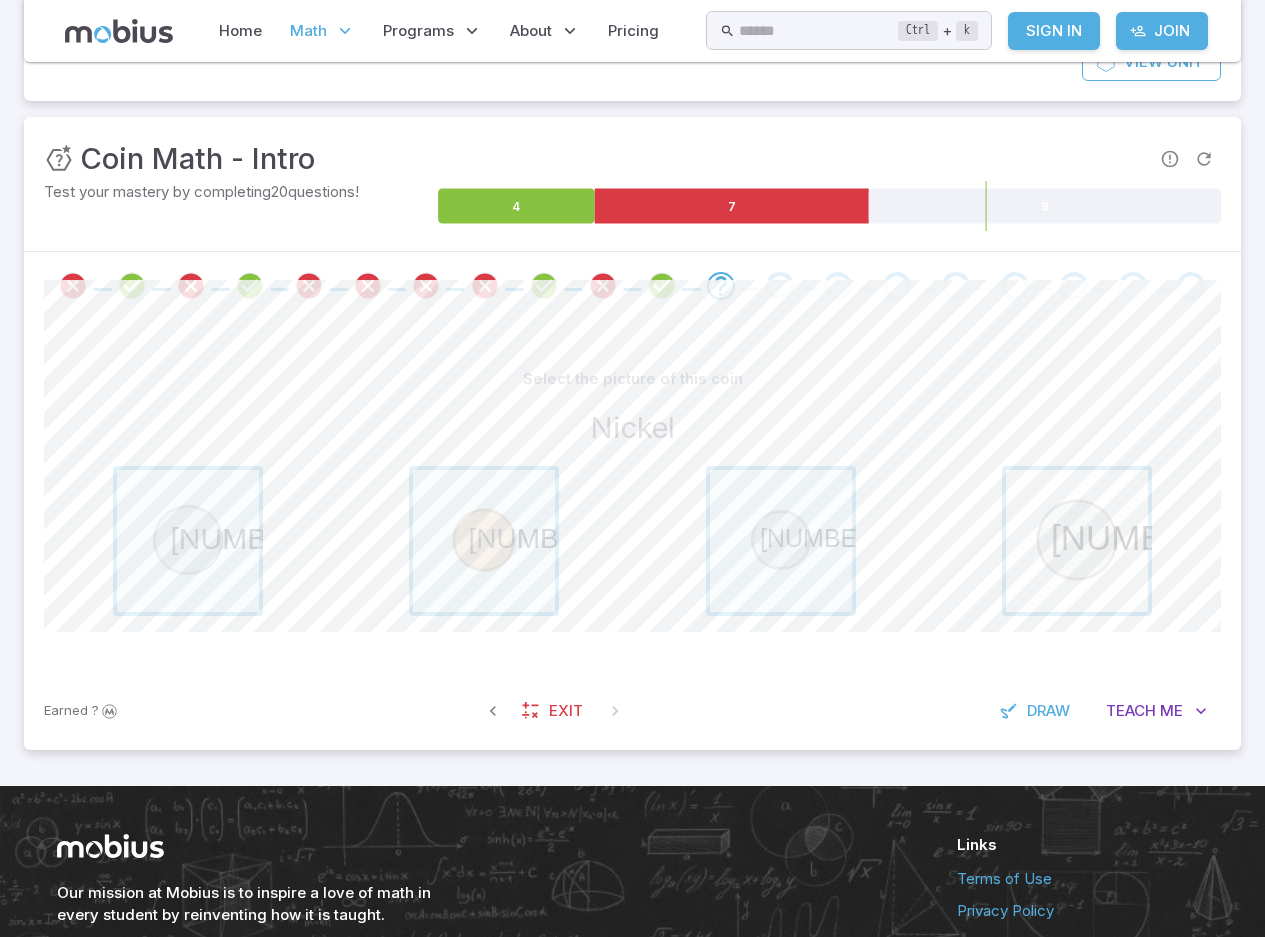 click at bounding box center [1077, 541] 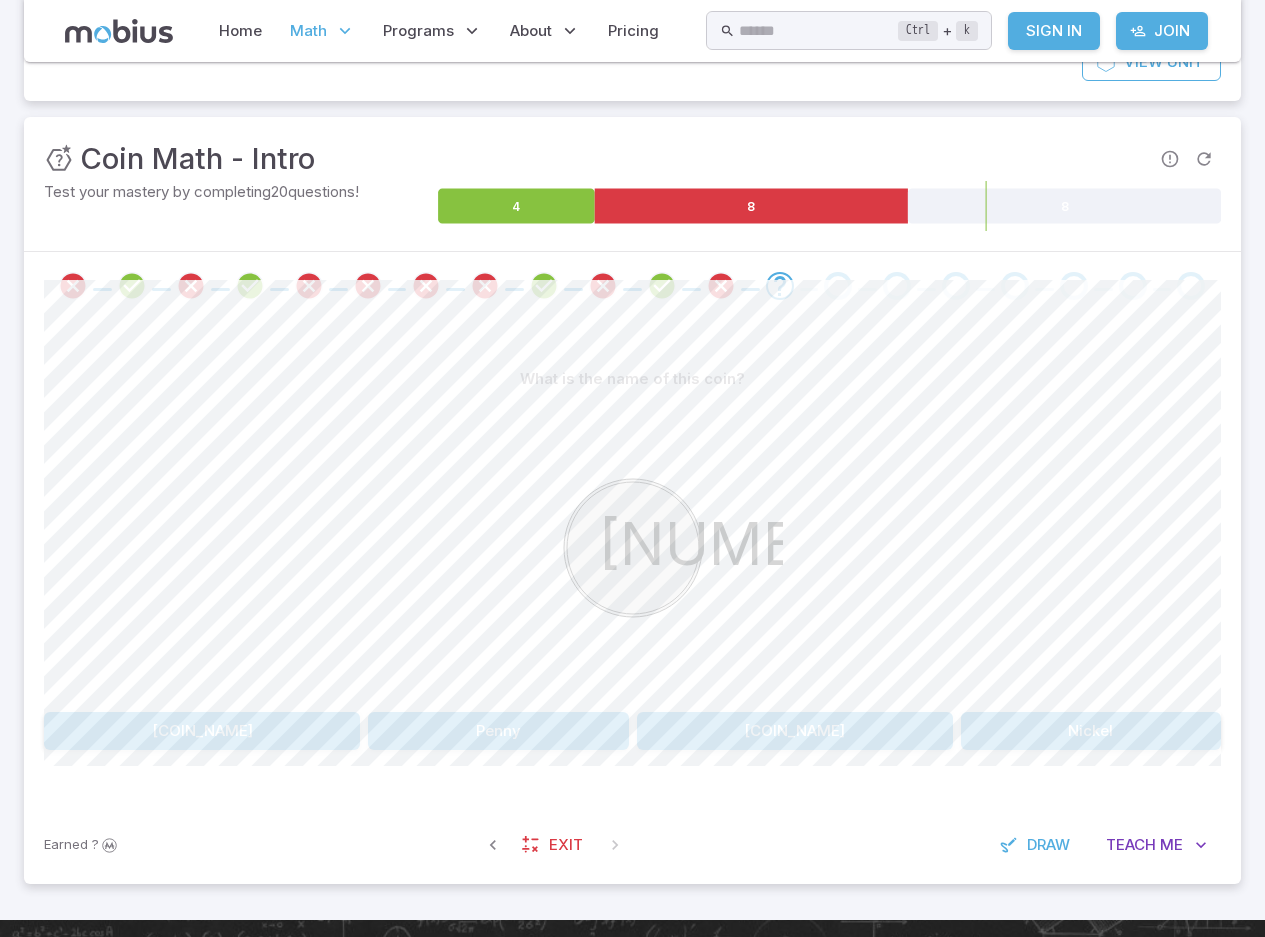 click on "Quarter" at bounding box center [202, 731] 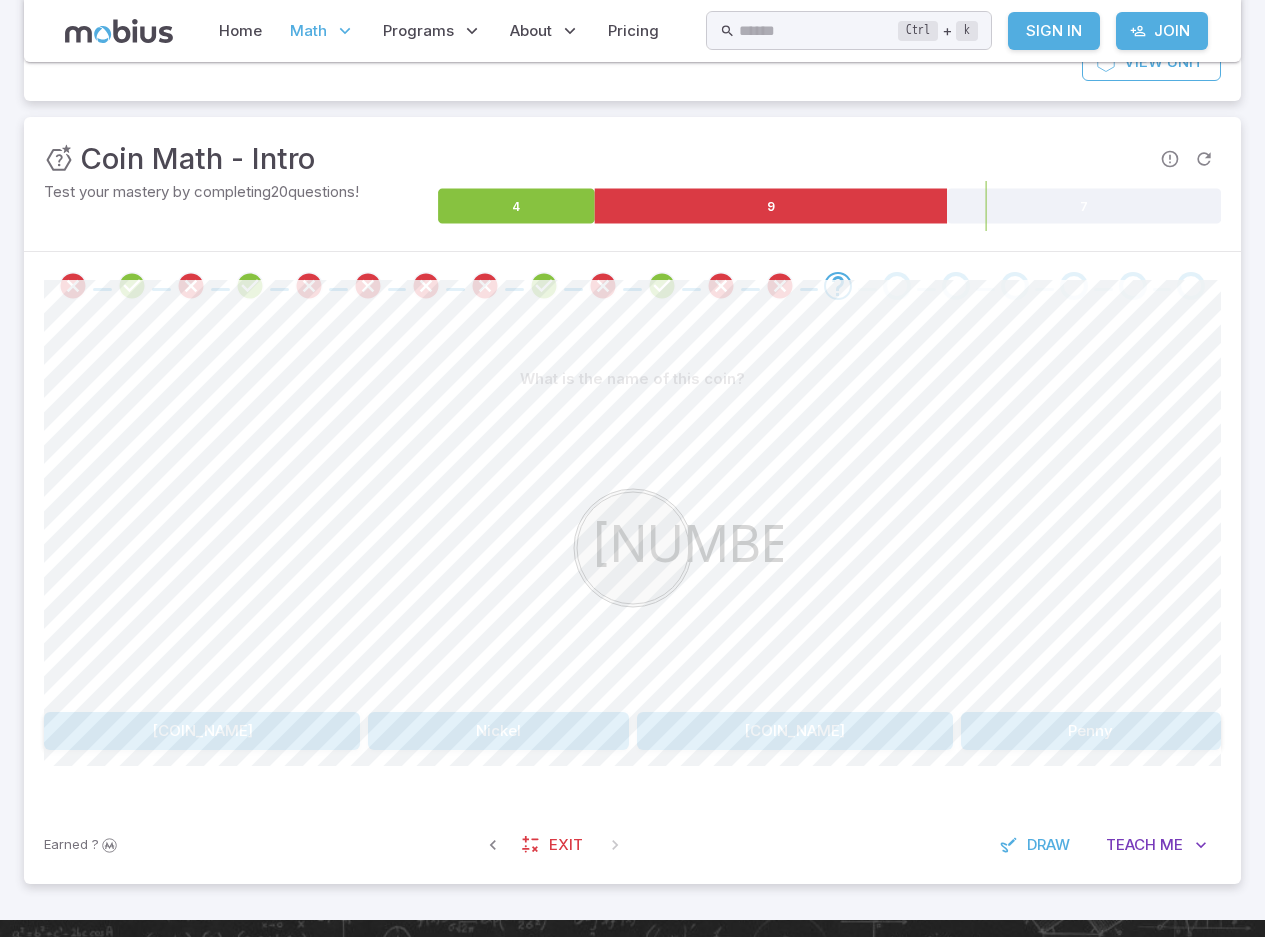 click on "Quarter" at bounding box center (795, 731) 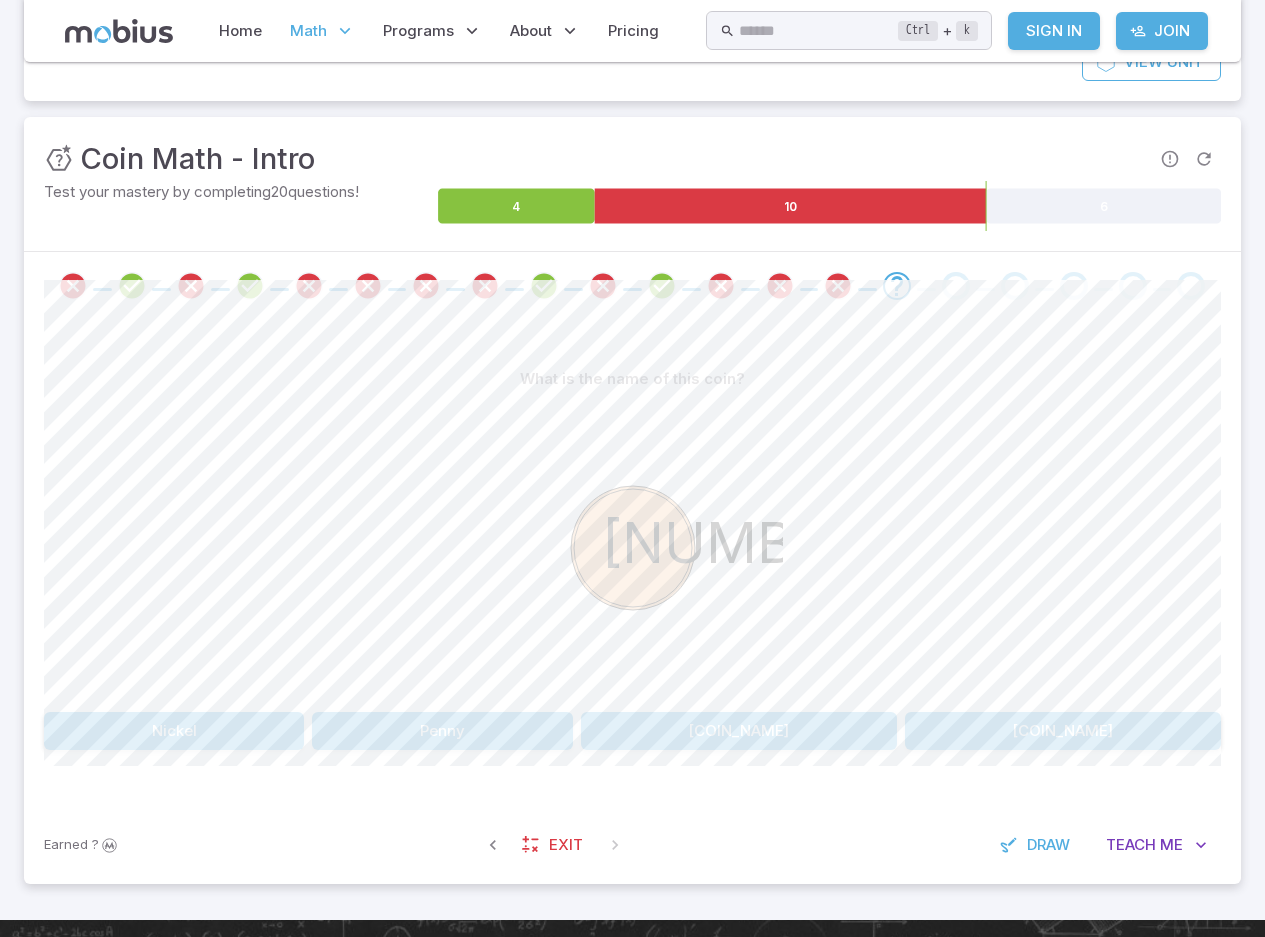 click on "Penny" at bounding box center (442, 731) 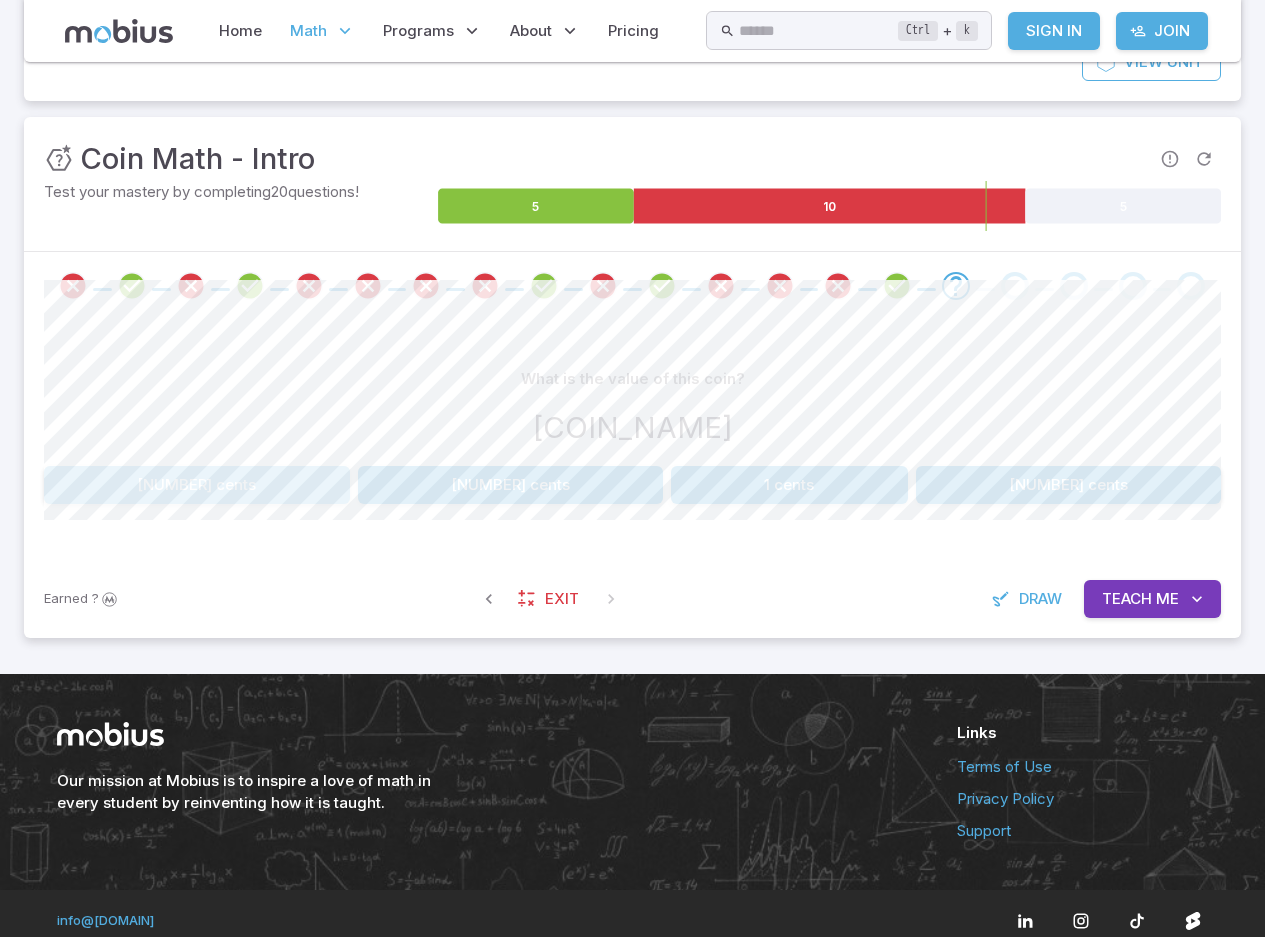 click on "10 cents" at bounding box center [197, 485] 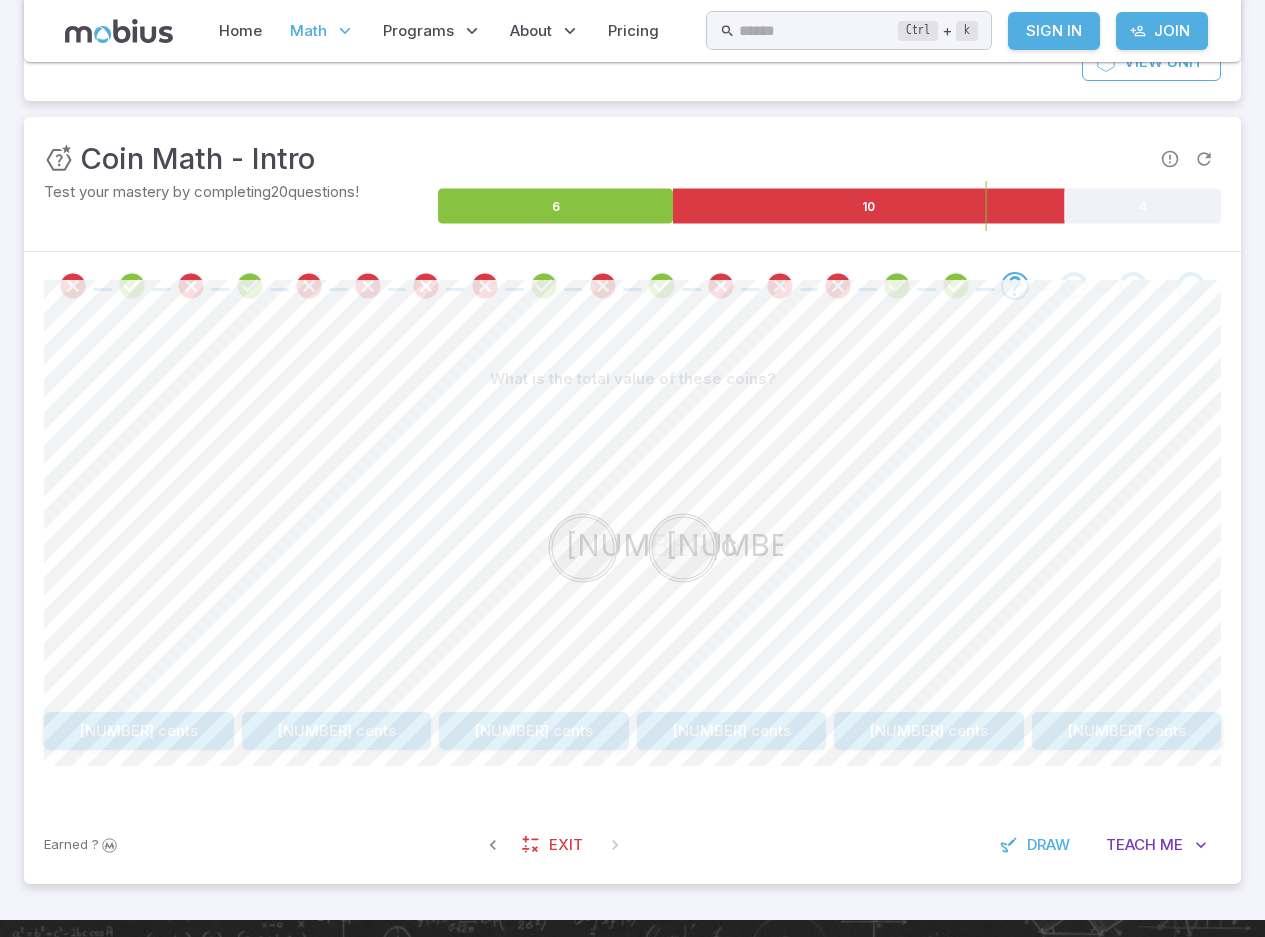 click on "5 cents" at bounding box center [534, 731] 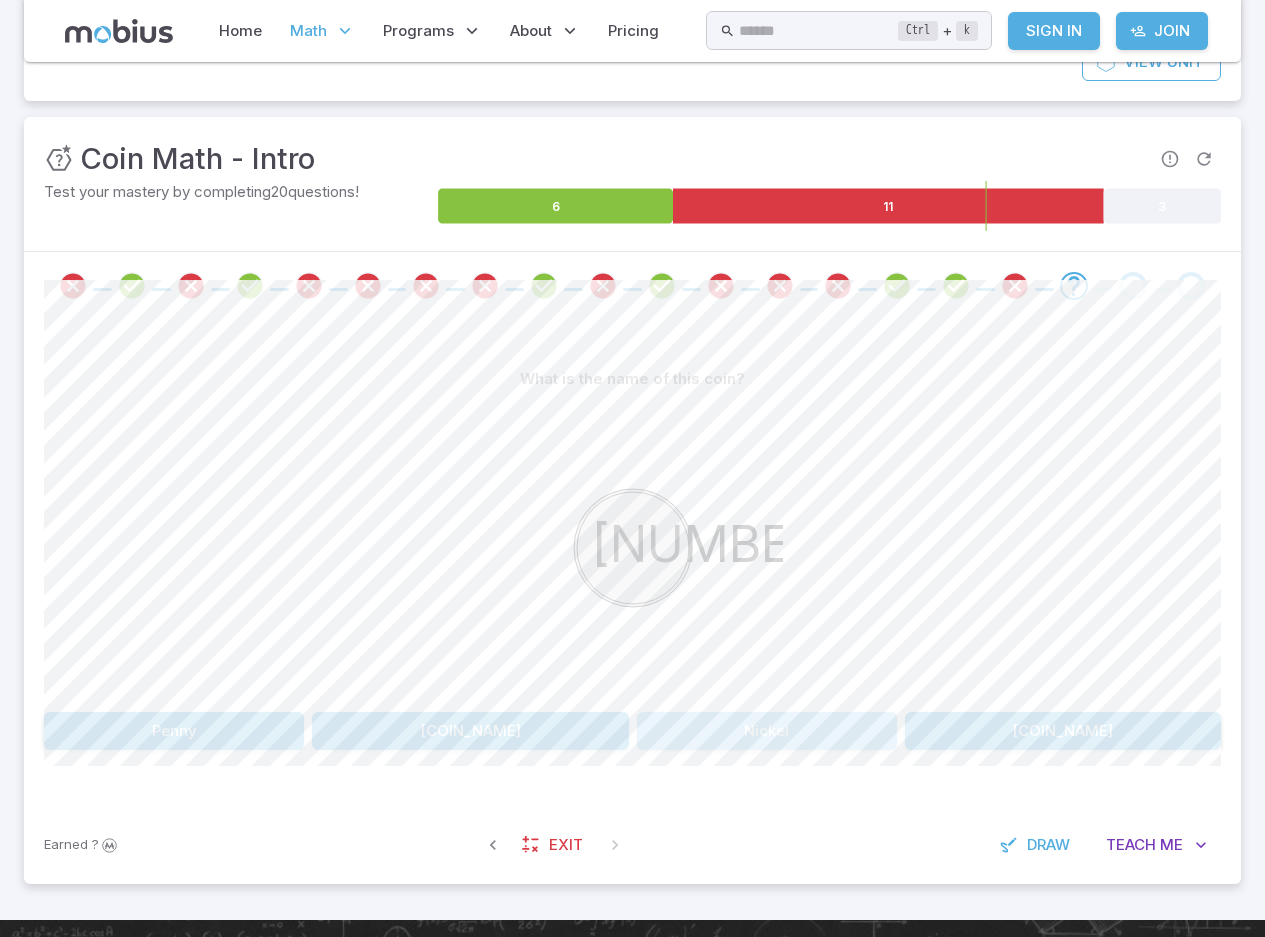 click on "Nickel" at bounding box center (767, 731) 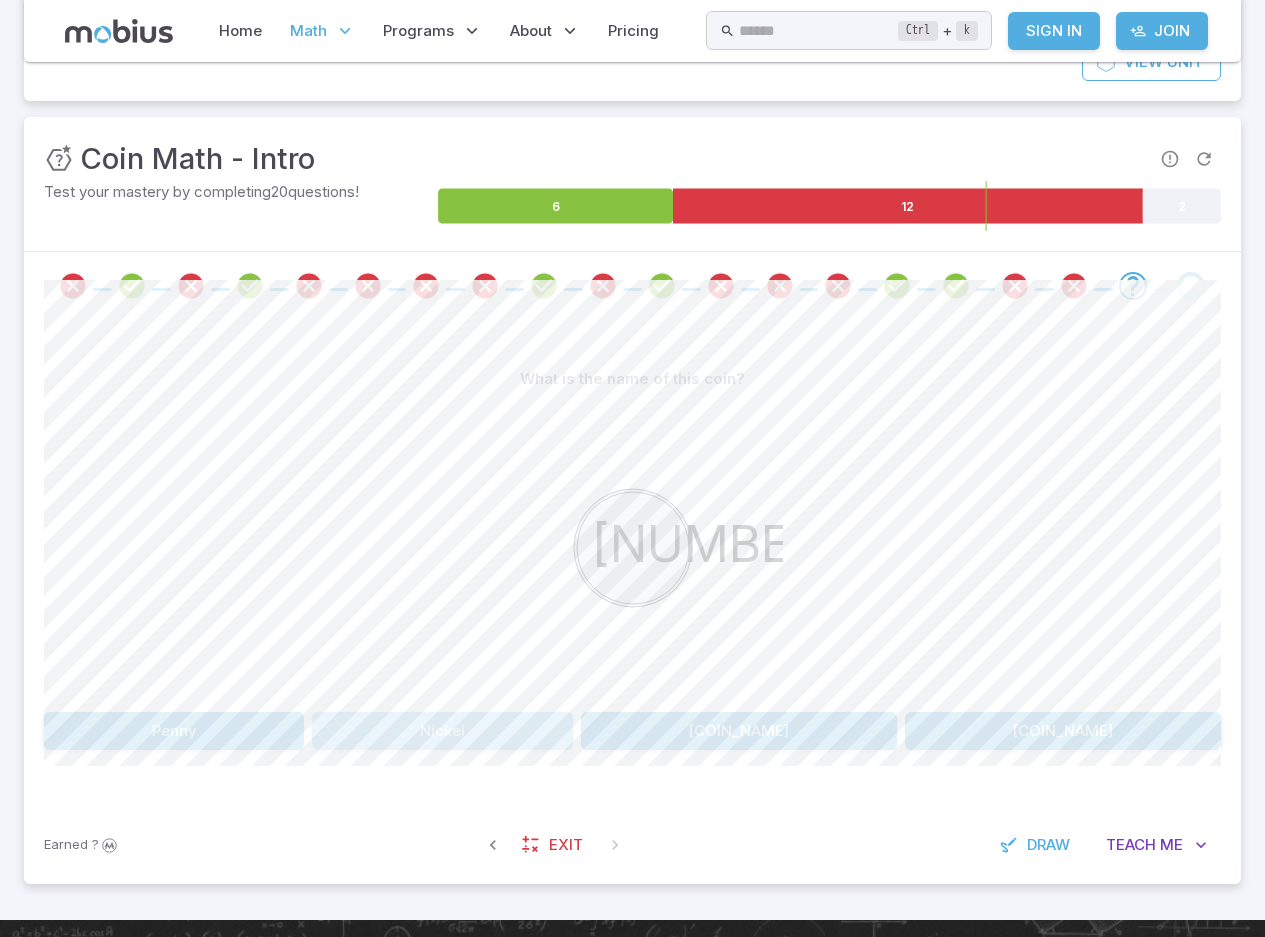 click on "Nickel" at bounding box center (442, 731) 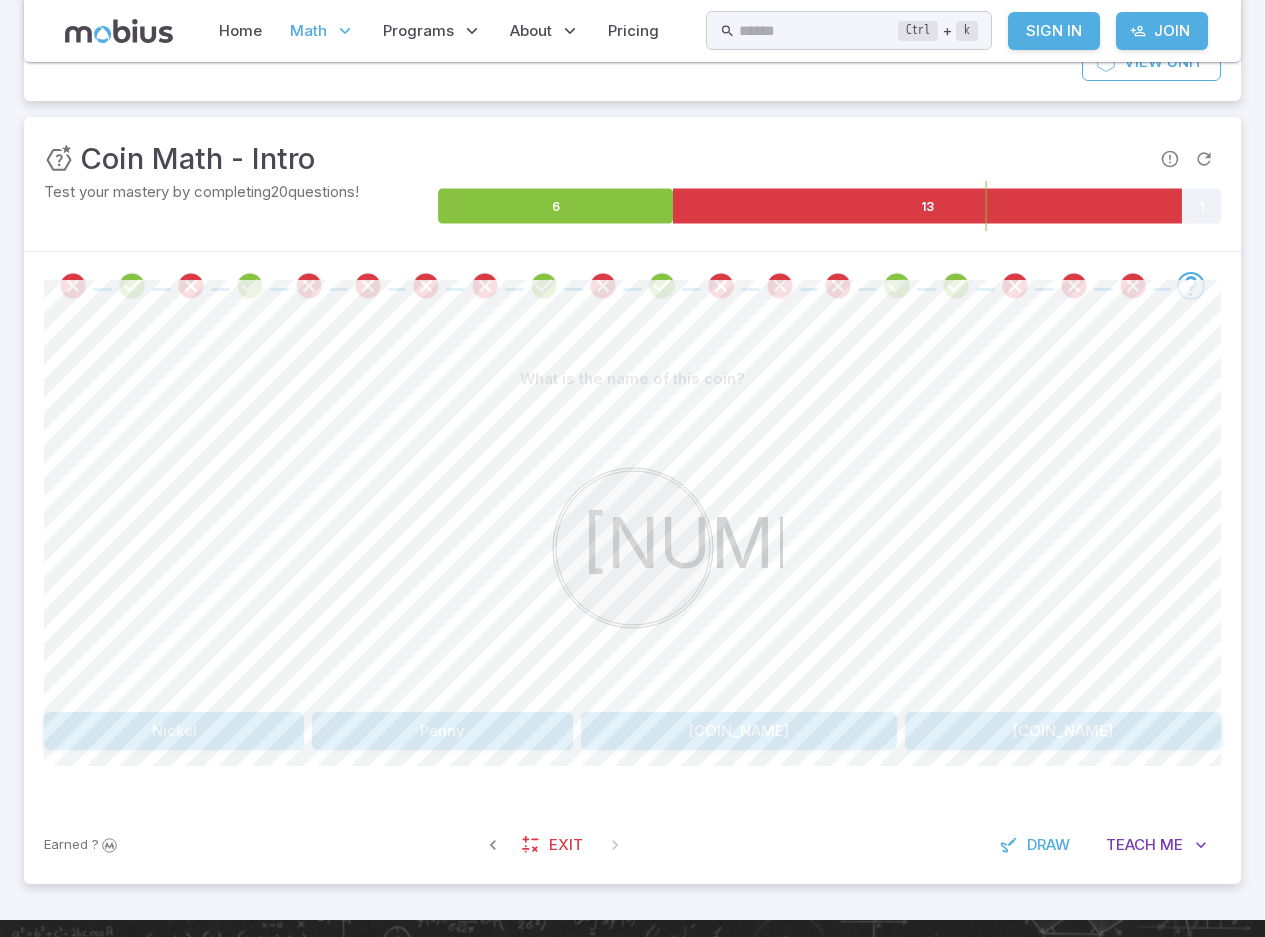 click on "Nickel" at bounding box center (174, 731) 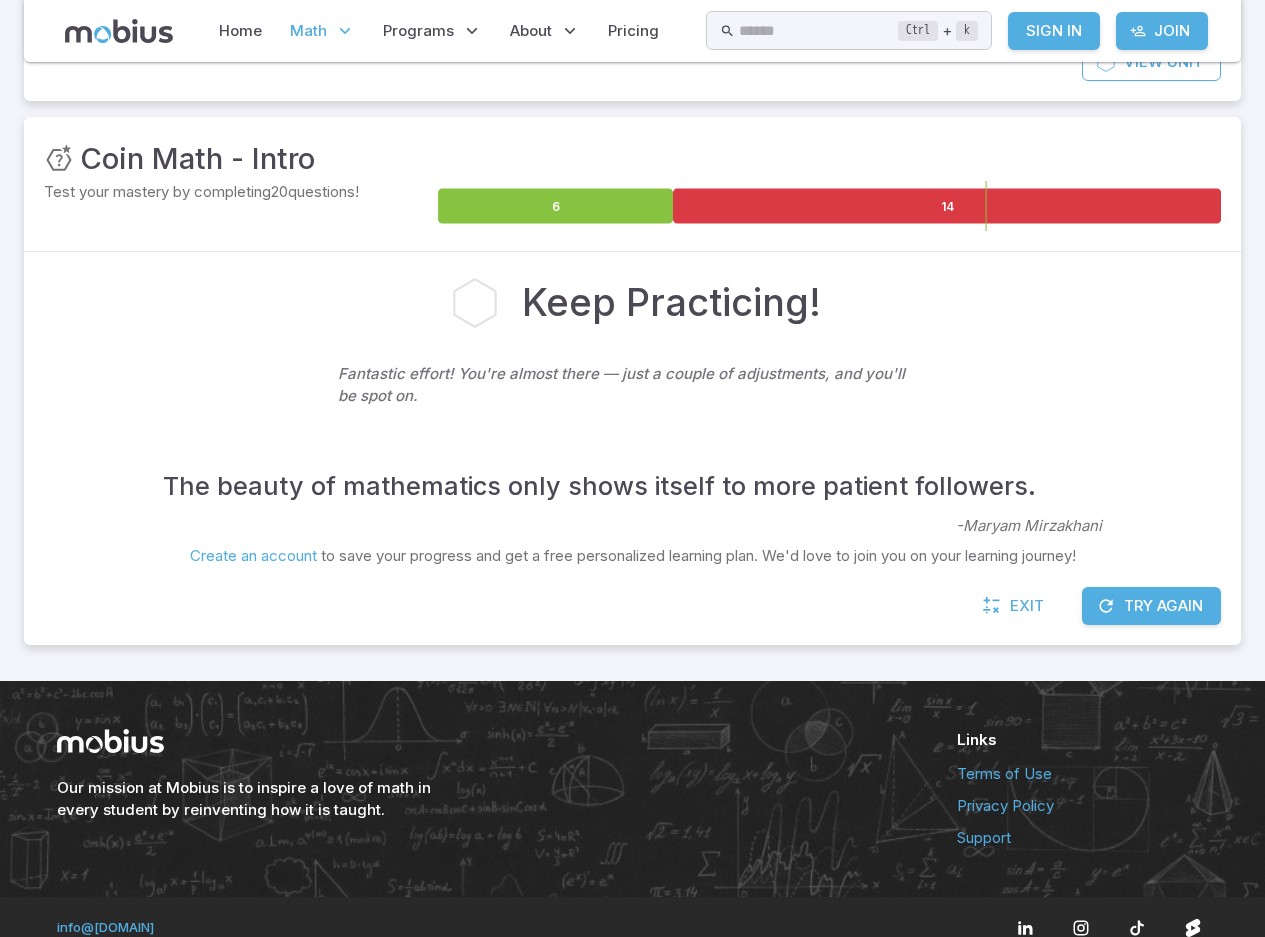 click on "Try Again" at bounding box center [1151, 606] 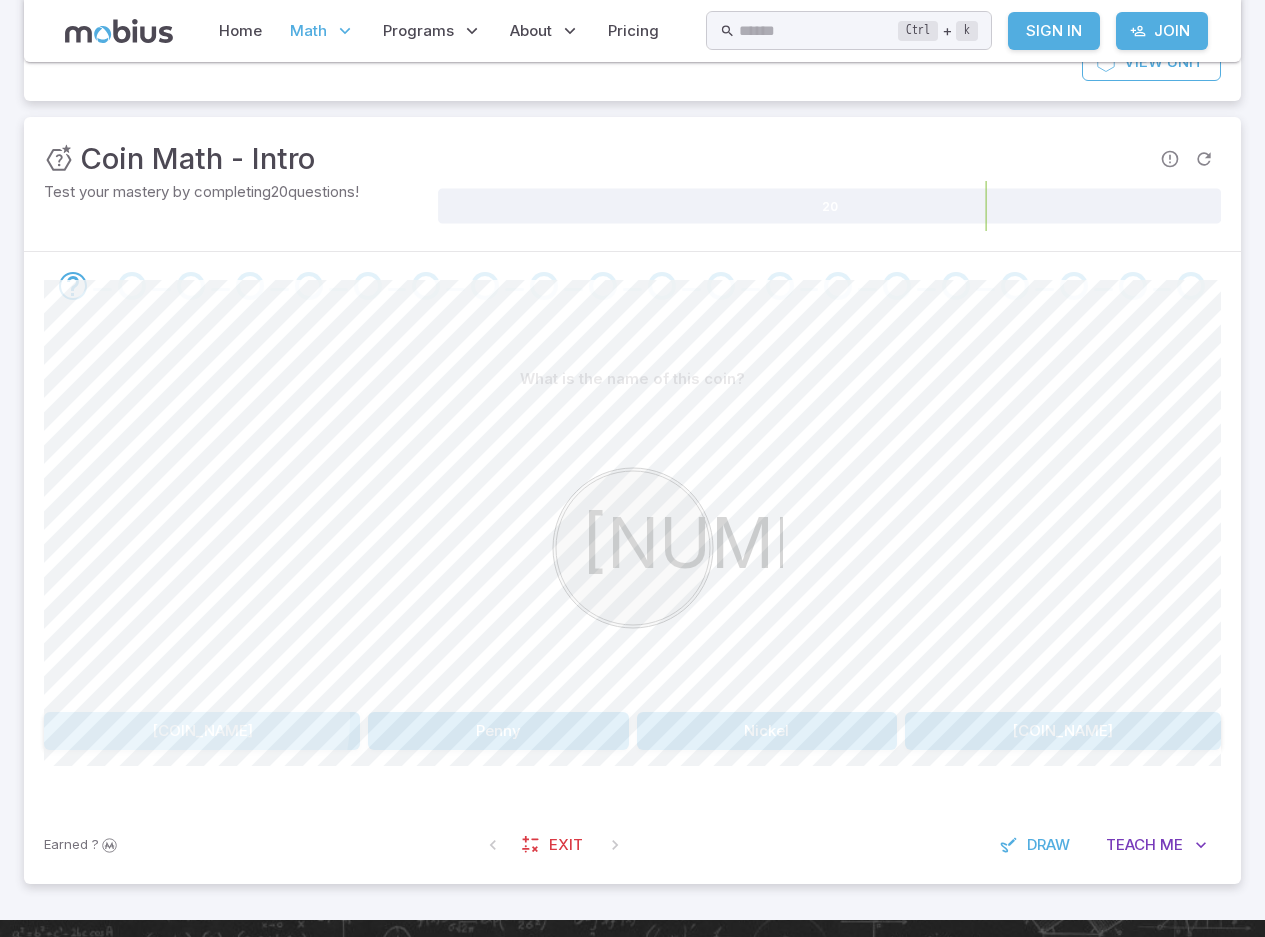 click on "Dime" at bounding box center [202, 731] 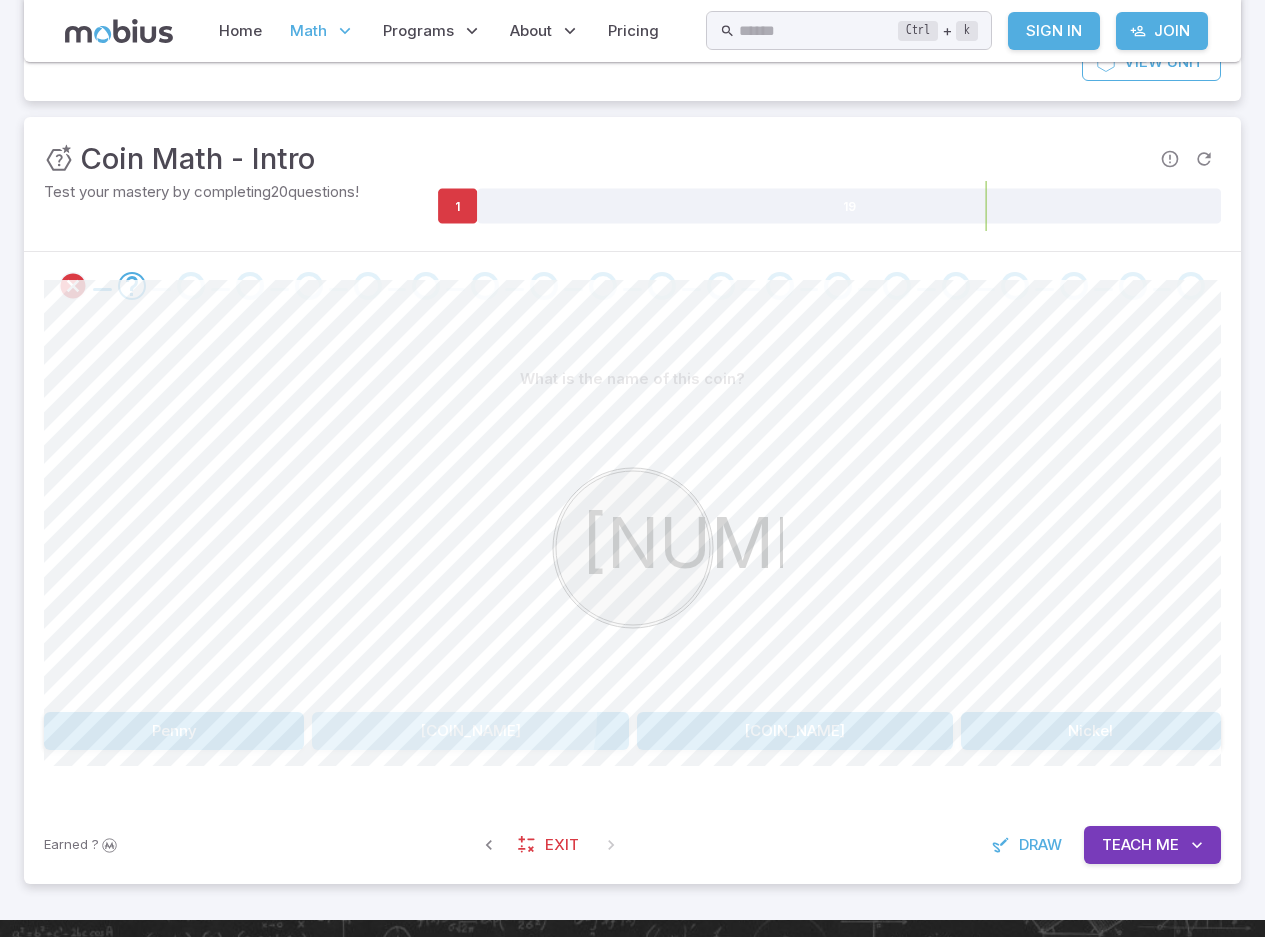 click on "Dime" at bounding box center (470, 731) 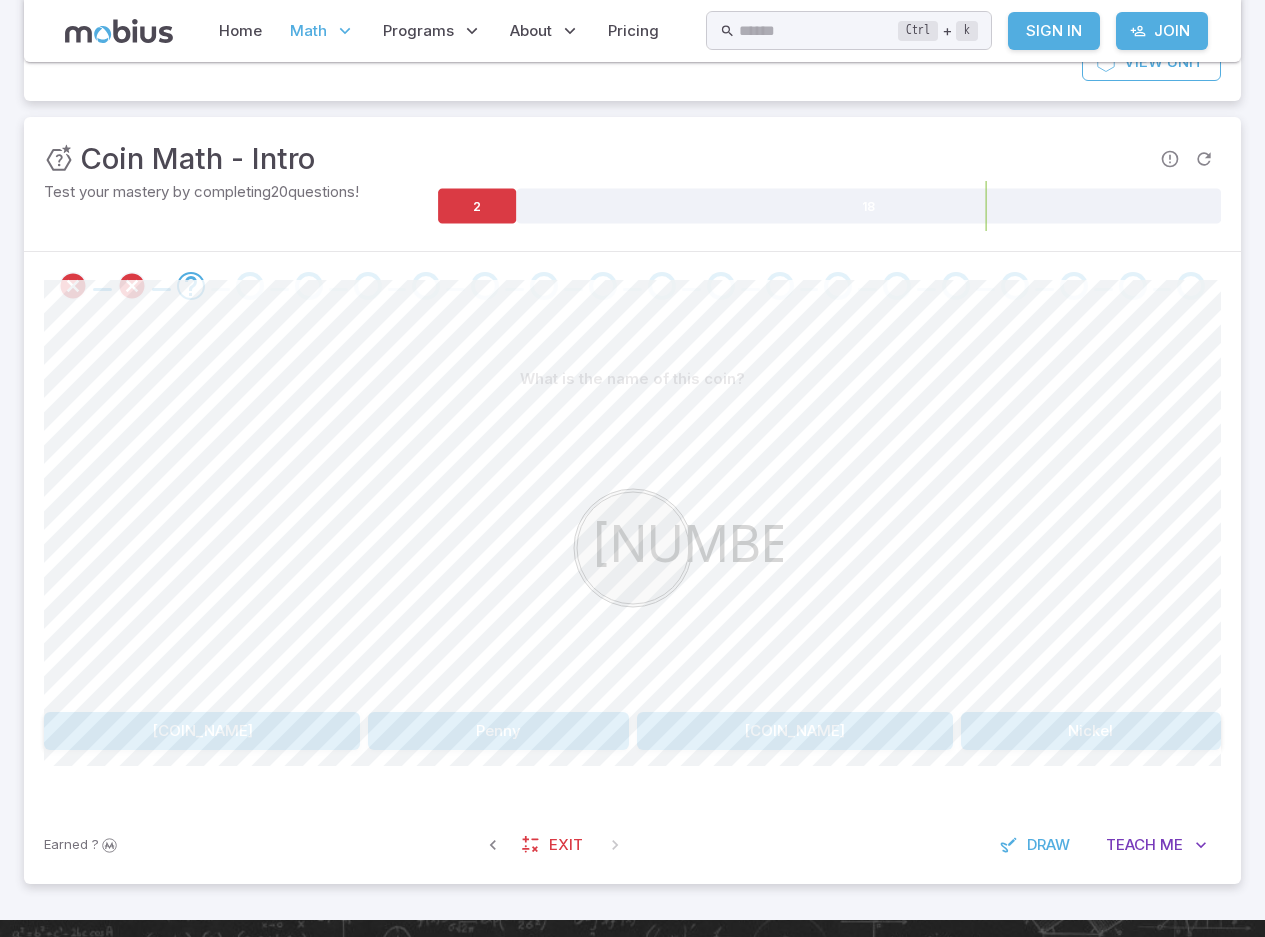 click on "Dime" at bounding box center (795, 731) 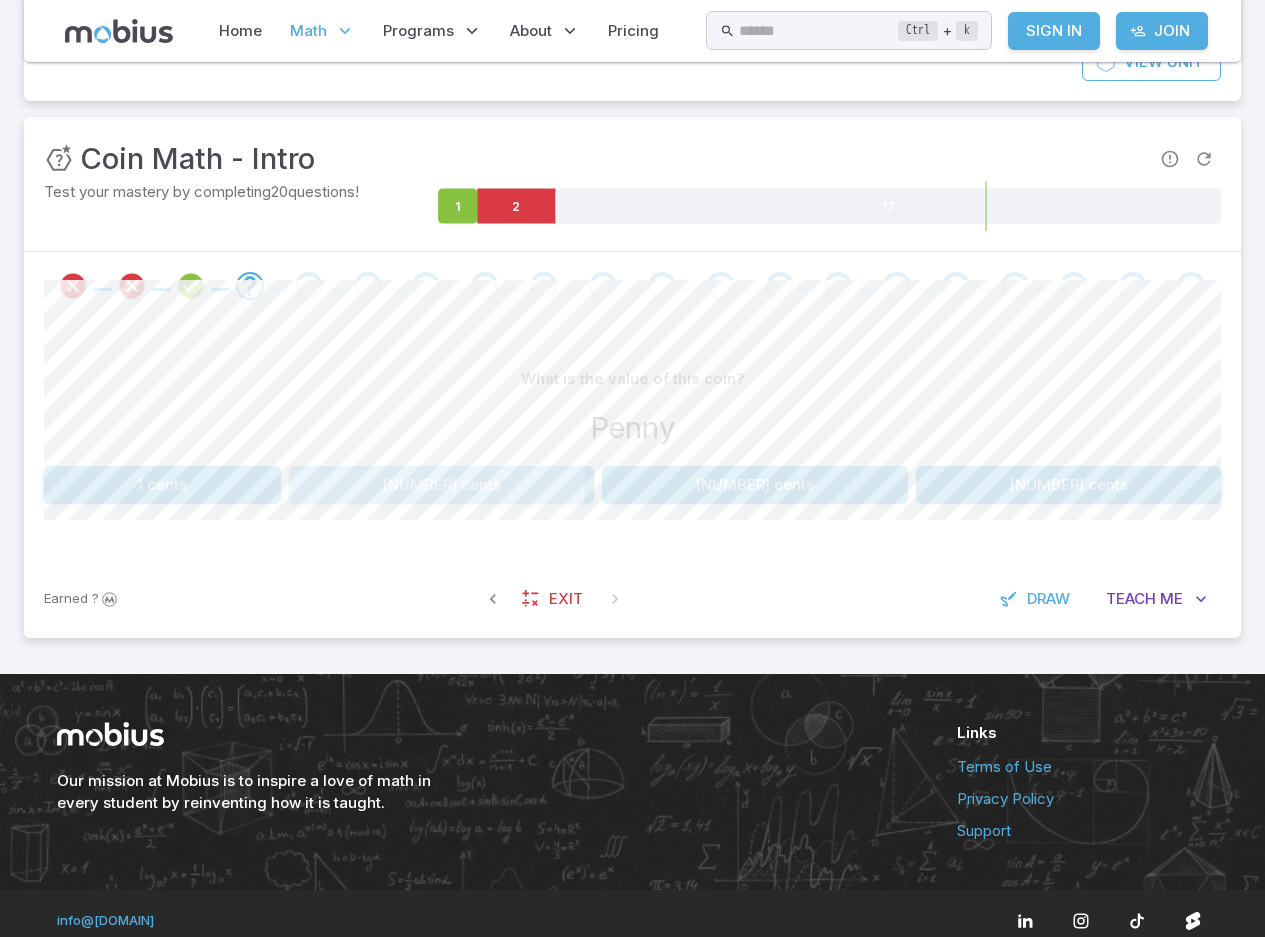 click on "25 cents" at bounding box center [442, 485] 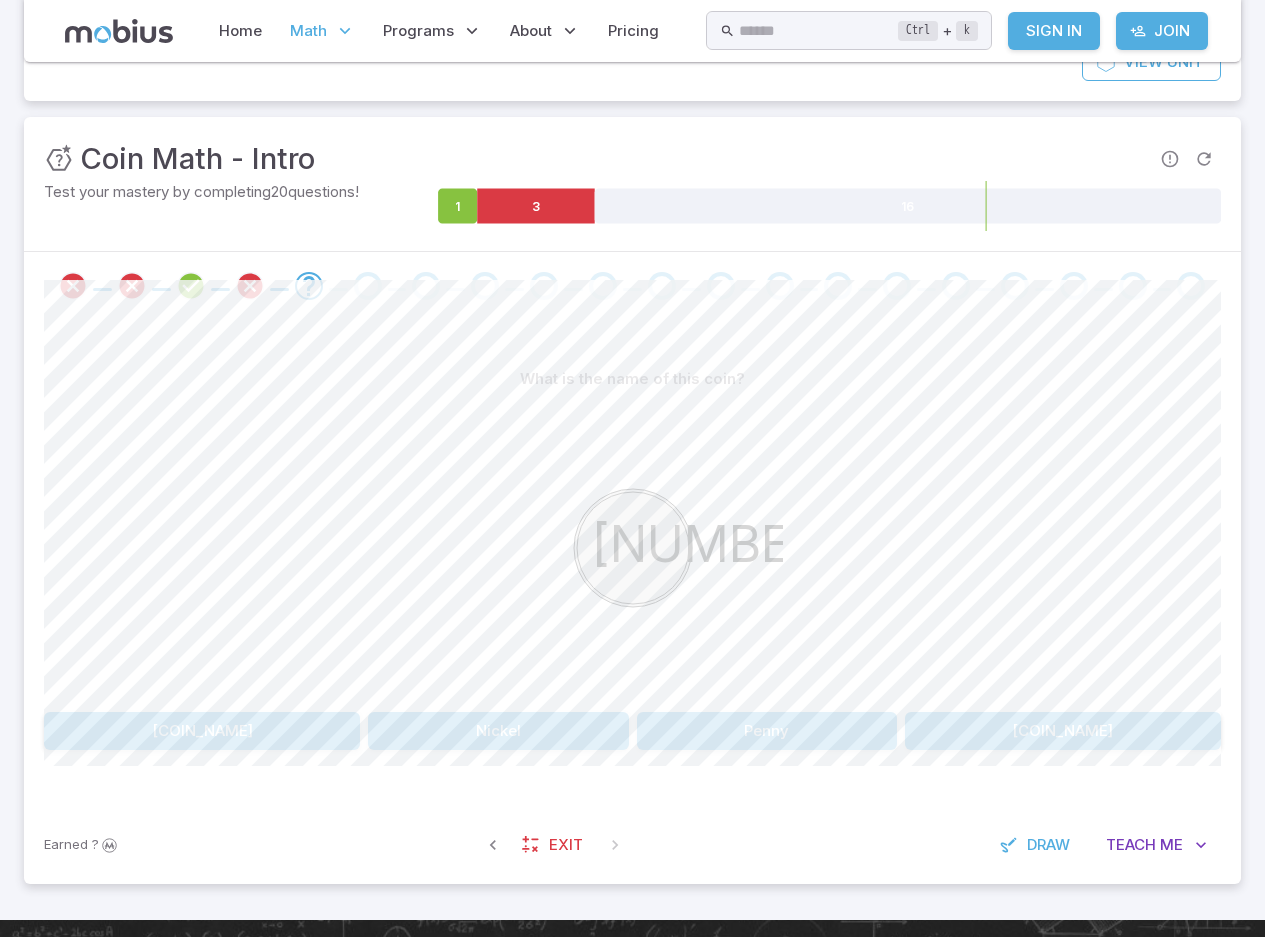 click on "Penny" at bounding box center (767, 731) 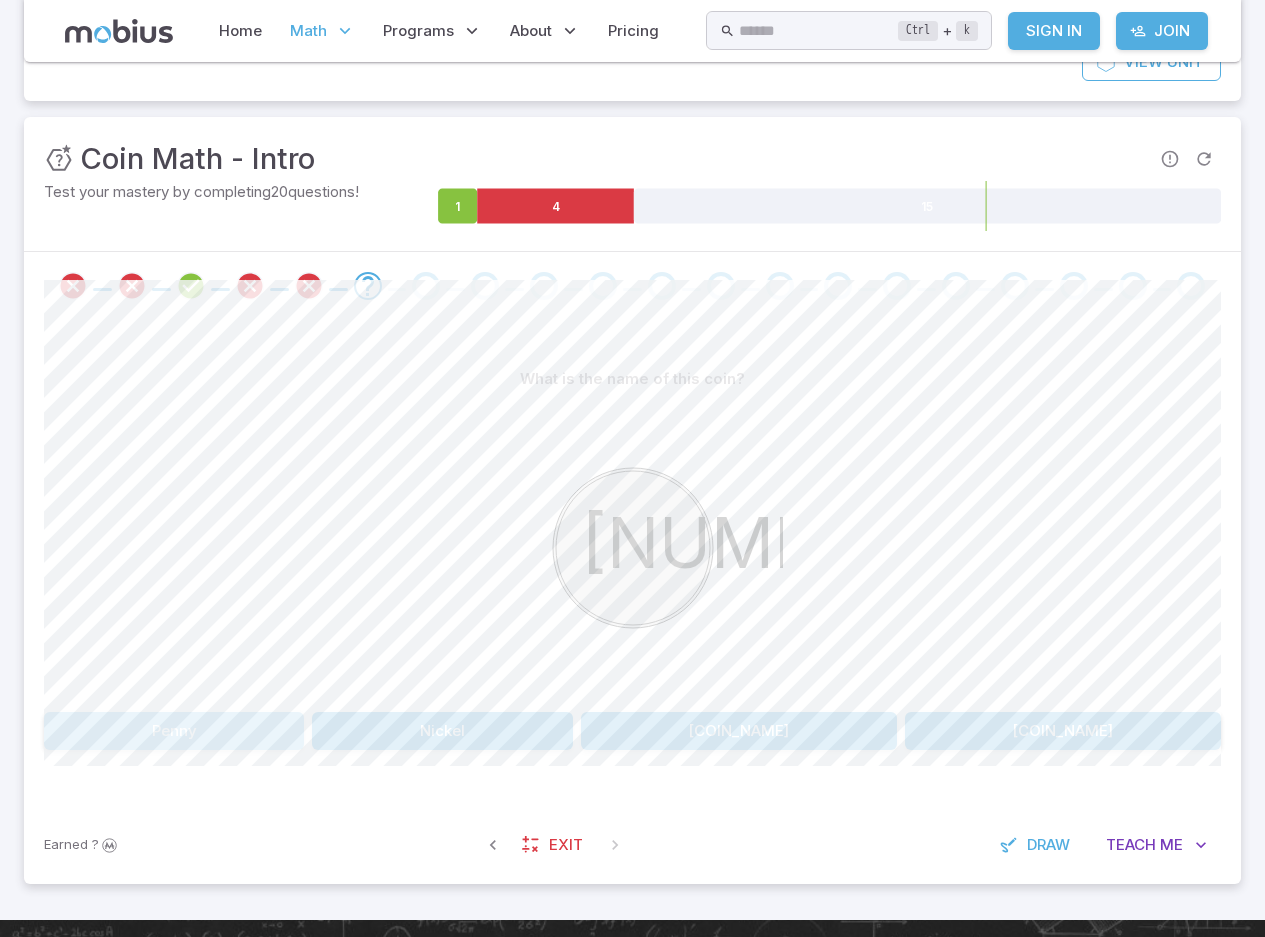 click on "Penny" at bounding box center (174, 731) 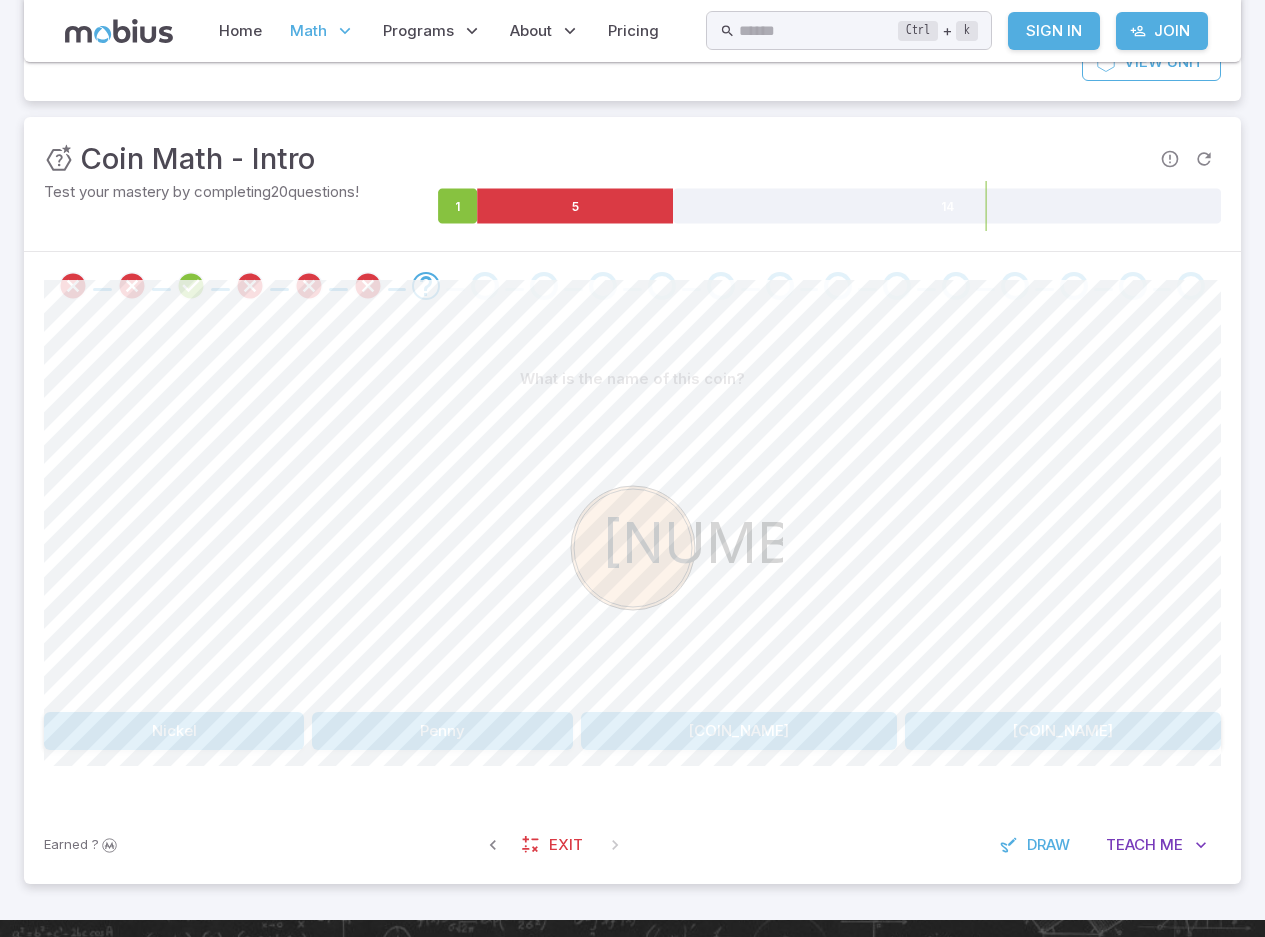 click on "Penny" at bounding box center (442, 731) 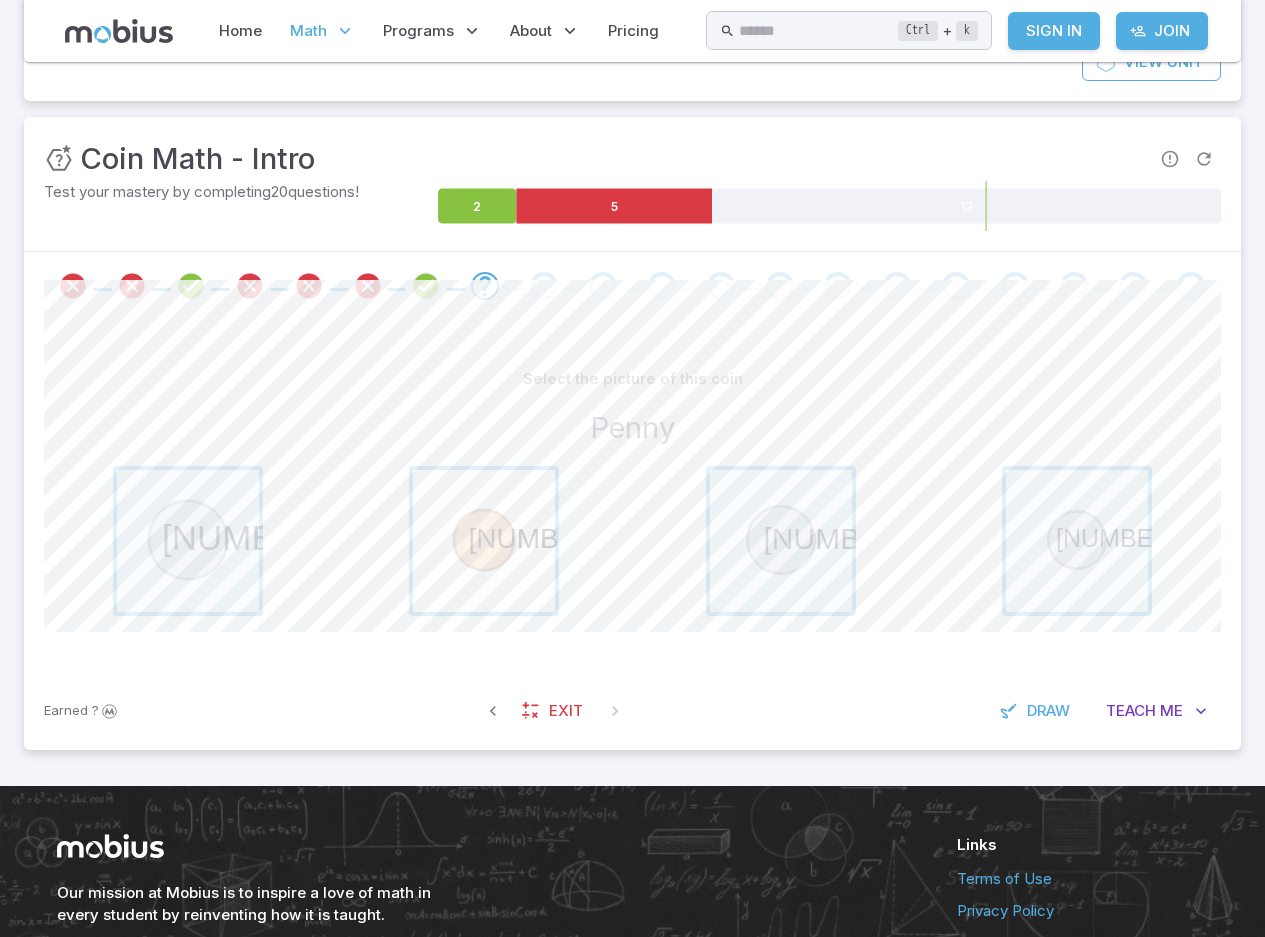 click at bounding box center (484, 541) 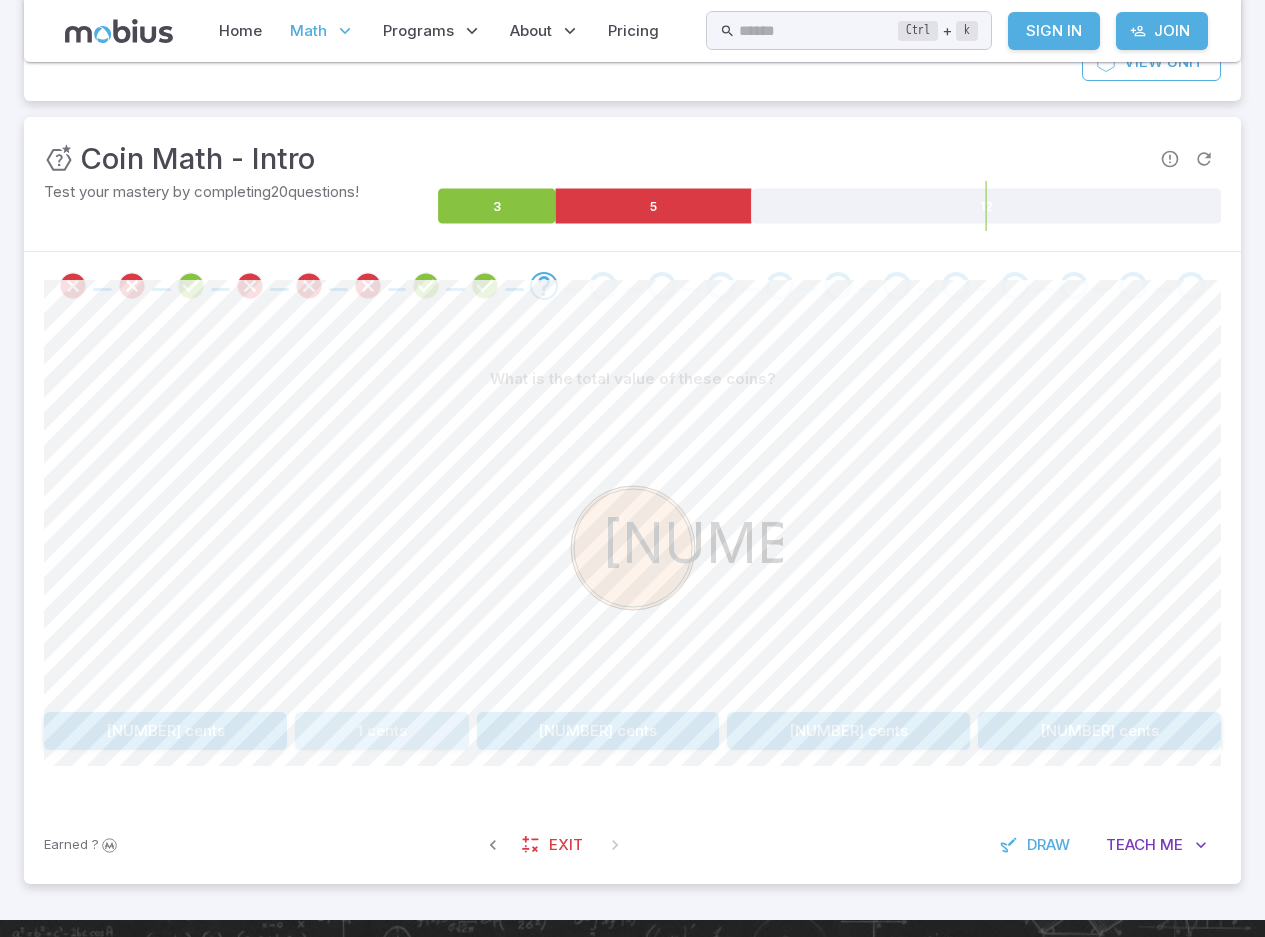 click on "1 cents" at bounding box center [382, 731] 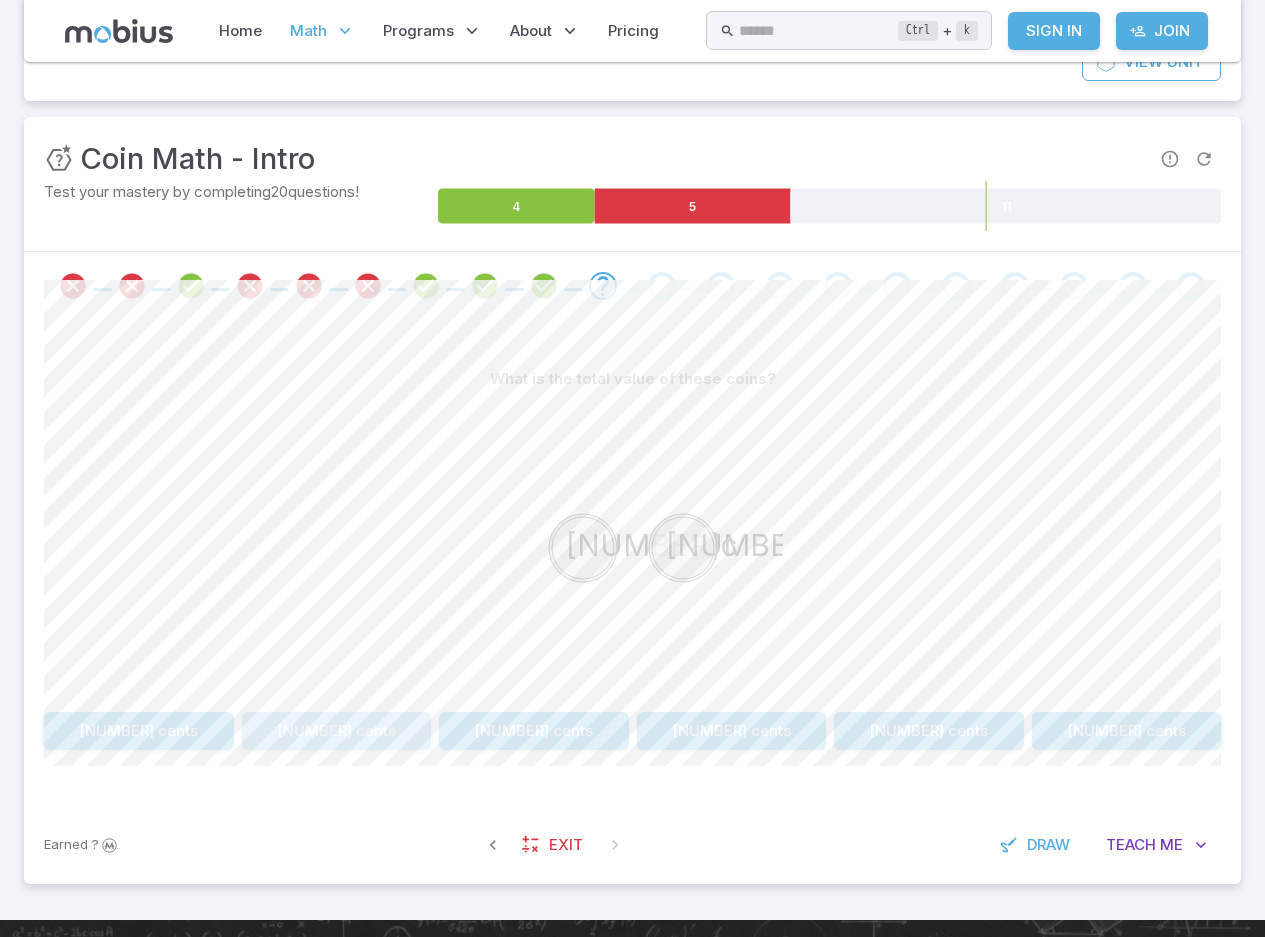 click on "15 cents" at bounding box center (337, 731) 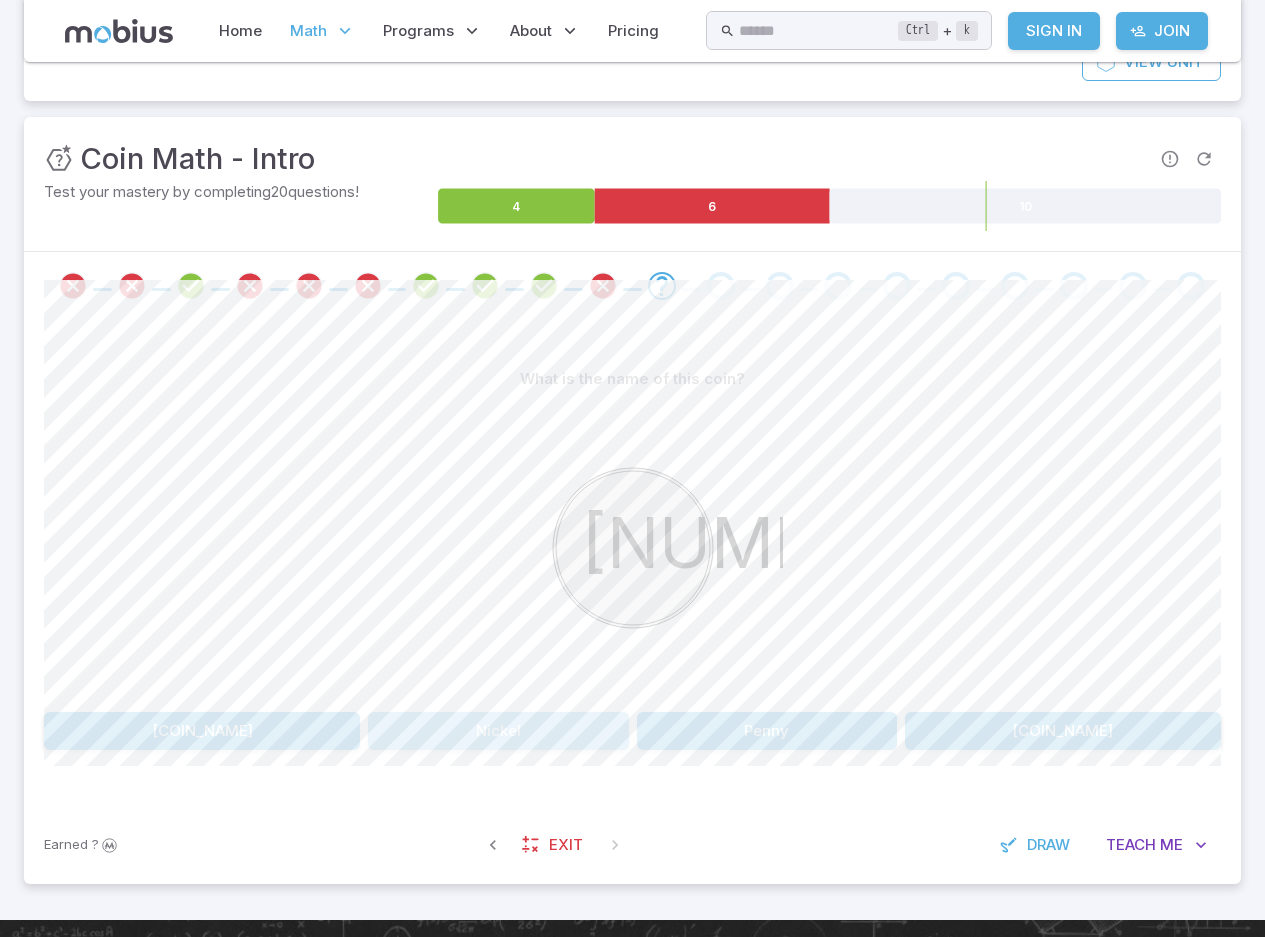 click on "Nickel" at bounding box center [498, 731] 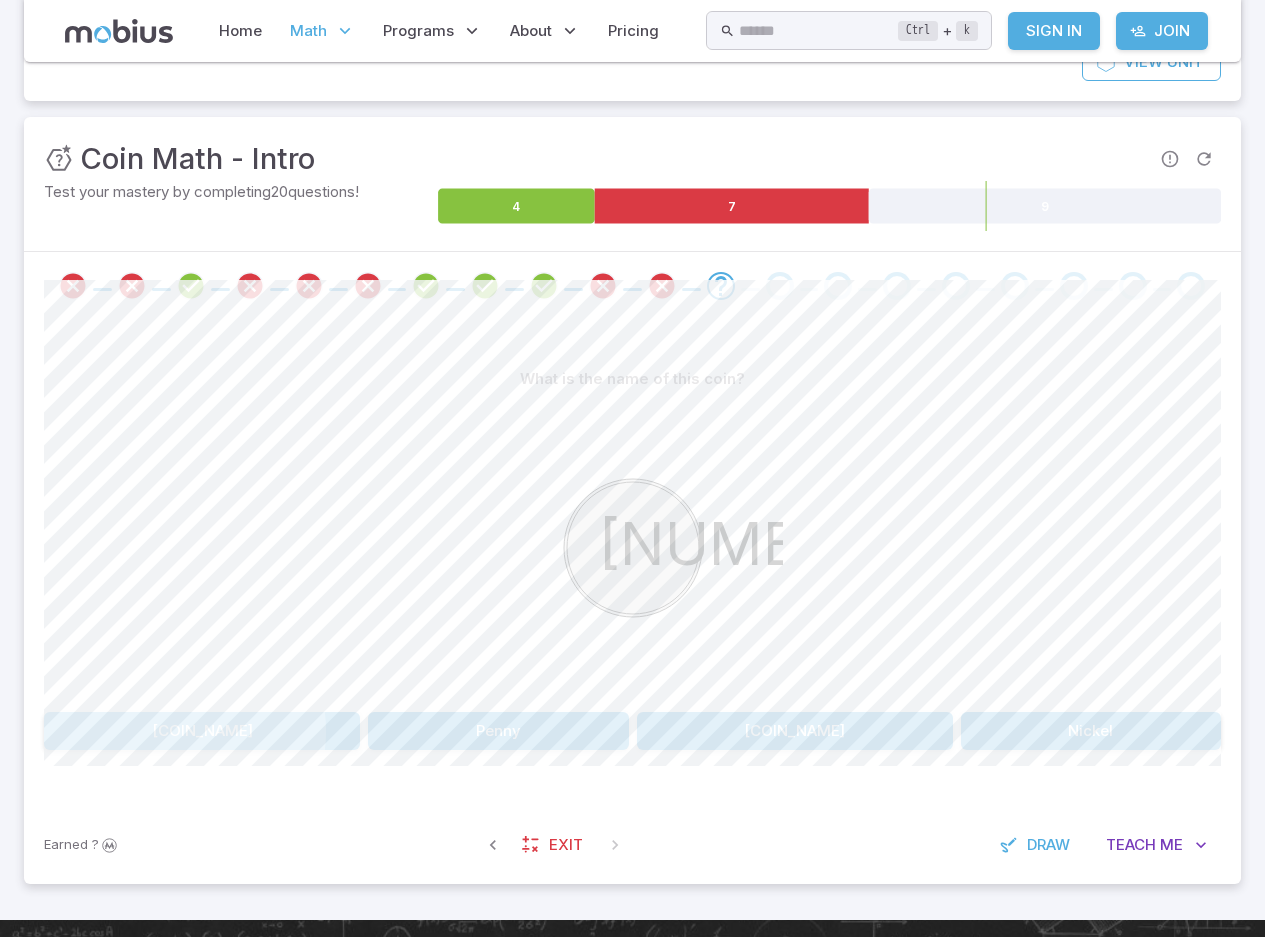 click on "Dime" at bounding box center (202, 731) 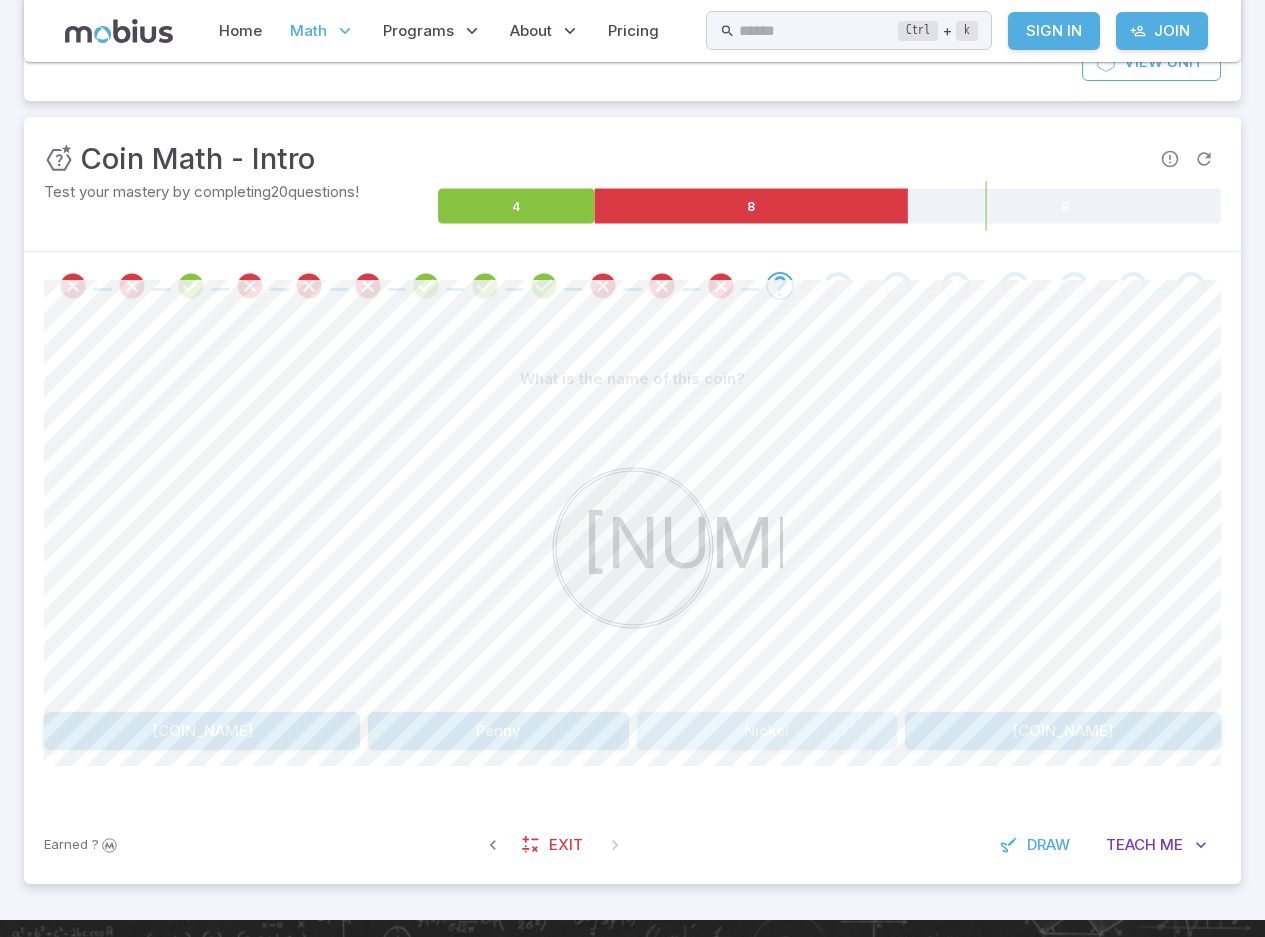 click on "Nickel" at bounding box center [767, 731] 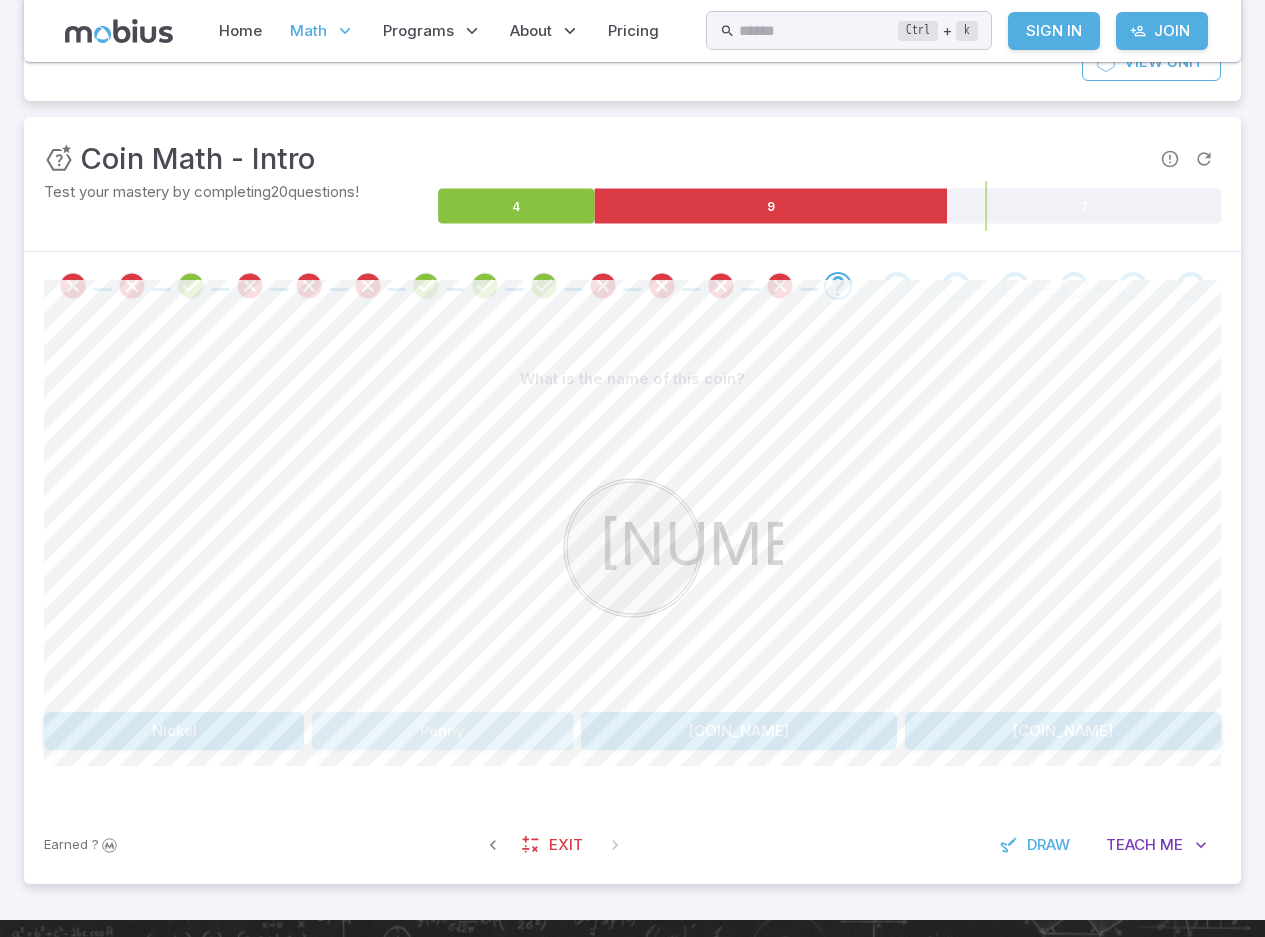 click on "Penny" at bounding box center [442, 731] 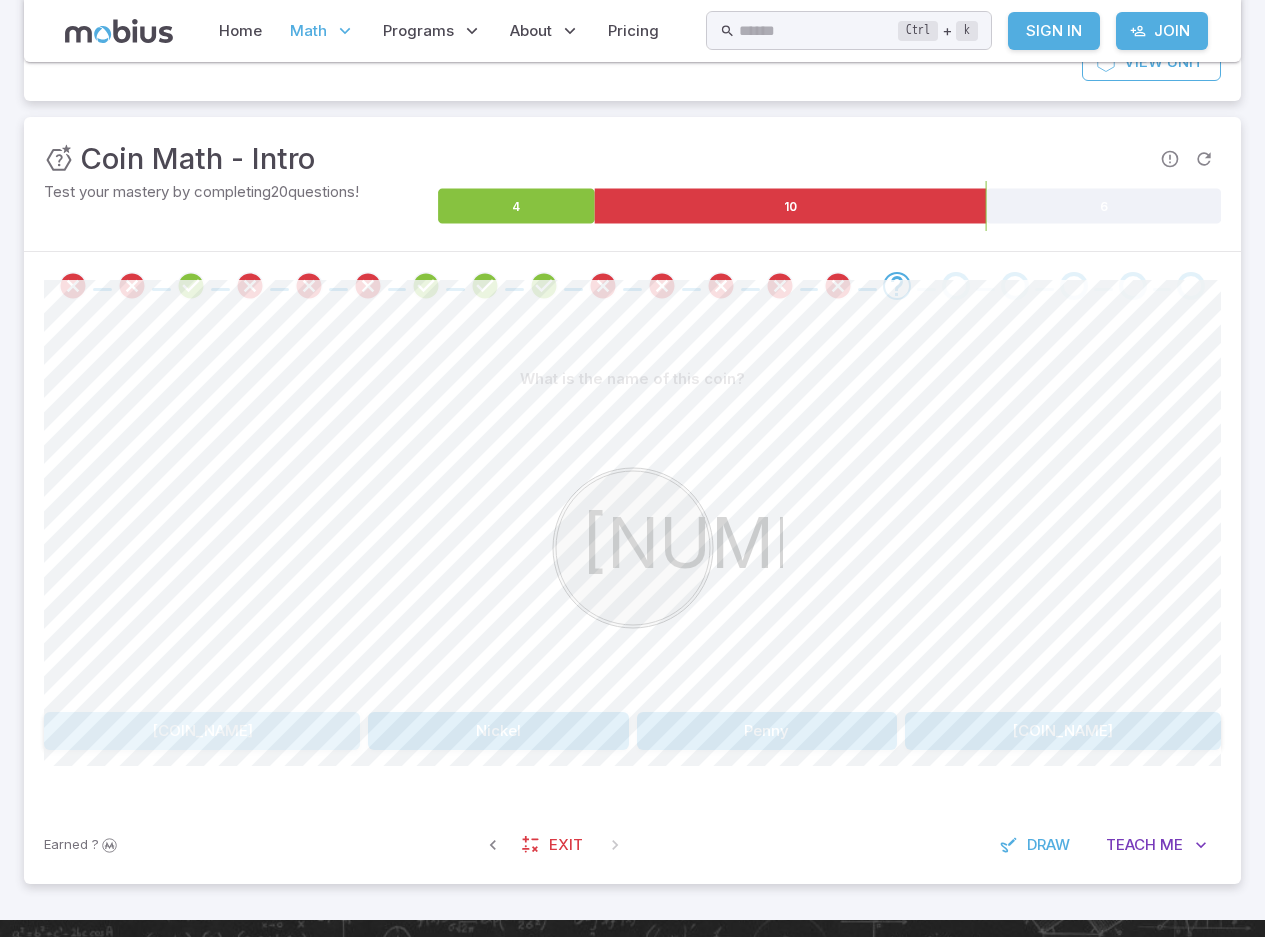 click on "Quarter" at bounding box center (202, 731) 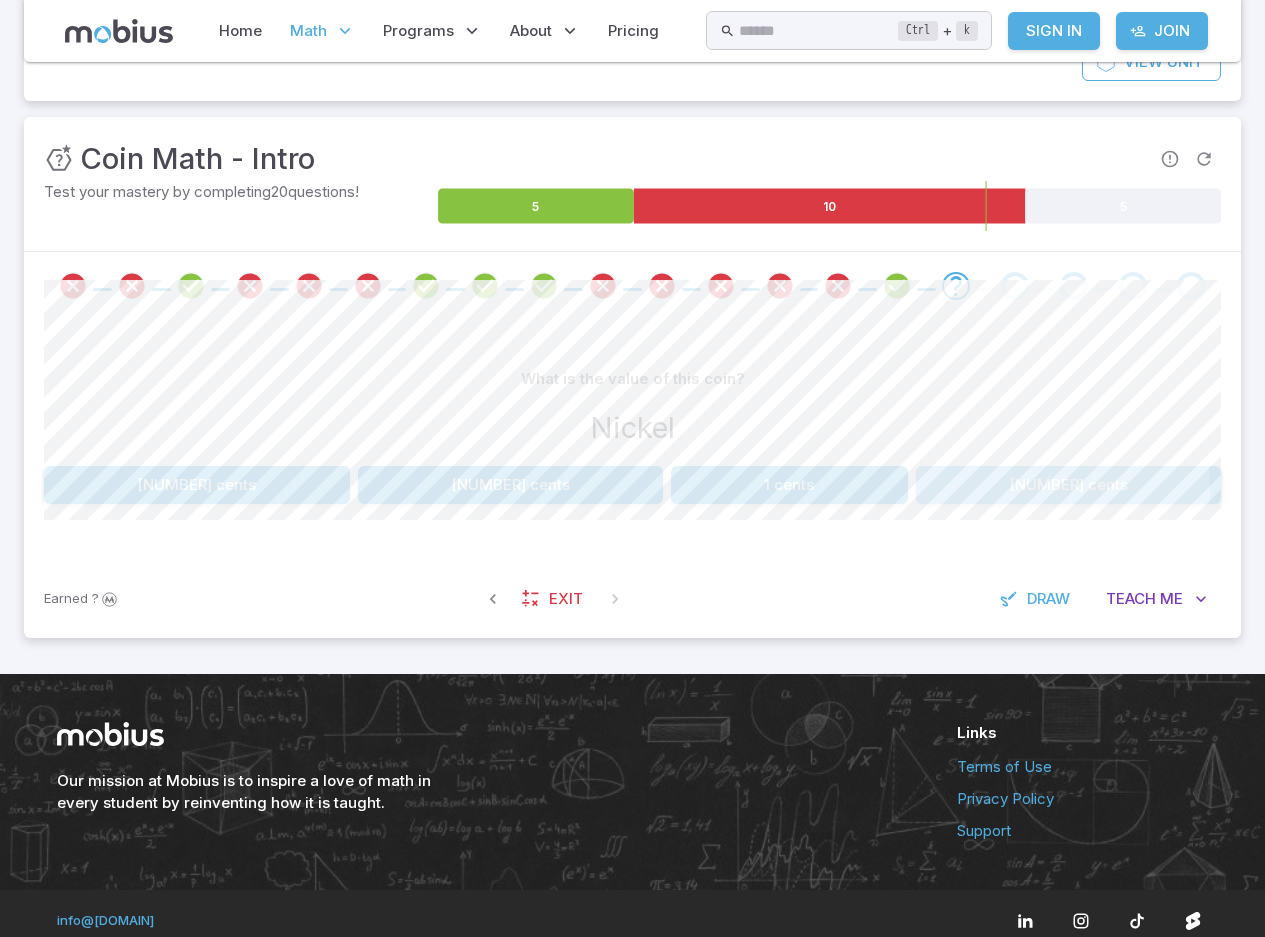 click on "10 cents" at bounding box center (1069, 485) 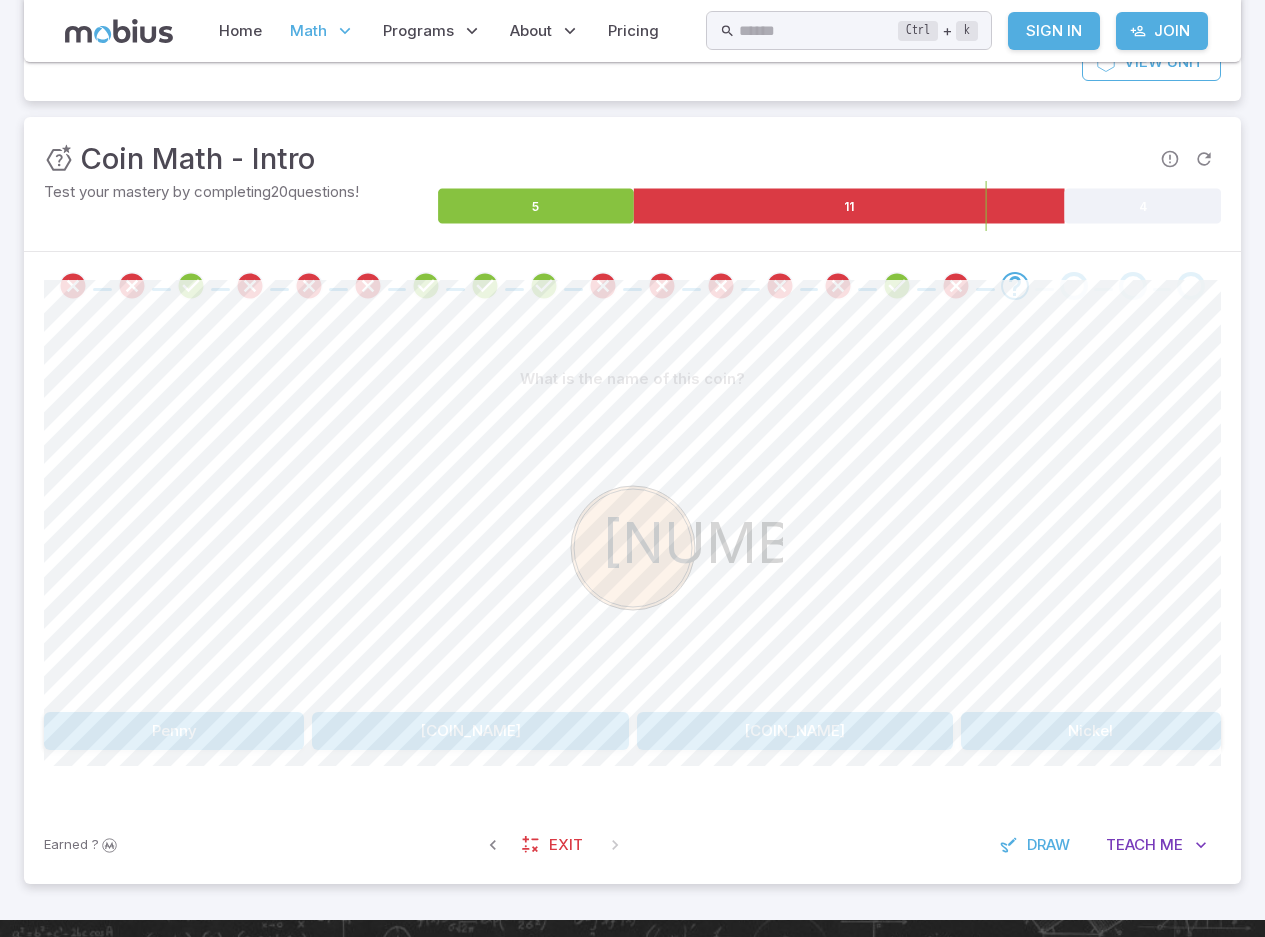 click on "Dime" at bounding box center (470, 731) 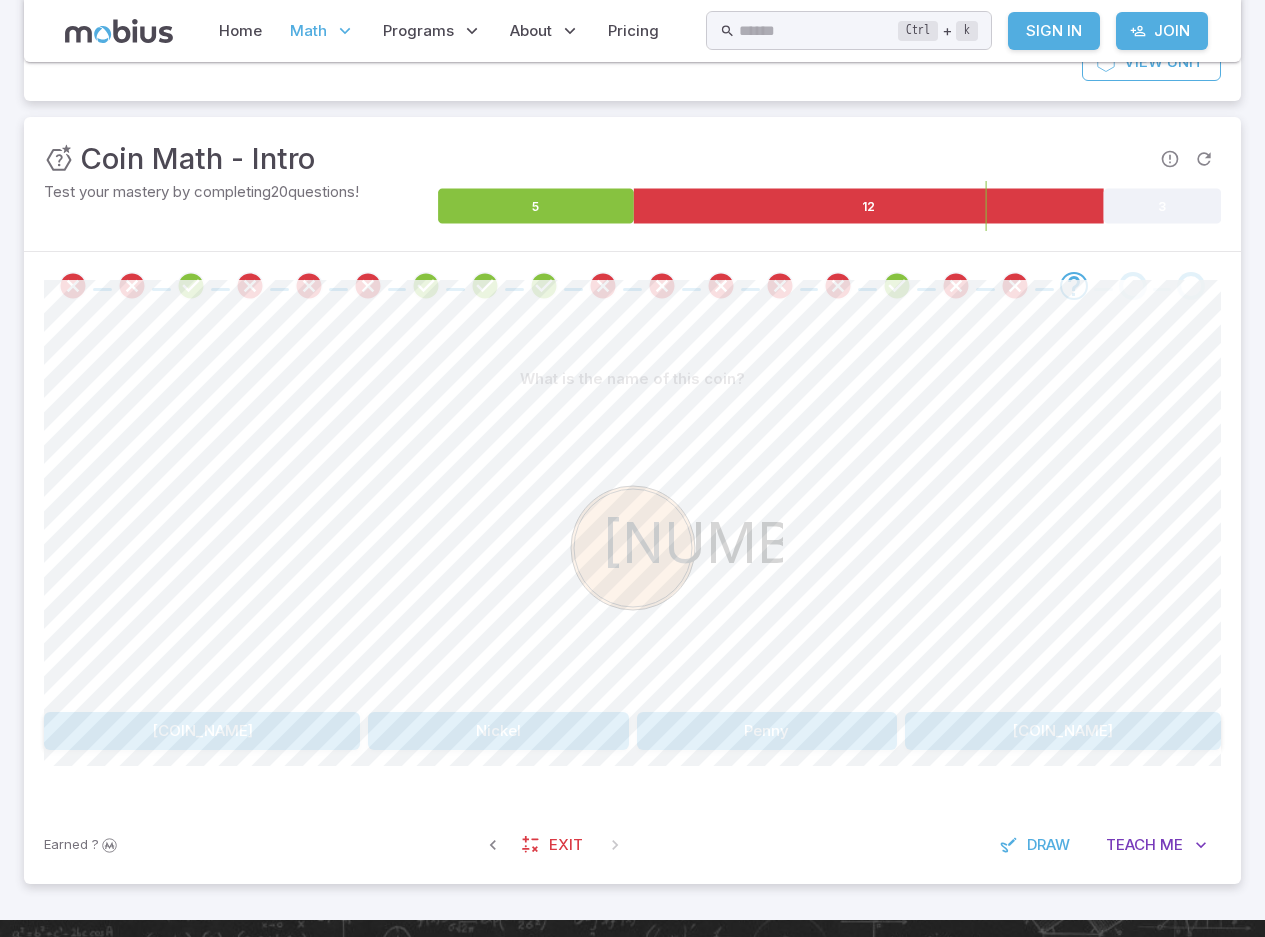 click on "Penny" at bounding box center [767, 731] 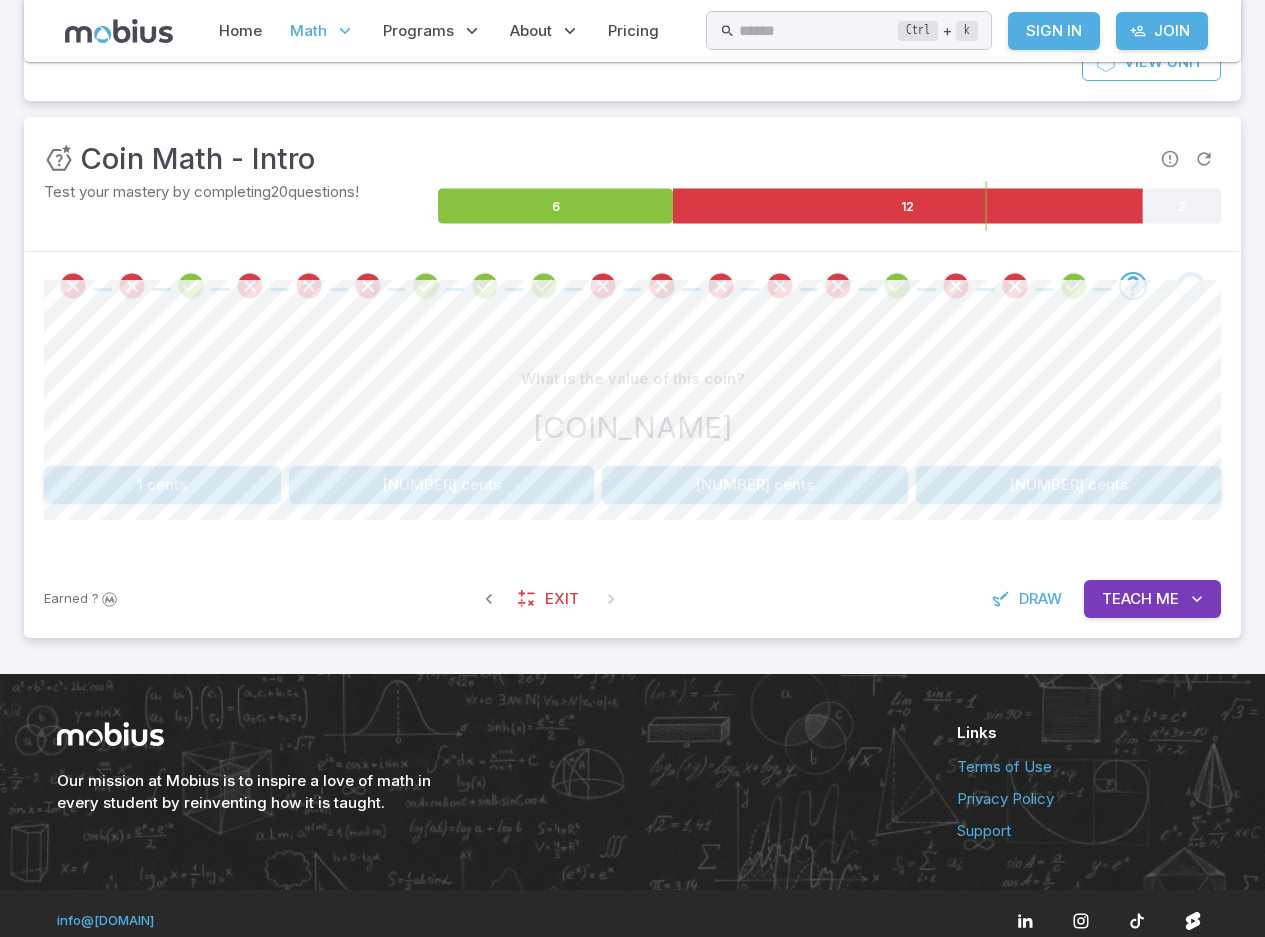 click on "10 cents" at bounding box center [442, 485] 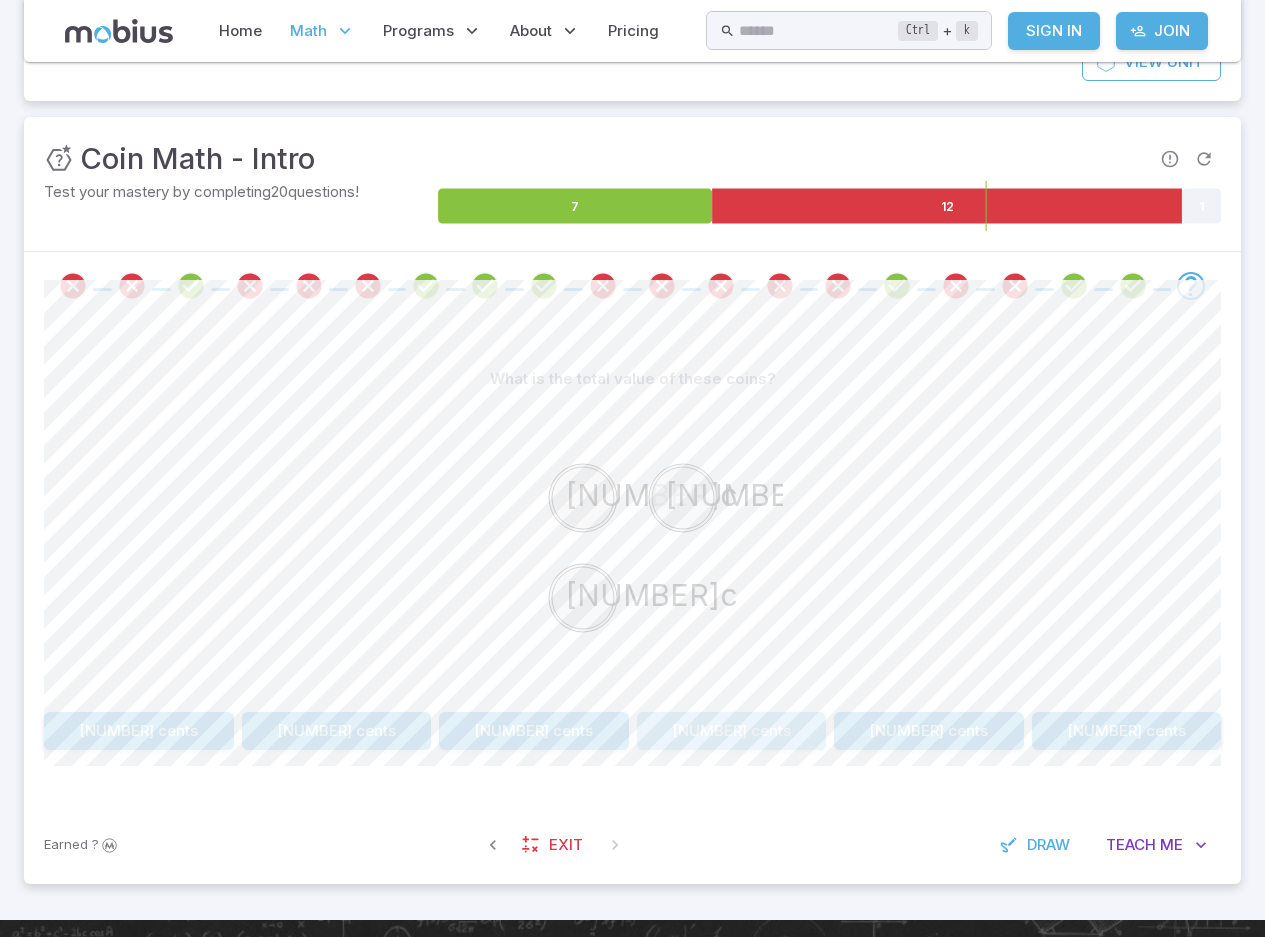 click on "10 cents" at bounding box center [732, 731] 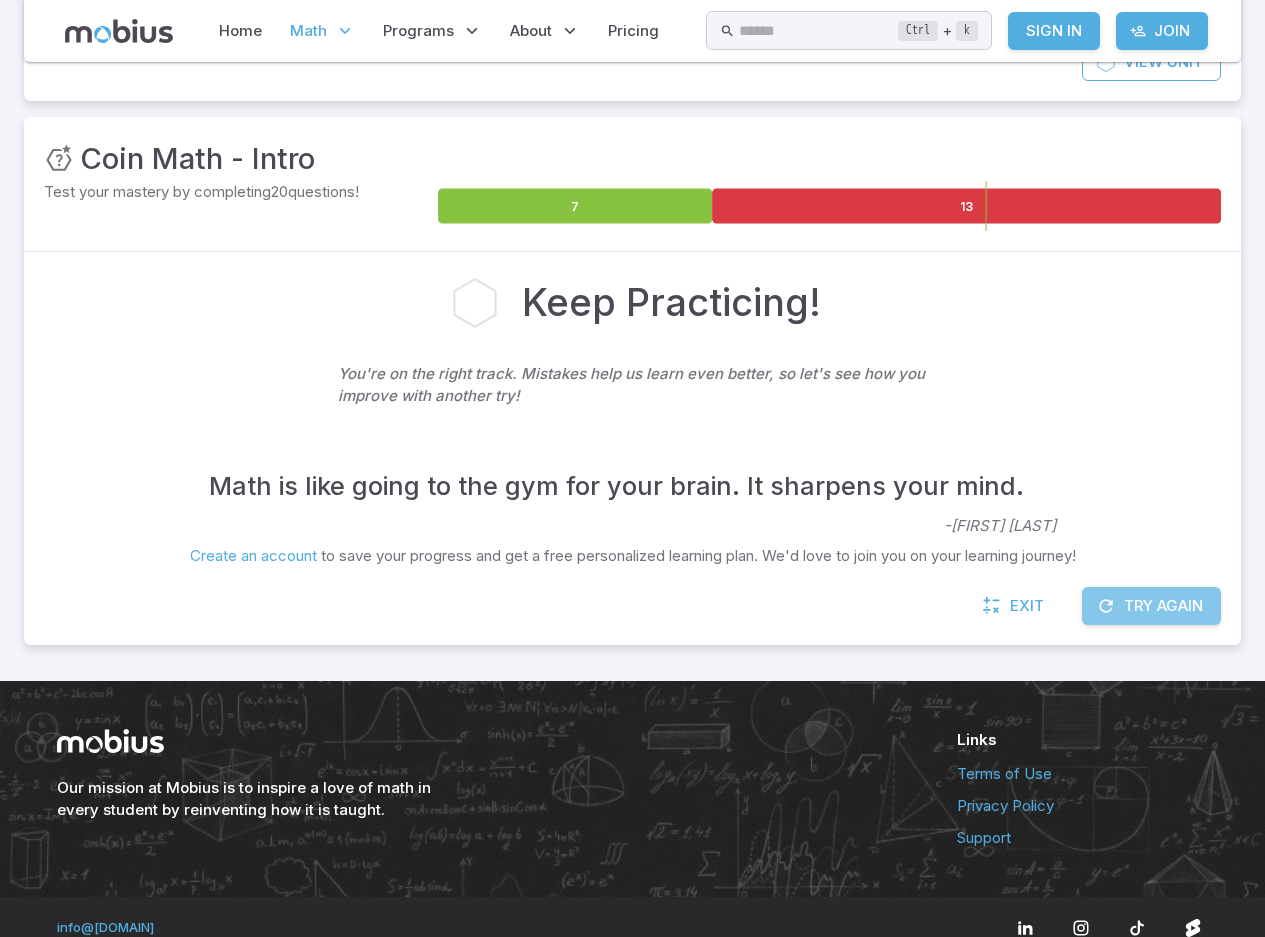 click on "Try Again" at bounding box center (1151, 606) 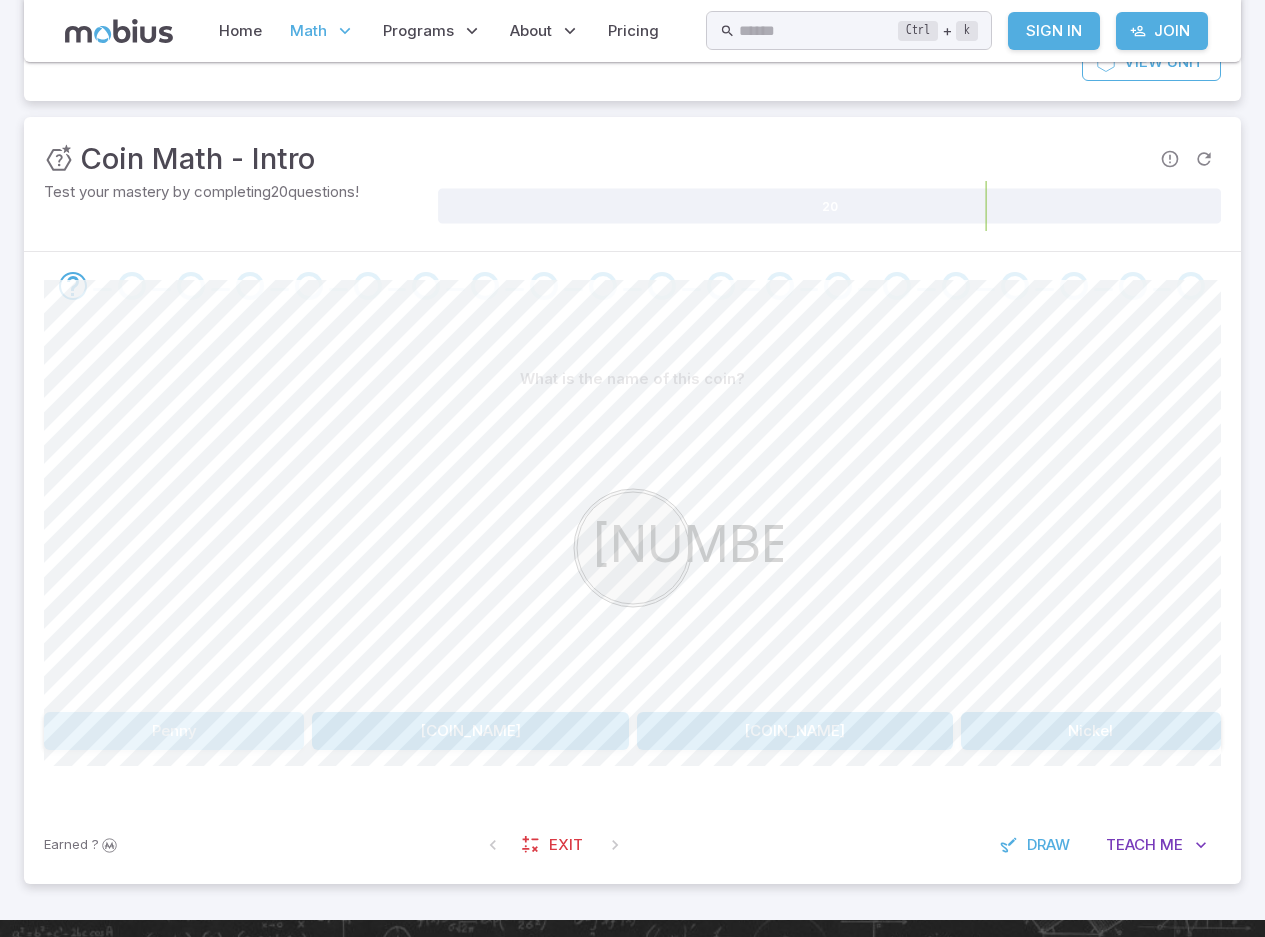 click on "Penny" at bounding box center [174, 731] 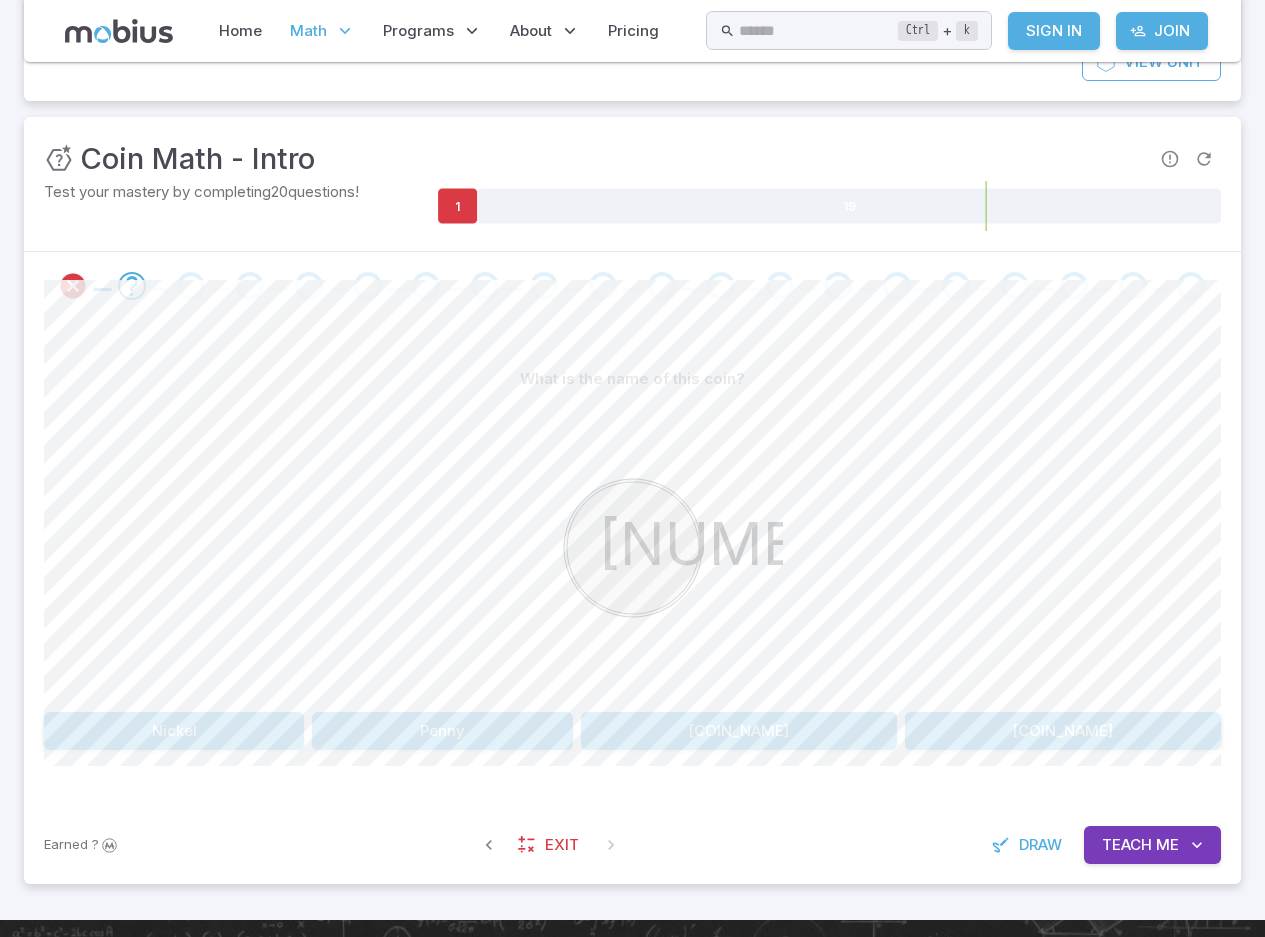 click on "Quarter" at bounding box center (739, 731) 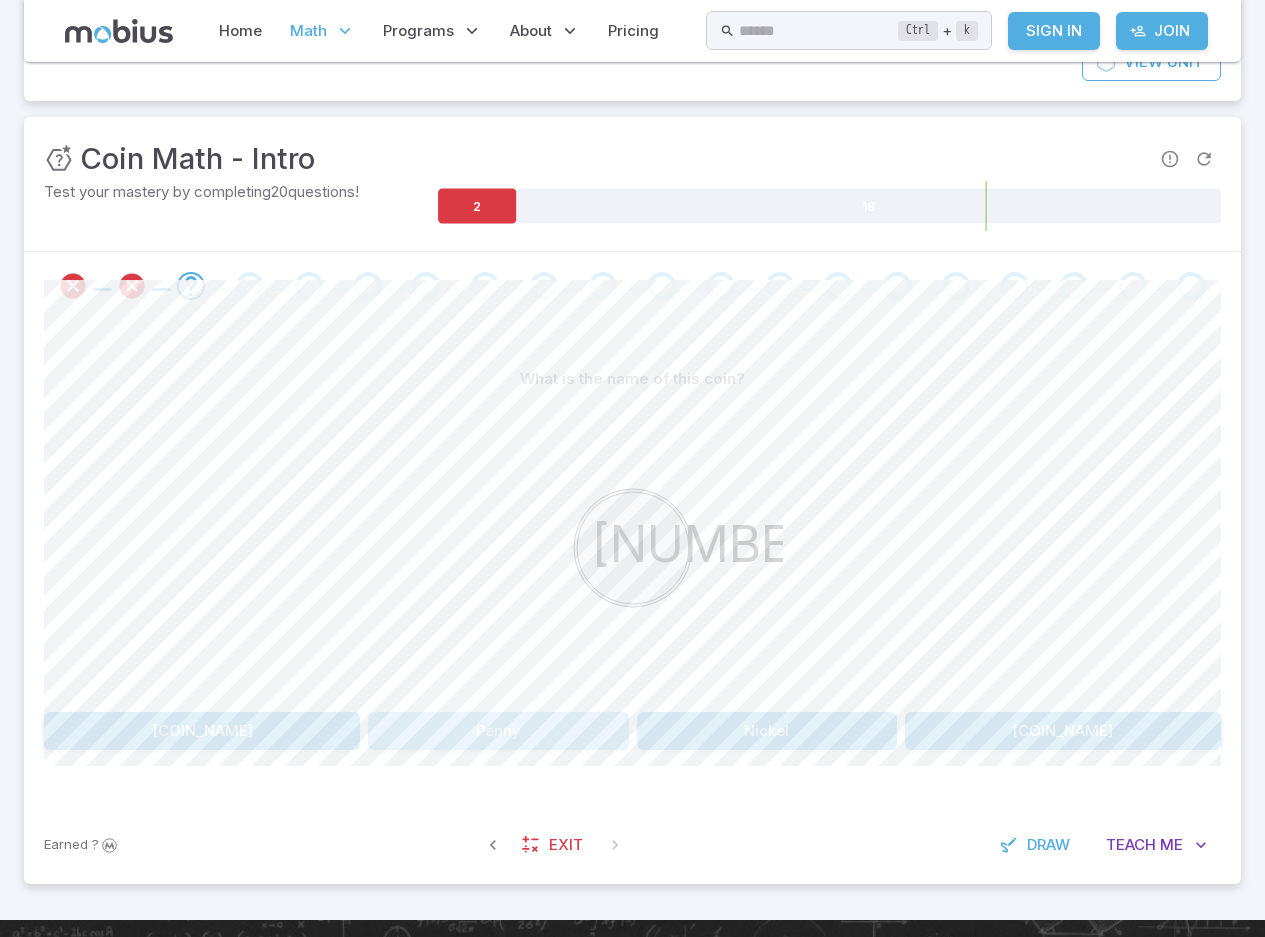 click on "Penny" at bounding box center (498, 731) 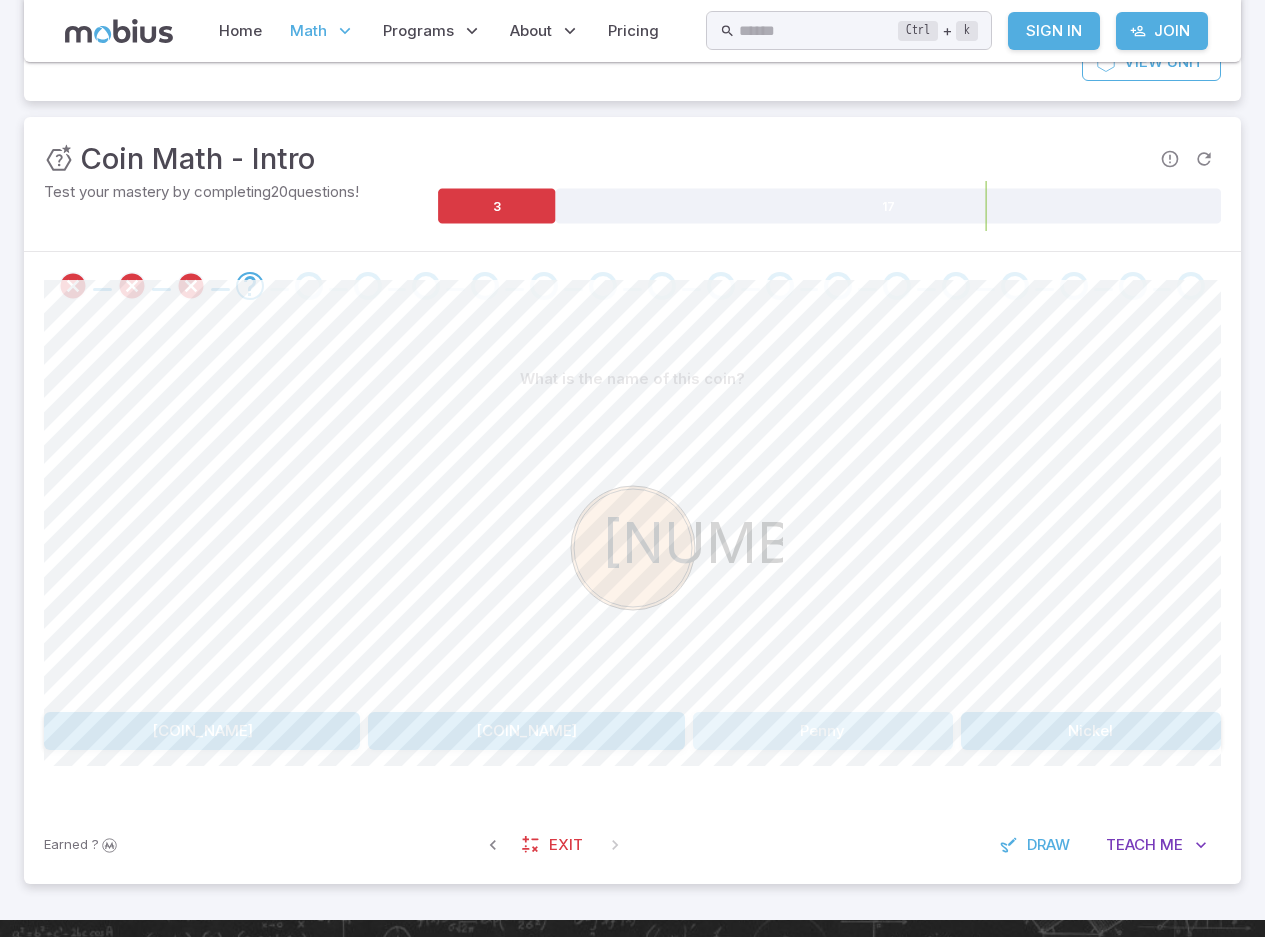 click on "Penny" at bounding box center (823, 731) 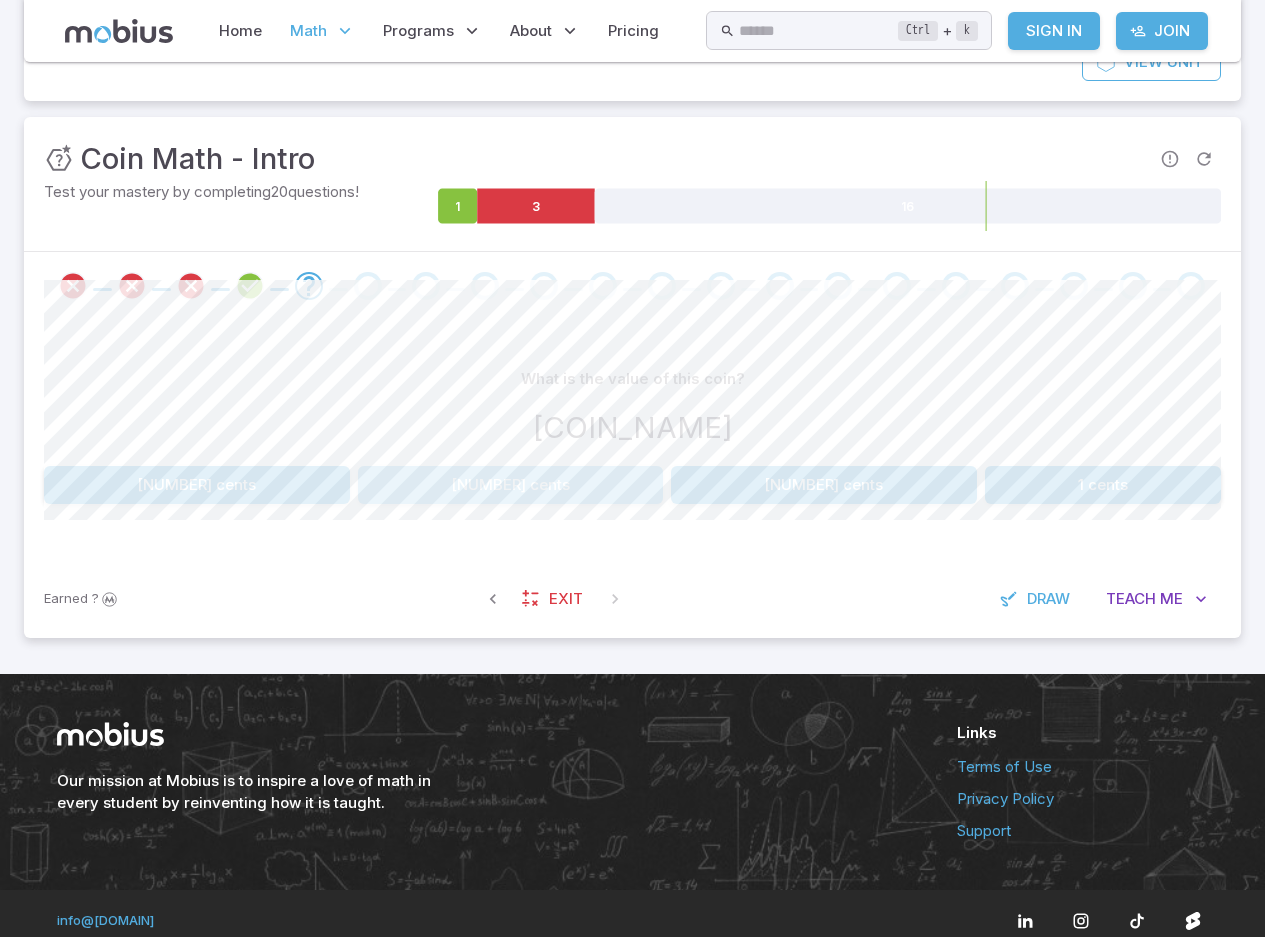 click on "10 cents" at bounding box center (511, 485) 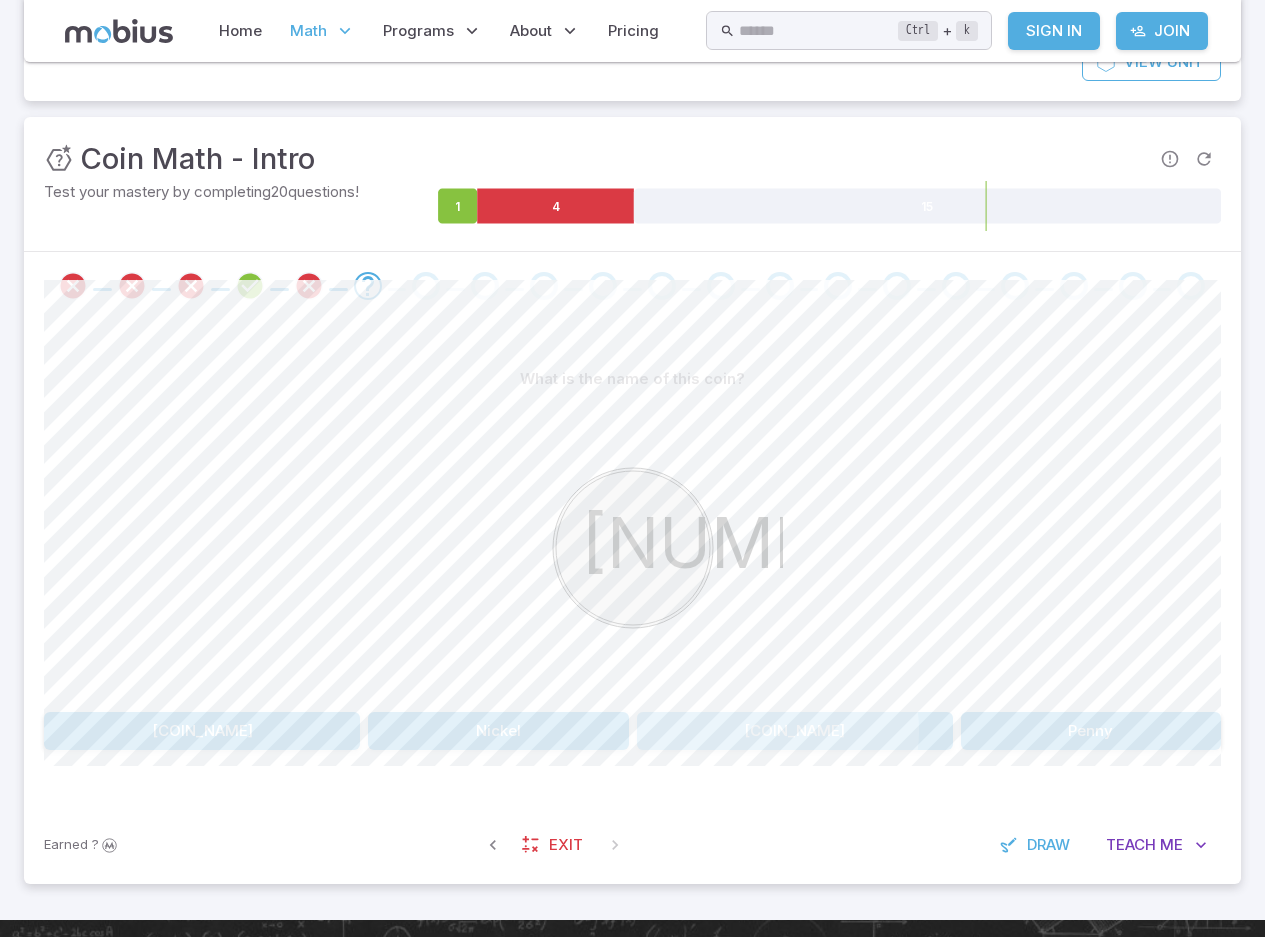 click on "Dime" at bounding box center (795, 731) 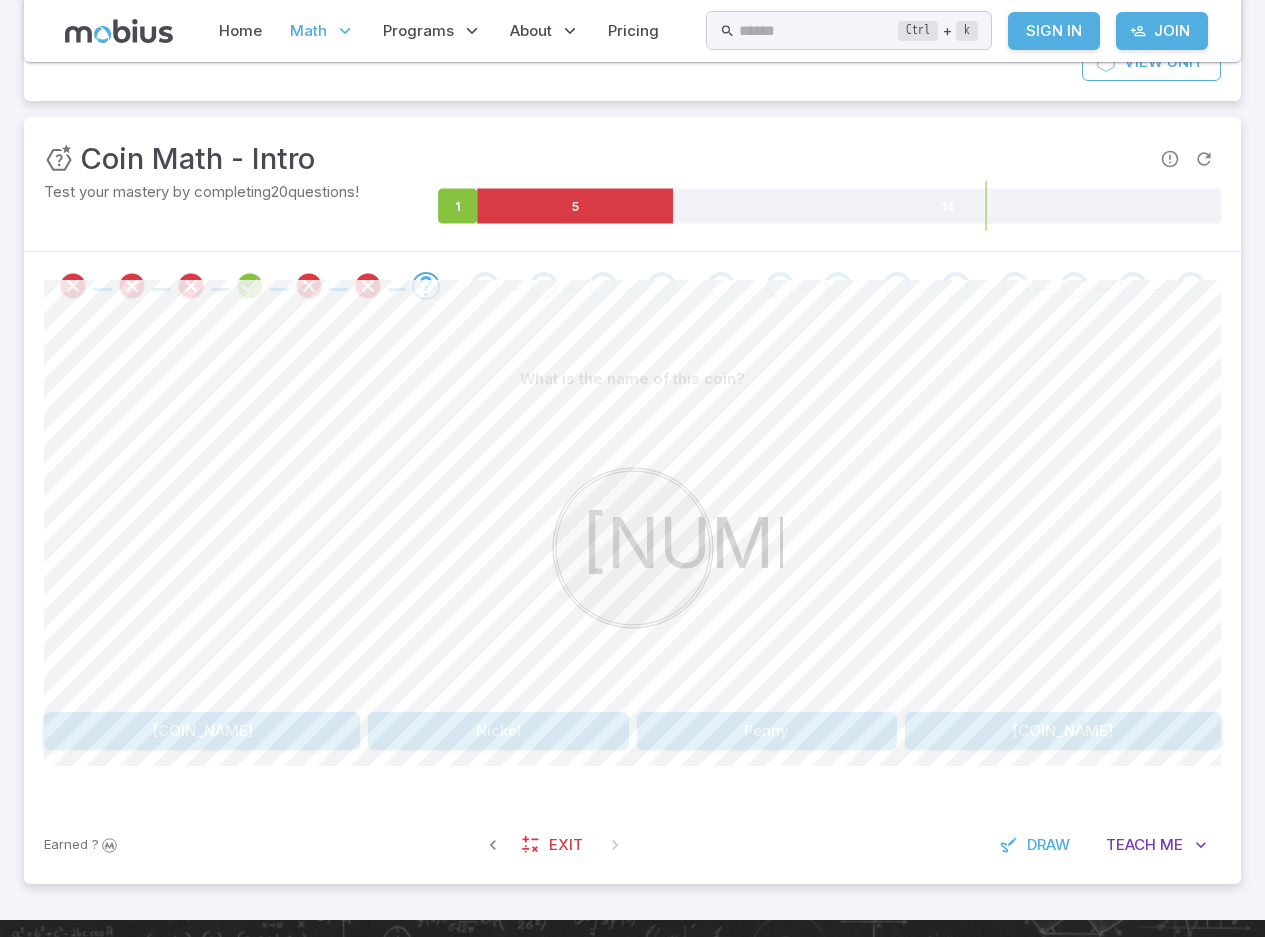 click on "Nickel" at bounding box center (498, 731) 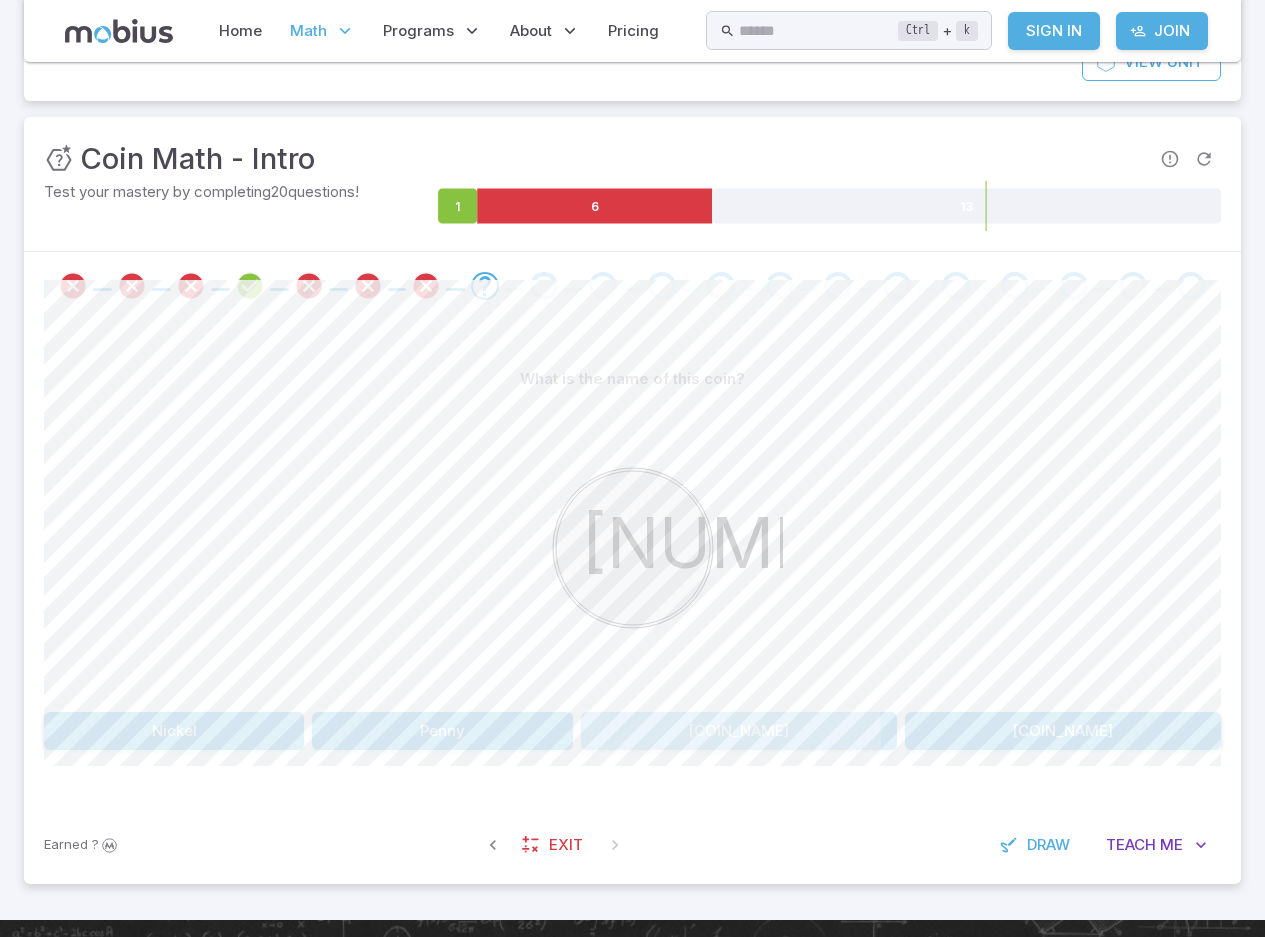 click on "Quarter" at bounding box center (739, 731) 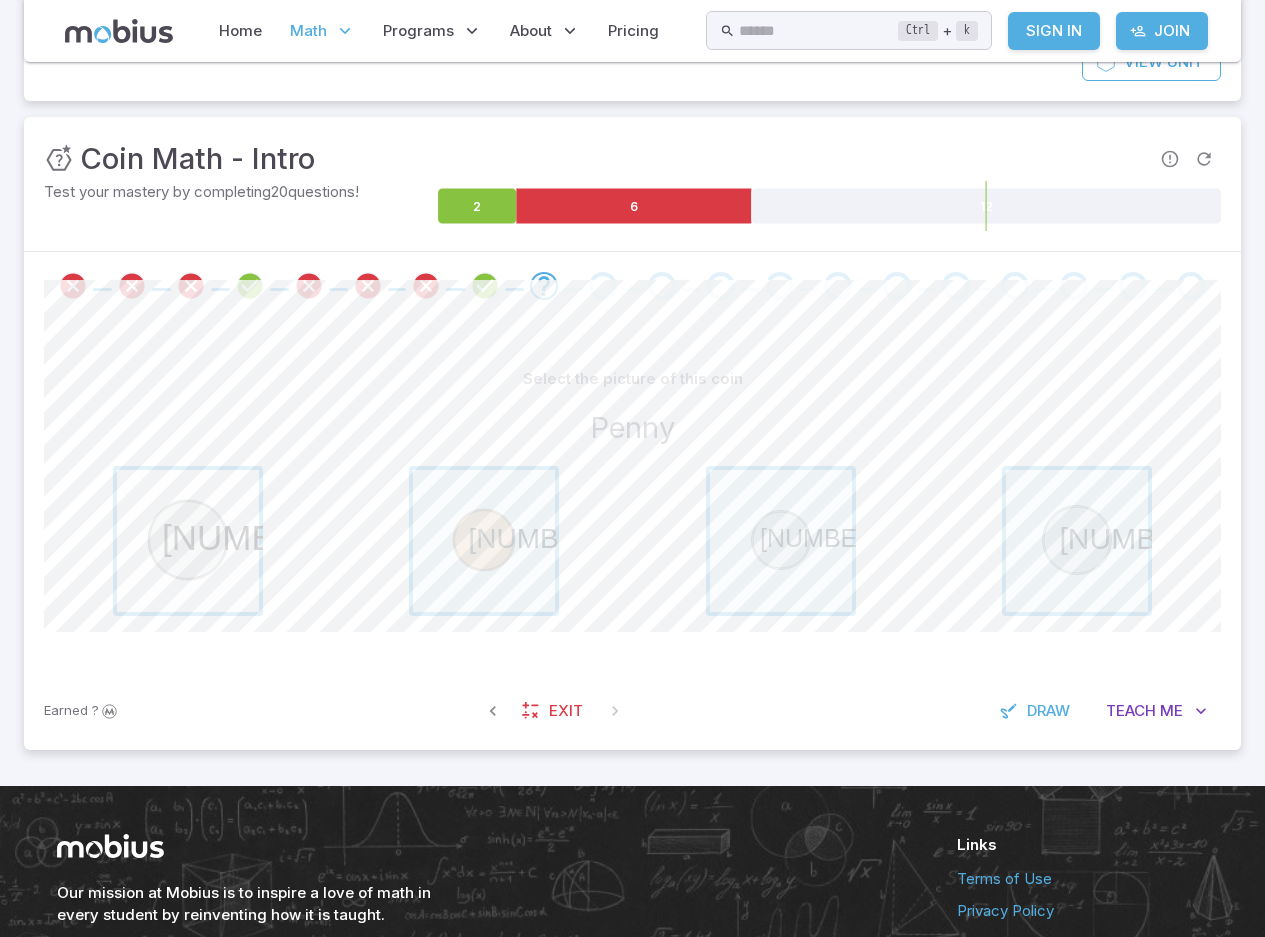 click at bounding box center (188, 541) 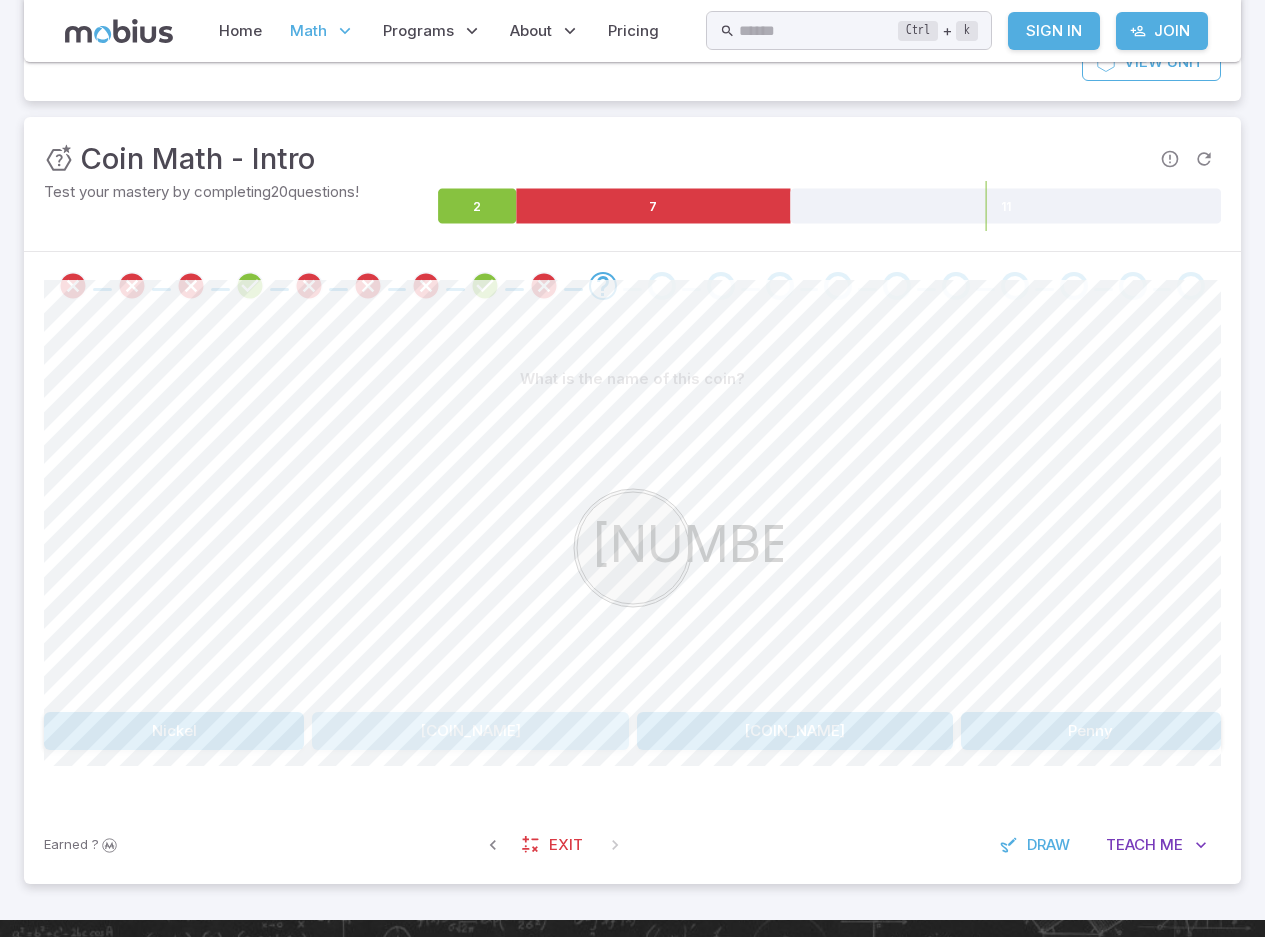 click on "Quarter" at bounding box center [470, 731] 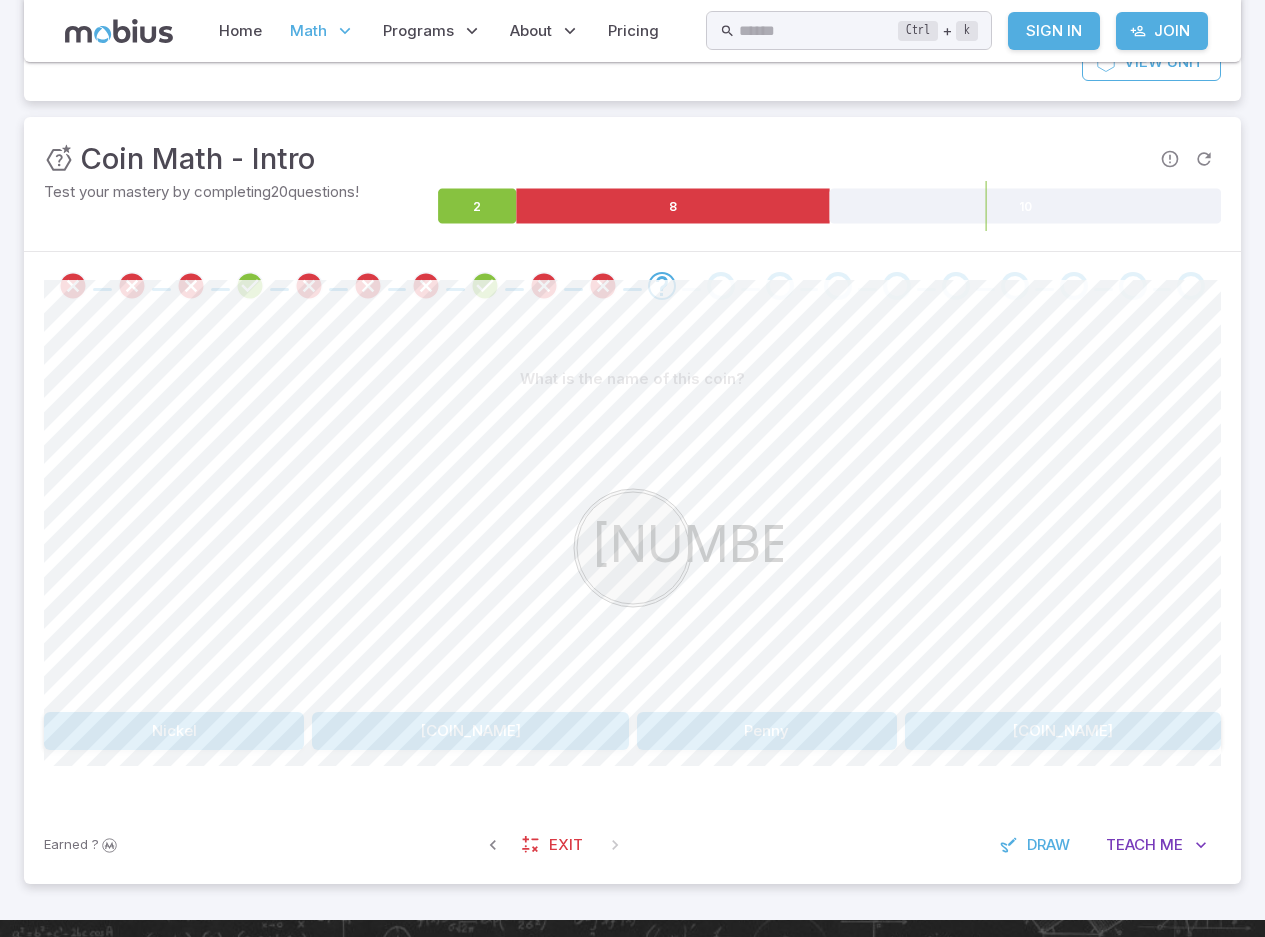 click on "Penny" at bounding box center (767, 731) 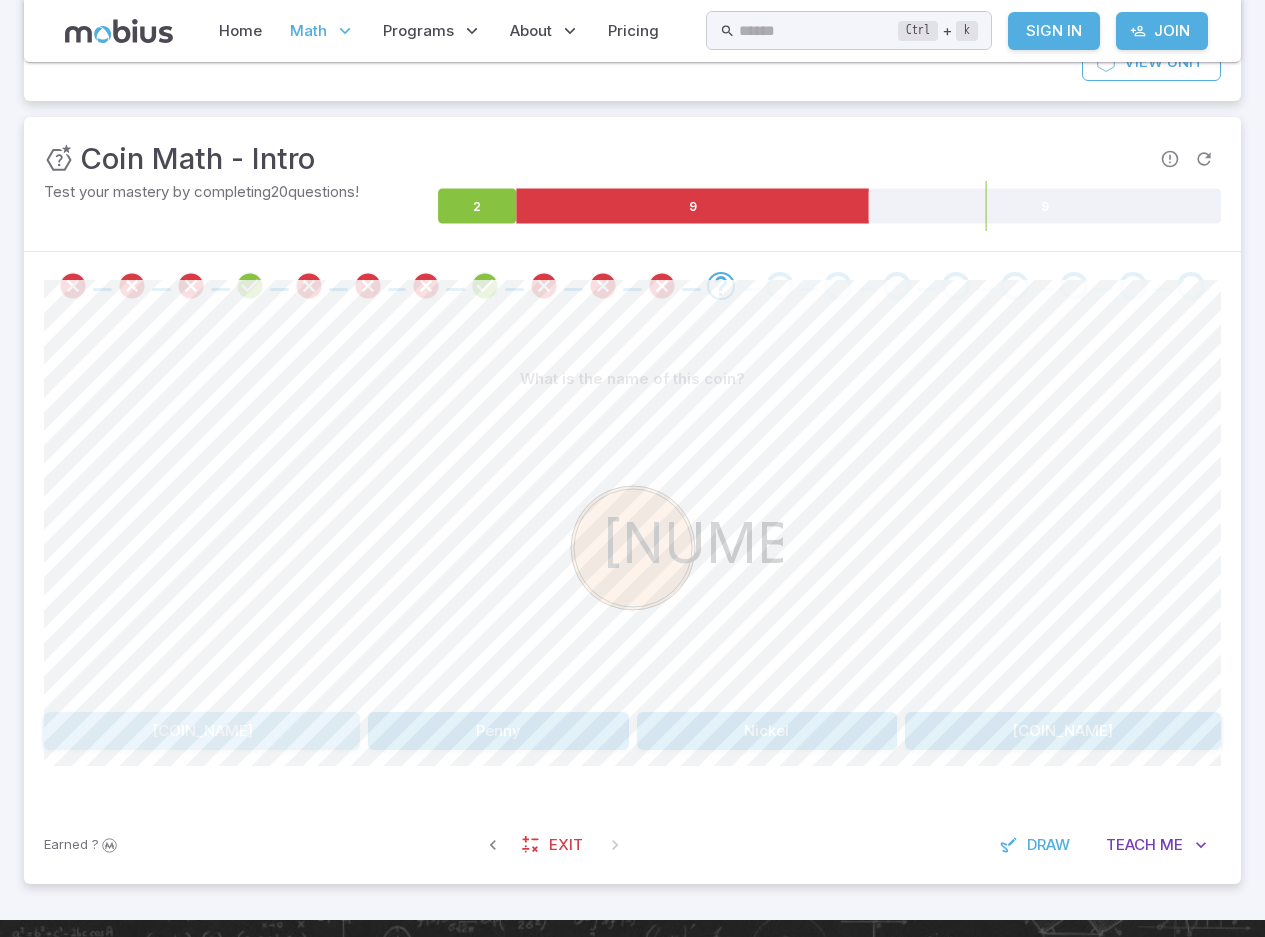 click on "Dime" at bounding box center (202, 731) 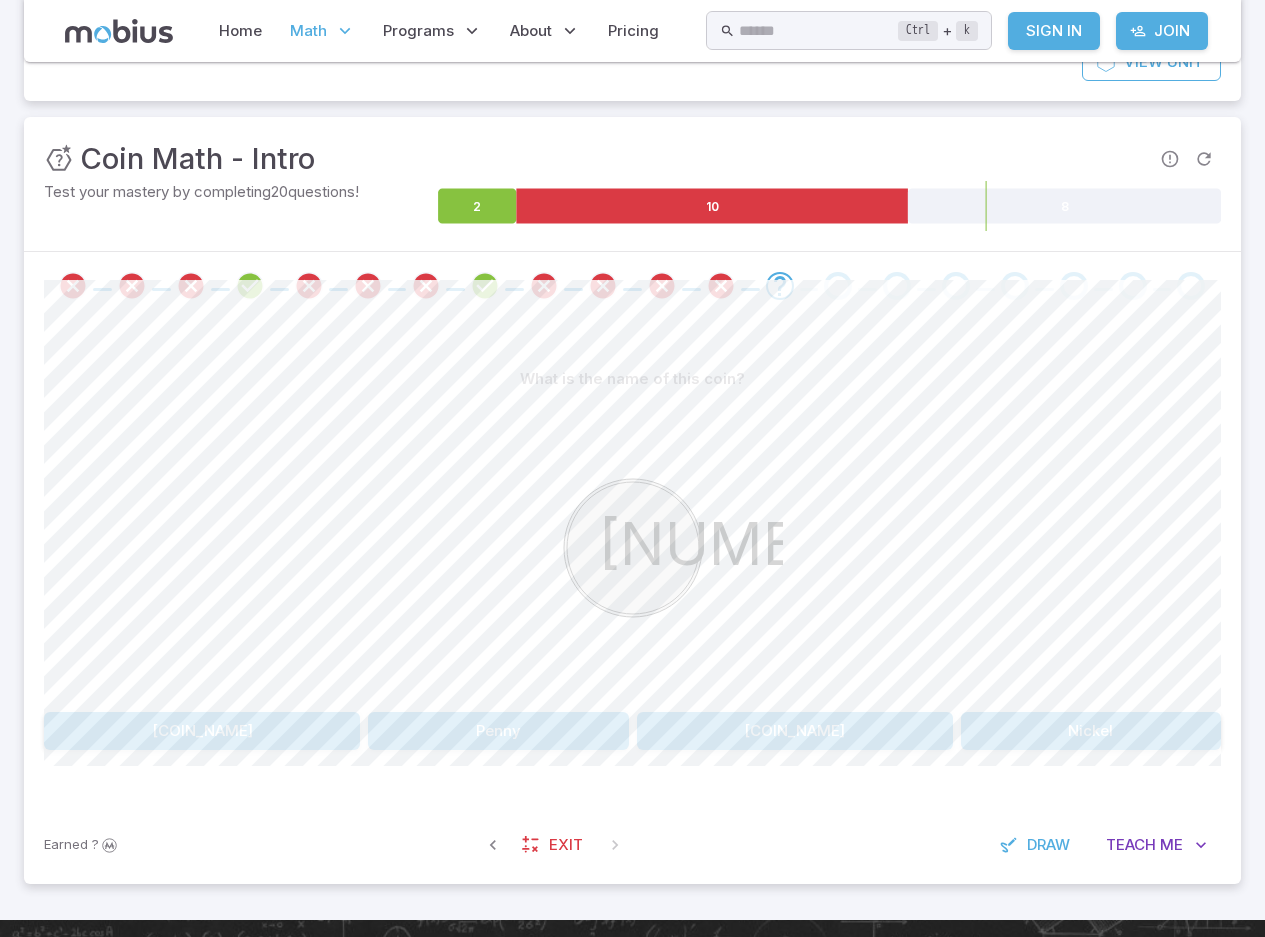 click on "Nickel" at bounding box center (1091, 731) 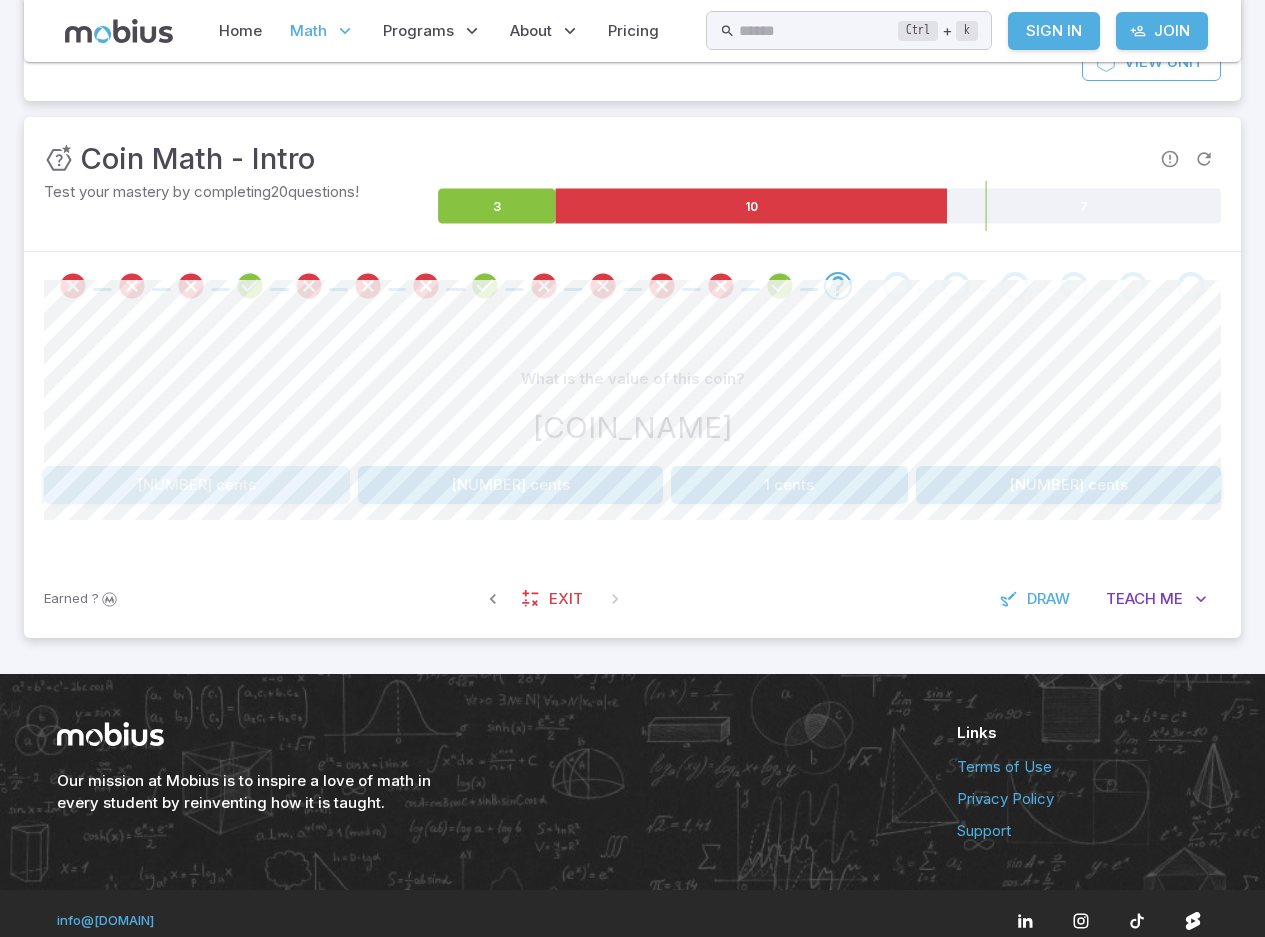 click on "25 cents" at bounding box center (197, 485) 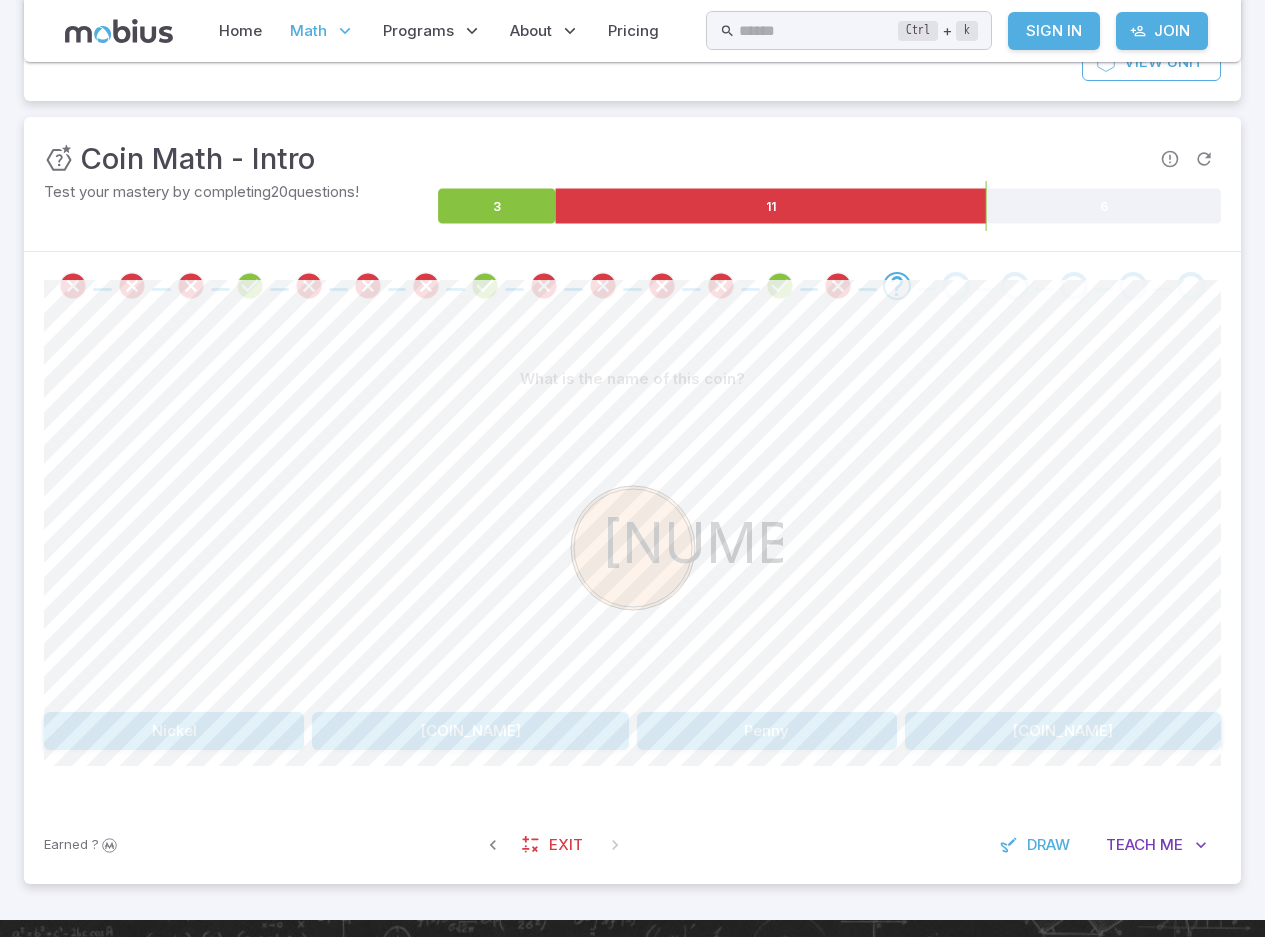 click on "Penny" at bounding box center [767, 731] 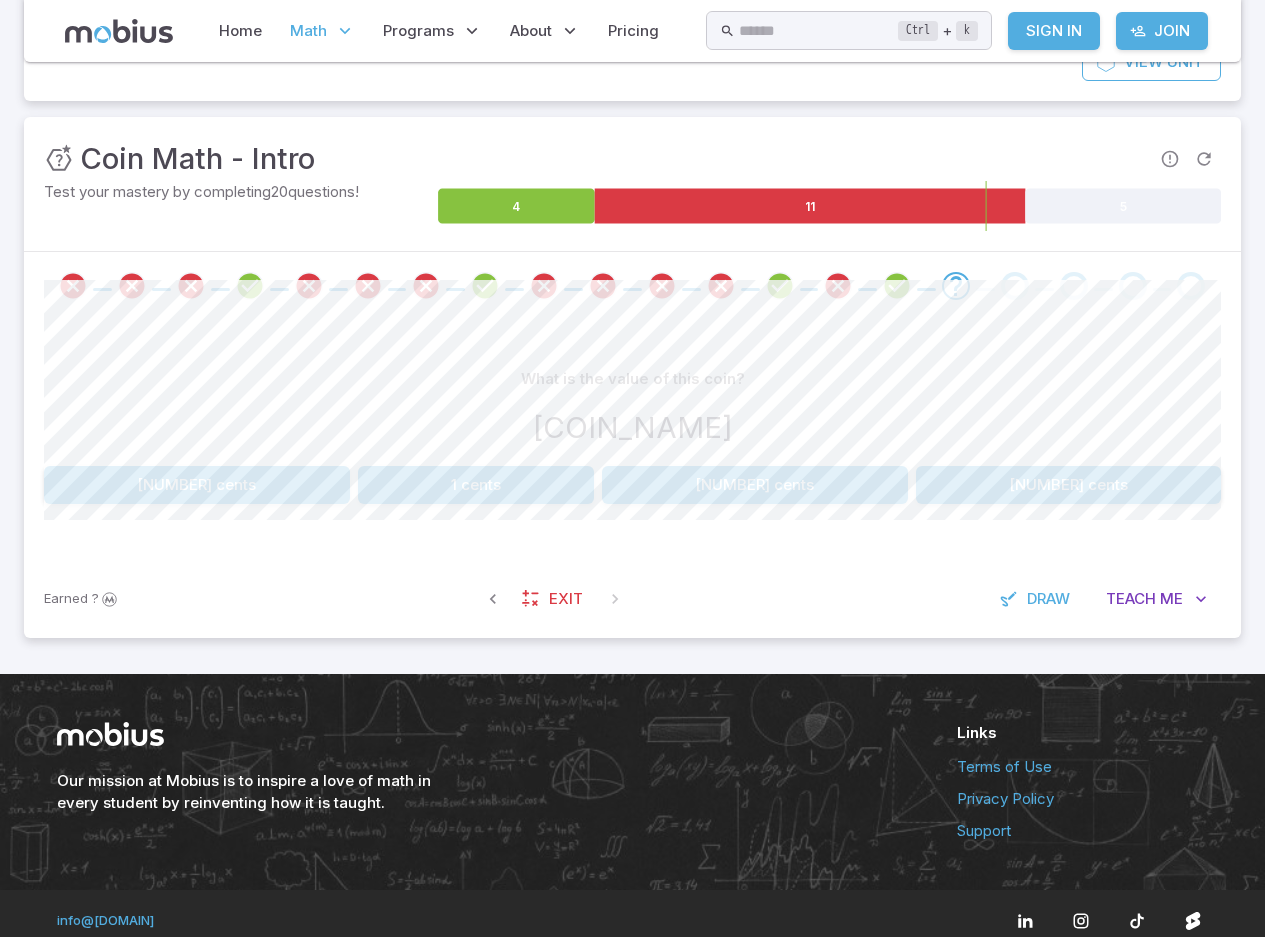 click on "5 cents" at bounding box center (755, 485) 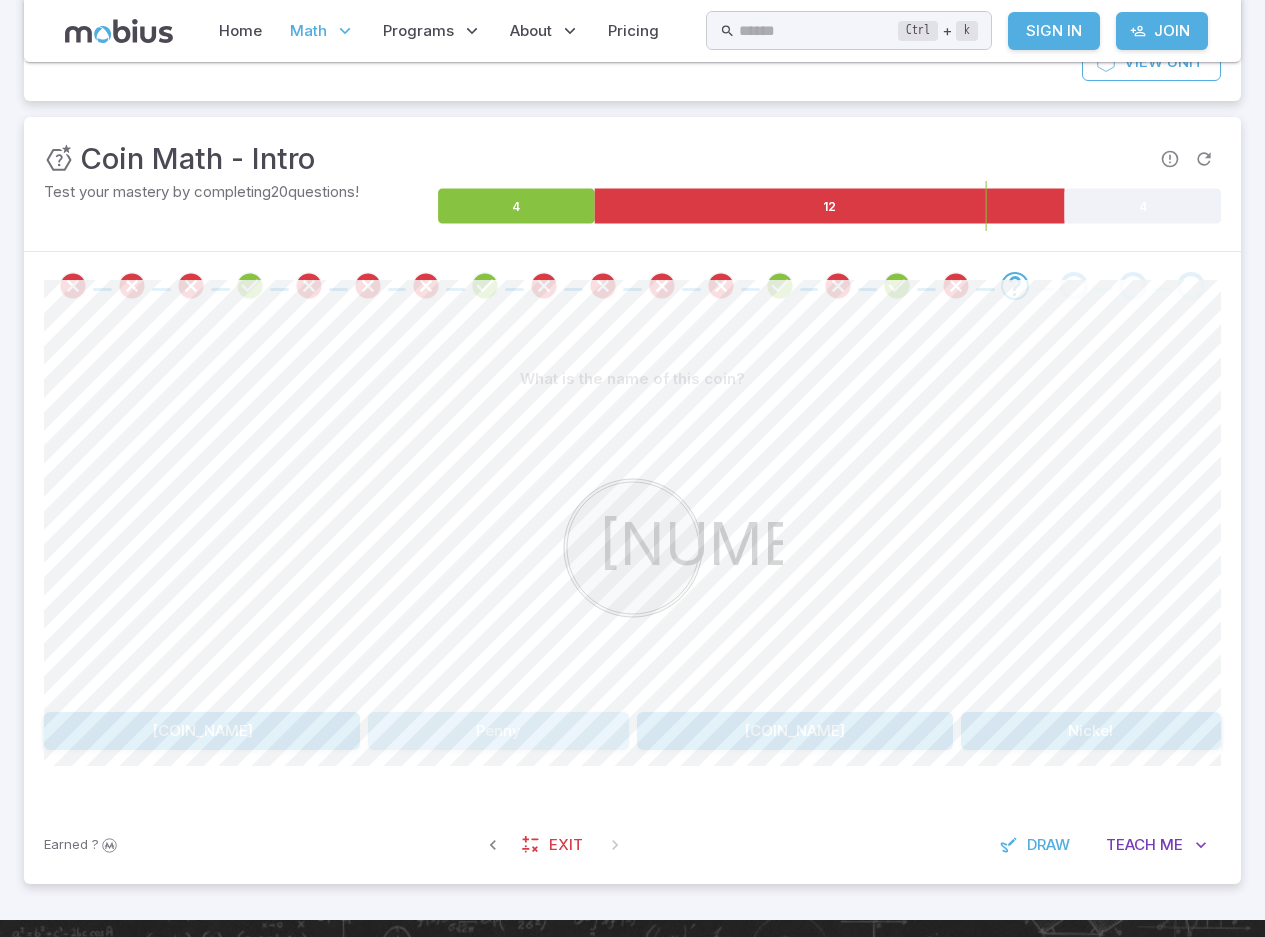 click on "Penny" at bounding box center [498, 731] 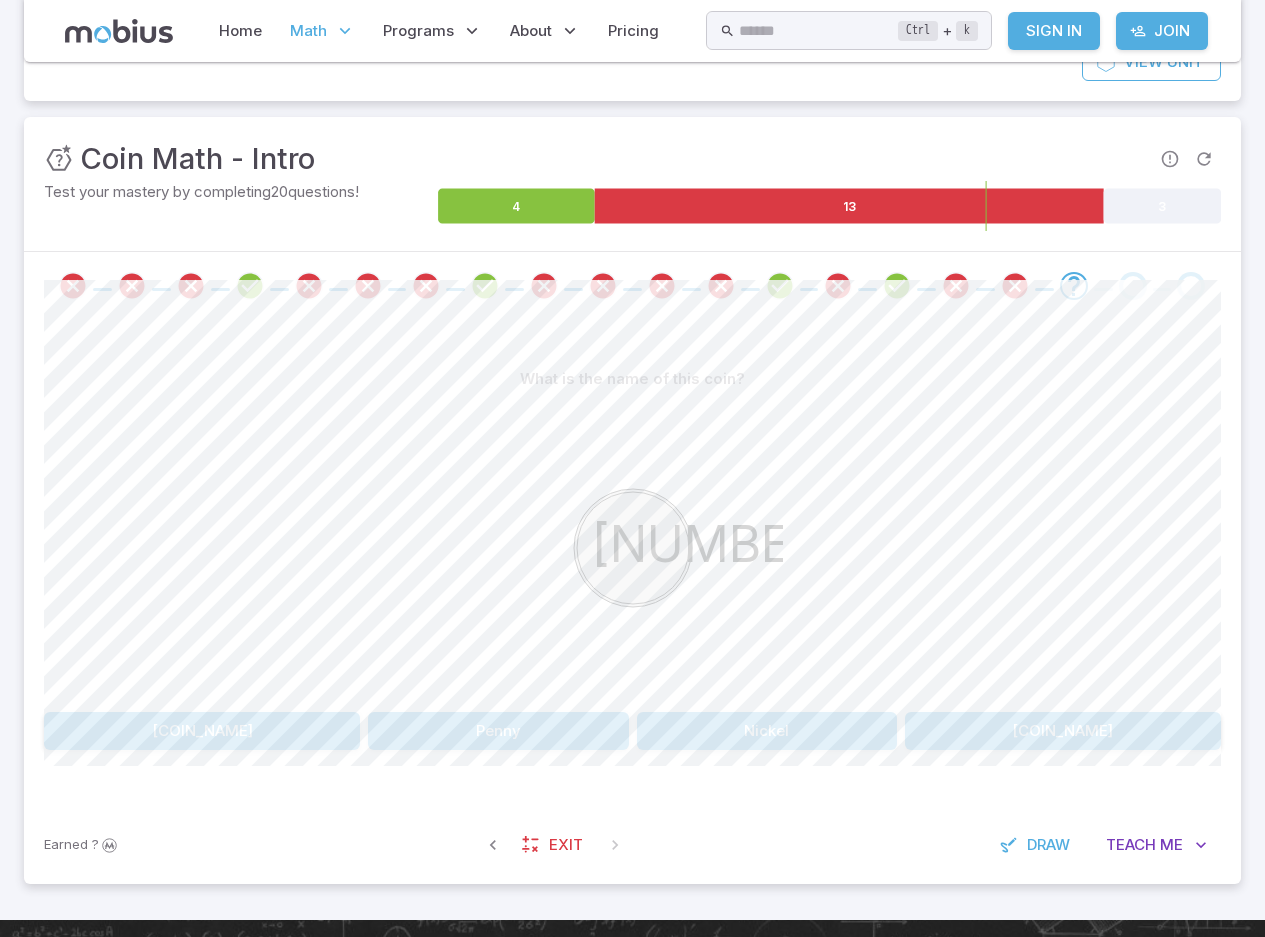 click on "Nickel" at bounding box center (767, 731) 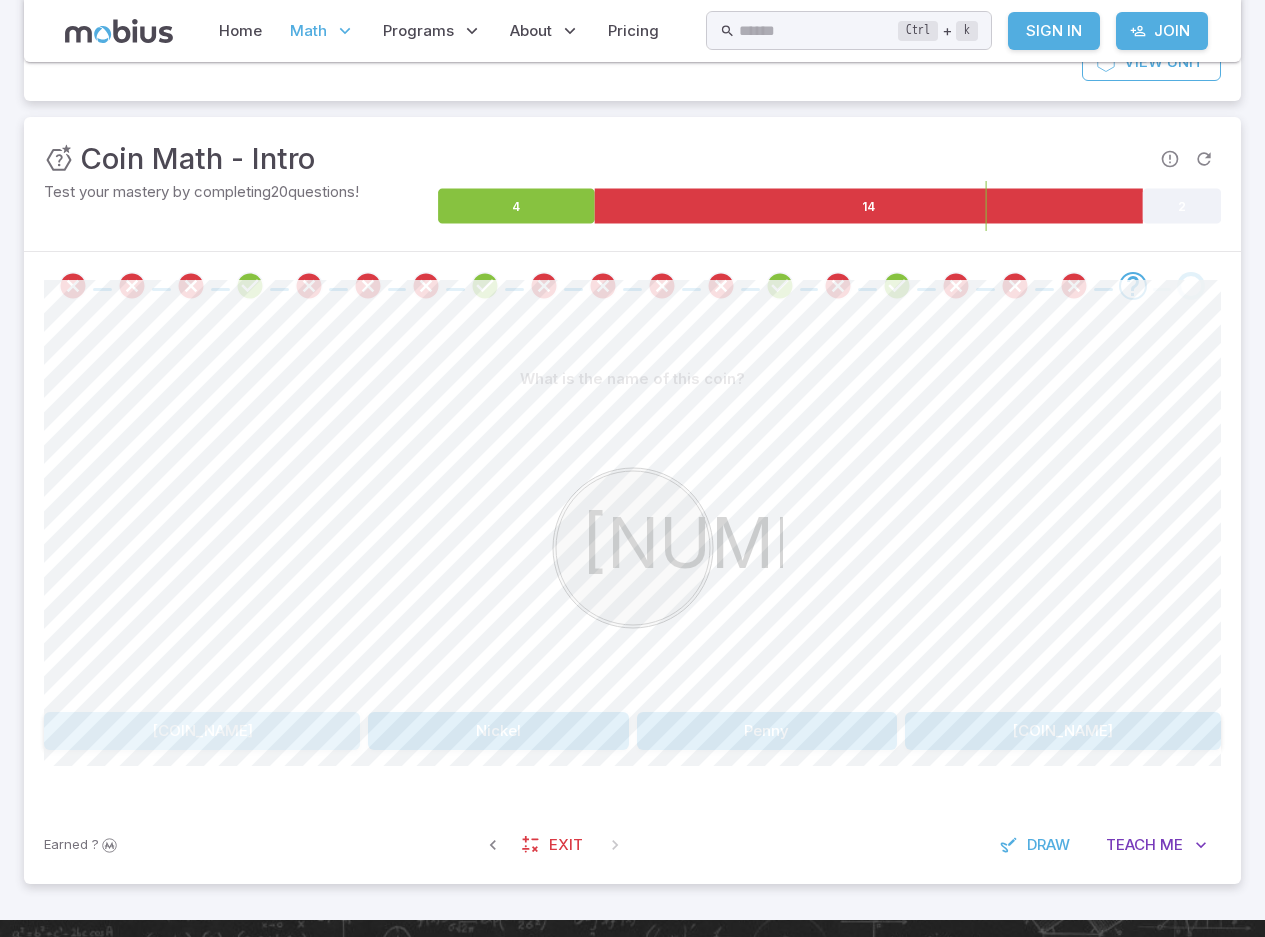 click on "Dime" at bounding box center (202, 731) 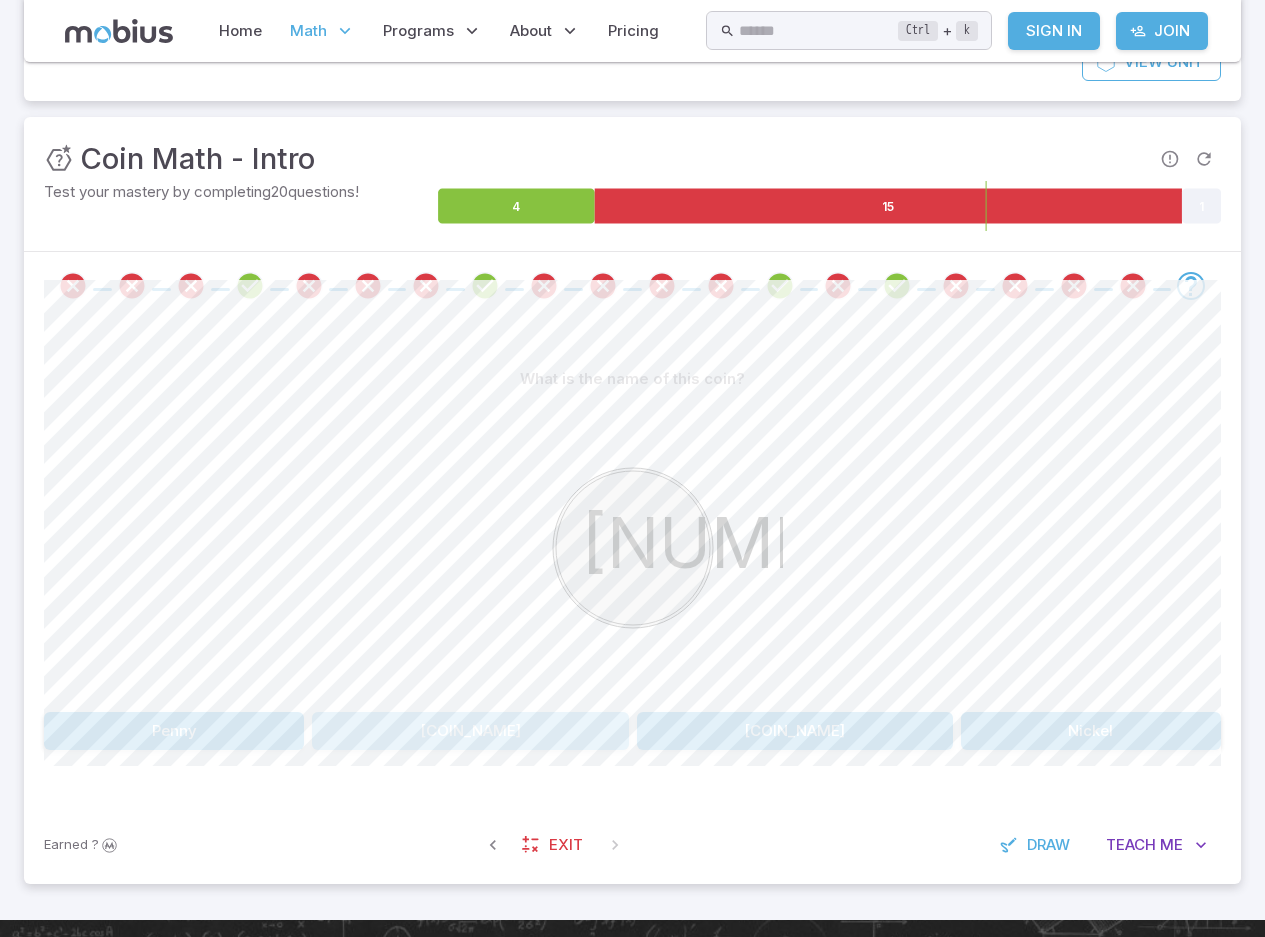 click on "Dime" at bounding box center [470, 731] 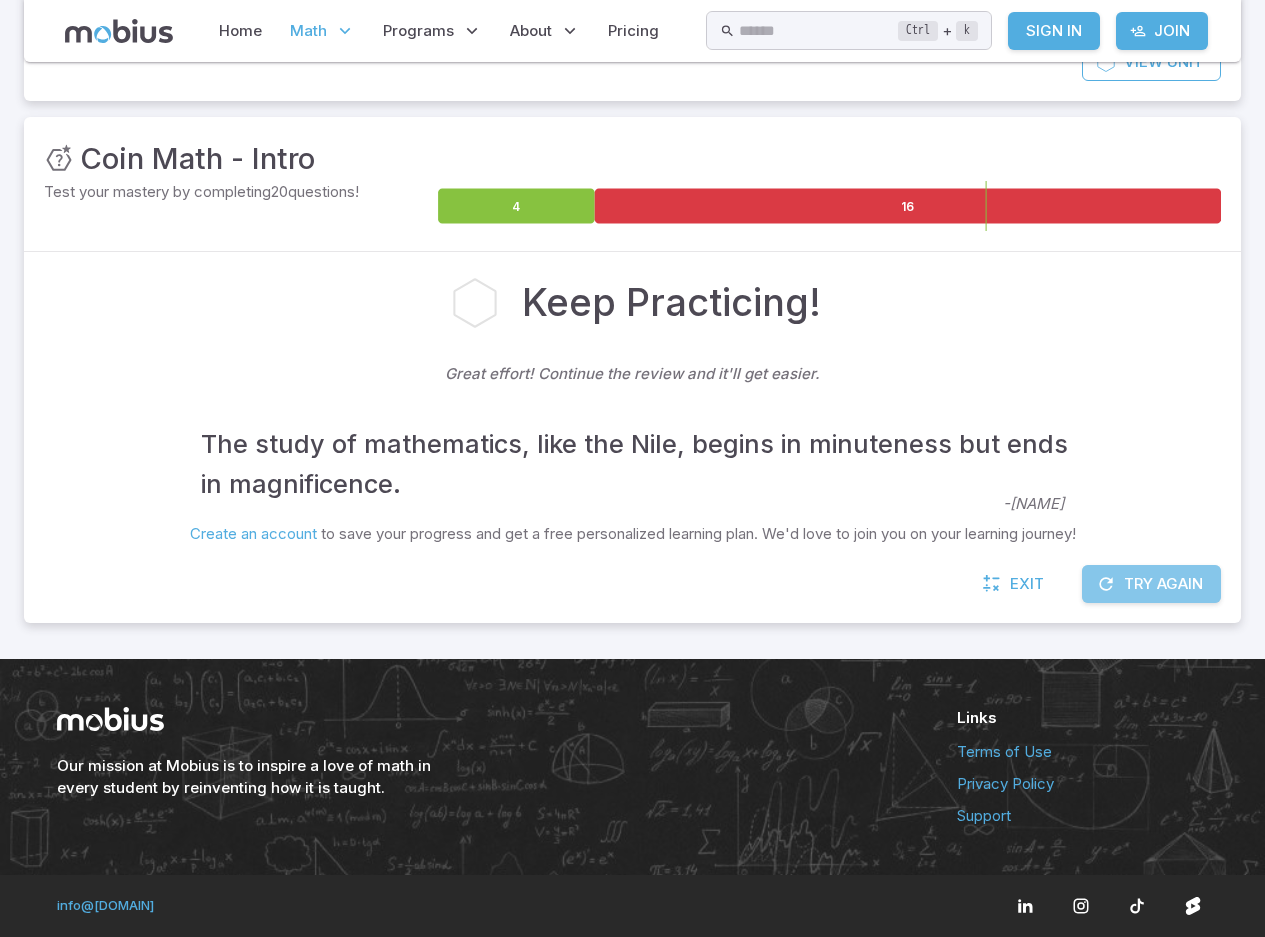 click on "Try Again" at bounding box center [1151, 584] 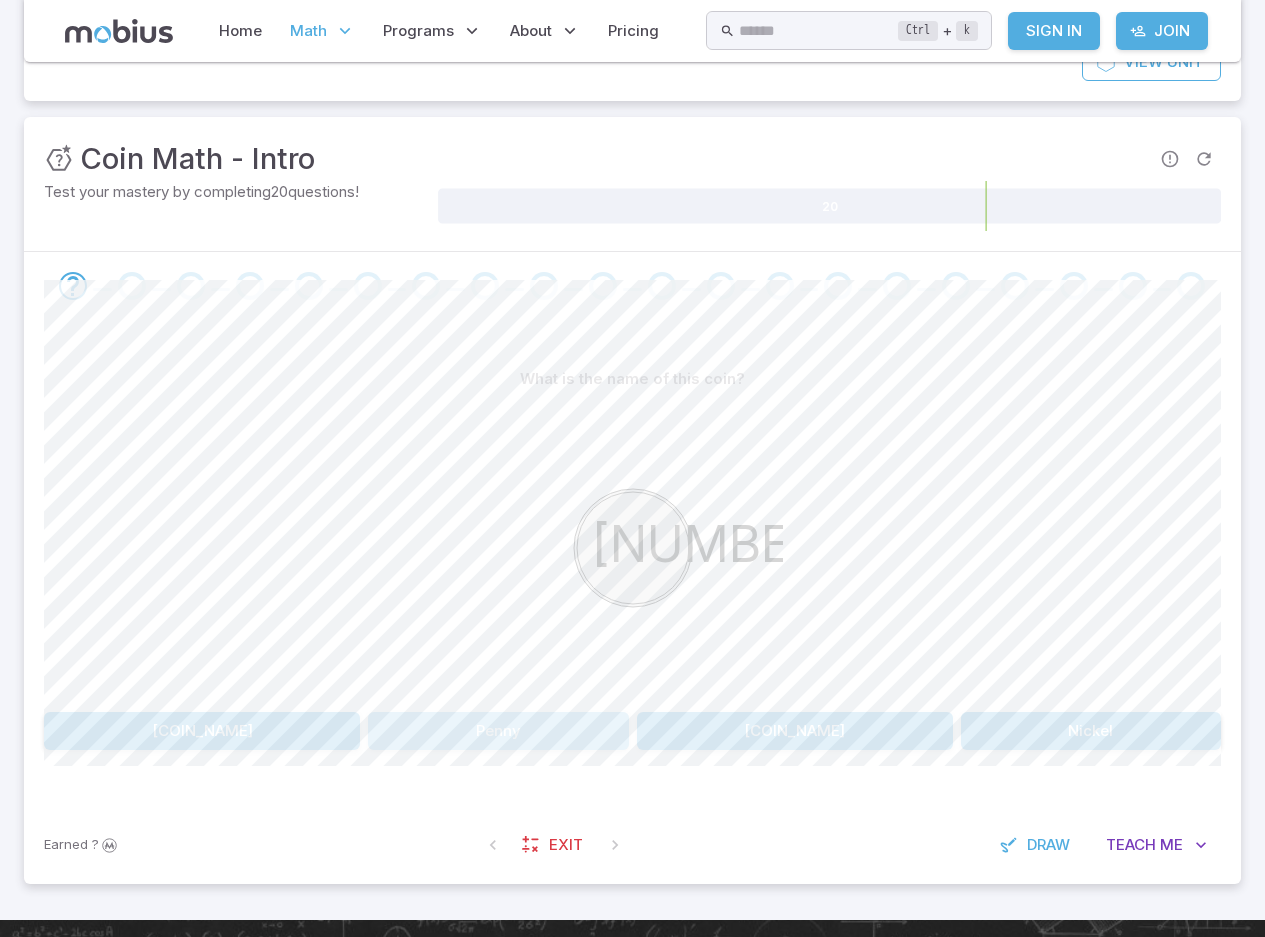 click on "Penny" at bounding box center (498, 731) 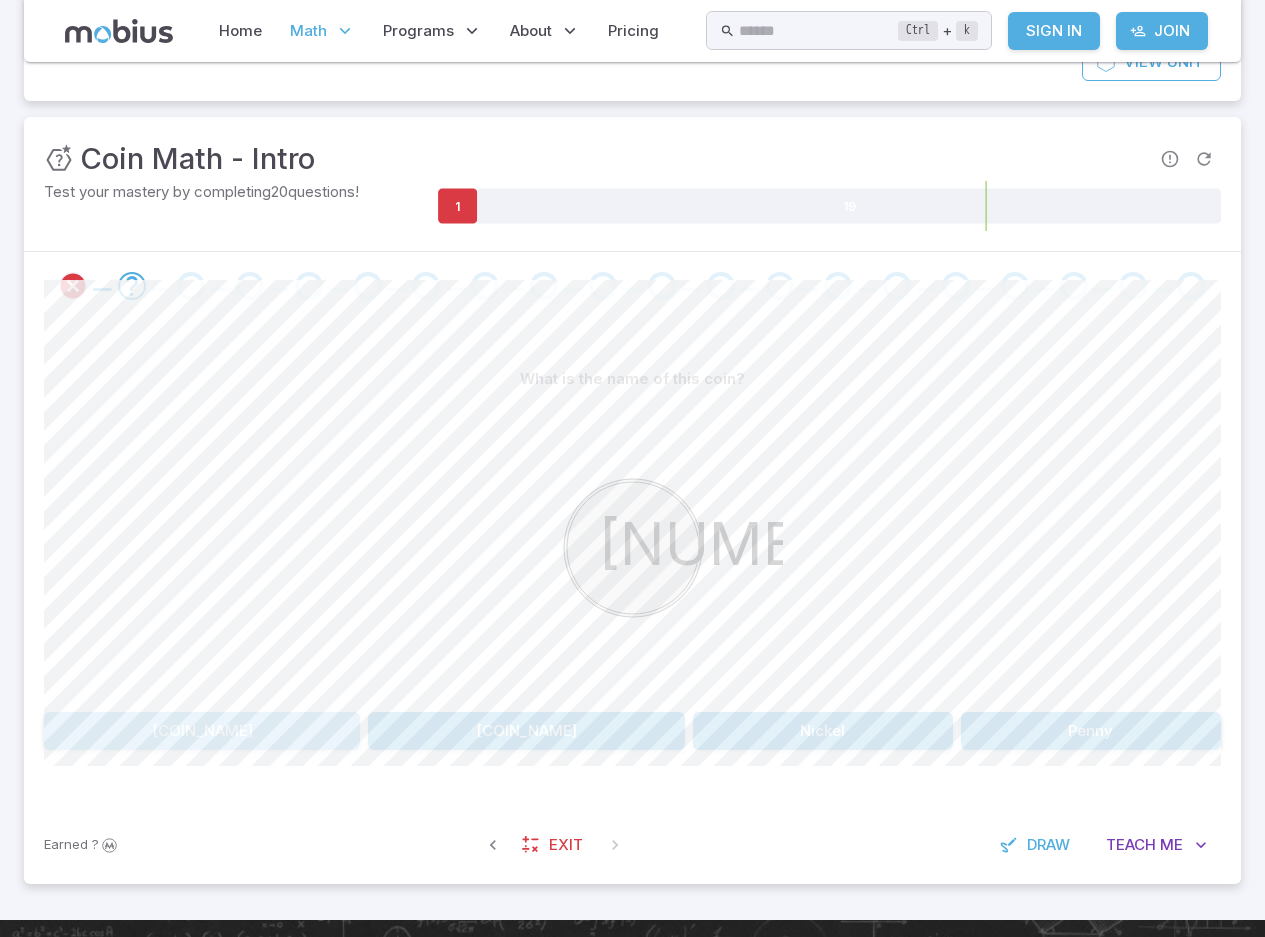 click on "Quarter" at bounding box center (202, 731) 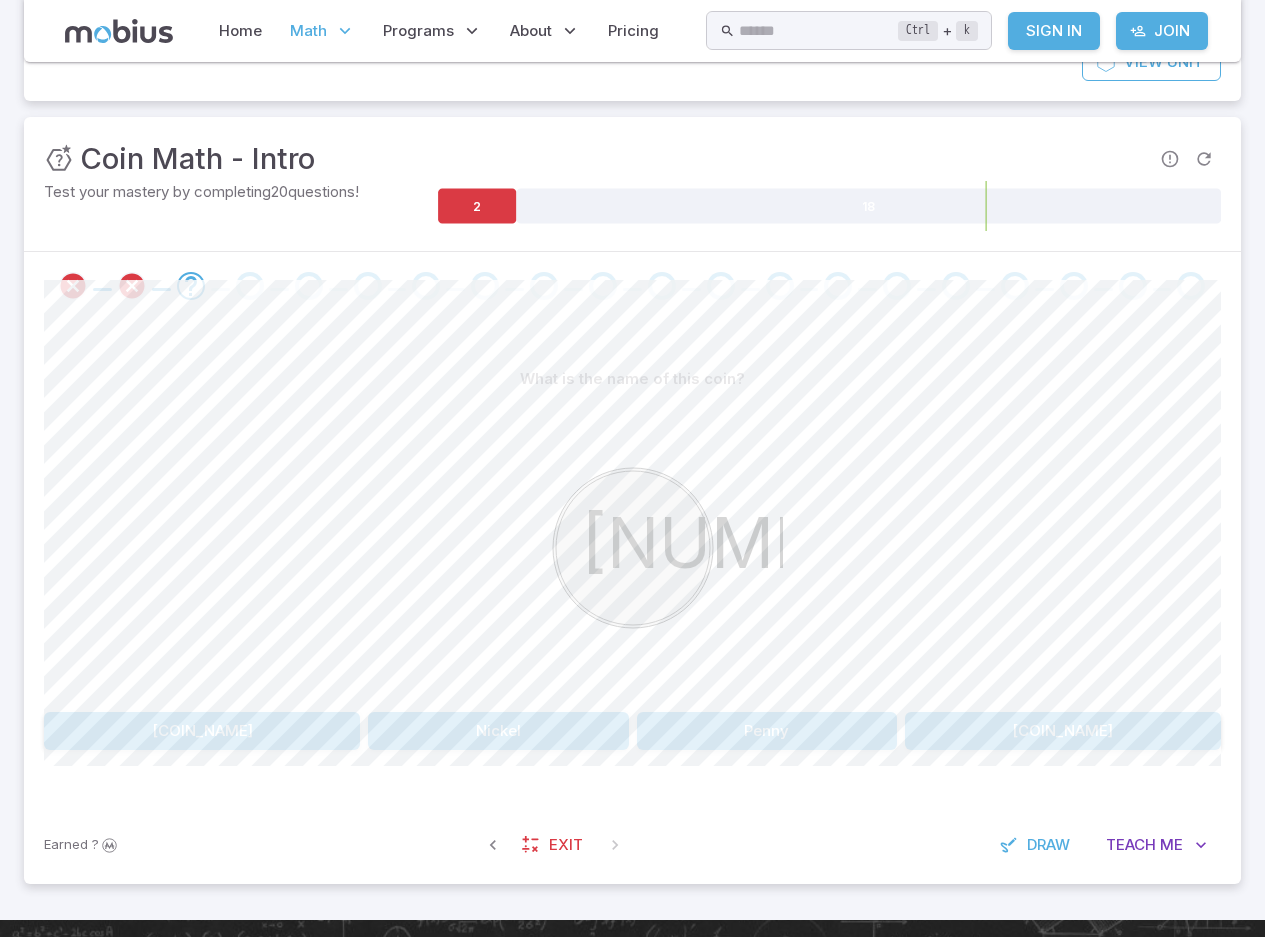 click on "Nickel" at bounding box center [498, 731] 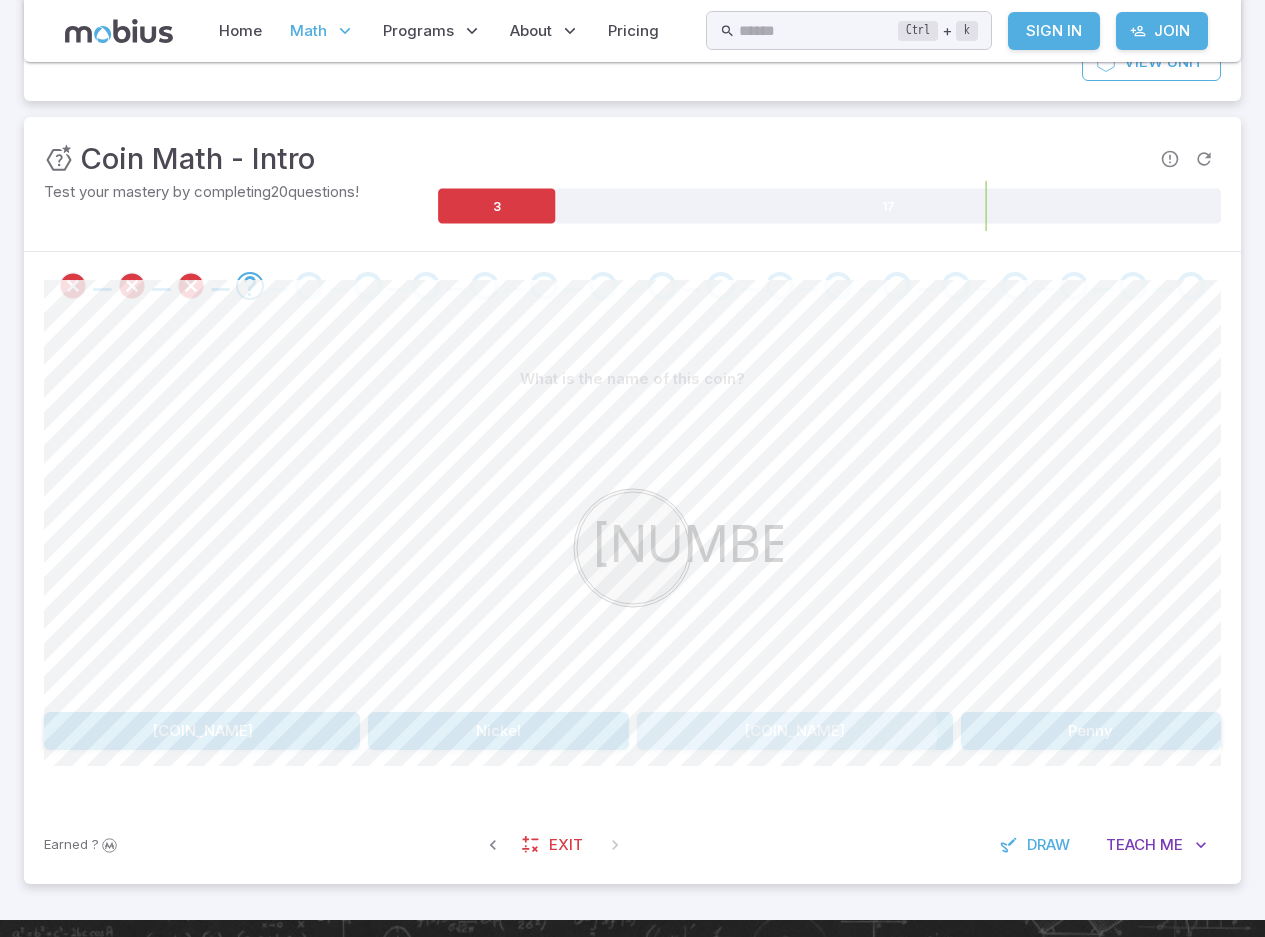 click on "Quarter" at bounding box center [795, 731] 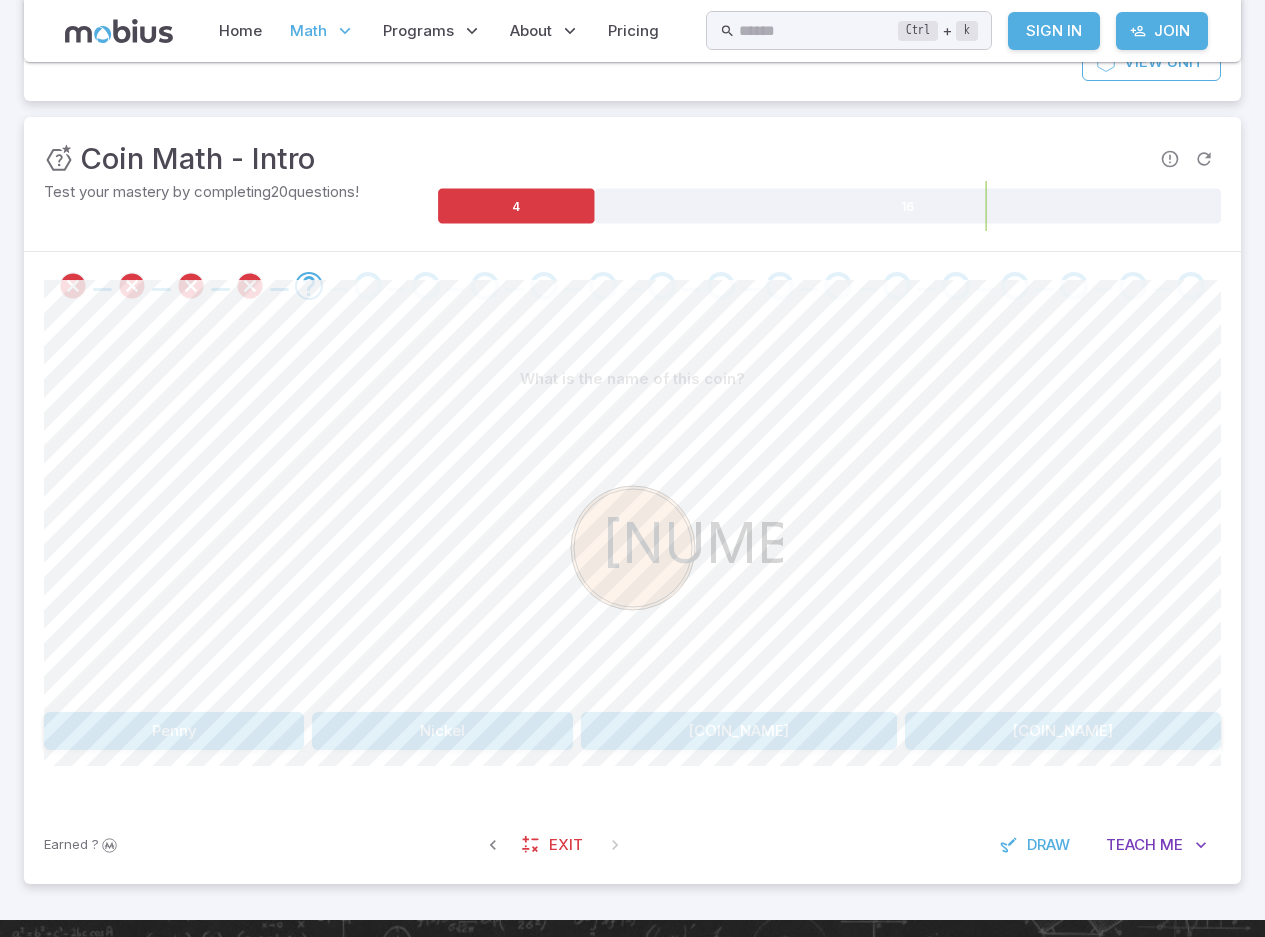 click on "Nickel" at bounding box center (442, 731) 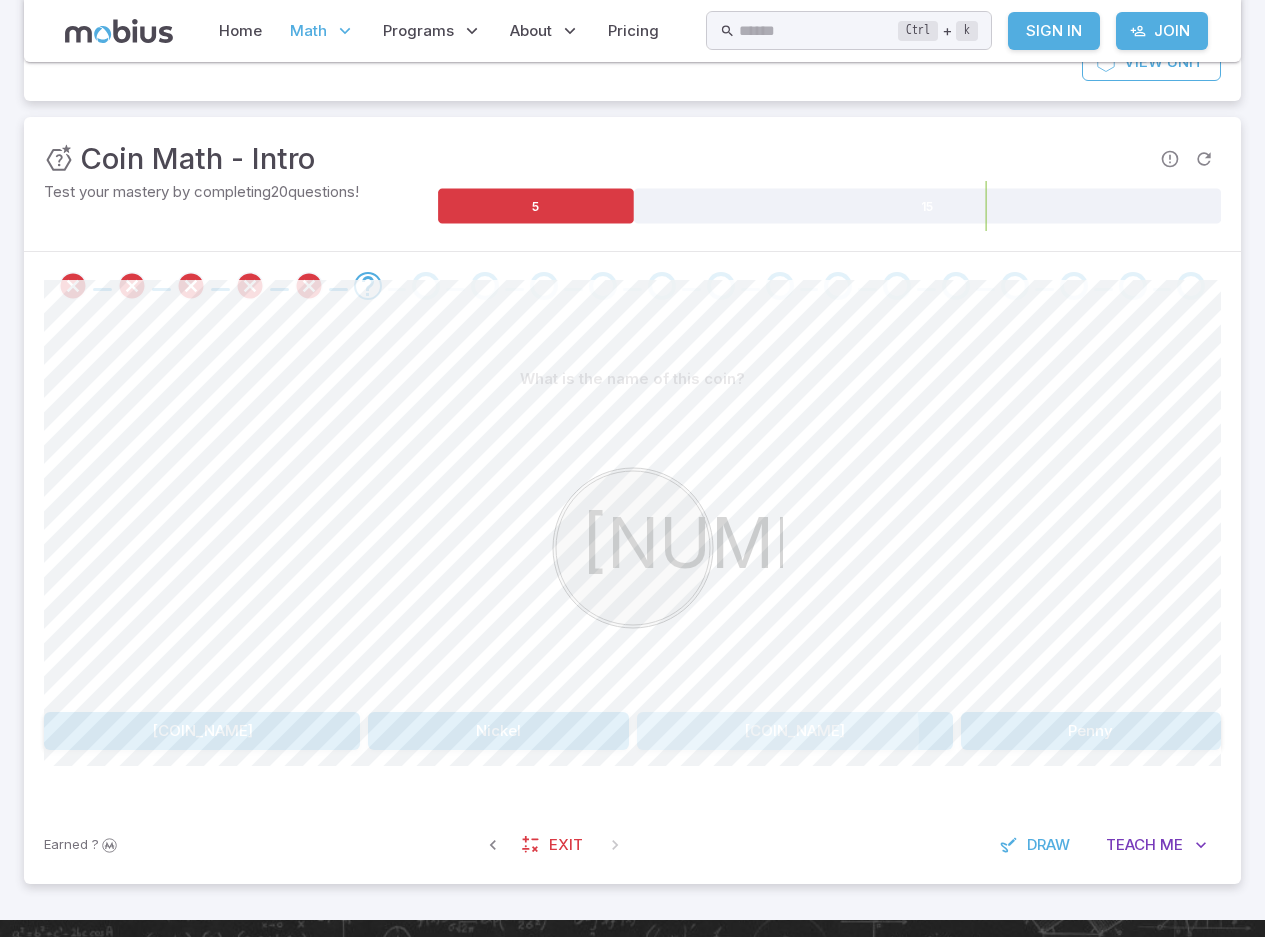 click on "Dime" at bounding box center (795, 731) 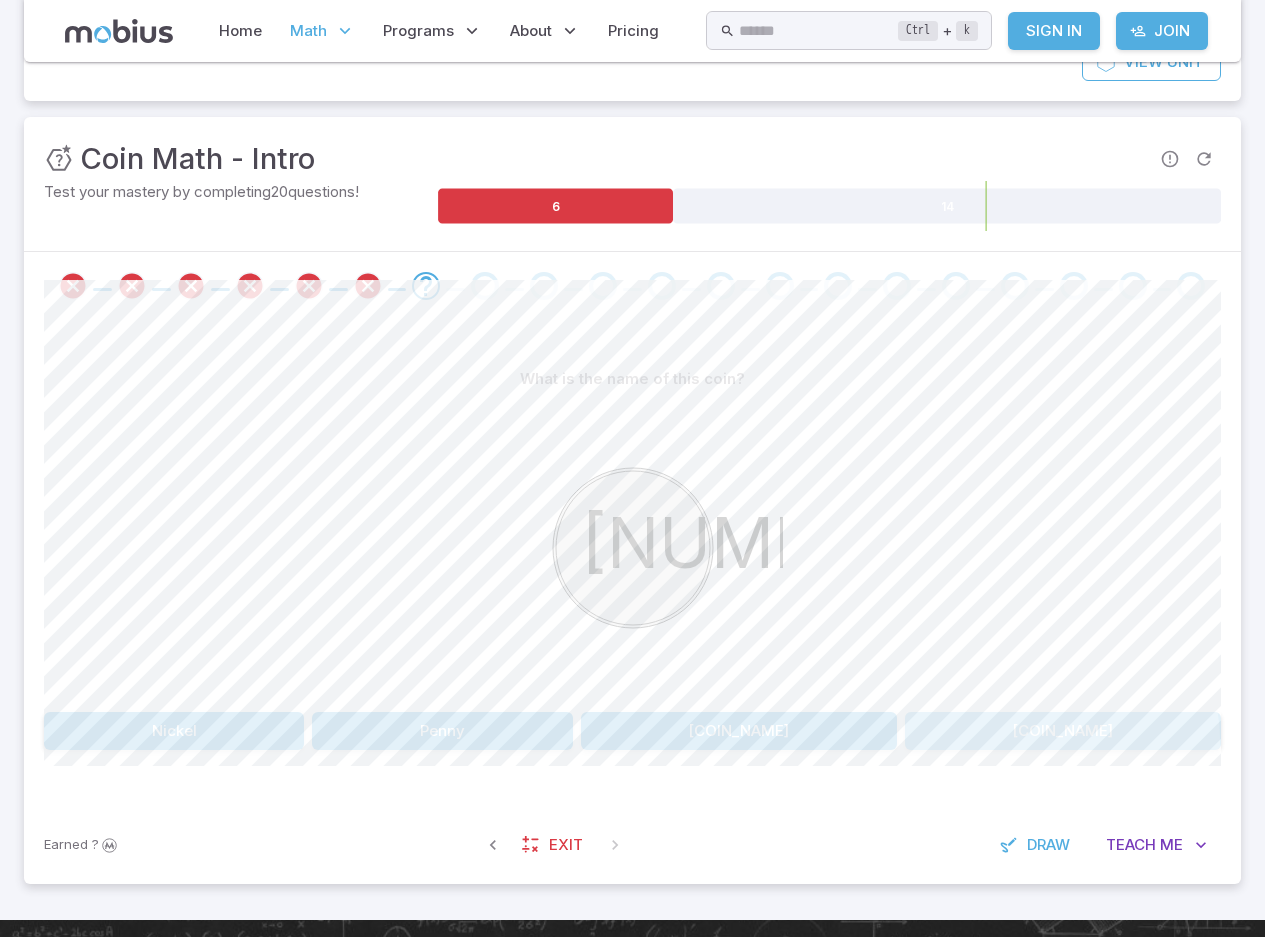 click on "Dime" at bounding box center [1063, 731] 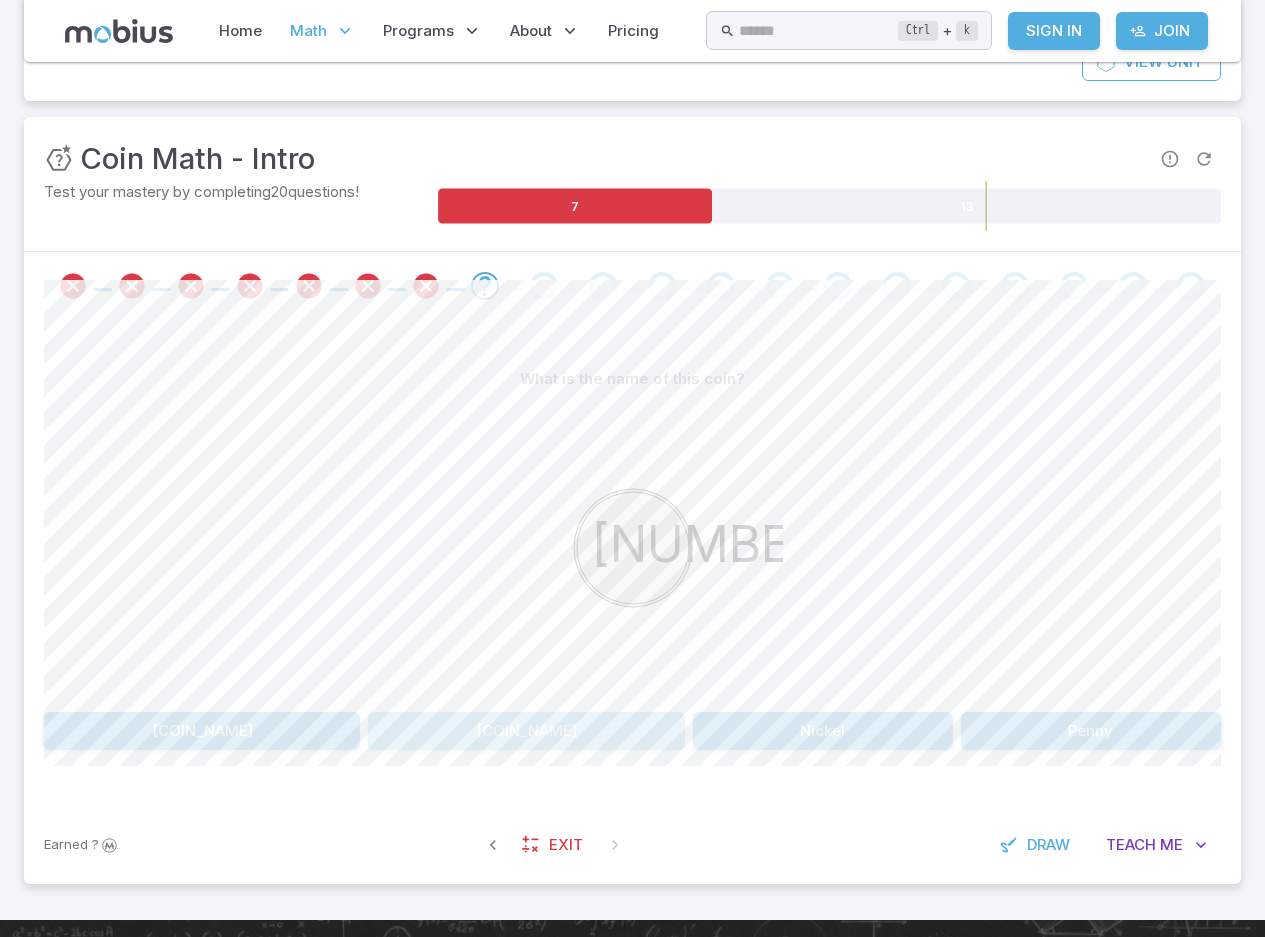 click on "Dime" at bounding box center [526, 731] 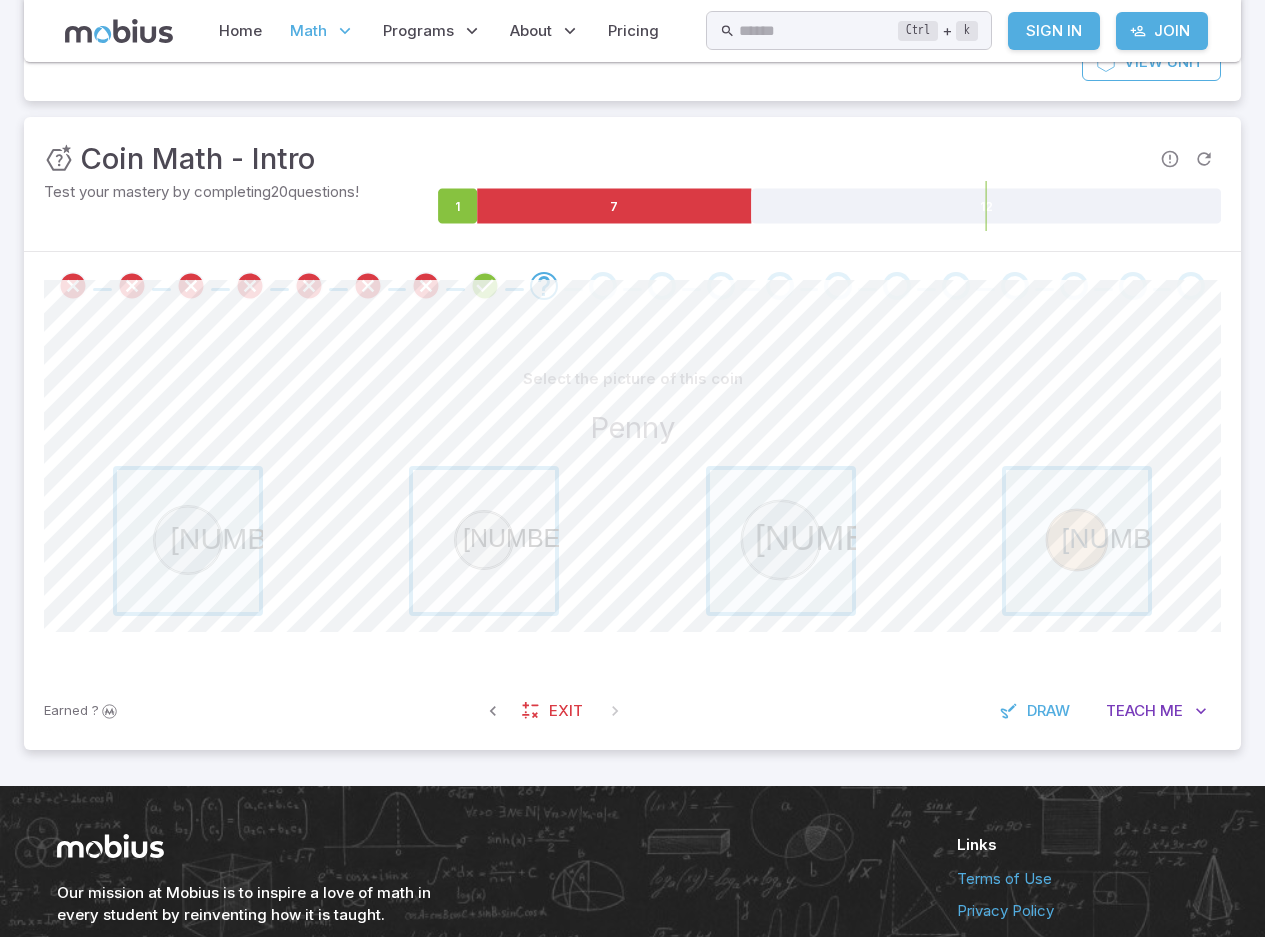 click at bounding box center [484, 541] 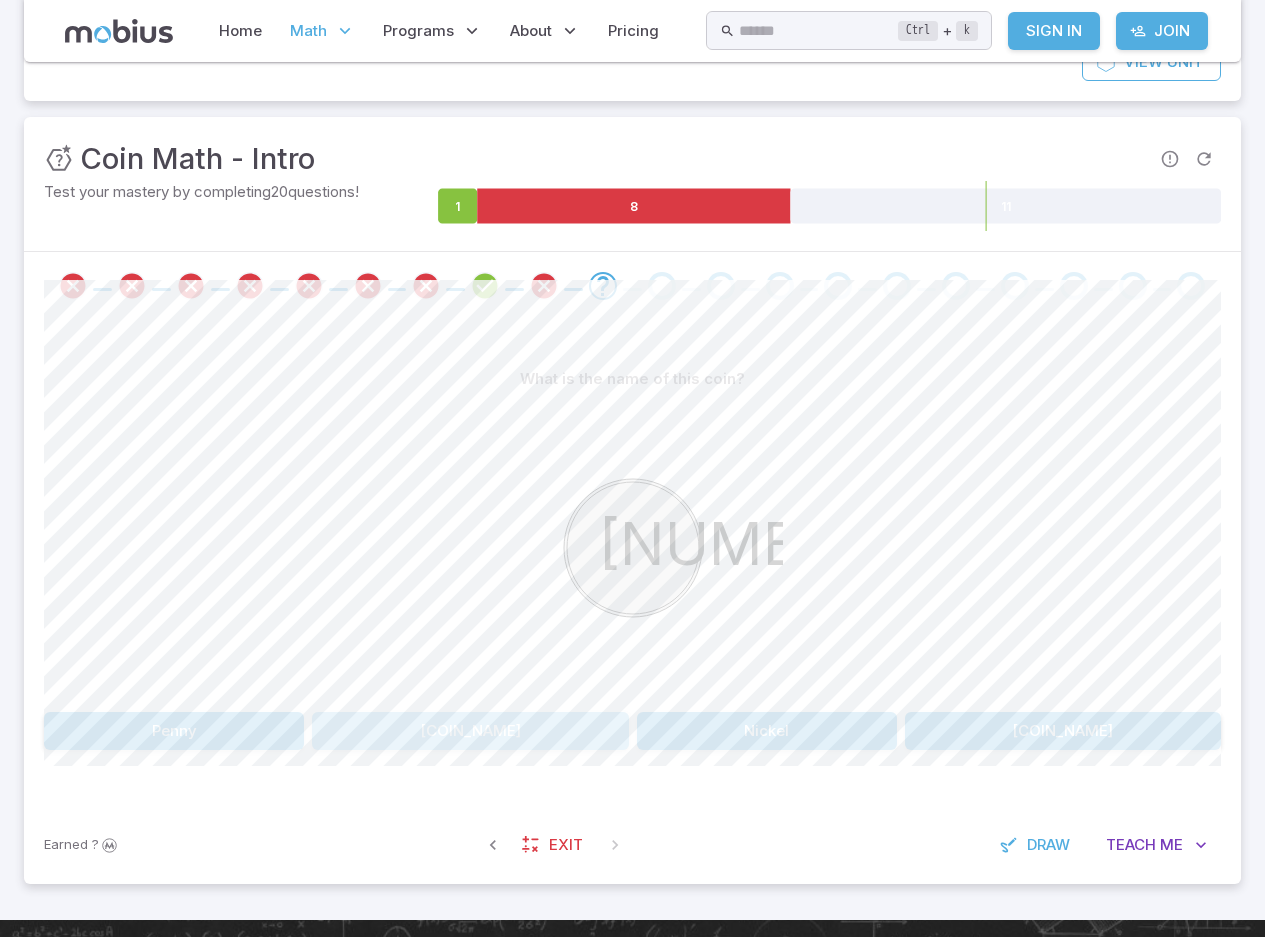 click on "Quarter" at bounding box center (470, 731) 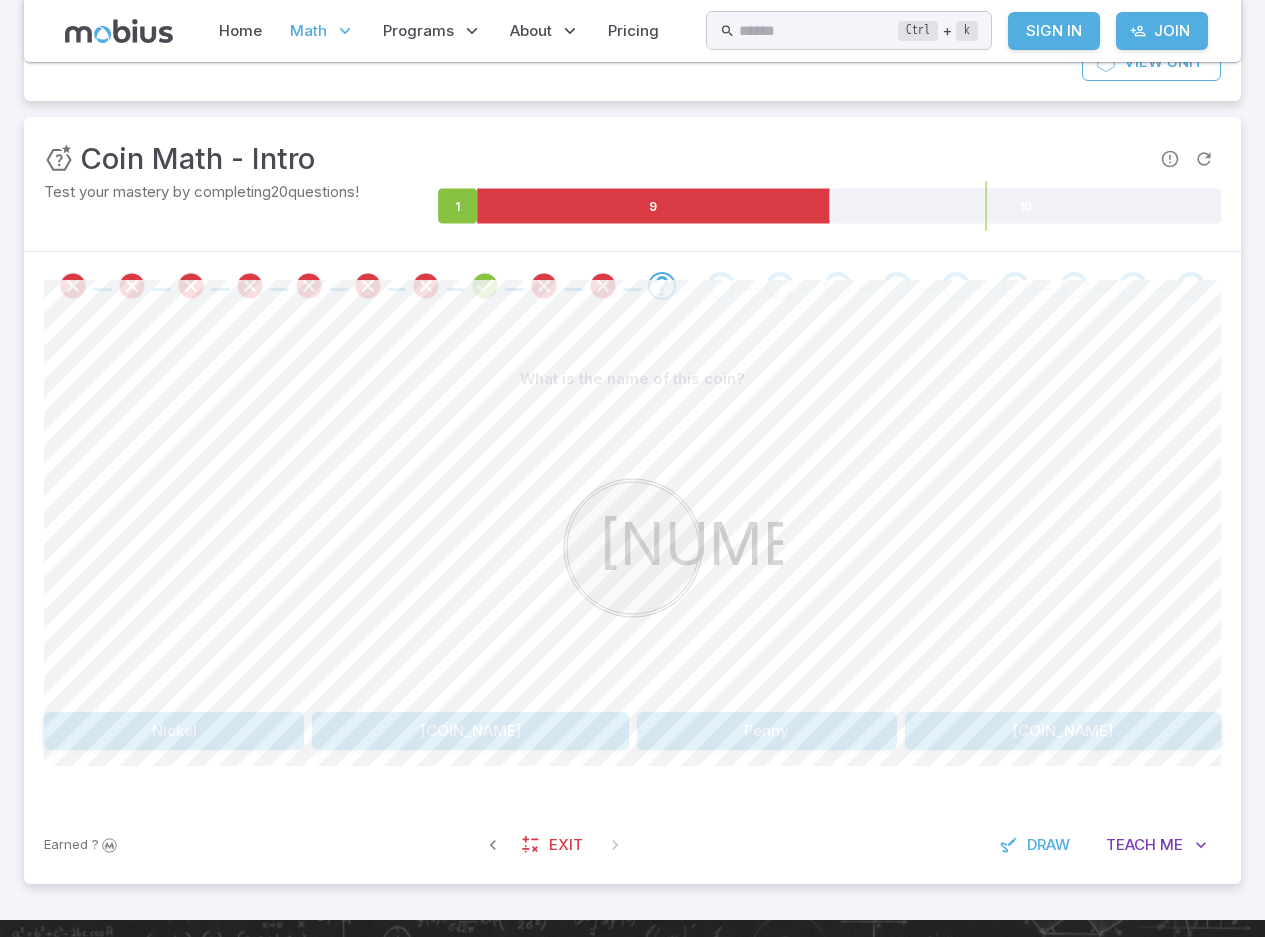 click on "Nickel" at bounding box center [174, 731] 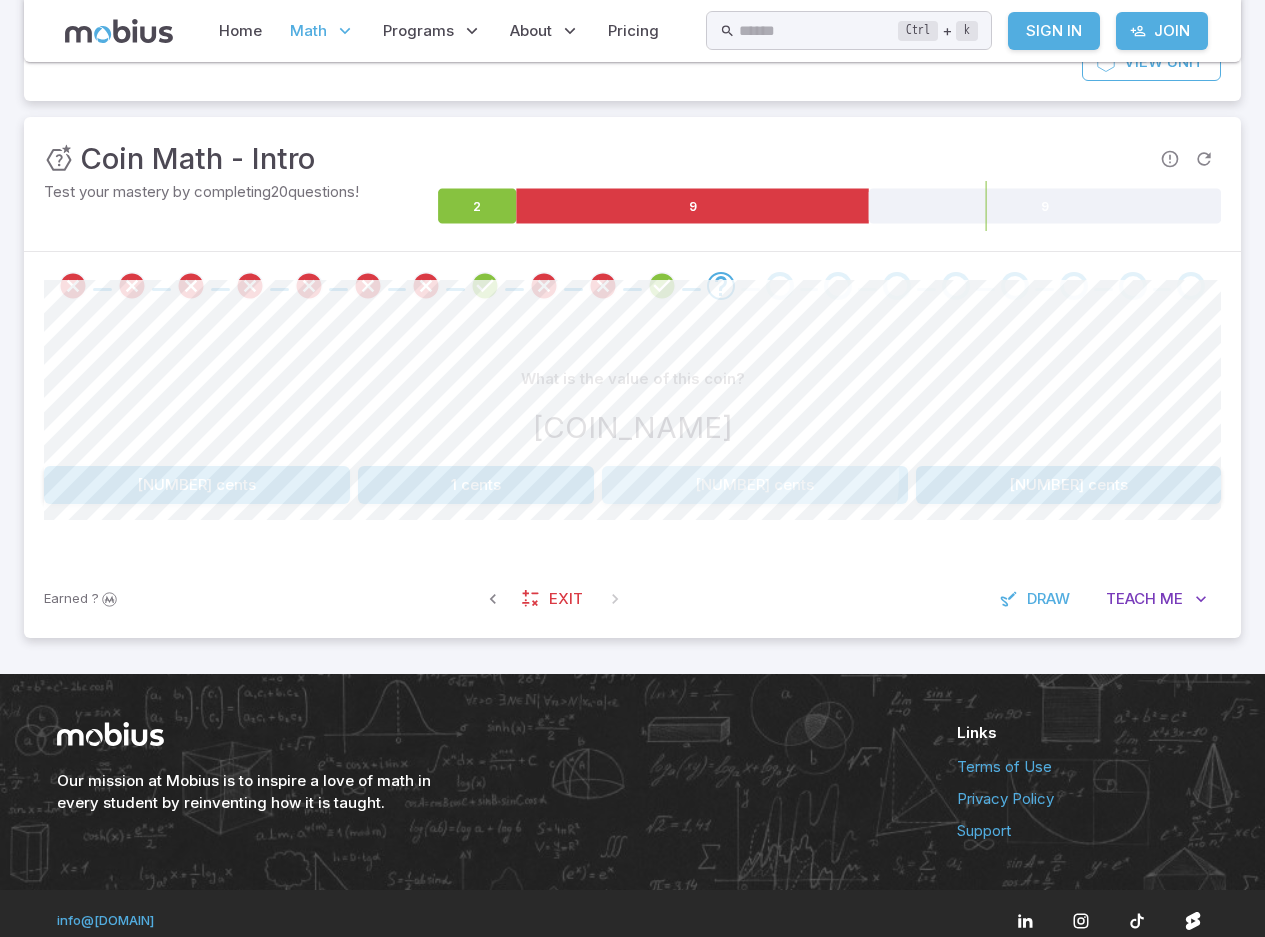 click on "25 cents" at bounding box center [755, 485] 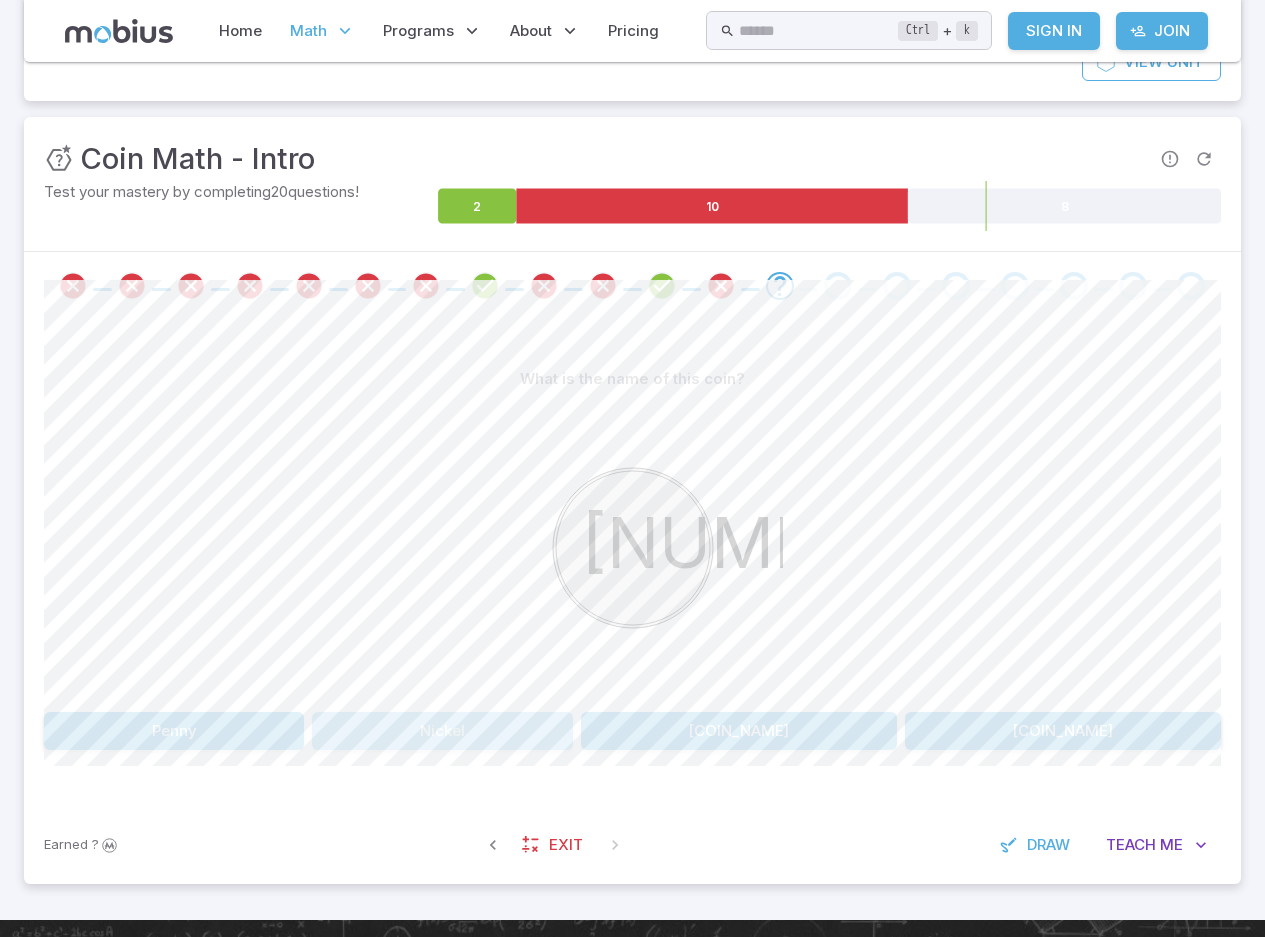 click on "Nickel" at bounding box center [442, 731] 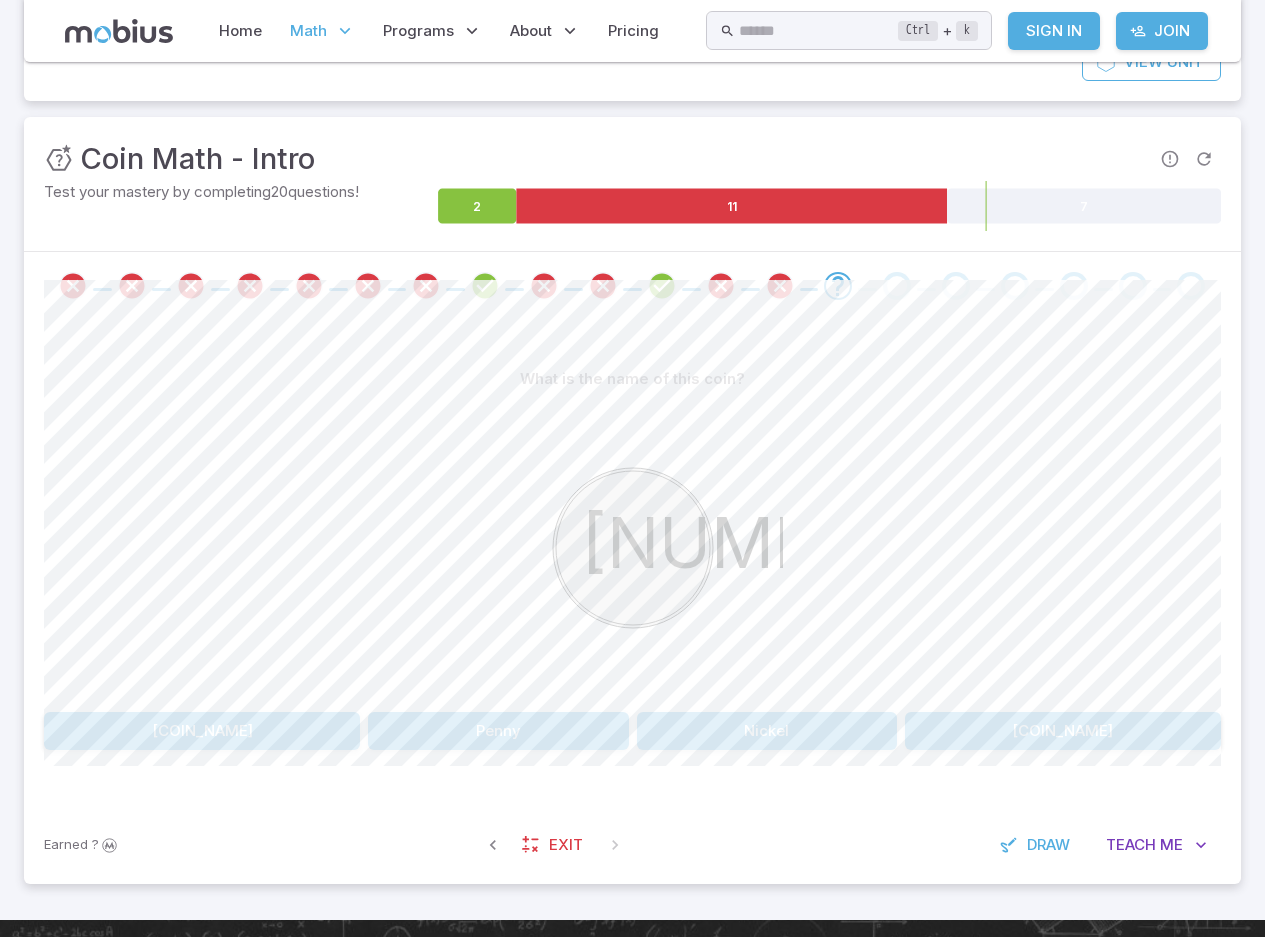 click on "Dime" at bounding box center [202, 731] 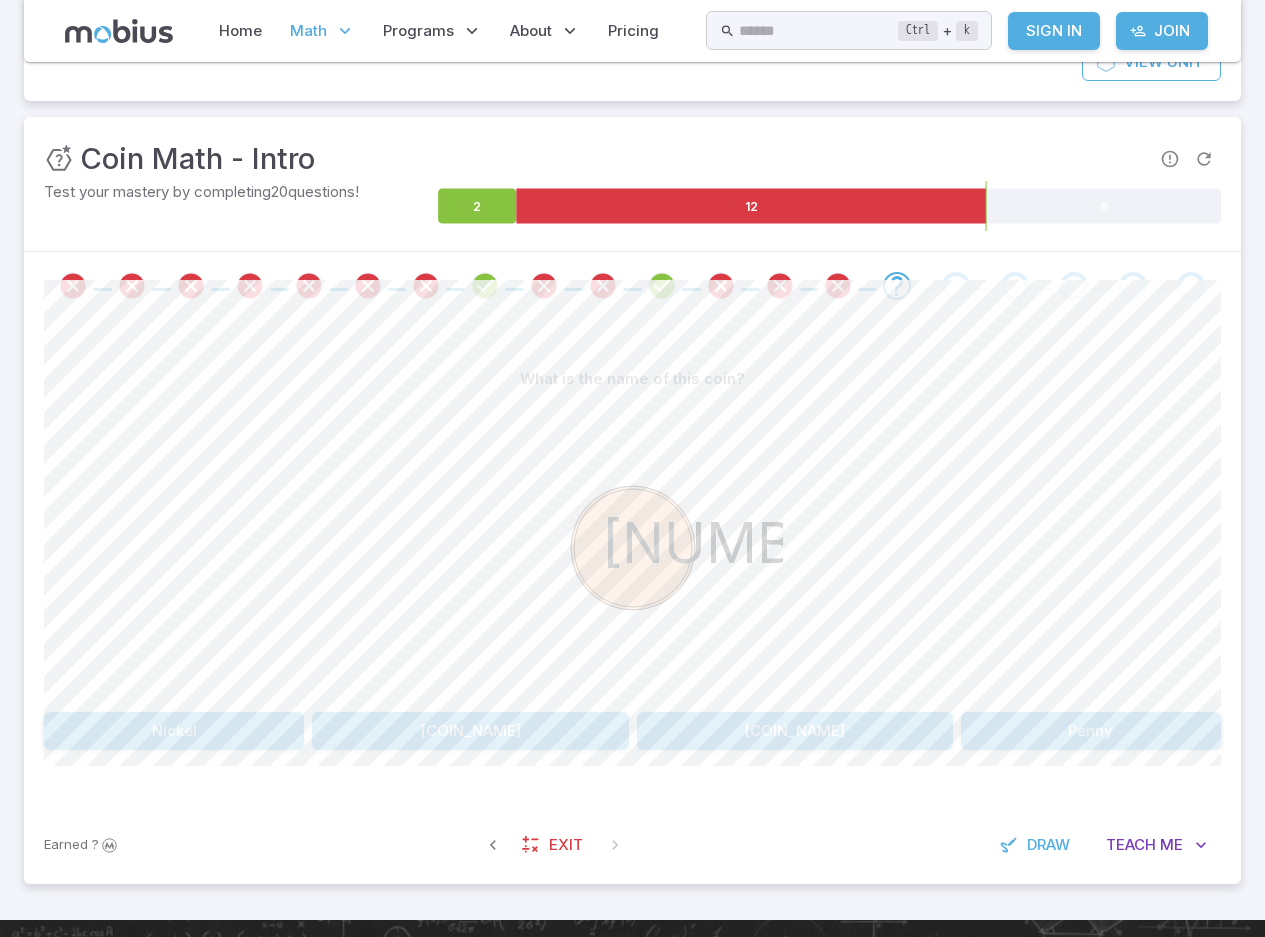 click on "Dime" at bounding box center [470, 731] 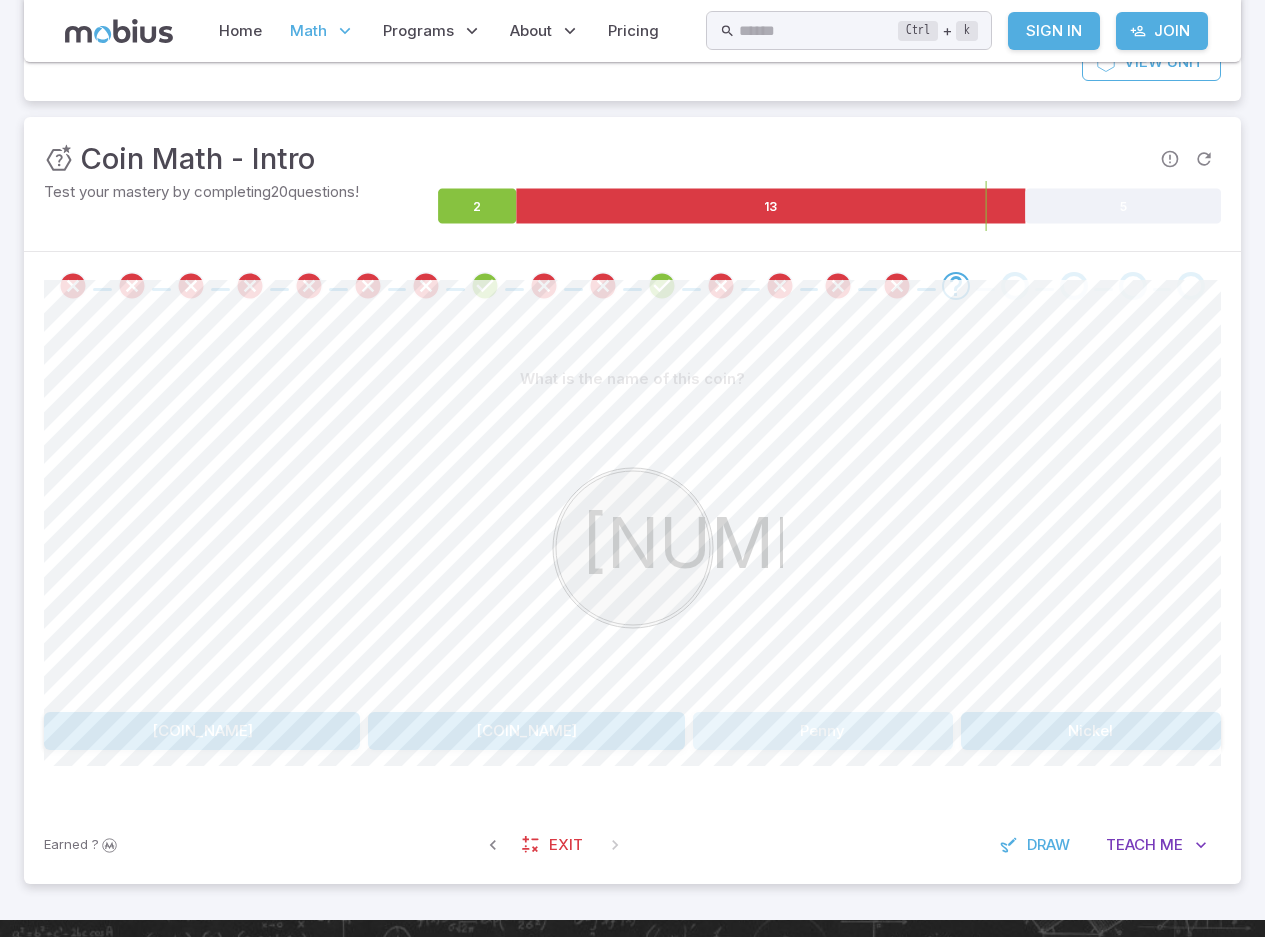 drag, startPoint x: 764, startPoint y: 749, endPoint x: 754, endPoint y: 740, distance: 13.453624 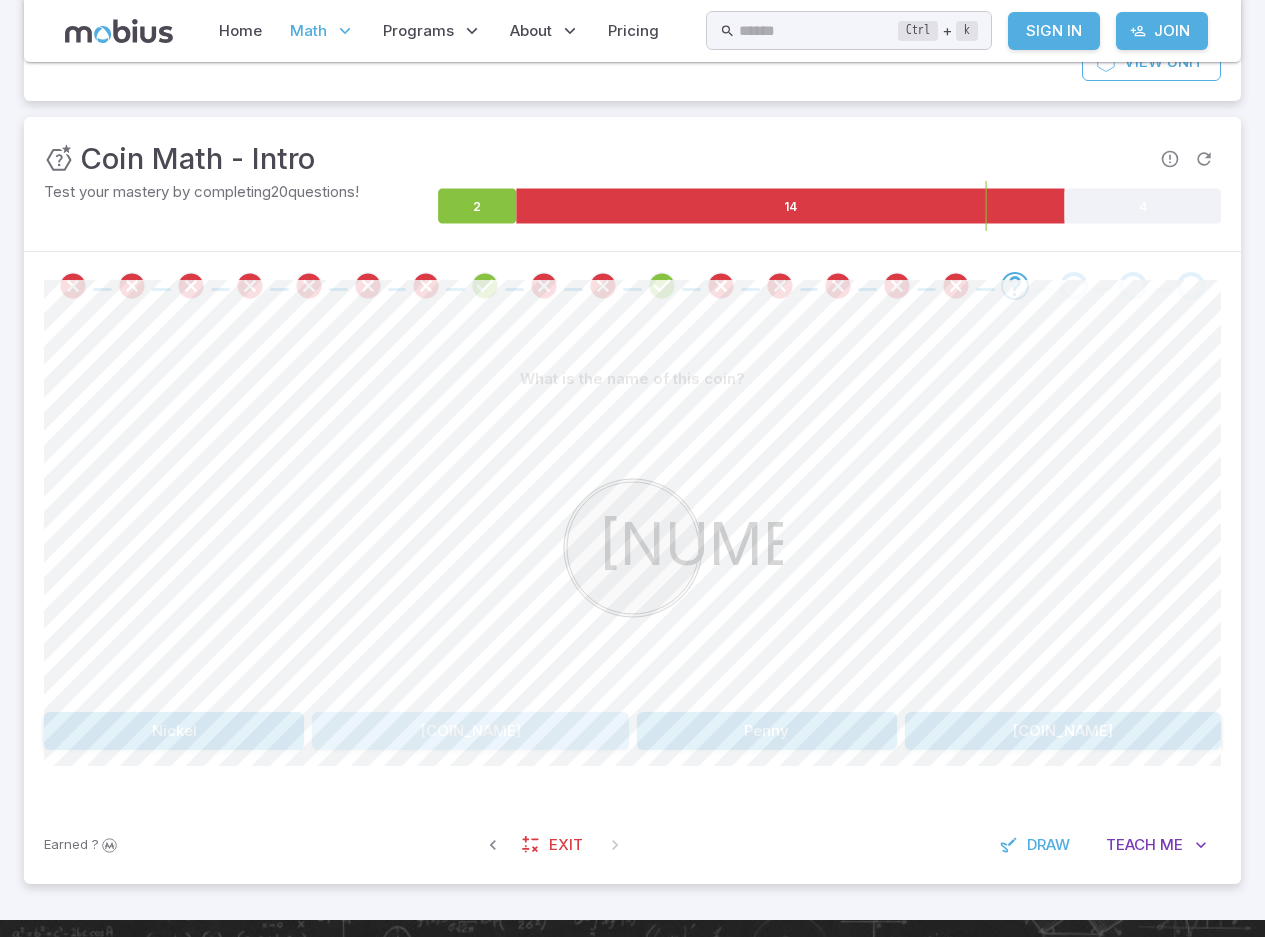 click on "Dime" at bounding box center [470, 731] 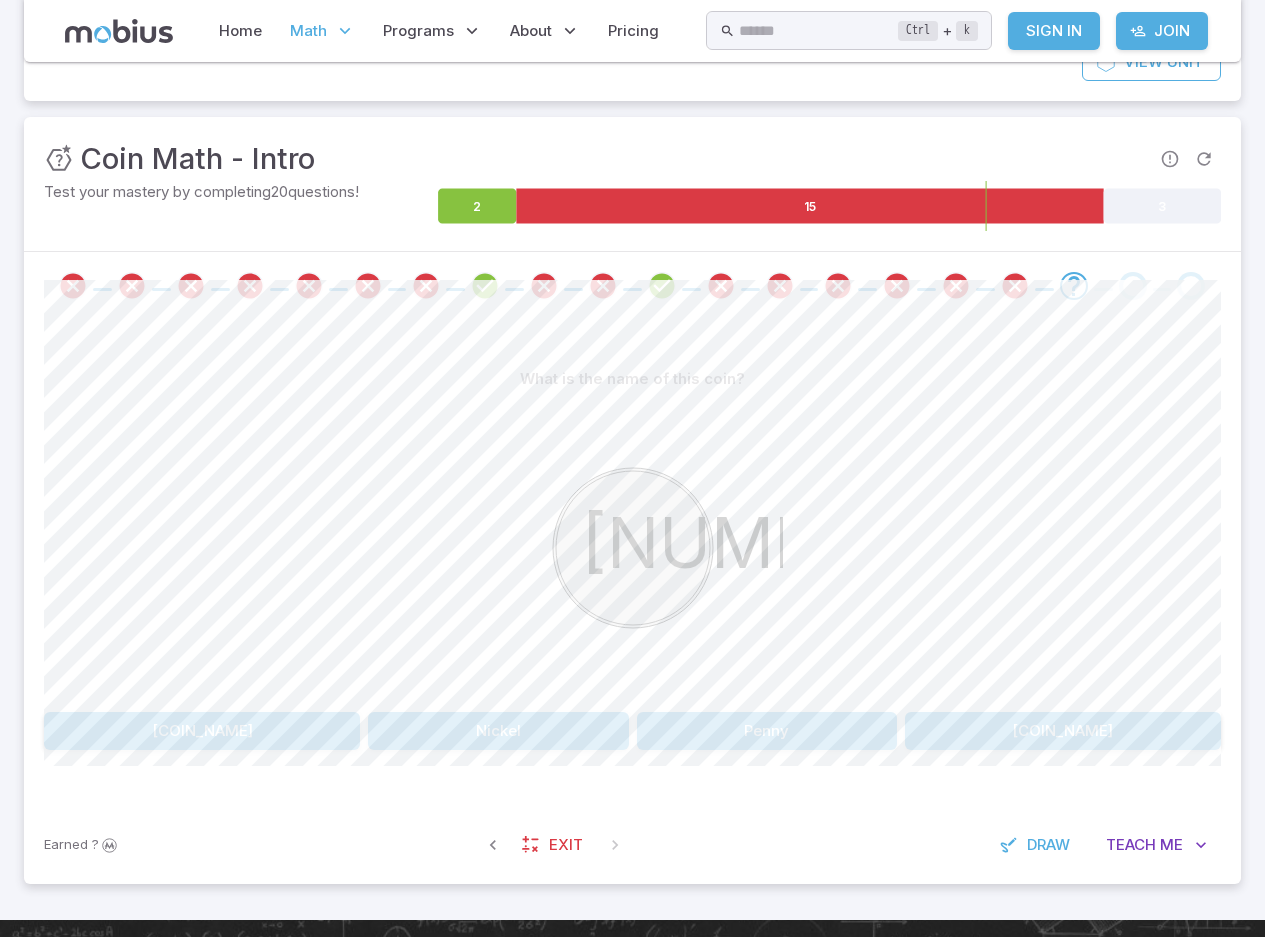 click on "Quarter" at bounding box center (202, 731) 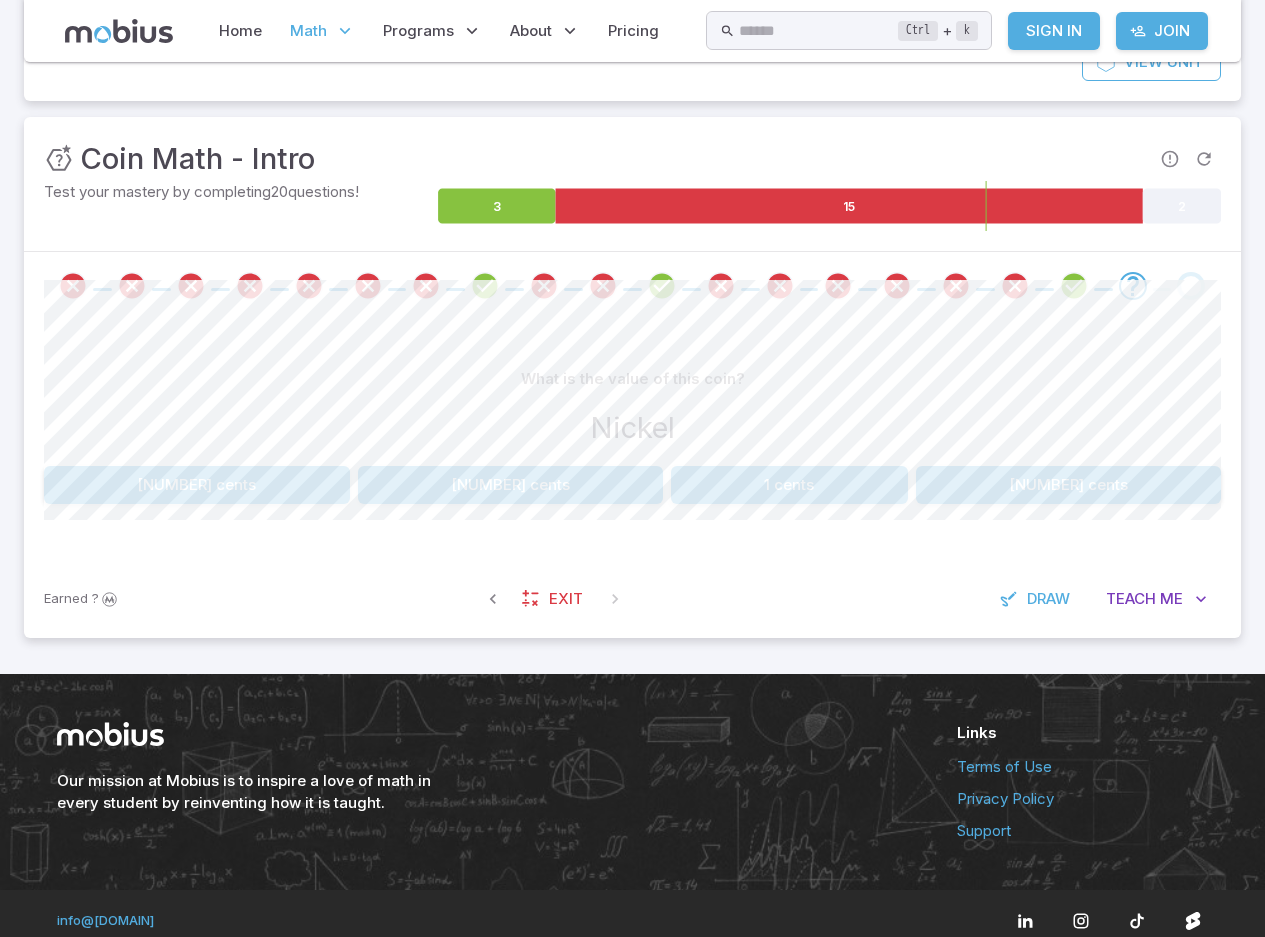 click on "25 cents" at bounding box center (511, 485) 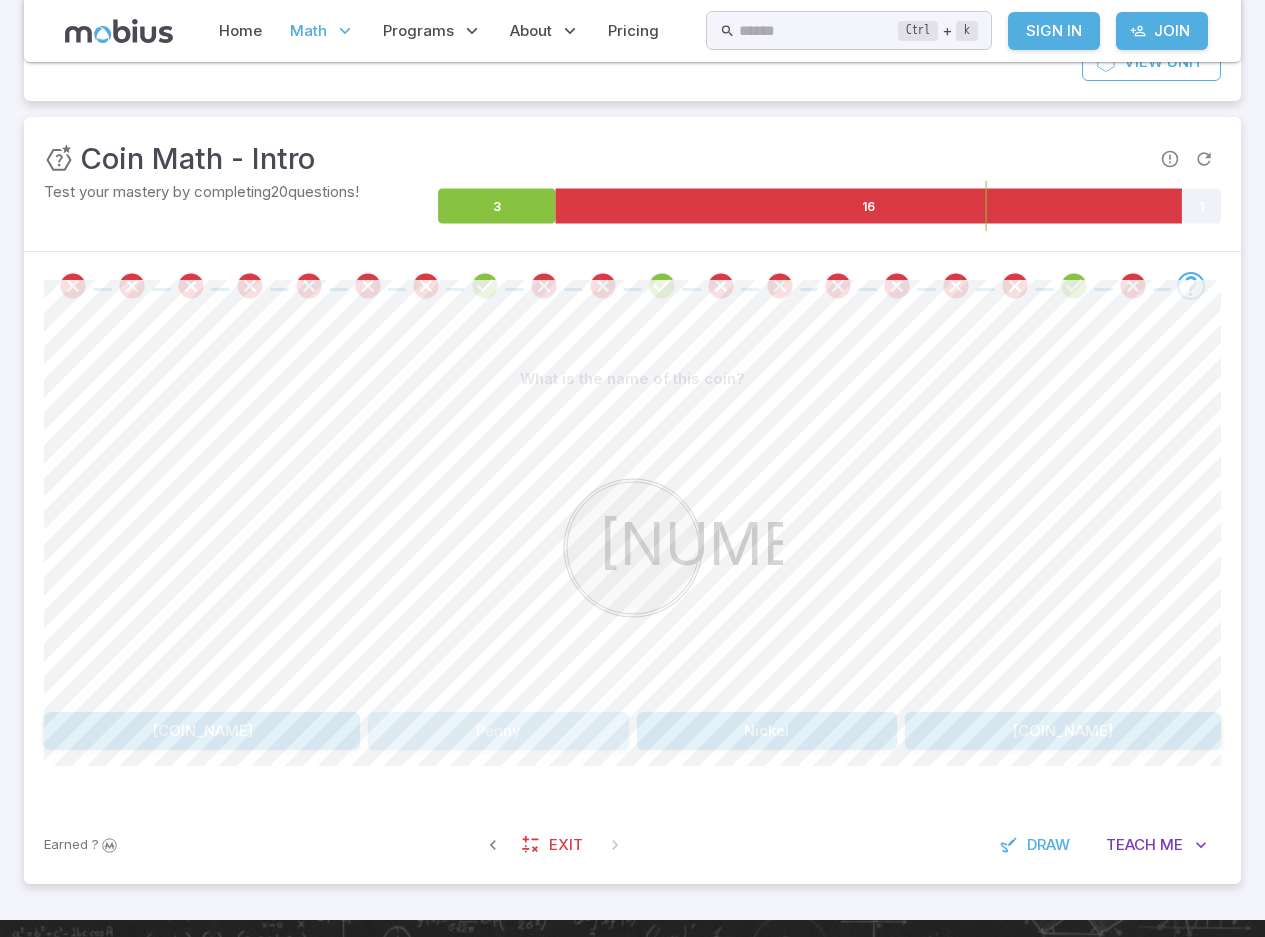 click on "Penny" at bounding box center (498, 731) 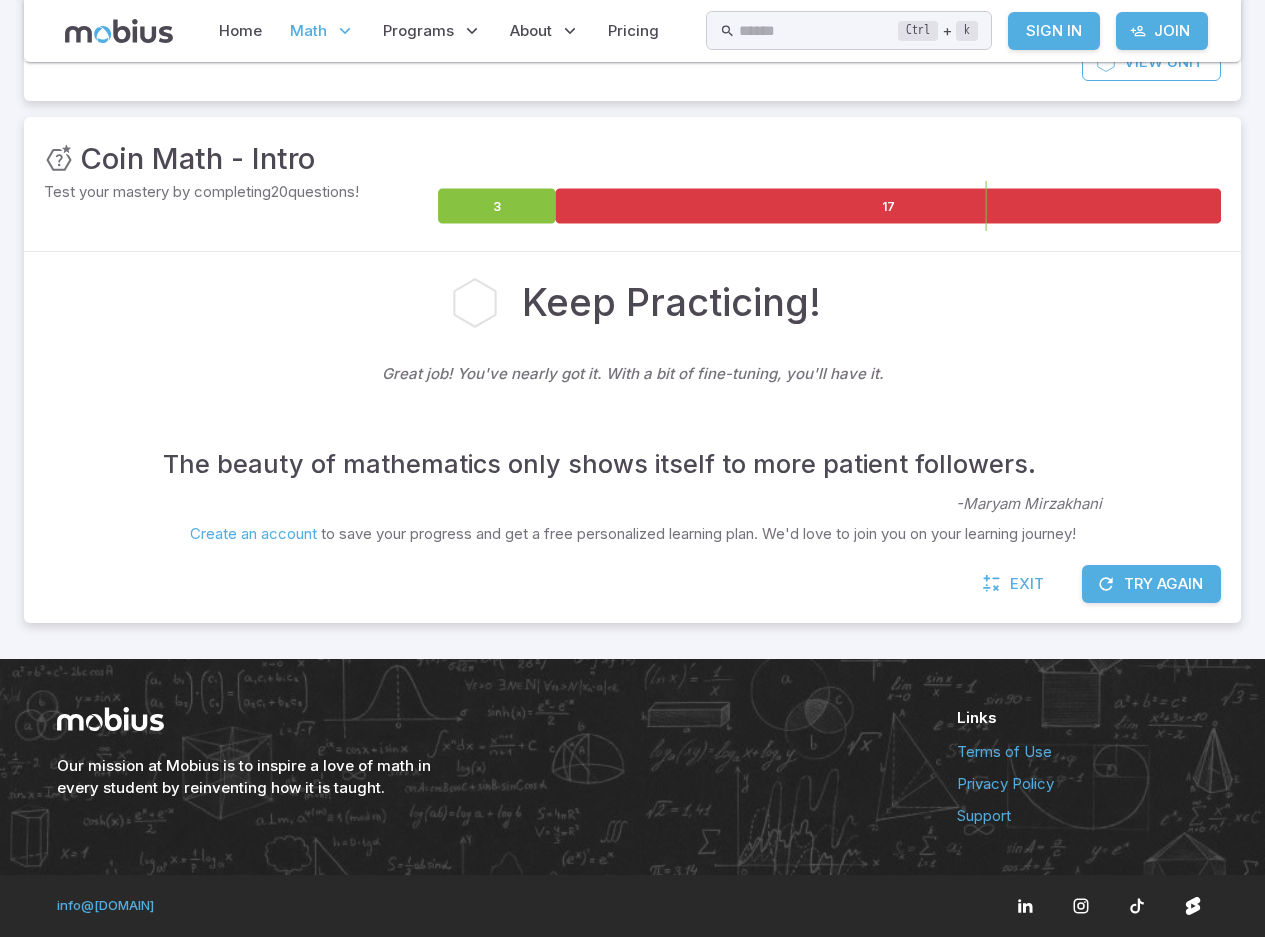 click on "Try Again" at bounding box center [1151, 584] 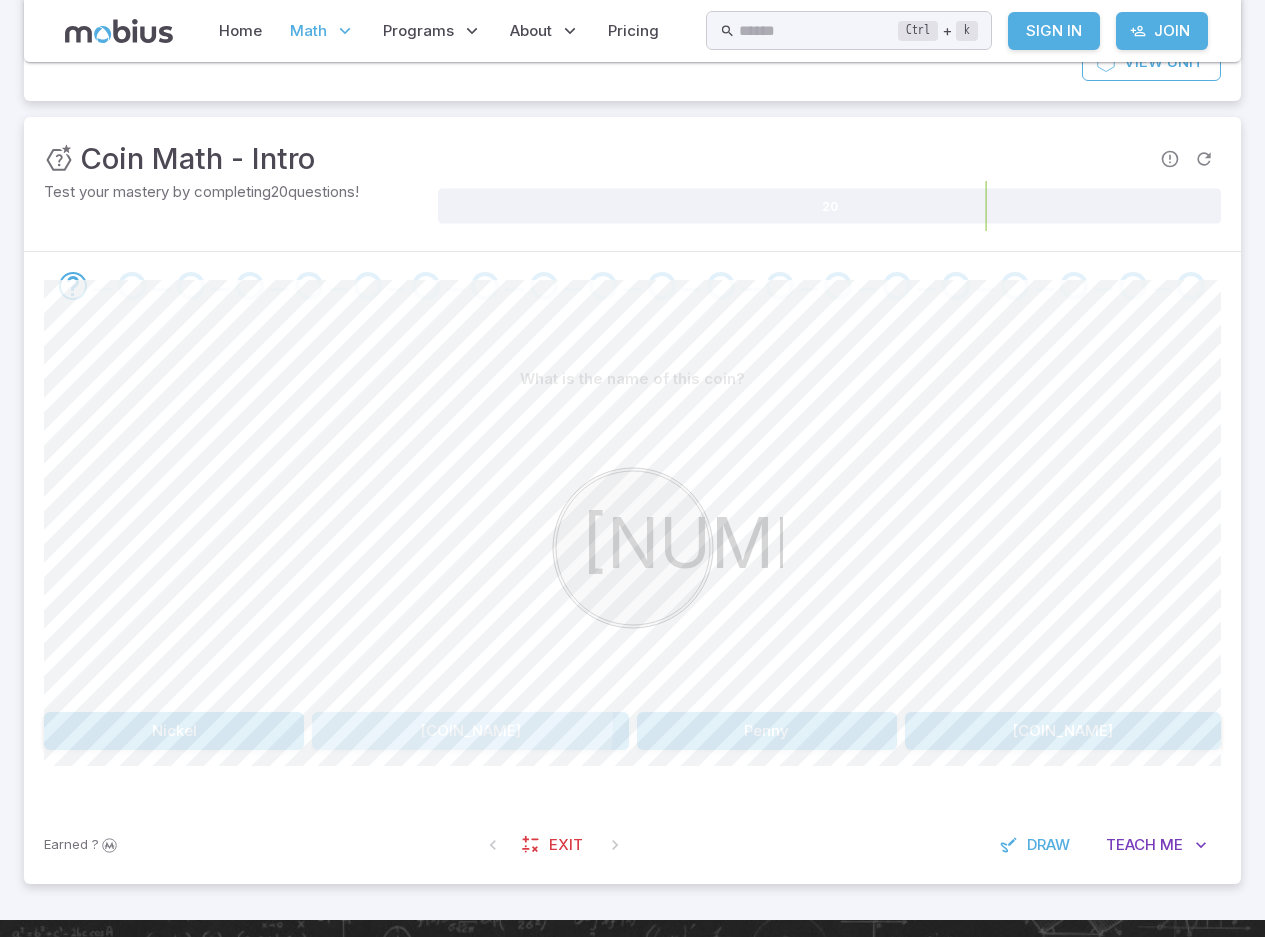 click on "Quarter" at bounding box center [470, 731] 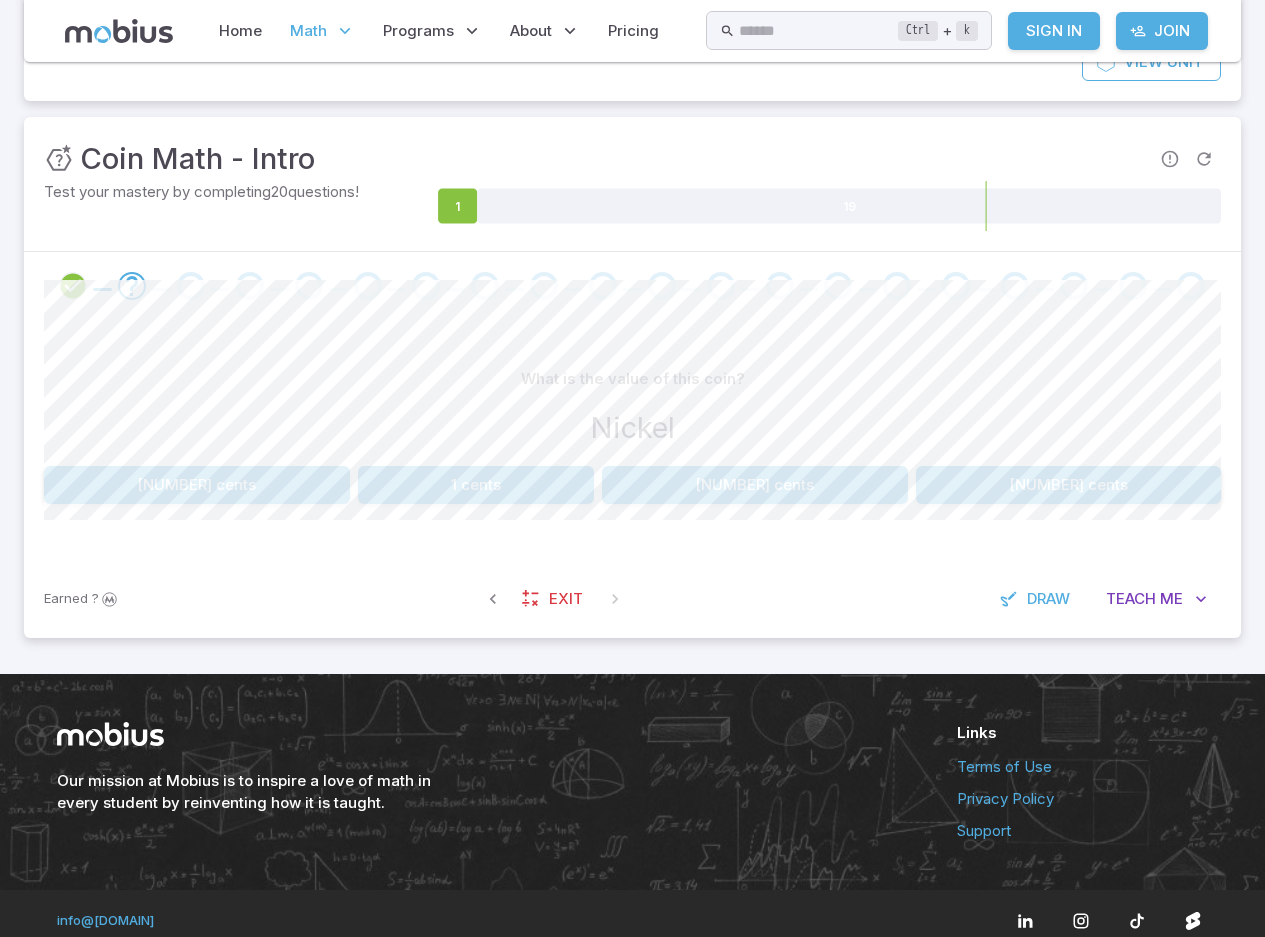 click on "10 cents" at bounding box center (755, 485) 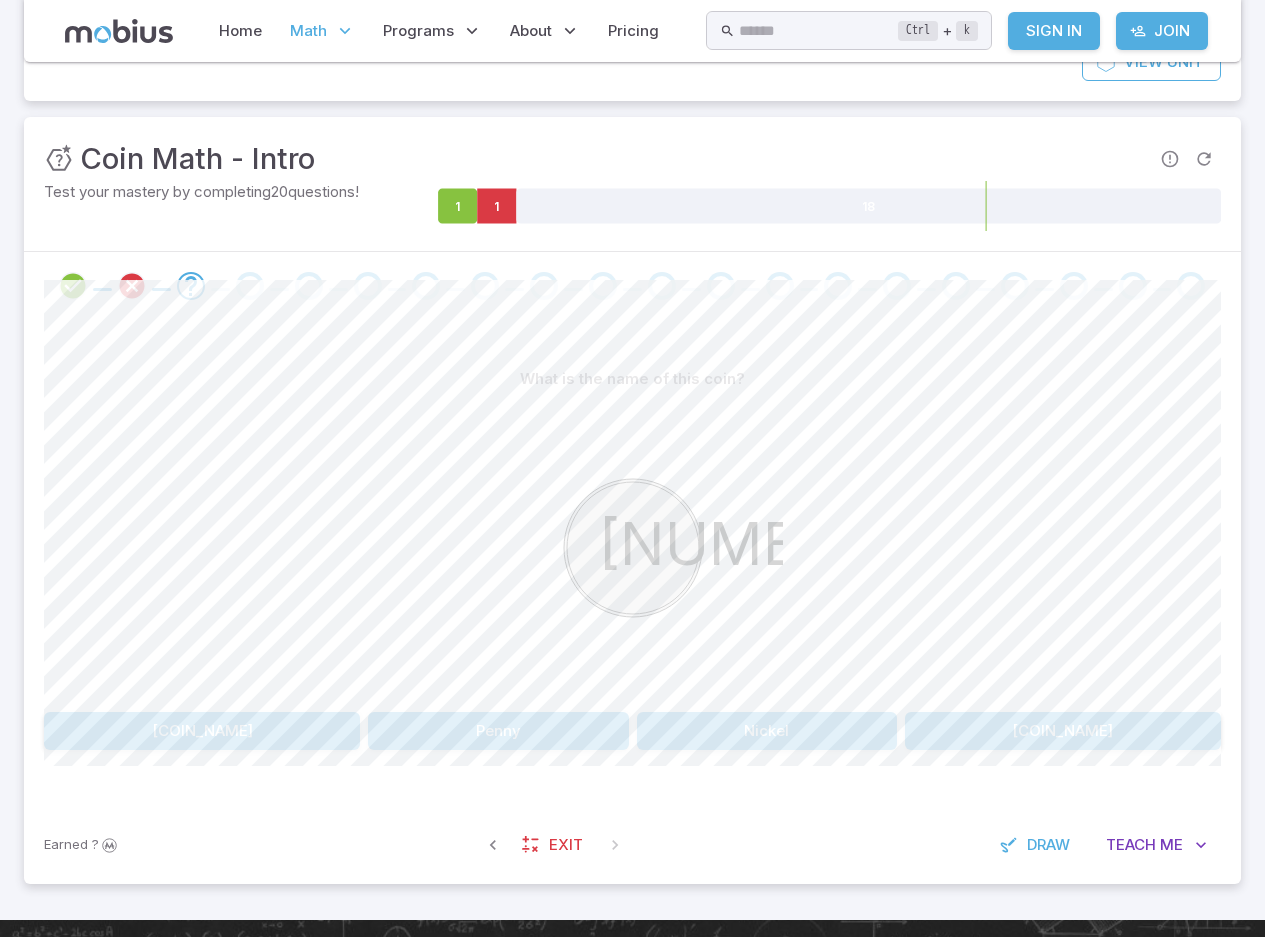 click on "Penny" at bounding box center [498, 731] 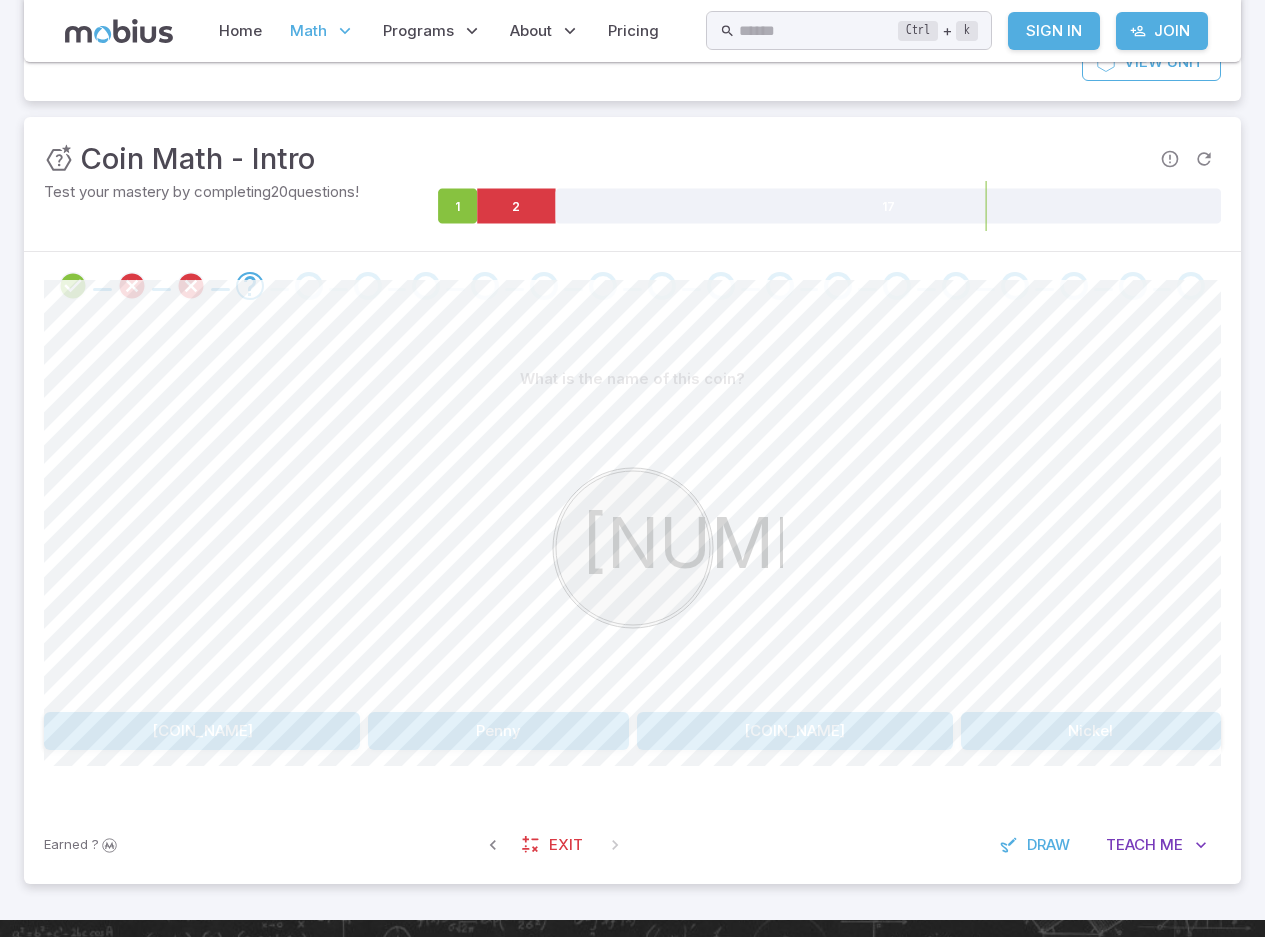 click on "Dime" at bounding box center [202, 731] 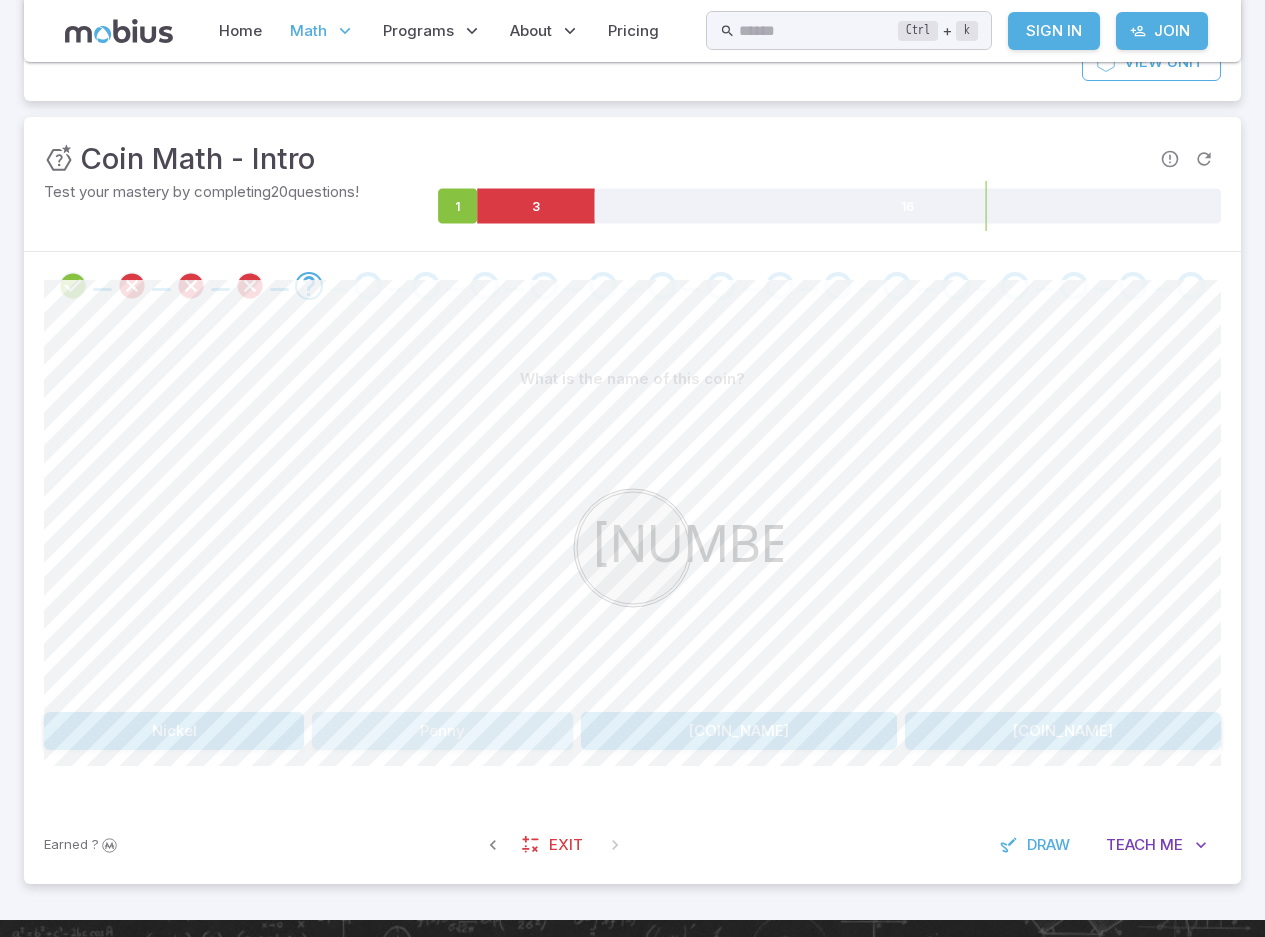 click on "Penny" at bounding box center (442, 731) 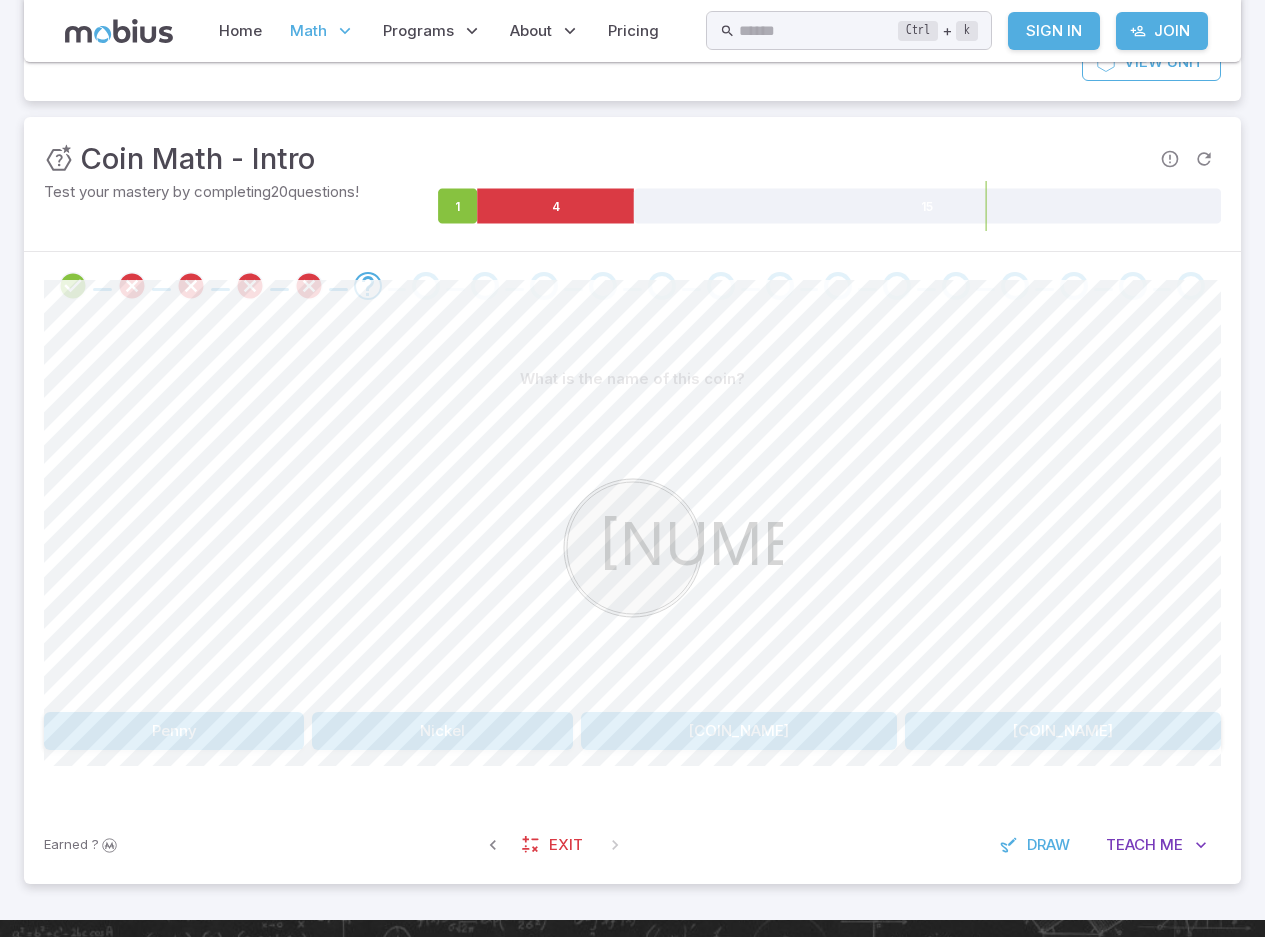 drag, startPoint x: 767, startPoint y: 737, endPoint x: 754, endPoint y: 751, distance: 19.104973 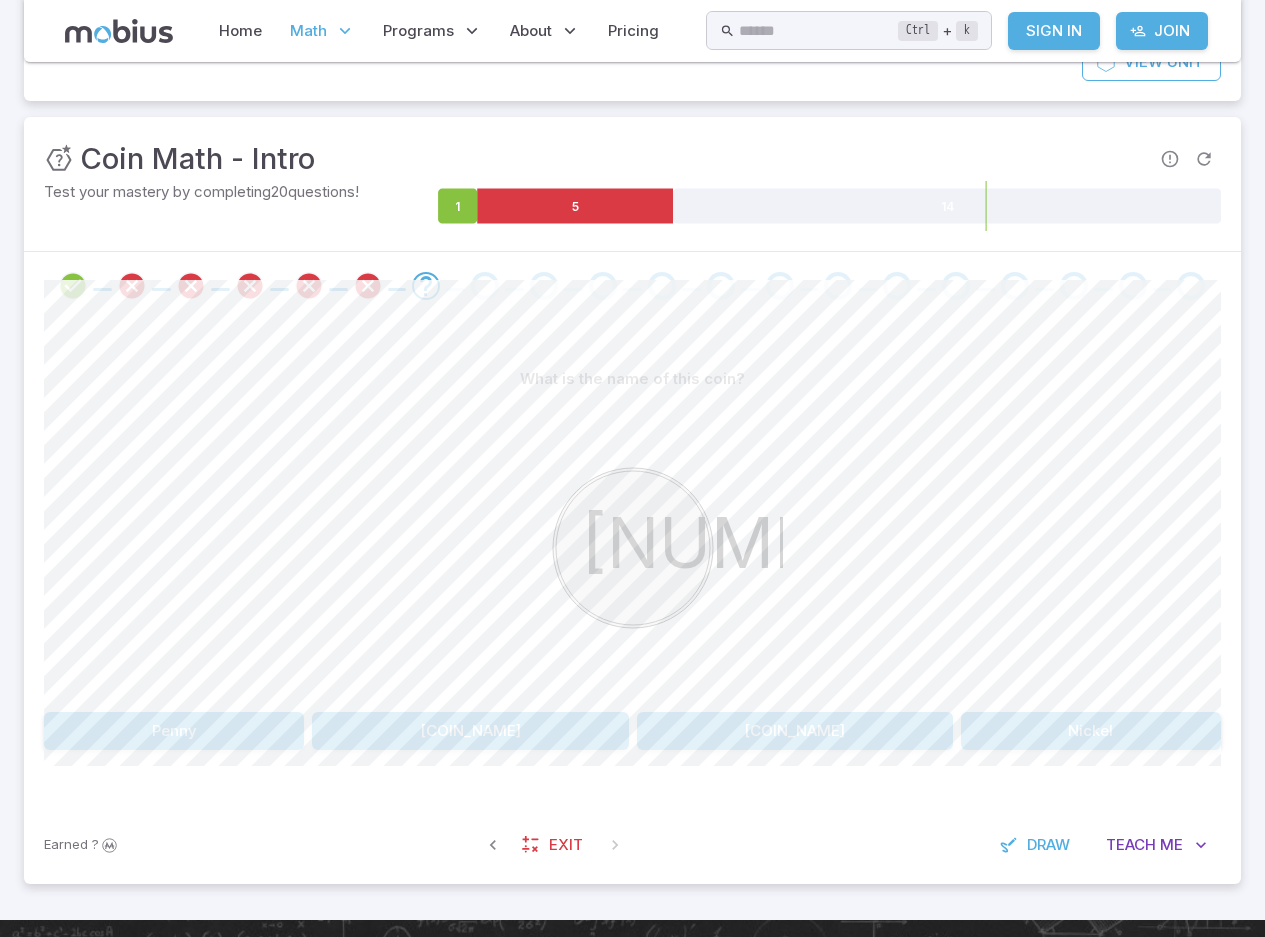 click on "Quarter" at bounding box center [470, 731] 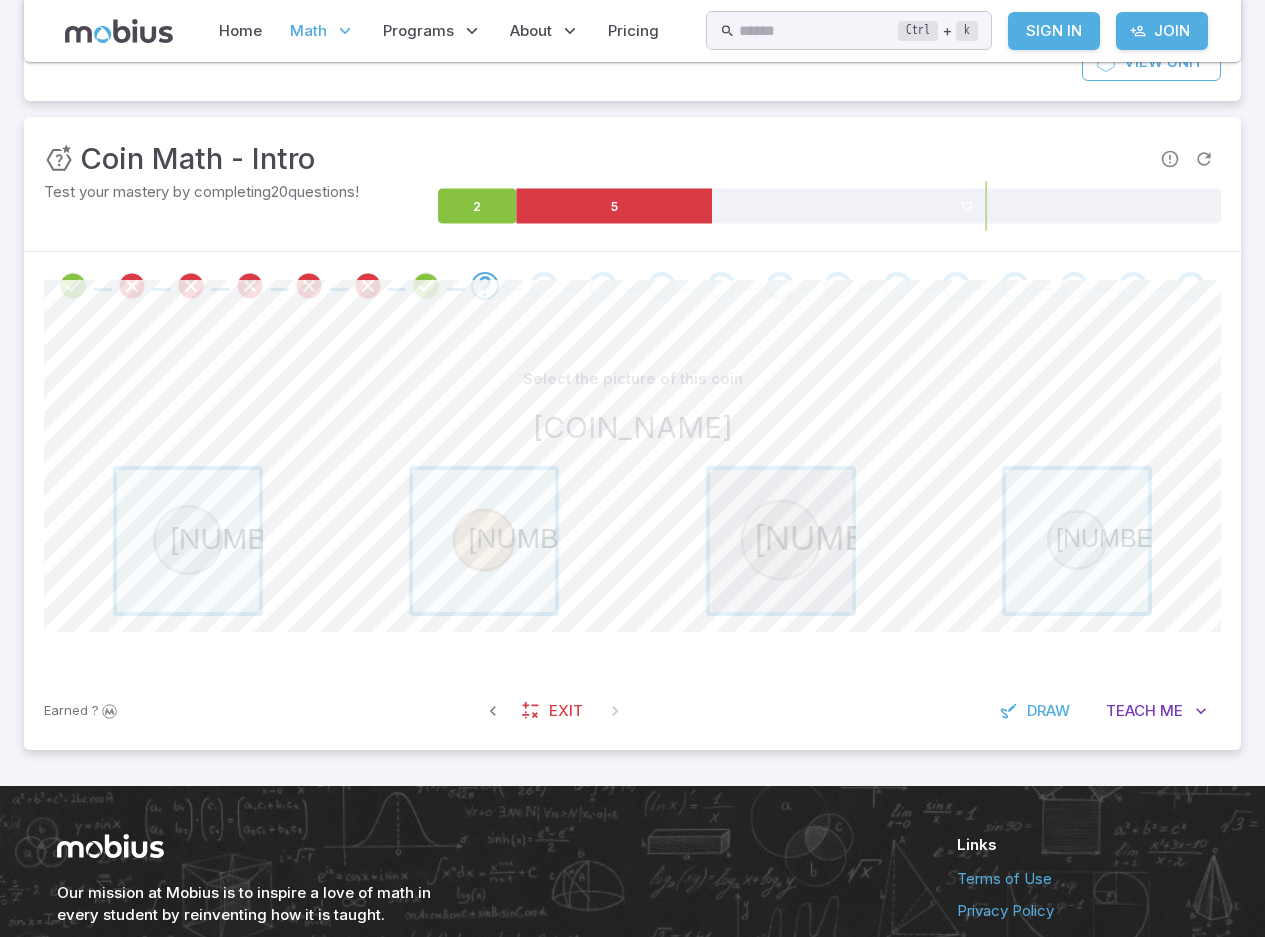 click at bounding box center [781, 541] 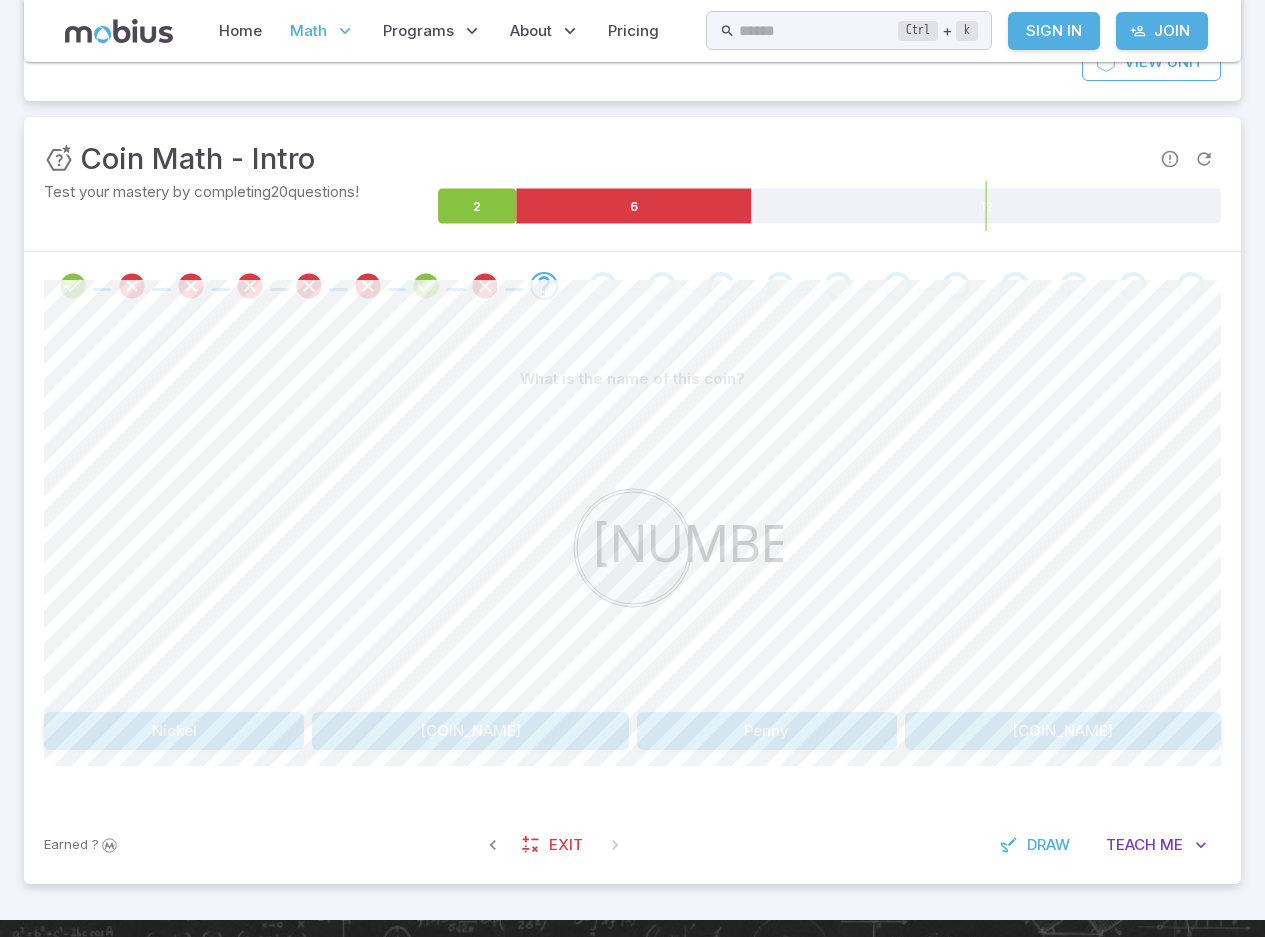 click on "Nickel" at bounding box center (174, 731) 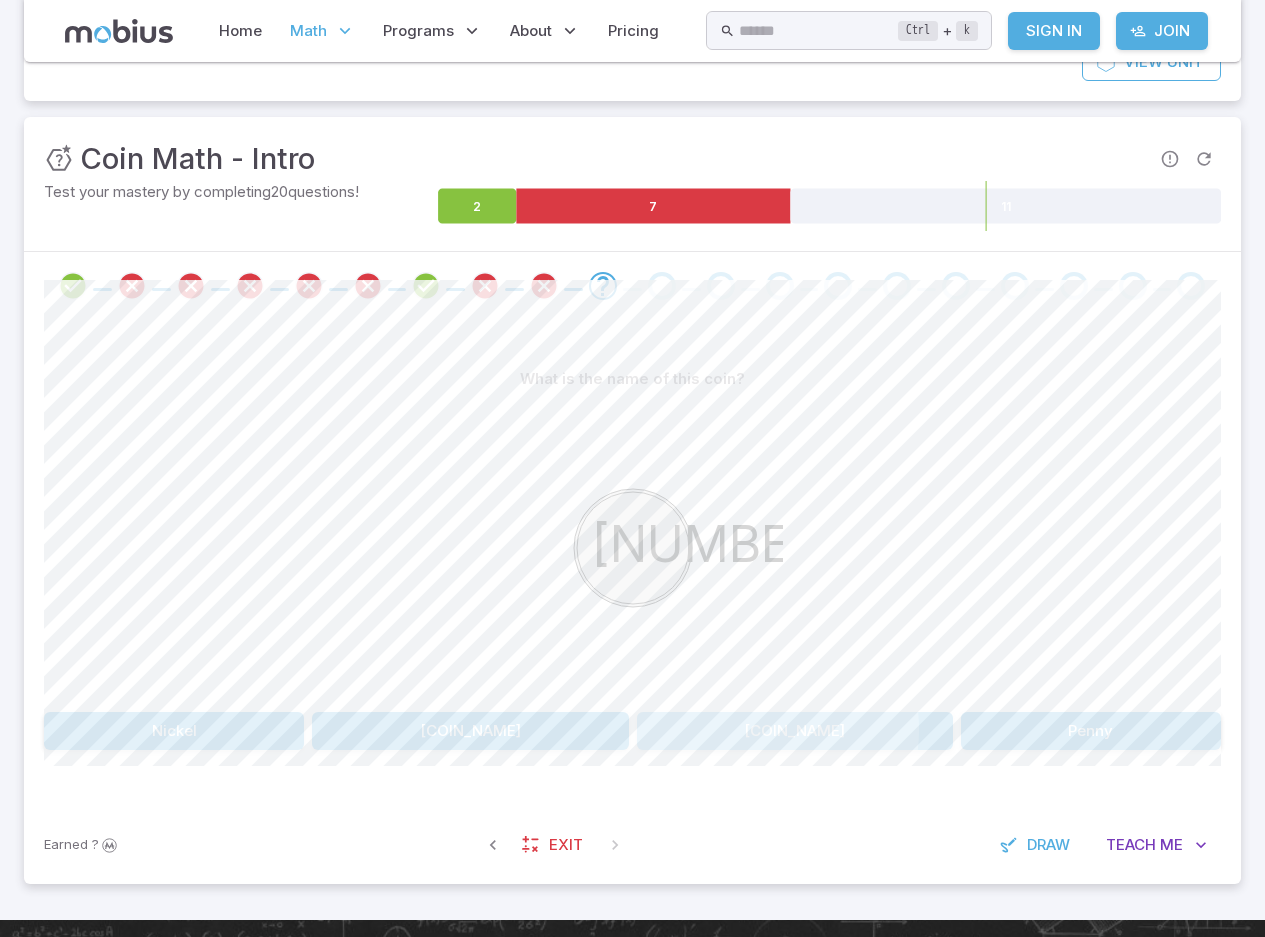click on "Dime" at bounding box center [795, 731] 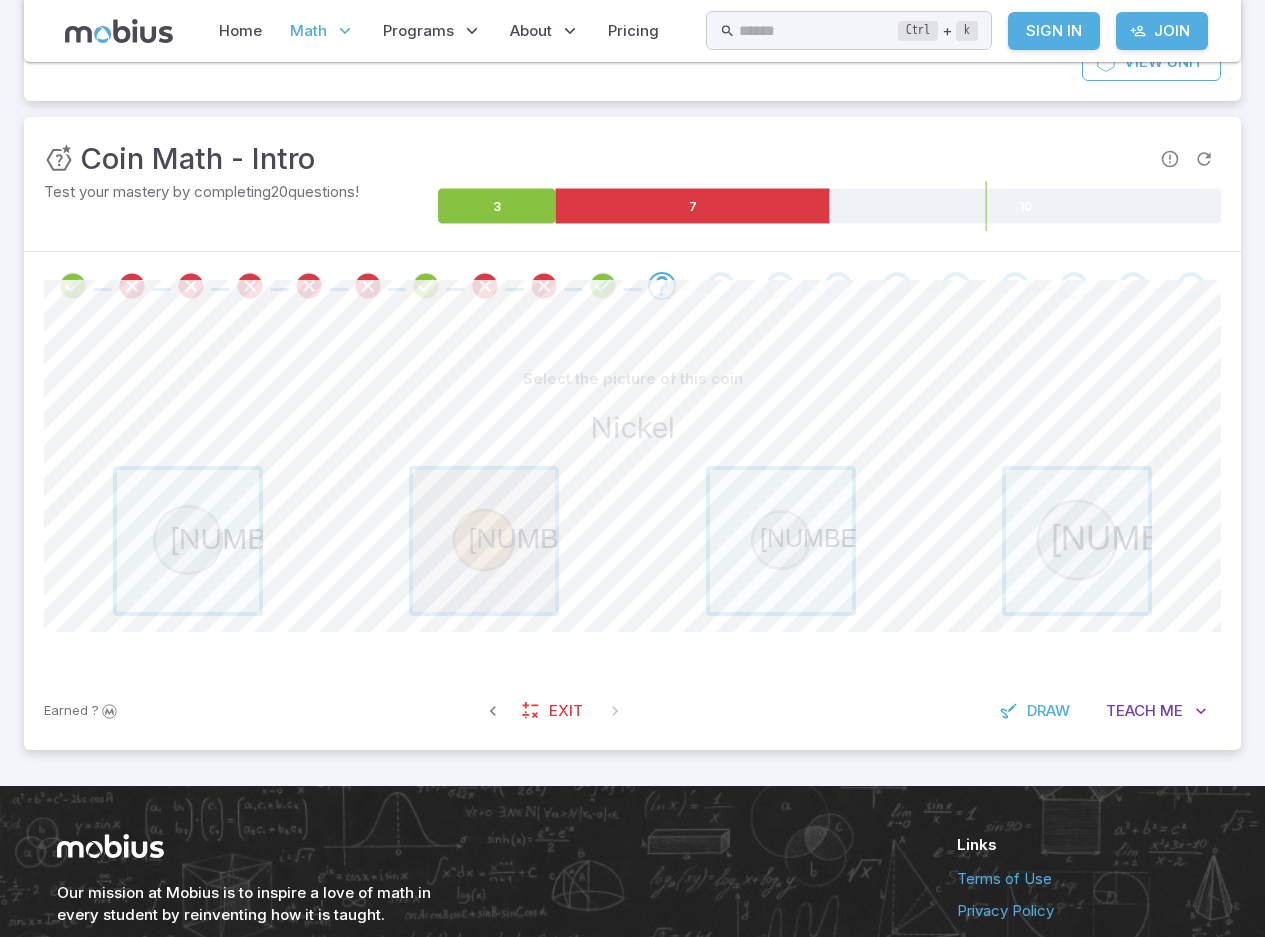 click at bounding box center [484, 541] 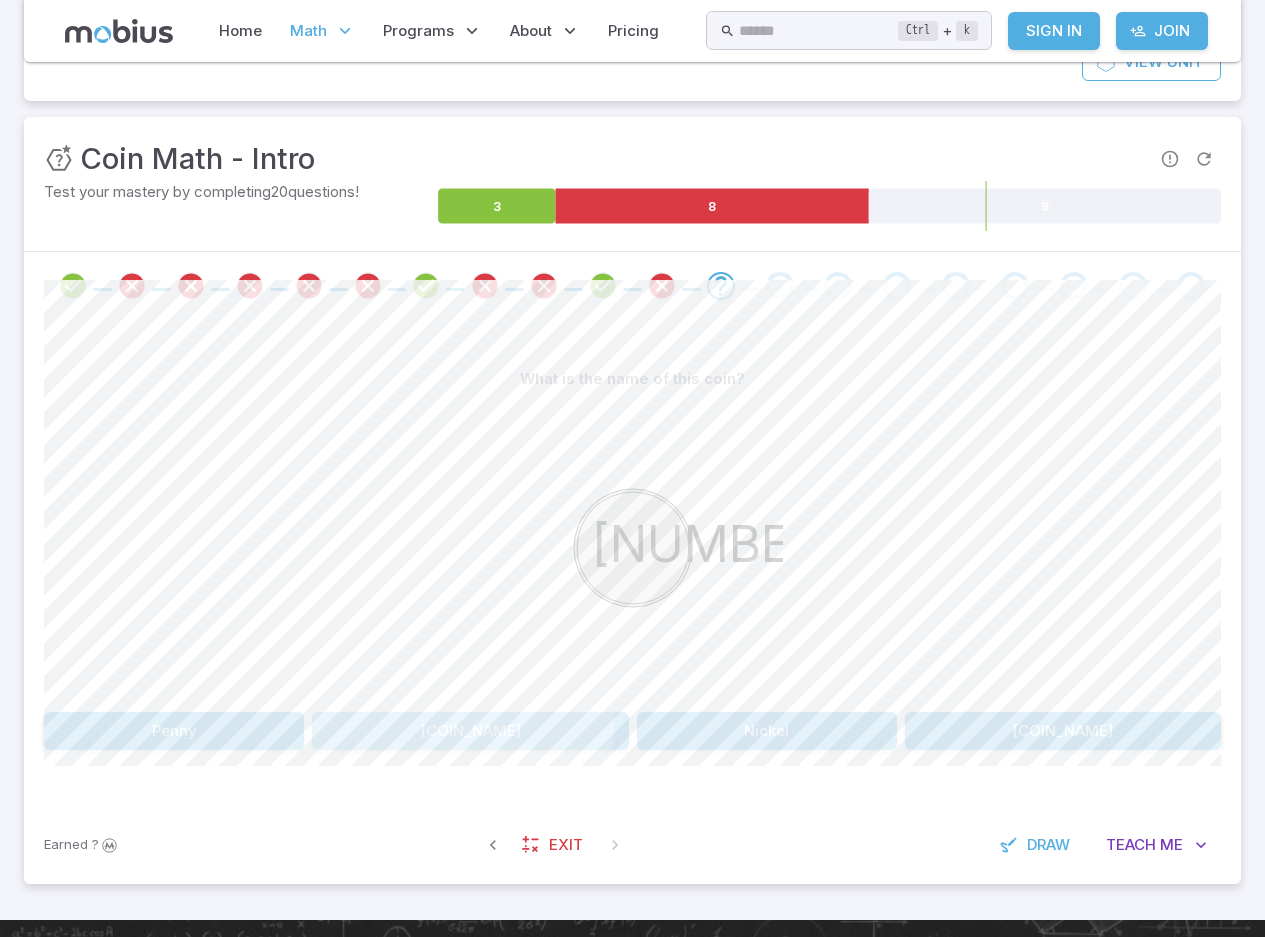 click on "Quarter" at bounding box center (470, 731) 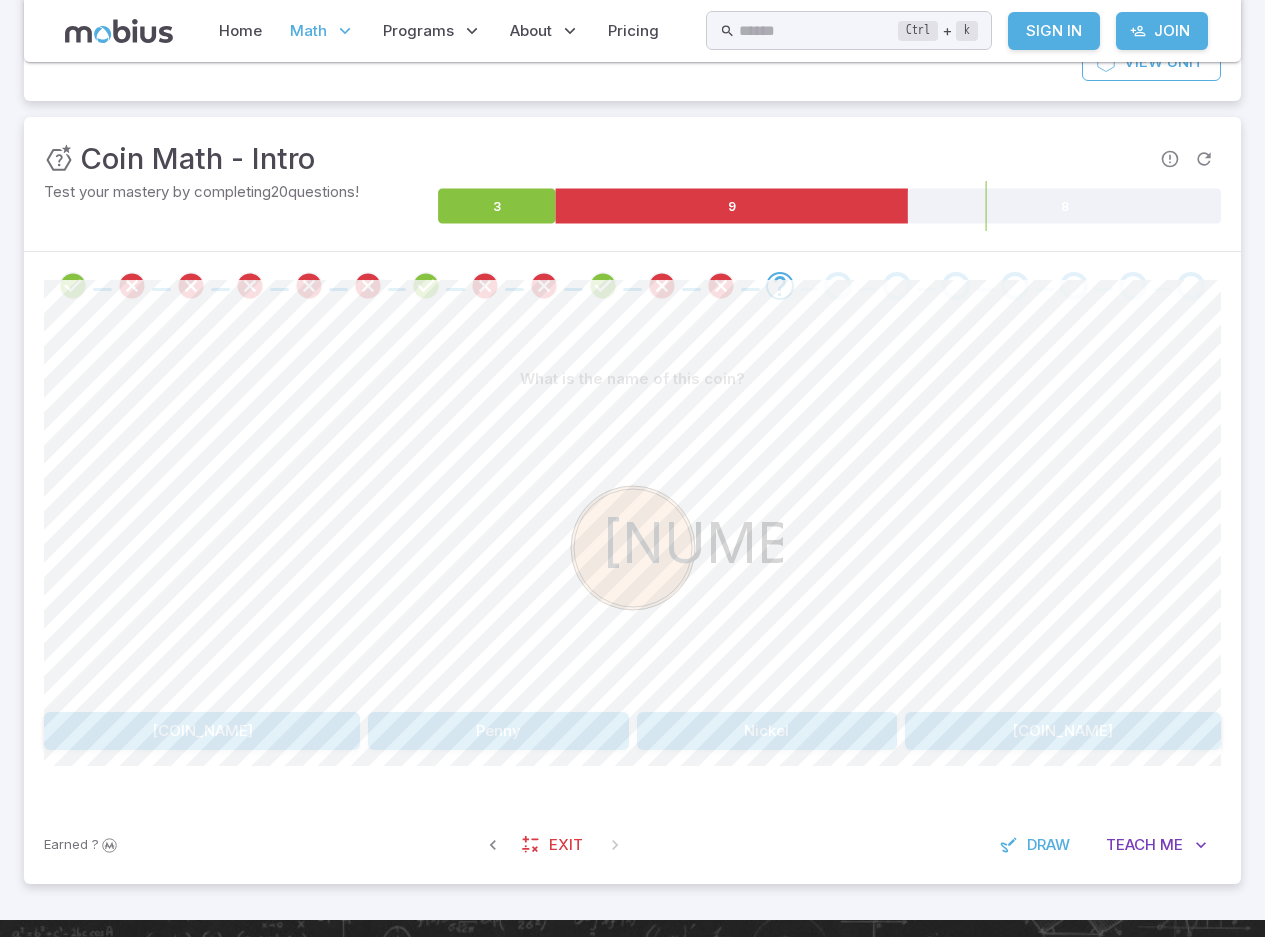 click on "Nickel" at bounding box center (767, 731) 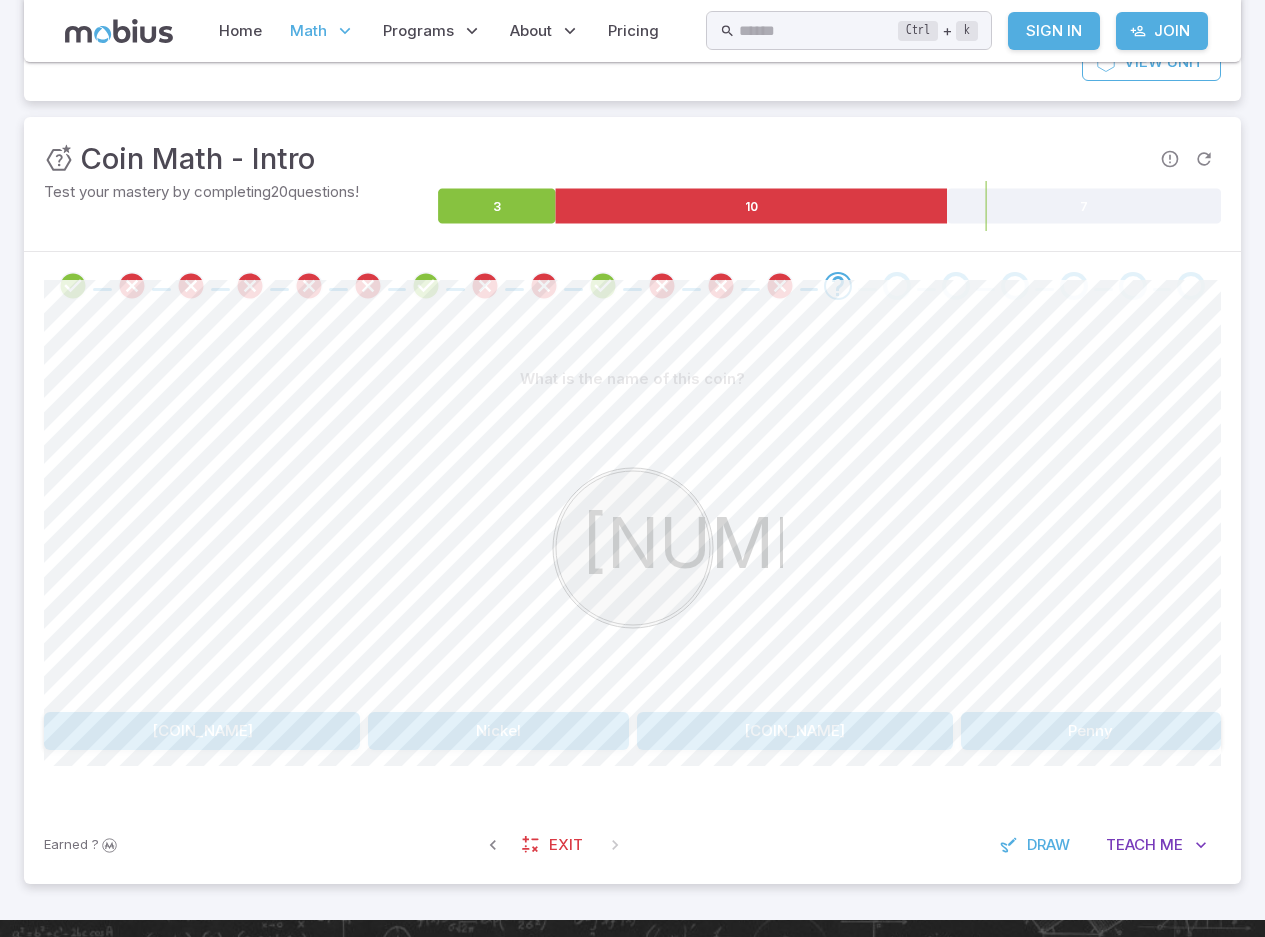 click on "Penny" at bounding box center [1091, 731] 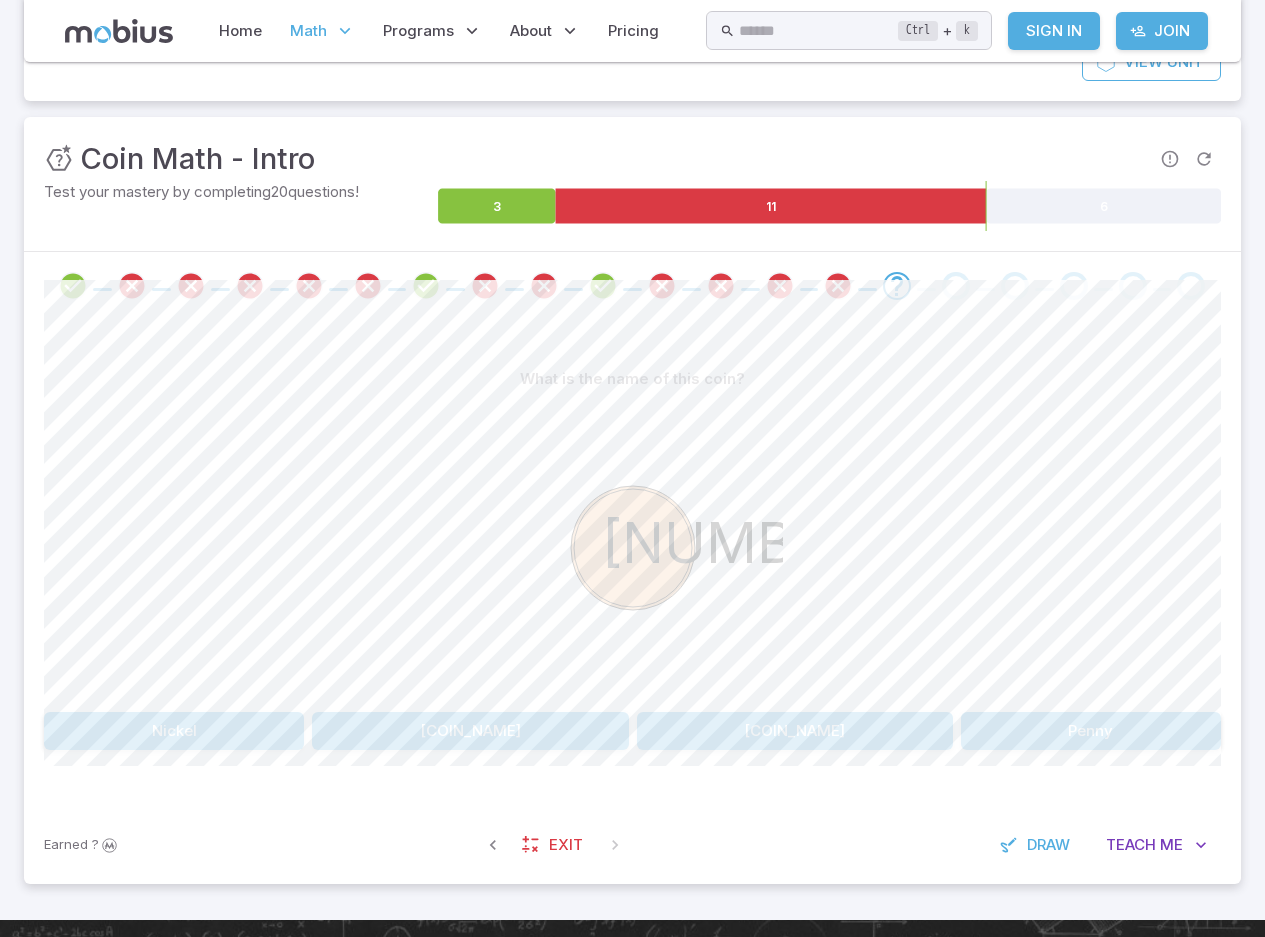click on "Nickel" at bounding box center (174, 731) 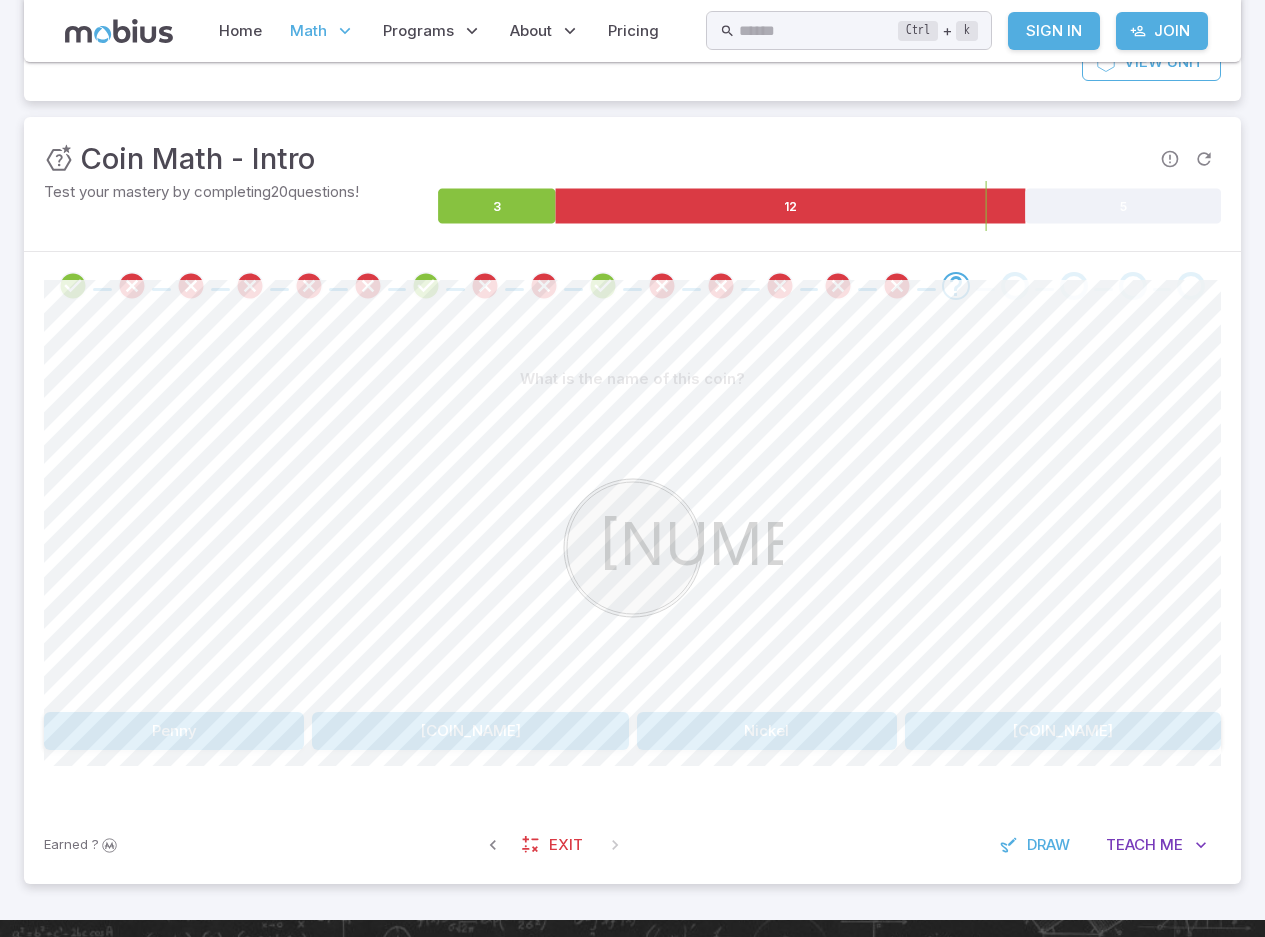 click on "Dime" at bounding box center (470, 731) 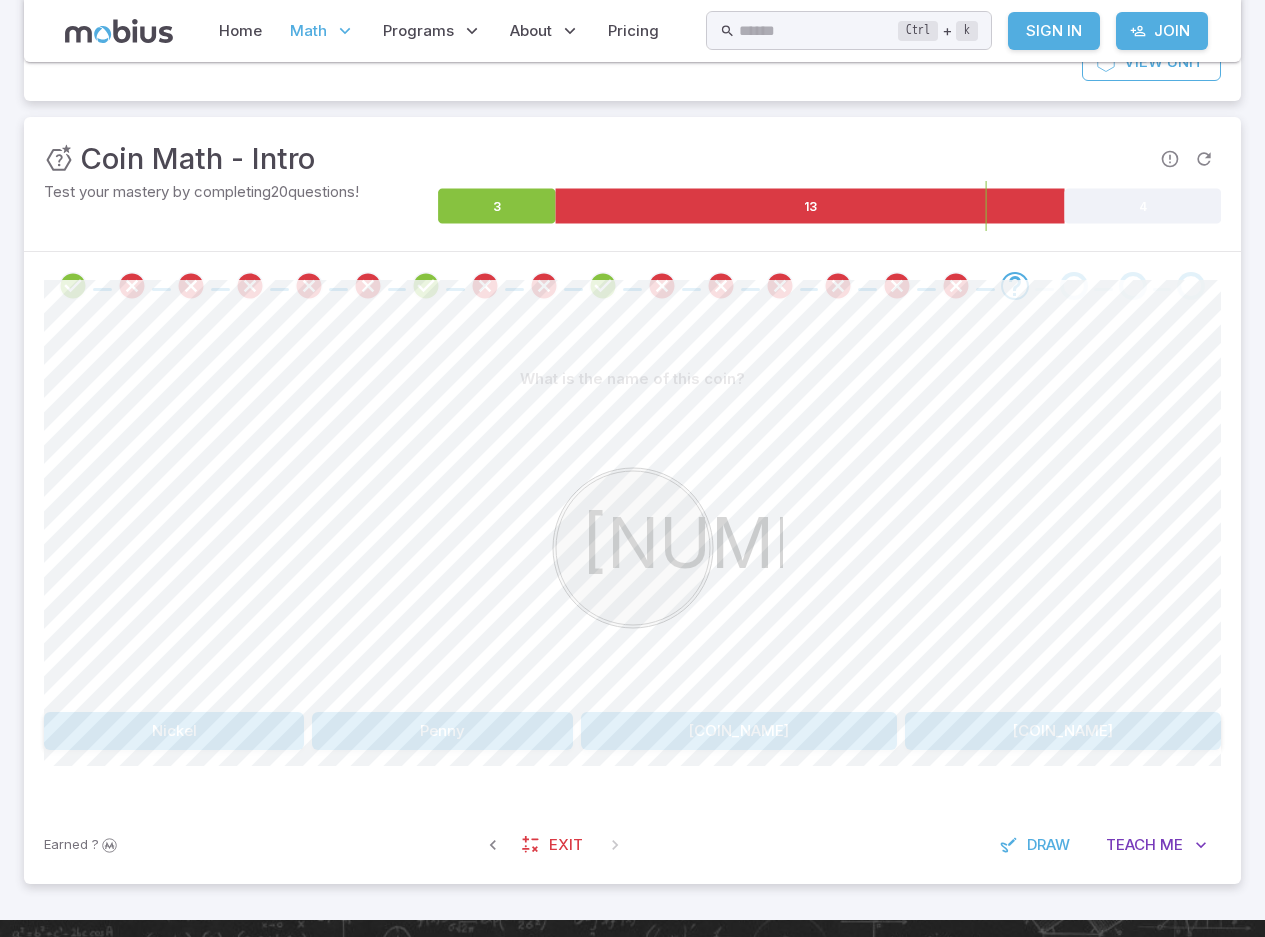 click on "Quarter" at bounding box center [739, 731] 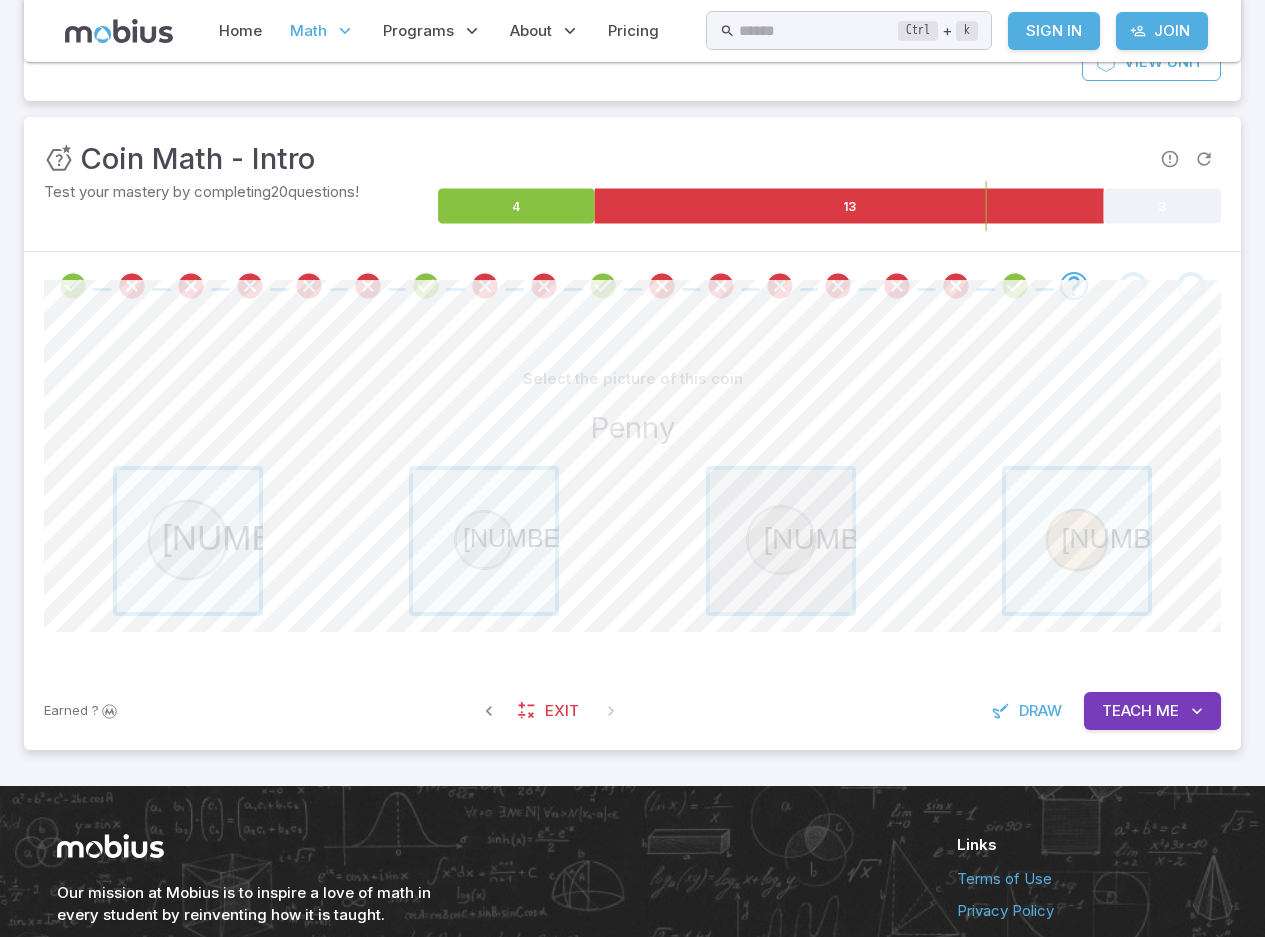 click at bounding box center (781, 541) 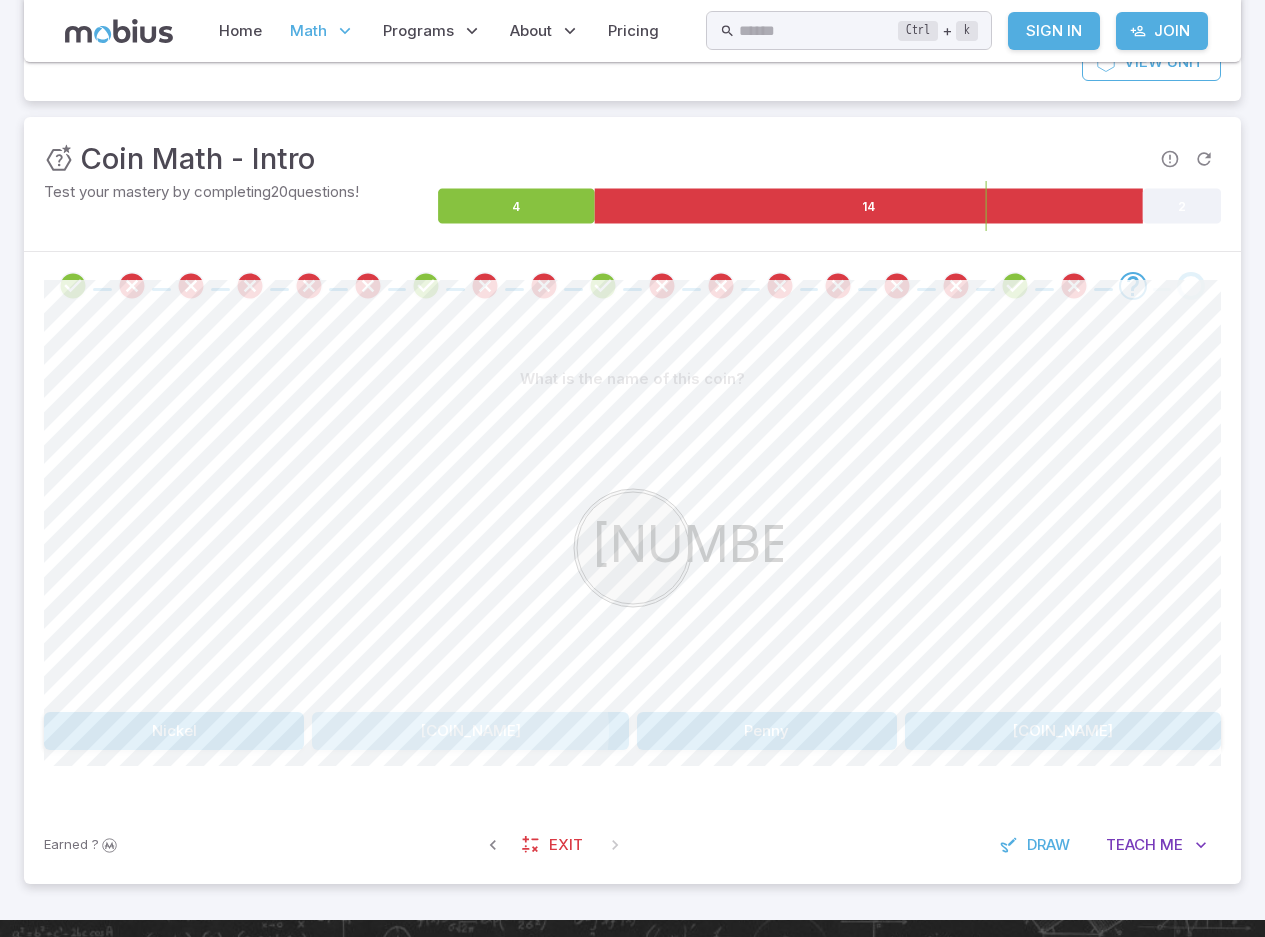 click on "Dime" at bounding box center [470, 731] 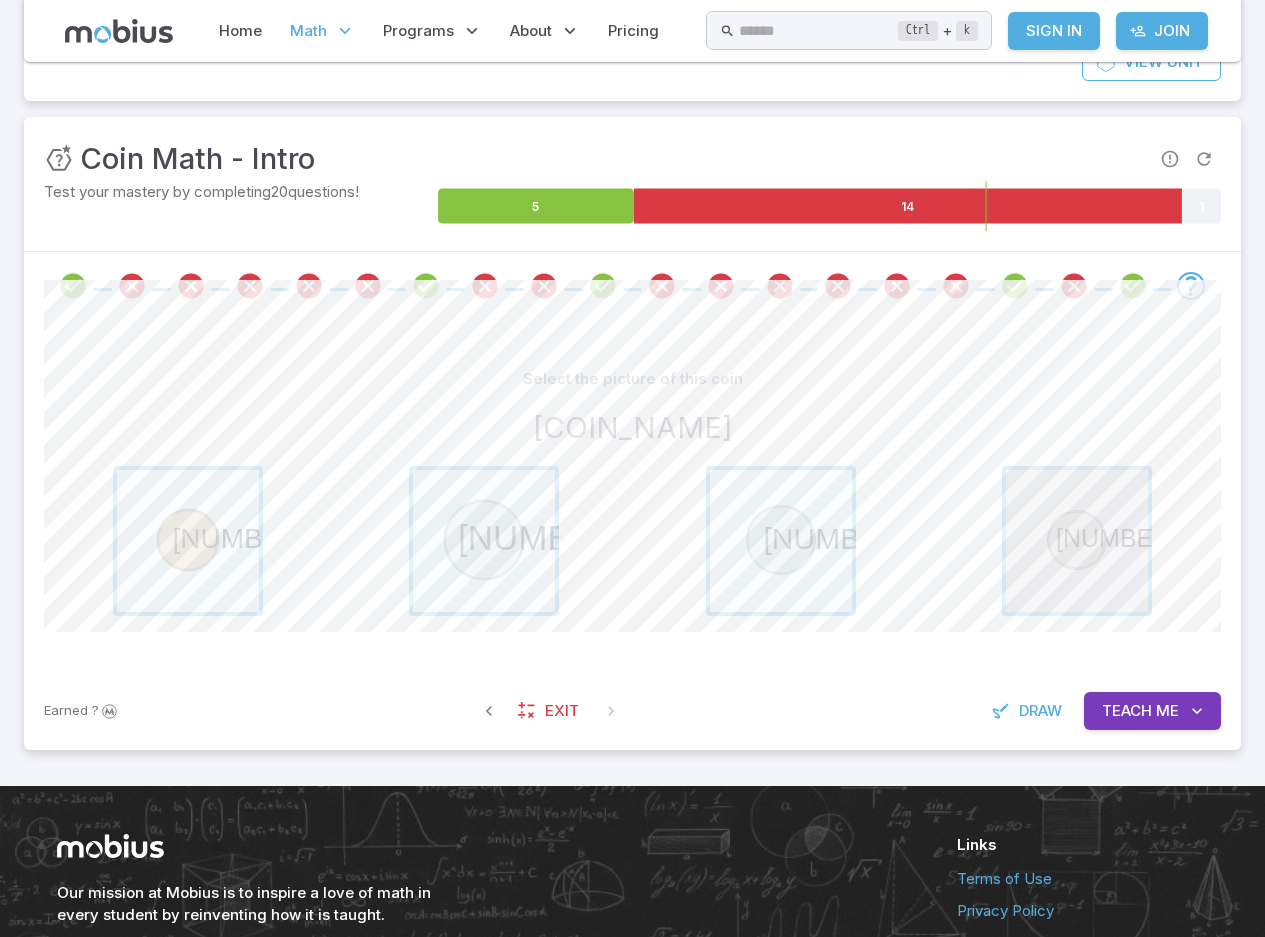 drag, startPoint x: 1068, startPoint y: 566, endPoint x: 1049, endPoint y: 571, distance: 19.646883 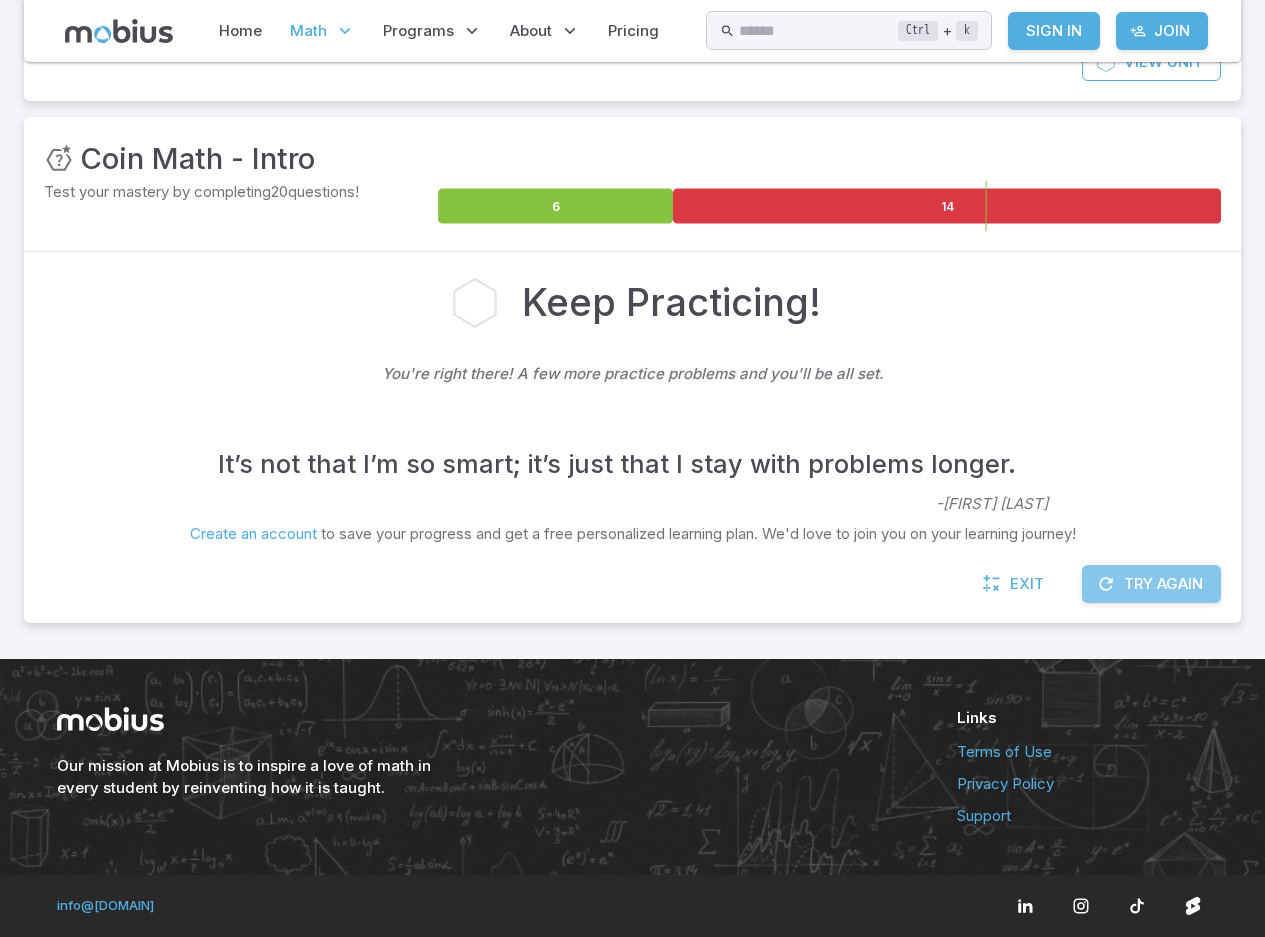 click on "Try Again" at bounding box center (1151, 584) 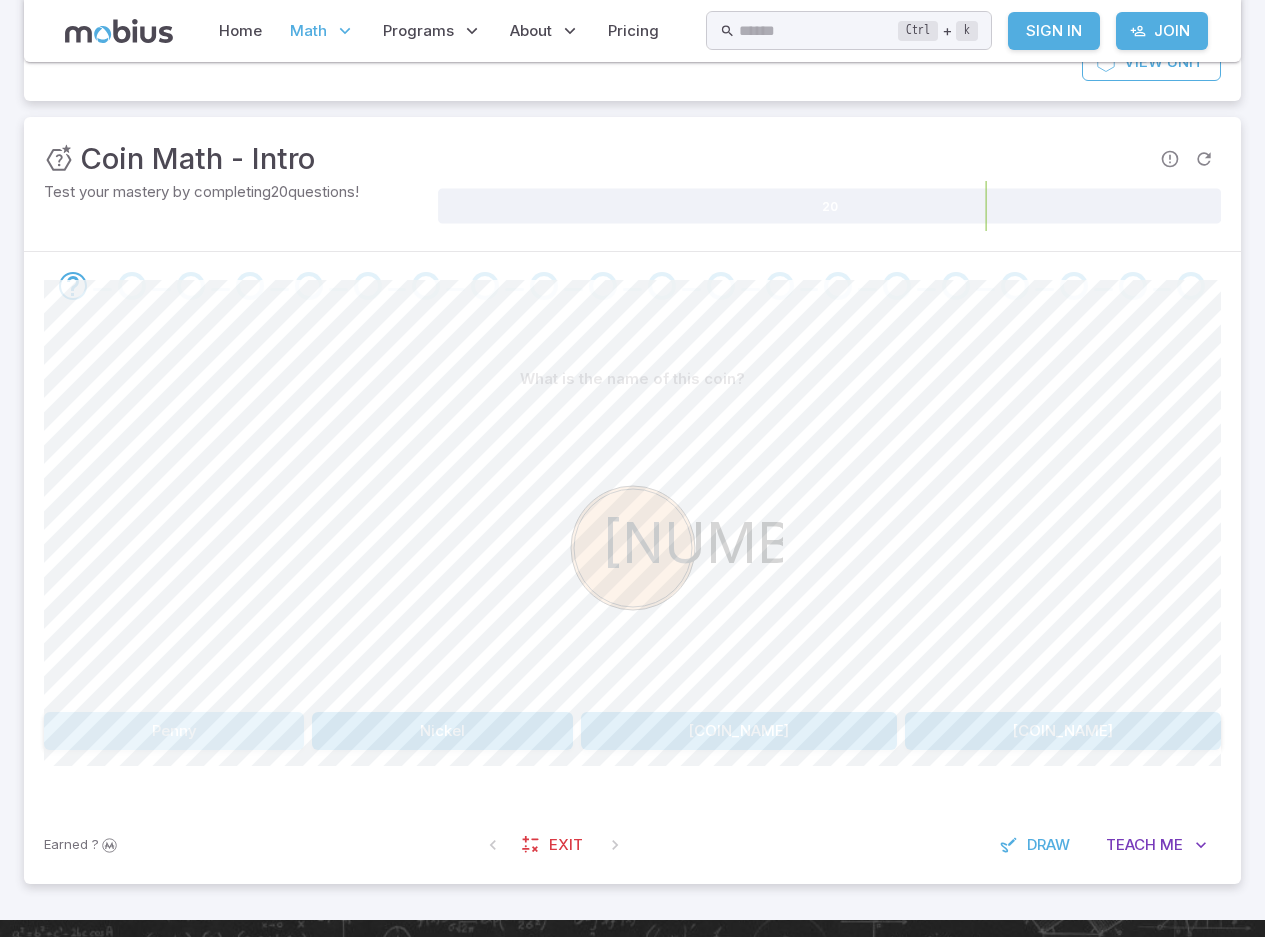 click on "Penny" at bounding box center (174, 731) 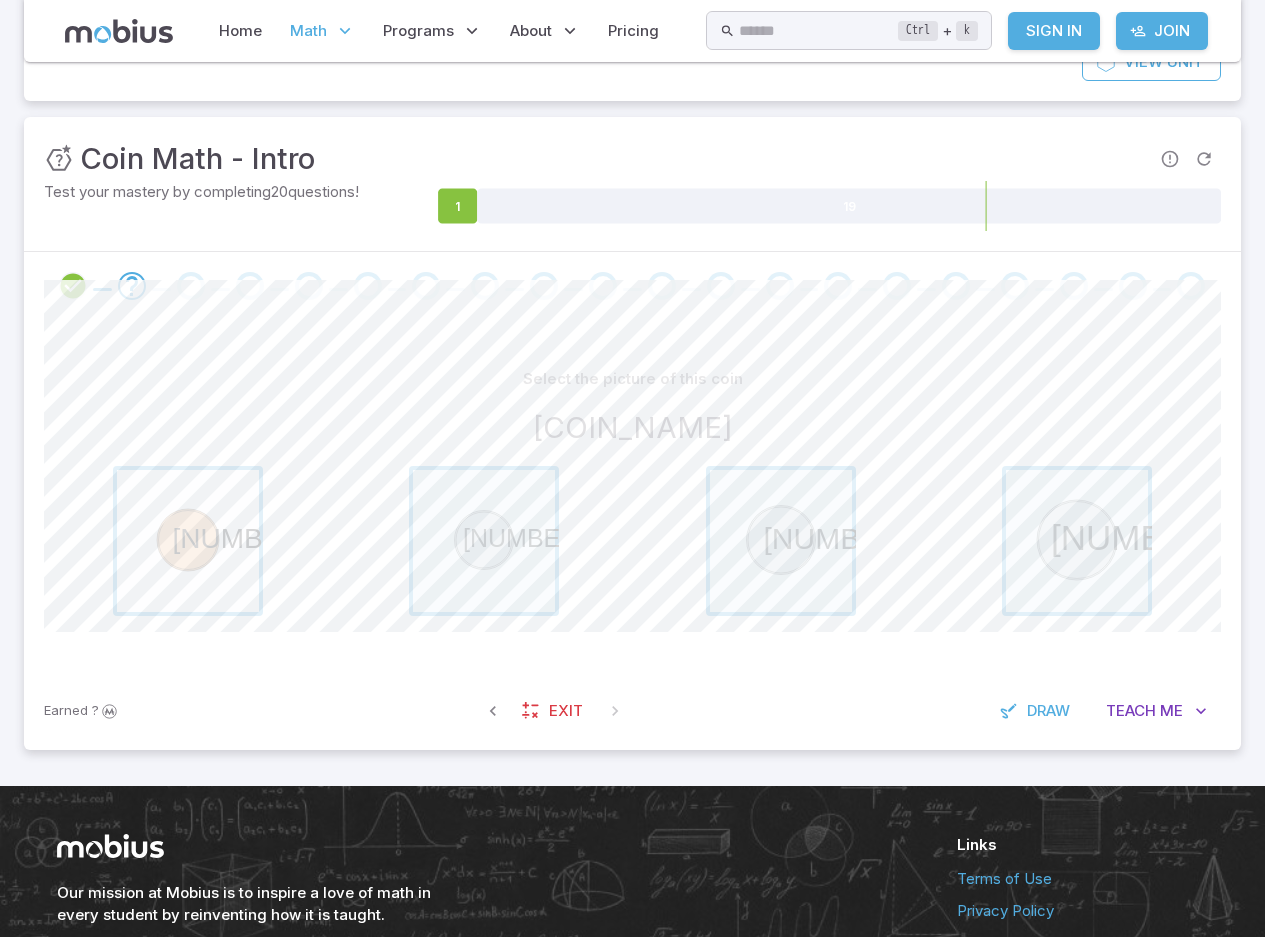 click at bounding box center [188, 541] 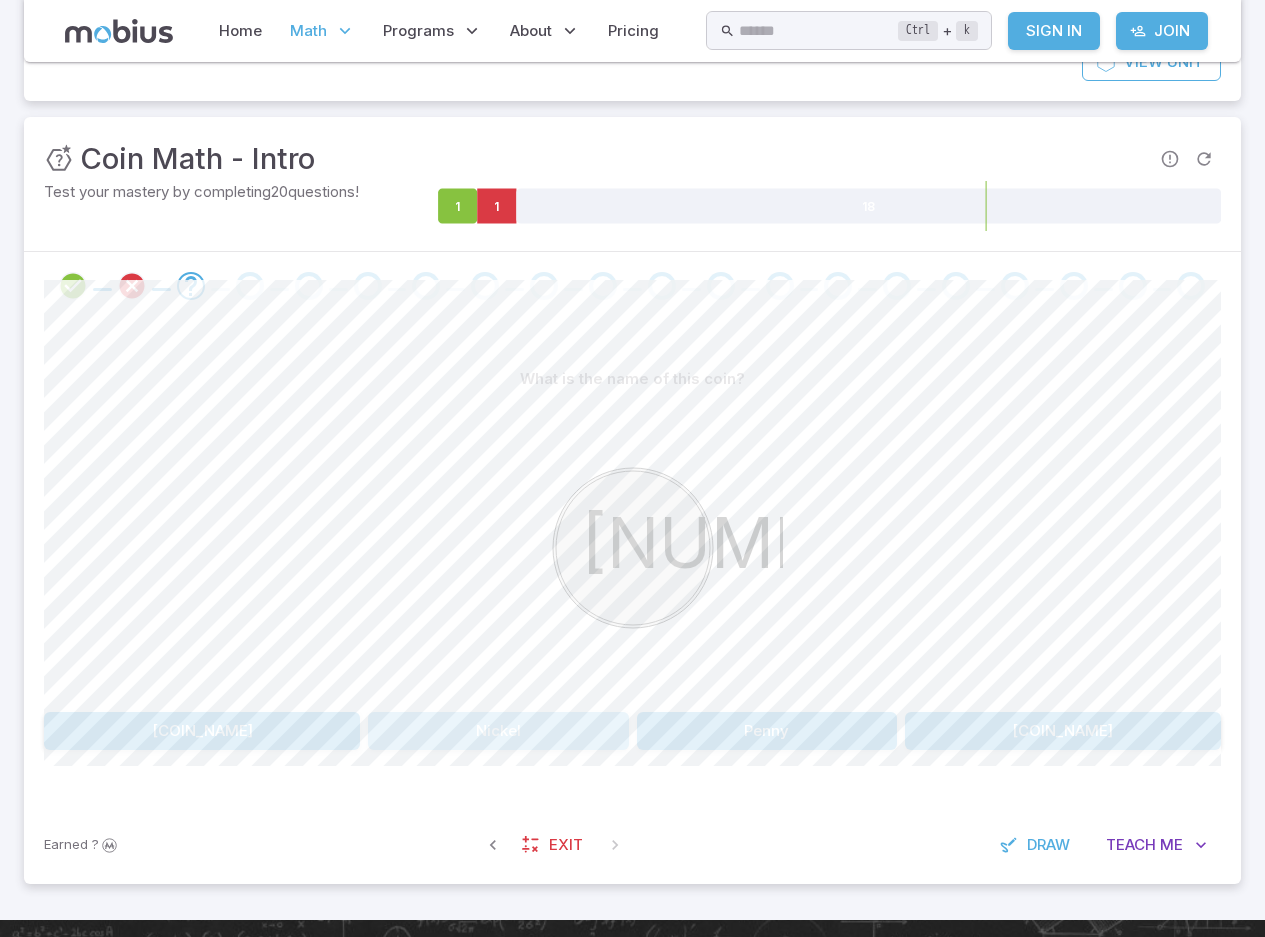 click on "Nickel" at bounding box center [498, 731] 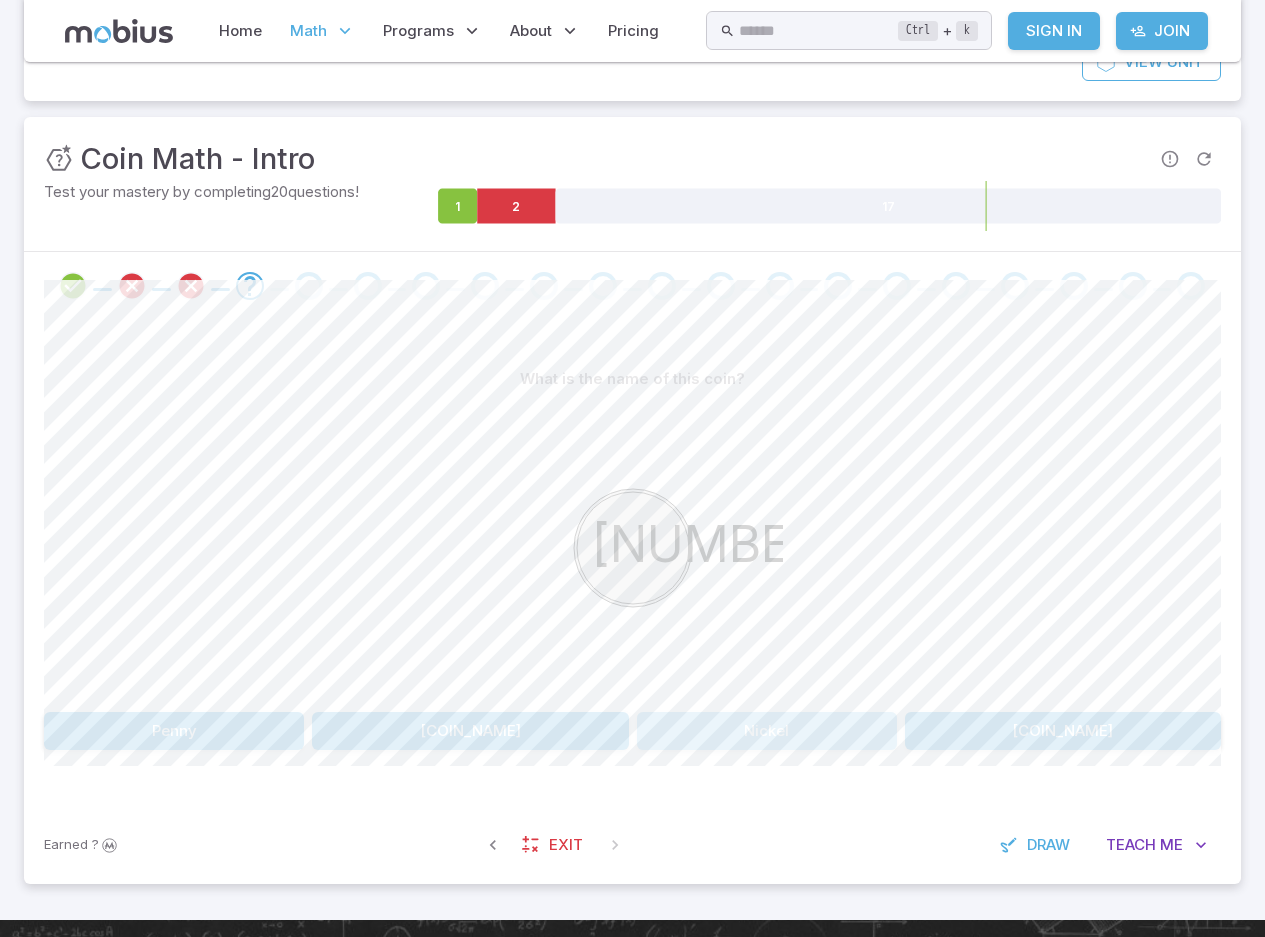 click on "Nickel" at bounding box center (767, 731) 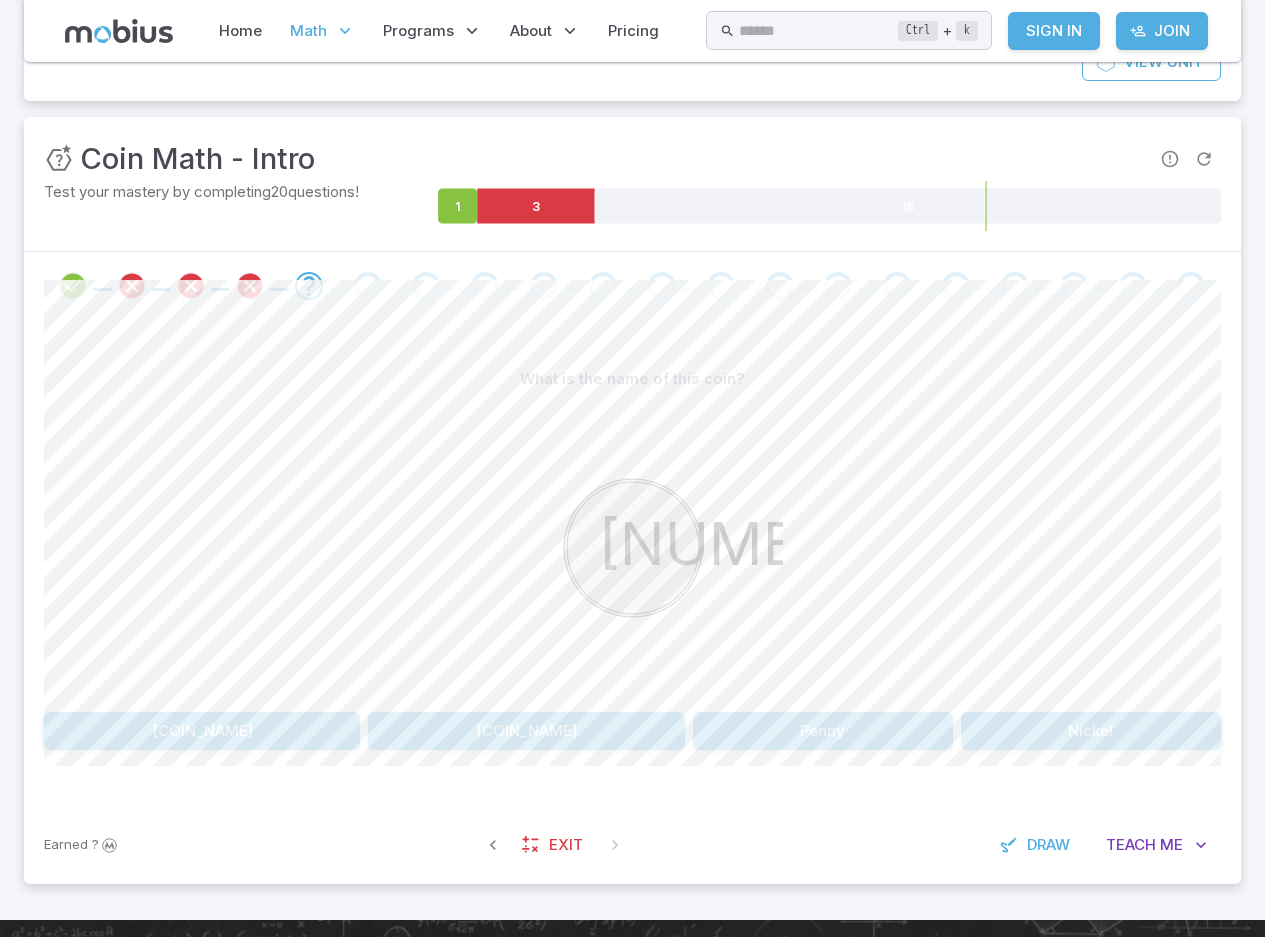 click on "Nickel" at bounding box center (1091, 731) 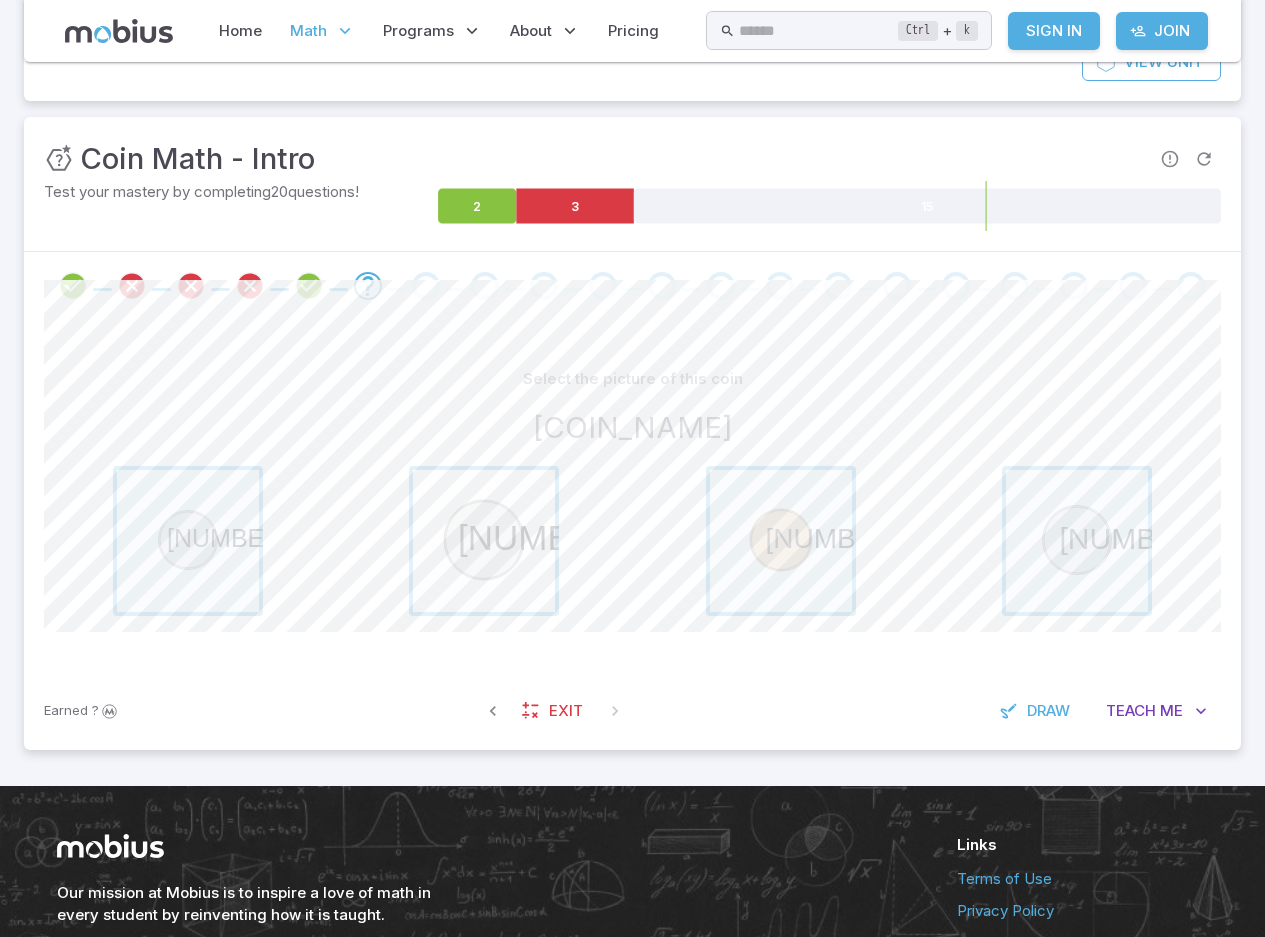 click at bounding box center [484, 541] 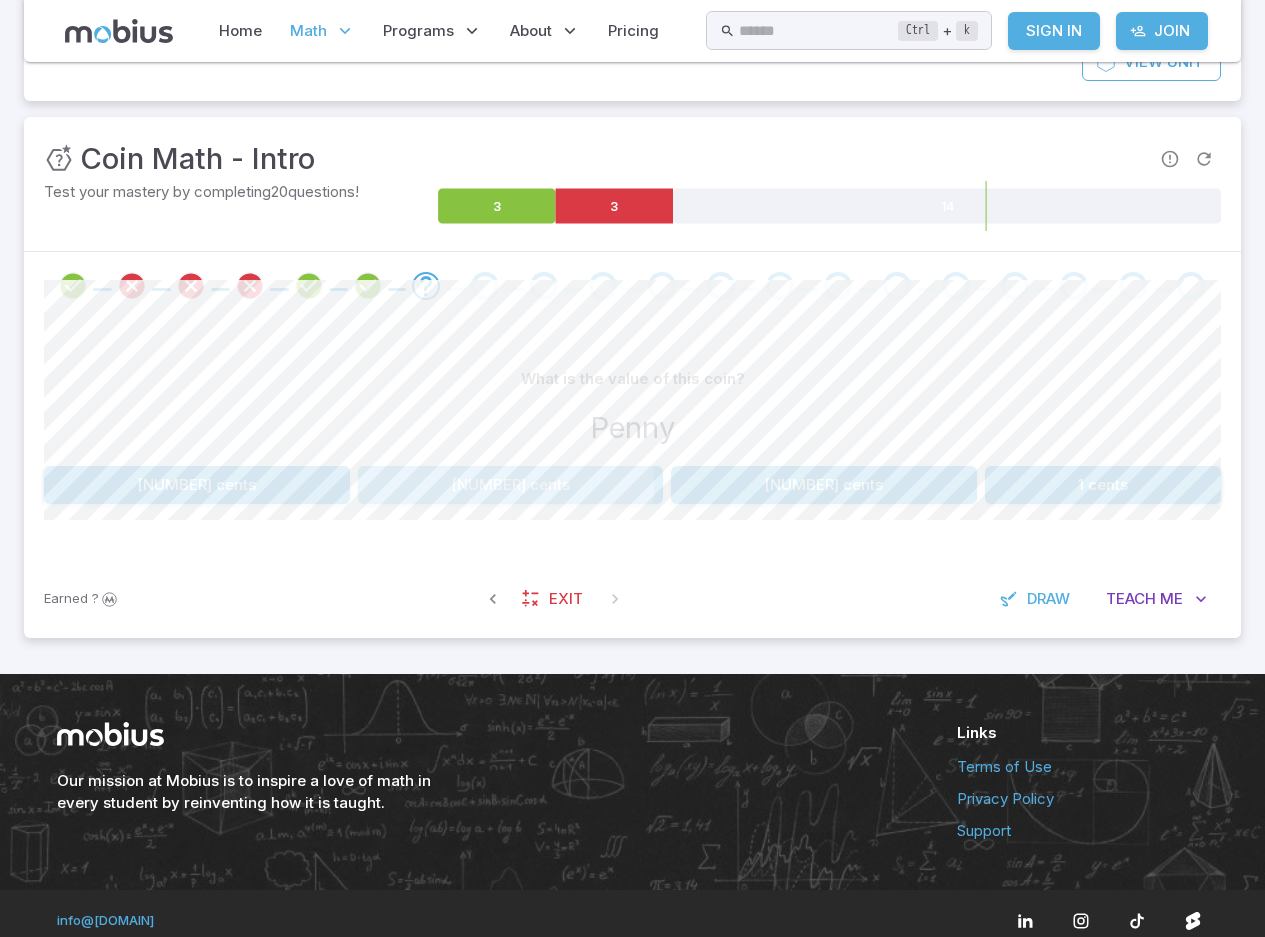 click on "25 cents" at bounding box center [511, 485] 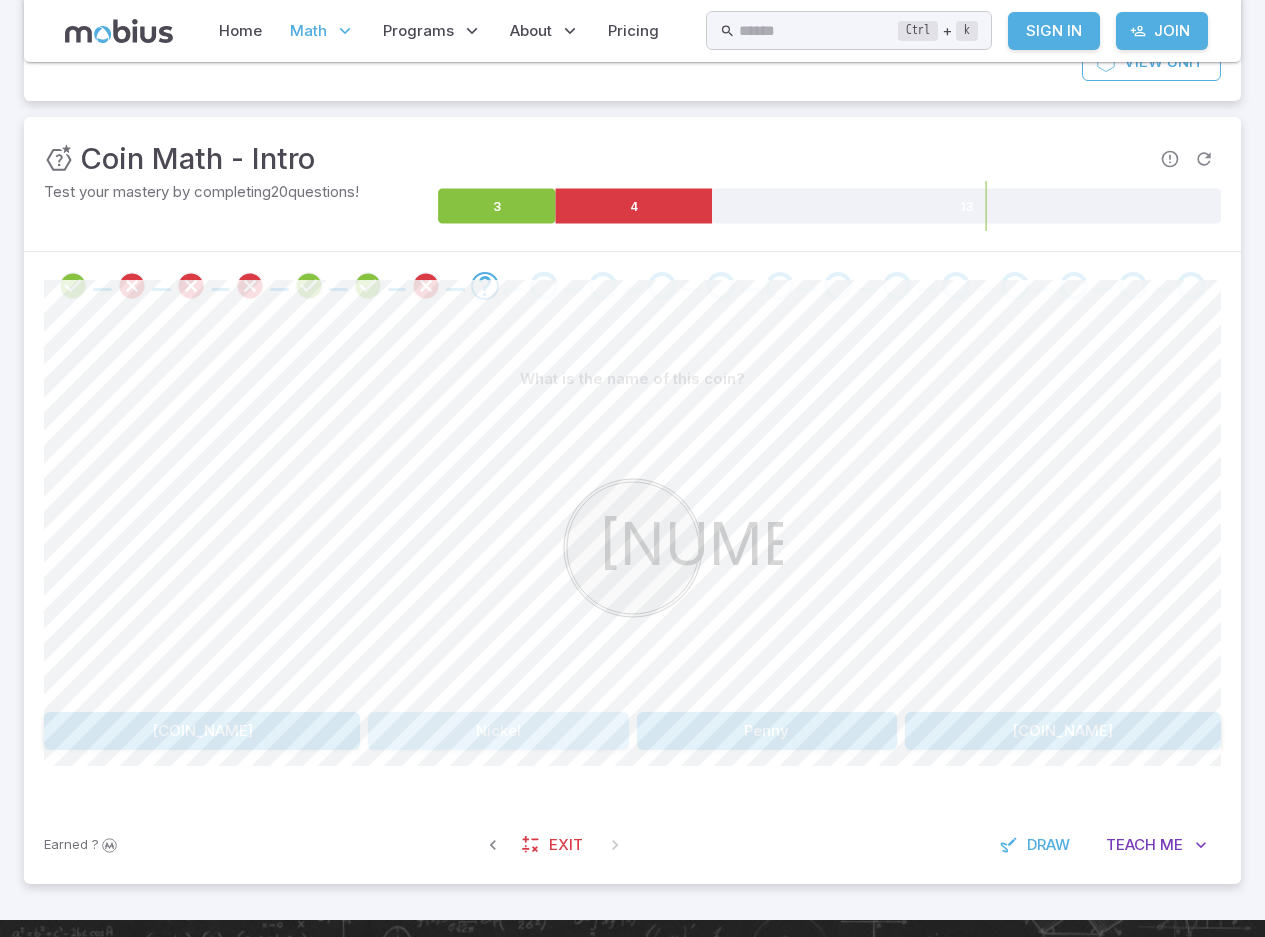click on "Nickel" at bounding box center [498, 731] 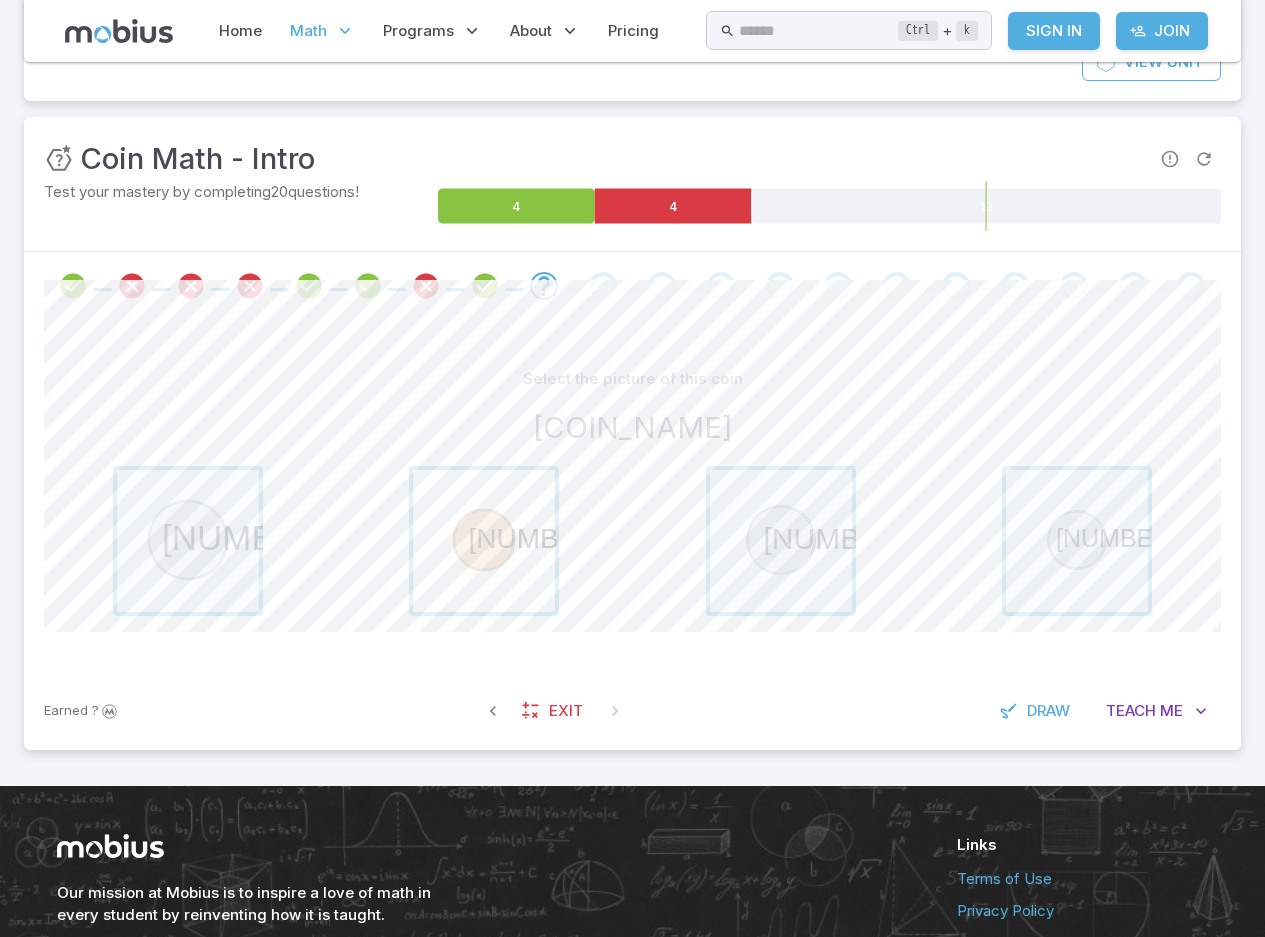 click at bounding box center [484, 541] 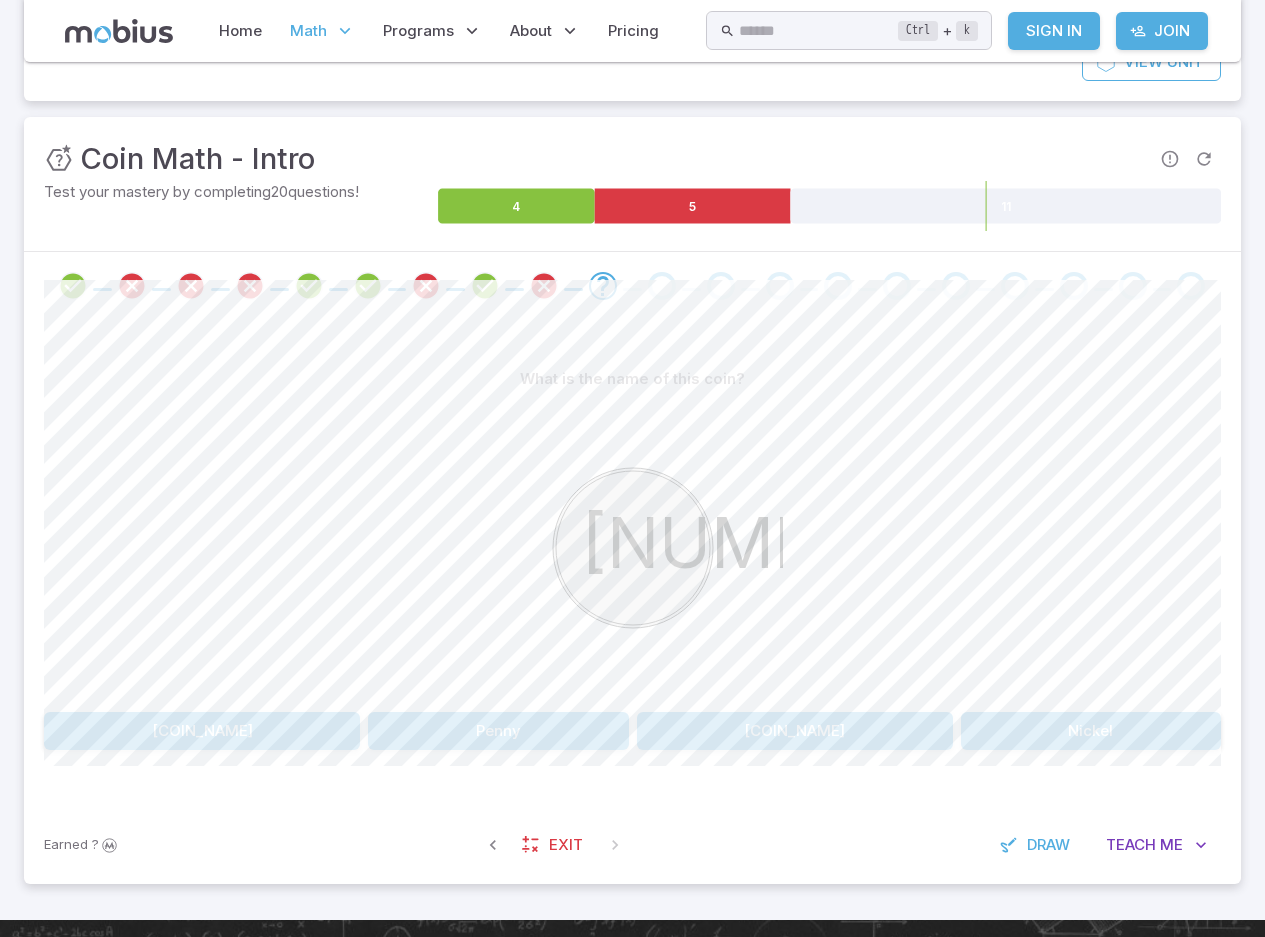 click on "Penny" at bounding box center (498, 731) 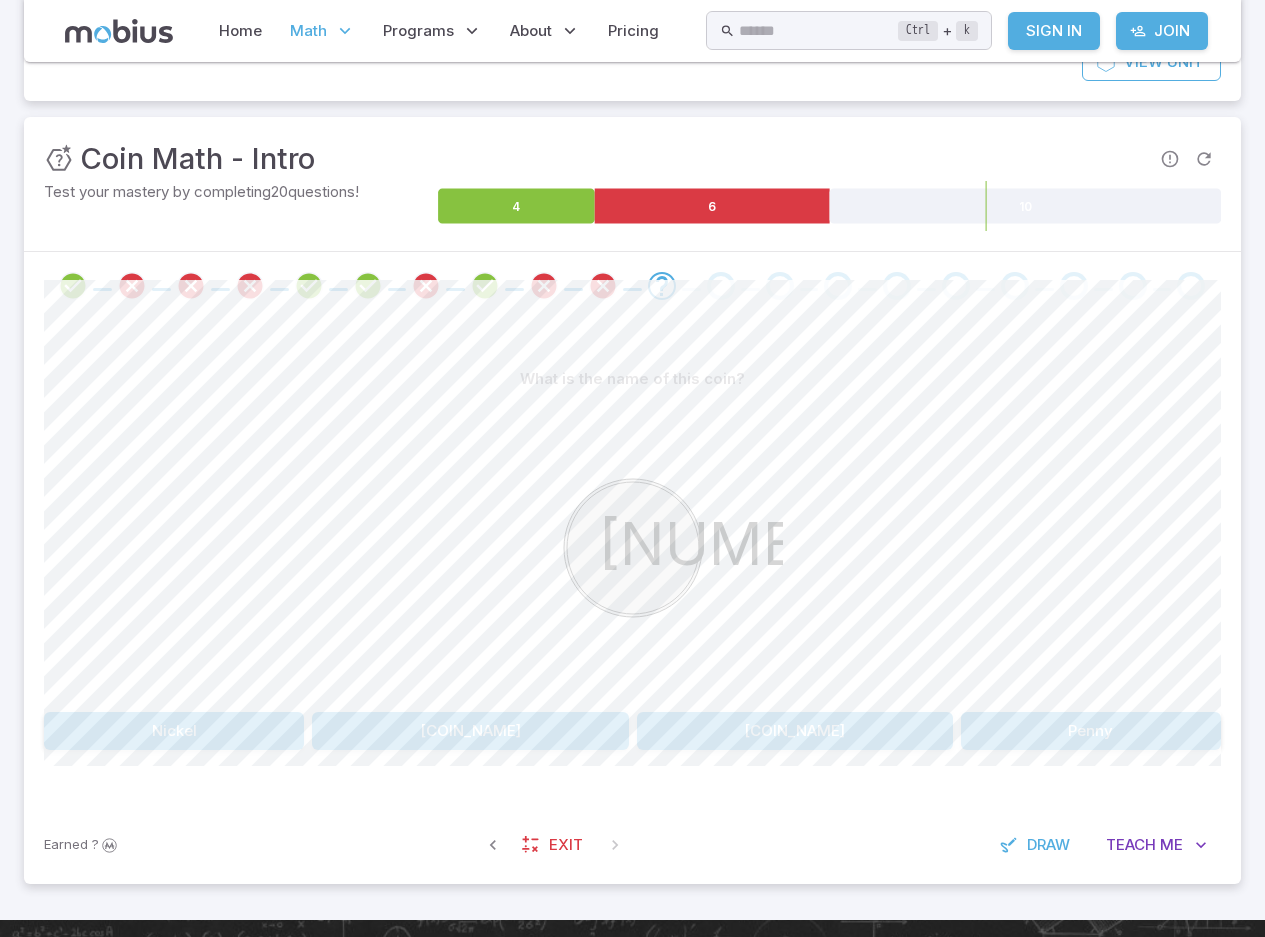 click on "Dime" at bounding box center (795, 731) 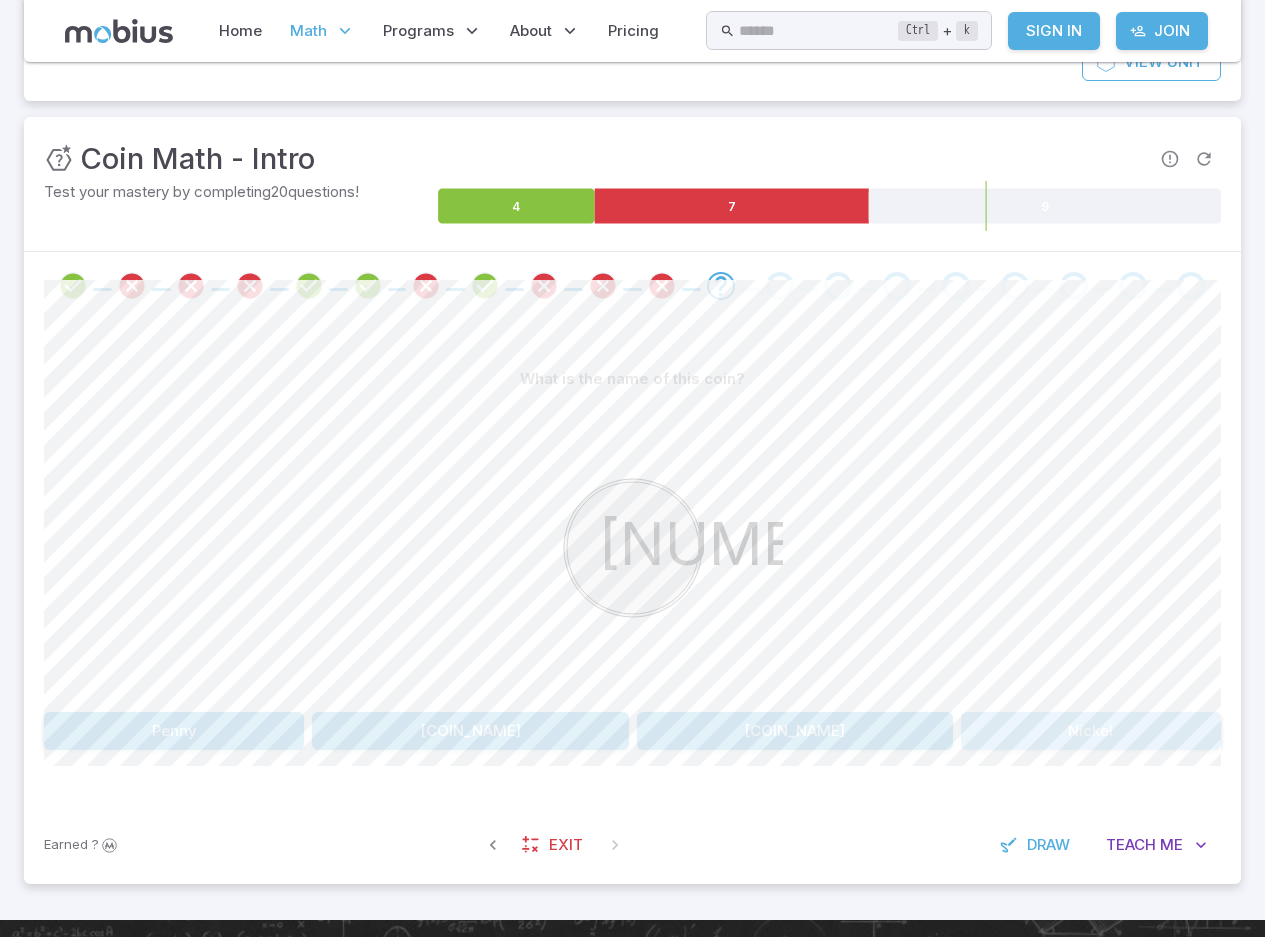 click on "Nickel" at bounding box center (1091, 731) 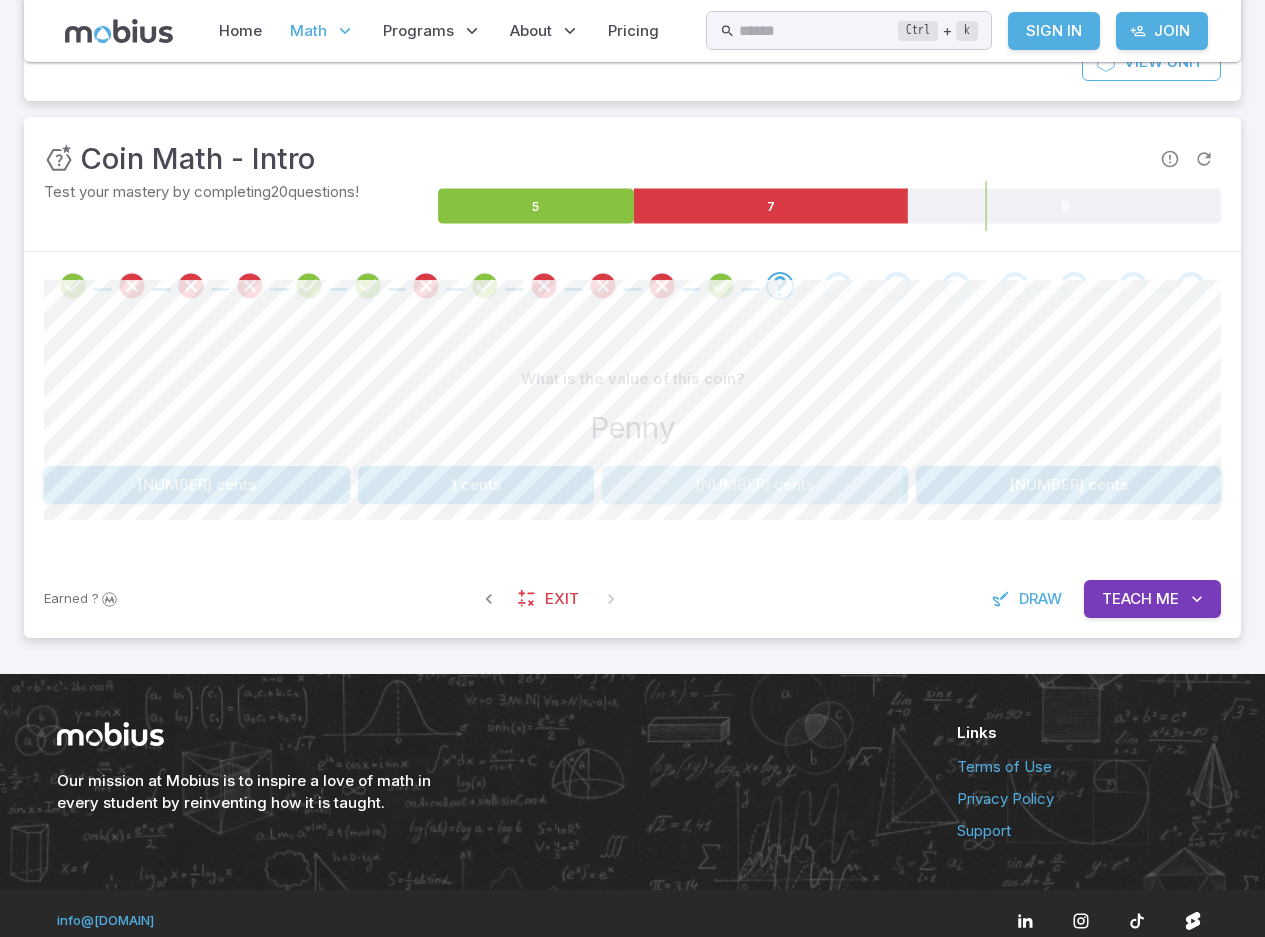 click on "10 cents" at bounding box center [755, 485] 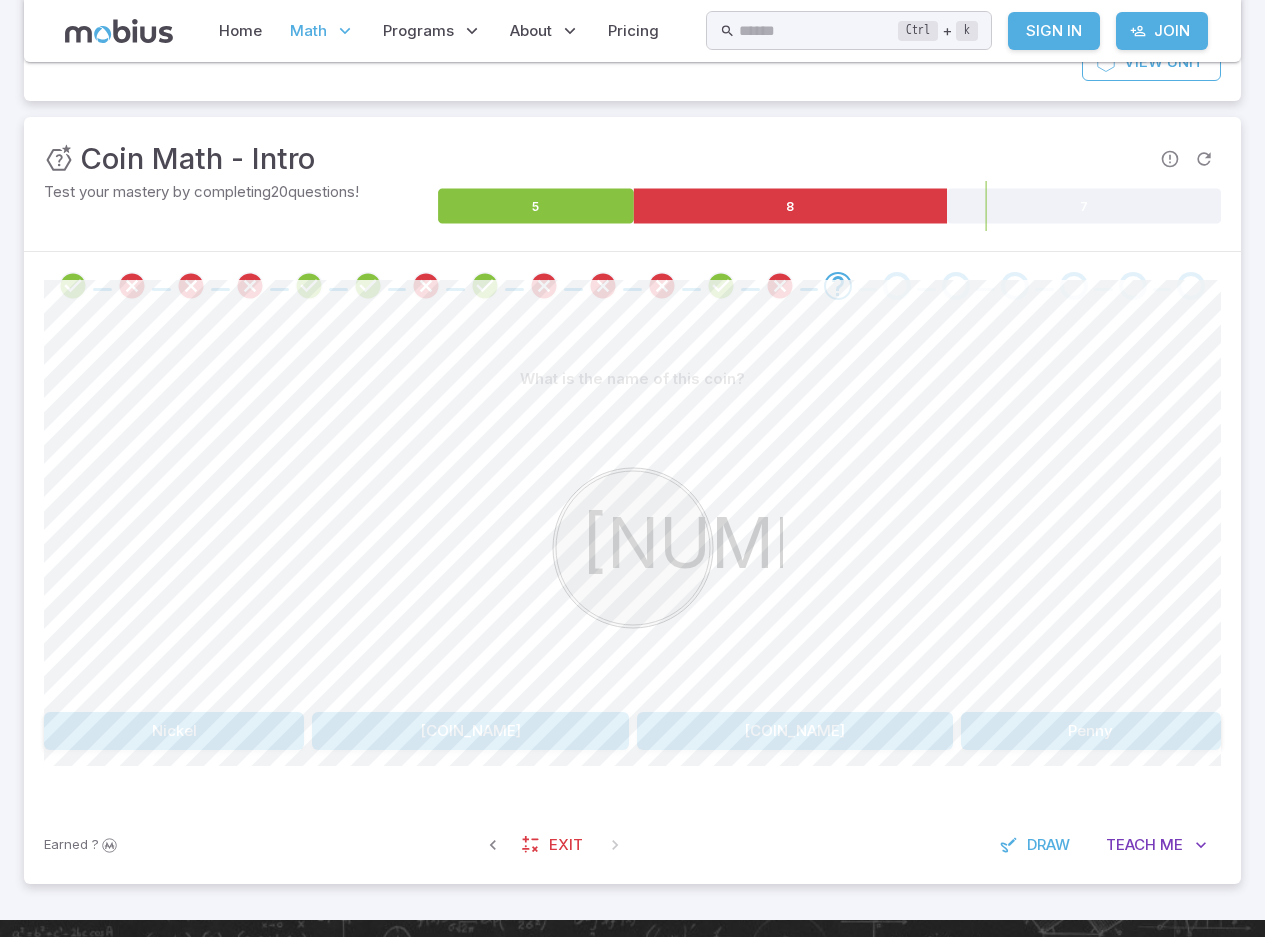 click on "Penny" at bounding box center (1091, 731) 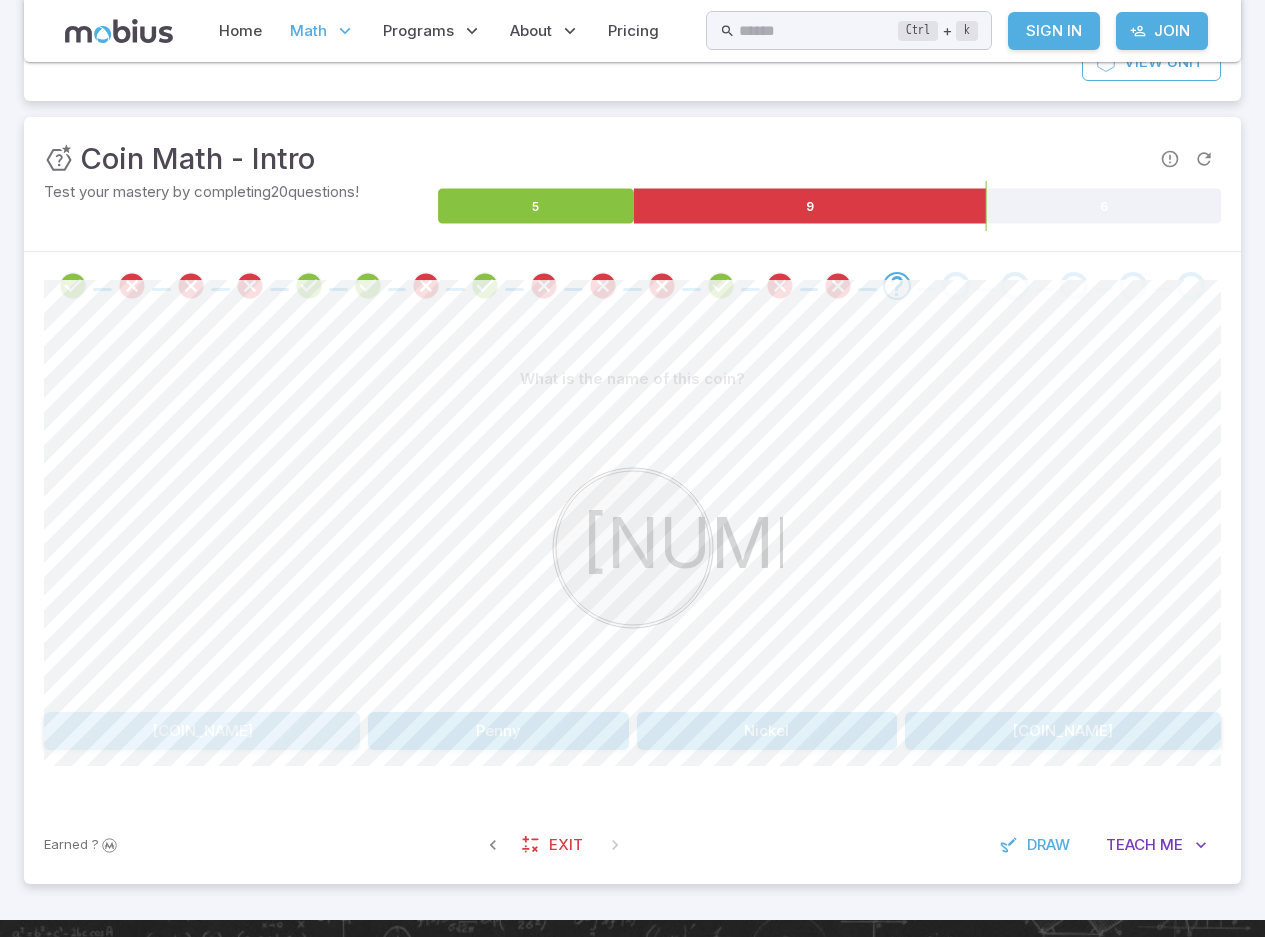 click on "Quarter" at bounding box center (202, 731) 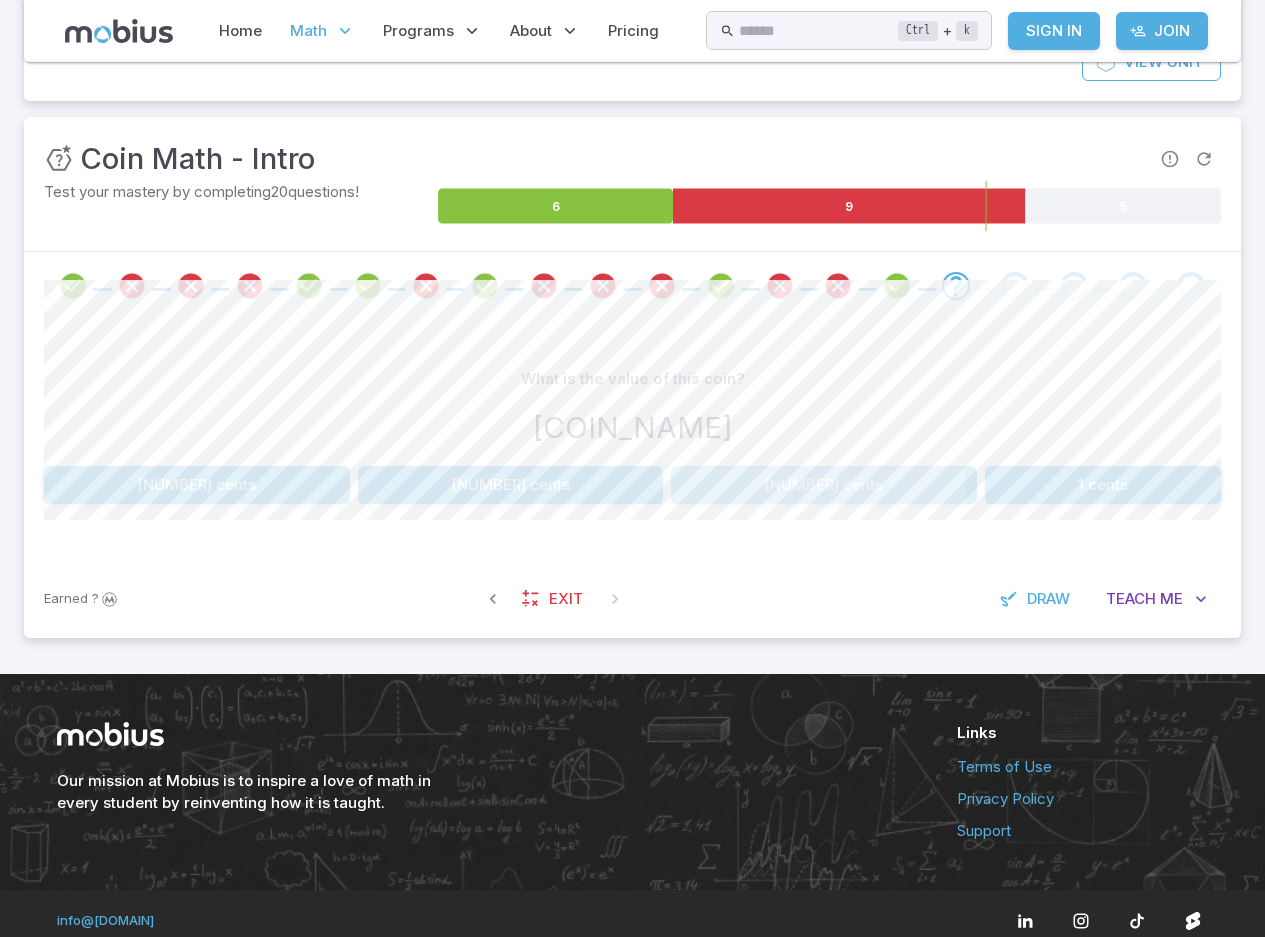 click on "10 cents" at bounding box center (824, 485) 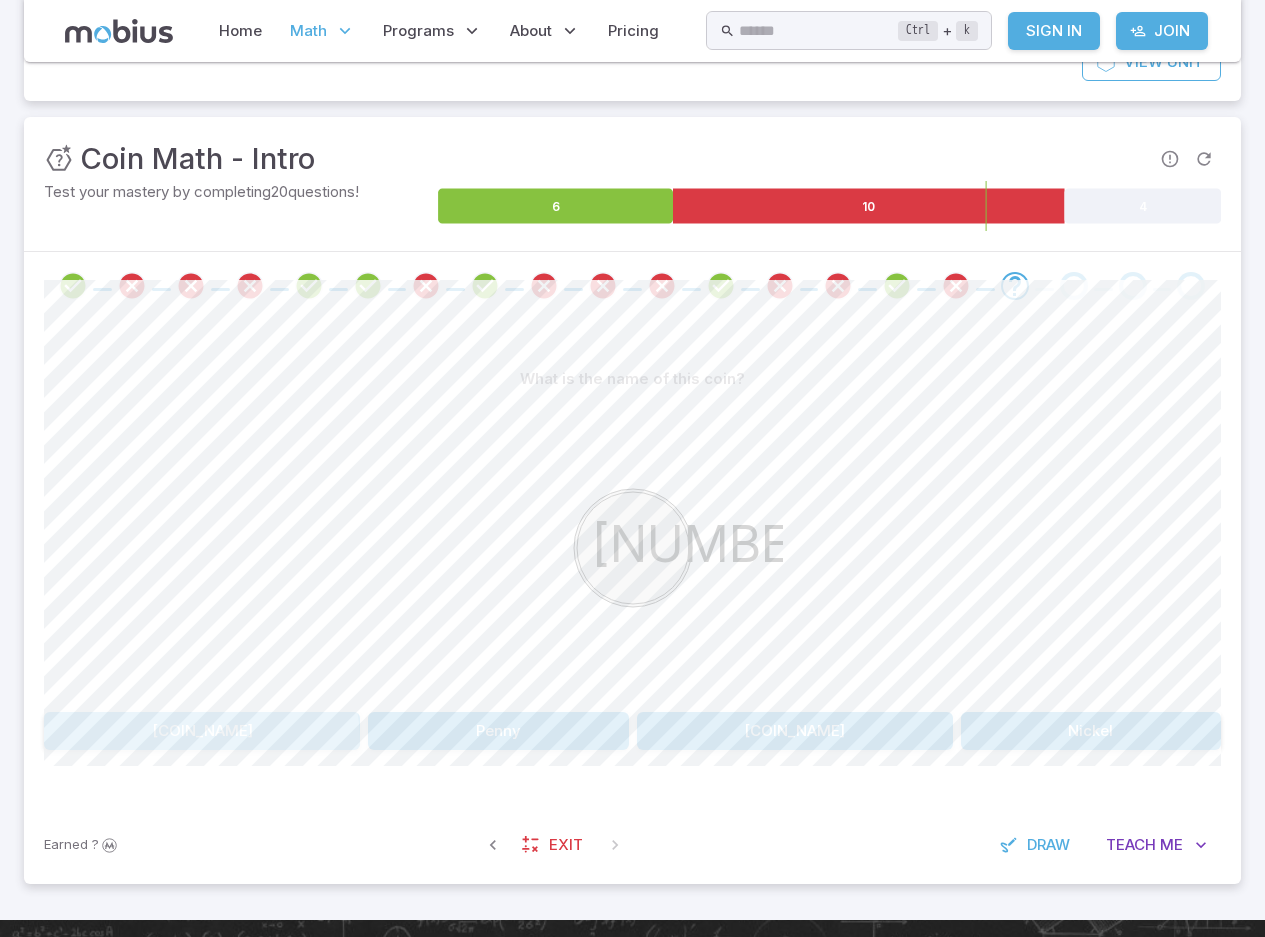click on "Quarter" at bounding box center [202, 731] 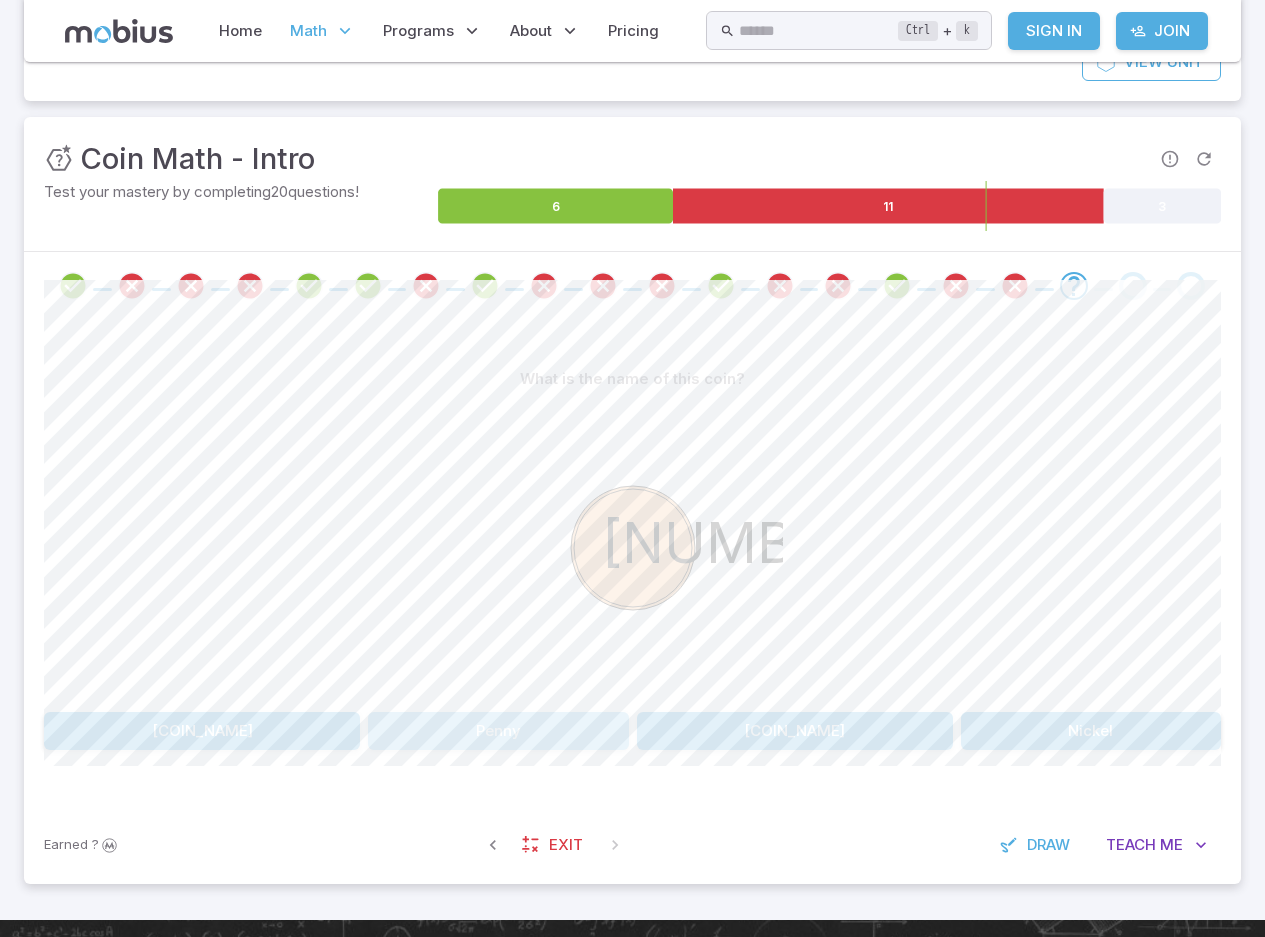 click on "Penny" at bounding box center [498, 731] 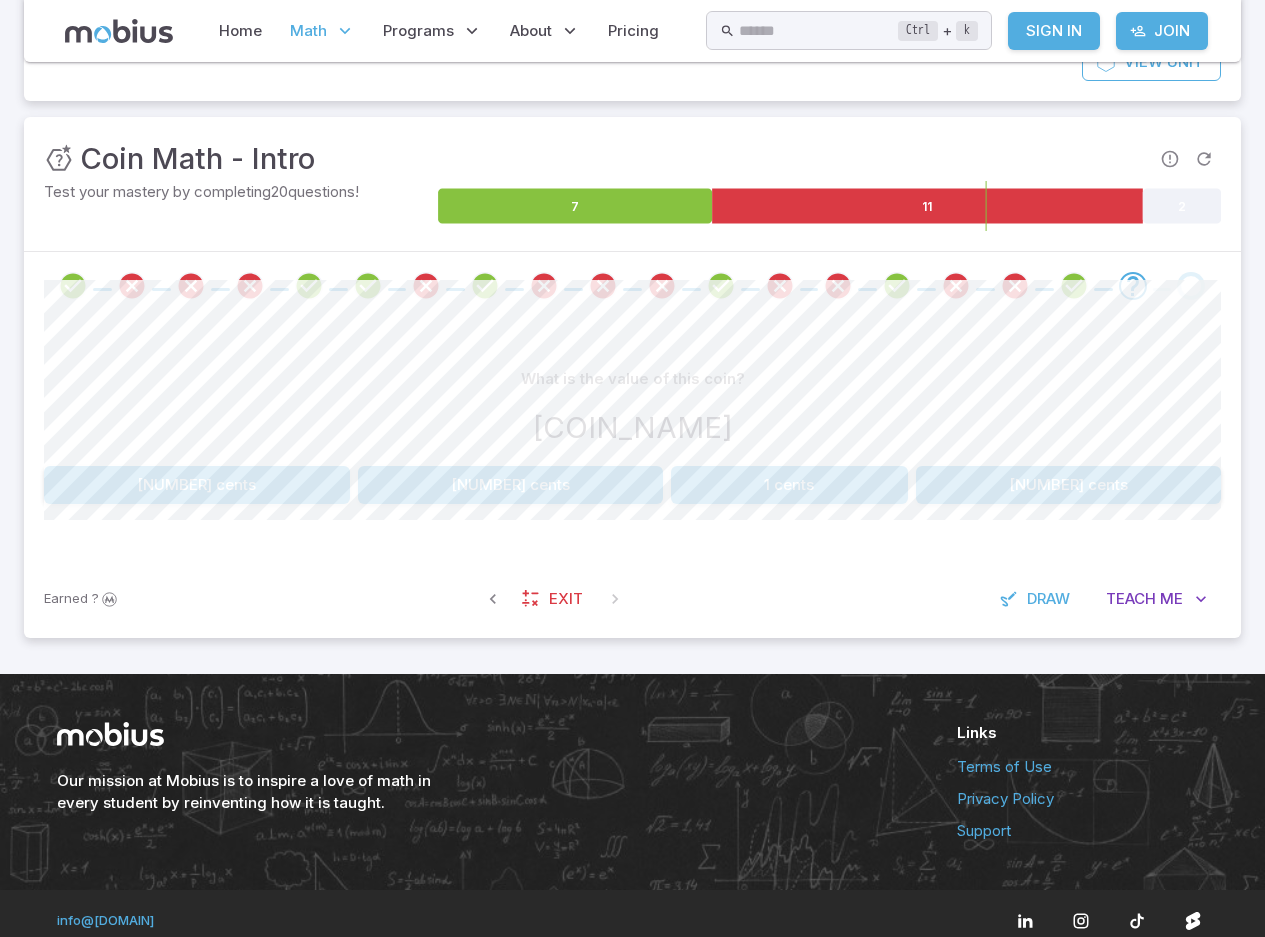 click on "1 cents" at bounding box center [789, 485] 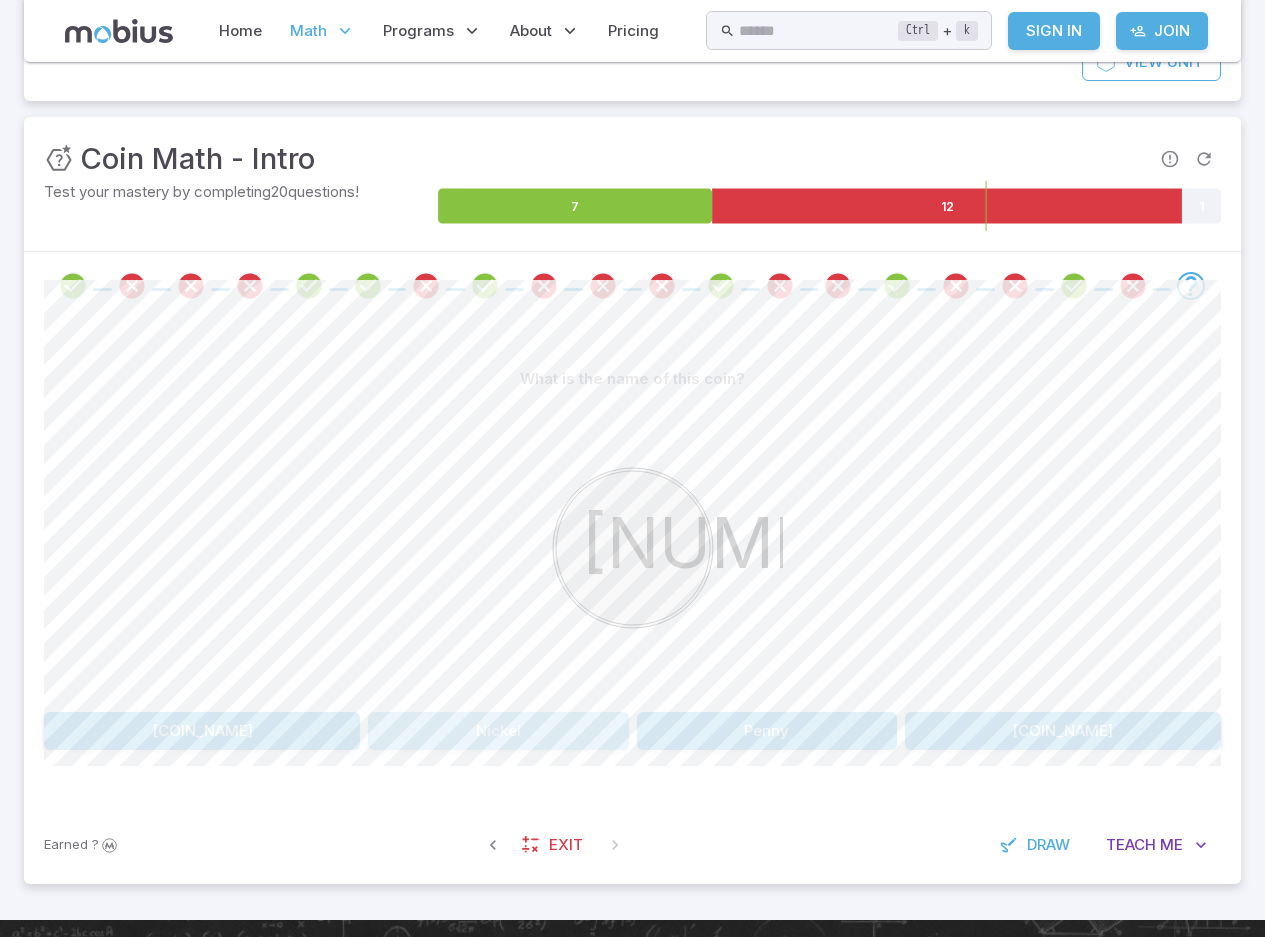 click on "Nickel" at bounding box center [498, 731] 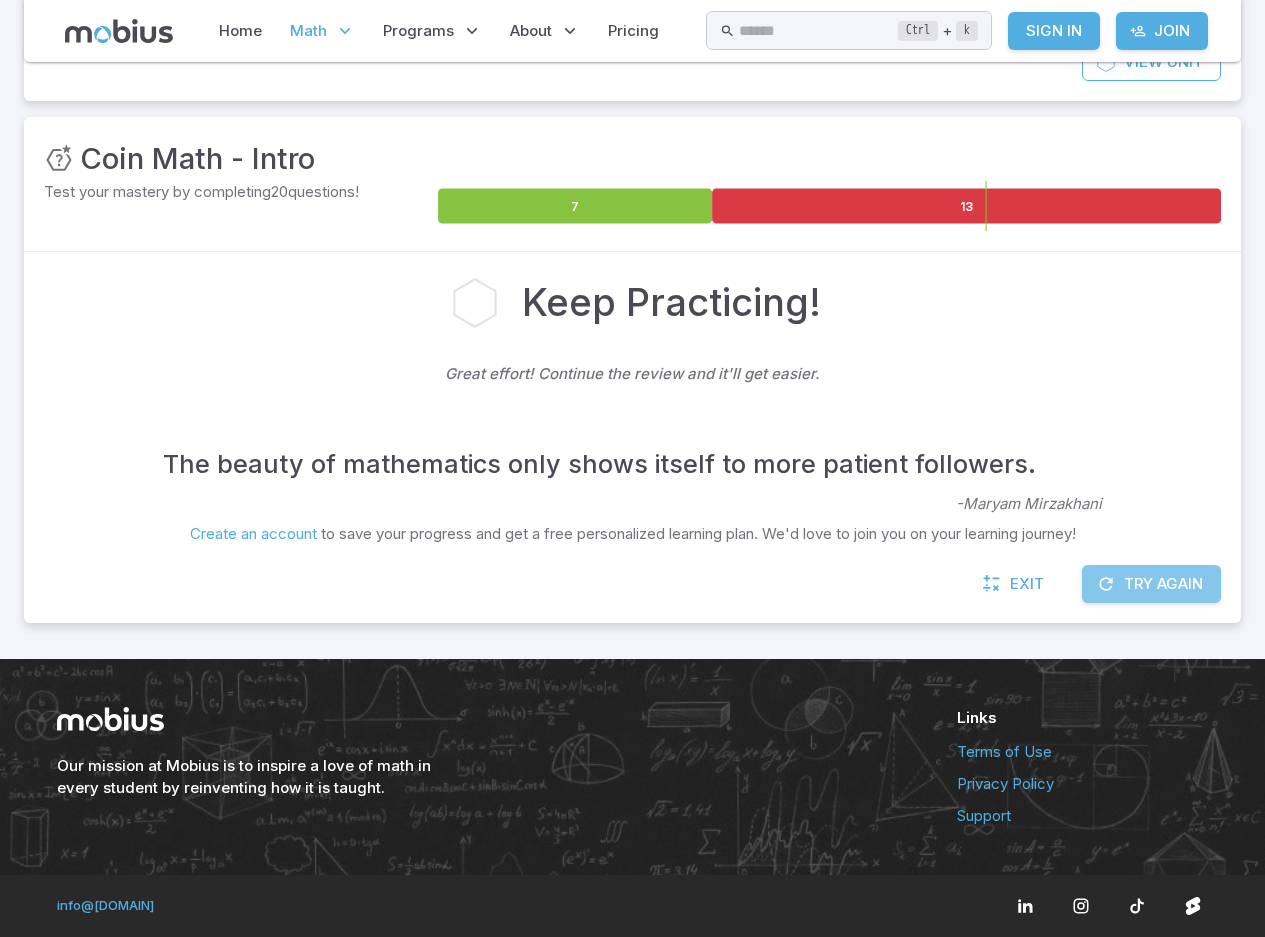 click on "Try Again" at bounding box center [1151, 584] 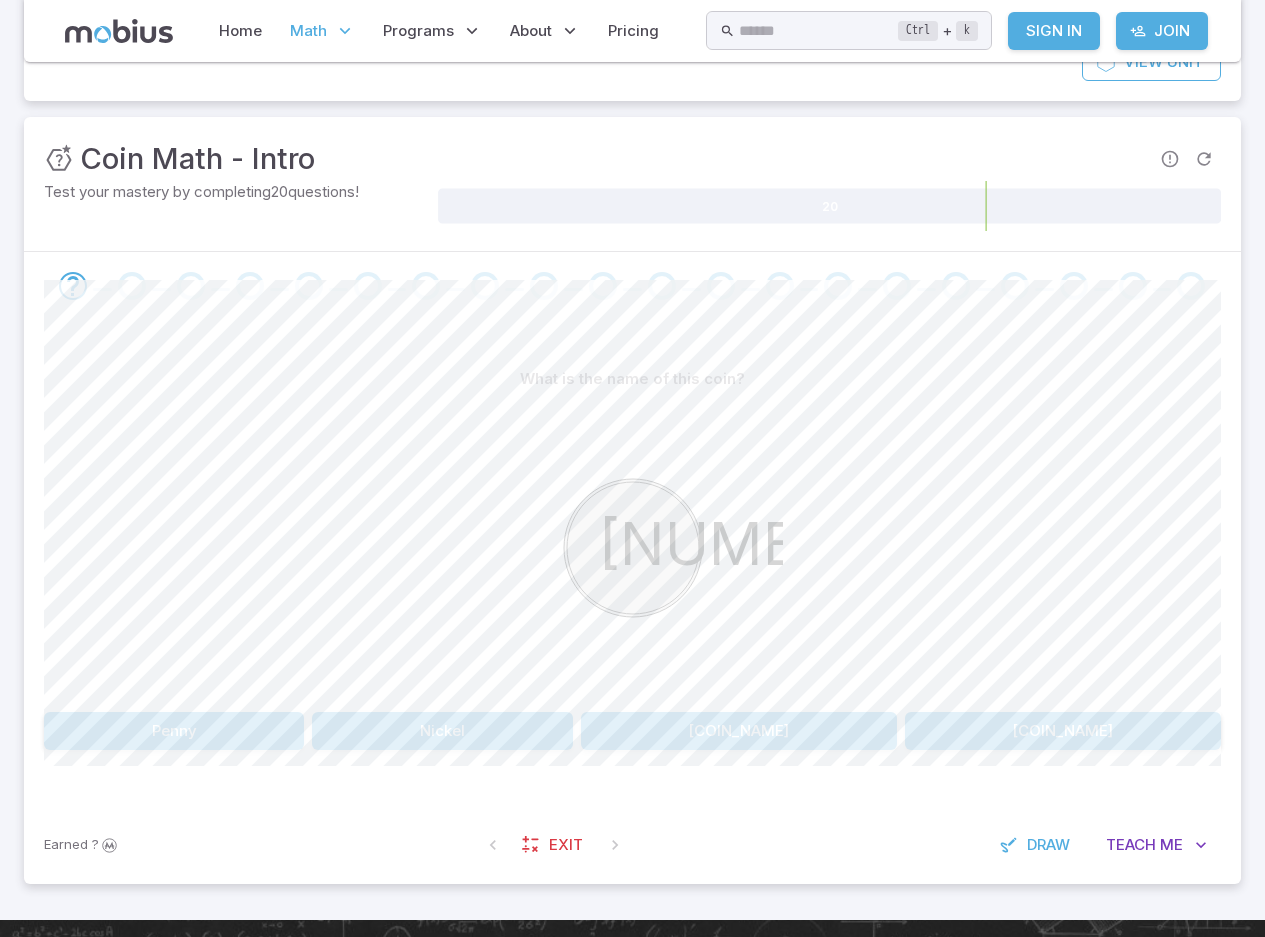 drag, startPoint x: 738, startPoint y: 713, endPoint x: 728, endPoint y: 718, distance: 11.18034 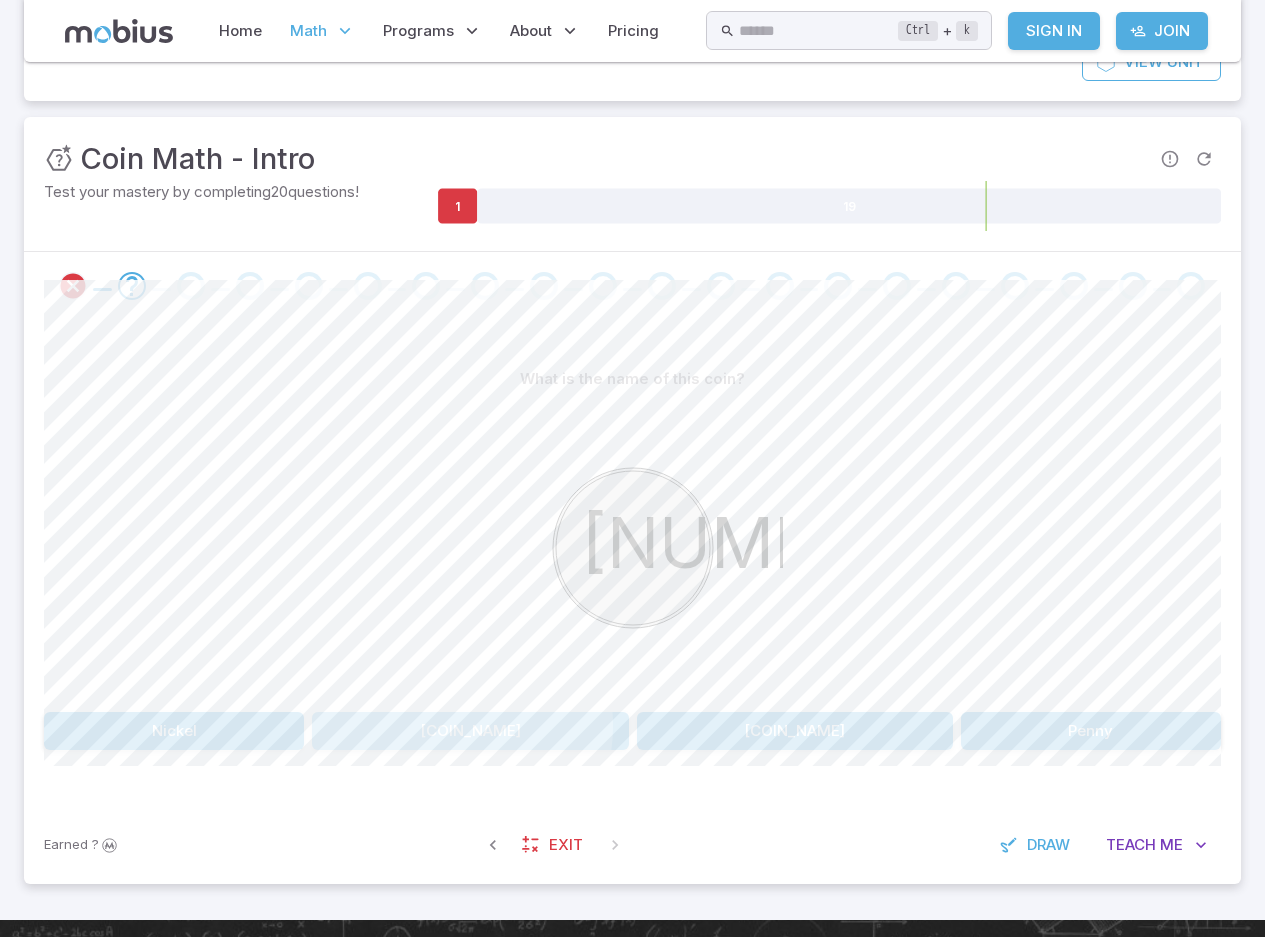 click on "Quarter" at bounding box center [470, 731] 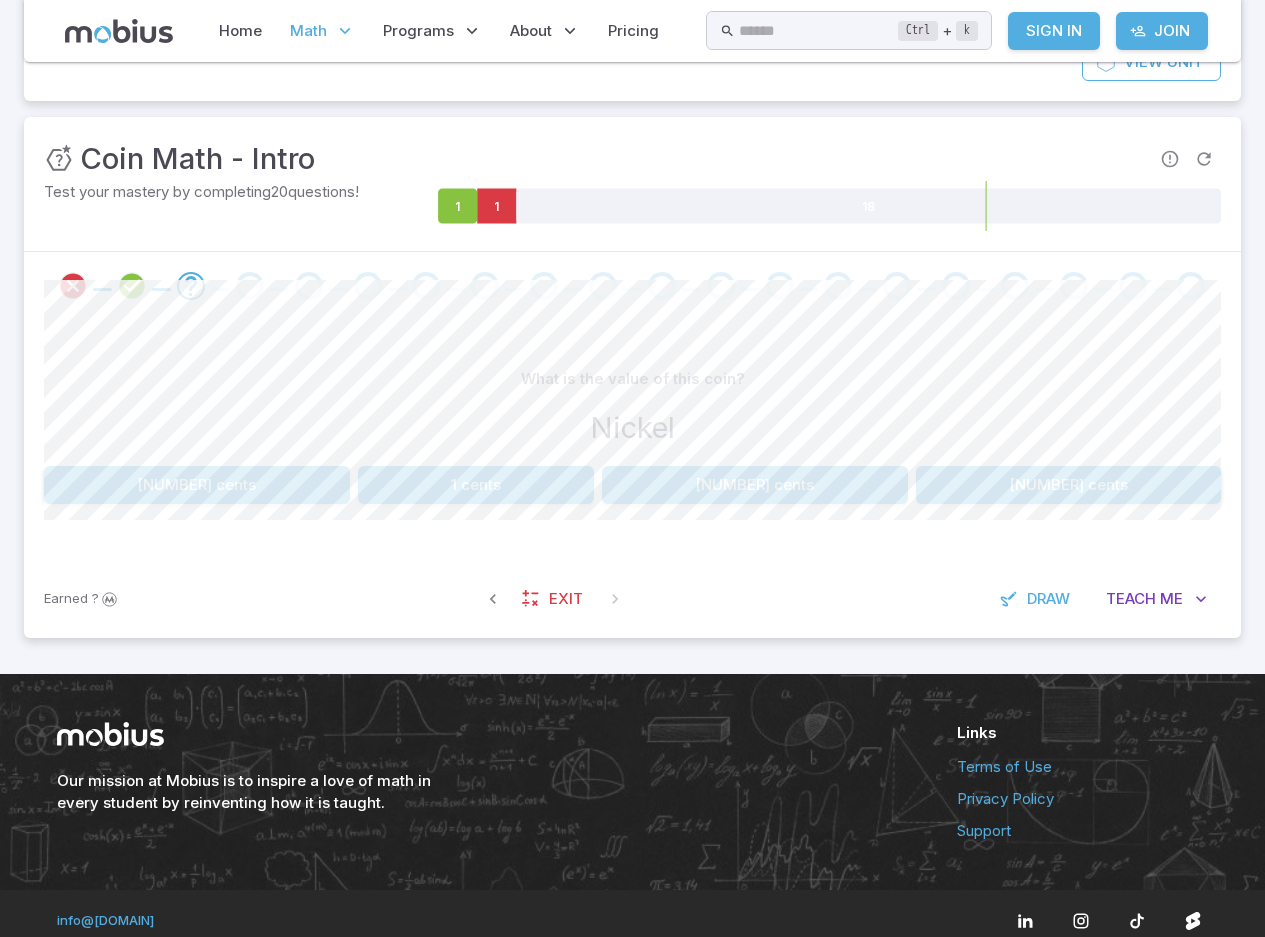 click on "1 cents" at bounding box center (476, 485) 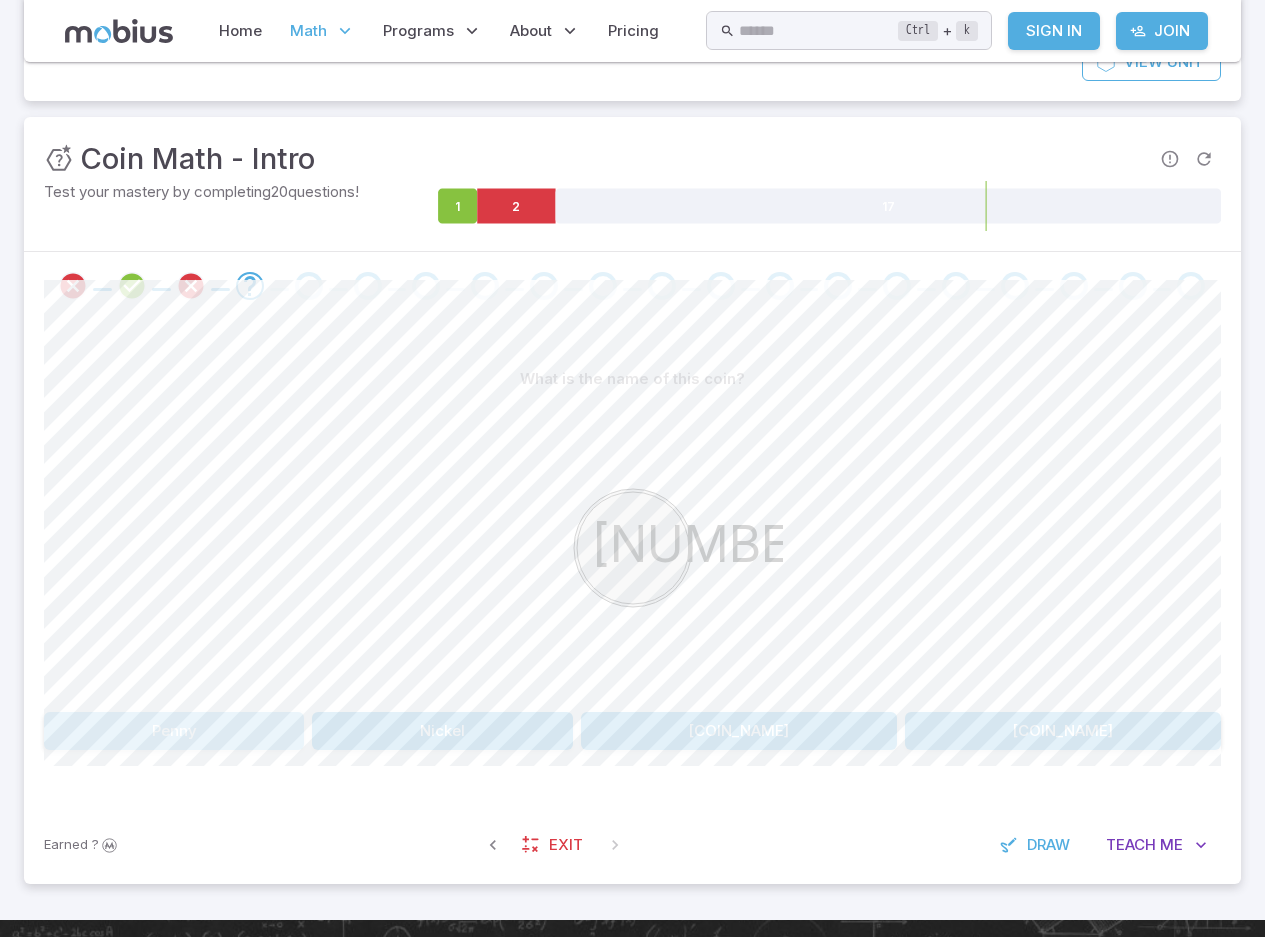 click on "Penny" at bounding box center [174, 731] 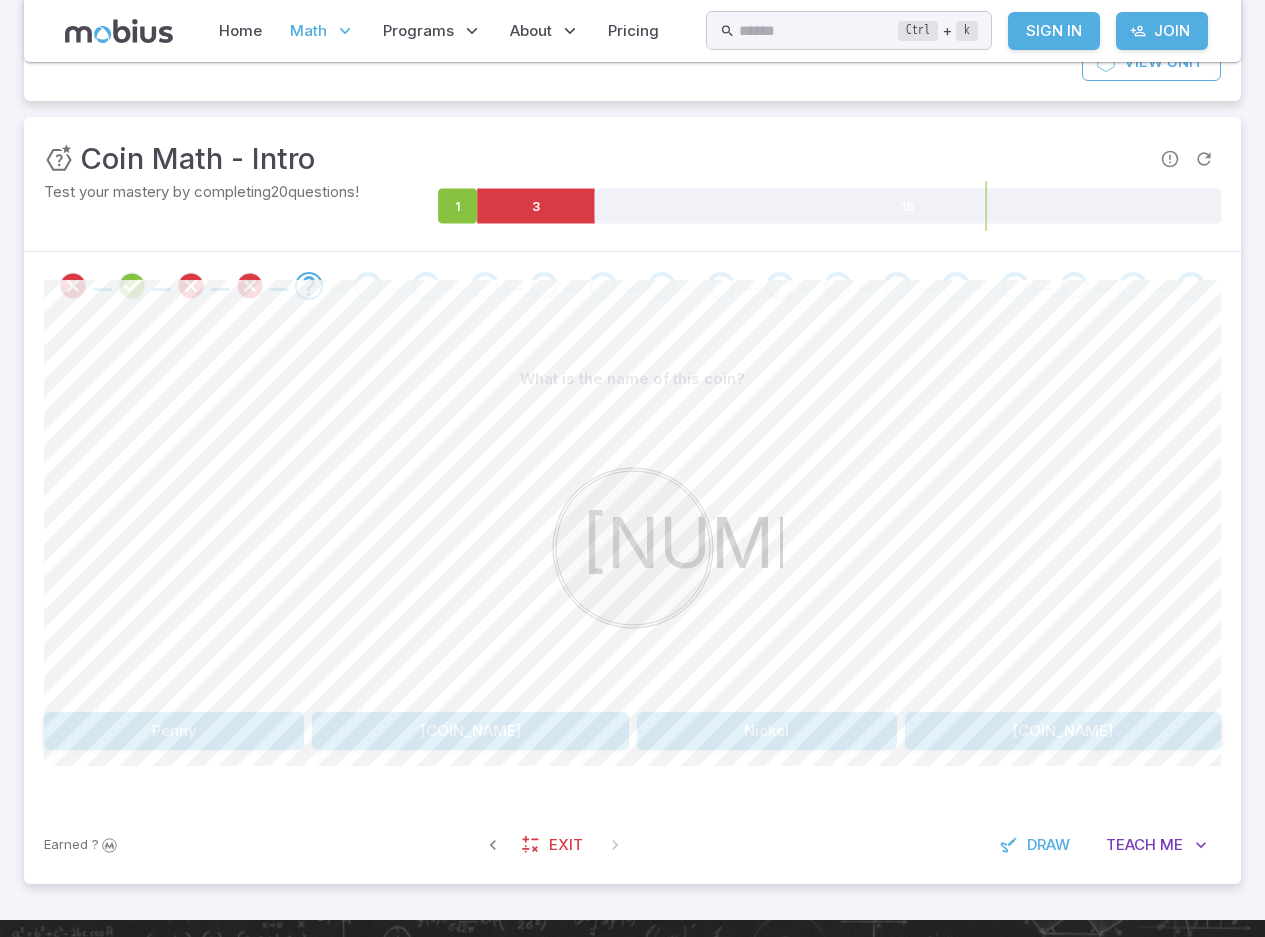click on "Quarter" at bounding box center [470, 731] 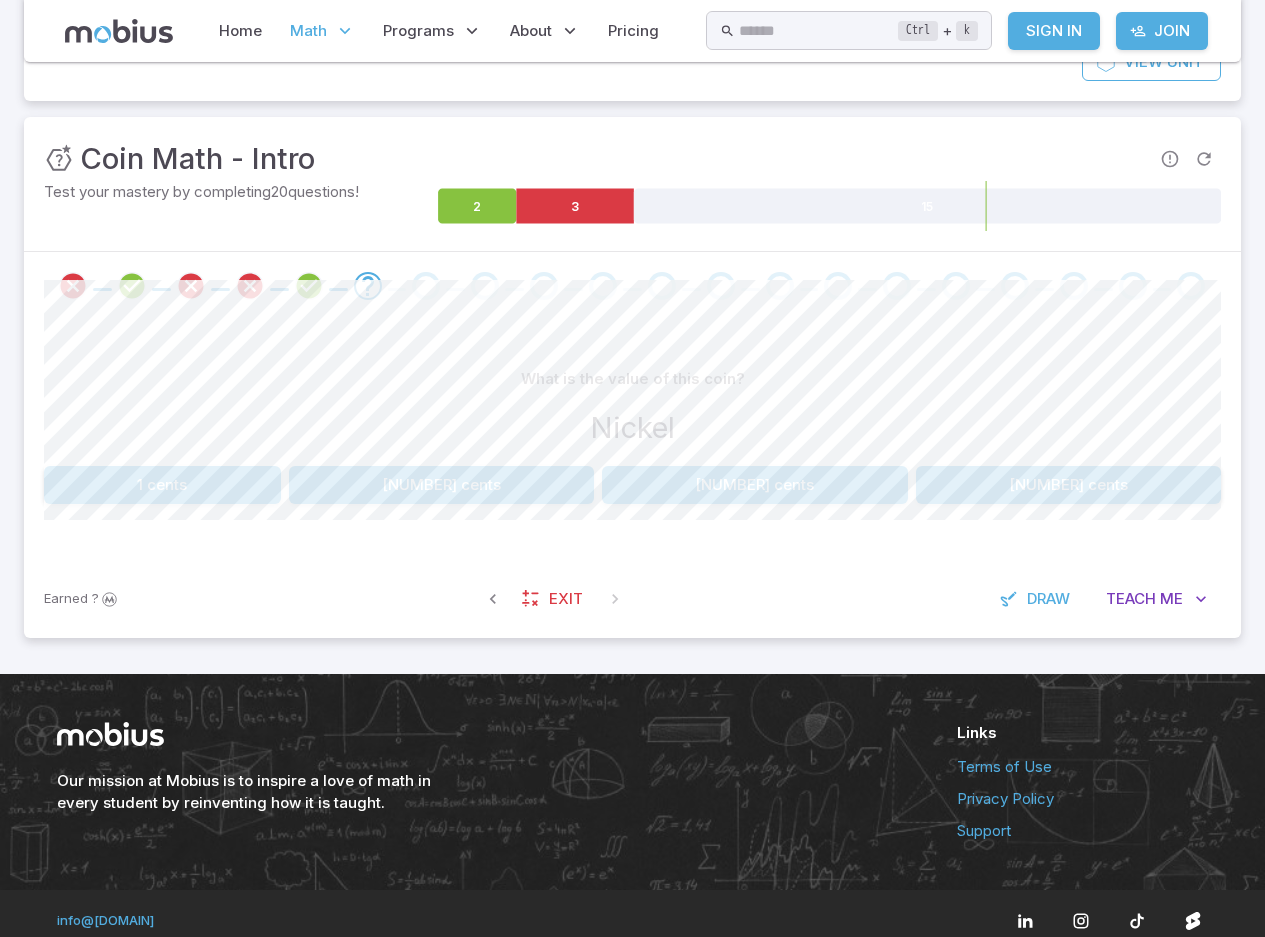 click on "25 cents" at bounding box center [442, 485] 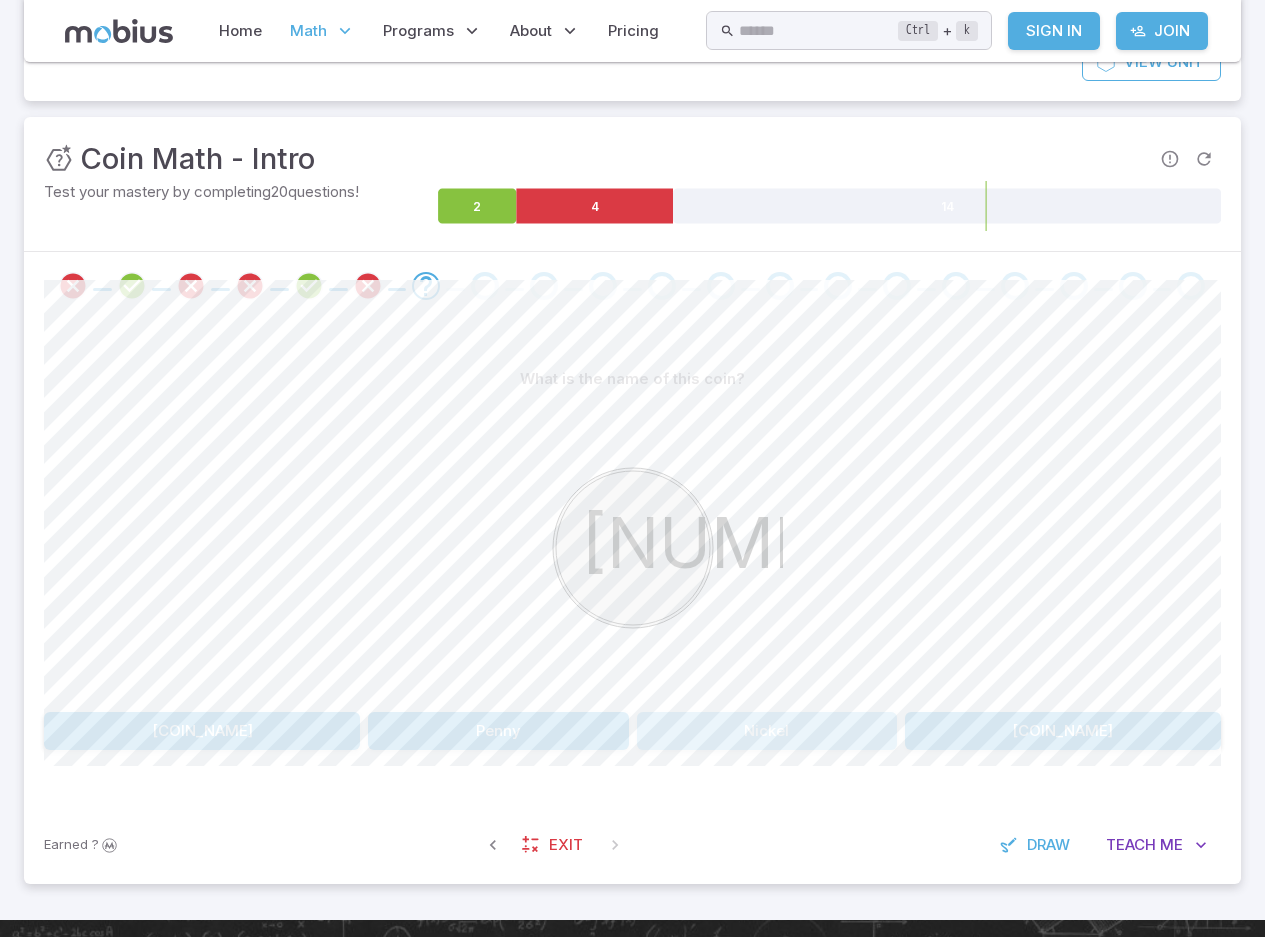 click on "Nickel" at bounding box center [767, 731] 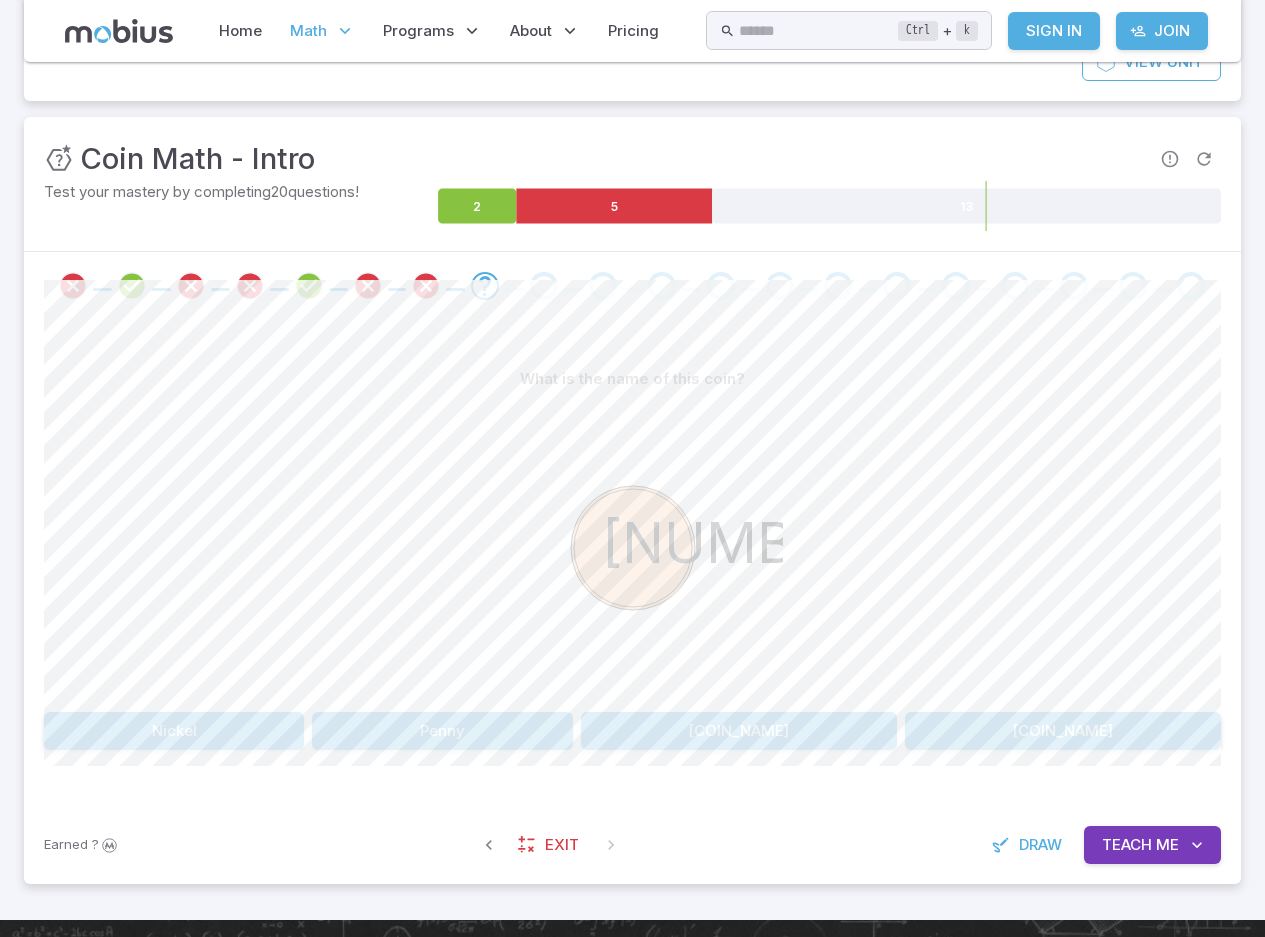 click on "Nickel" at bounding box center (174, 731) 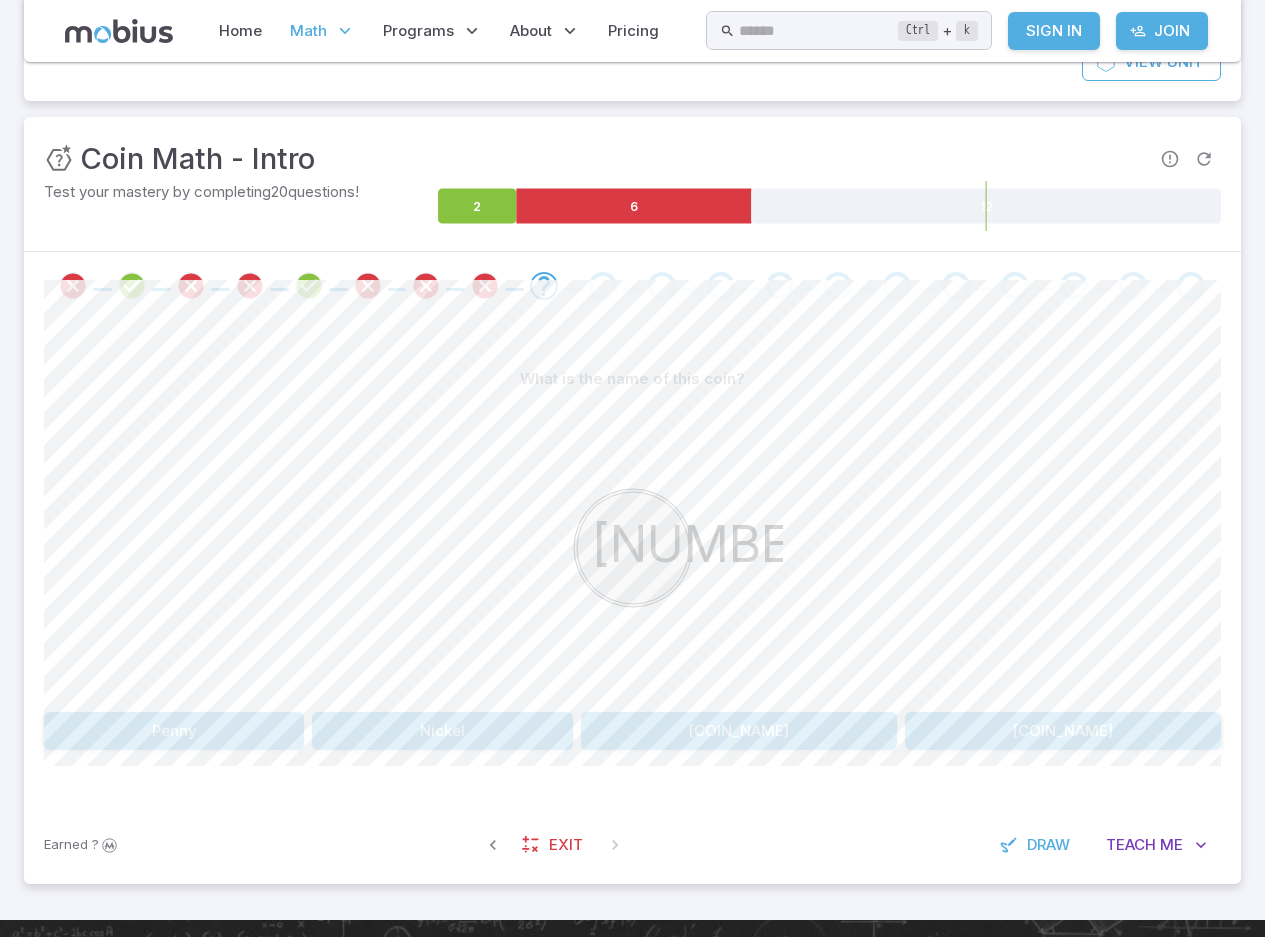 click on "Quarter" at bounding box center [739, 731] 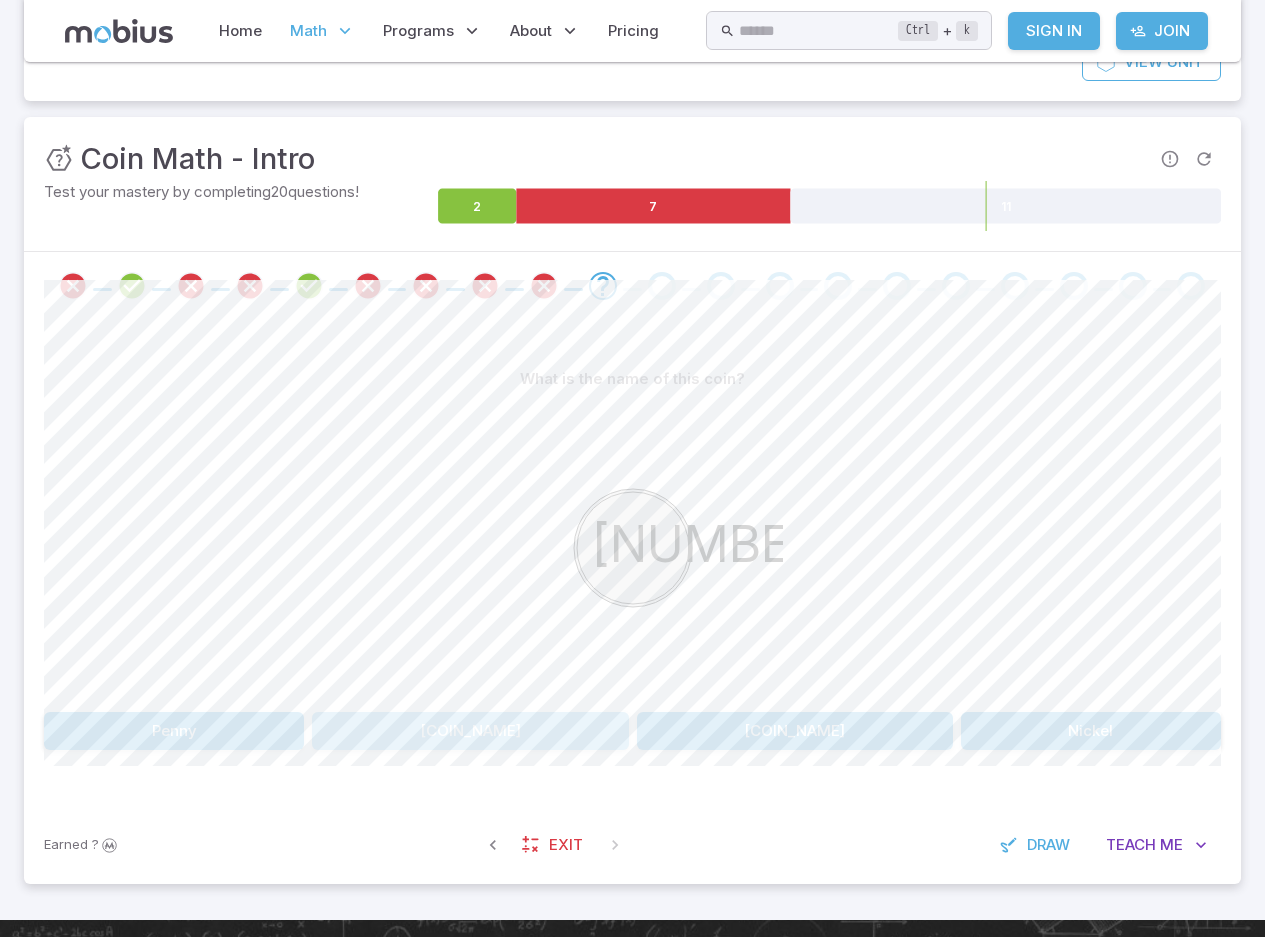 click on "Quarter" at bounding box center [470, 731] 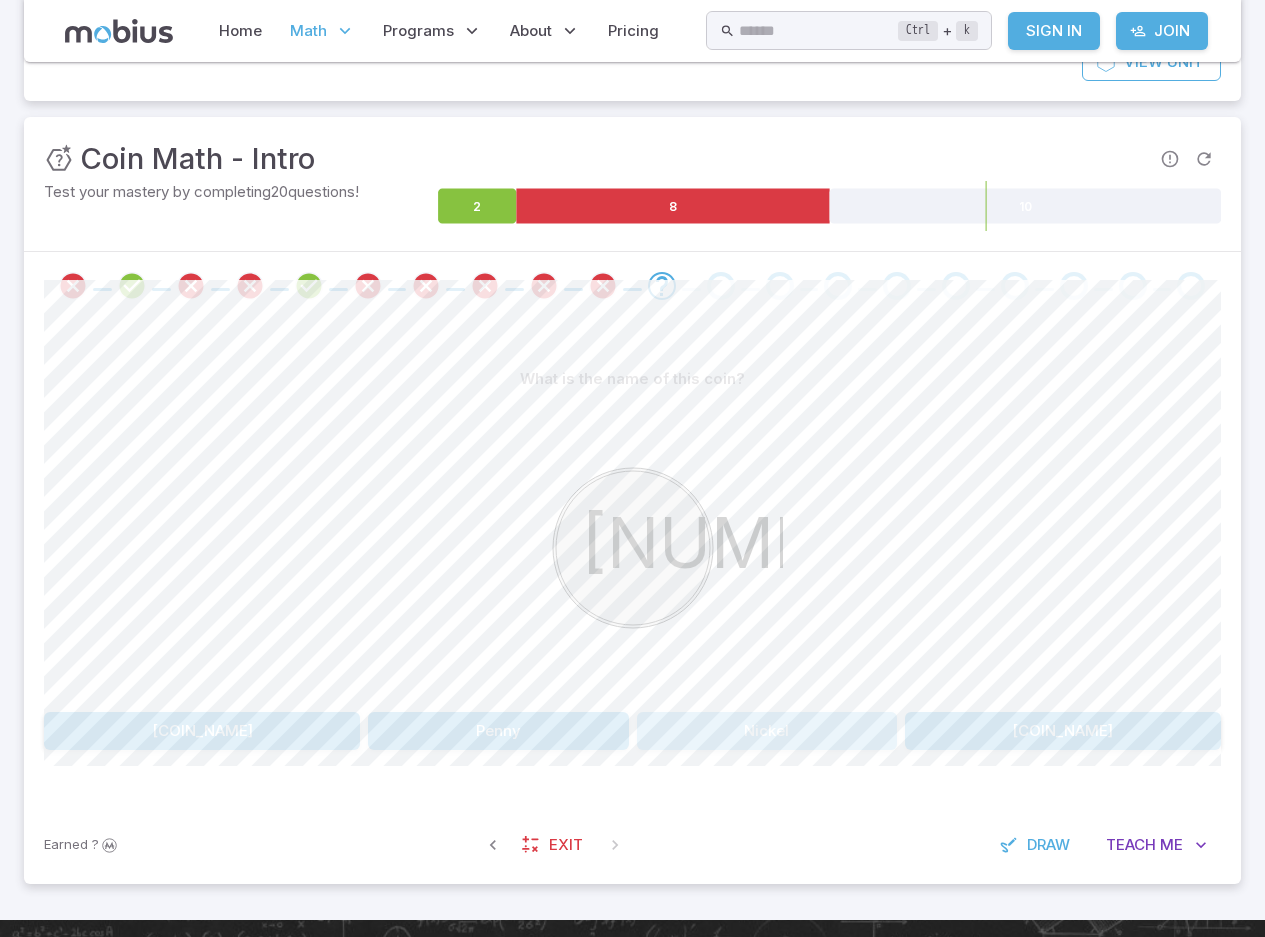 click on "Nickel" at bounding box center (767, 731) 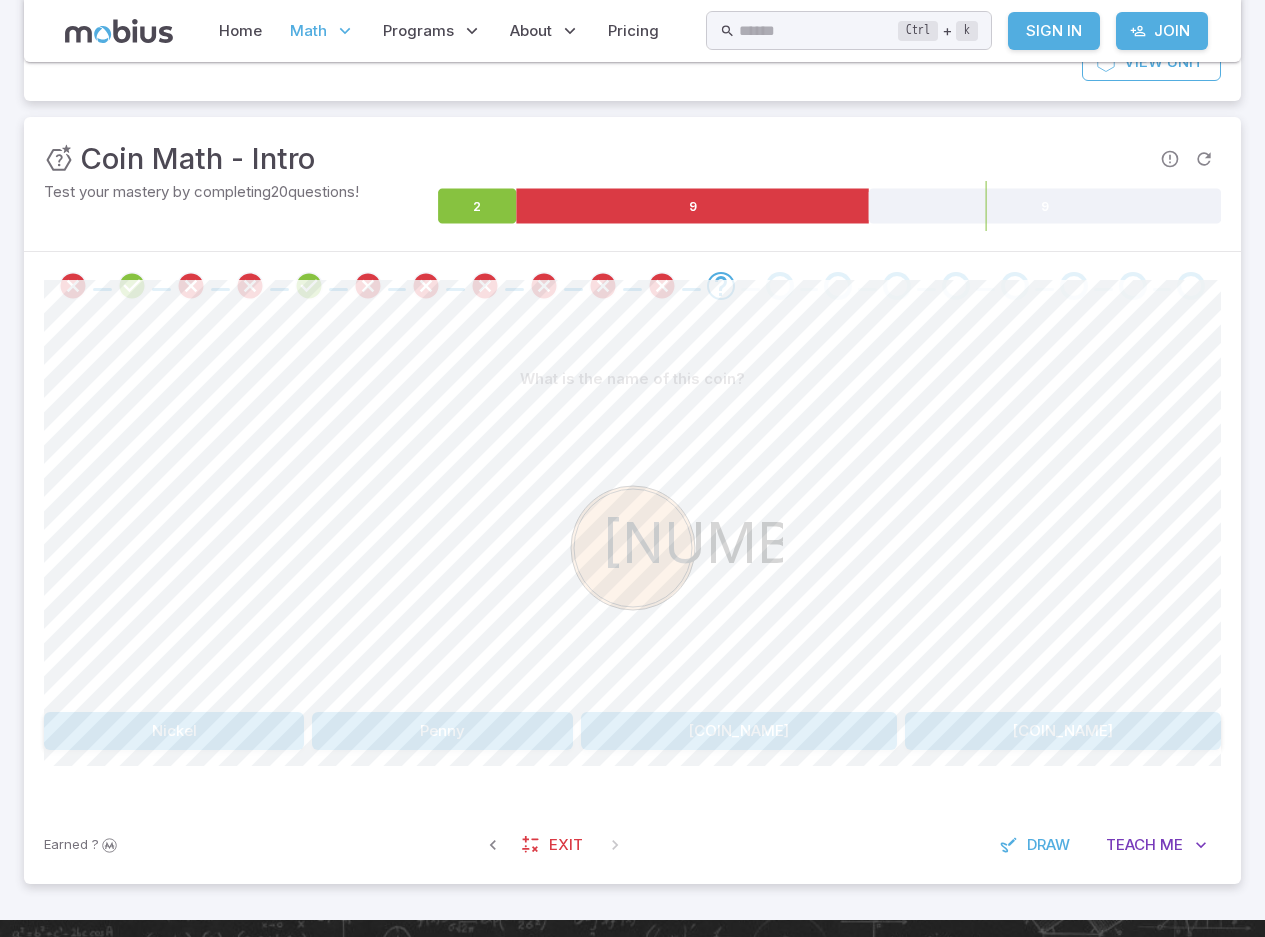 click on "Penny" at bounding box center [442, 731] 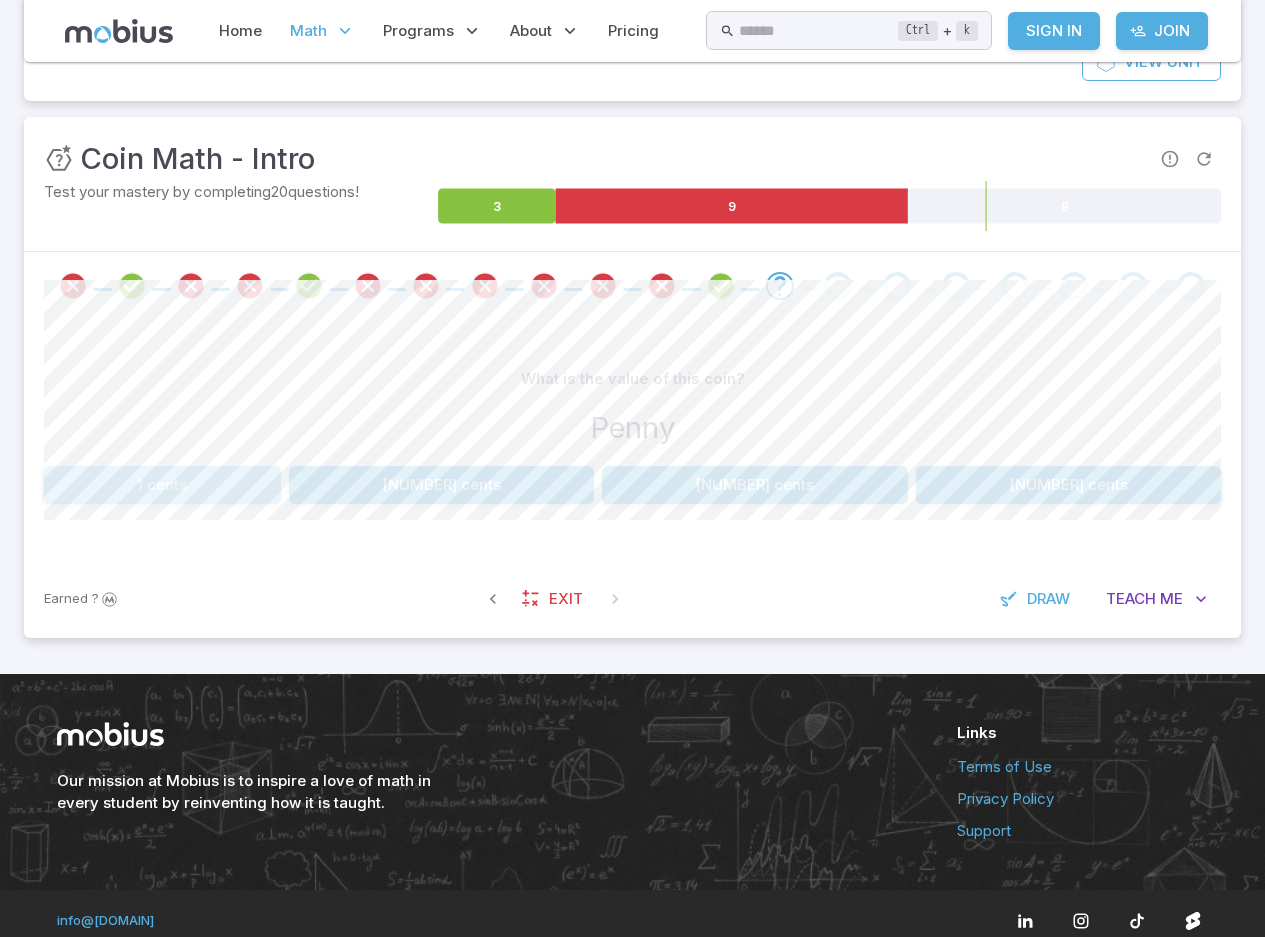 click on "1 cents" at bounding box center (162, 485) 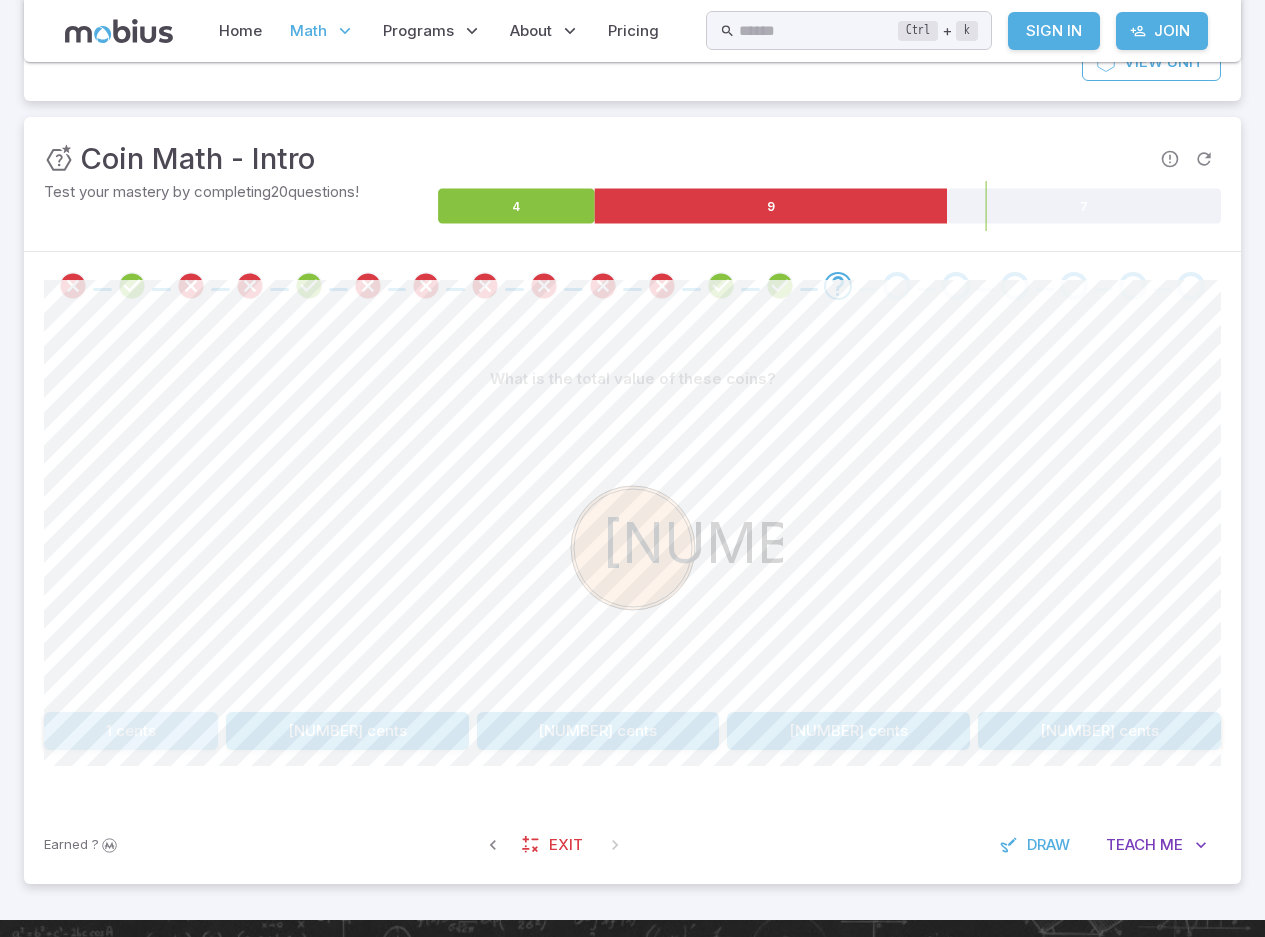 click on "1 cents" at bounding box center [131, 731] 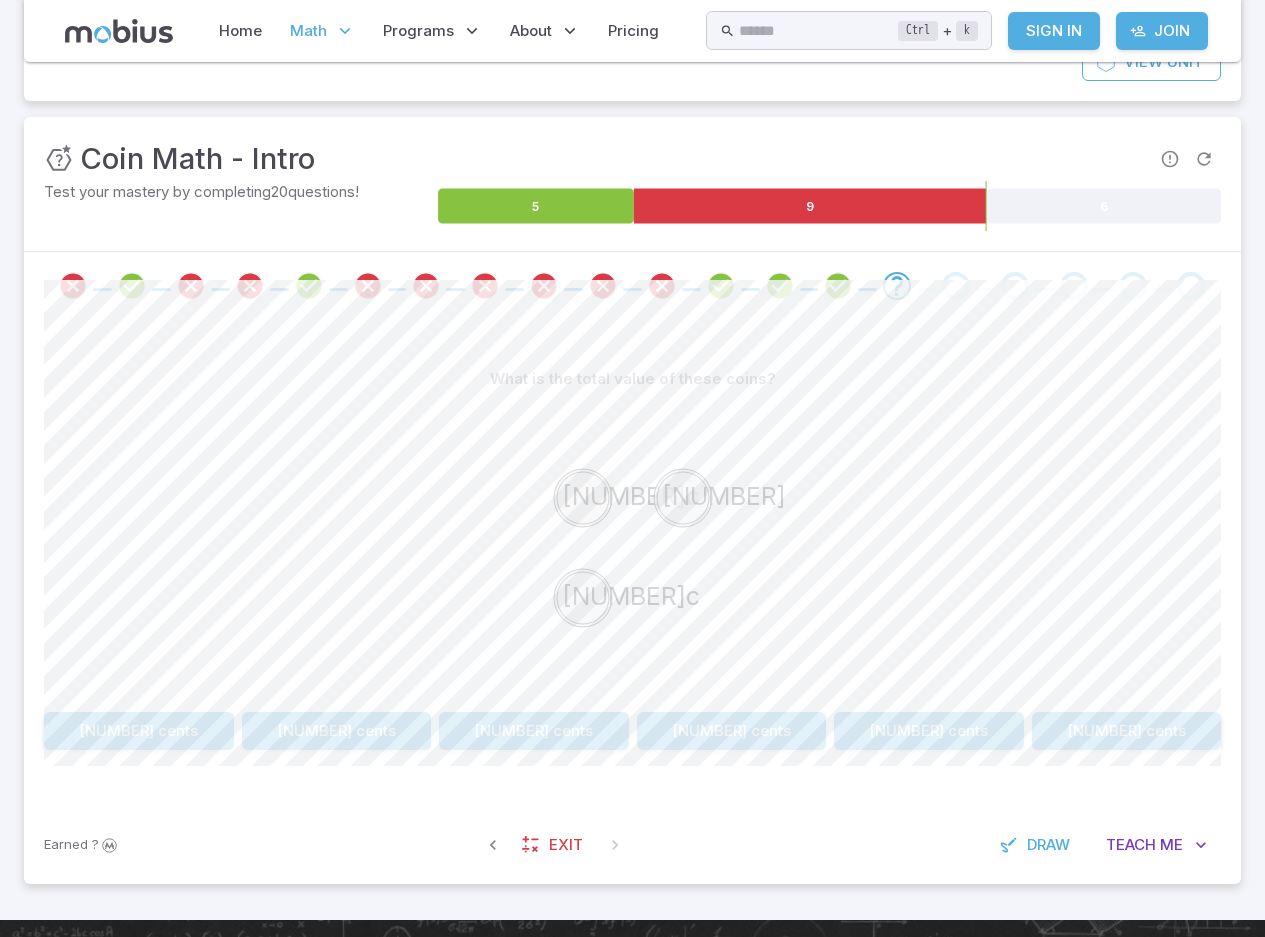 click on "40 cents" at bounding box center (929, 731) 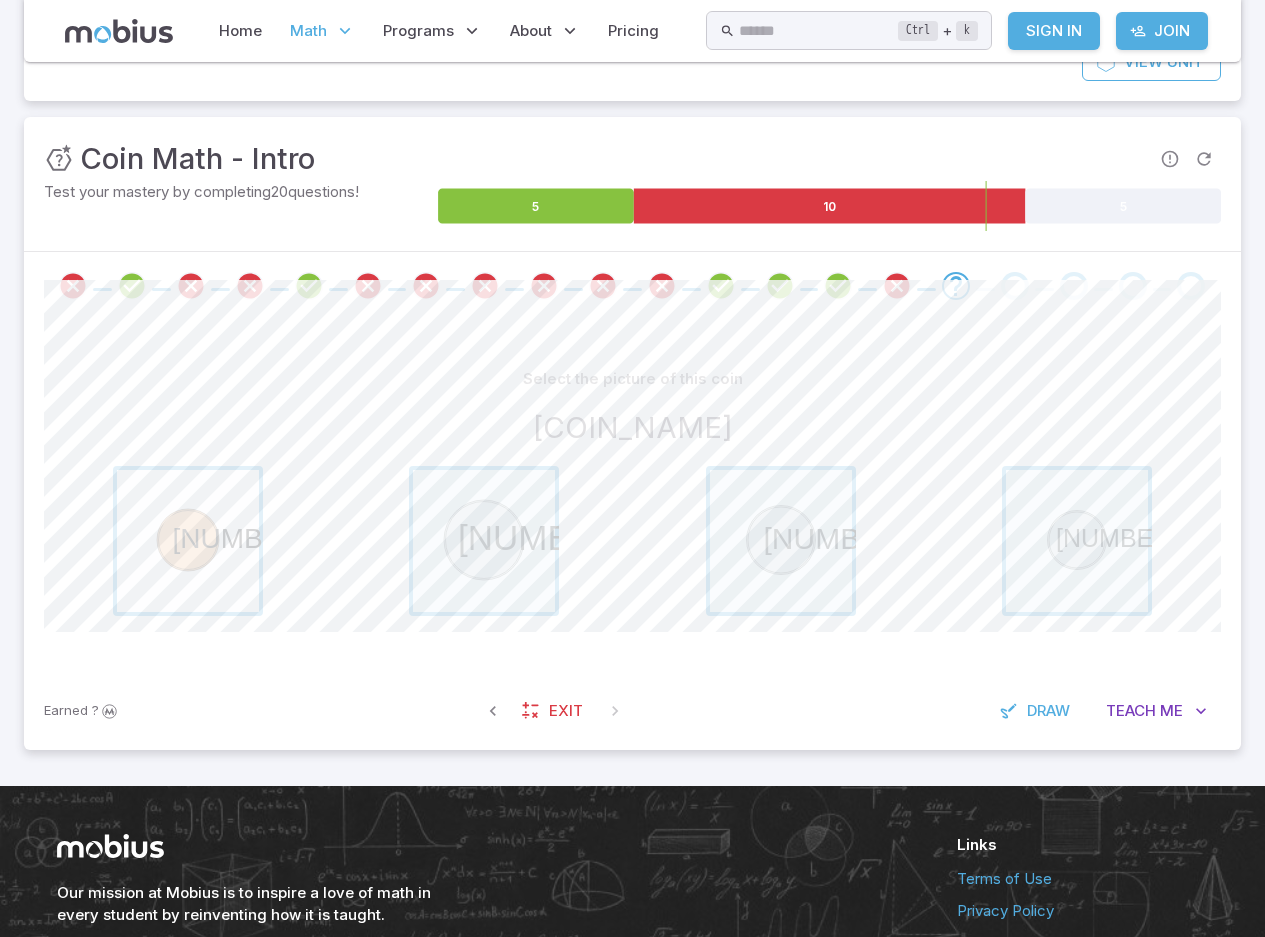 click at bounding box center (188, 541) 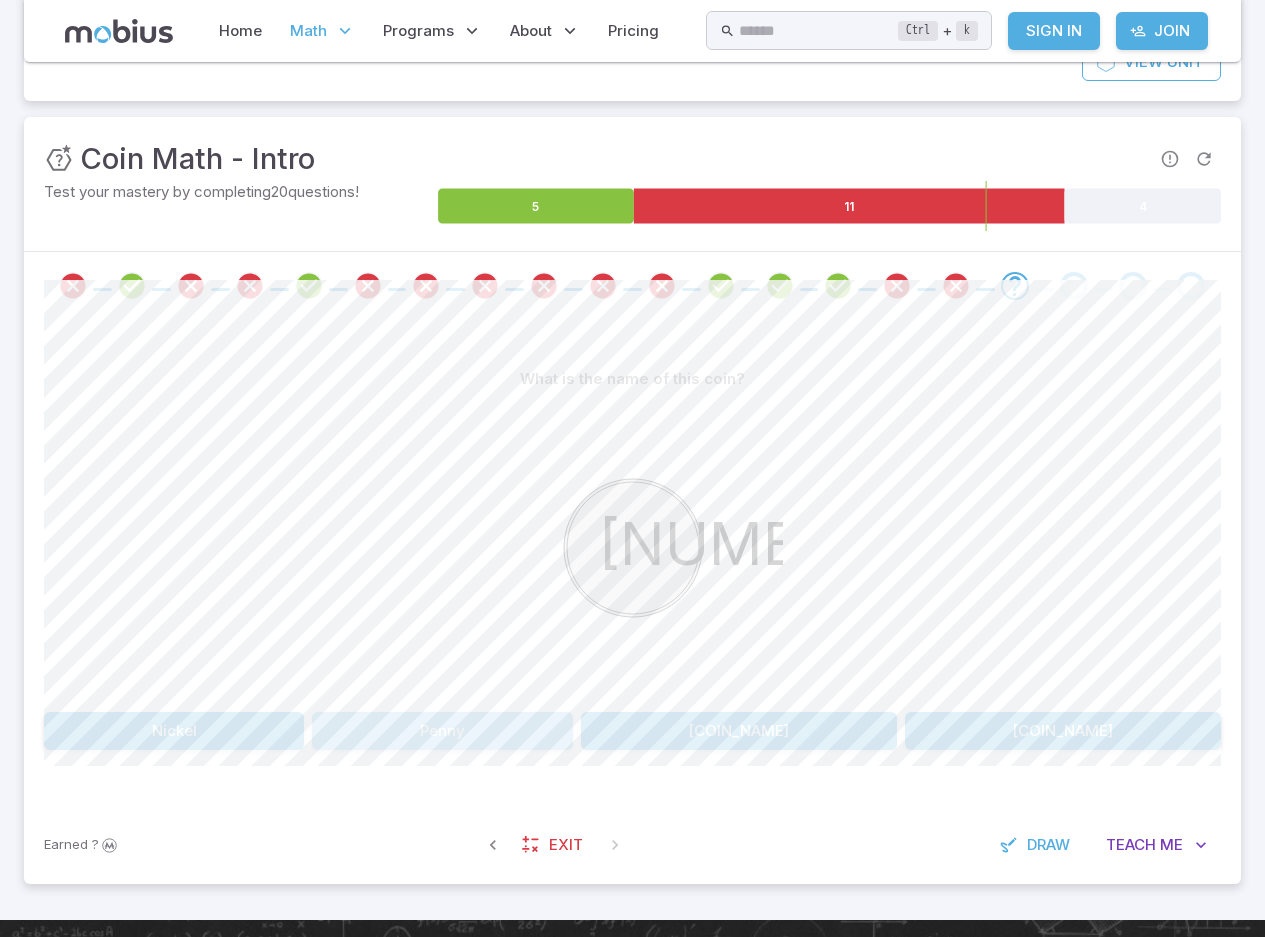 click on "Penny" at bounding box center [442, 731] 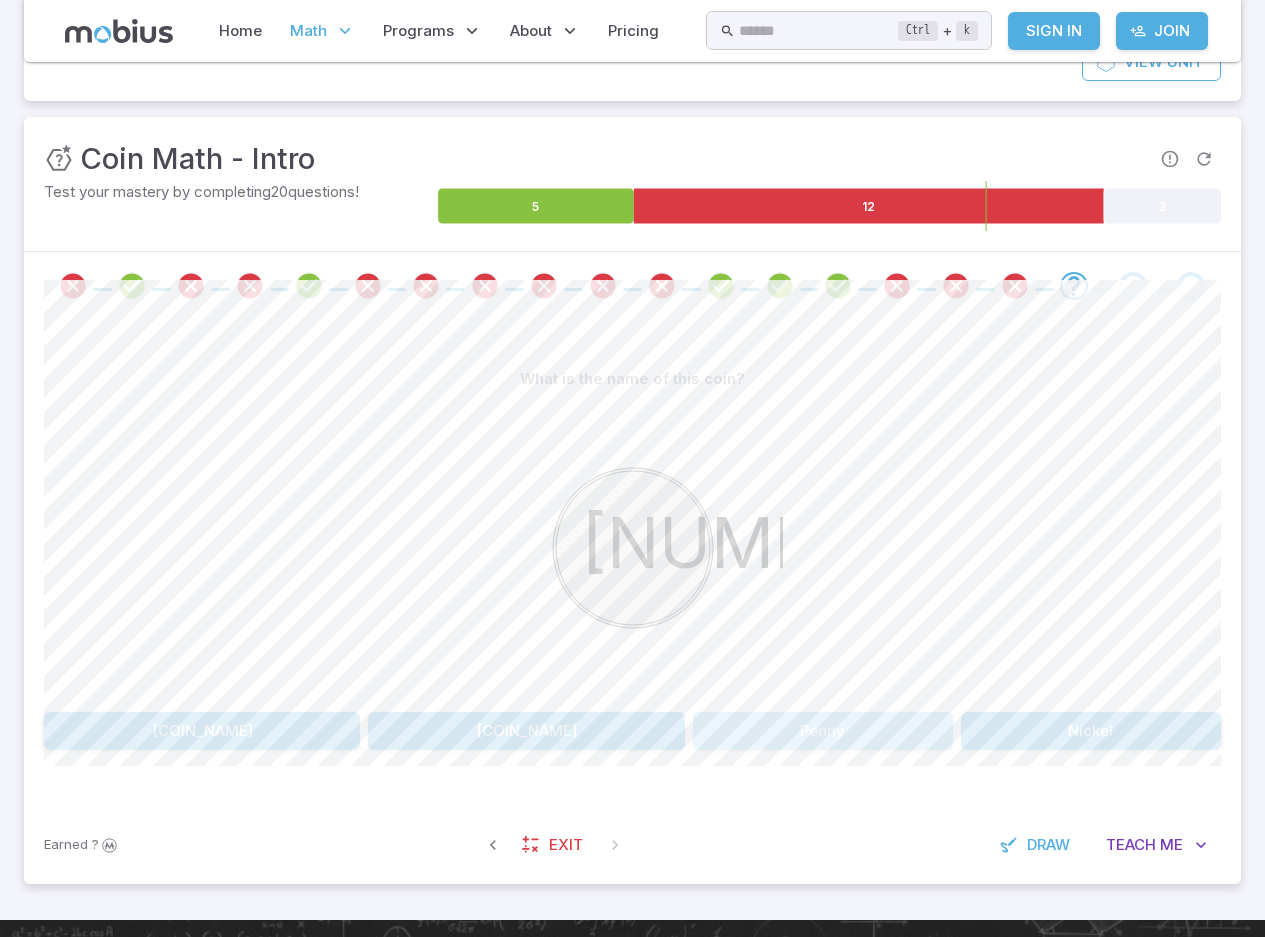 click on "Penny" at bounding box center [823, 731] 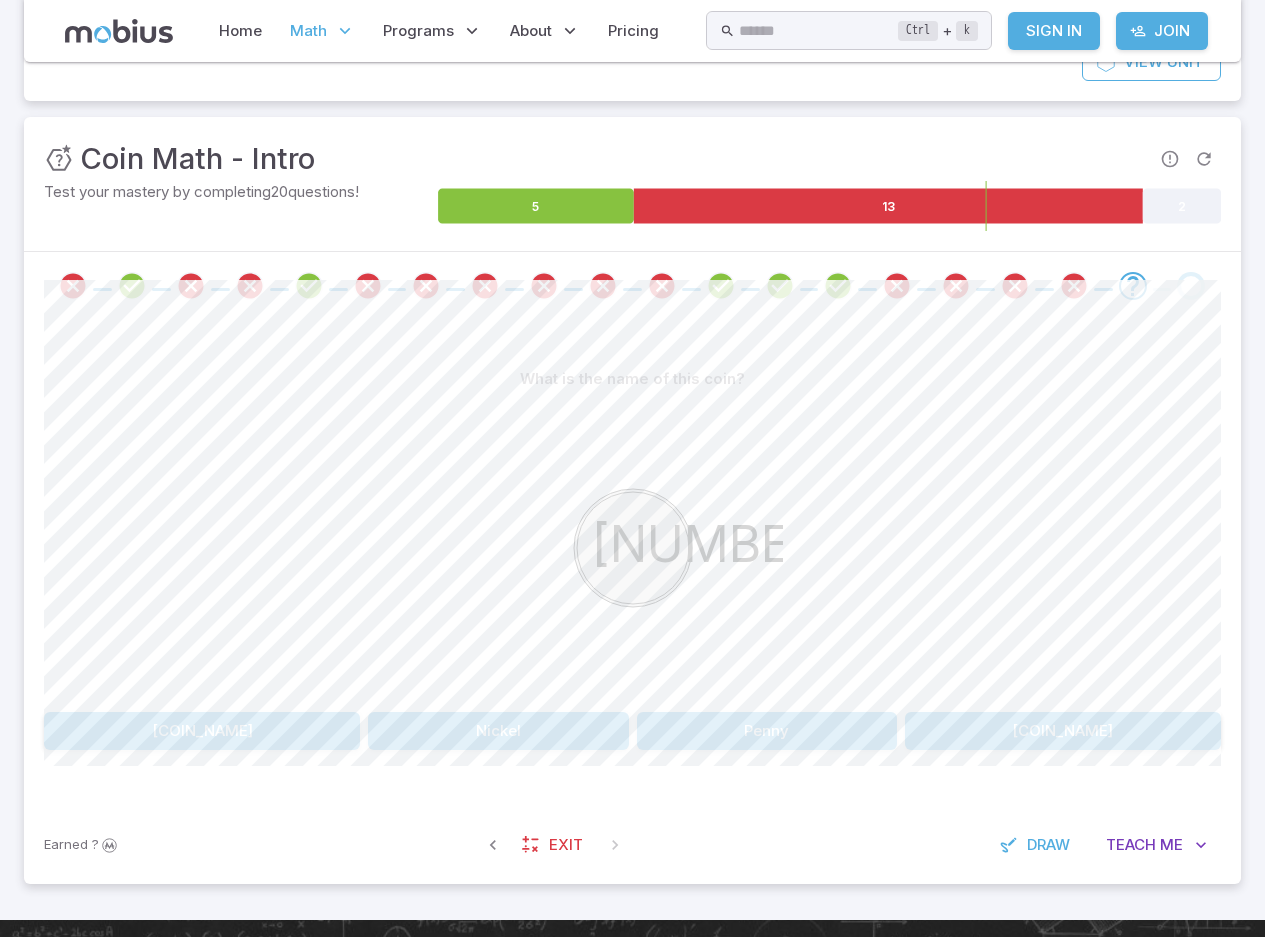click on "Dime" at bounding box center (1063, 731) 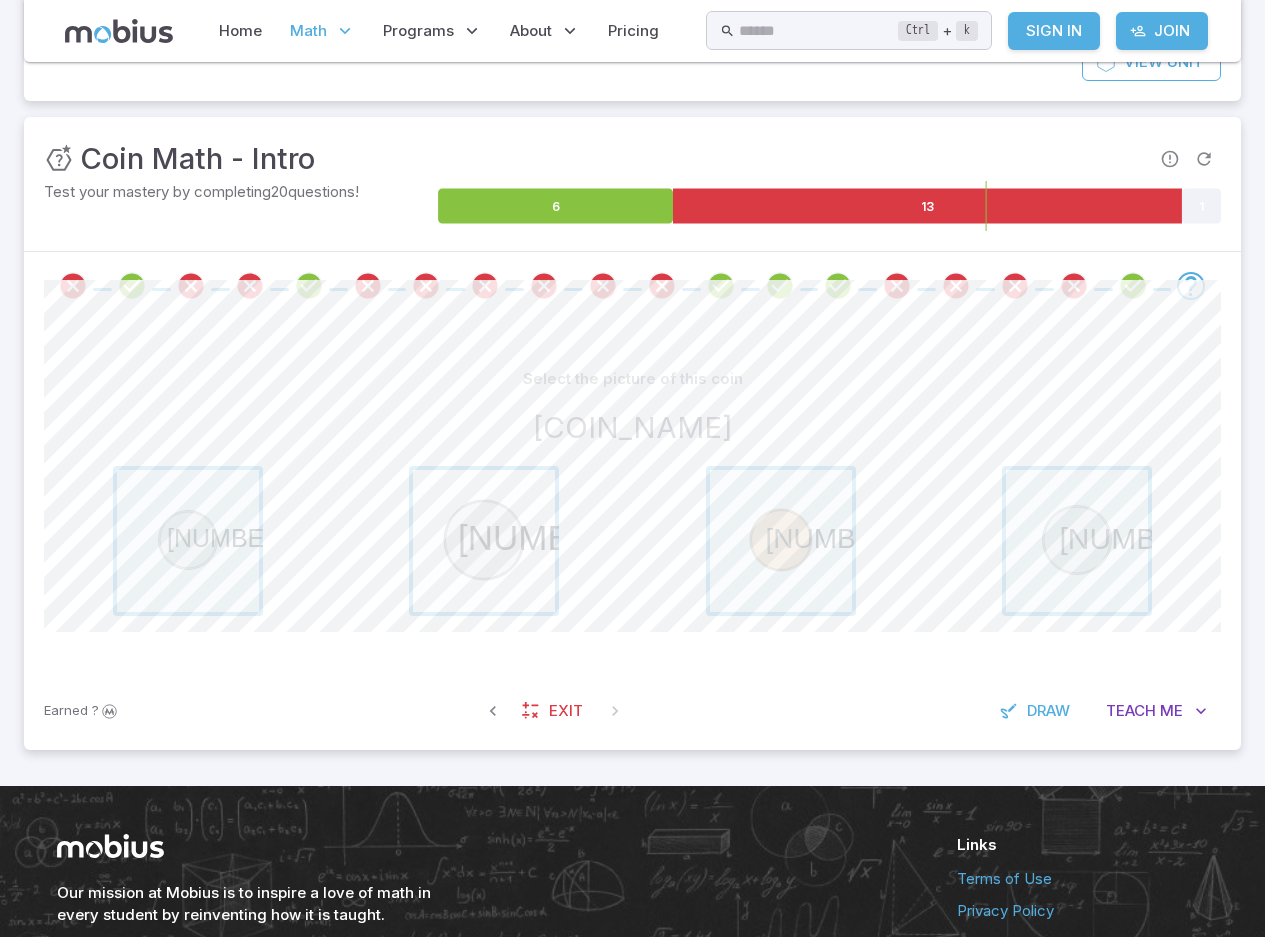 click at bounding box center (484, 541) 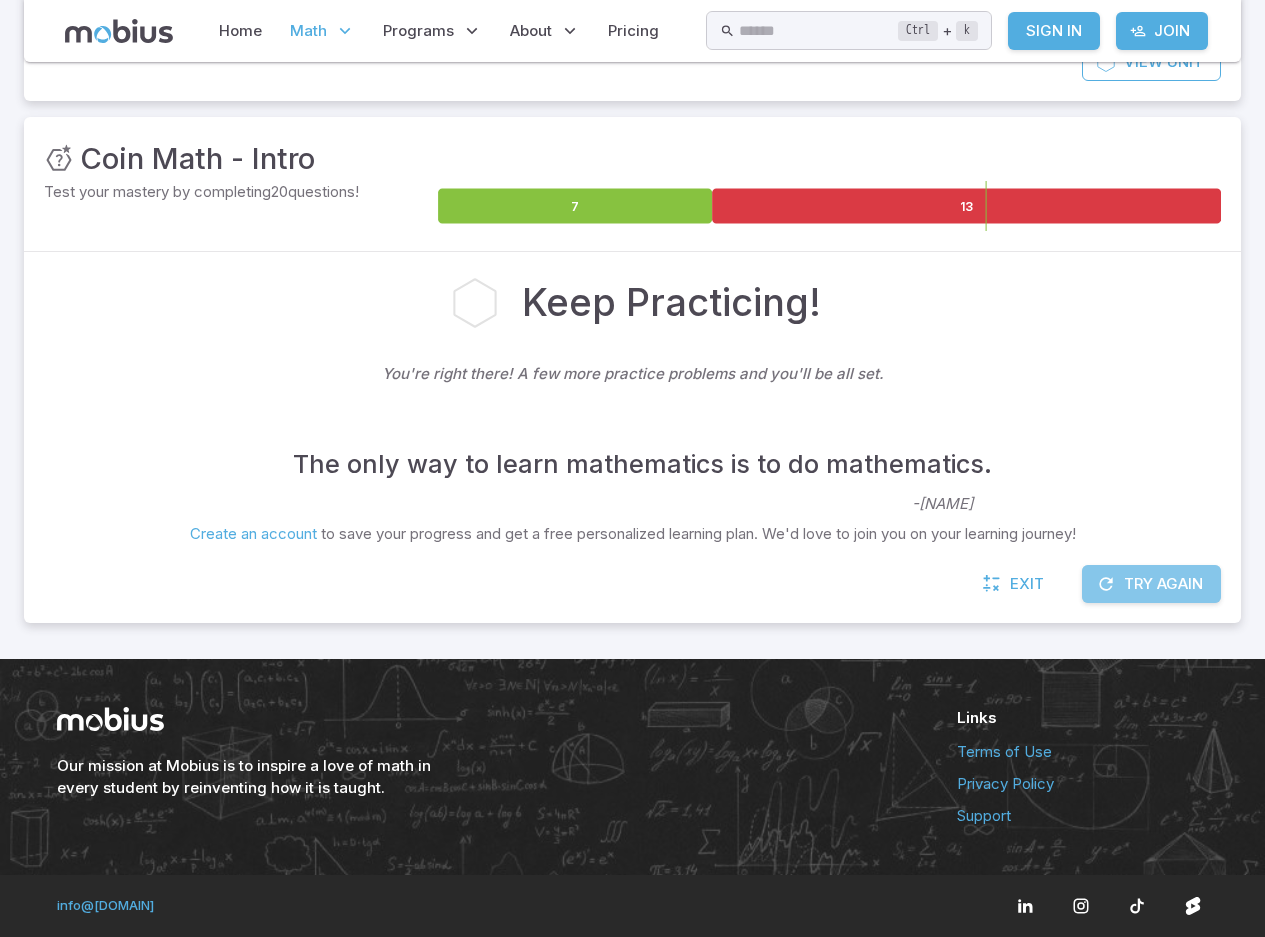 click at bounding box center [1106, 584] 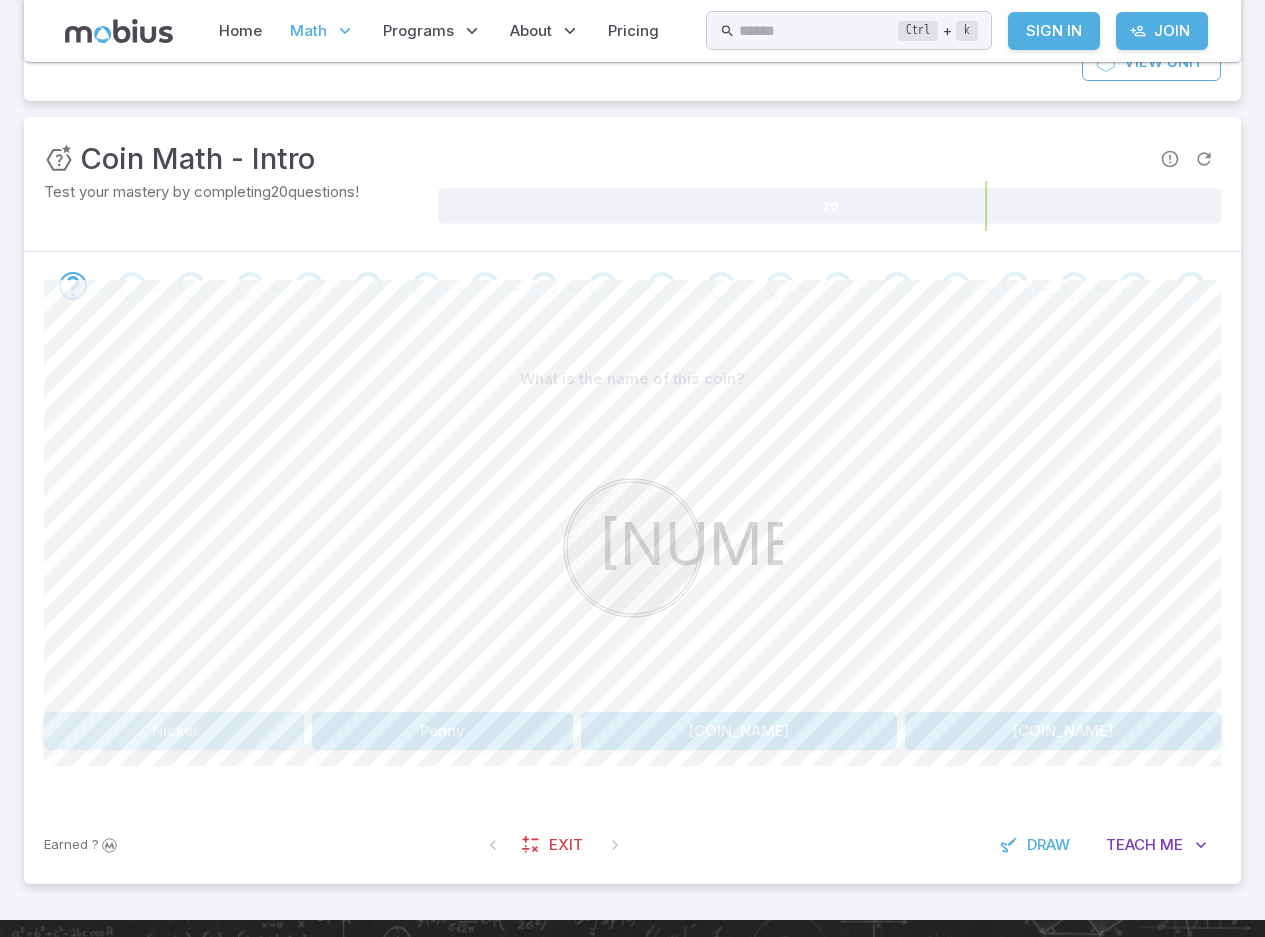 click on "Nickel" at bounding box center (174, 731) 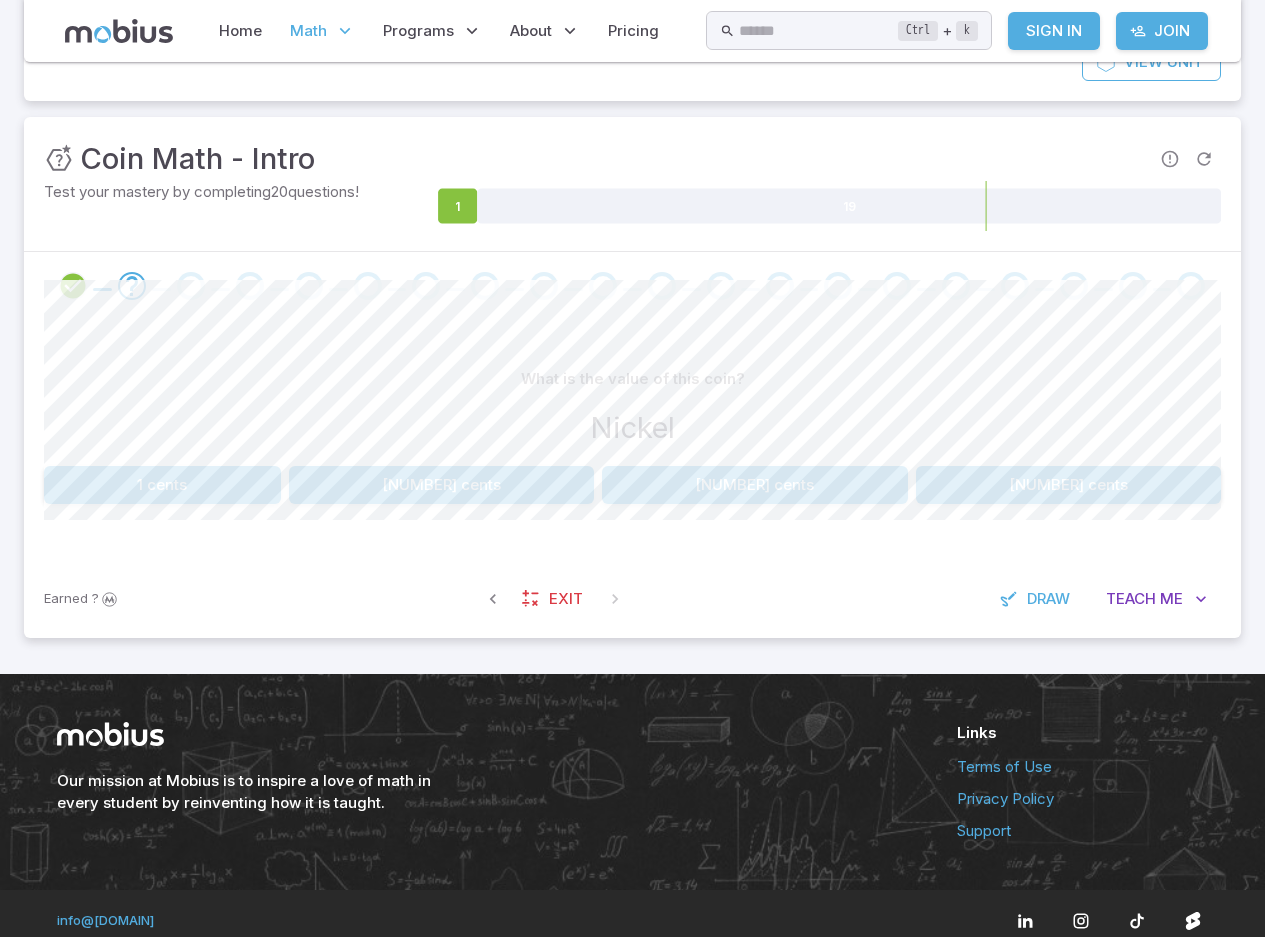 click on "5 cents" at bounding box center (755, 485) 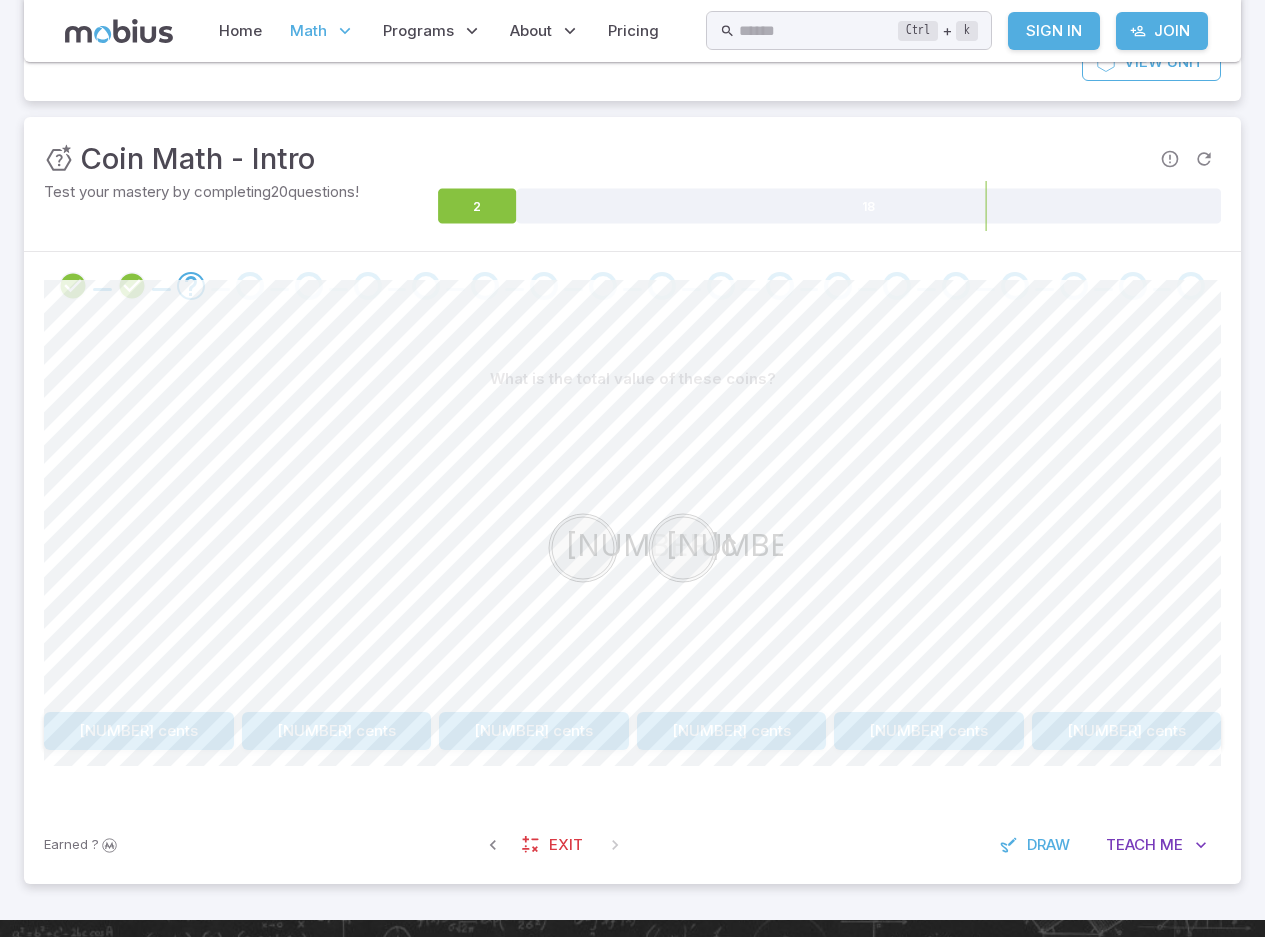click on "45 cents" at bounding box center (732, 731) 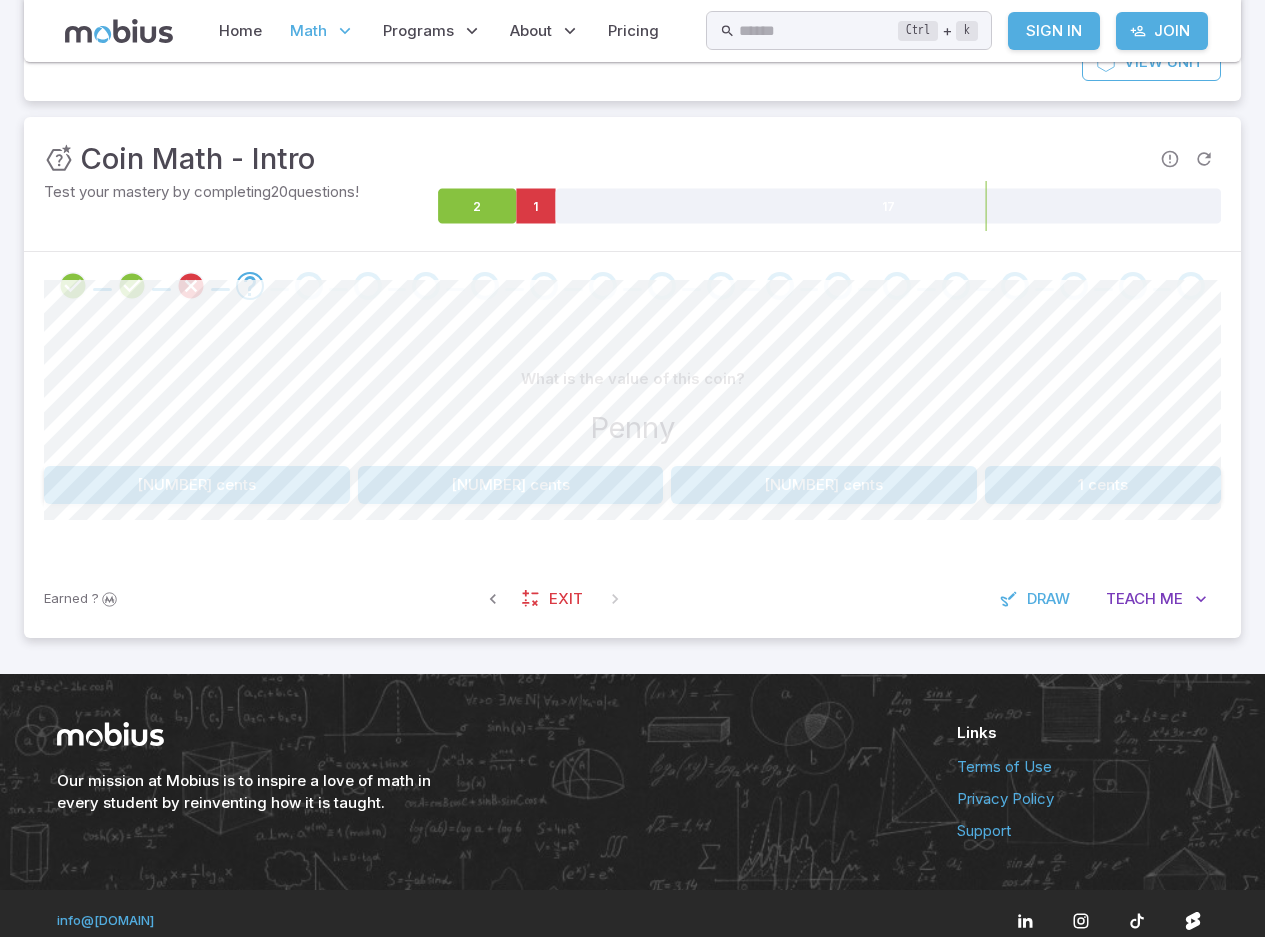 click on "25 cents" at bounding box center (197, 485) 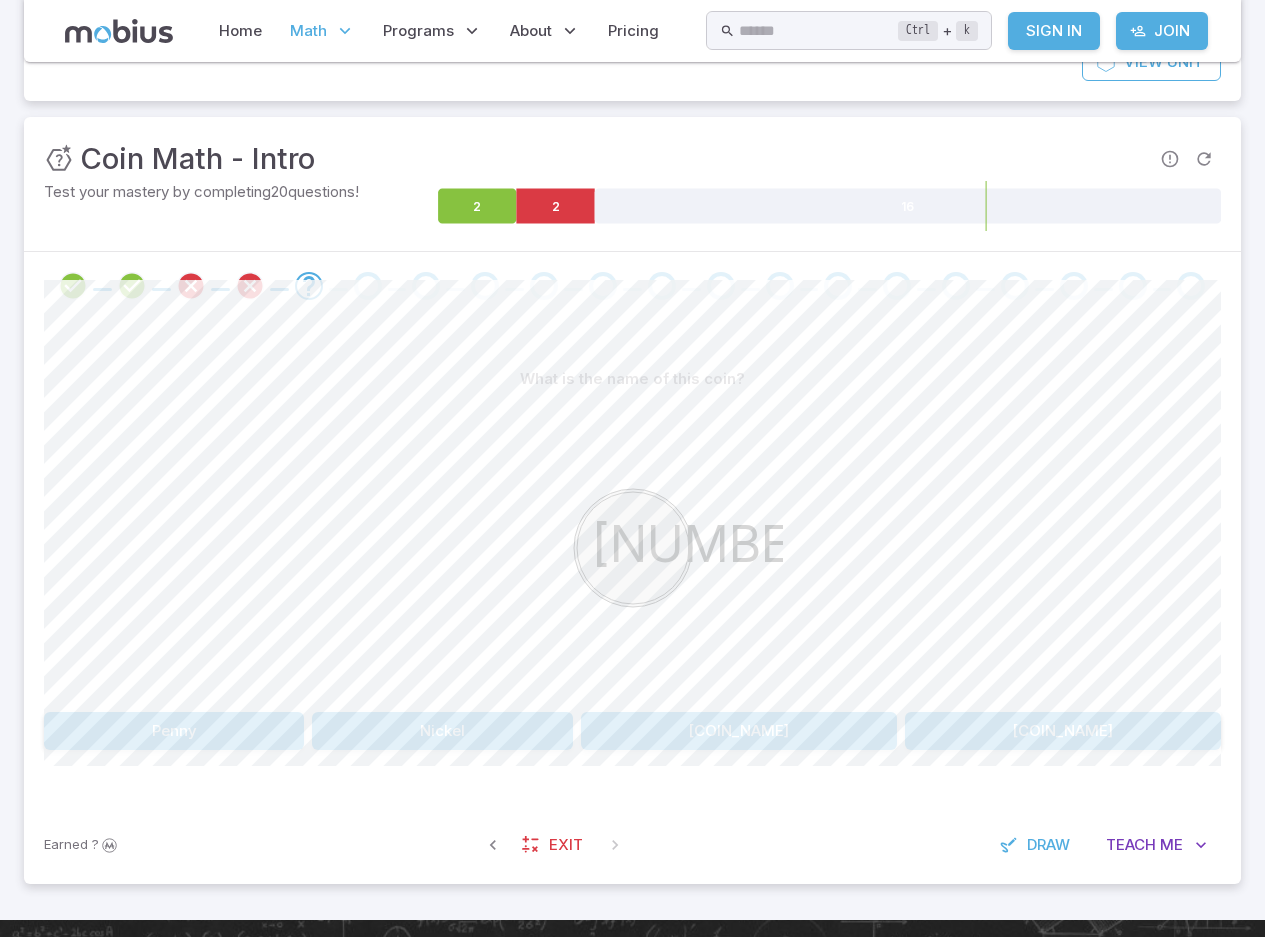 click on "Nickel" at bounding box center (442, 731) 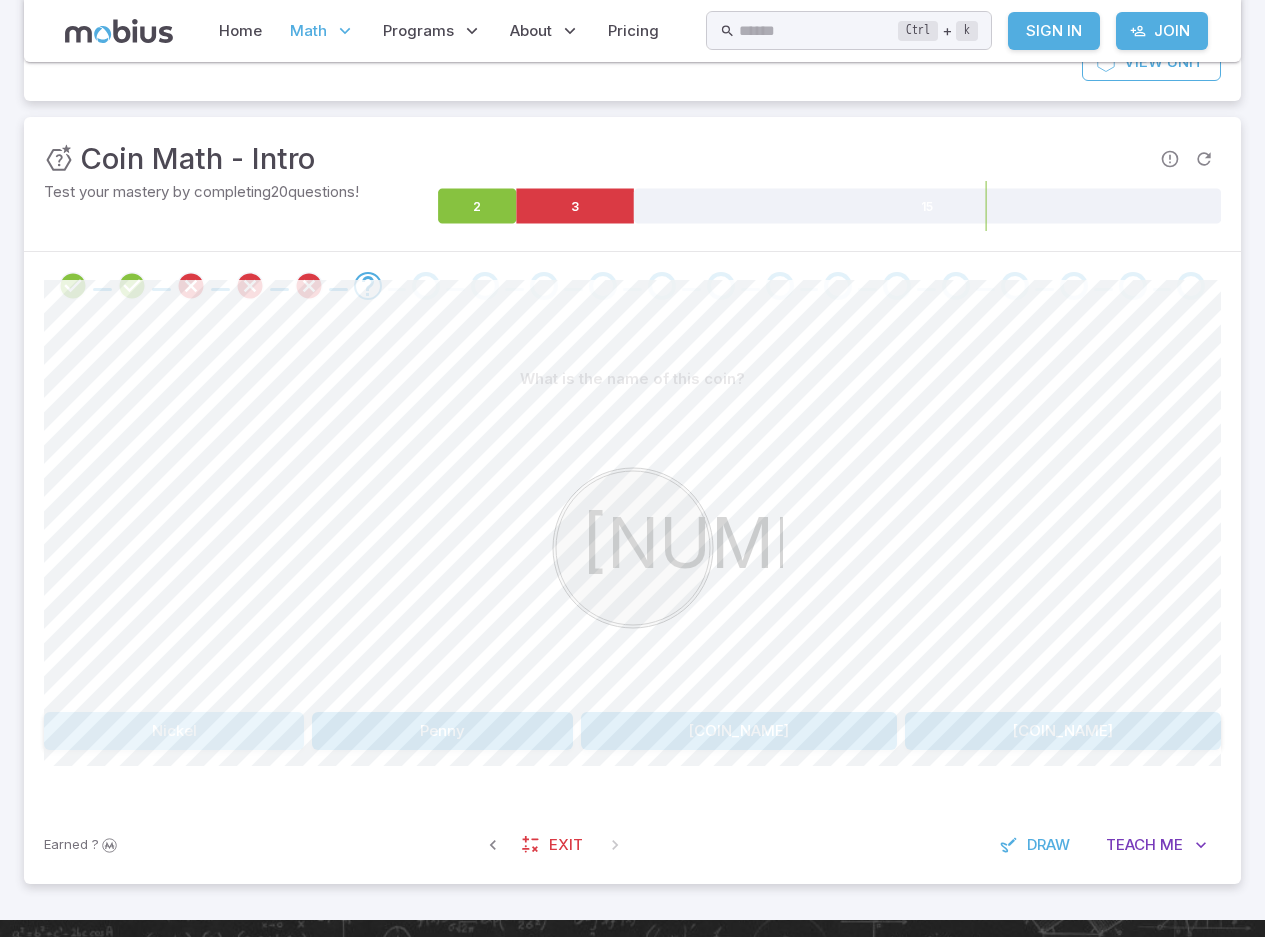 click on "Nickel" at bounding box center (174, 731) 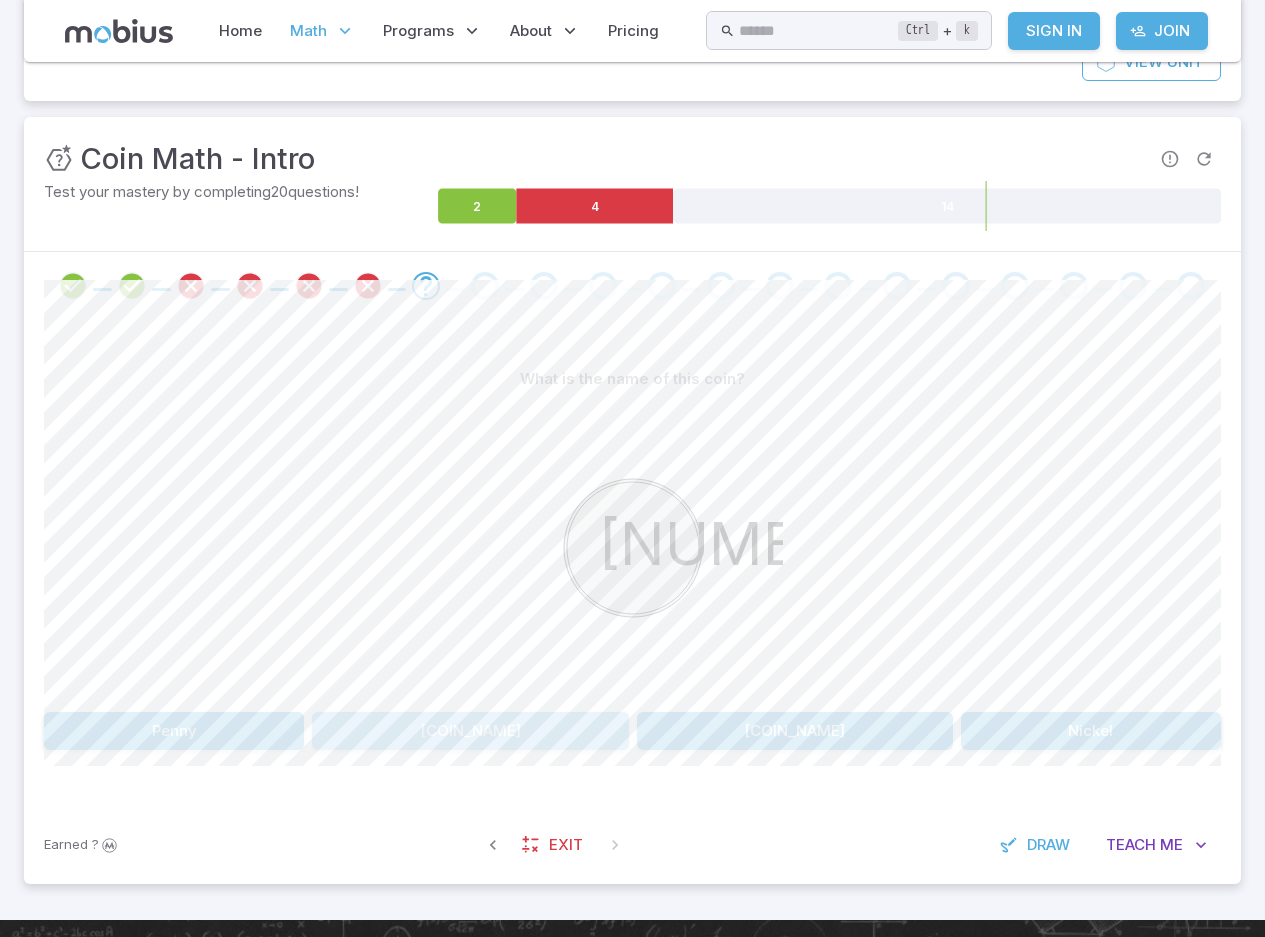click on "Quarter" at bounding box center (470, 731) 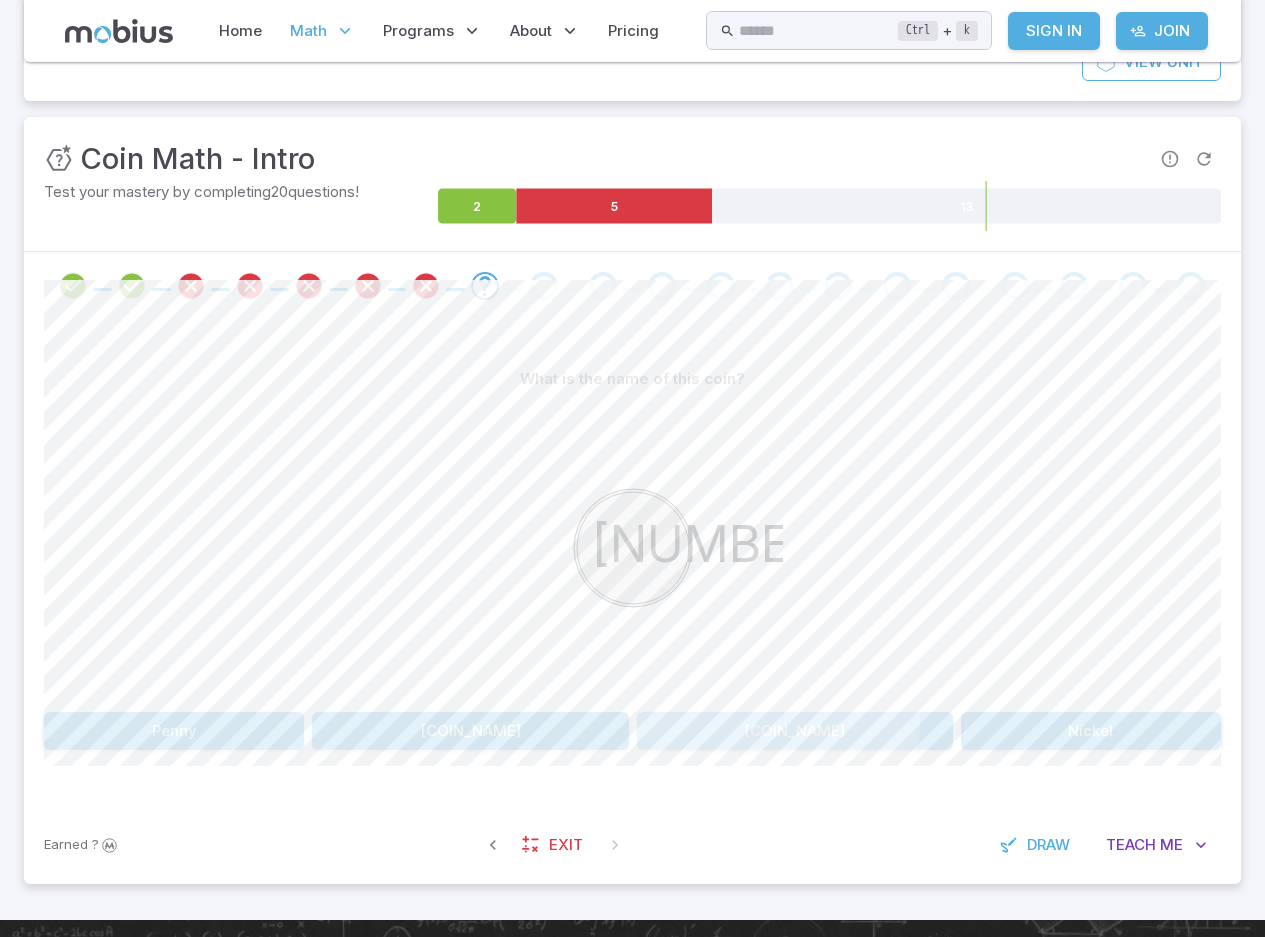 click on "Dime" at bounding box center [795, 731] 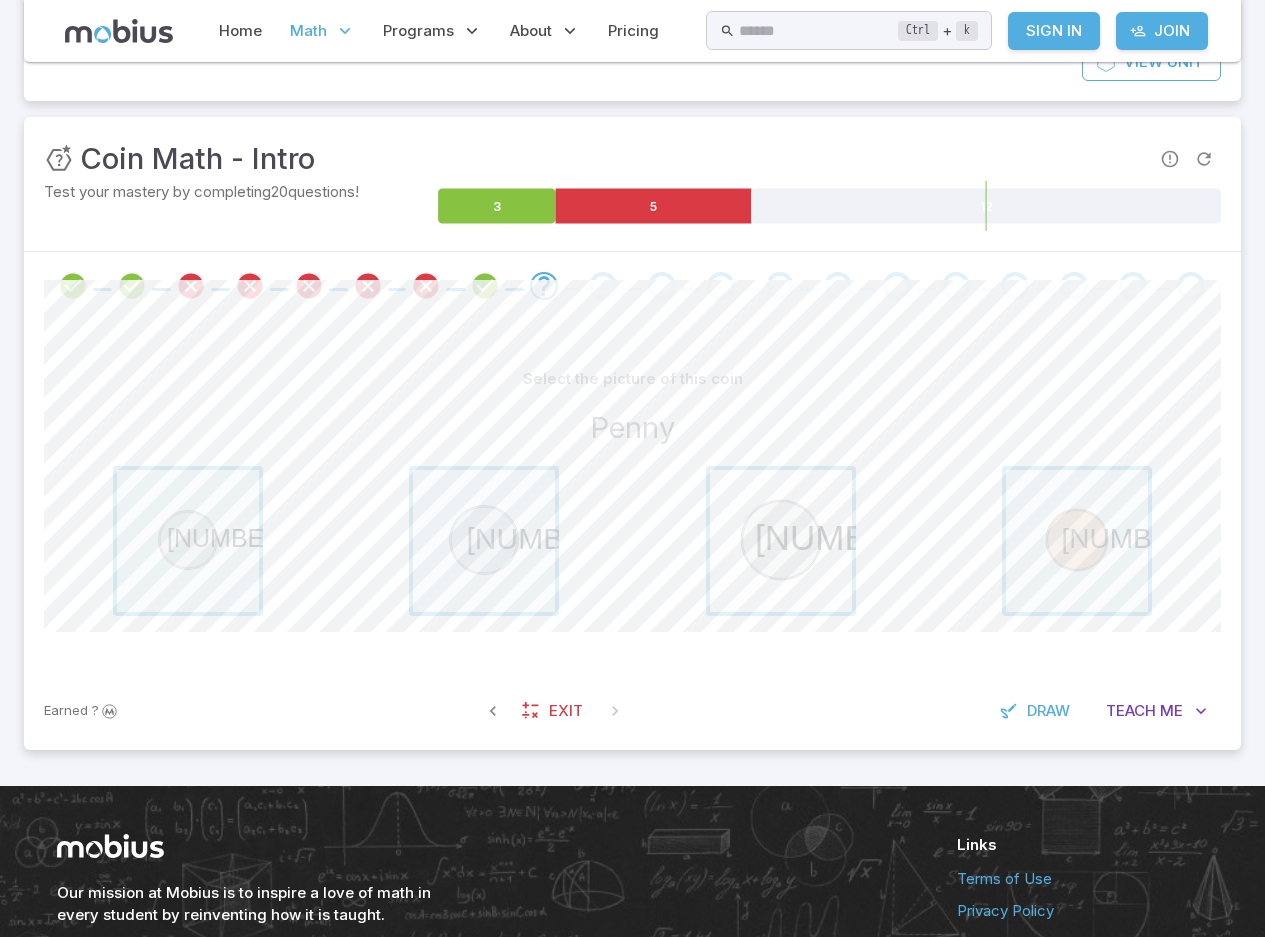 click at bounding box center (781, 541) 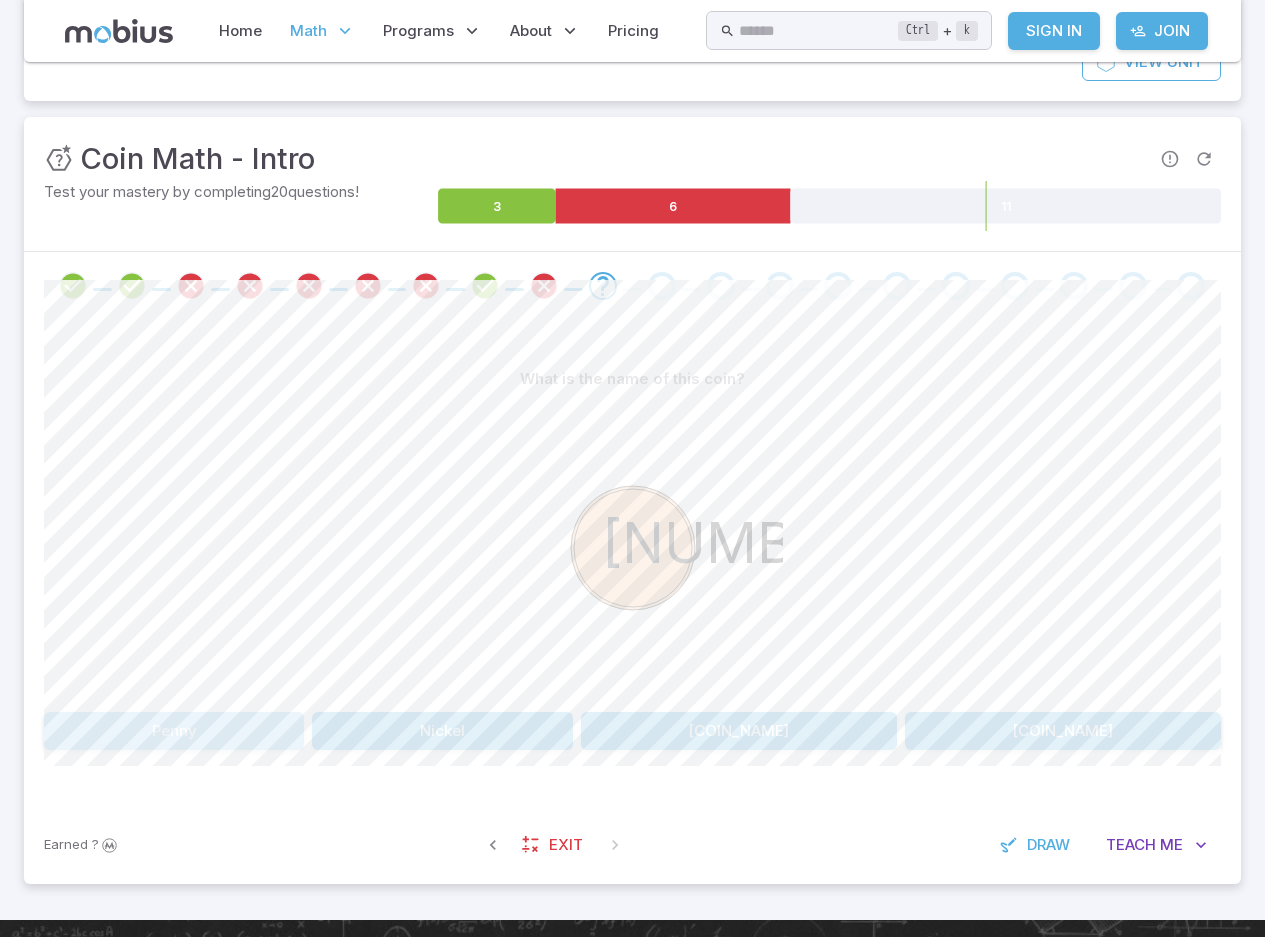 click on "Penny" at bounding box center (174, 731) 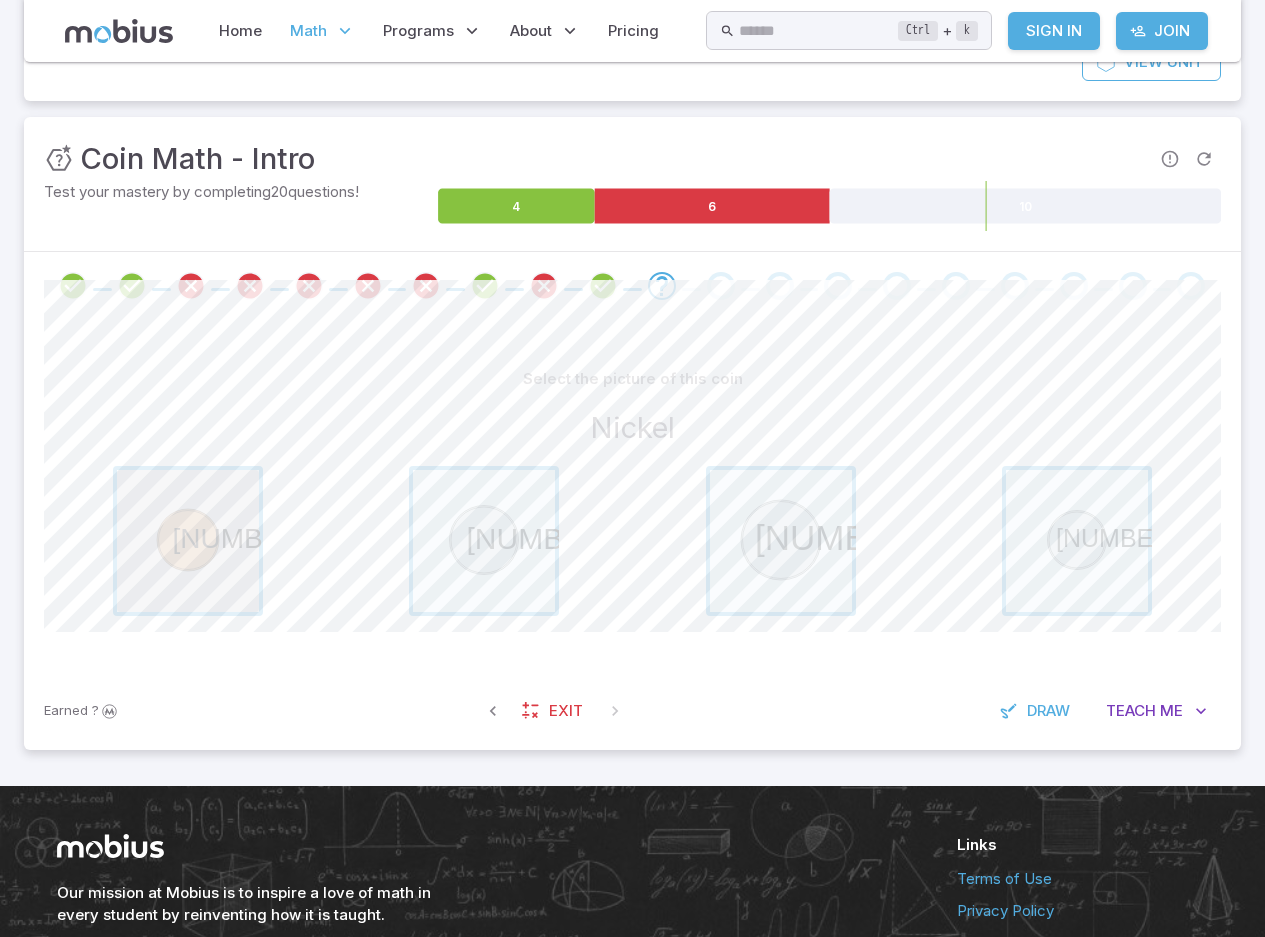click at bounding box center [188, 541] 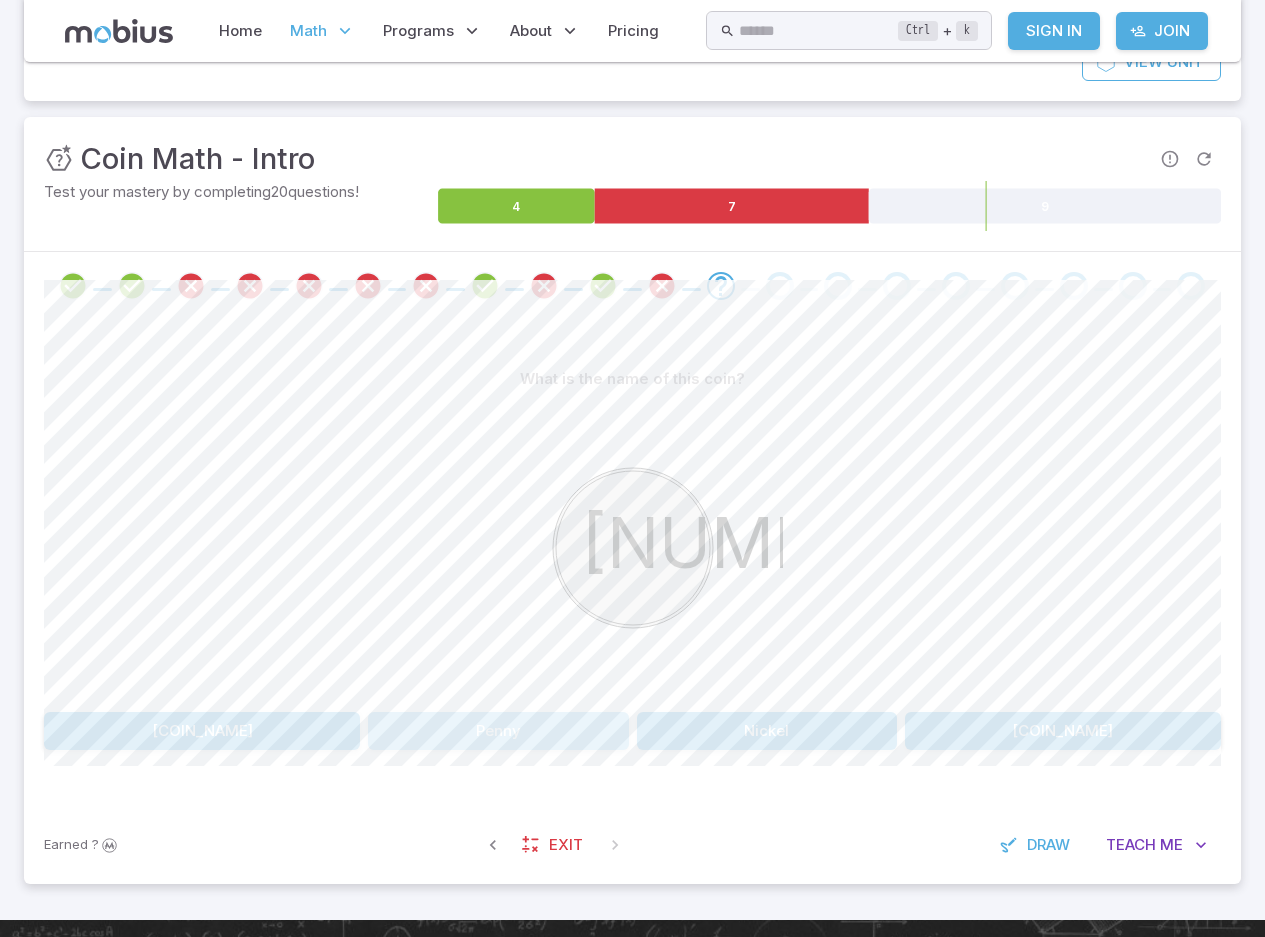 click on "Penny" at bounding box center [498, 731] 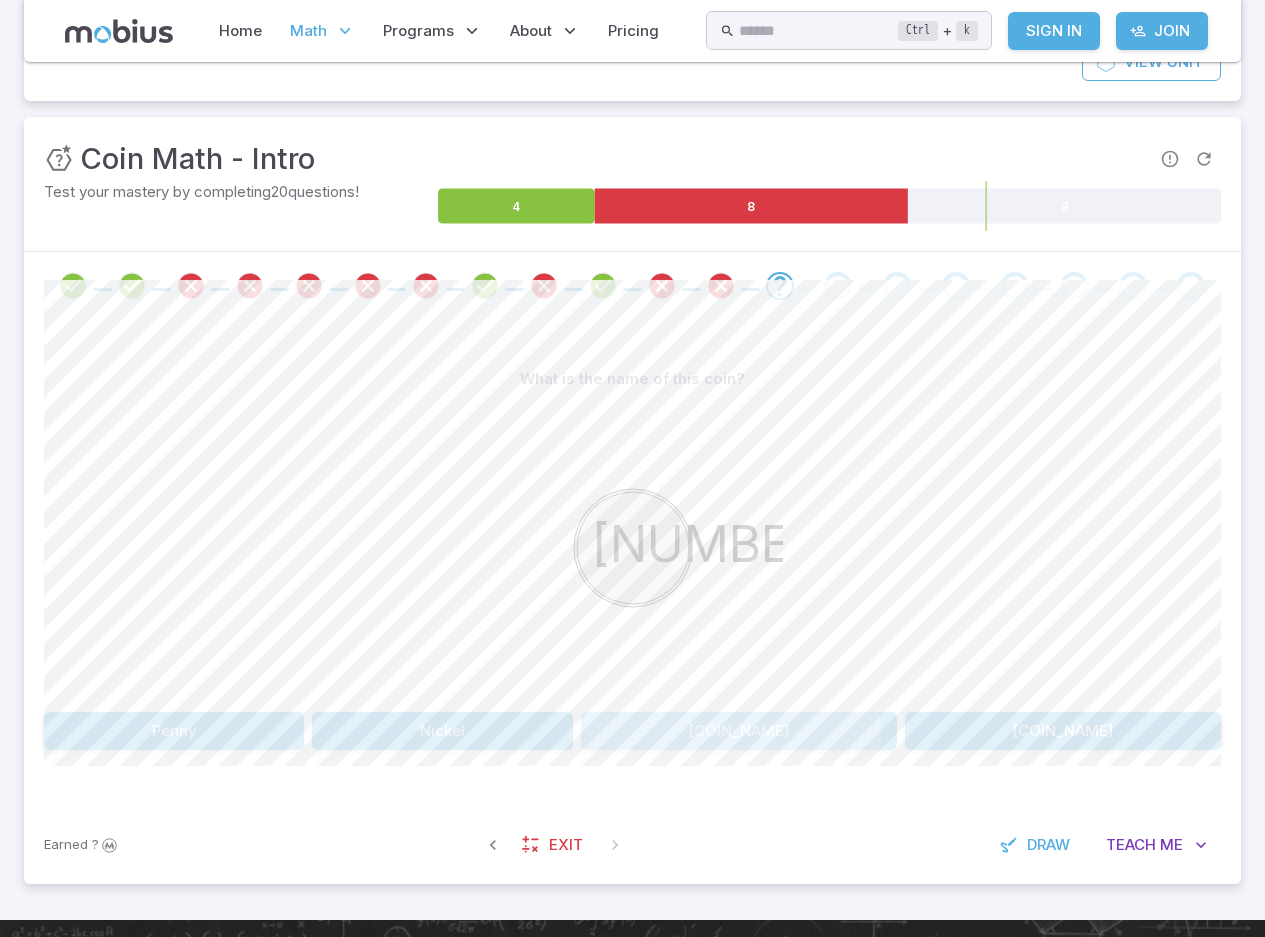 click on "Quarter" at bounding box center (739, 731) 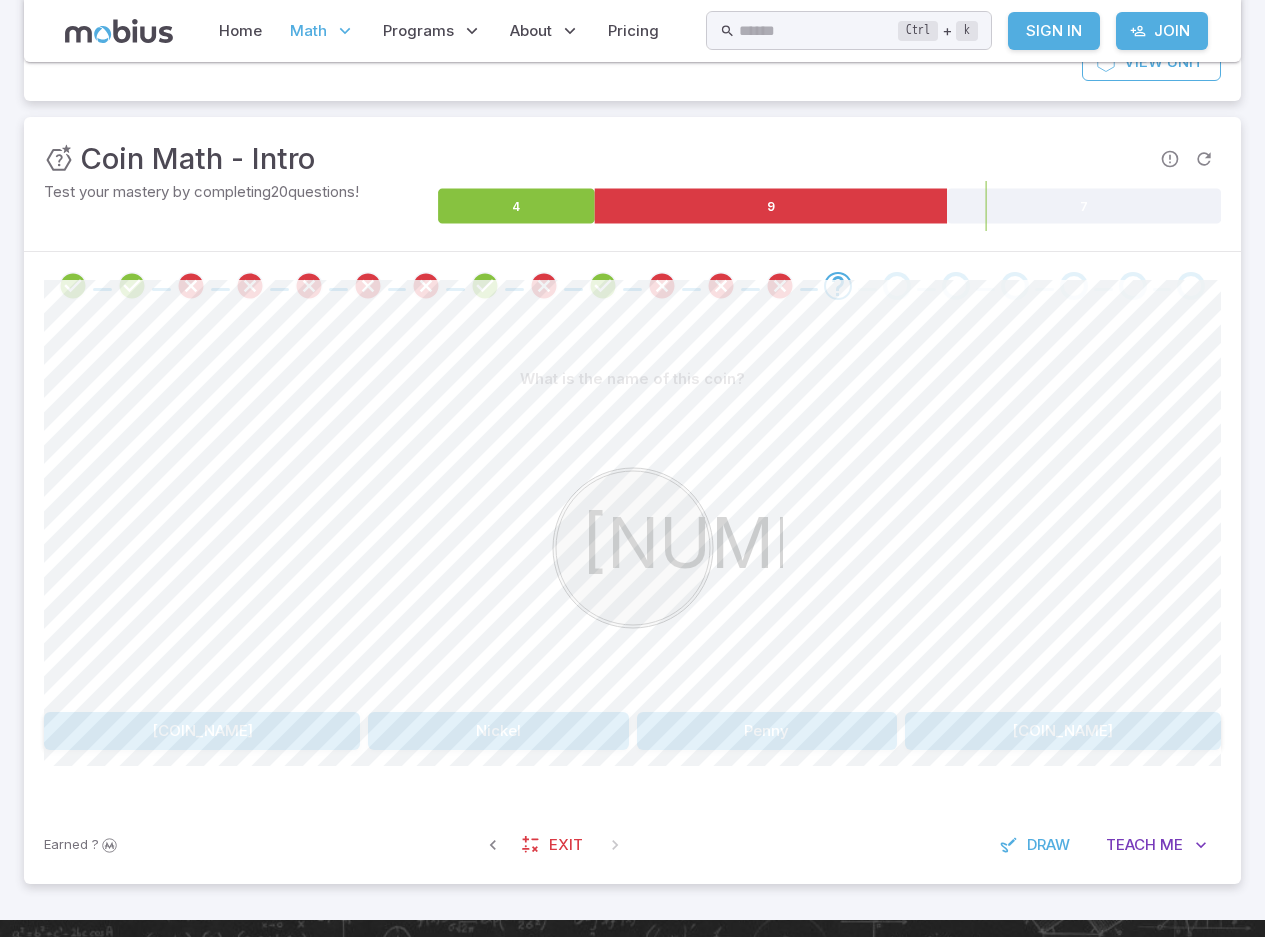 click on "Nickel" at bounding box center [498, 731] 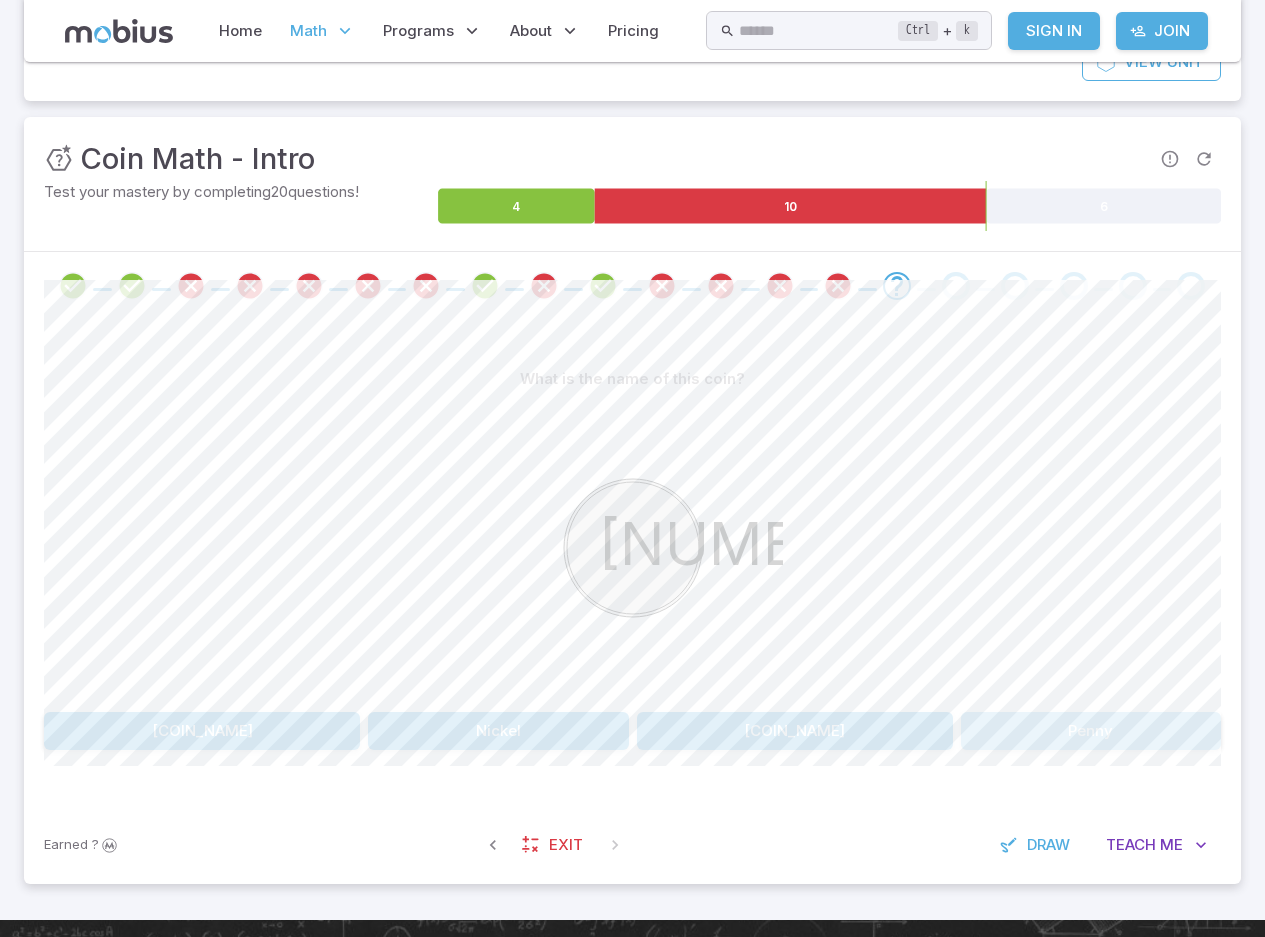 click on "Penny" at bounding box center [1091, 731] 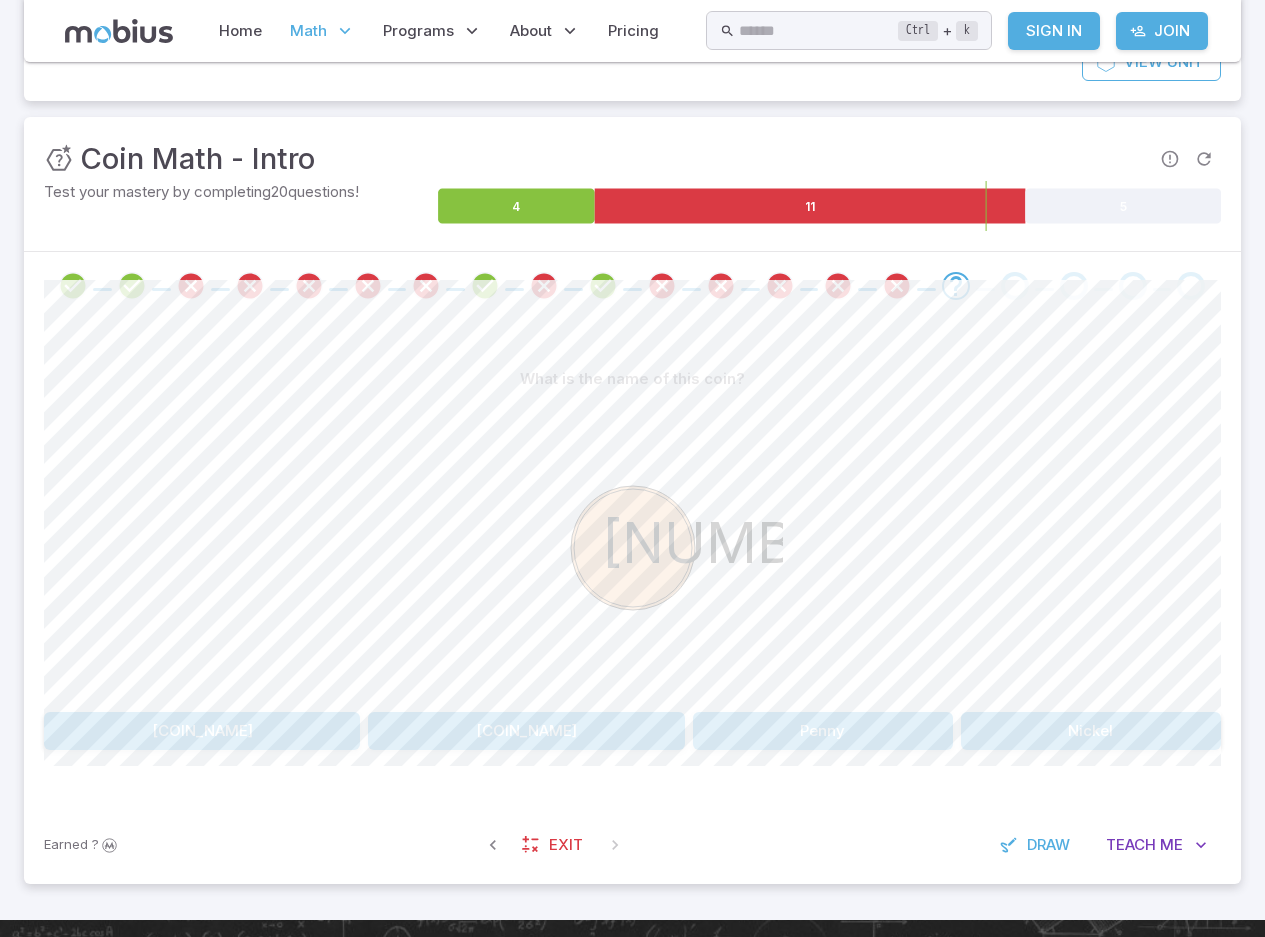 click on "Quarter" at bounding box center [202, 731] 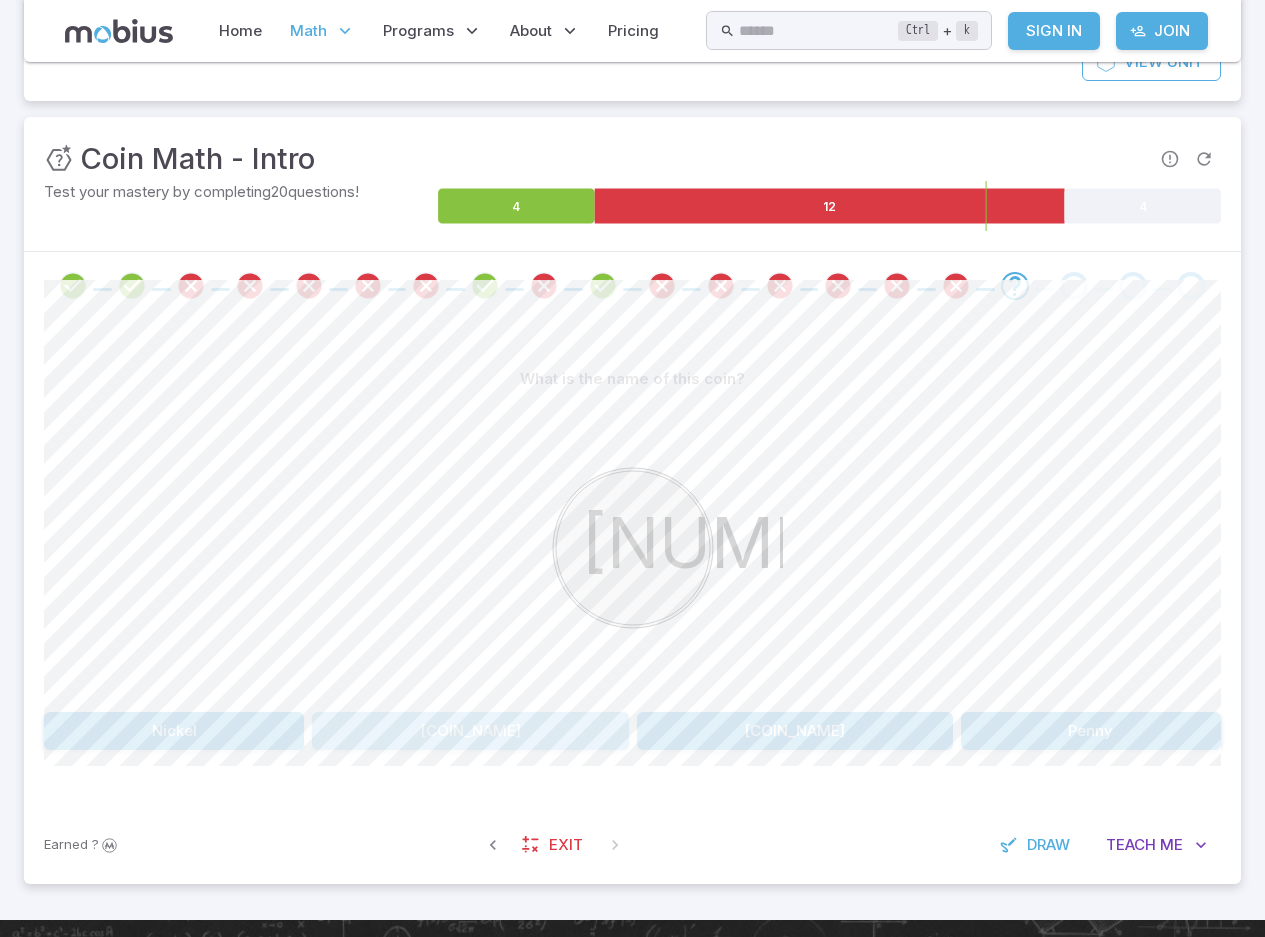 click on "Quarter" at bounding box center [470, 731] 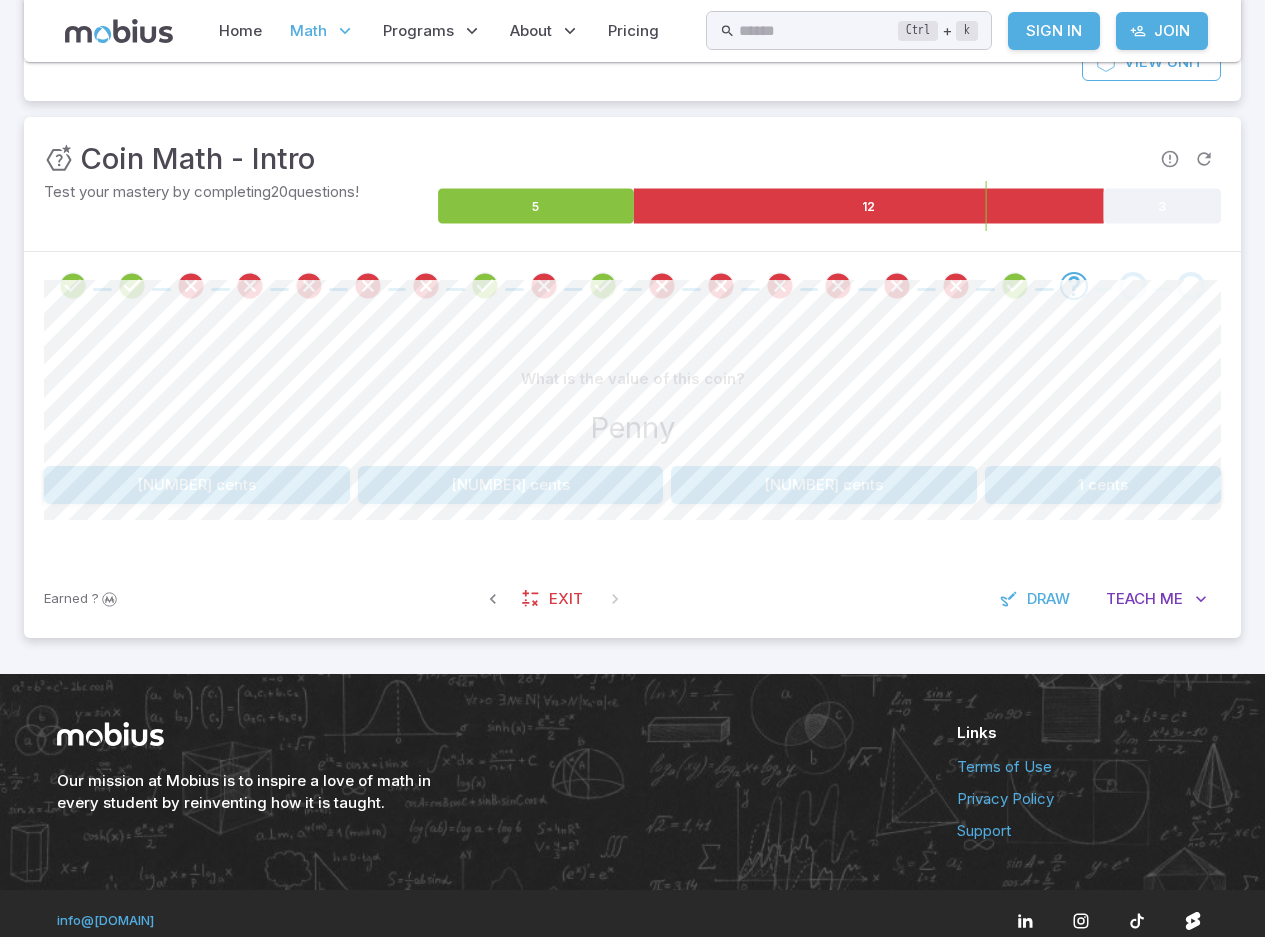 click on "10 cents" at bounding box center (824, 485) 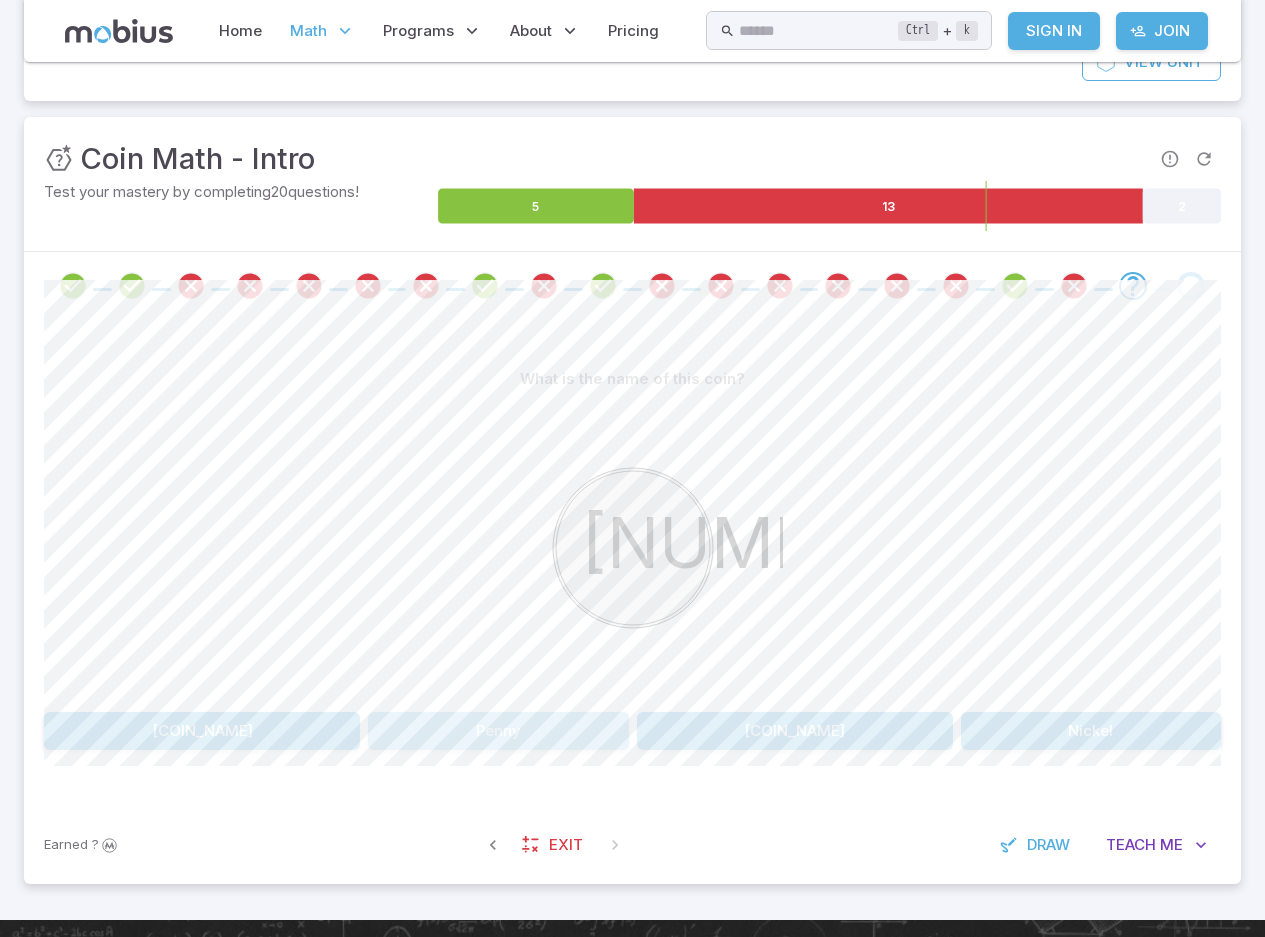click on "Penny" at bounding box center [498, 731] 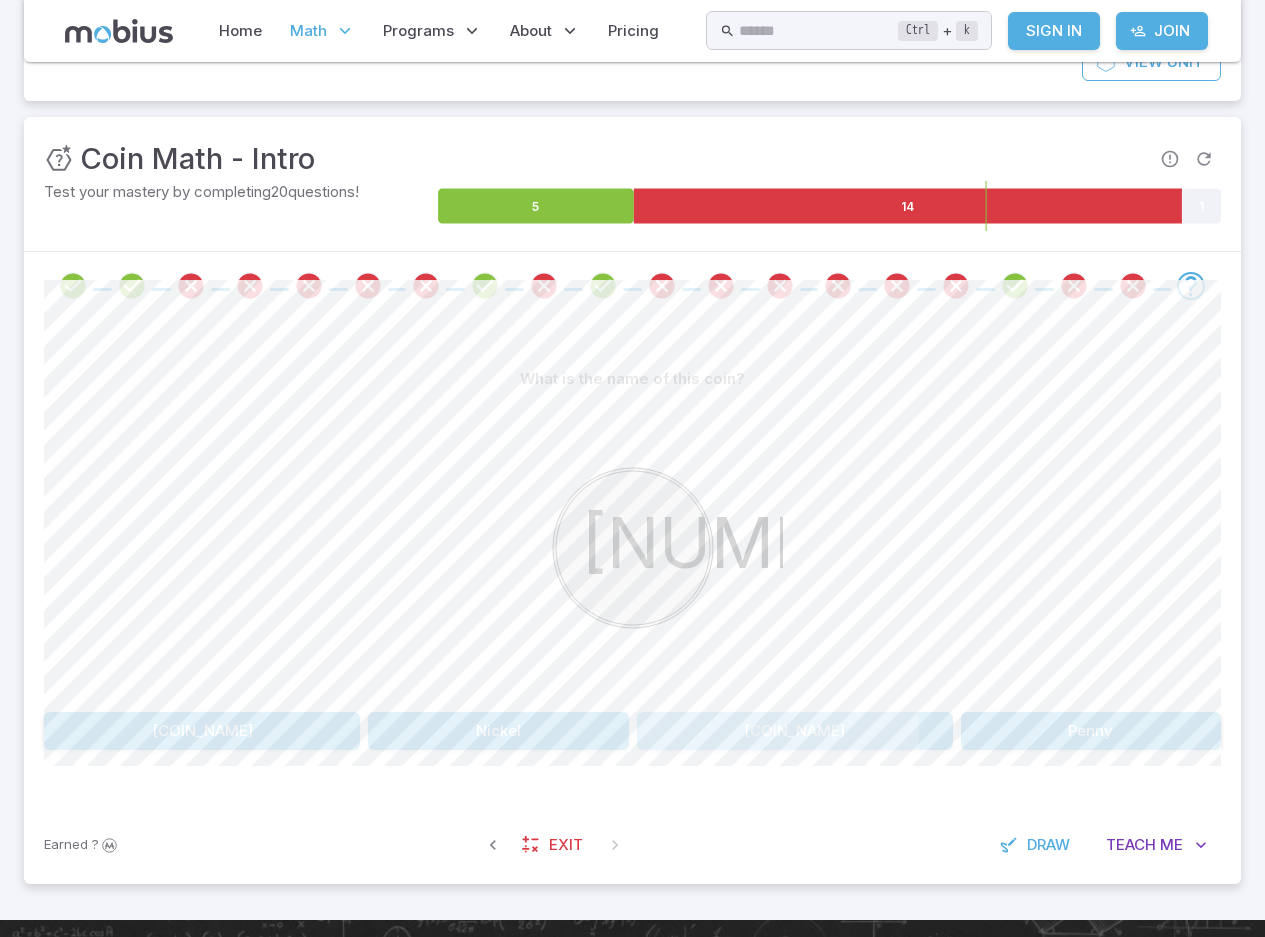 click on "Dime" at bounding box center (795, 731) 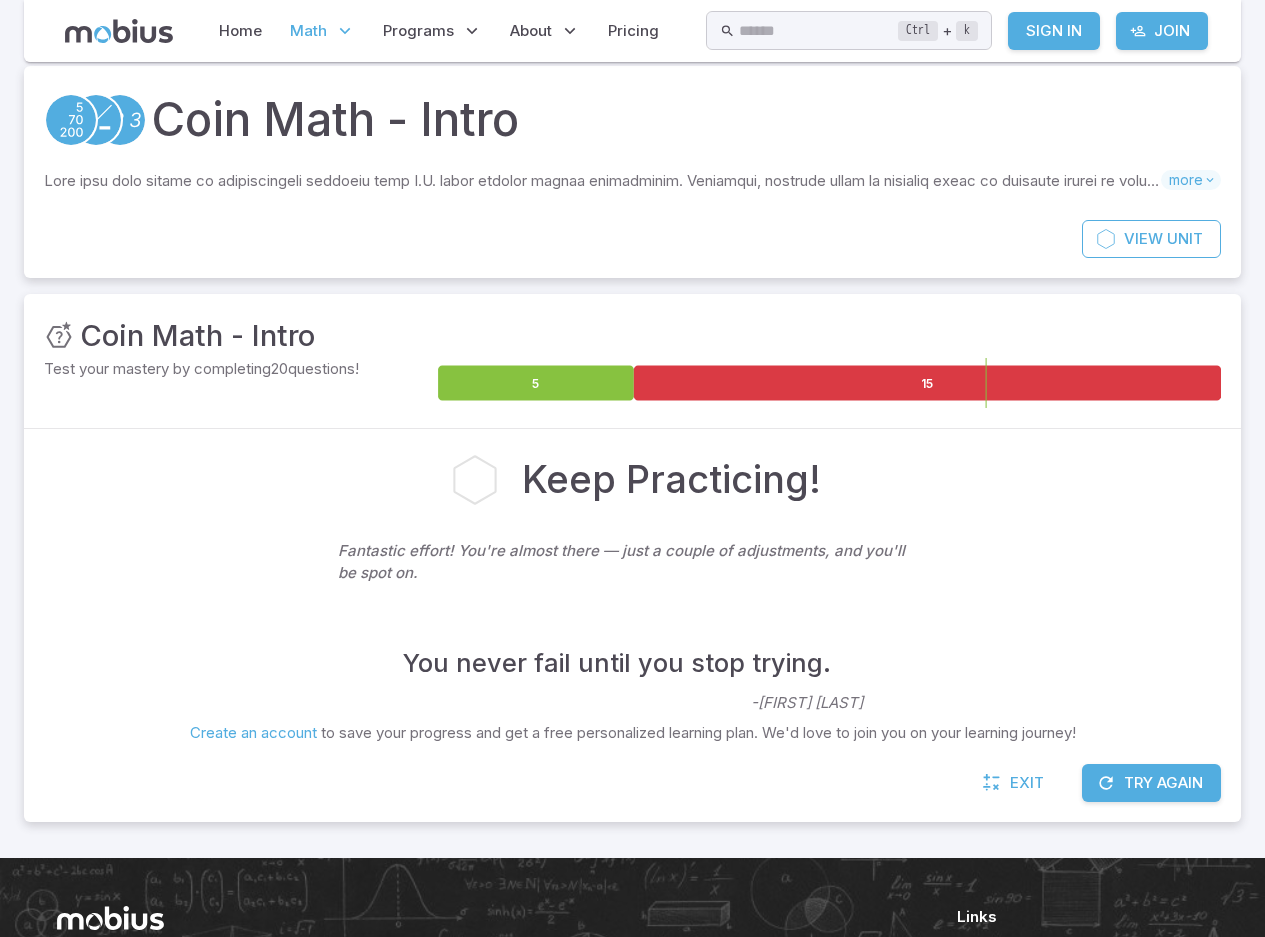 scroll, scrollTop: 100, scrollLeft: 0, axis: vertical 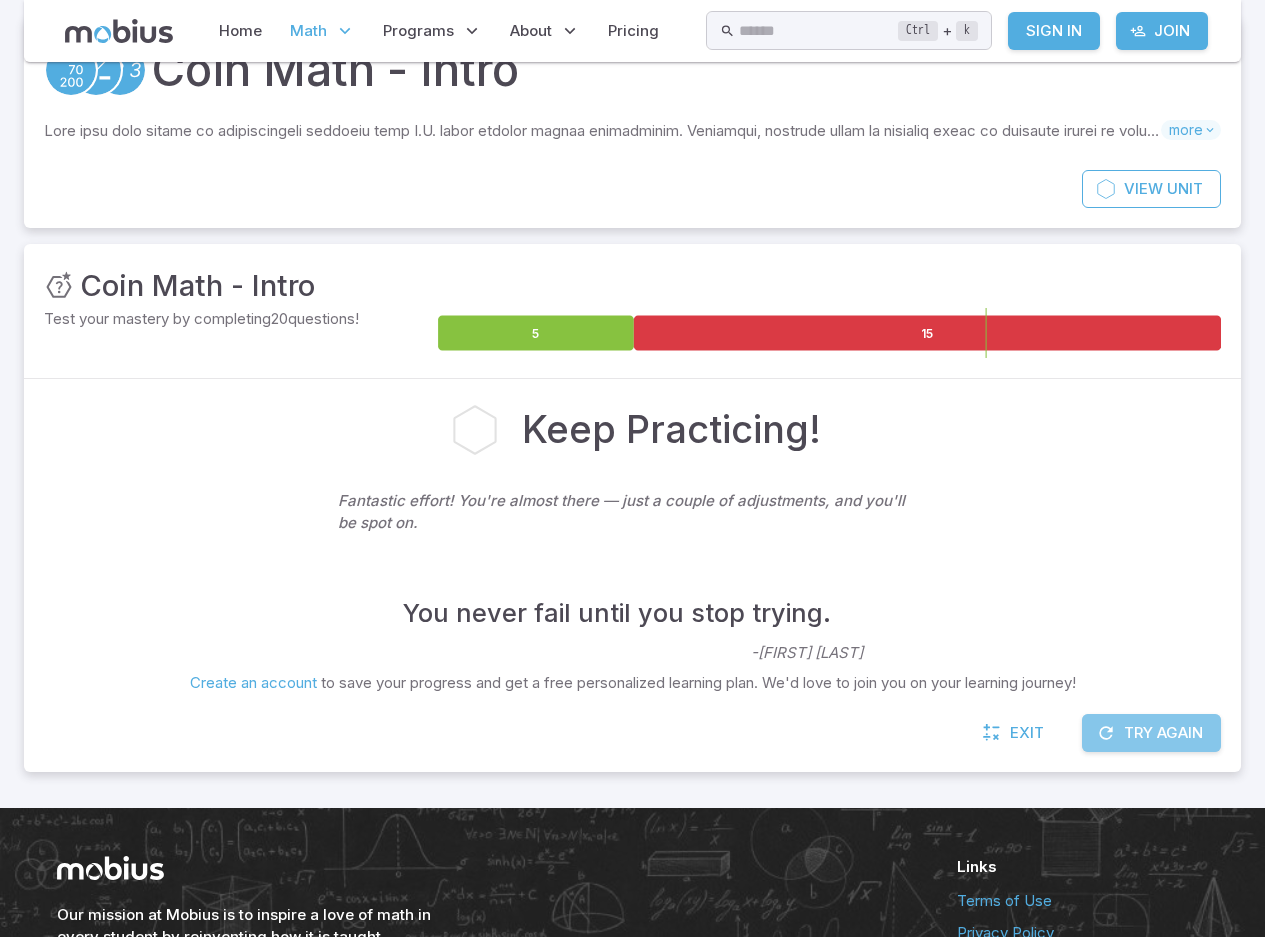 click on "Try Again" at bounding box center (1151, 733) 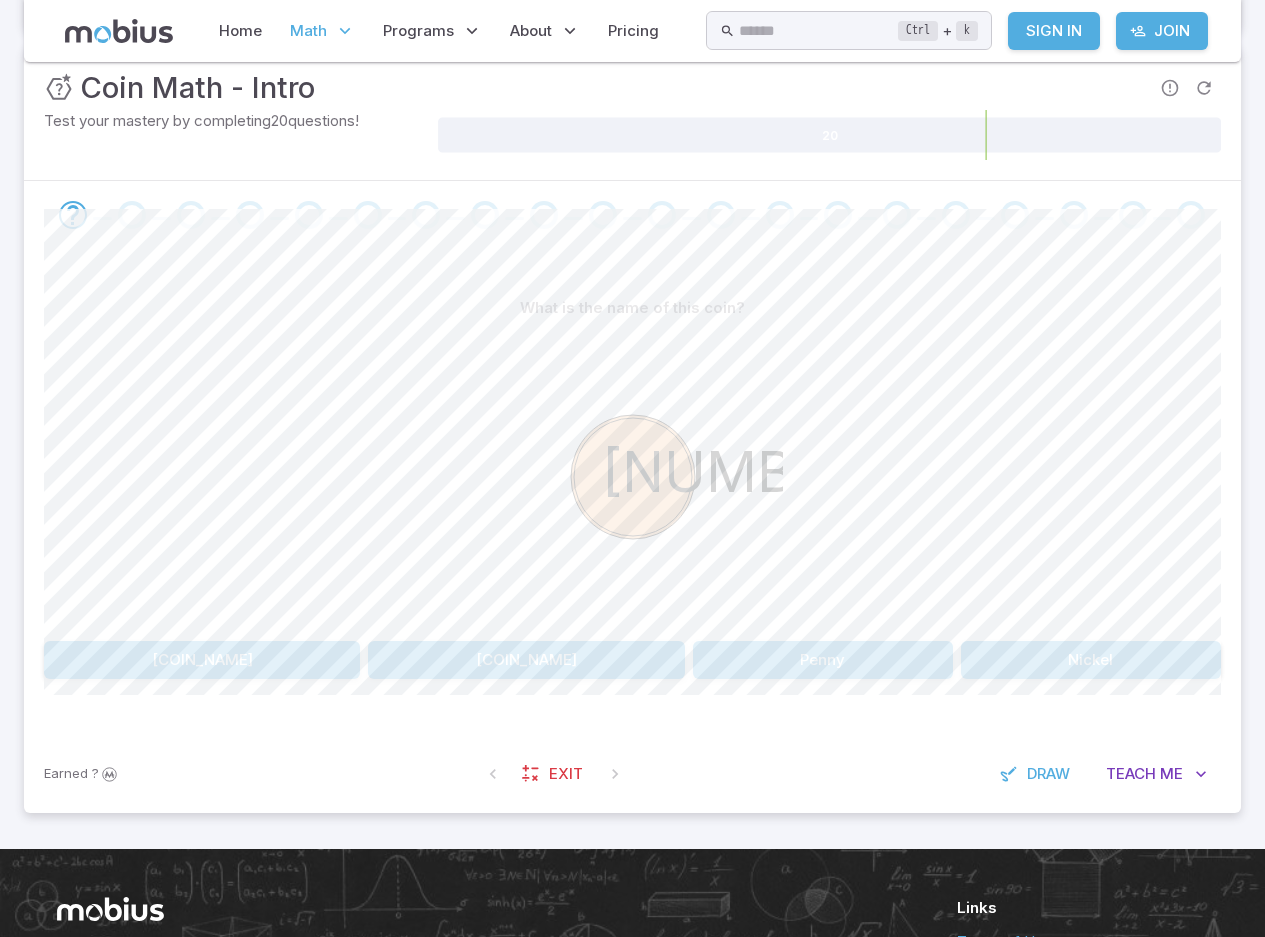 scroll, scrollTop: 300, scrollLeft: 0, axis: vertical 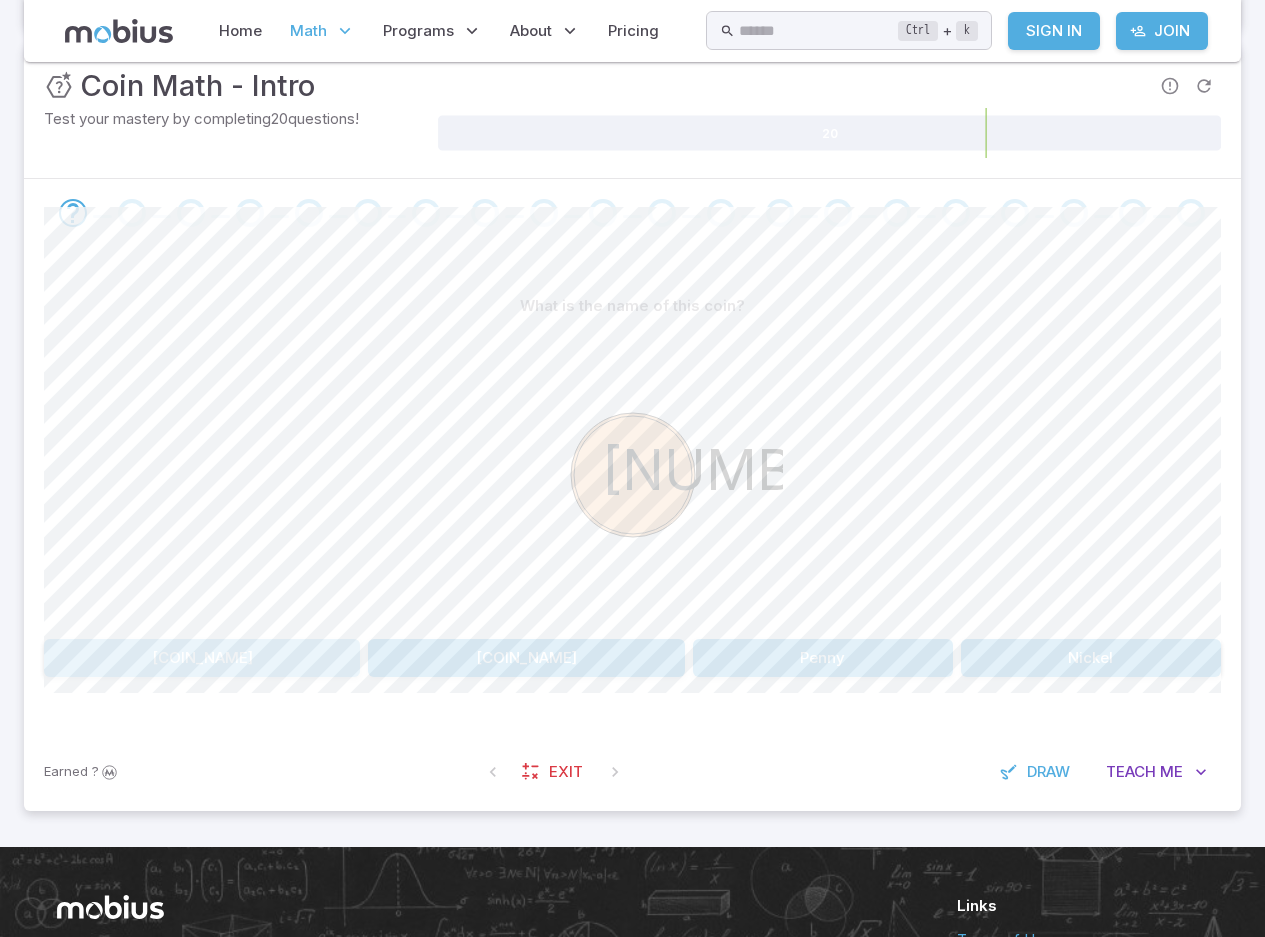 click on "Dime" at bounding box center (202, 658) 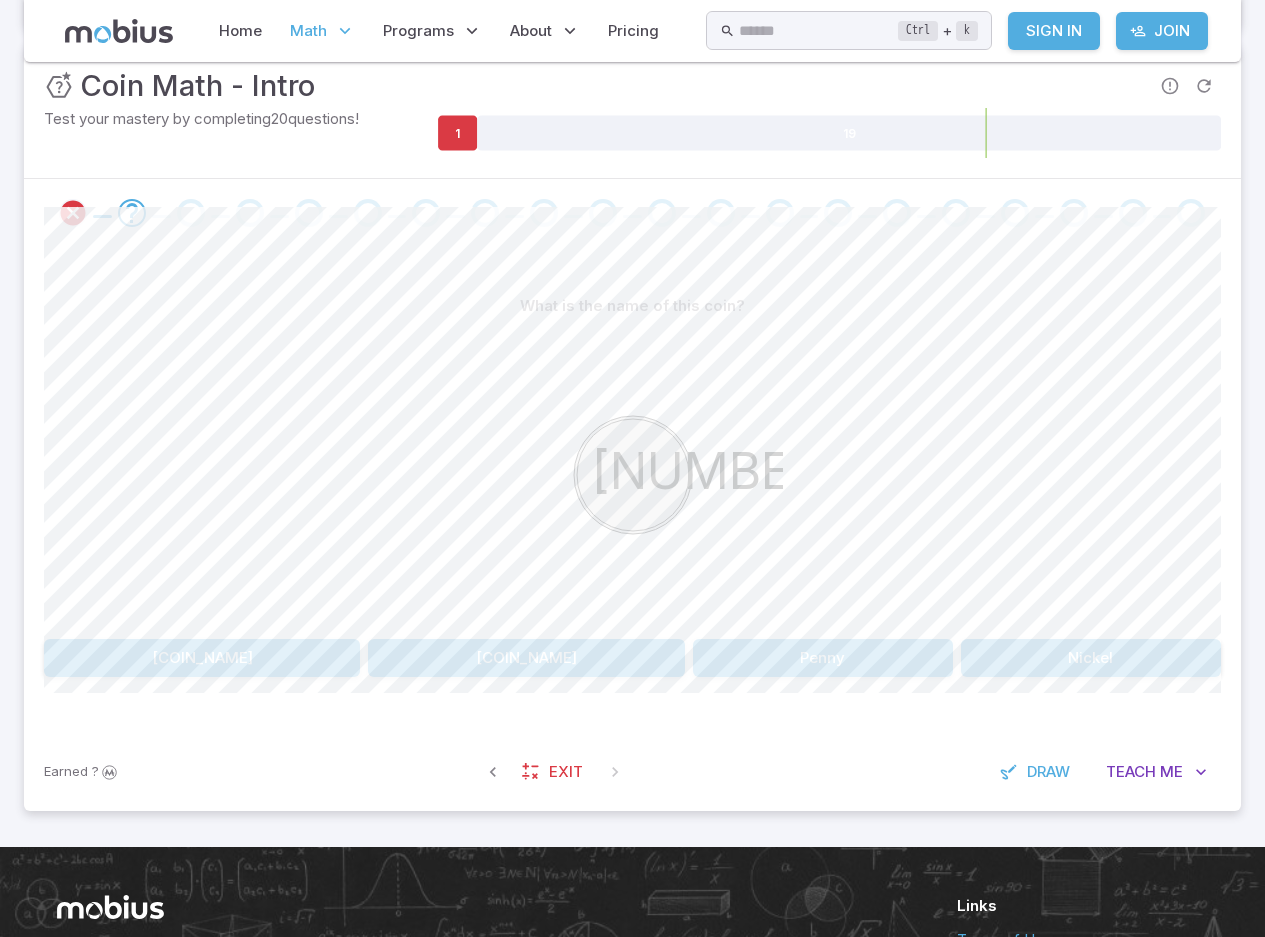 click on "Quarter" at bounding box center [526, 658] 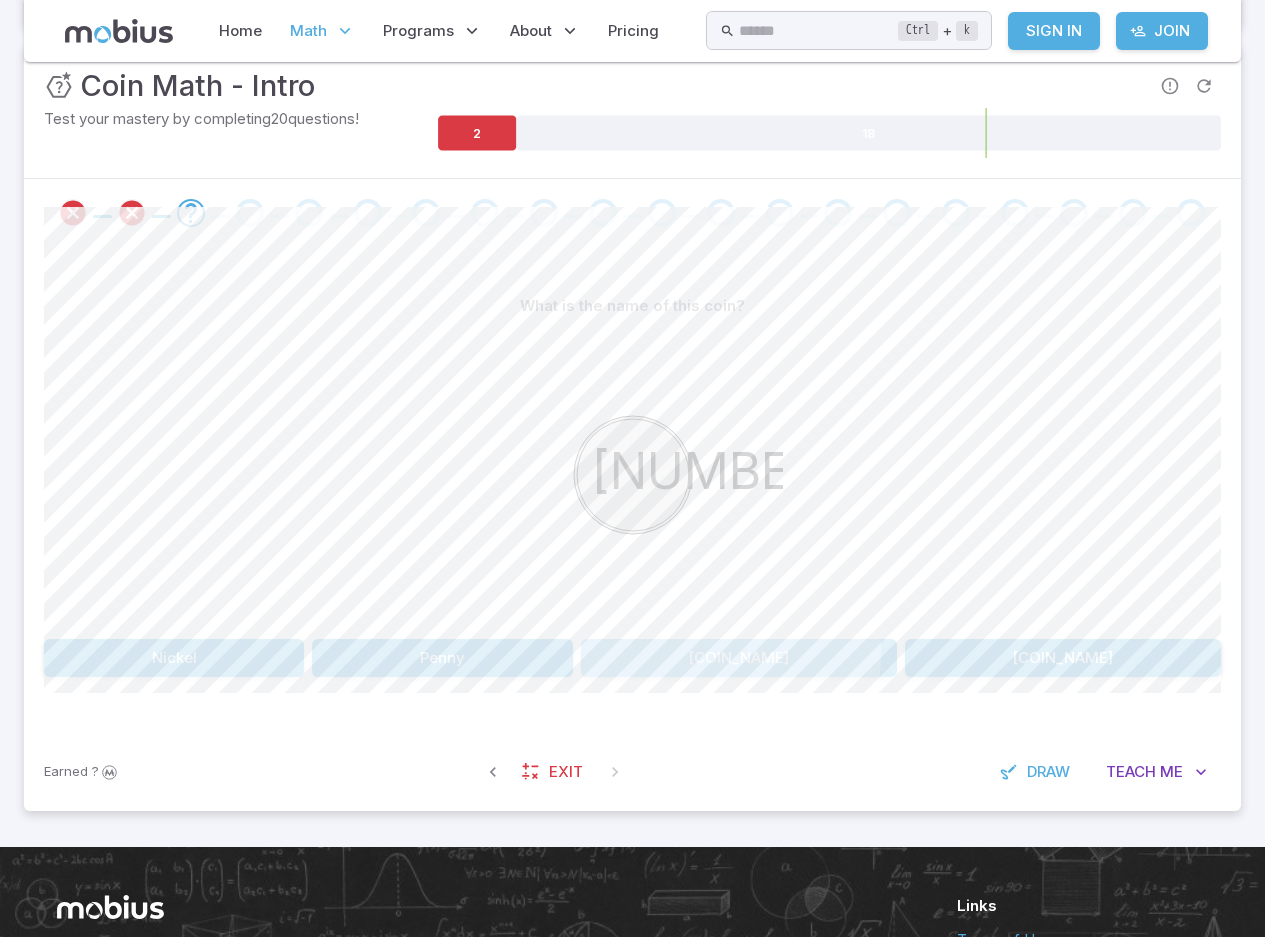 click on "Quarter" at bounding box center (739, 658) 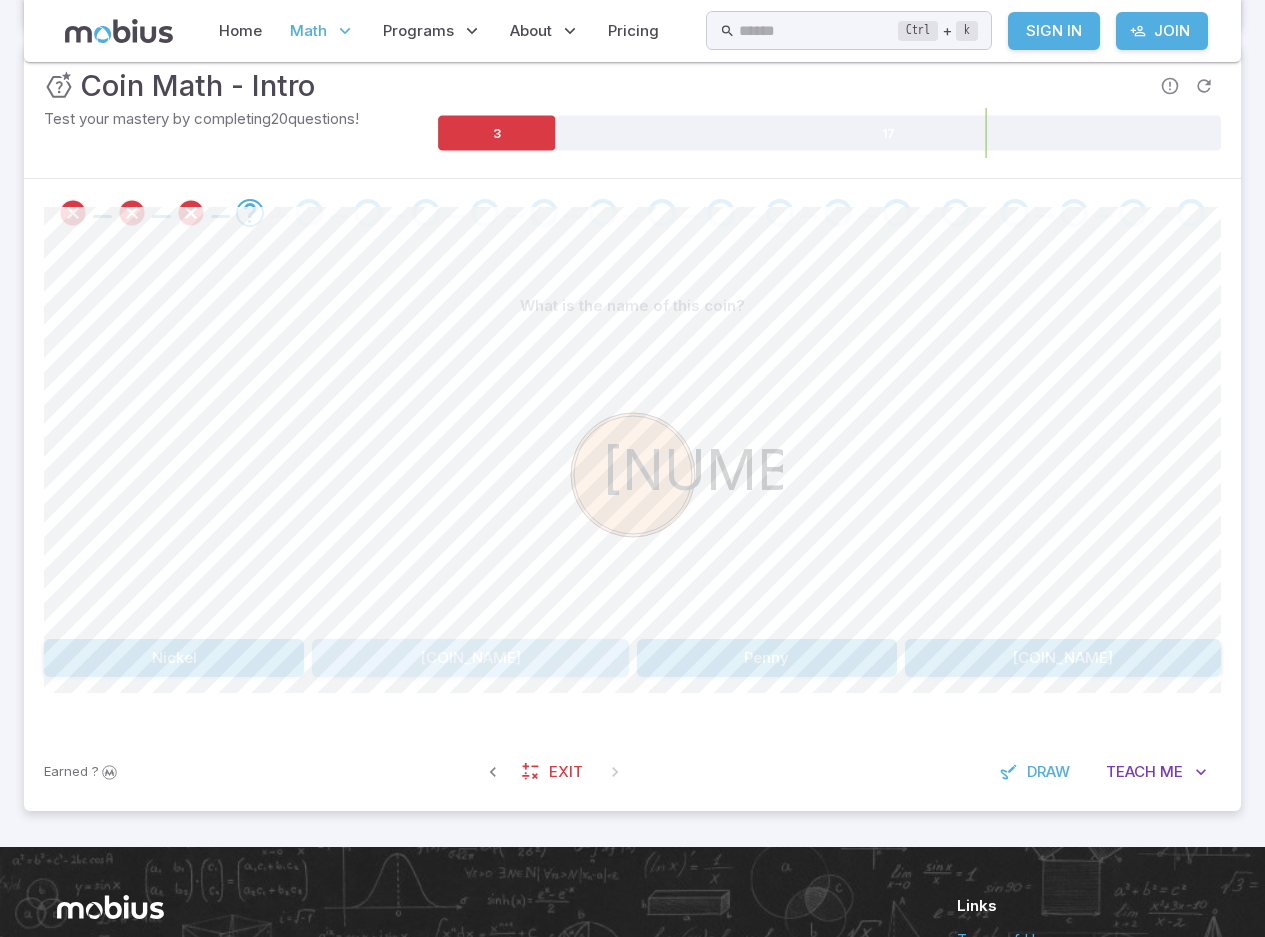 click on "Dime" at bounding box center (470, 658) 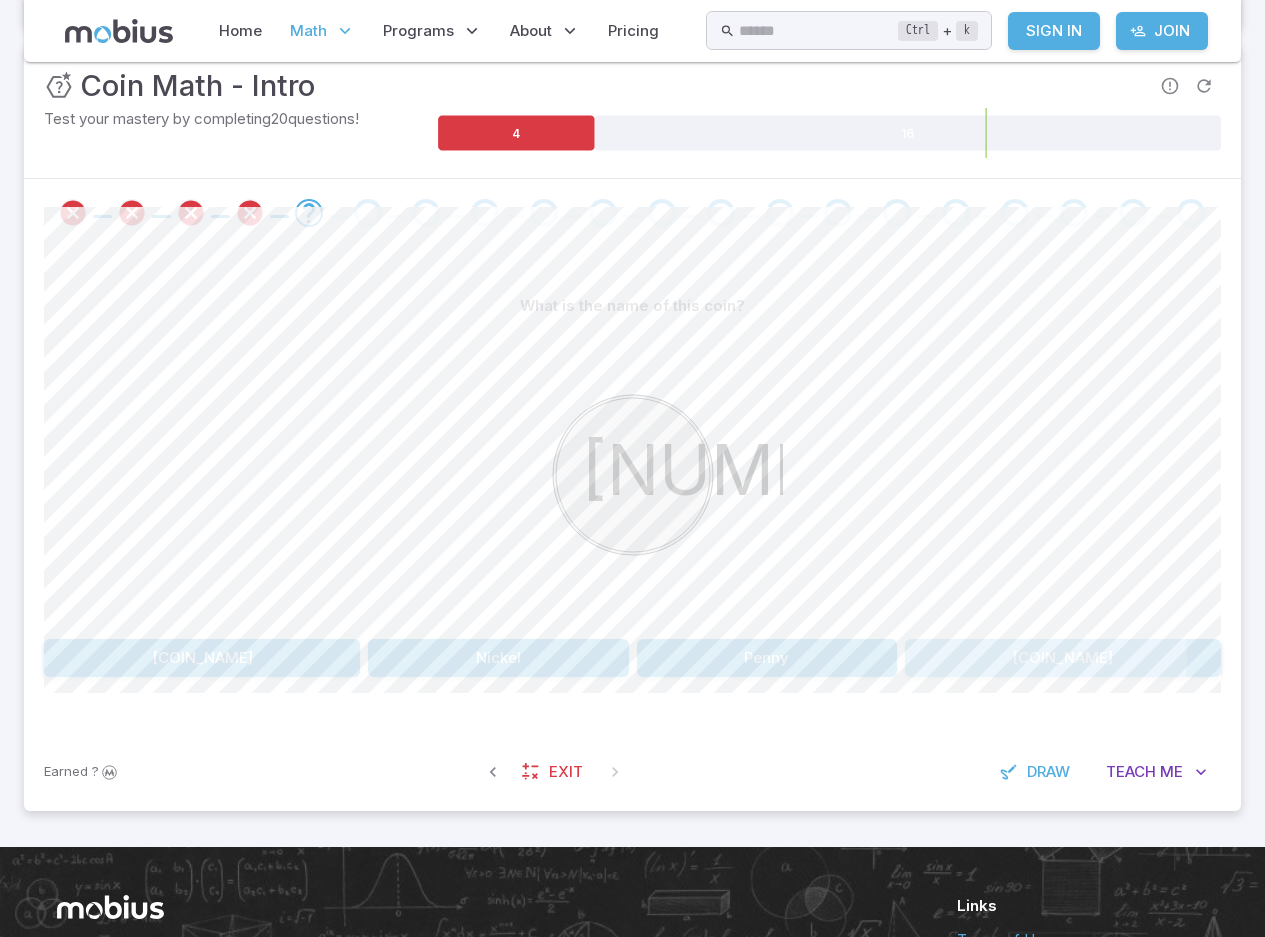 click on "Dime" at bounding box center [1063, 658] 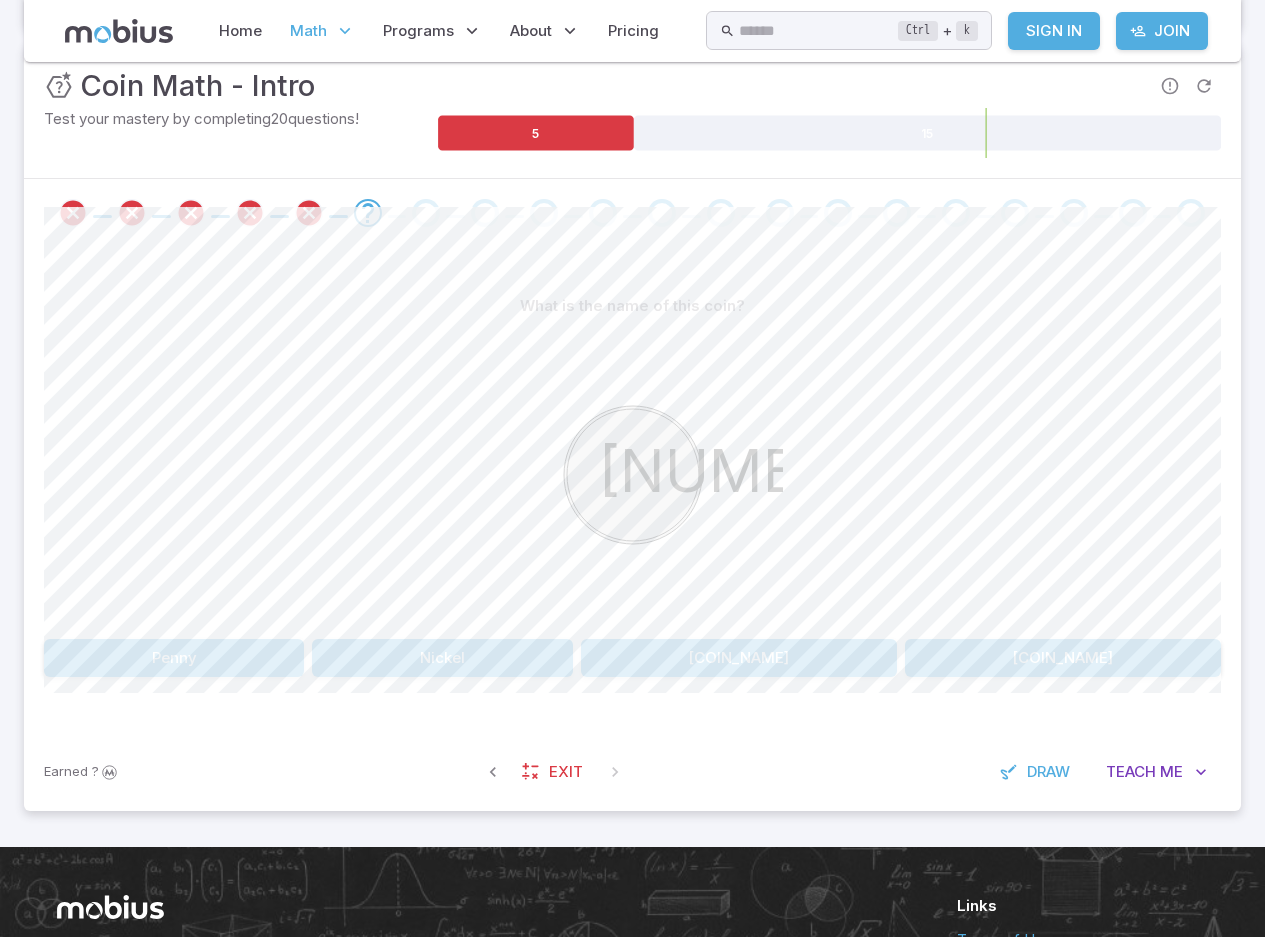 click on "Nickel" at bounding box center [442, 658] 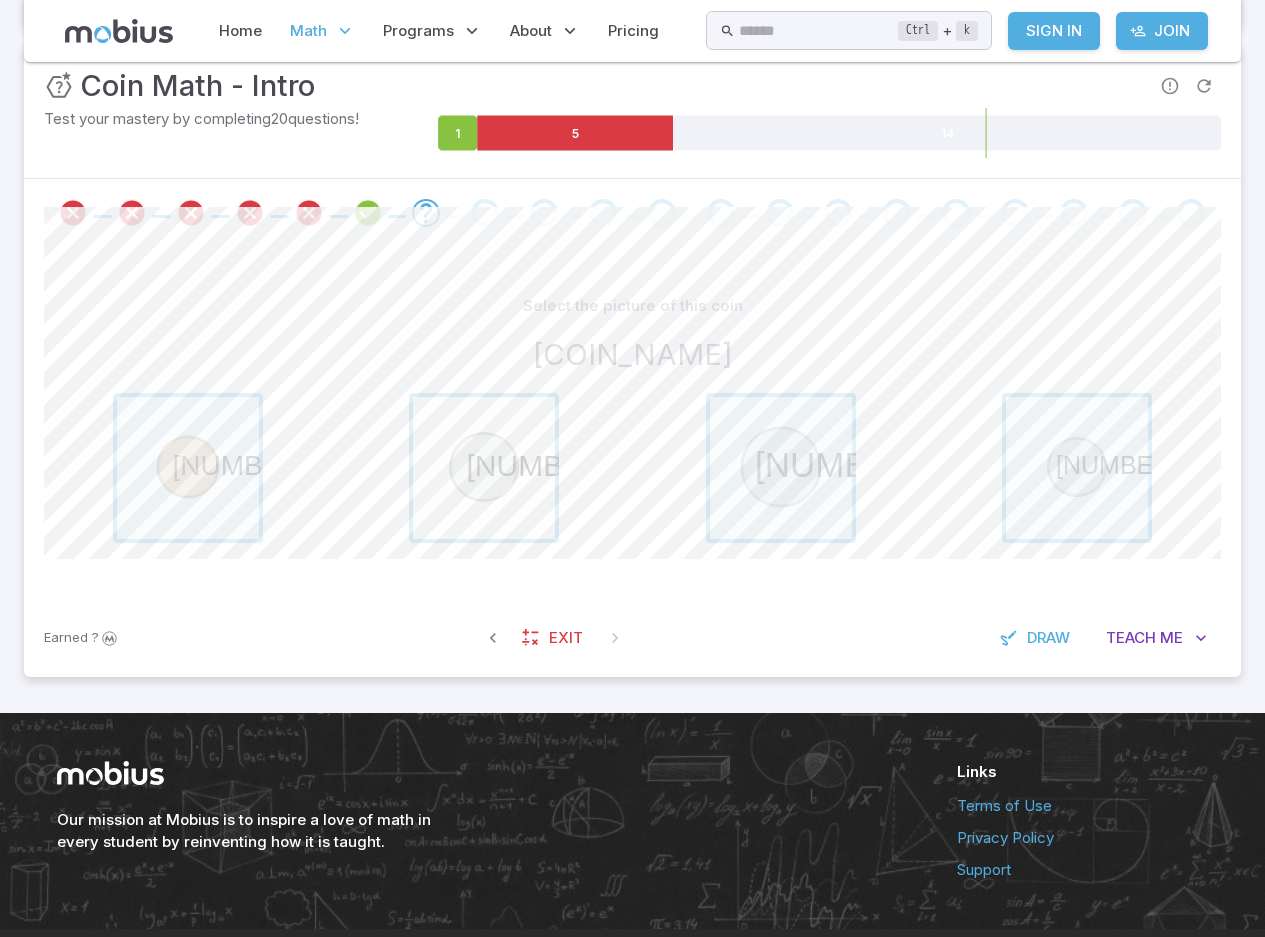 click at bounding box center [484, 468] 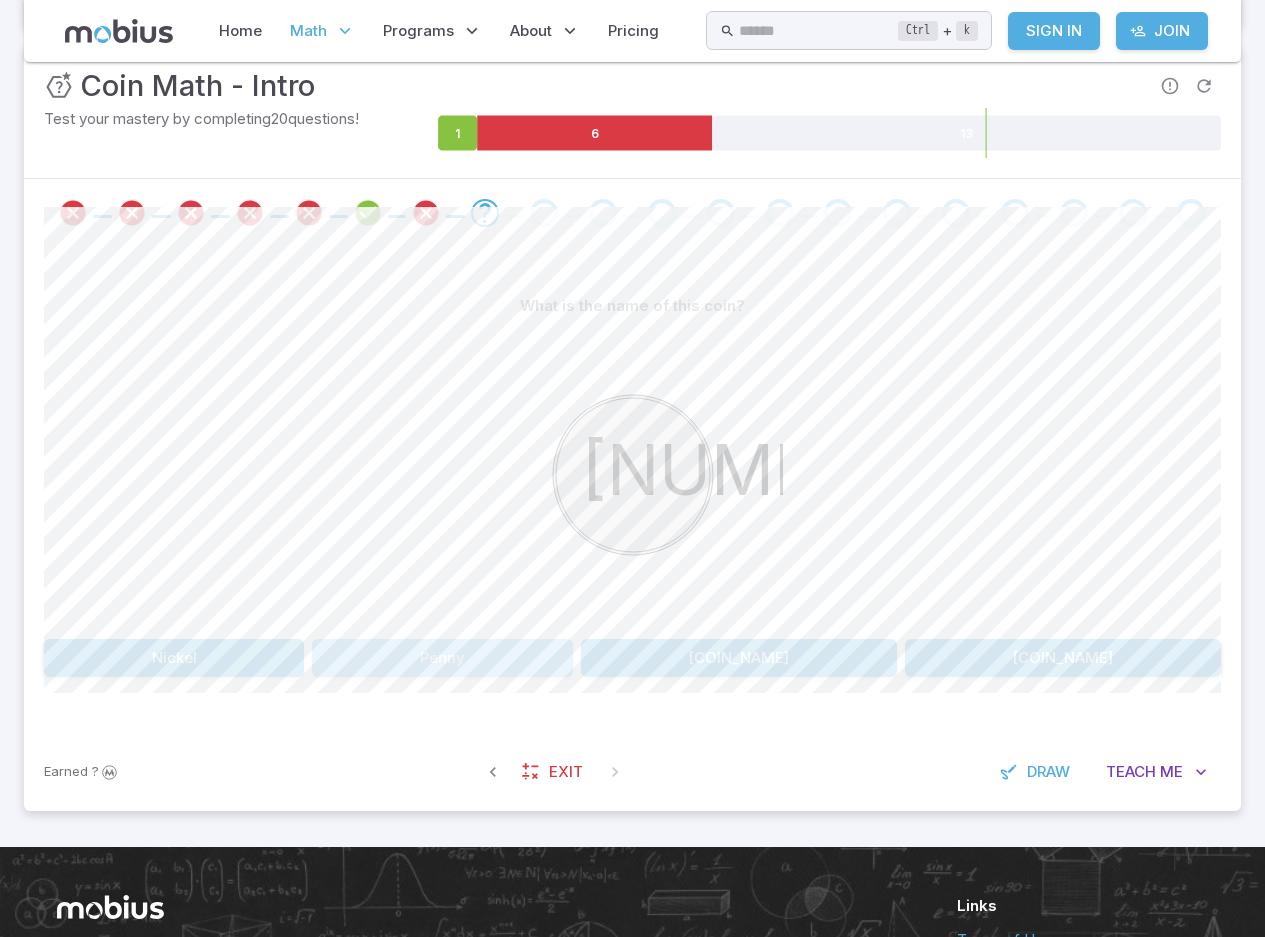 click on "Penny" at bounding box center (442, 658) 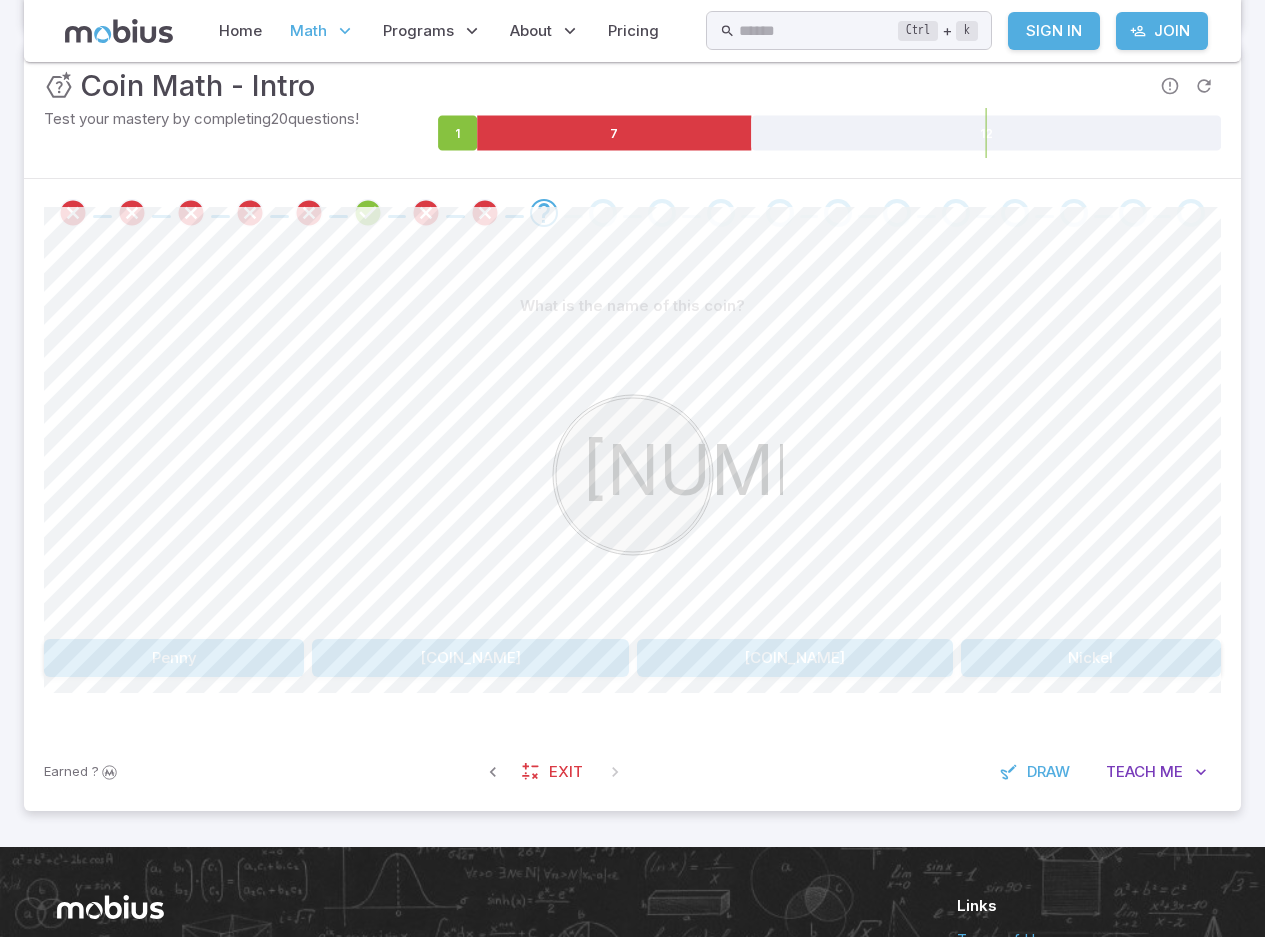 click on "Quarter" at bounding box center (795, 658) 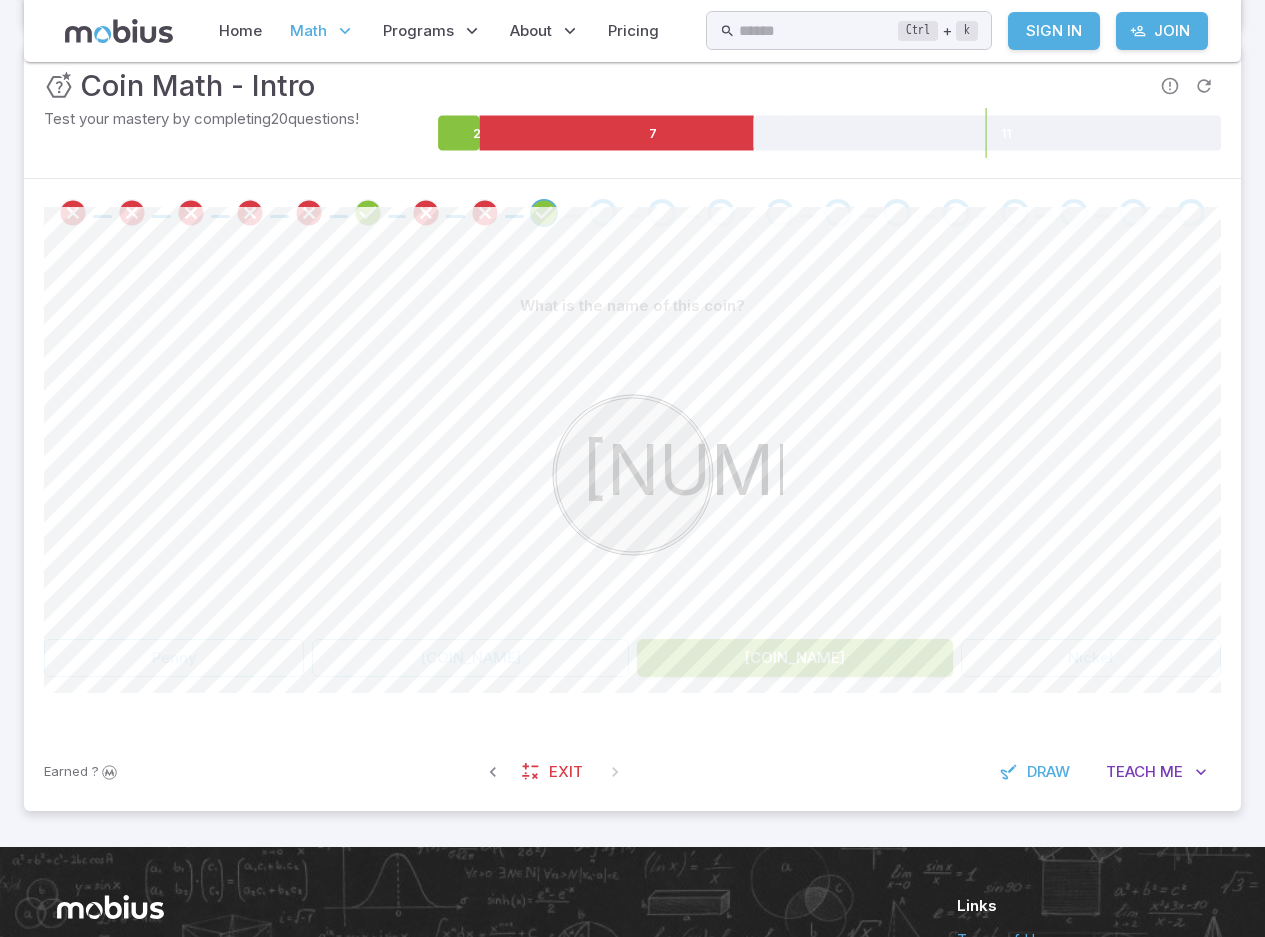 scroll, scrollTop: 242, scrollLeft: 0, axis: vertical 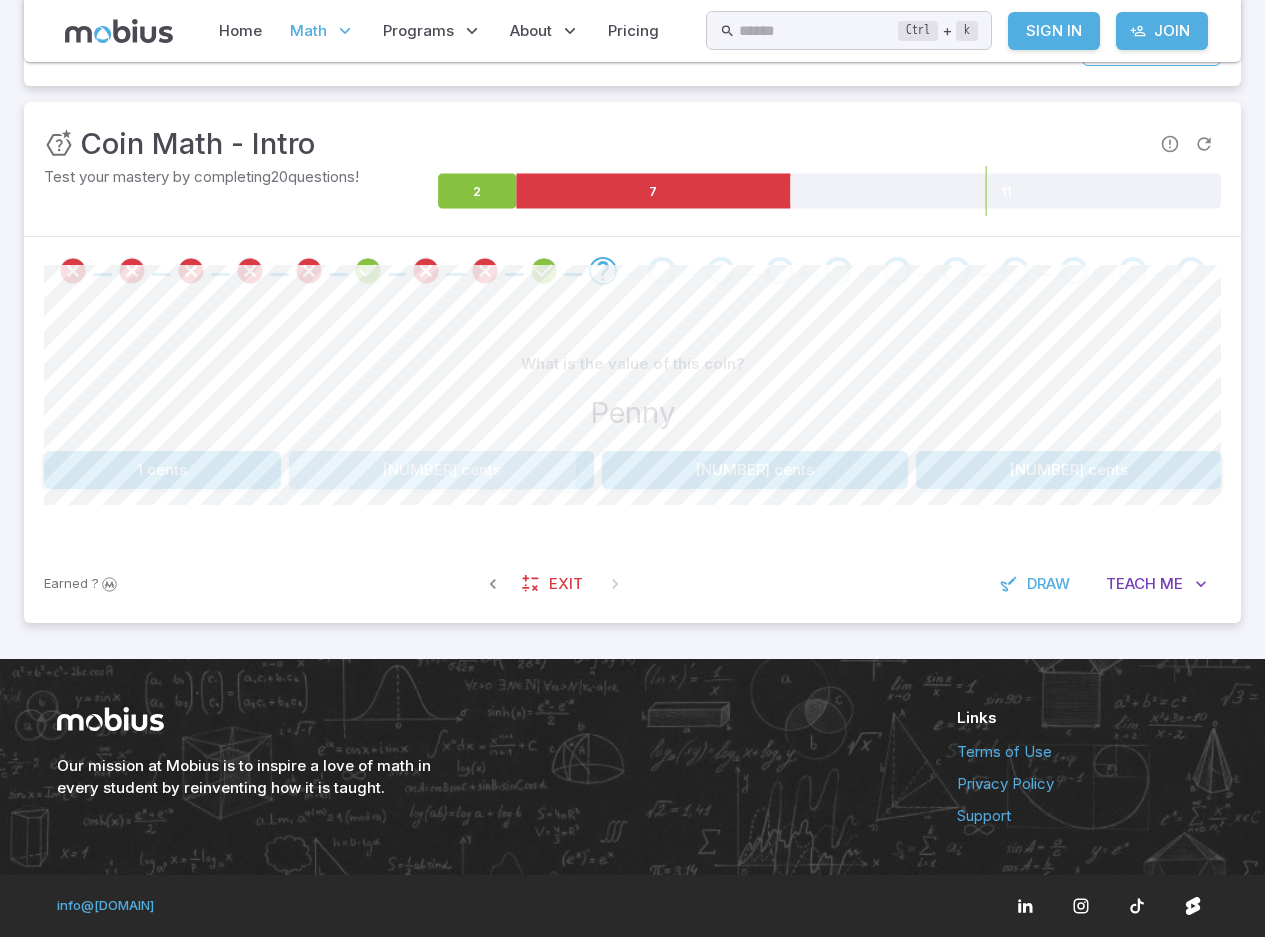 click on "5 cents" at bounding box center (442, 470) 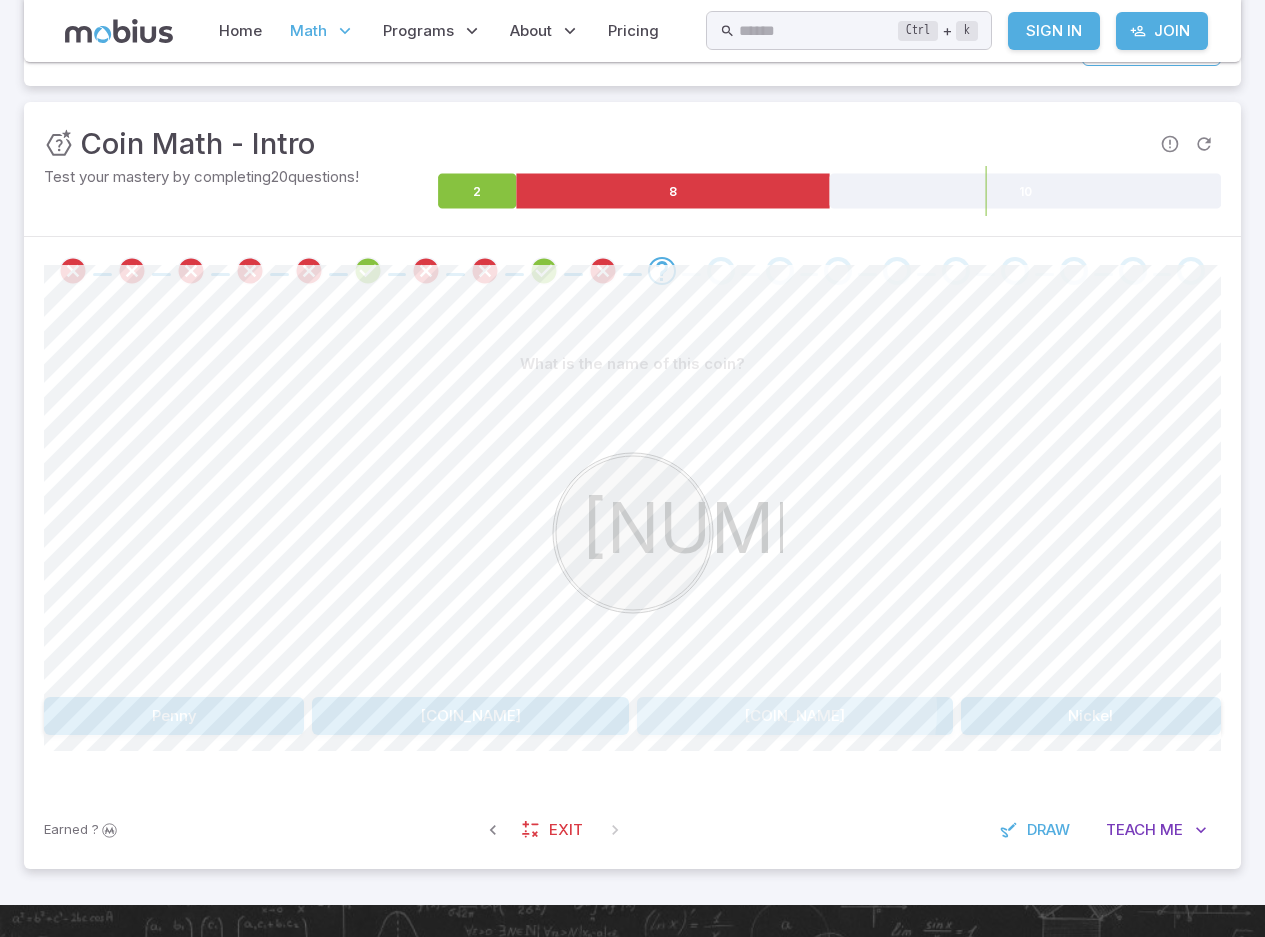 click on "Quarter" at bounding box center [795, 716] 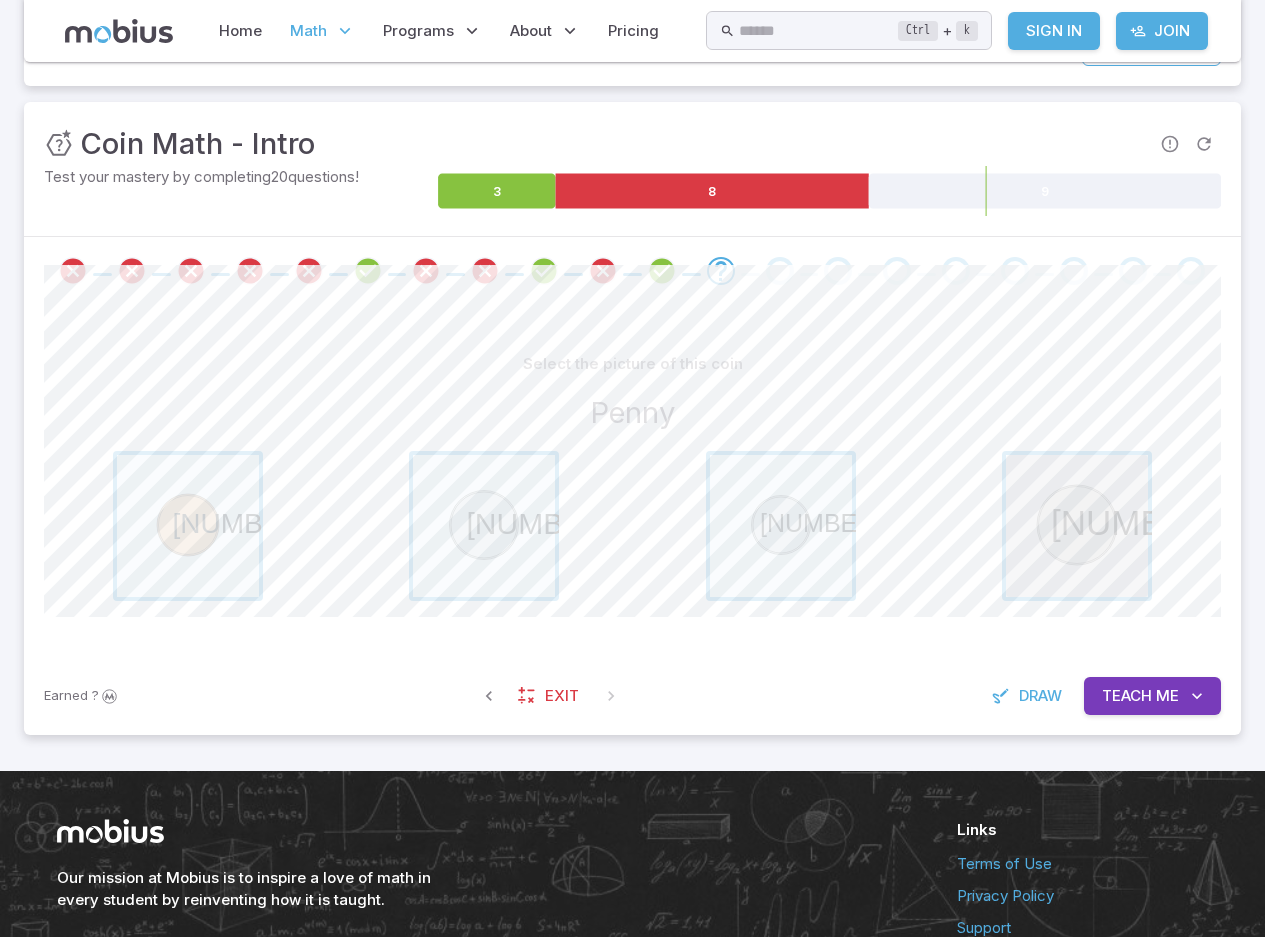 click at bounding box center (1077, 526) 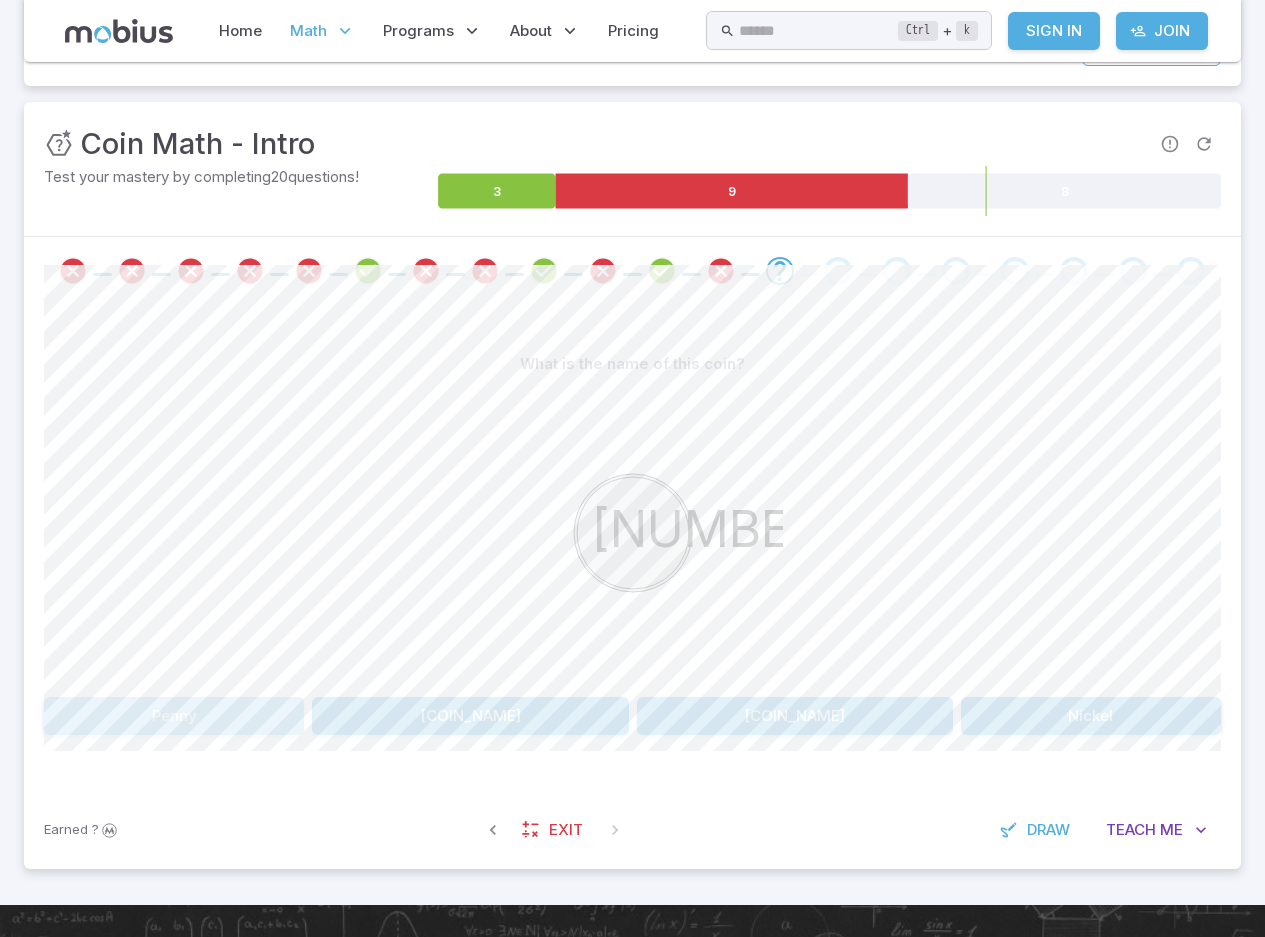 click on "Penny" at bounding box center (174, 716) 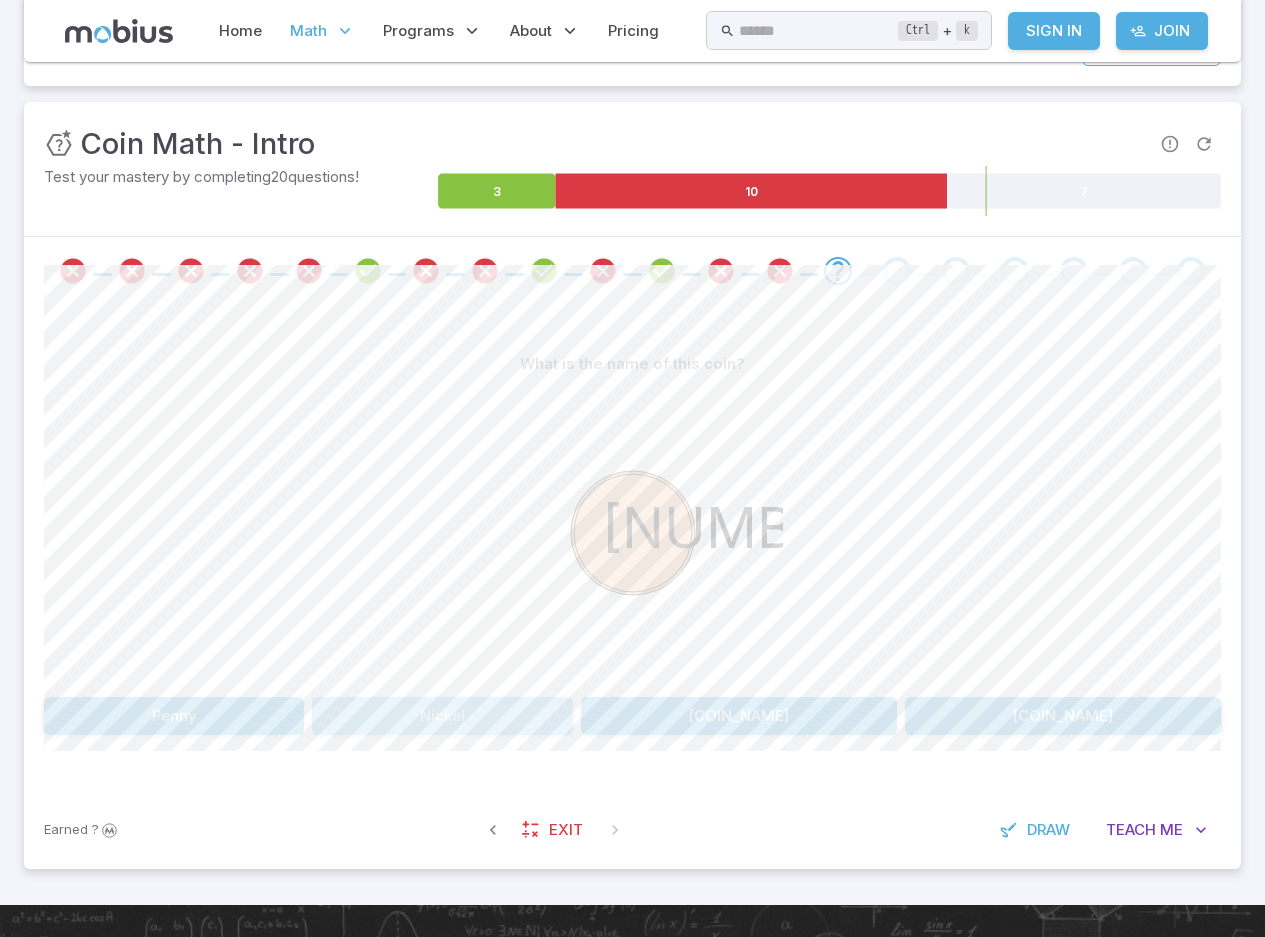 click on "Nickel" at bounding box center [442, 716] 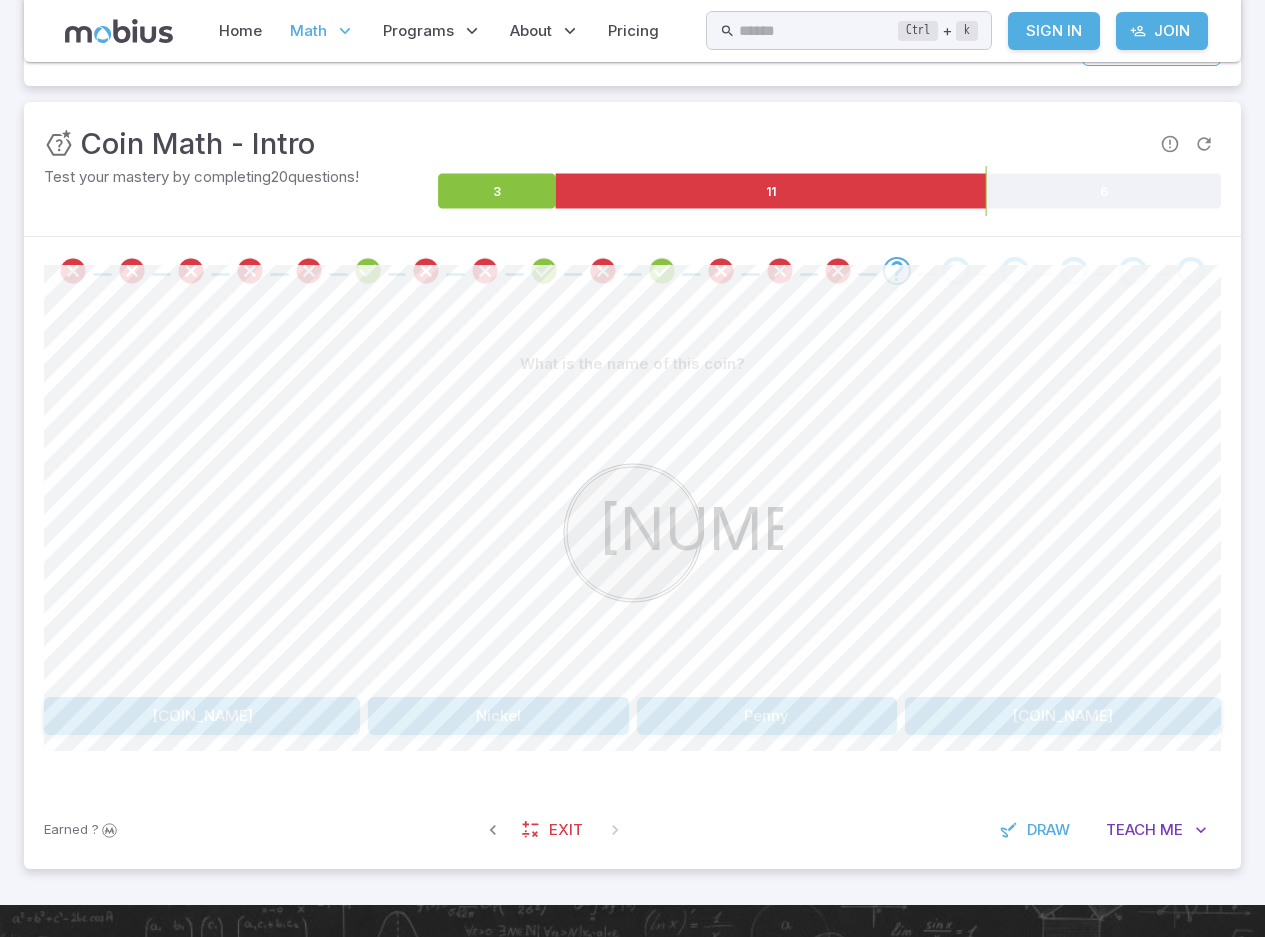 click on "Penny" at bounding box center [767, 716] 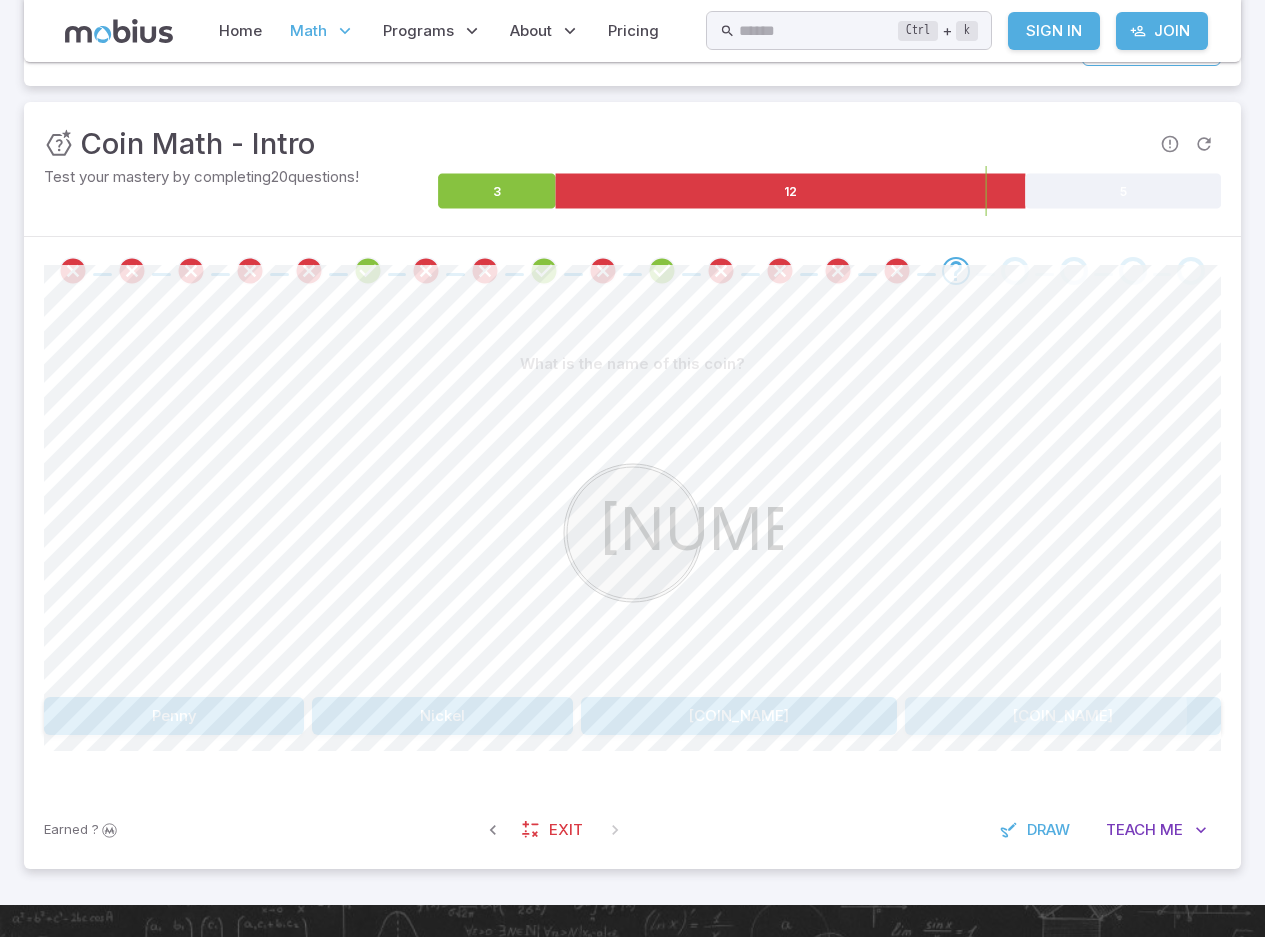 click on "Dime" at bounding box center [1063, 716] 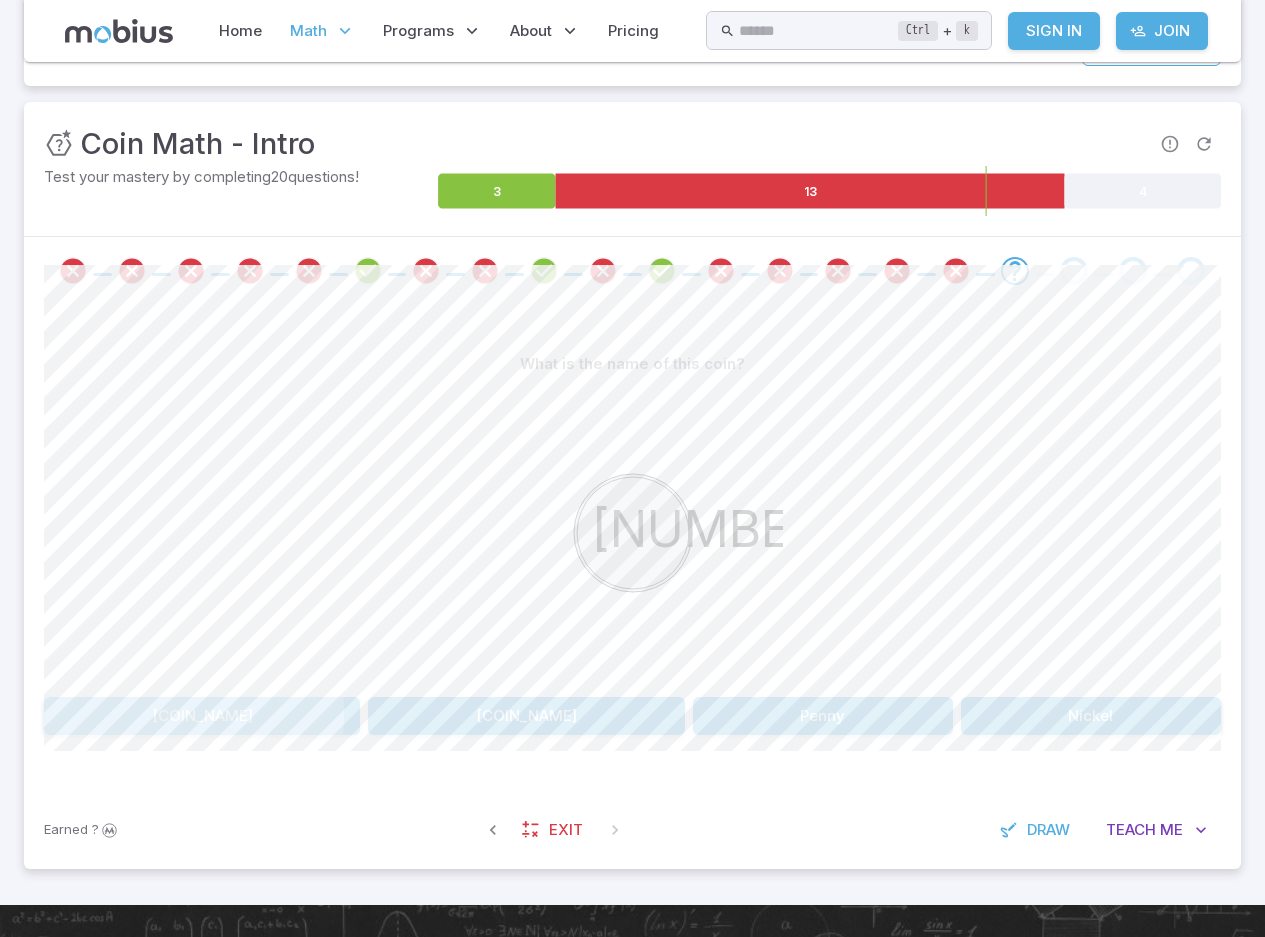 click on "Quarter" at bounding box center (202, 716) 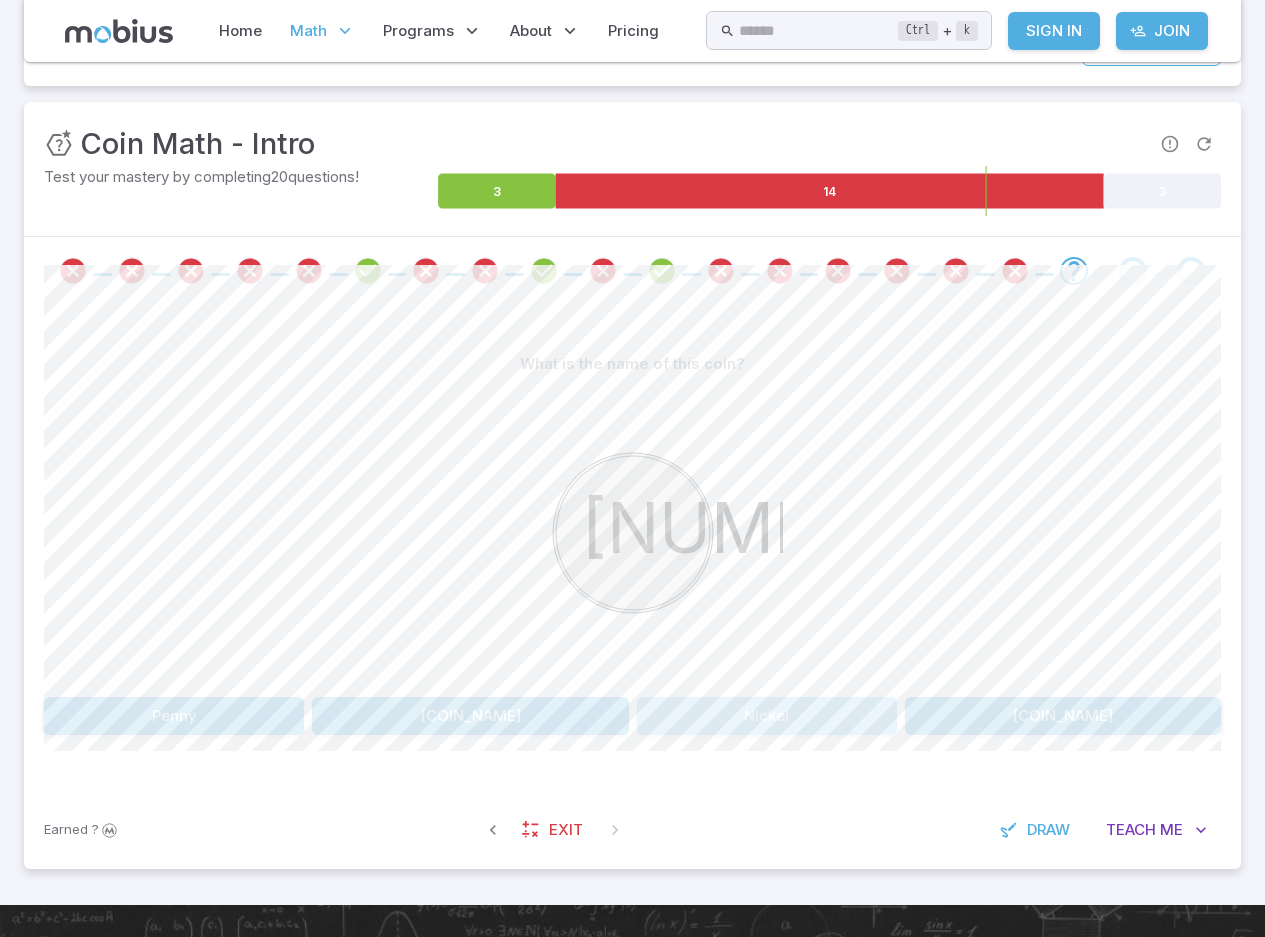 click on "Nickel" at bounding box center (767, 716) 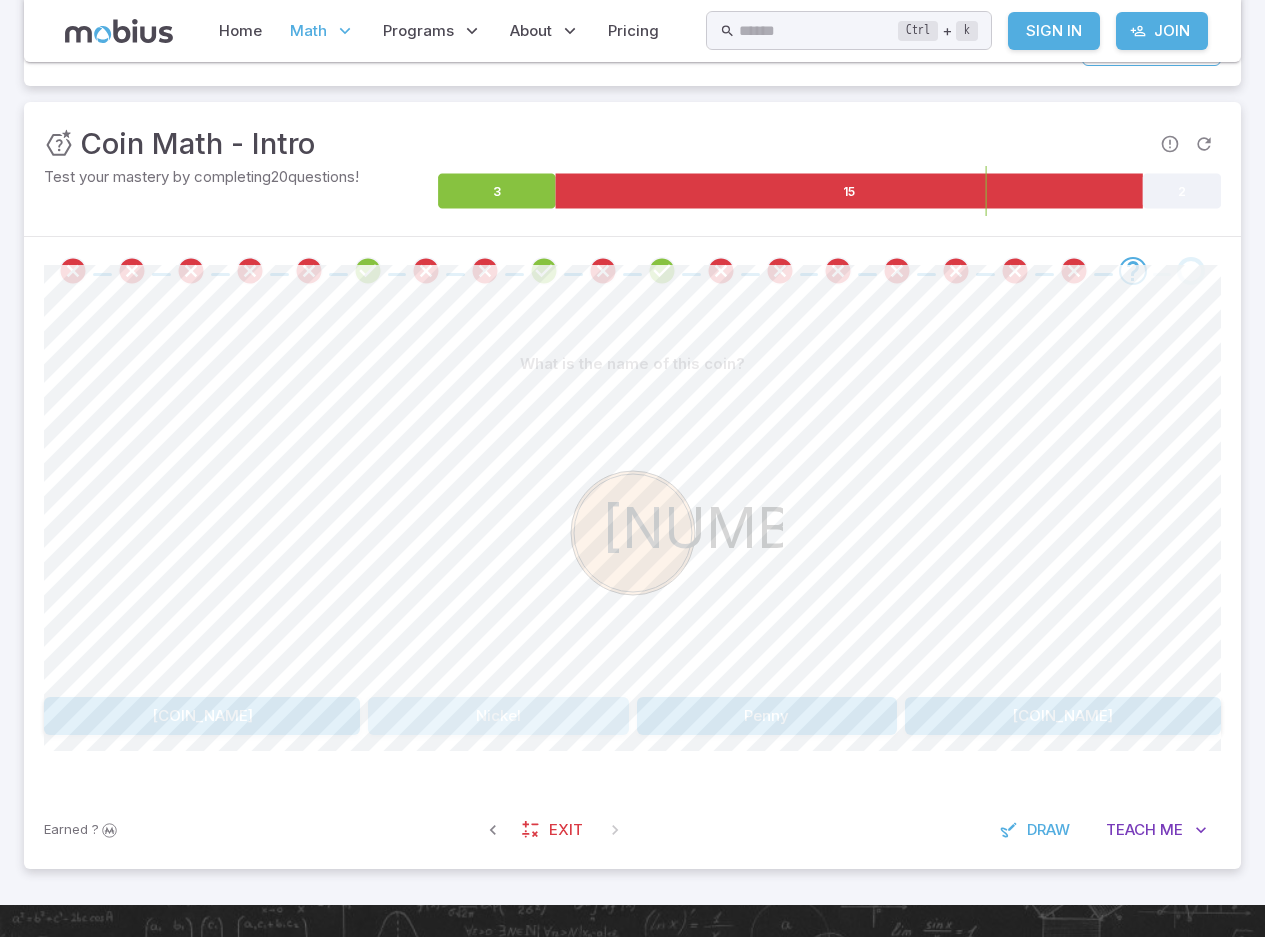 click on "Nickel" at bounding box center (498, 716) 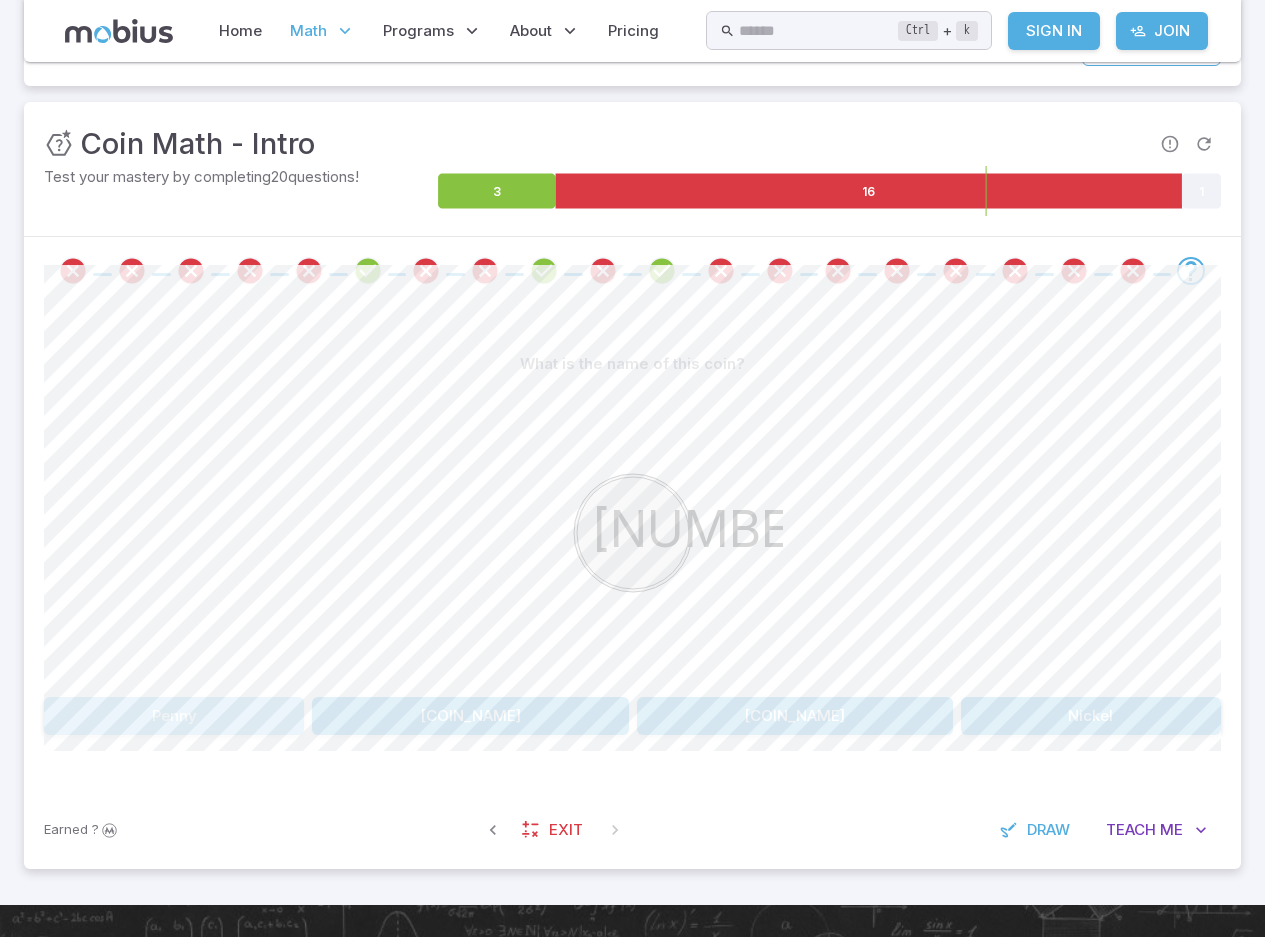 click on "Penny" at bounding box center (174, 716) 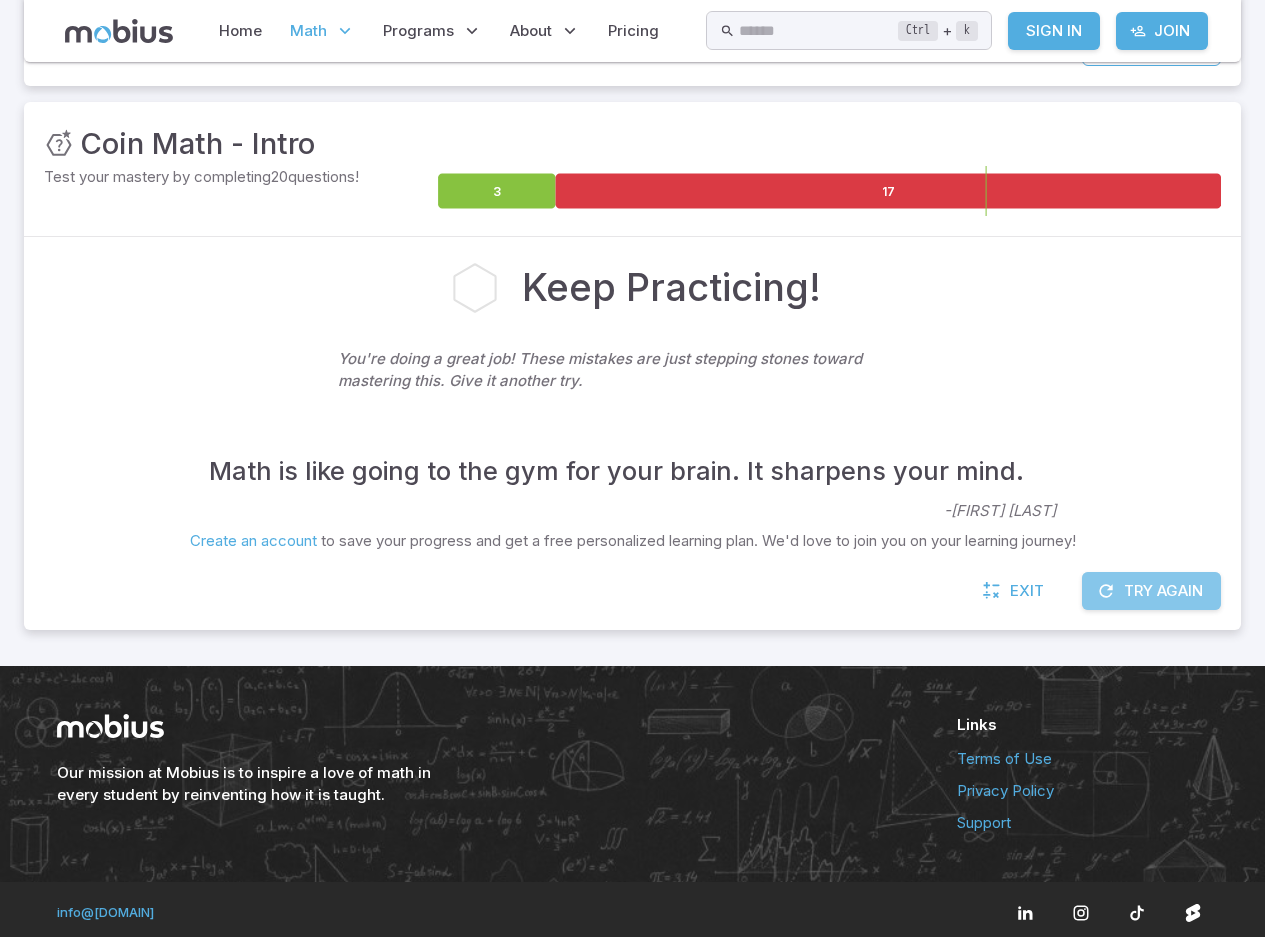 click on "Try Again" at bounding box center (1151, 591) 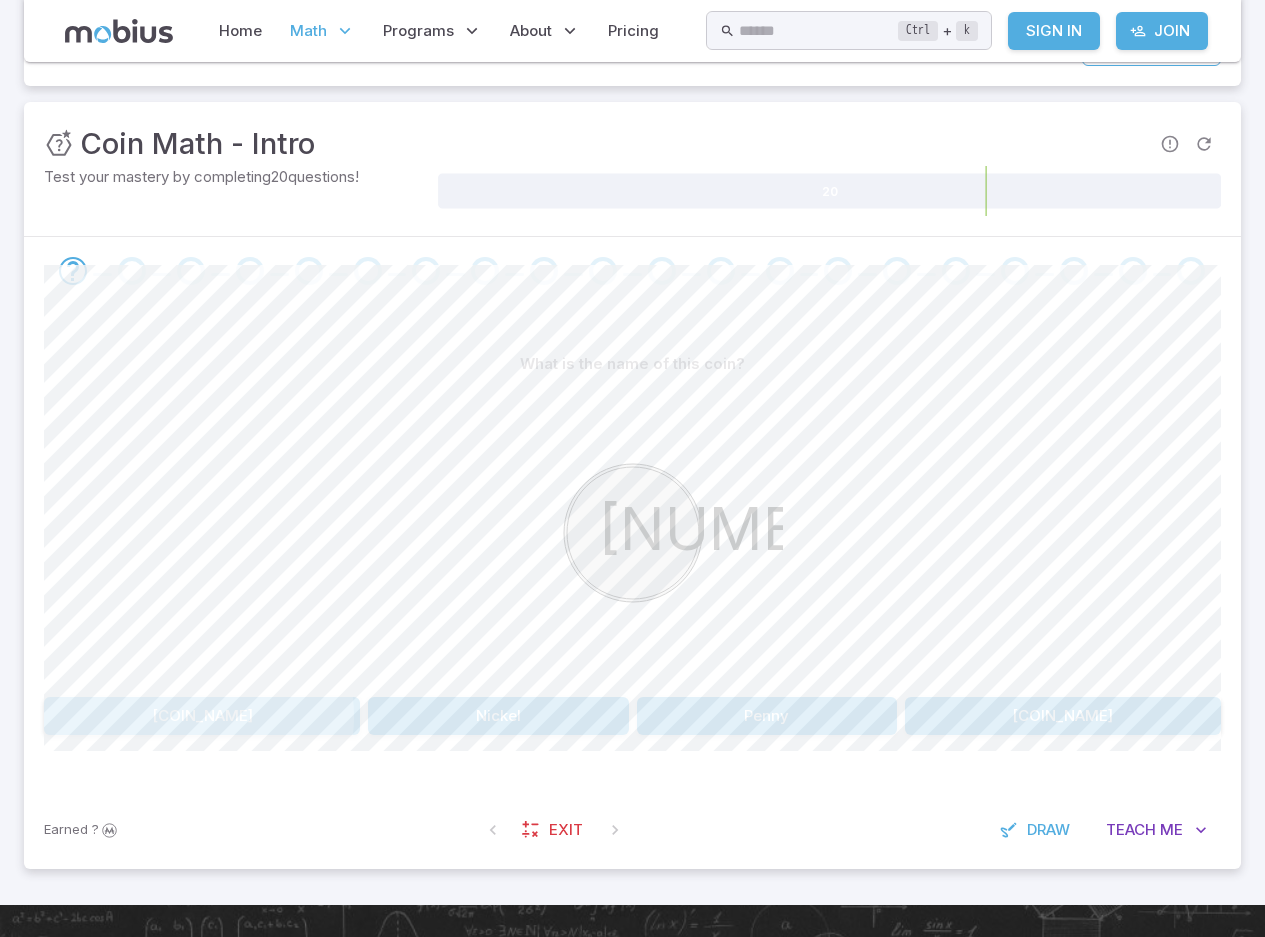 click on "Quarter" at bounding box center [202, 716] 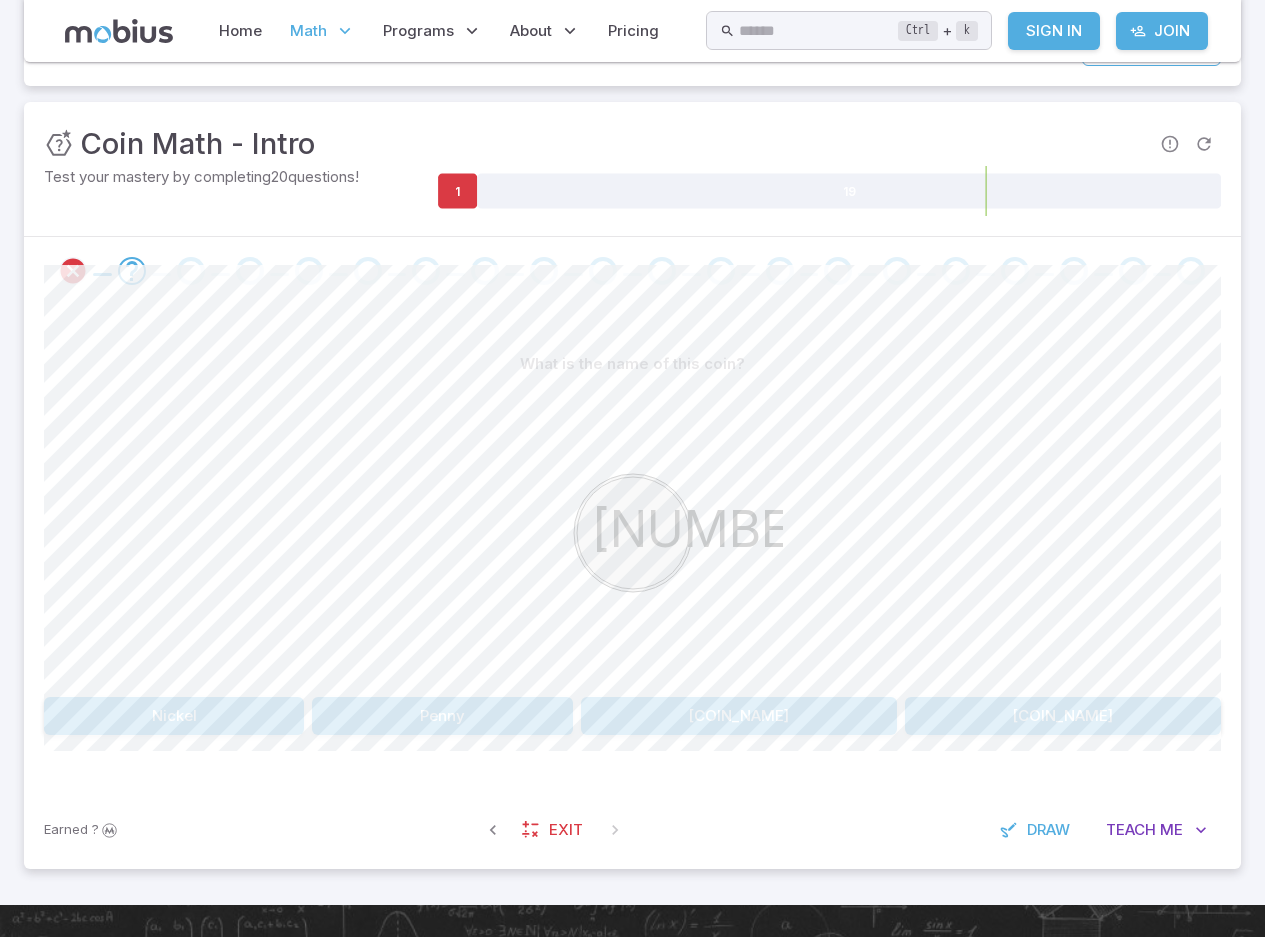 click on "Dime" at bounding box center [739, 716] 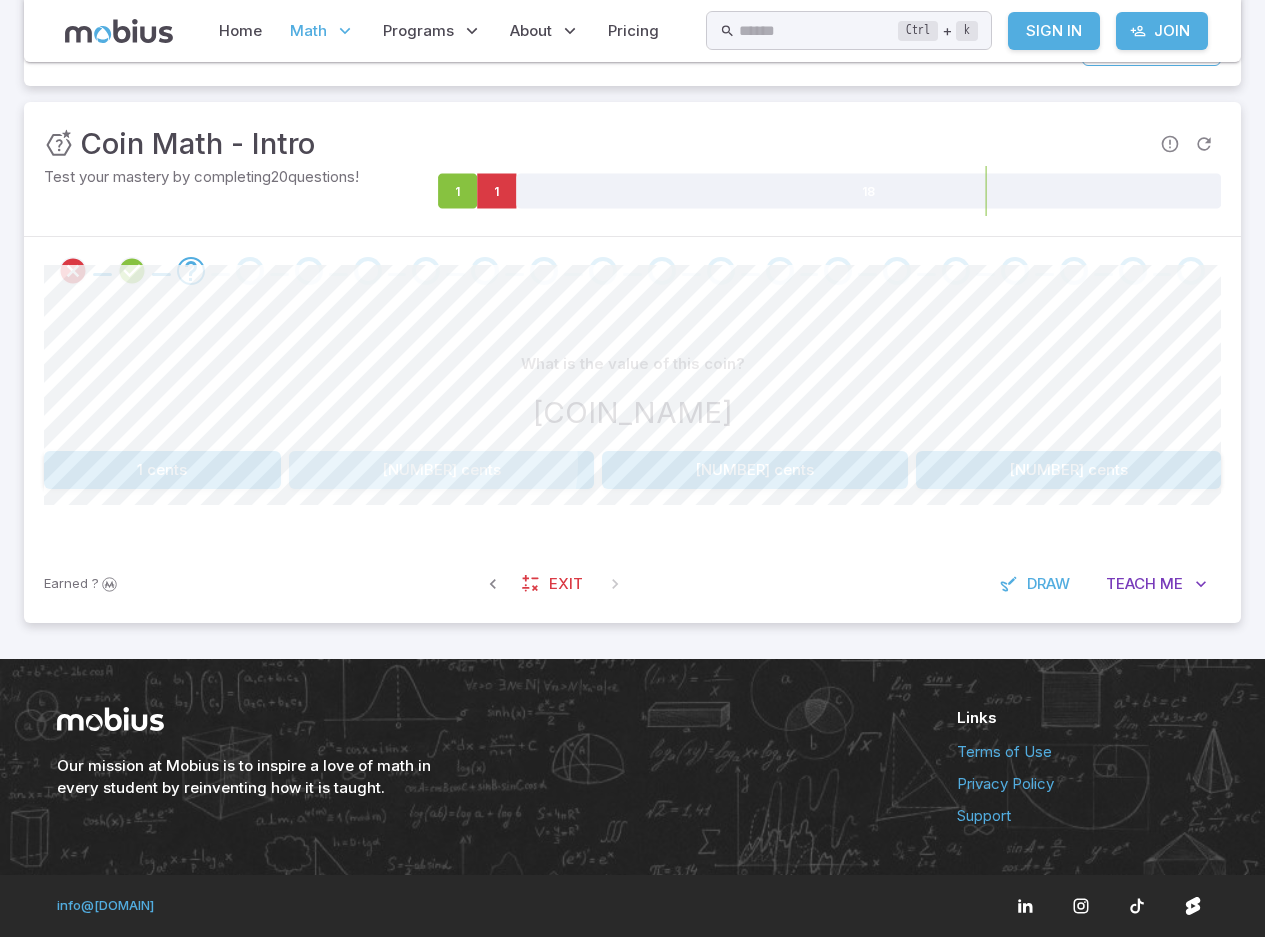 click on "5 cents" at bounding box center (442, 470) 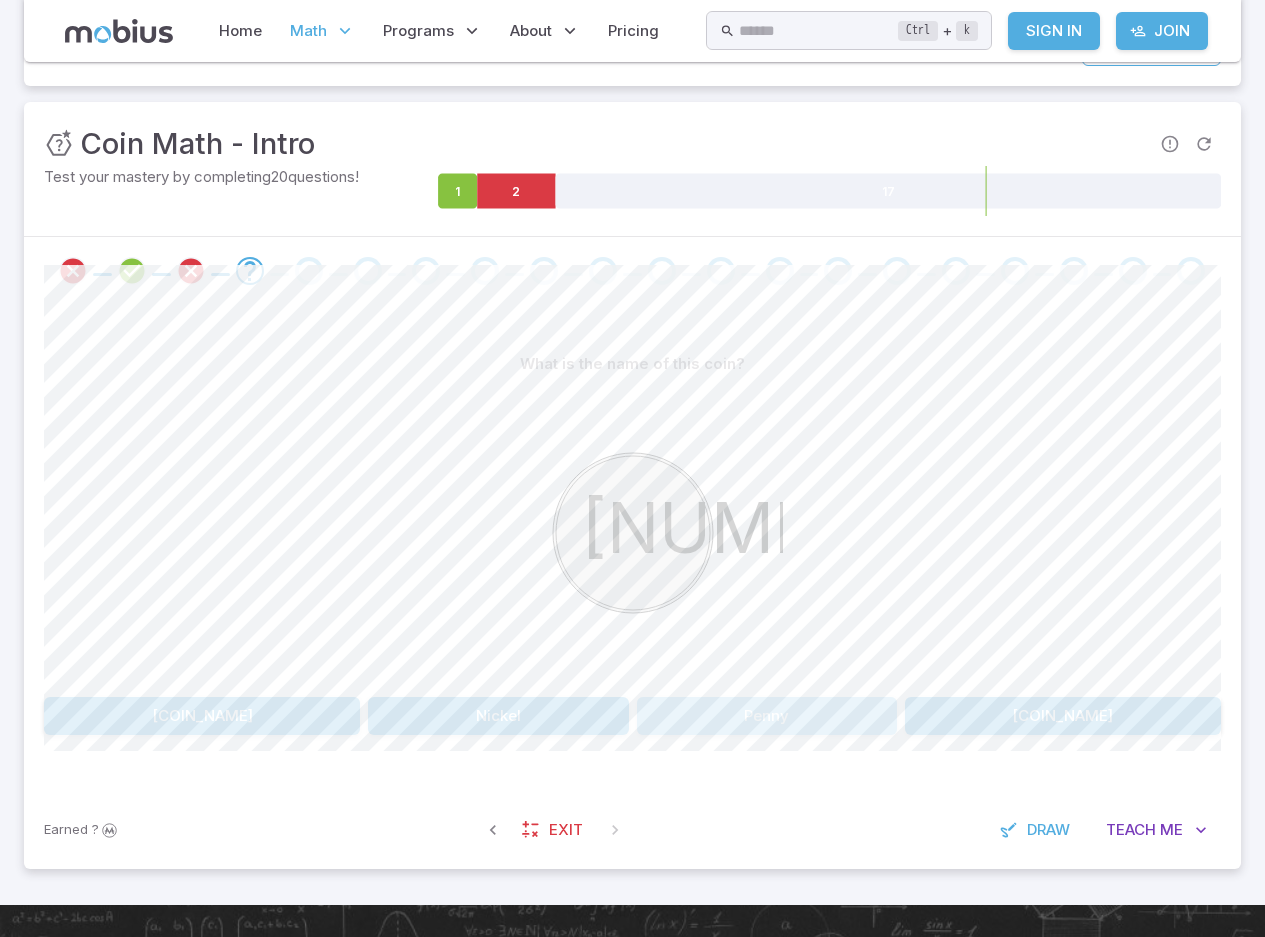 click on "Penny" at bounding box center [767, 716] 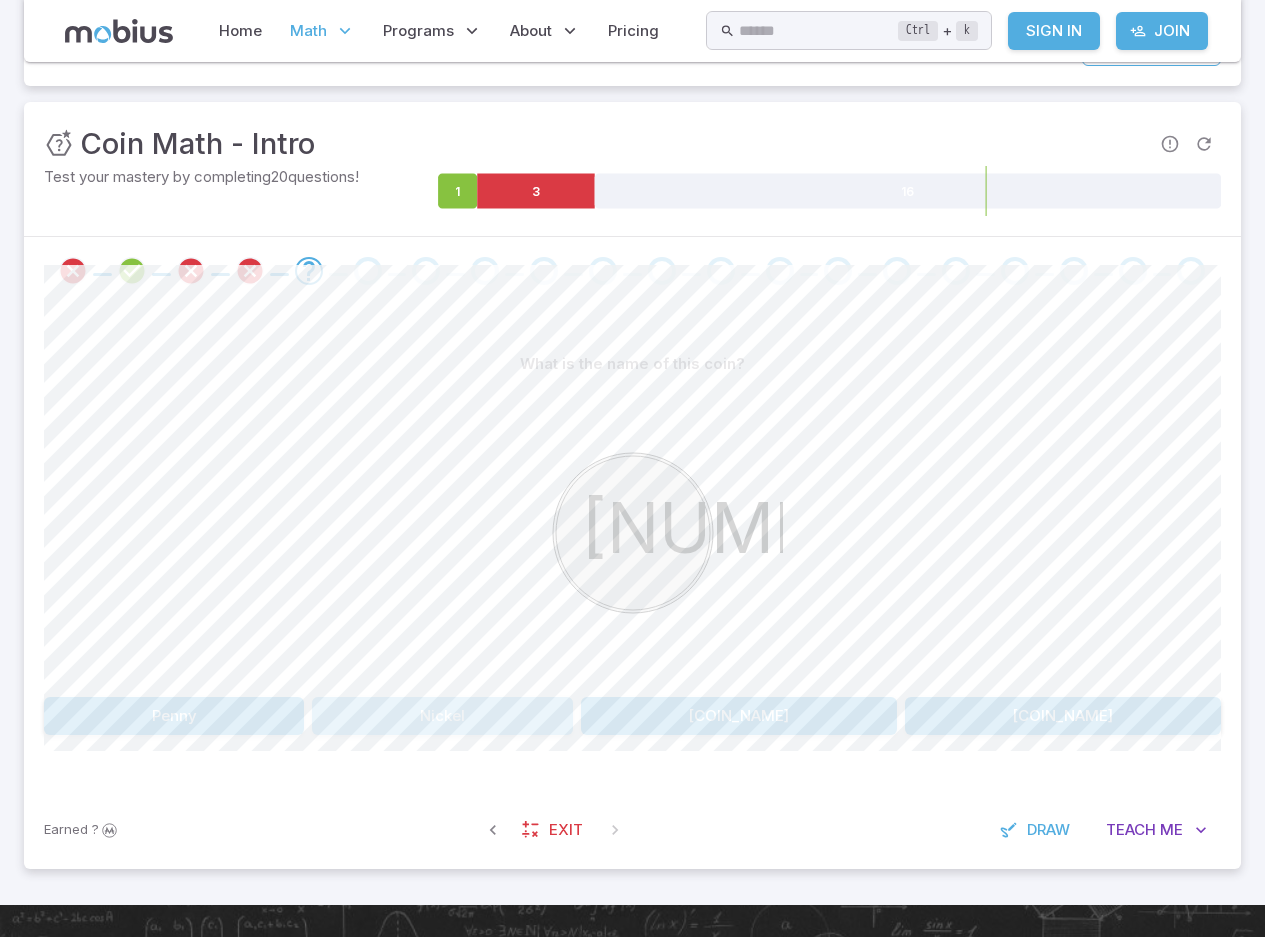 click on "Nickel" at bounding box center [442, 716] 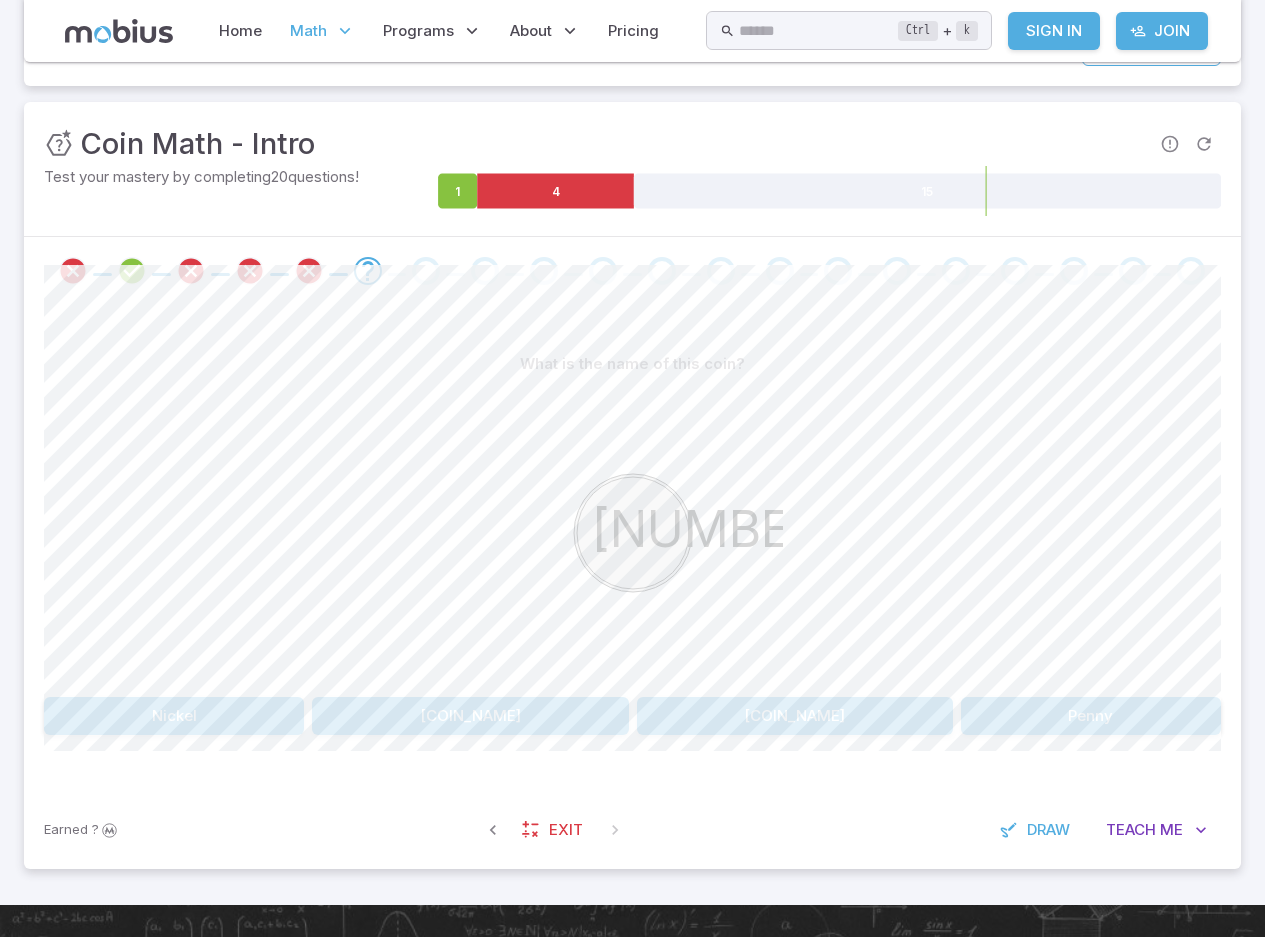 click on "Nickel" at bounding box center [174, 716] 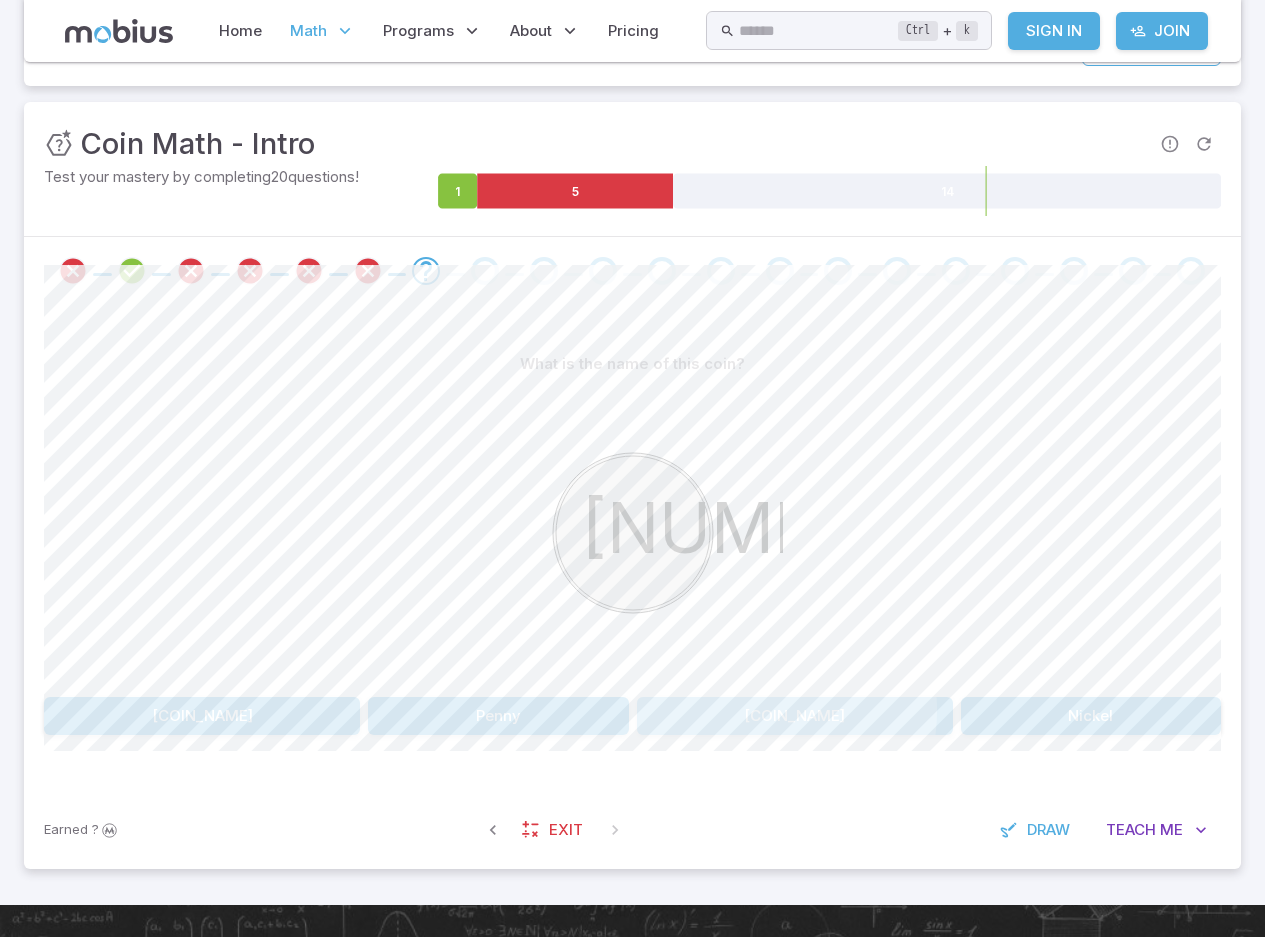 click on "Quarter" at bounding box center [795, 716] 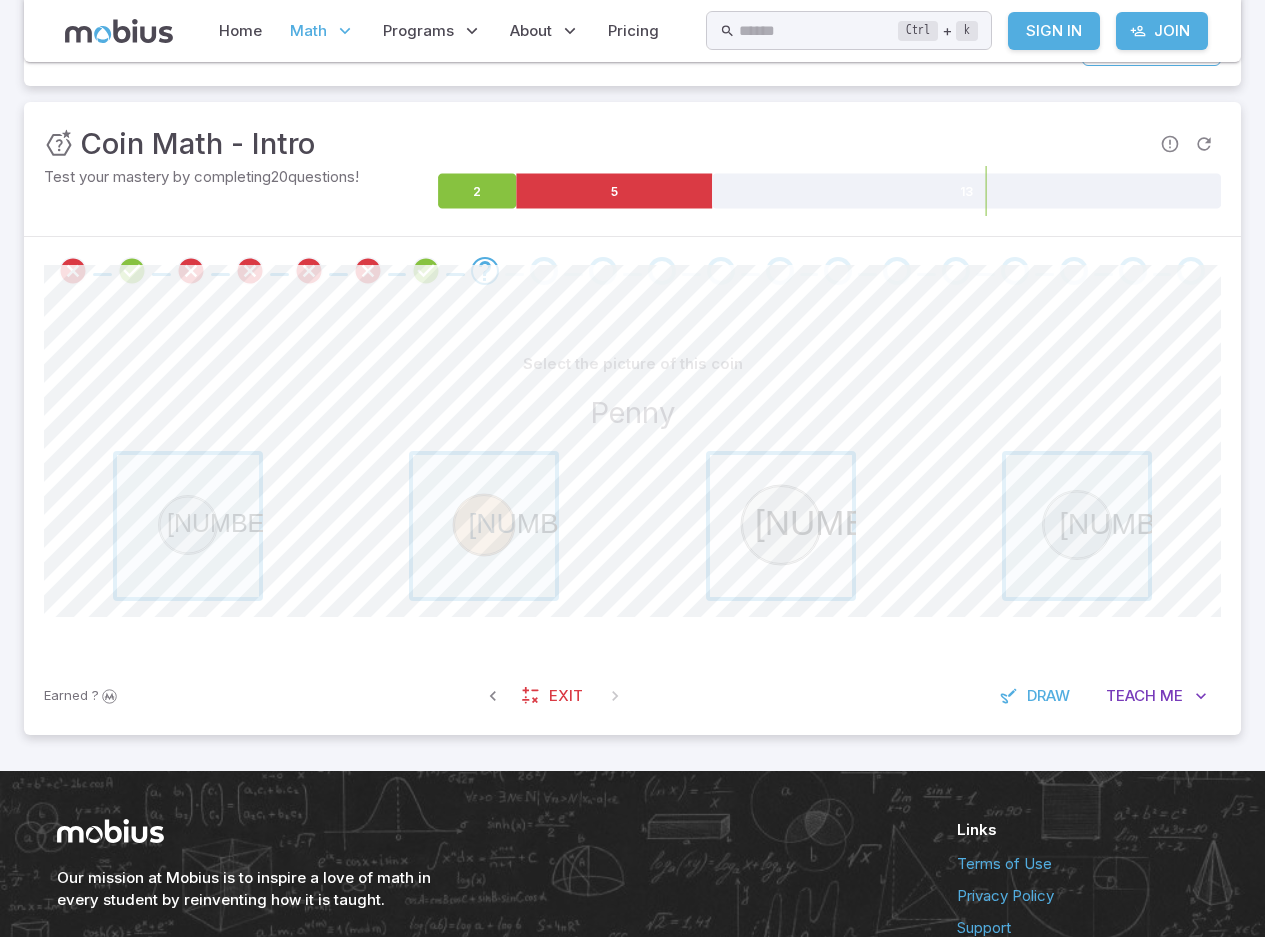click at bounding box center [781, 526] 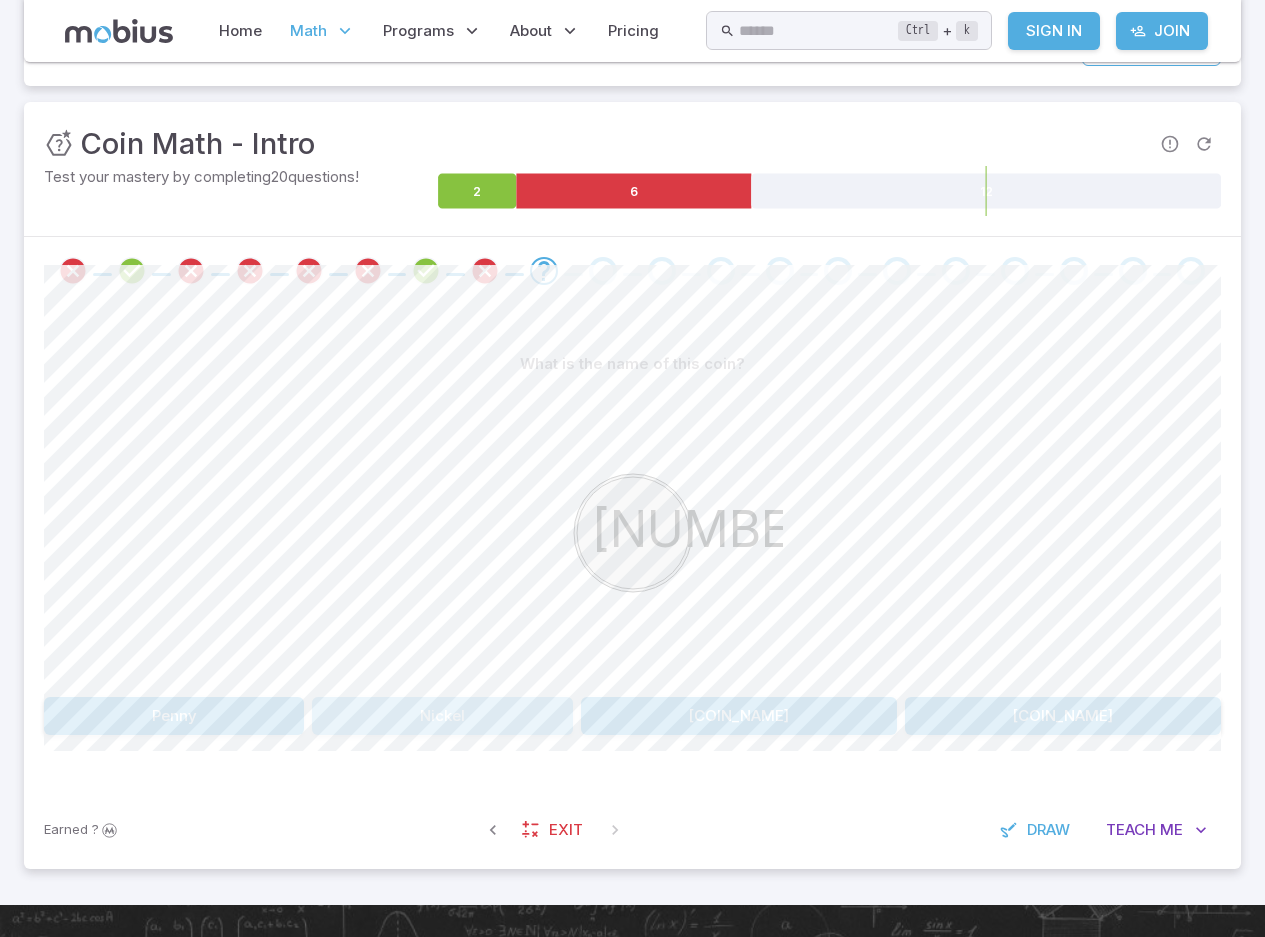 click on "Nickel" at bounding box center (442, 716) 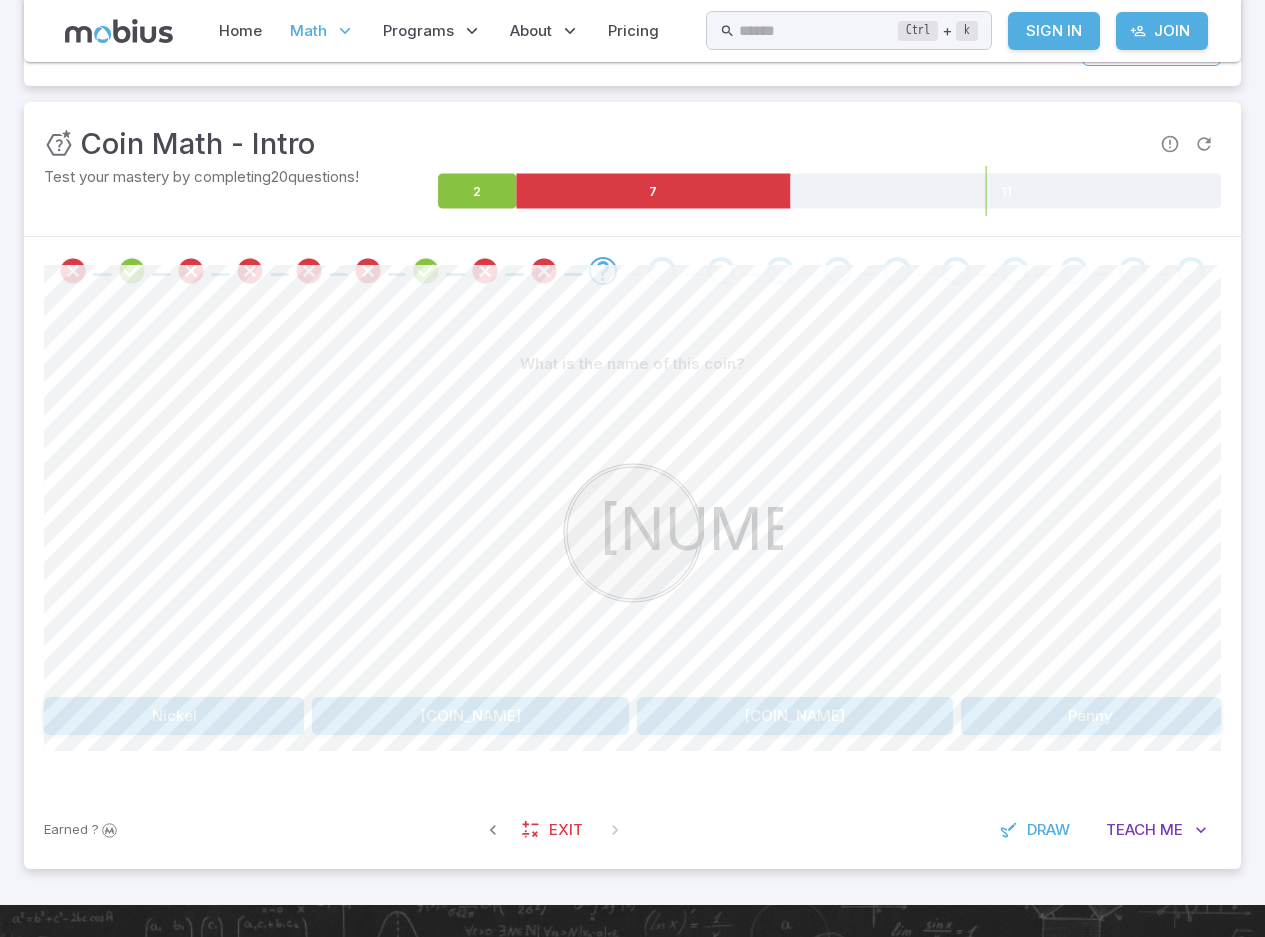click on "Dime" at bounding box center [795, 716] 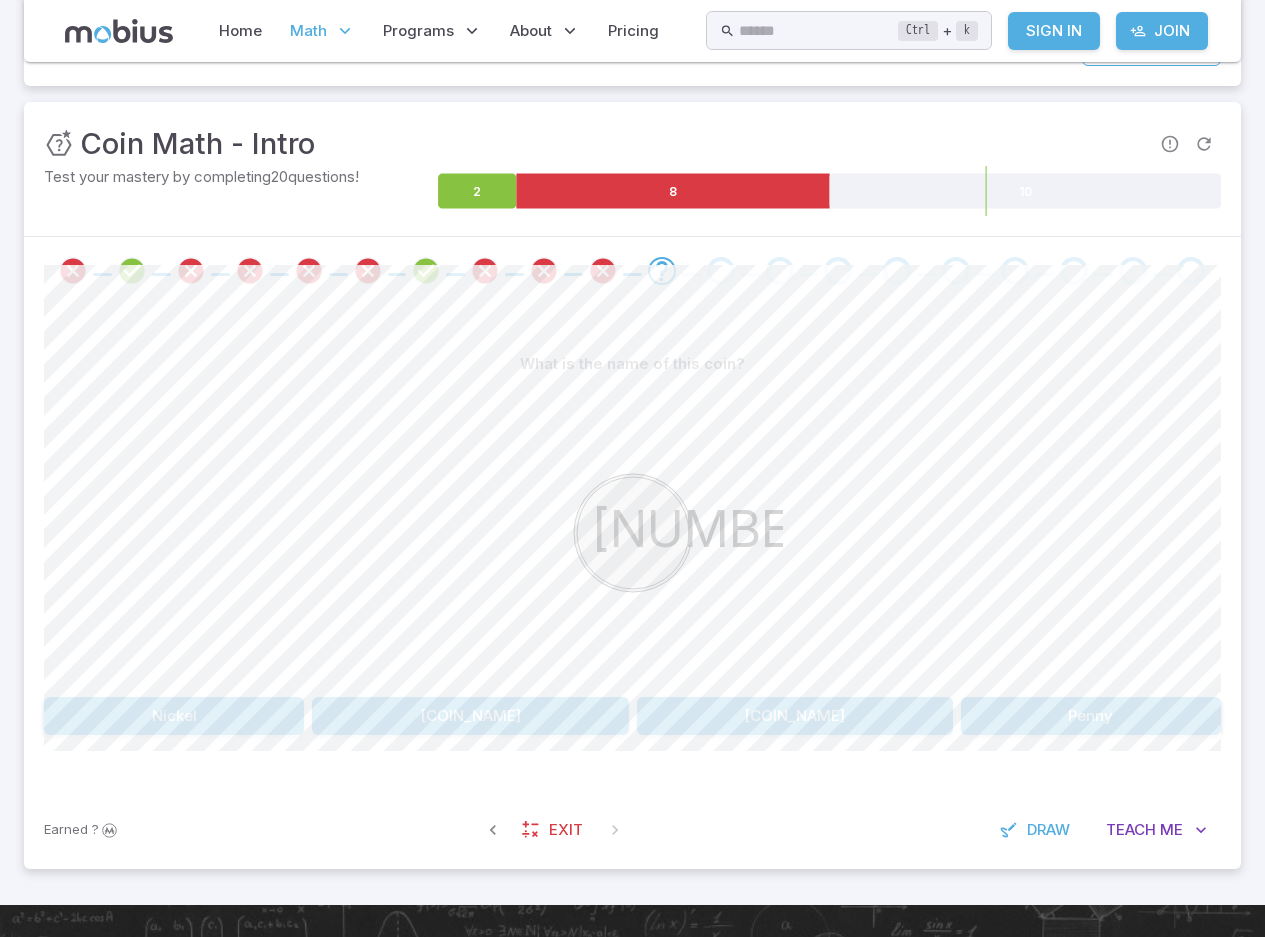 click on "Dime" at bounding box center [470, 716] 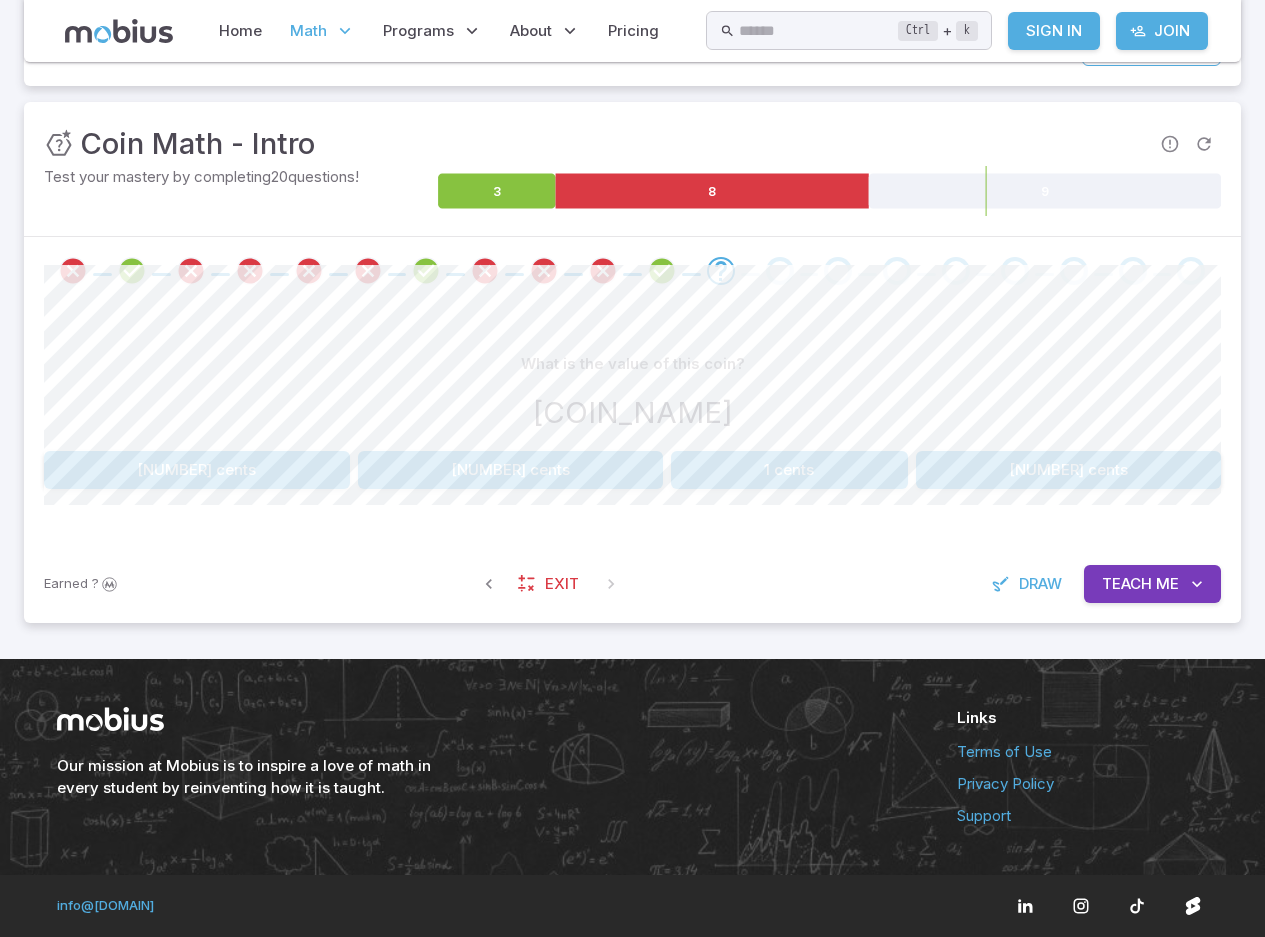click on "25 cents" at bounding box center [1069, 470] 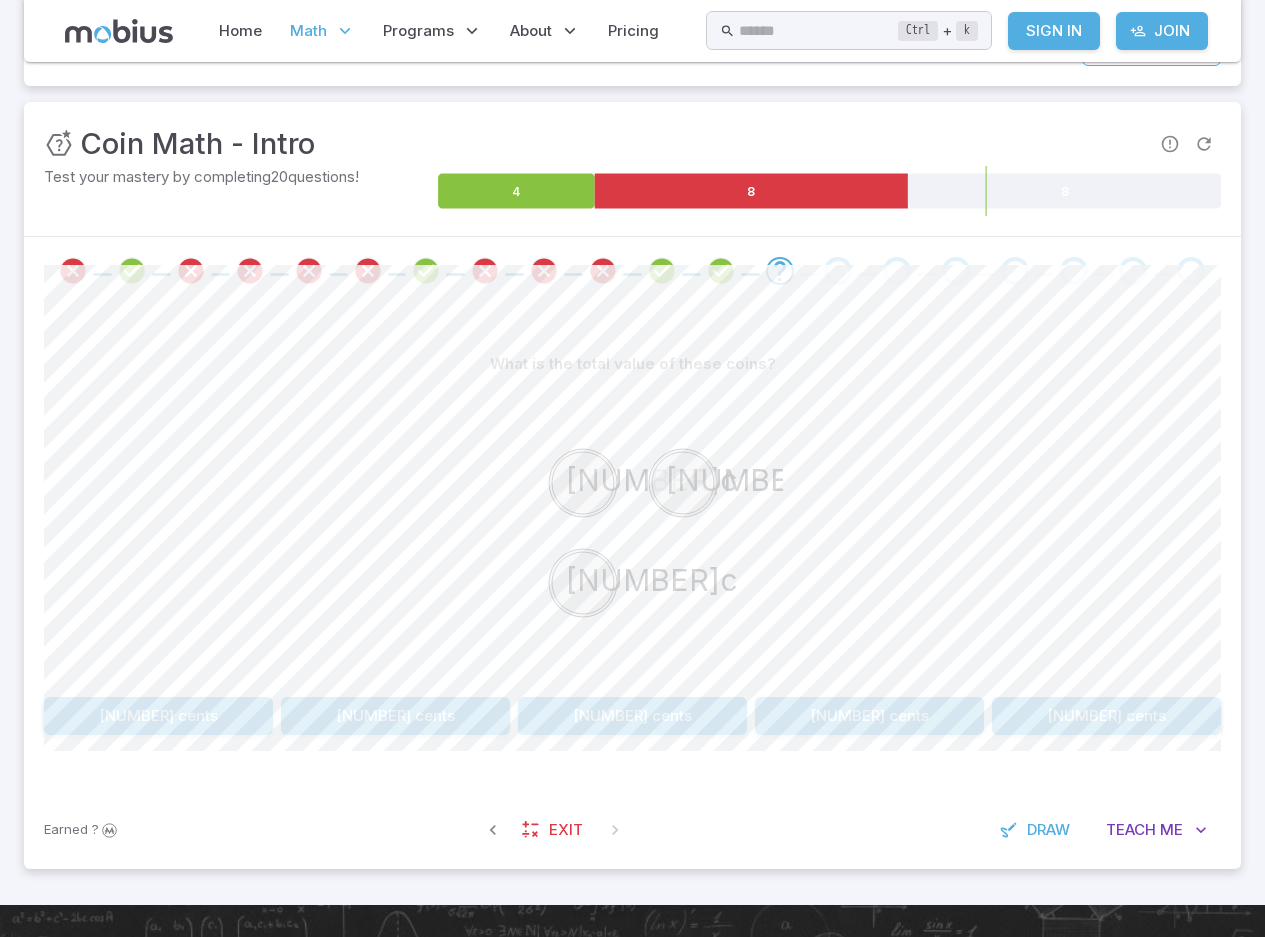 click on "10 cents" at bounding box center (395, 716) 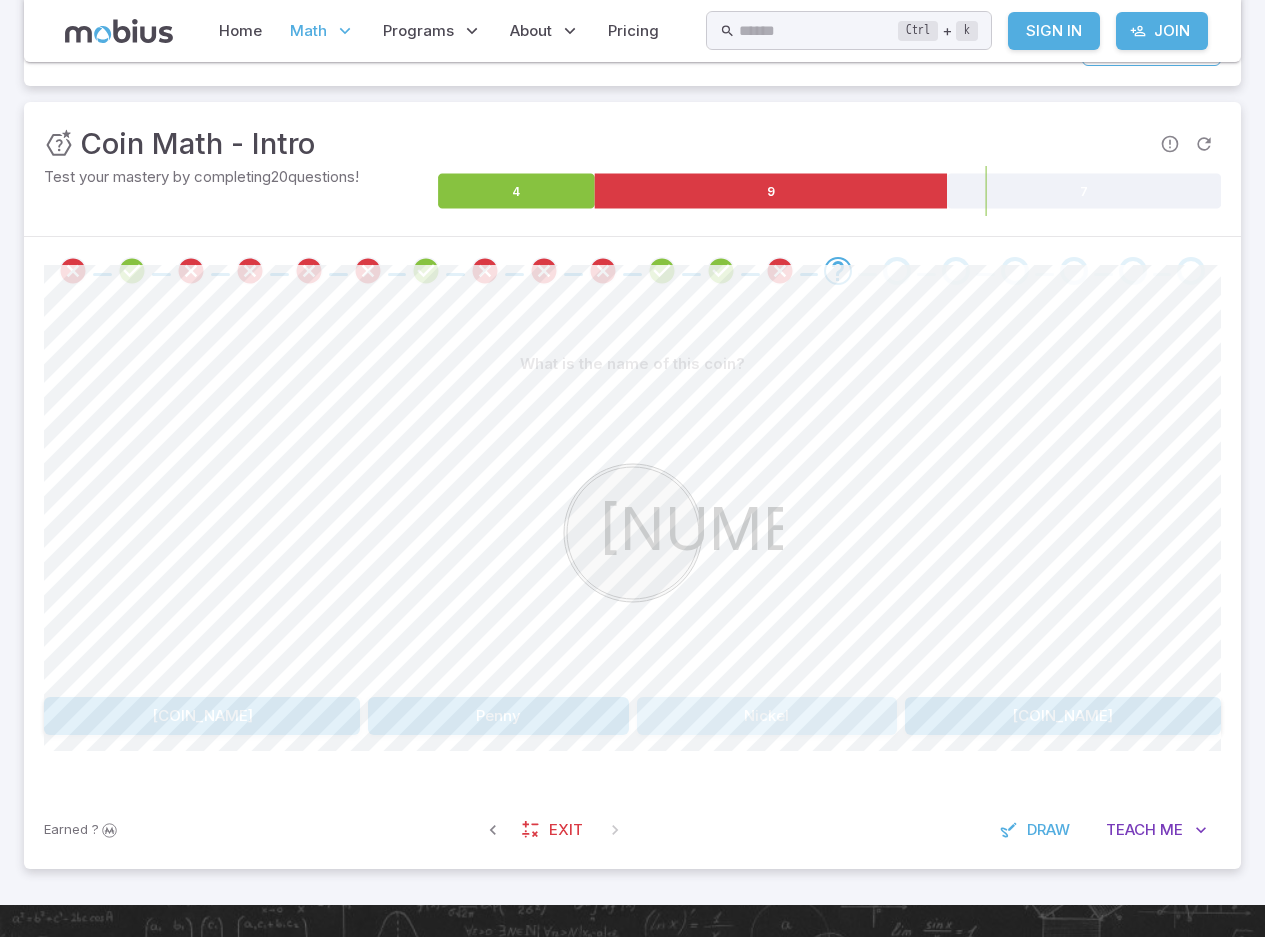 click on "Nickel" at bounding box center (767, 716) 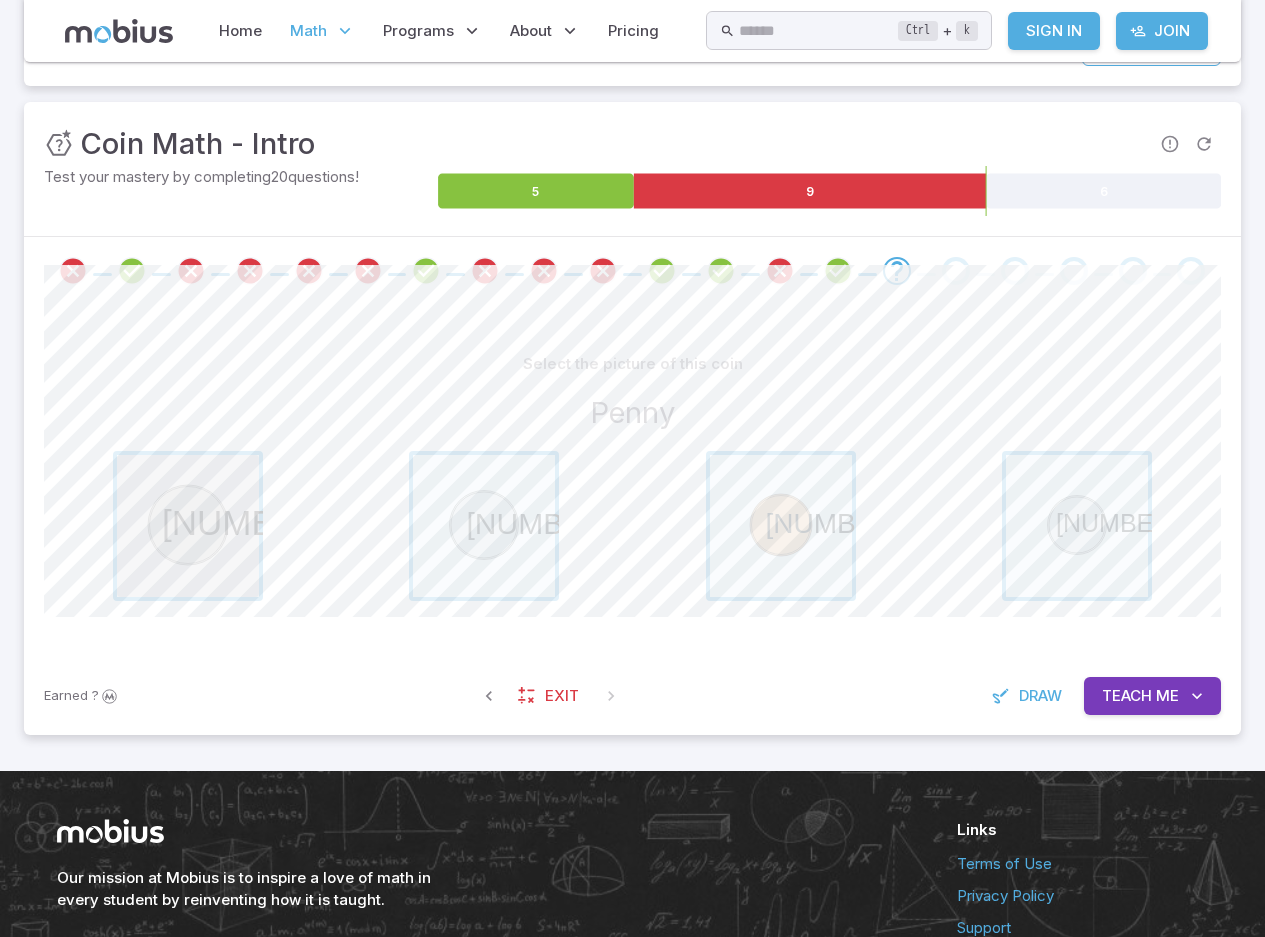 click at bounding box center (188, 526) 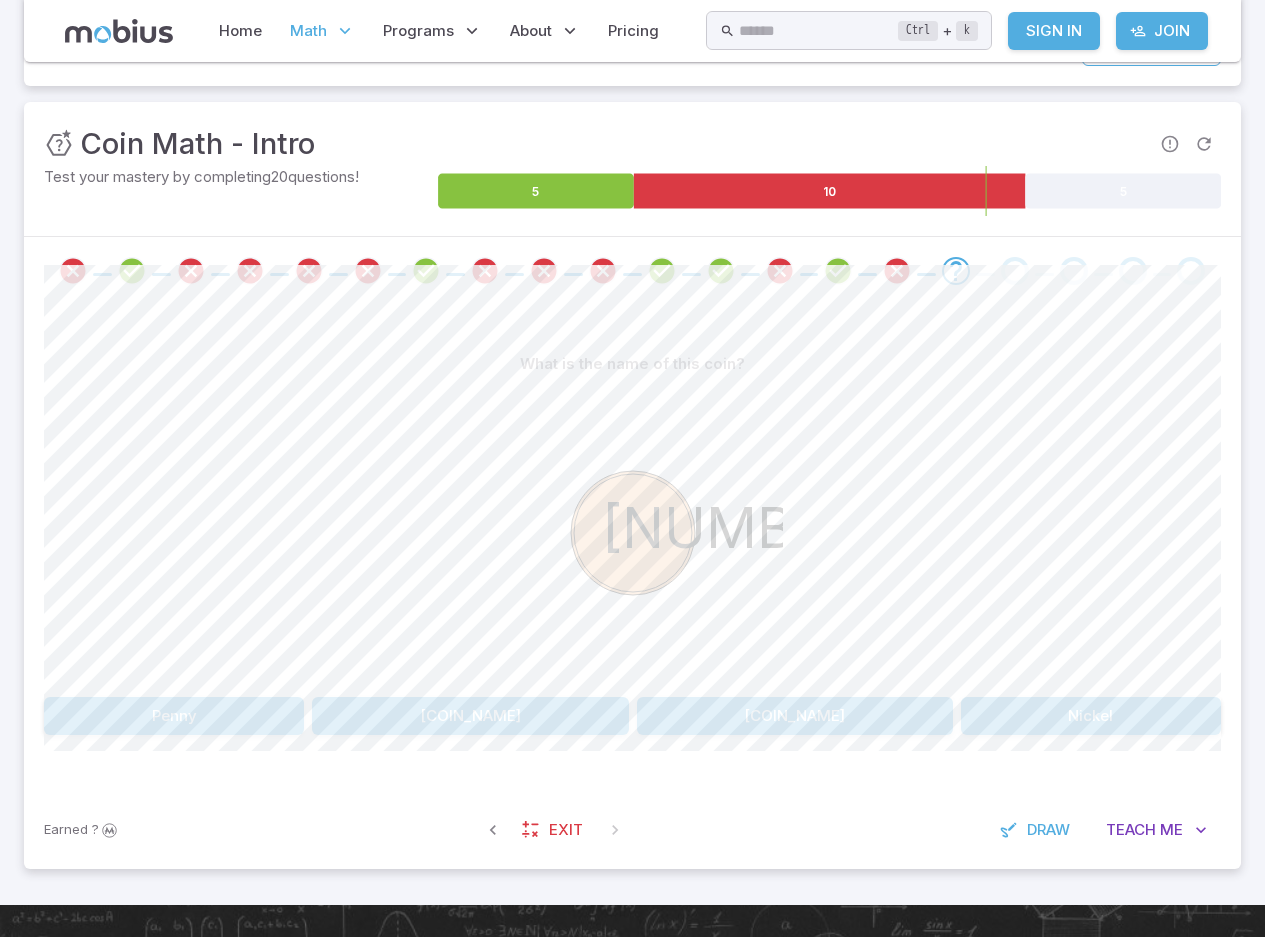 click on "Penny" at bounding box center [174, 716] 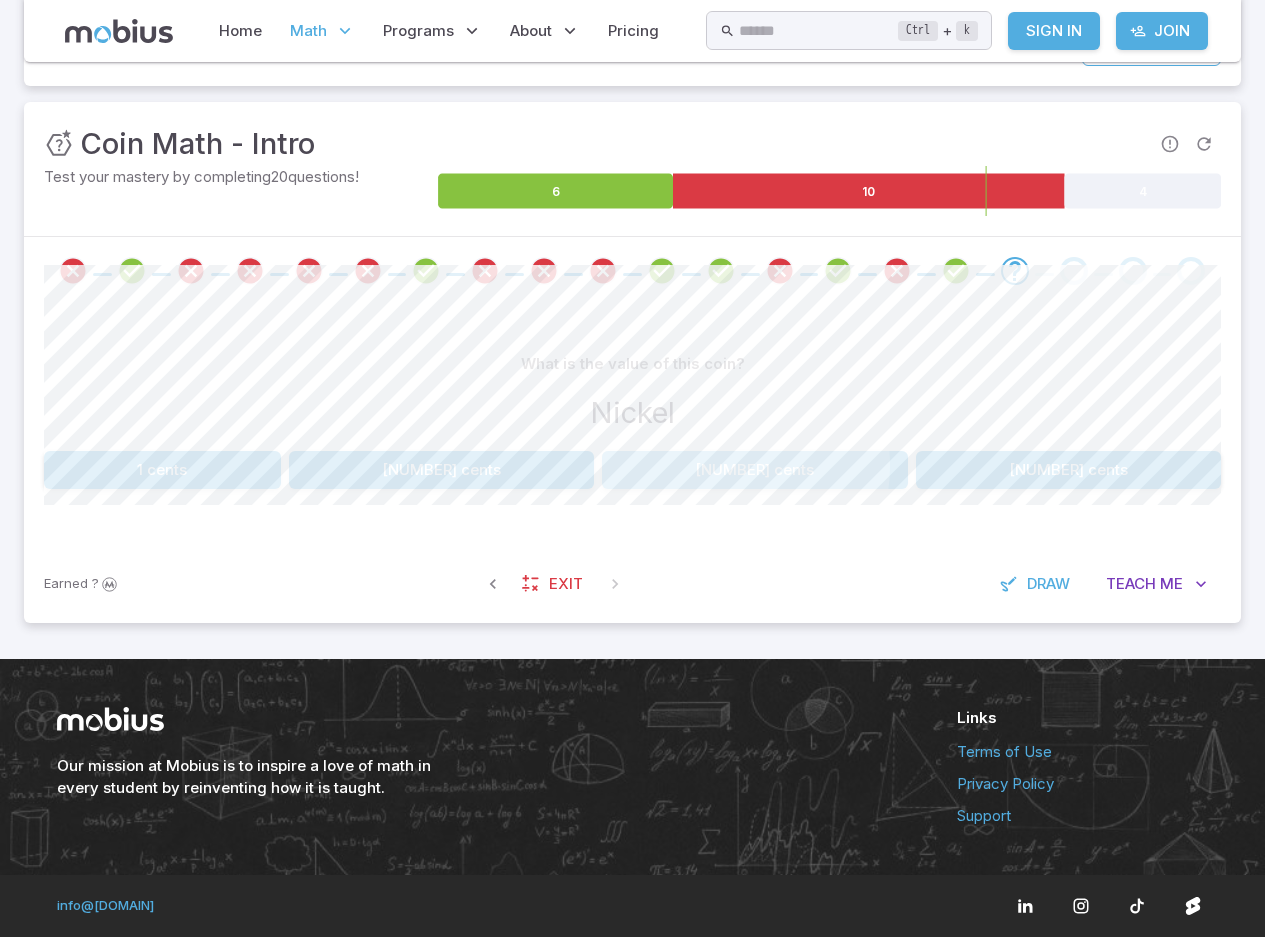 click on "5 cents" at bounding box center [755, 470] 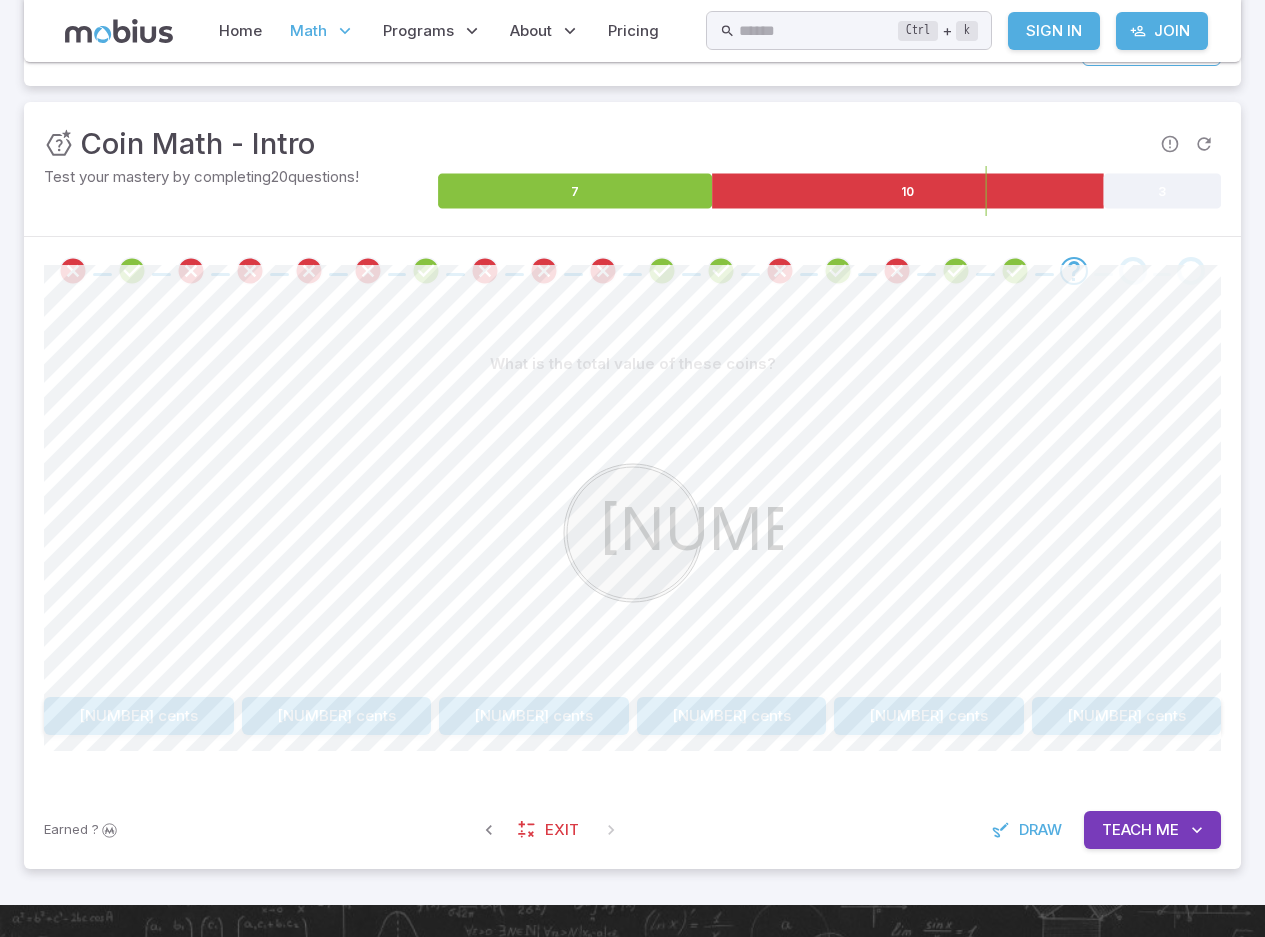 click on "40 cents" at bounding box center (732, 716) 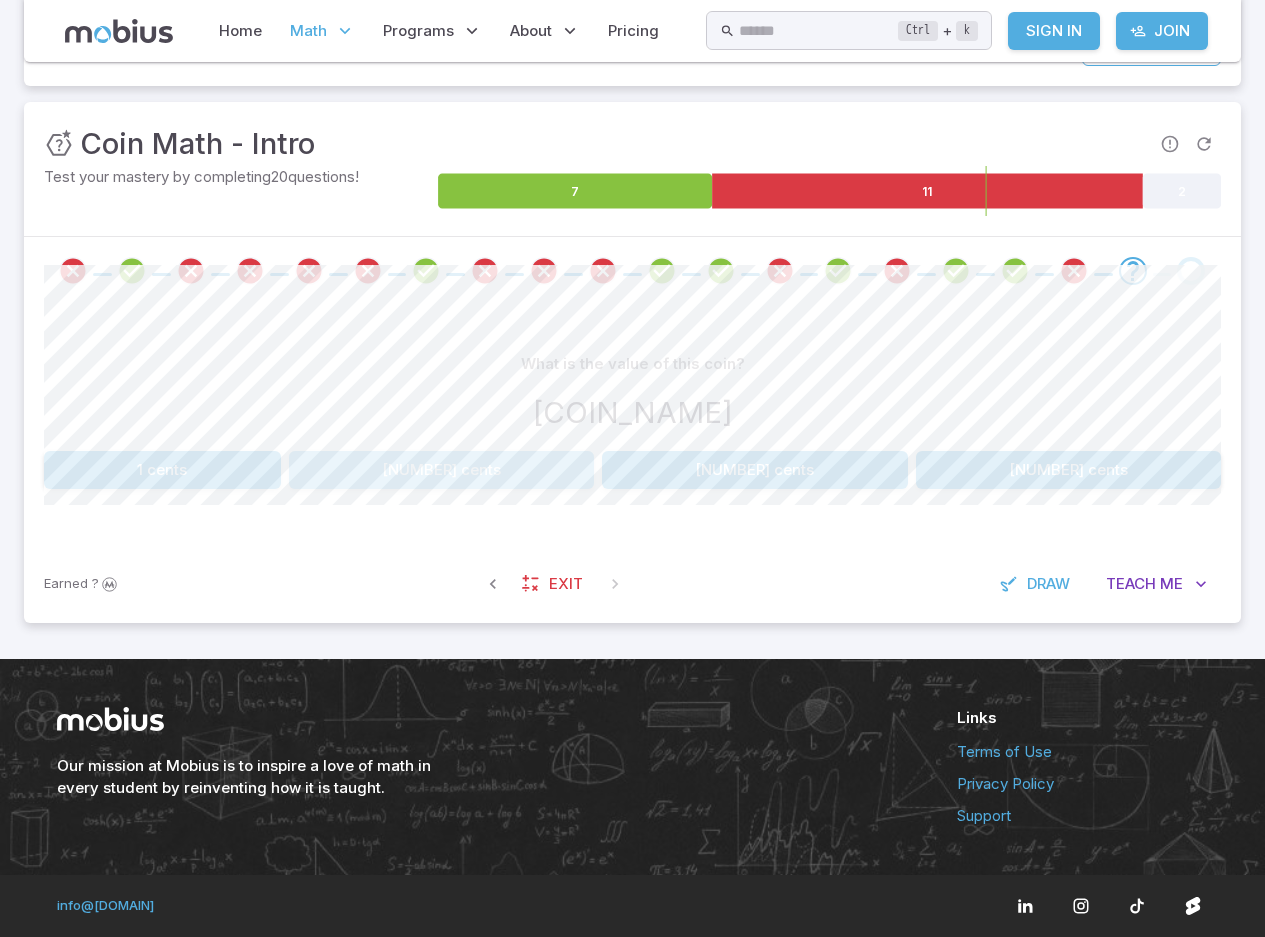 click on "25 cents" at bounding box center (442, 470) 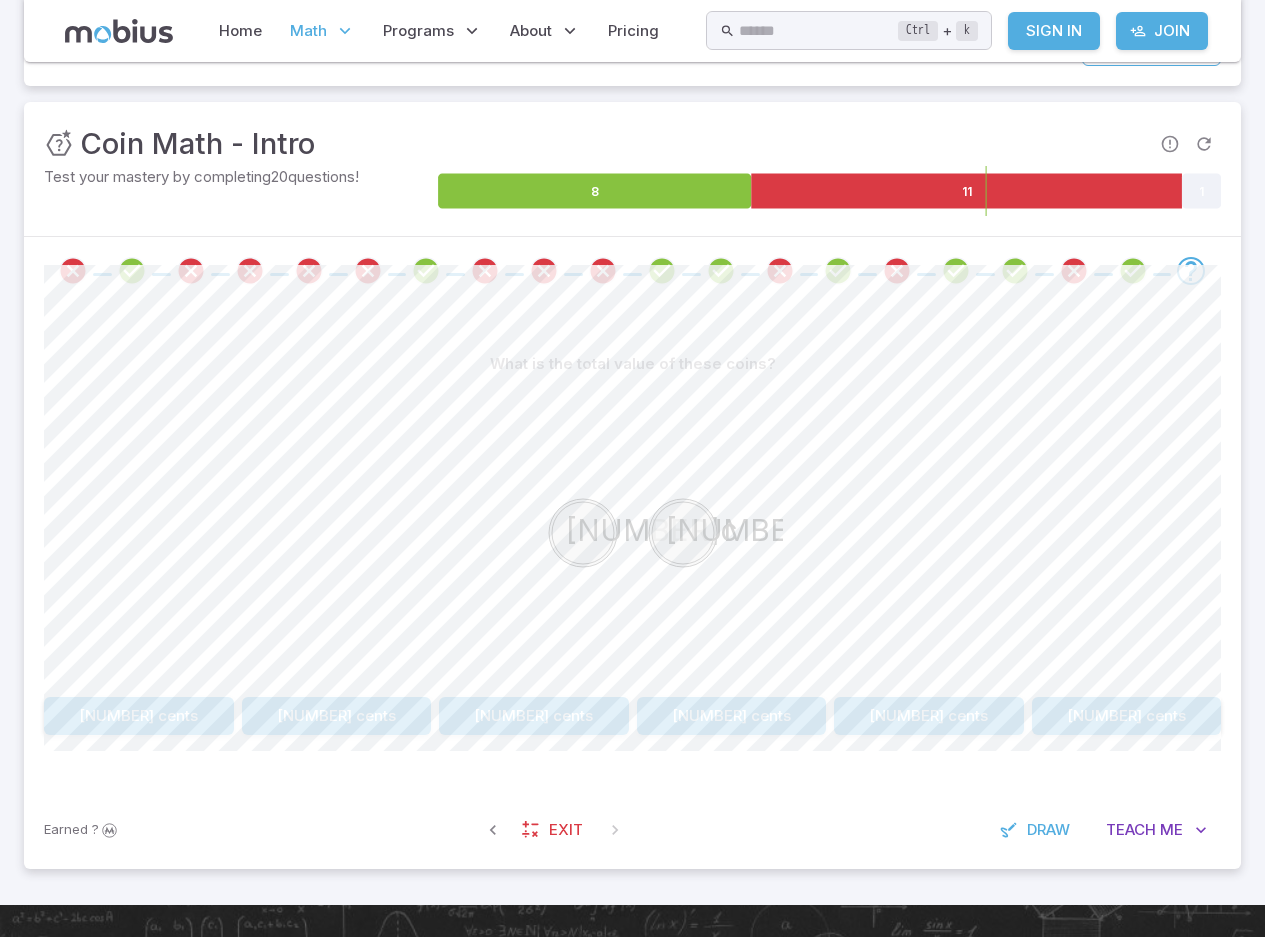 click on "15 cents" at bounding box center (732, 716) 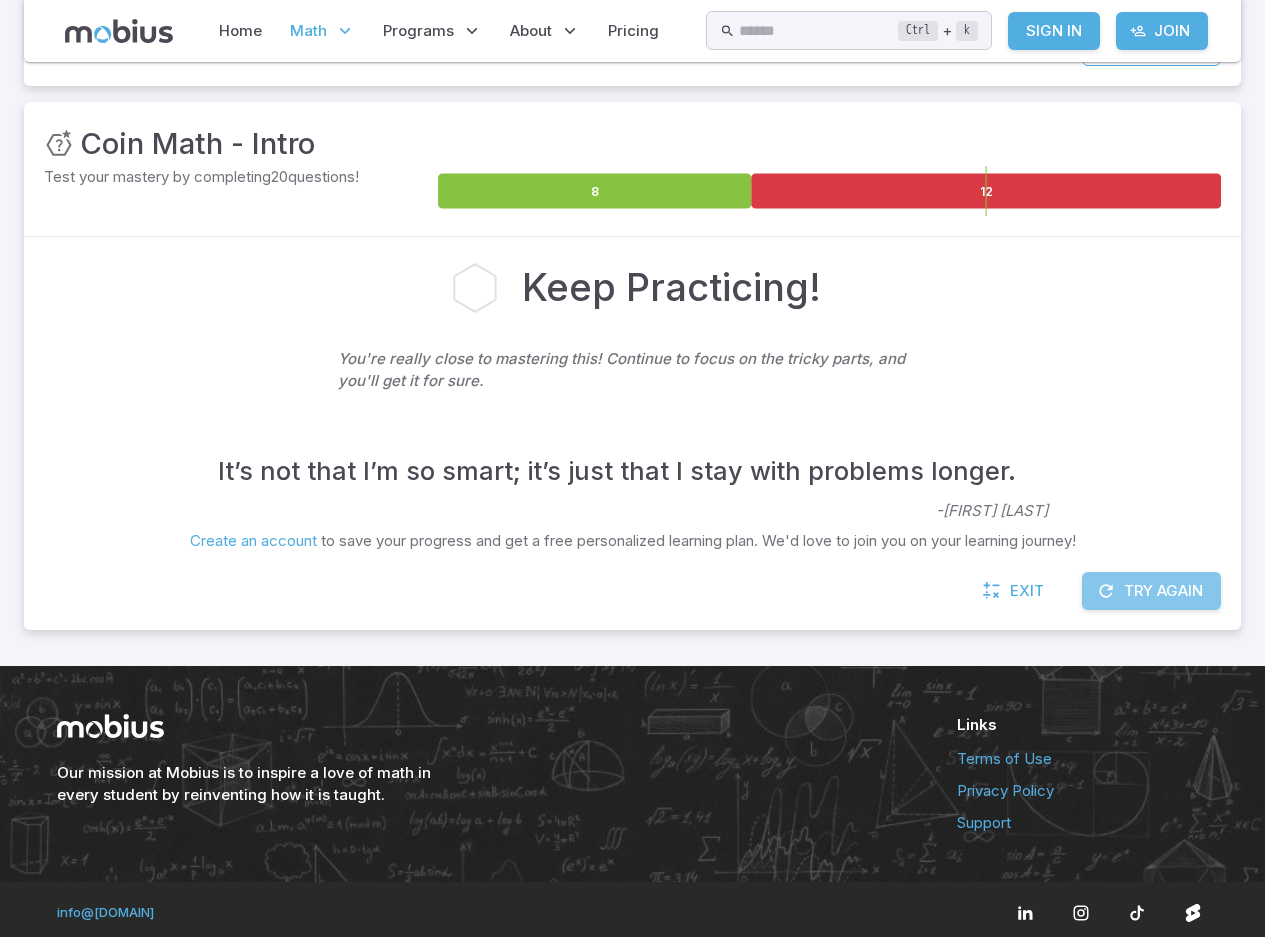 click on "Try Again" at bounding box center [1151, 591] 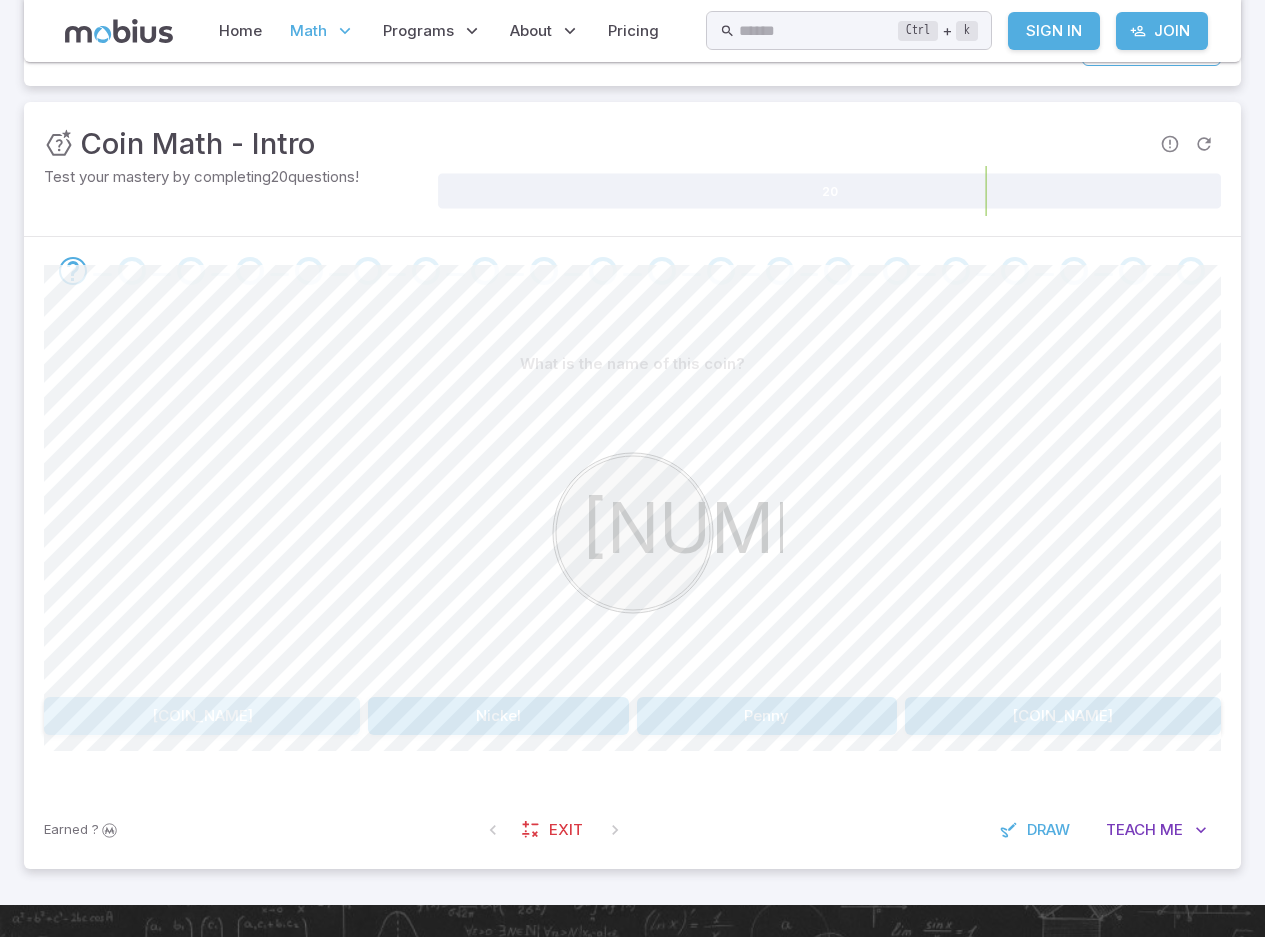 click on "Dime" at bounding box center (202, 716) 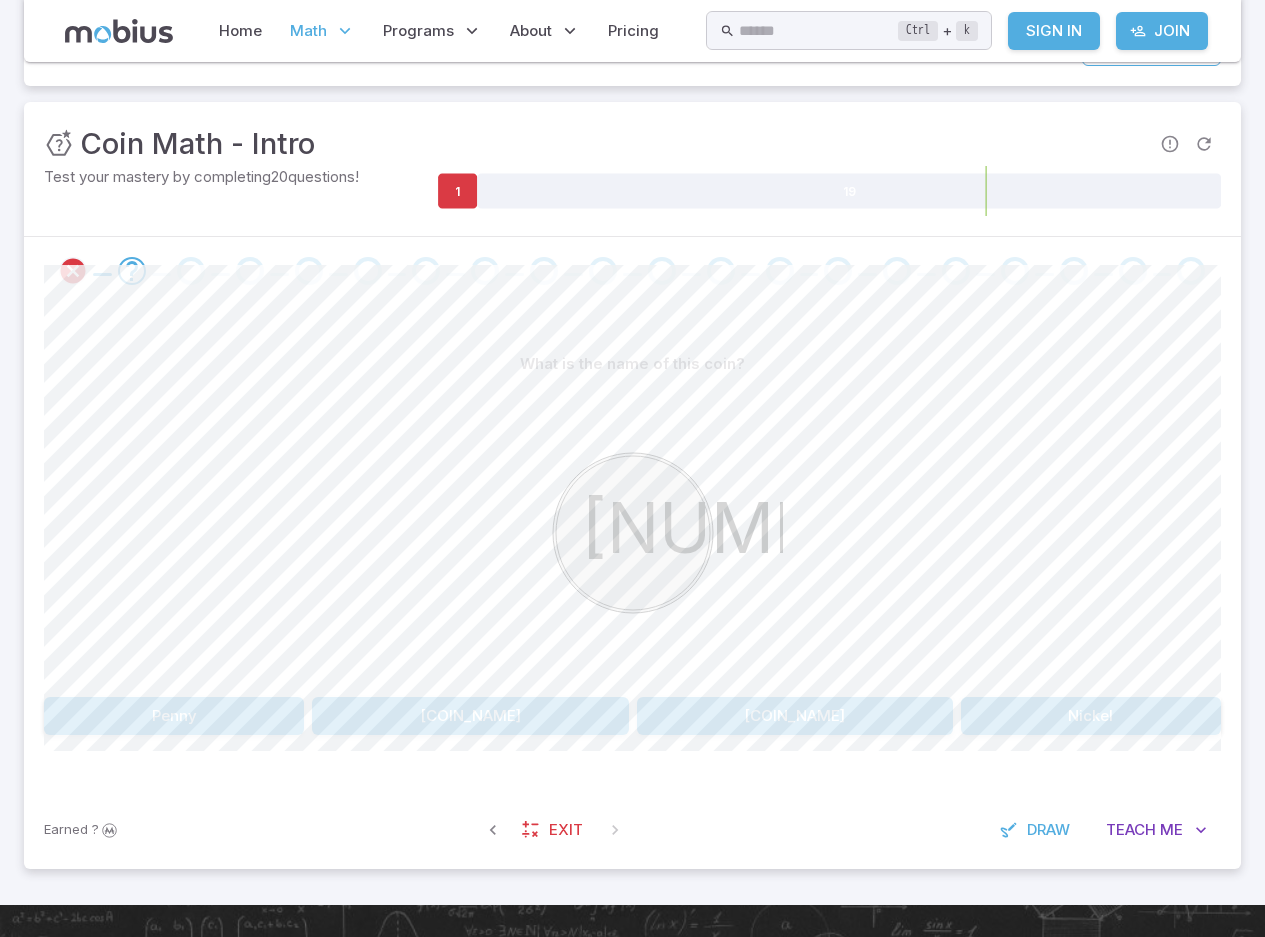 click on "Dime" at bounding box center [470, 716] 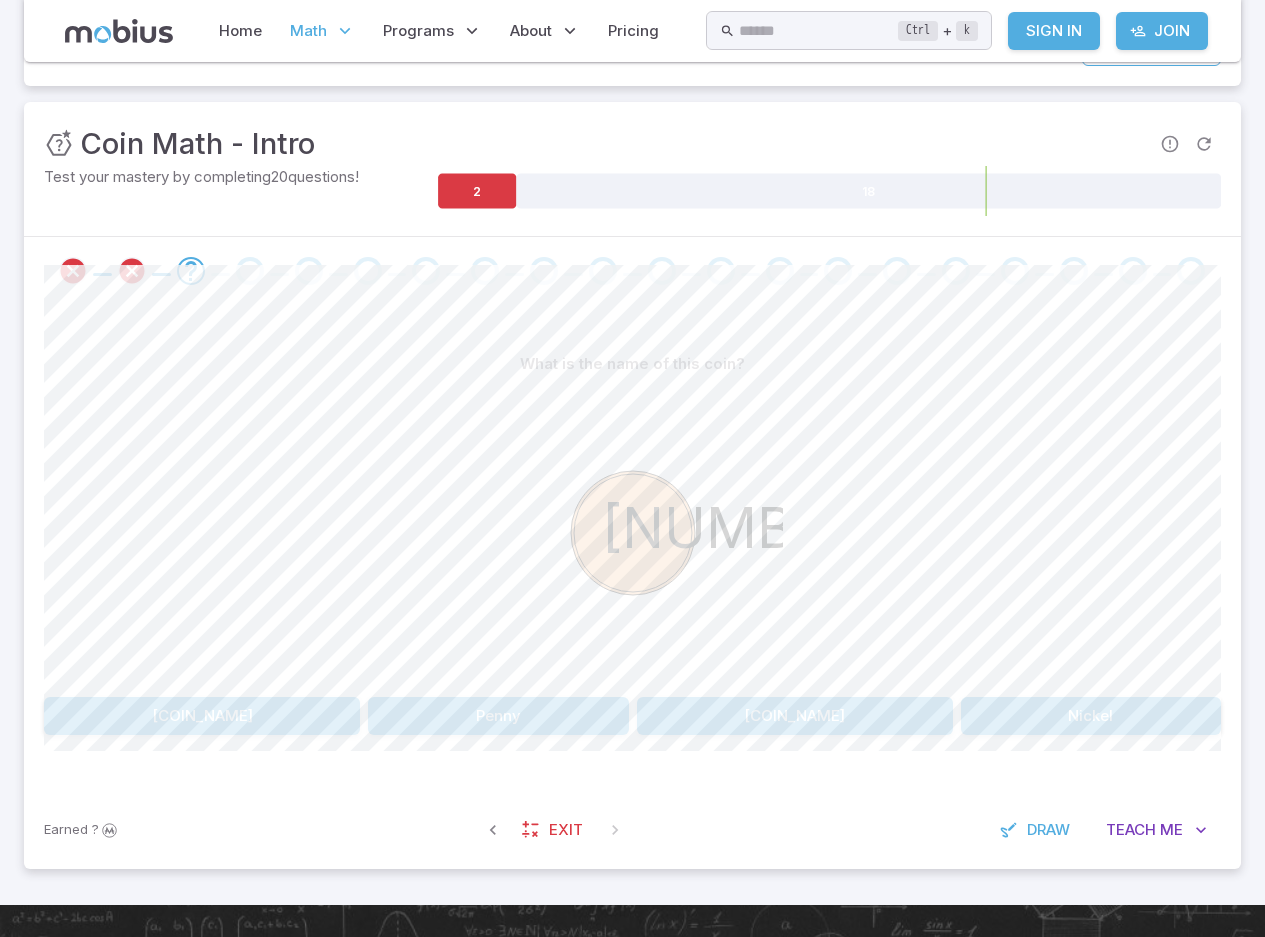 click on "Quarter" at bounding box center (795, 716) 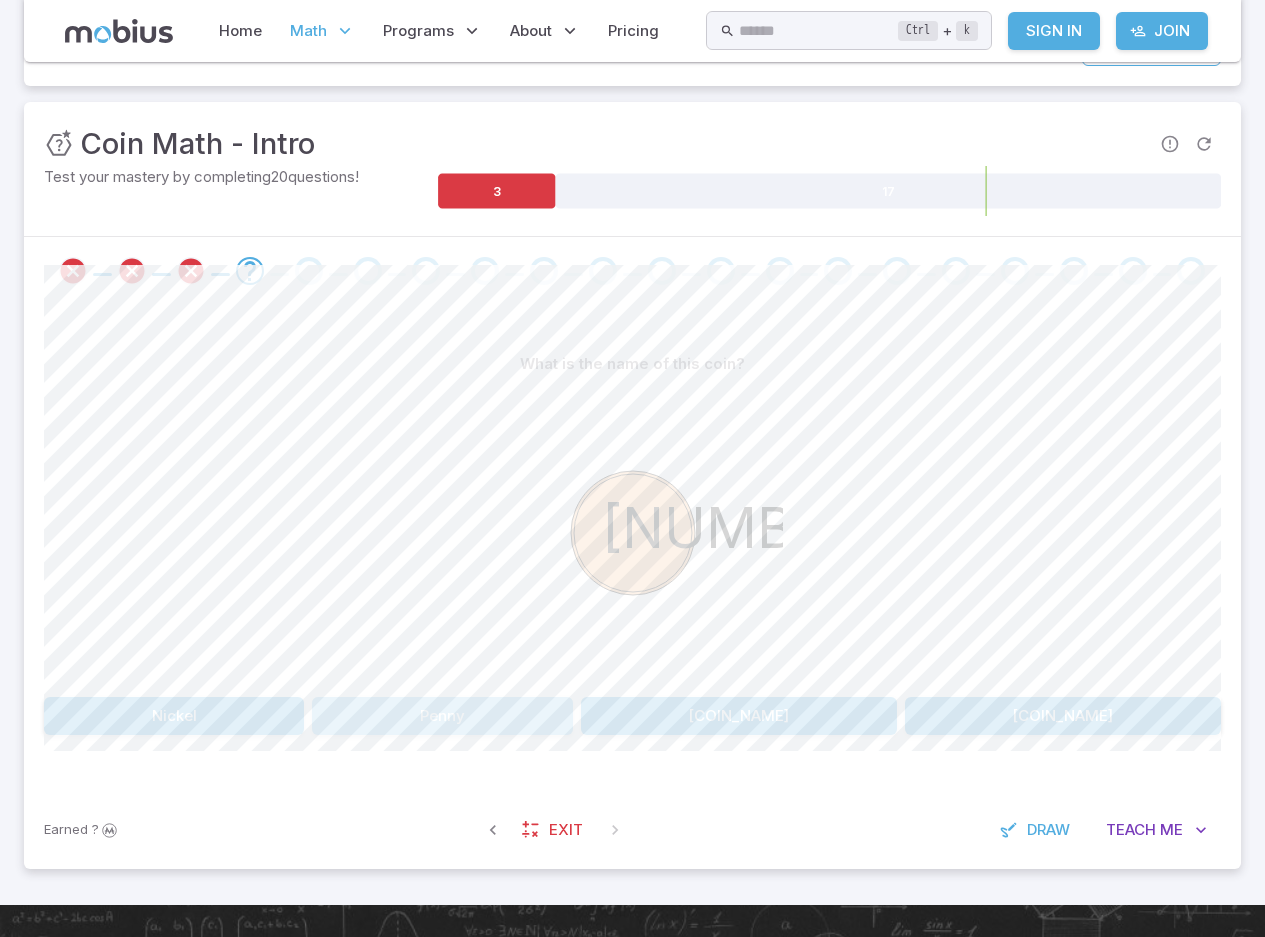 click on "Penny" at bounding box center (442, 716) 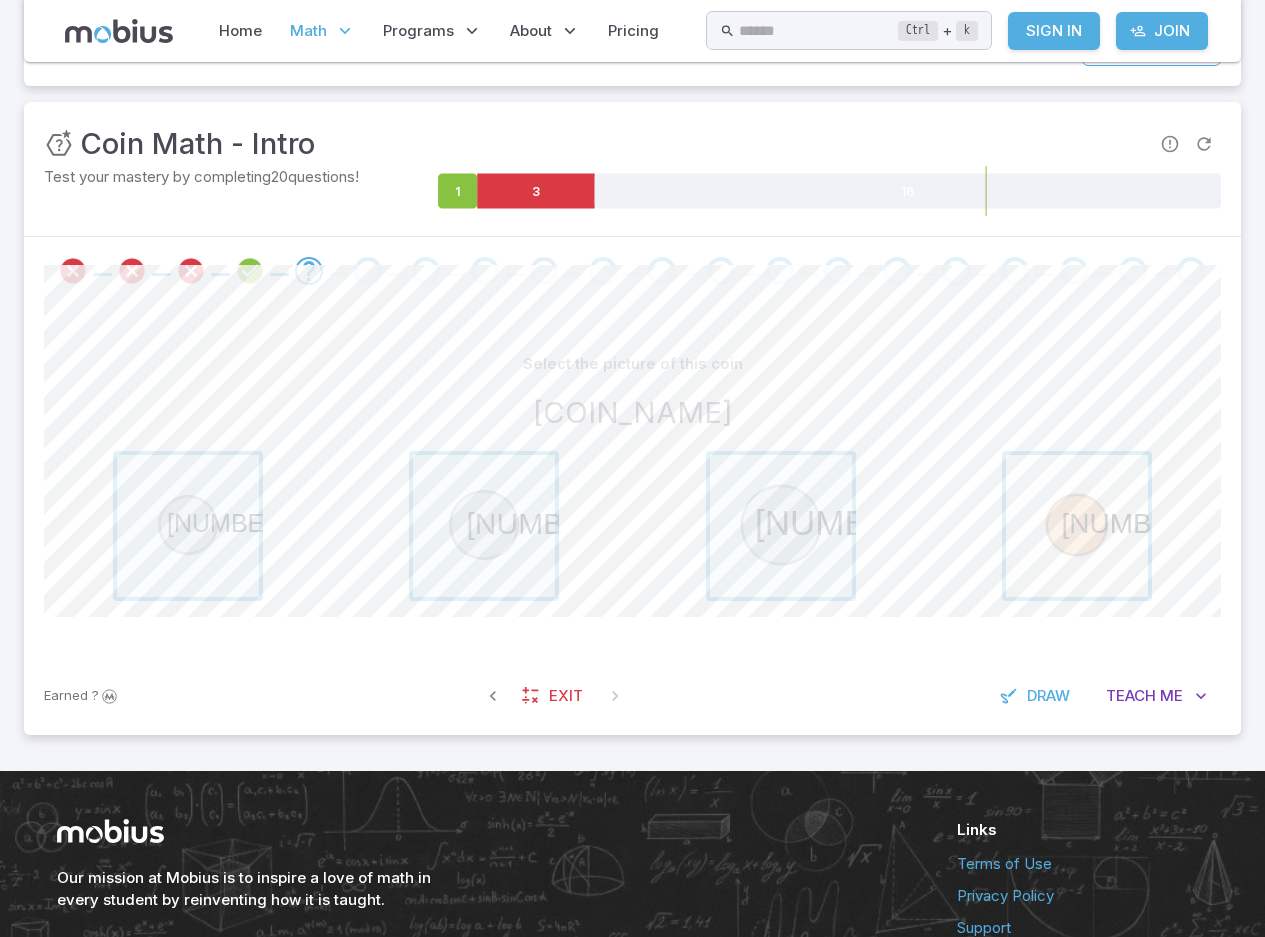 click at bounding box center (1077, 526) 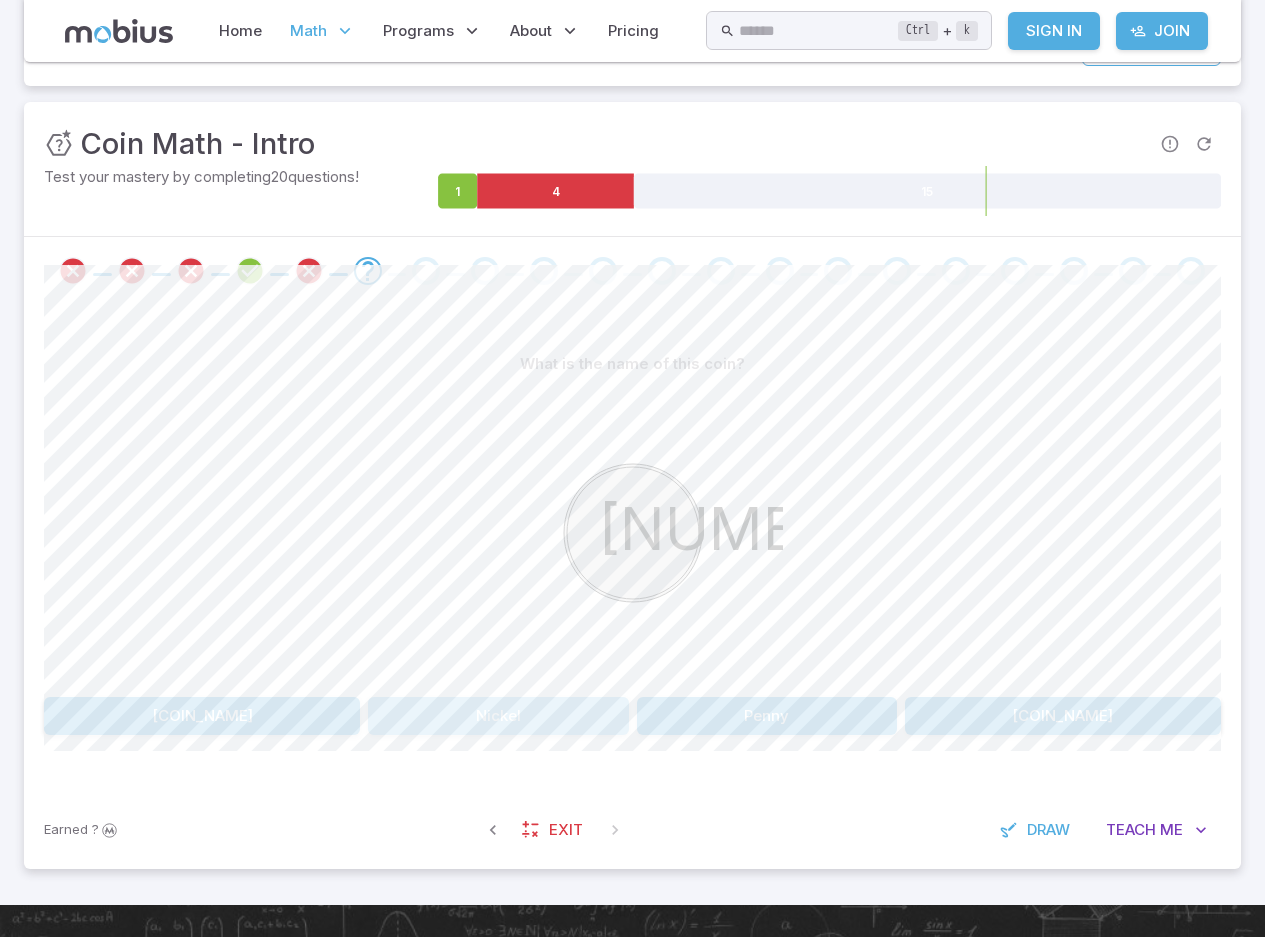 click on "Nickel" at bounding box center [498, 716] 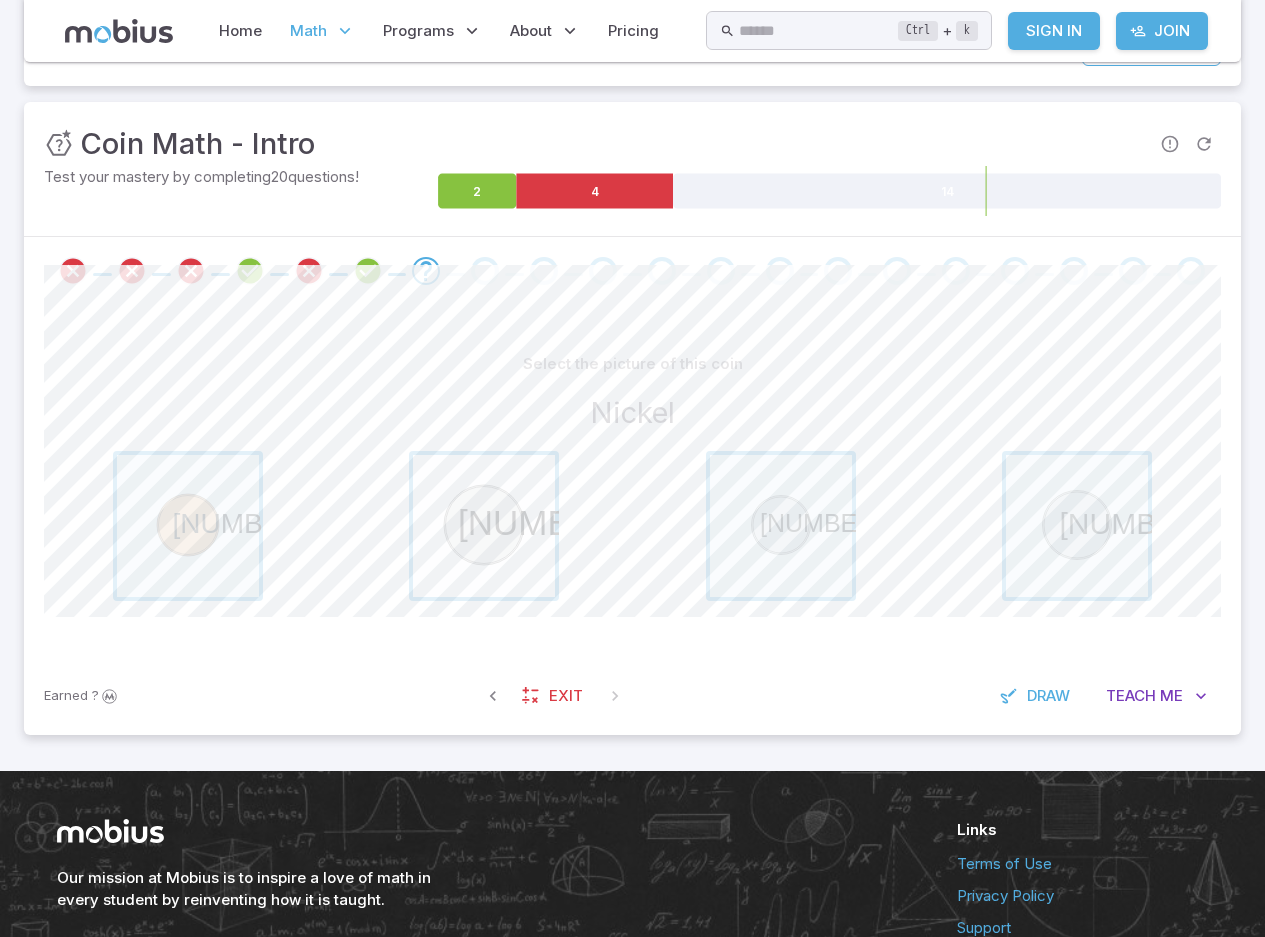 click at bounding box center [484, 526] 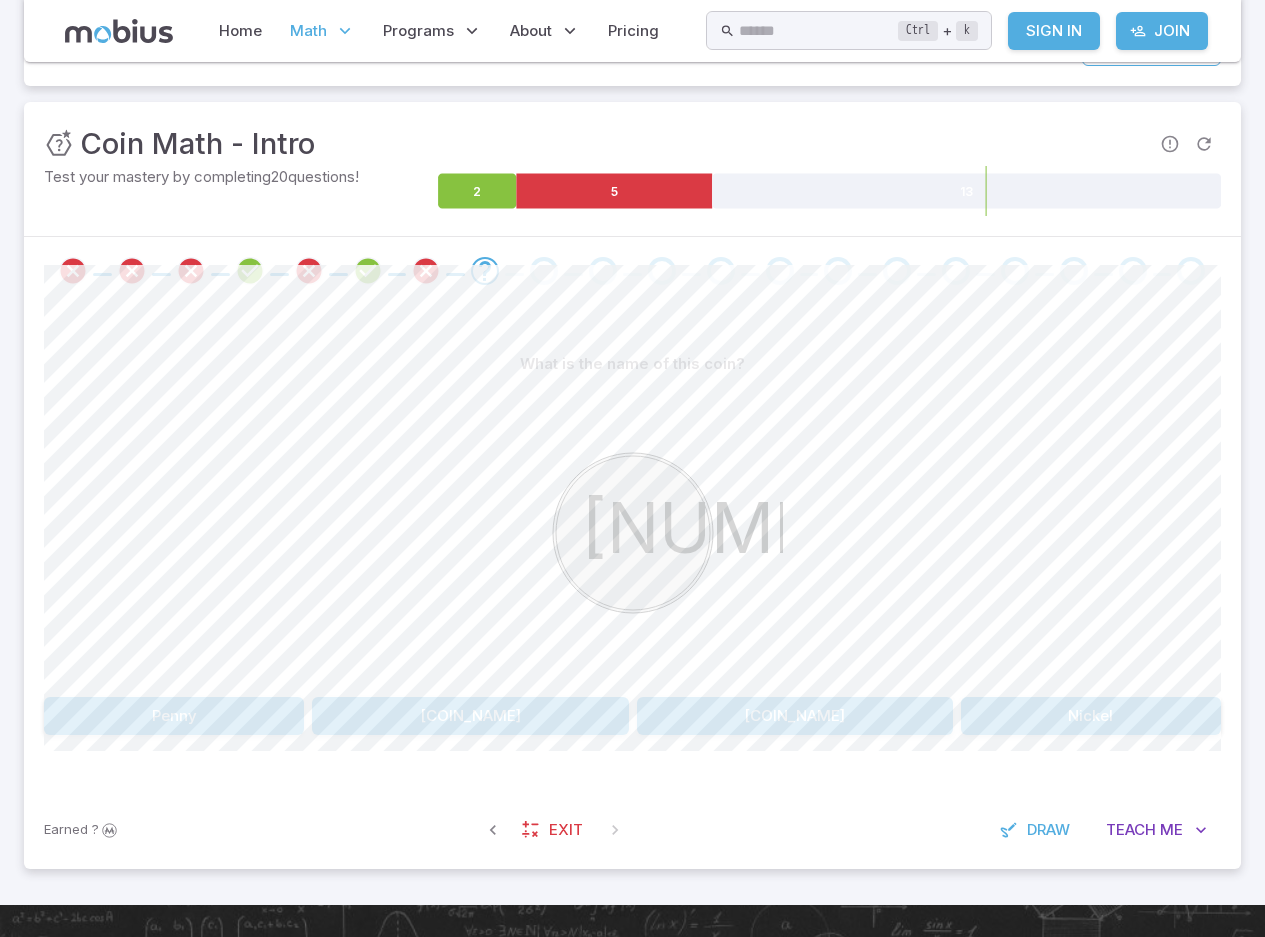 click on "Dime" at bounding box center [470, 716] 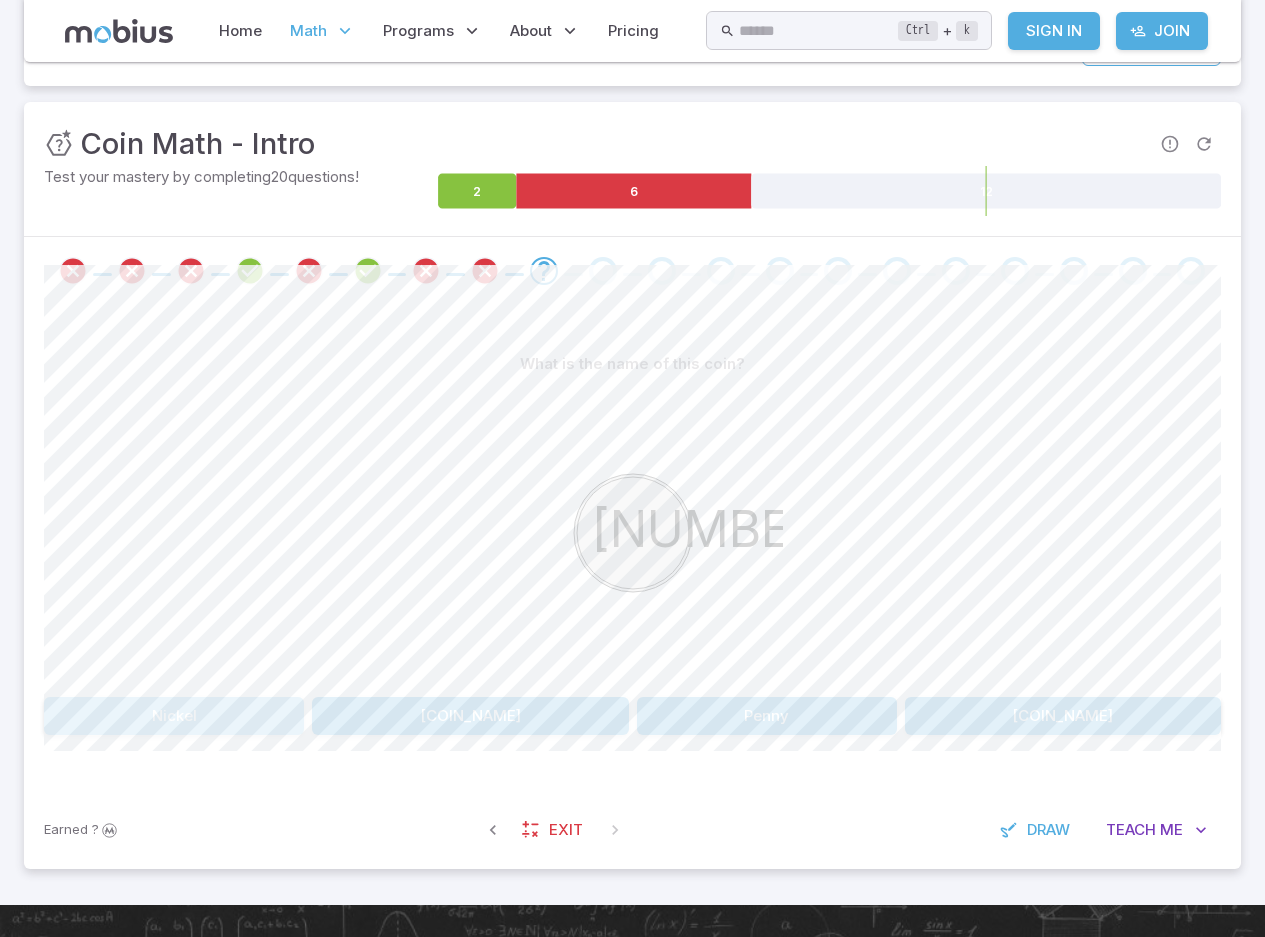 click on "Nickel" at bounding box center [174, 716] 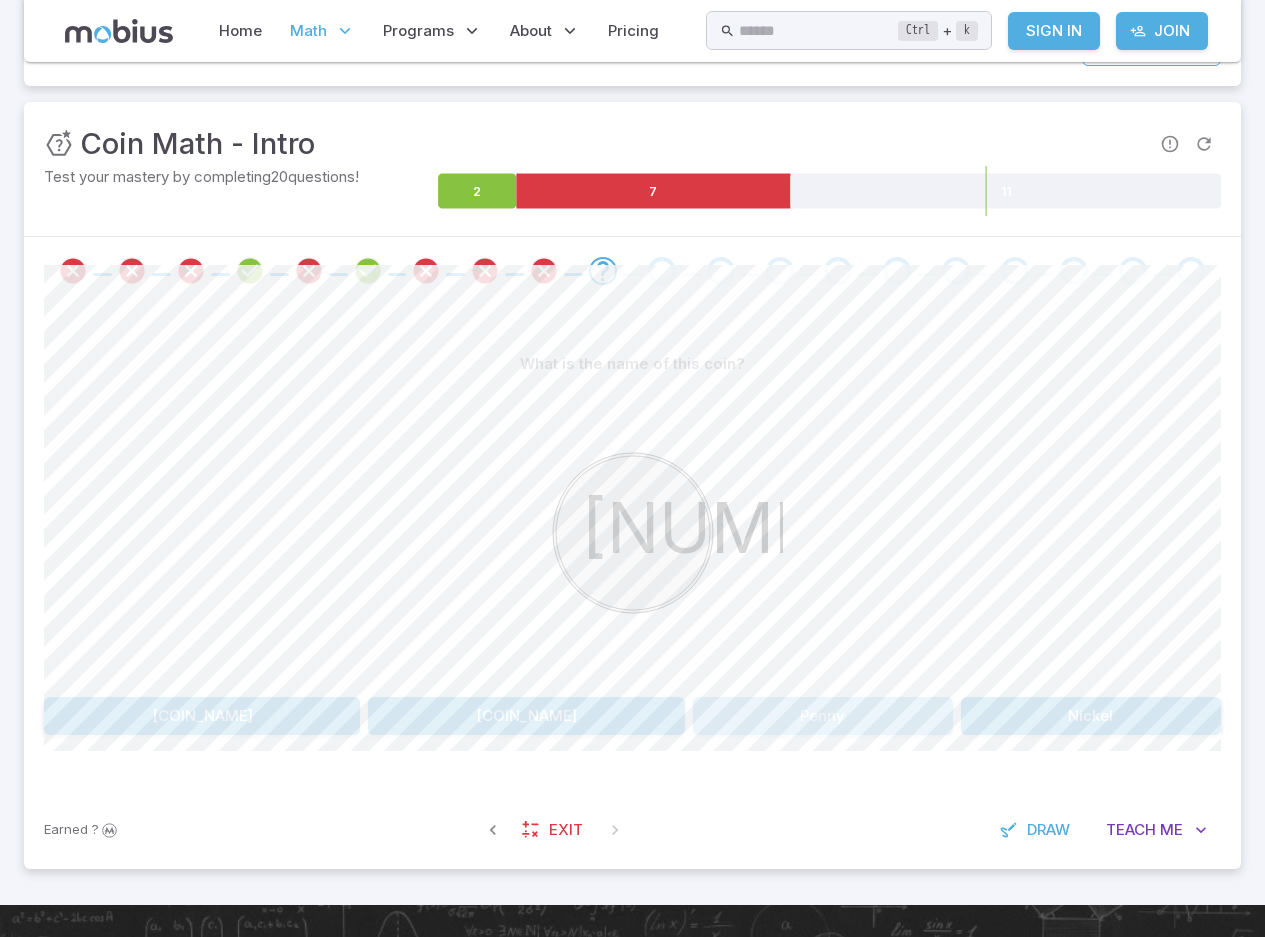 click on "Penny" at bounding box center [823, 716] 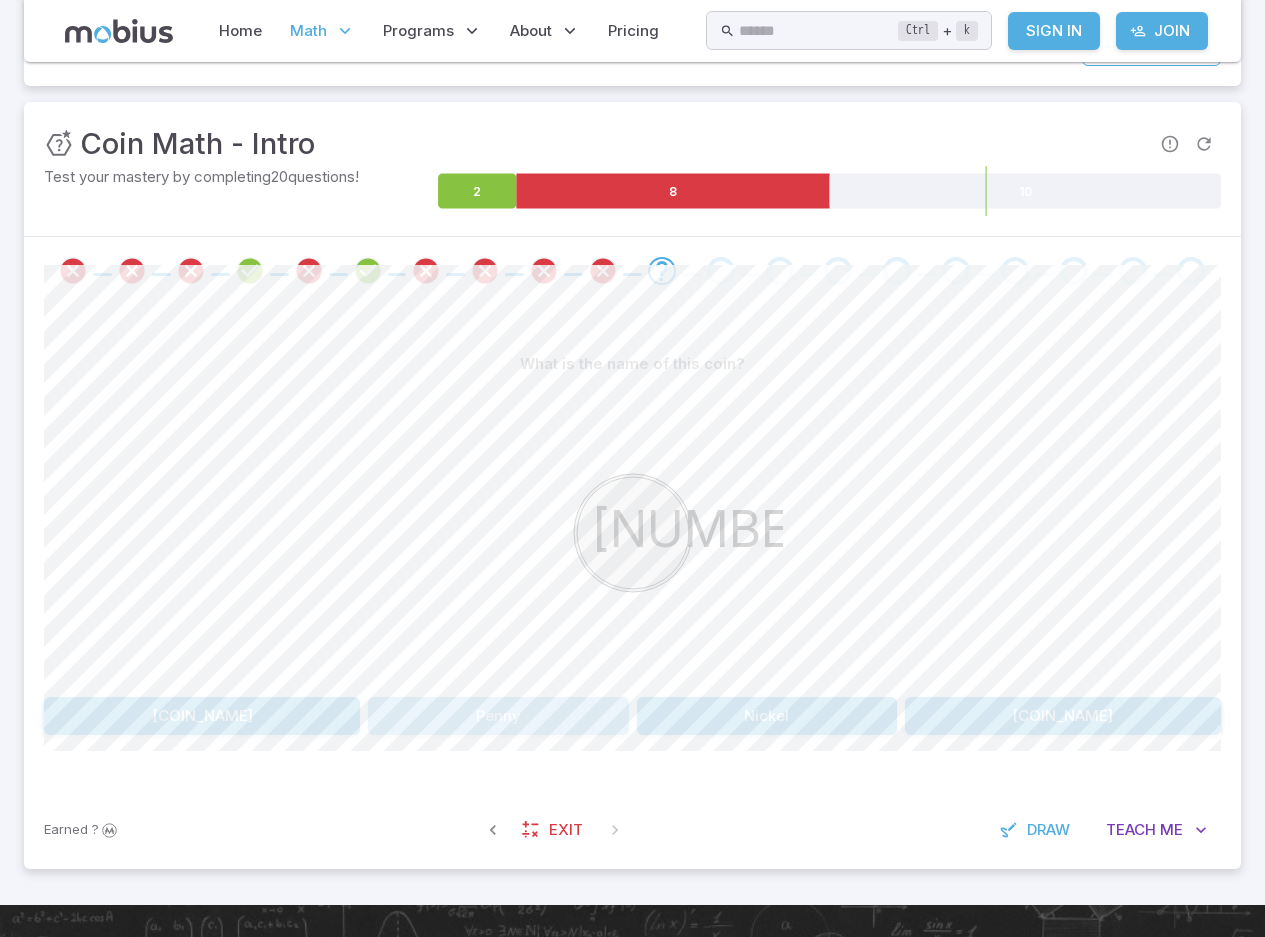 click on "Penny" at bounding box center [498, 716] 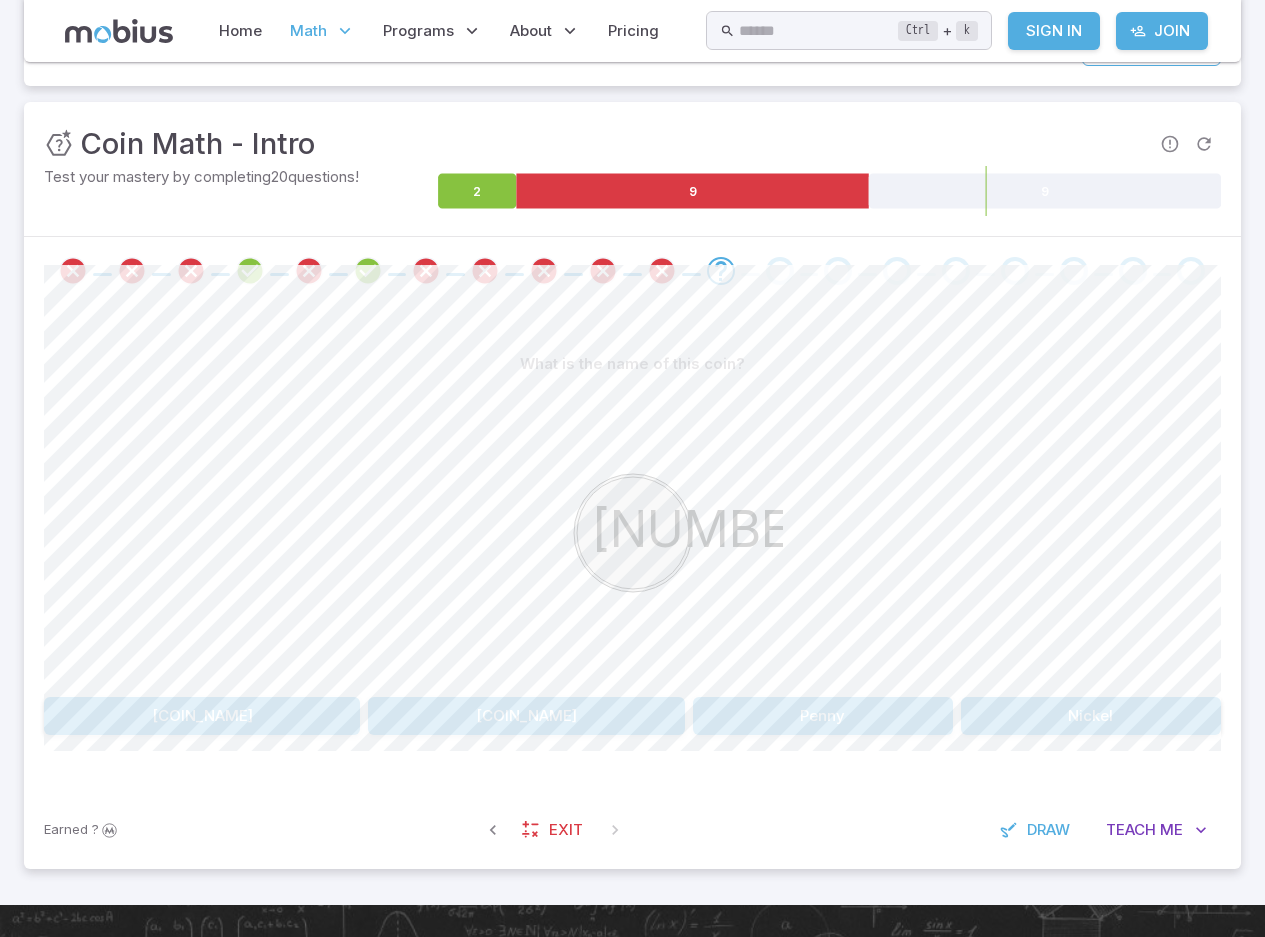 click on "Nickel" at bounding box center (1091, 716) 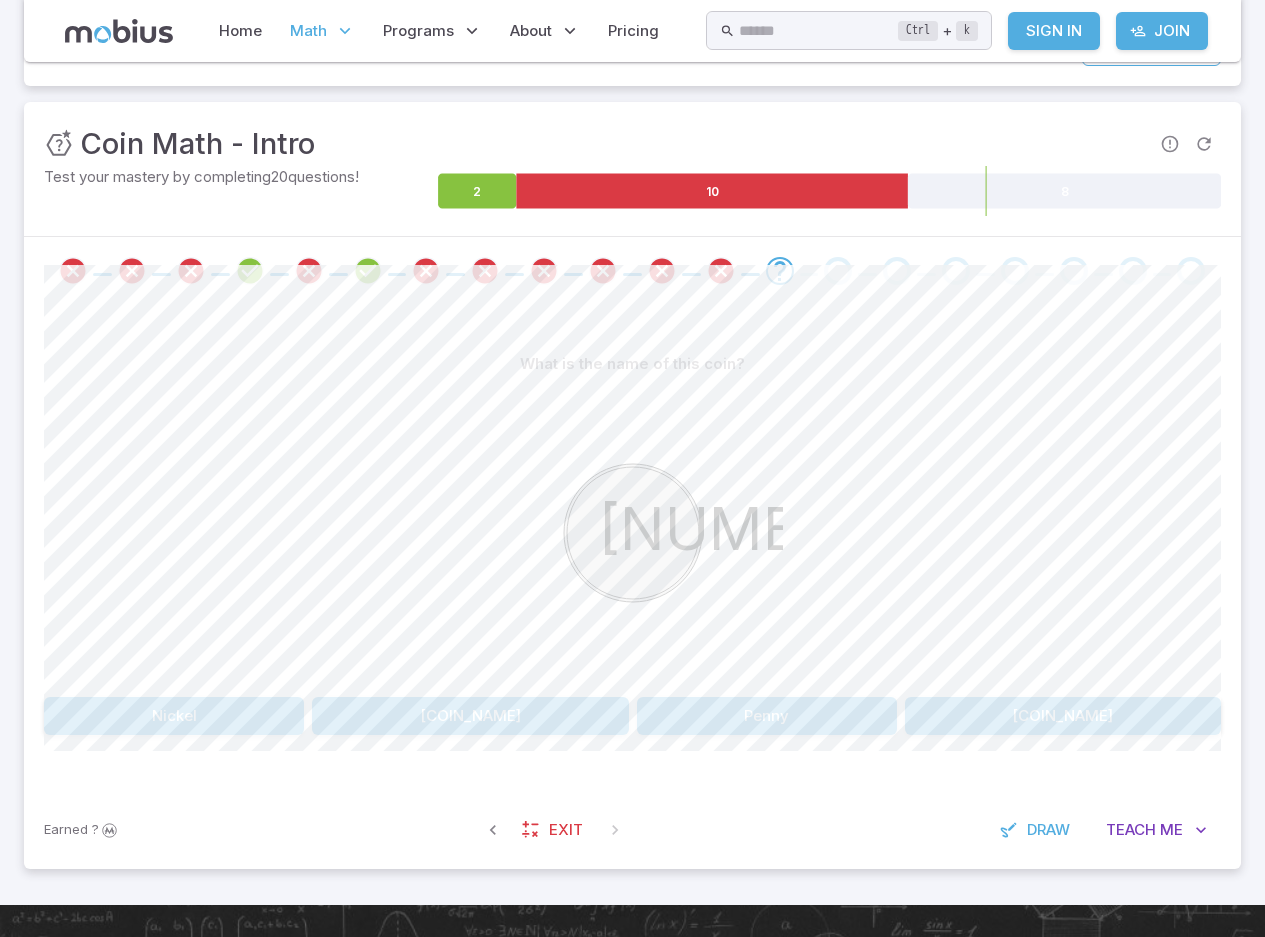 click on "Penny" at bounding box center [767, 716] 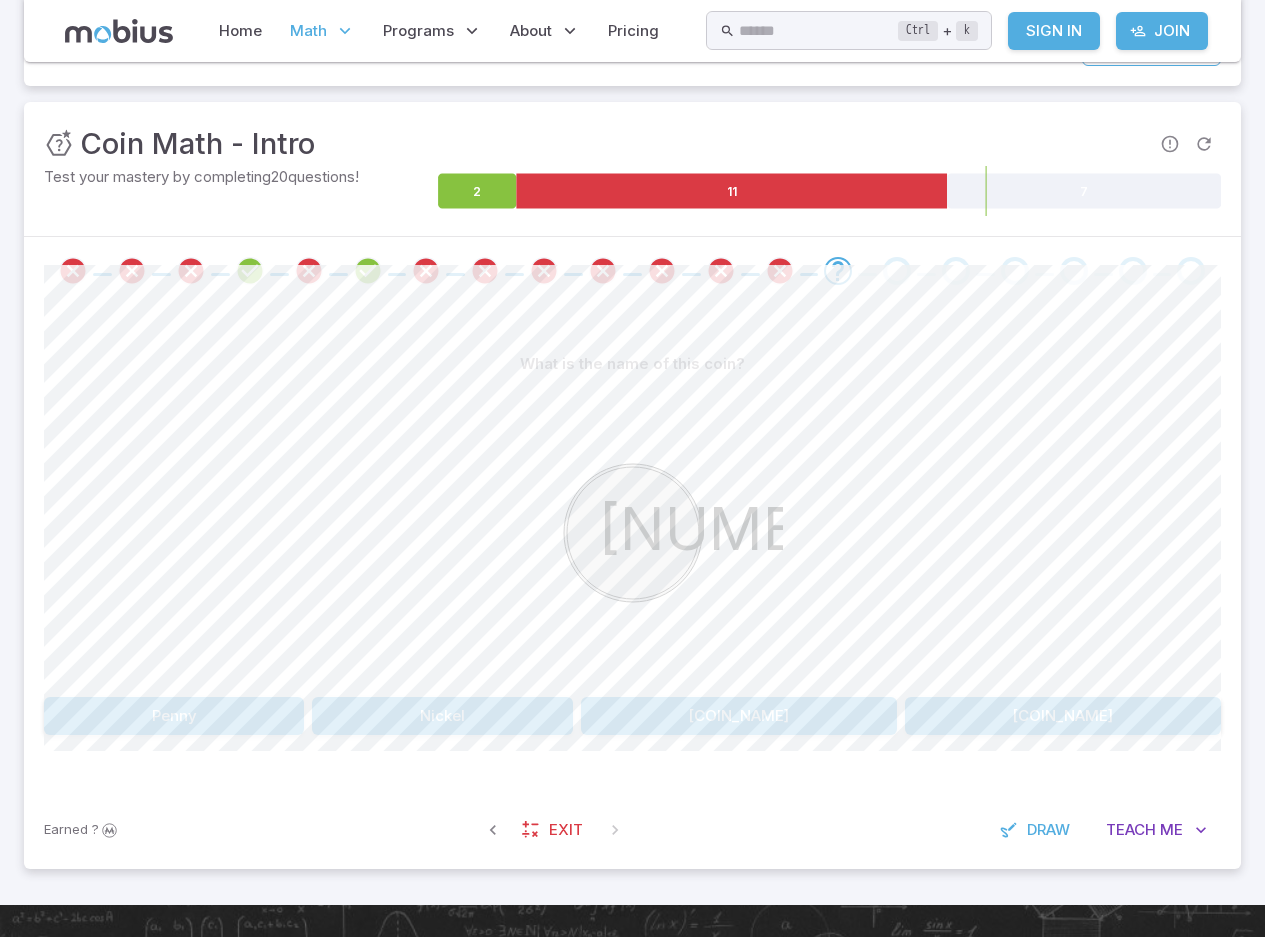click on "Nickel" at bounding box center (442, 716) 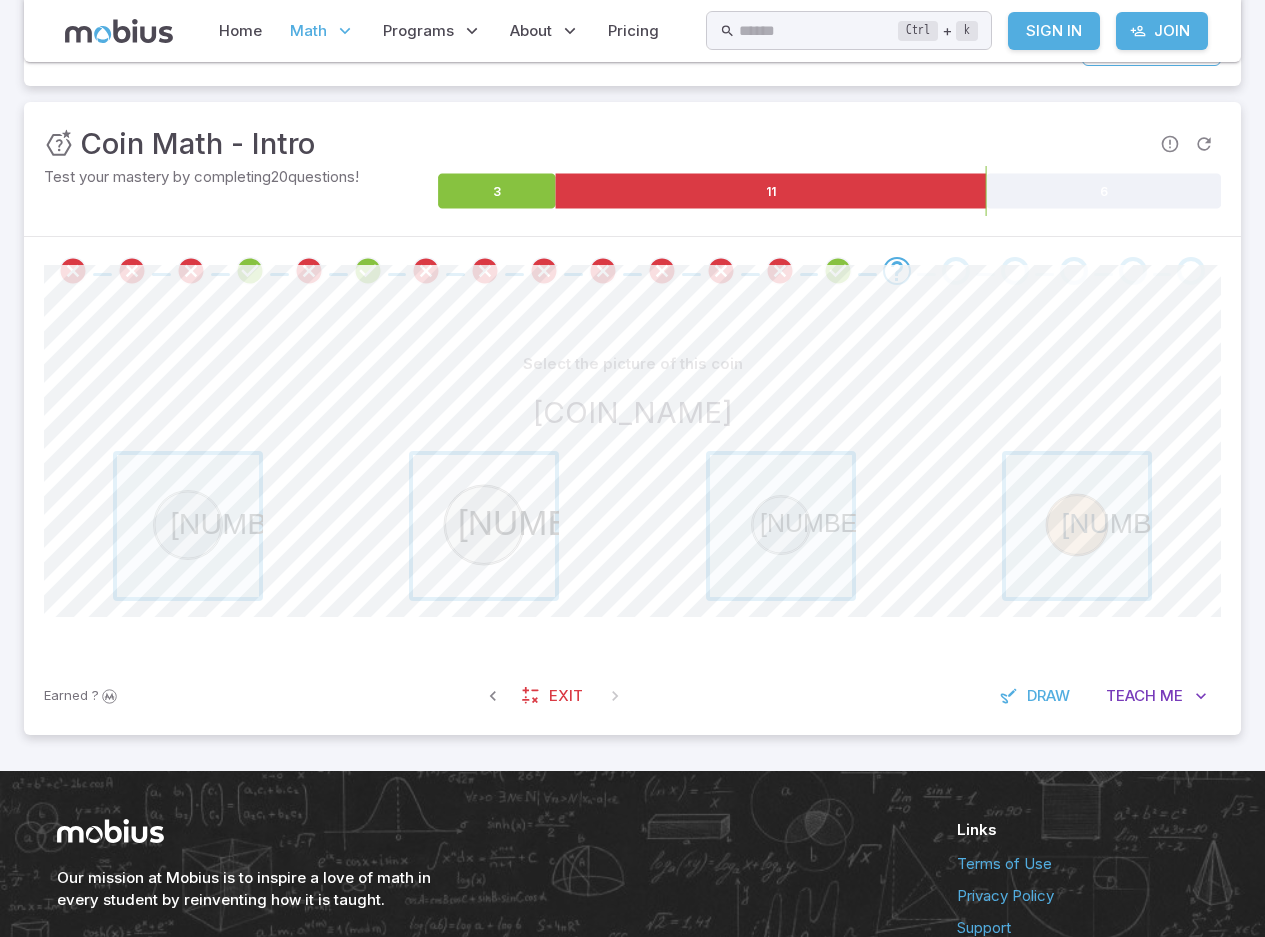 click at bounding box center [484, 526] 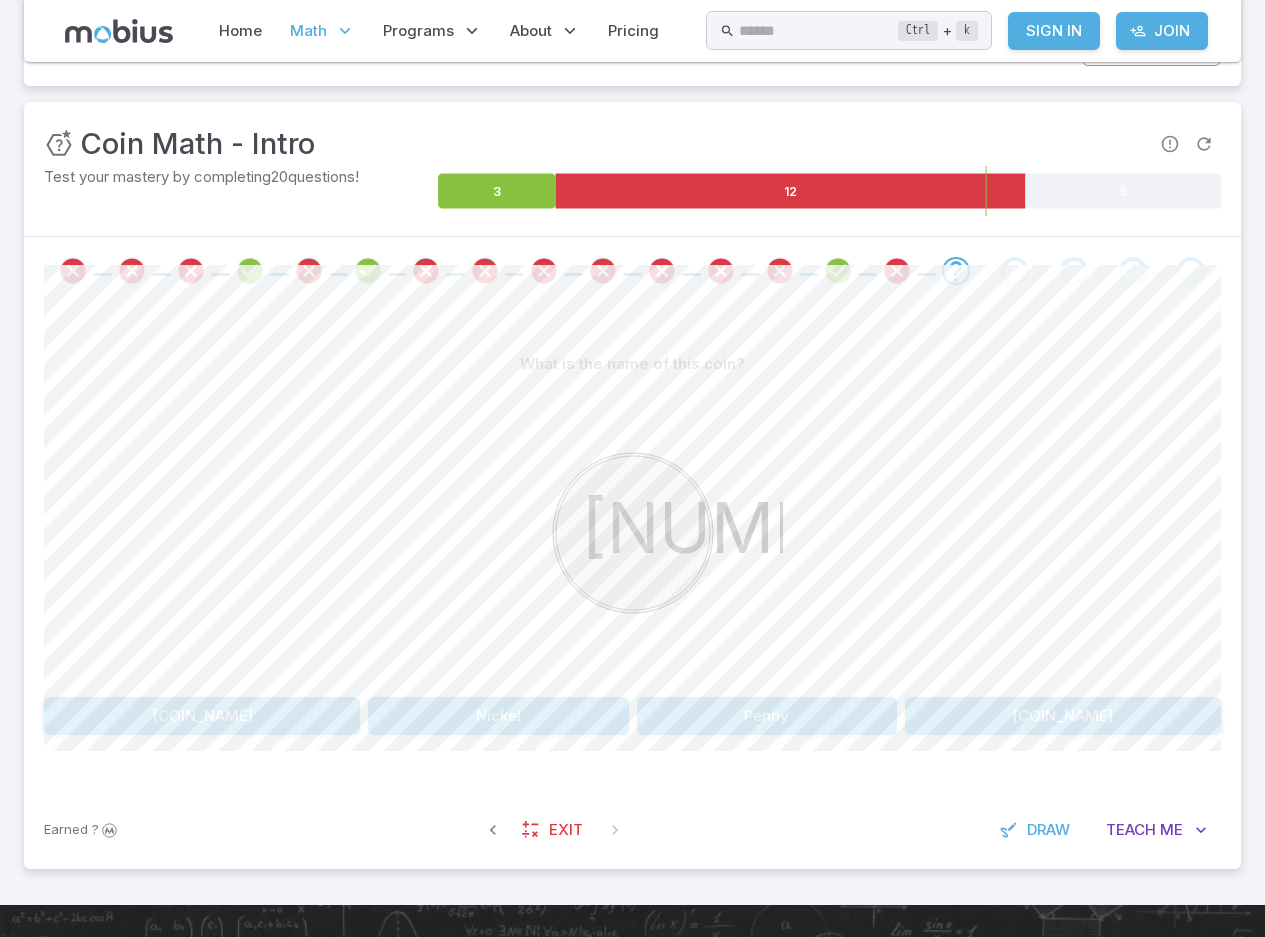 click on "Nickel" at bounding box center [498, 716] 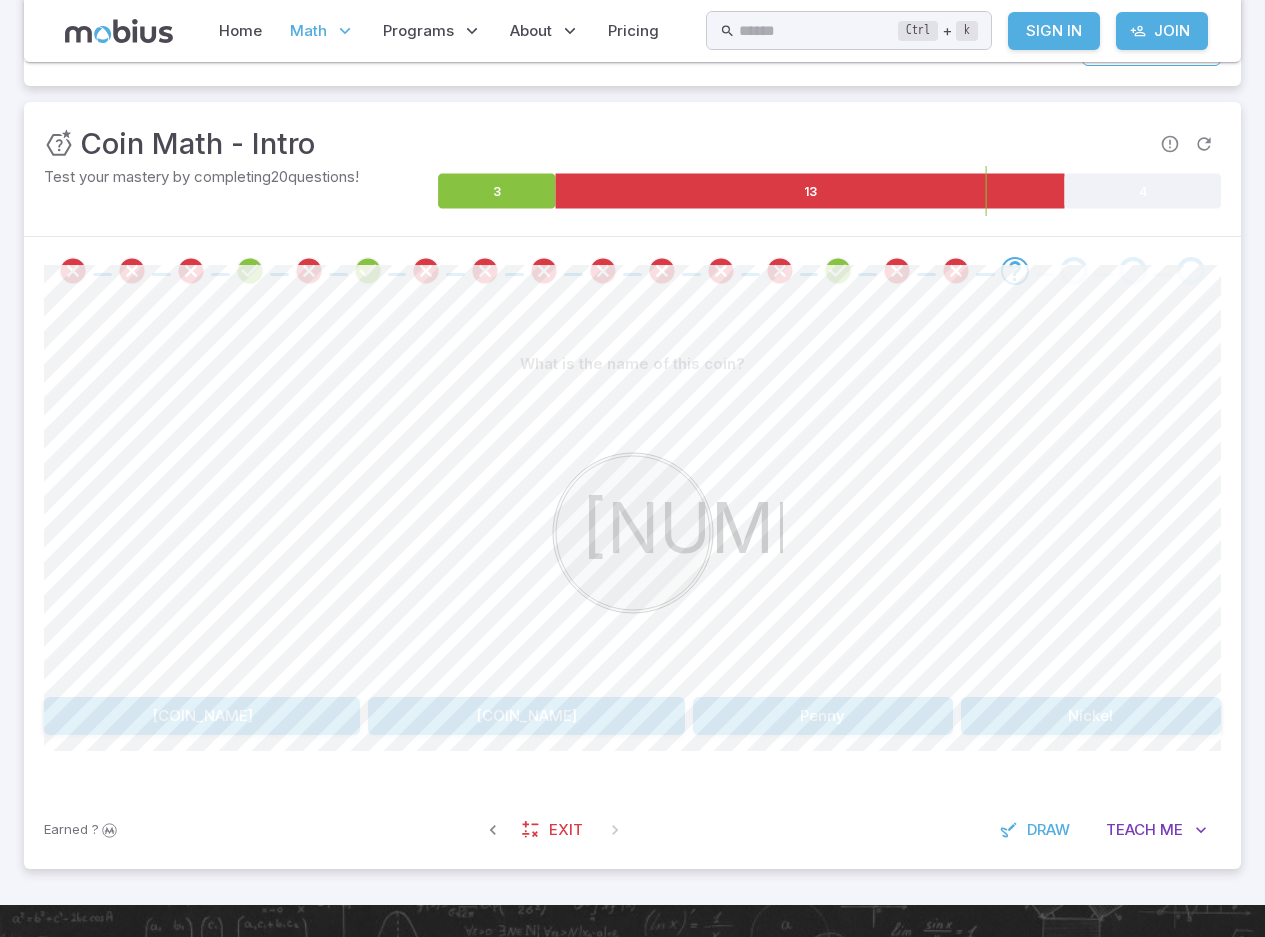 click on "Quarter" at bounding box center [202, 716] 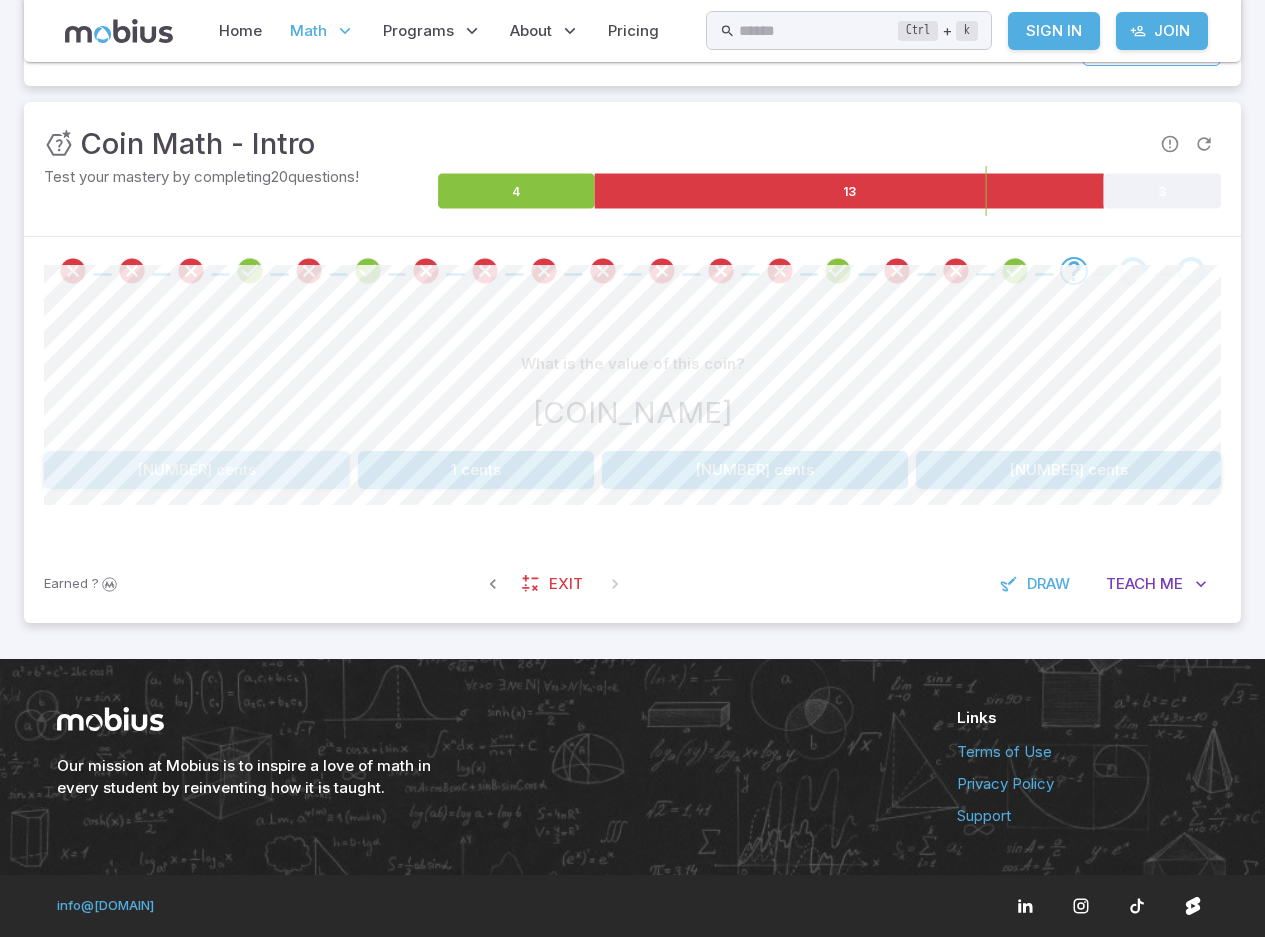click on "10 cents" at bounding box center [197, 470] 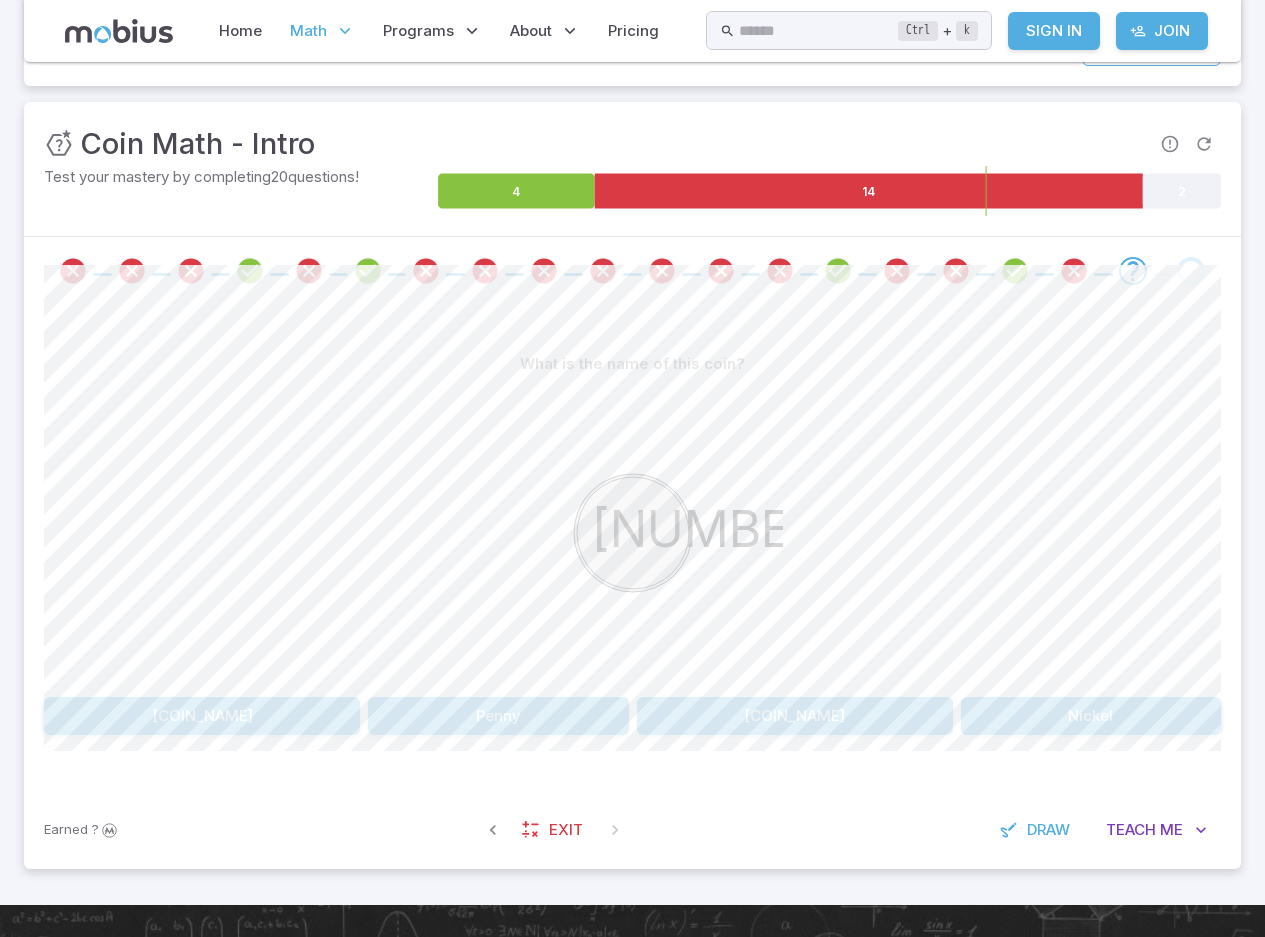 click on "Dime" at bounding box center [202, 716] 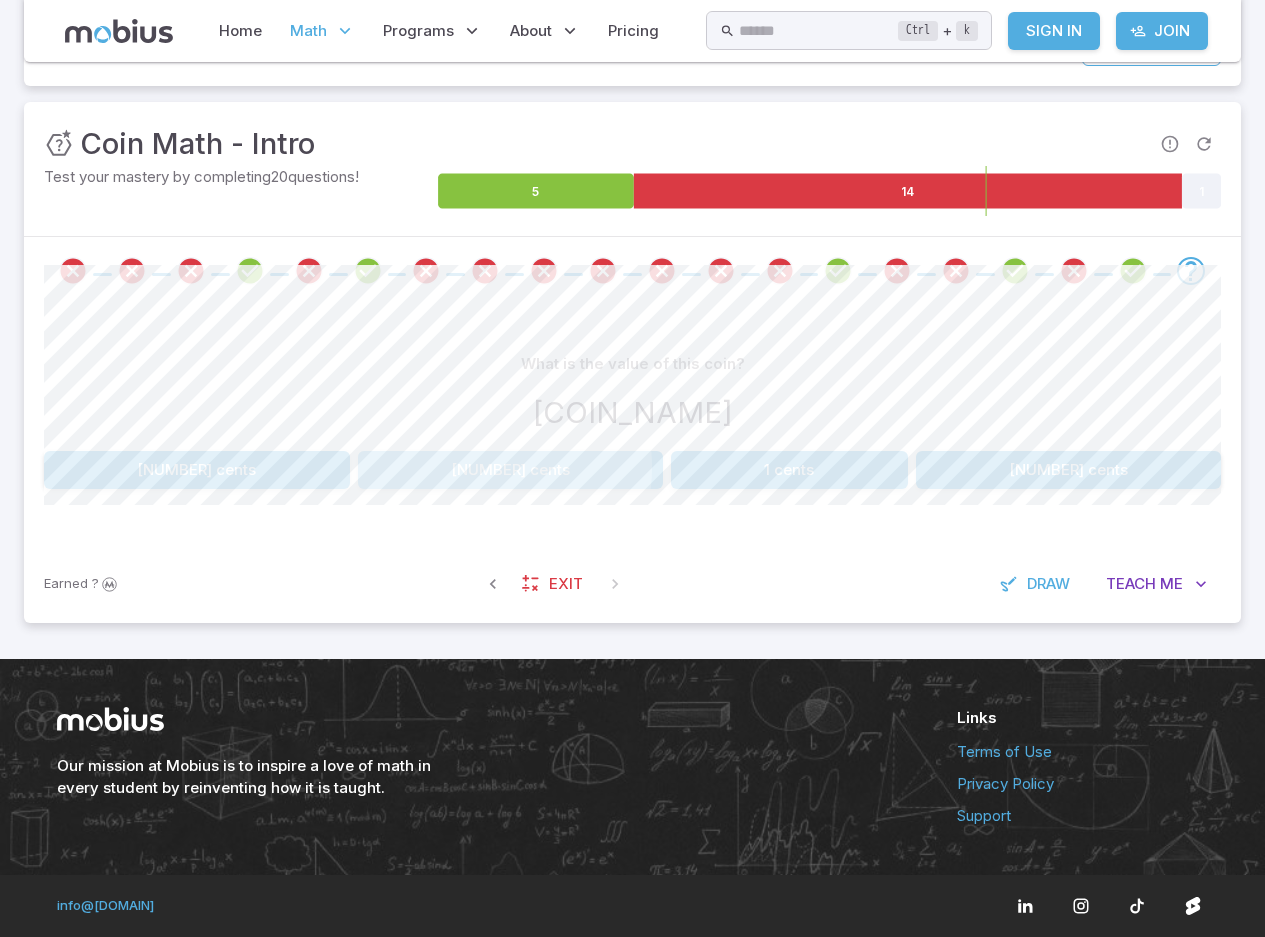 click on "10 cents" at bounding box center (511, 470) 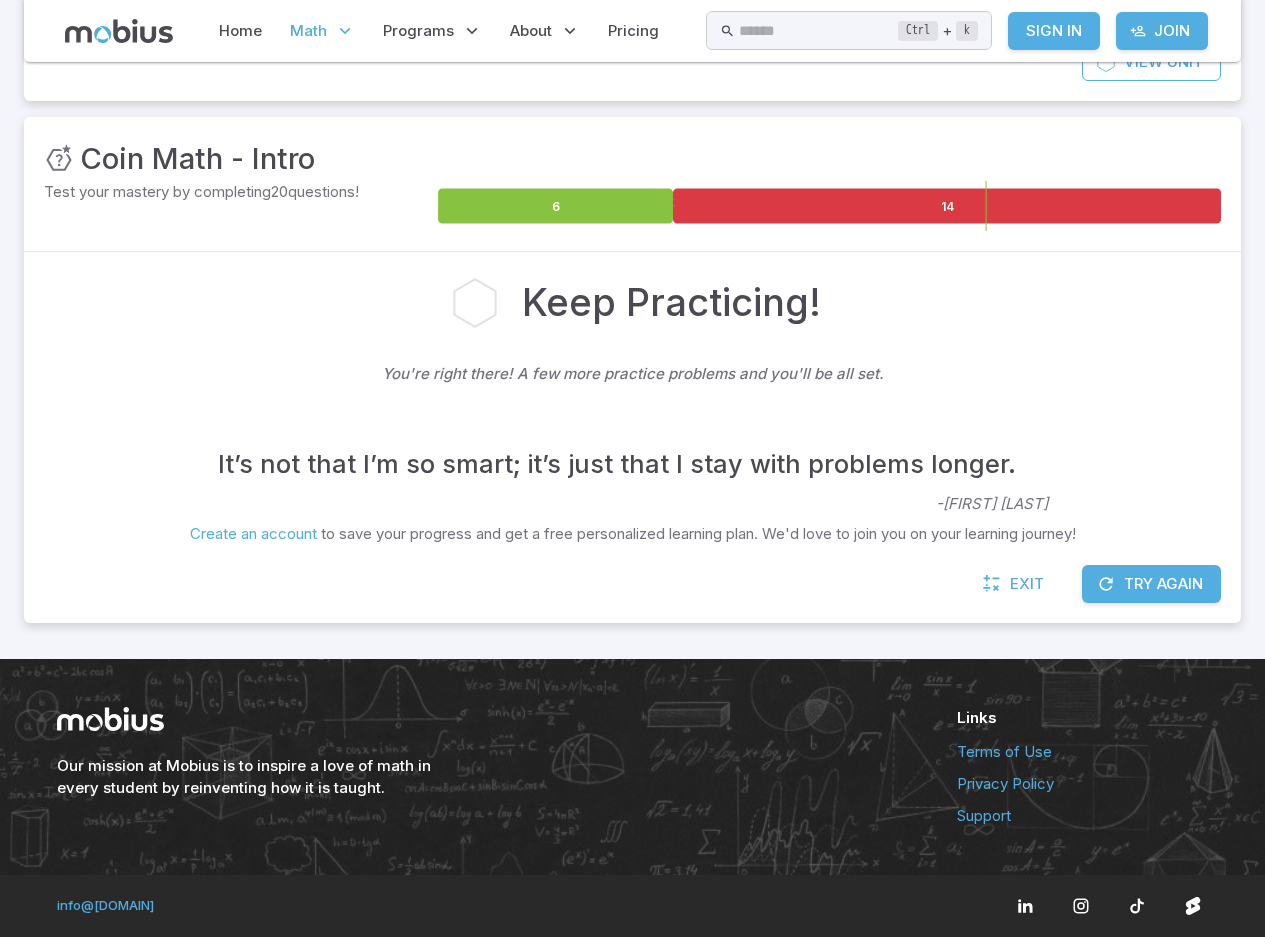scroll, scrollTop: 227, scrollLeft: 0, axis: vertical 